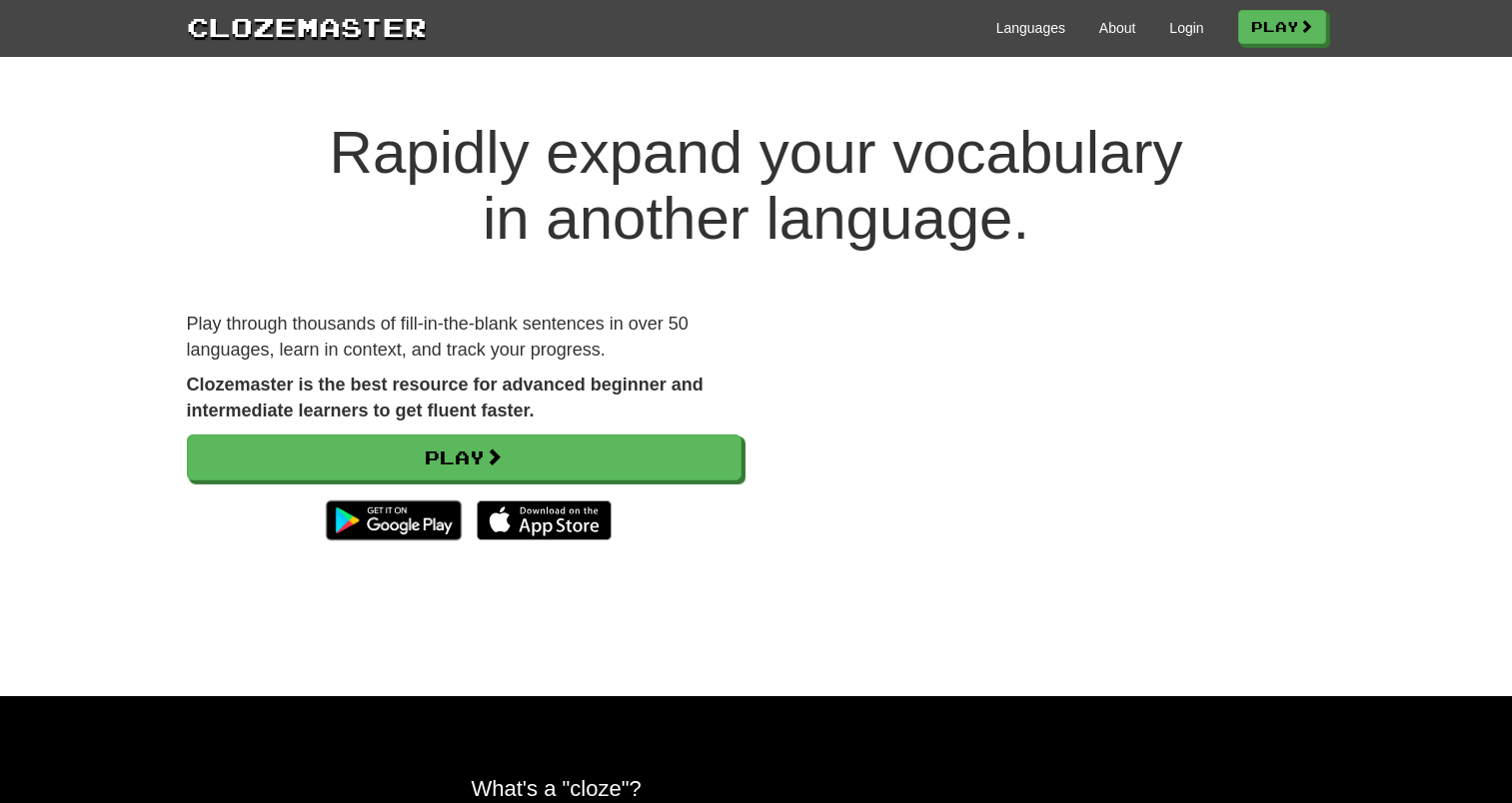 scroll, scrollTop: 0, scrollLeft: 0, axis: both 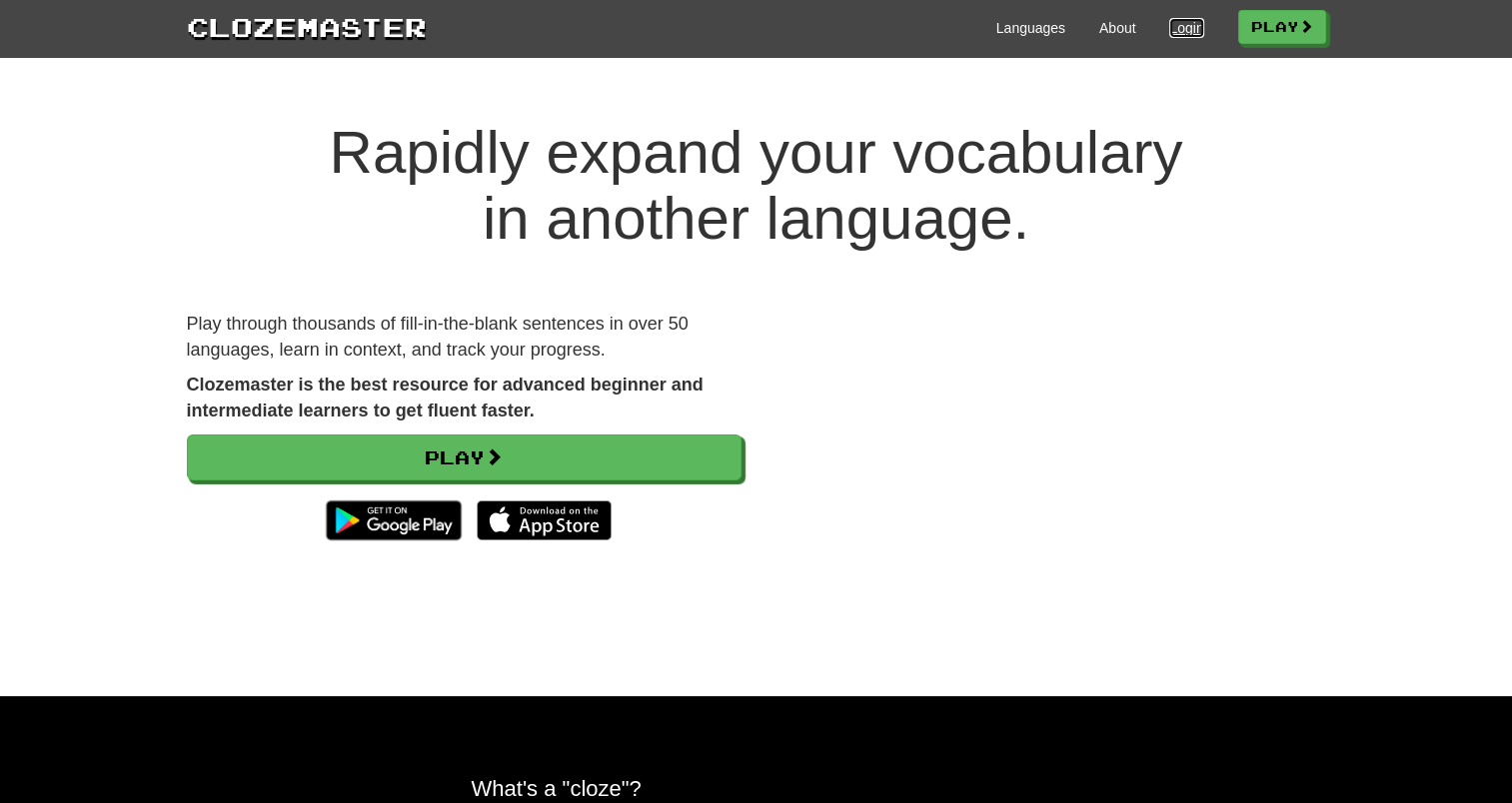 click on "Login" at bounding box center [1186, 28] 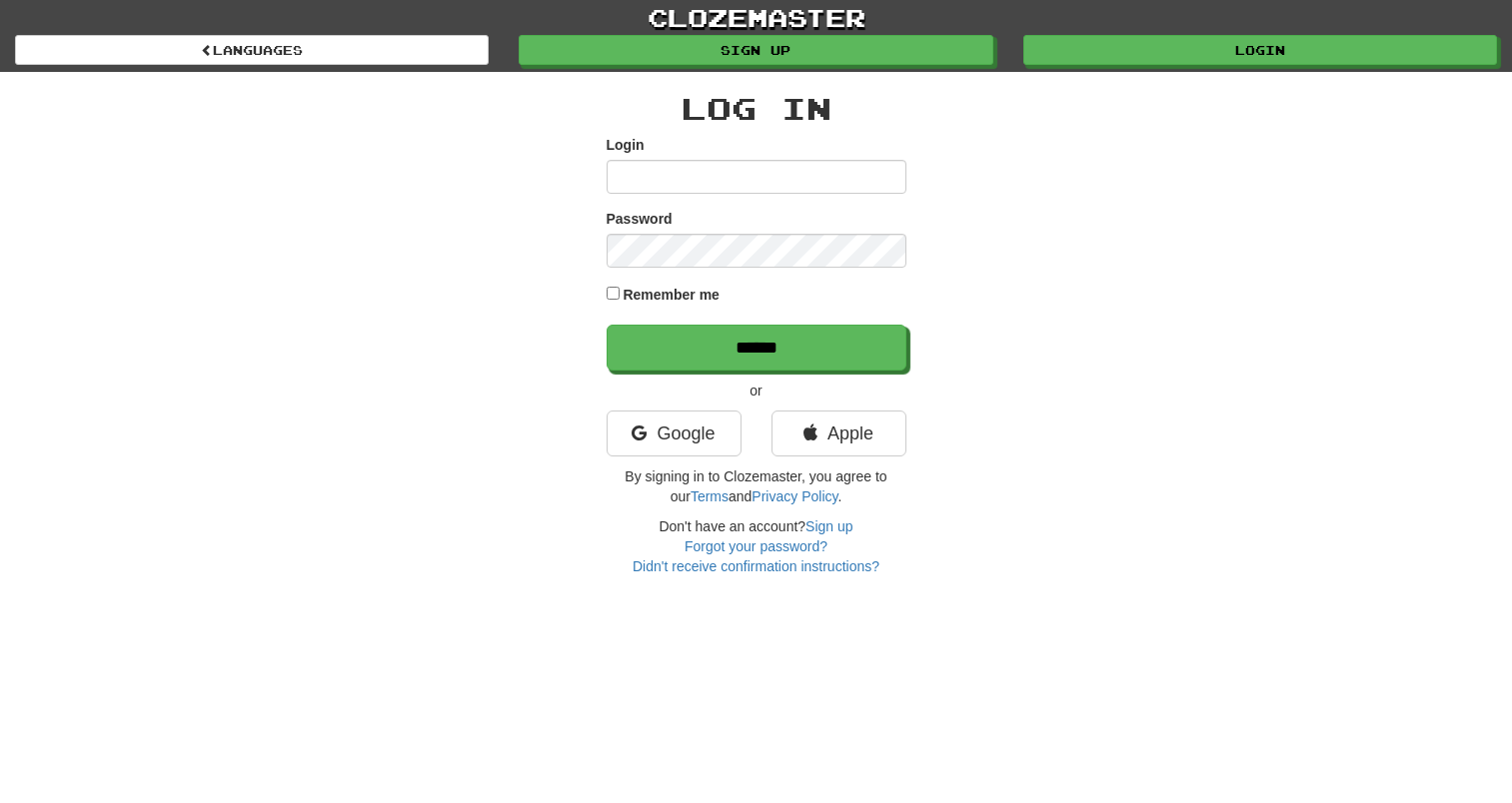 scroll, scrollTop: 0, scrollLeft: 0, axis: both 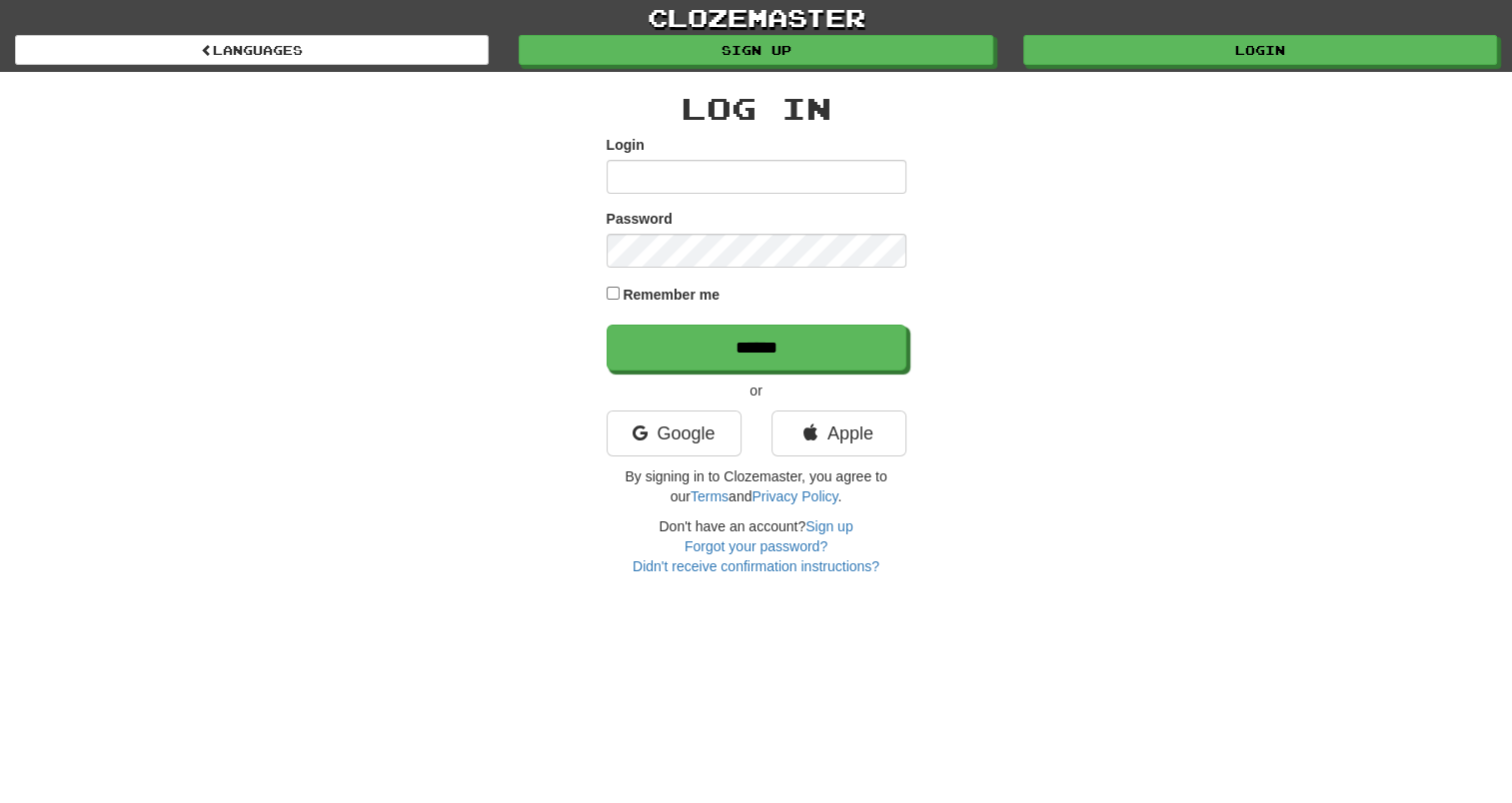 click on "Login" at bounding box center (756, 177) 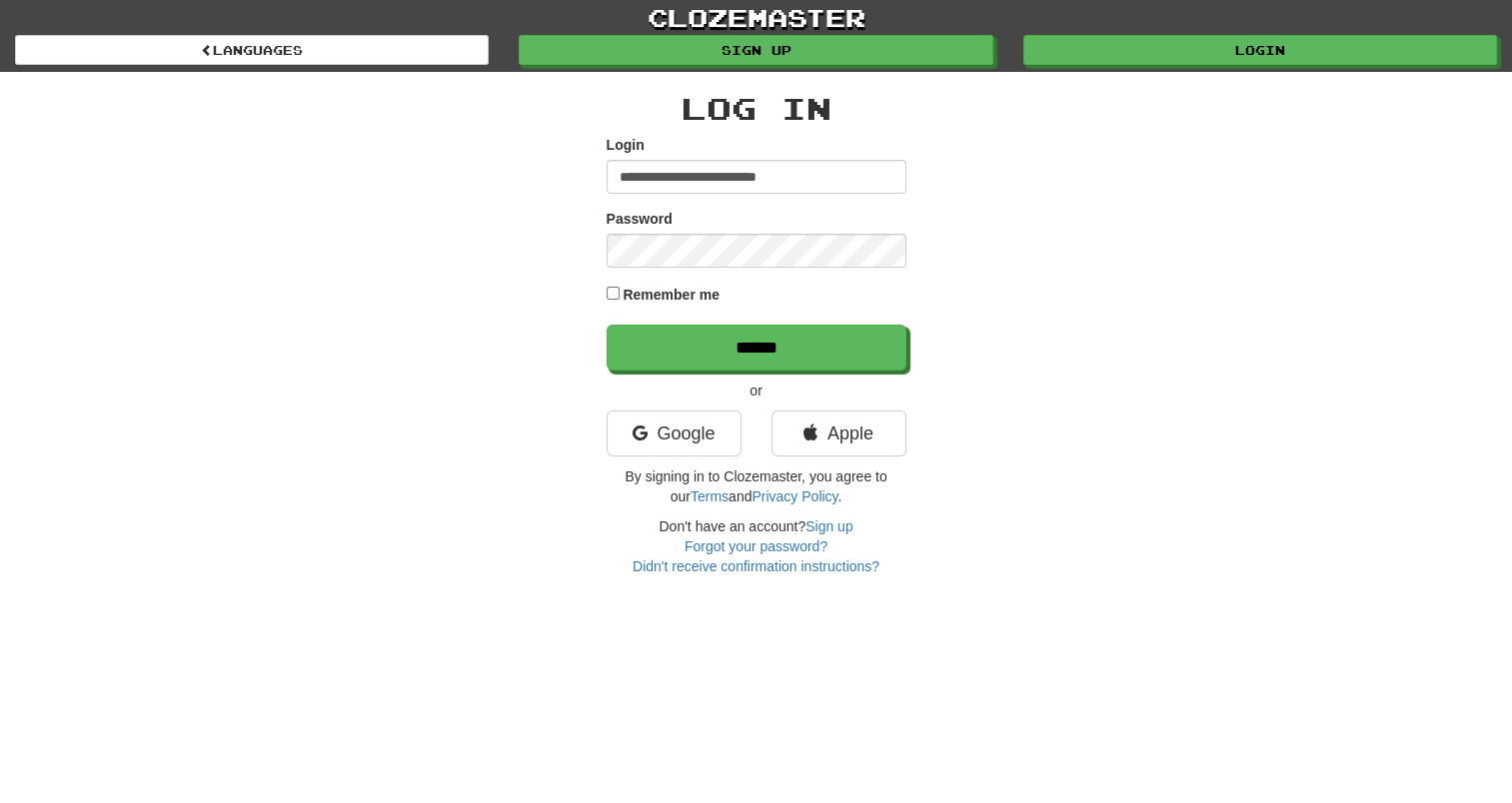 type on "**********" 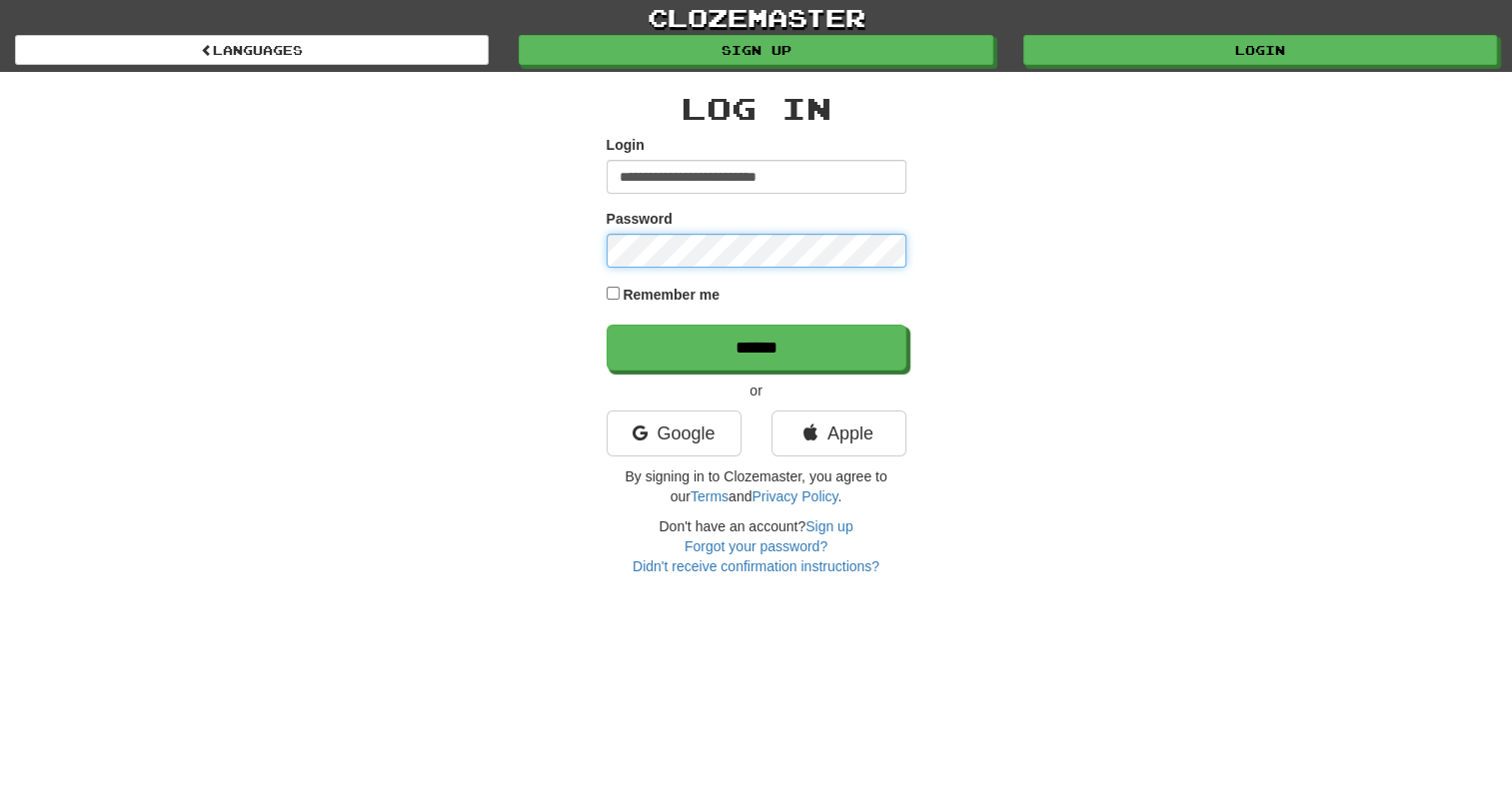 click on "******" at bounding box center (756, 348) 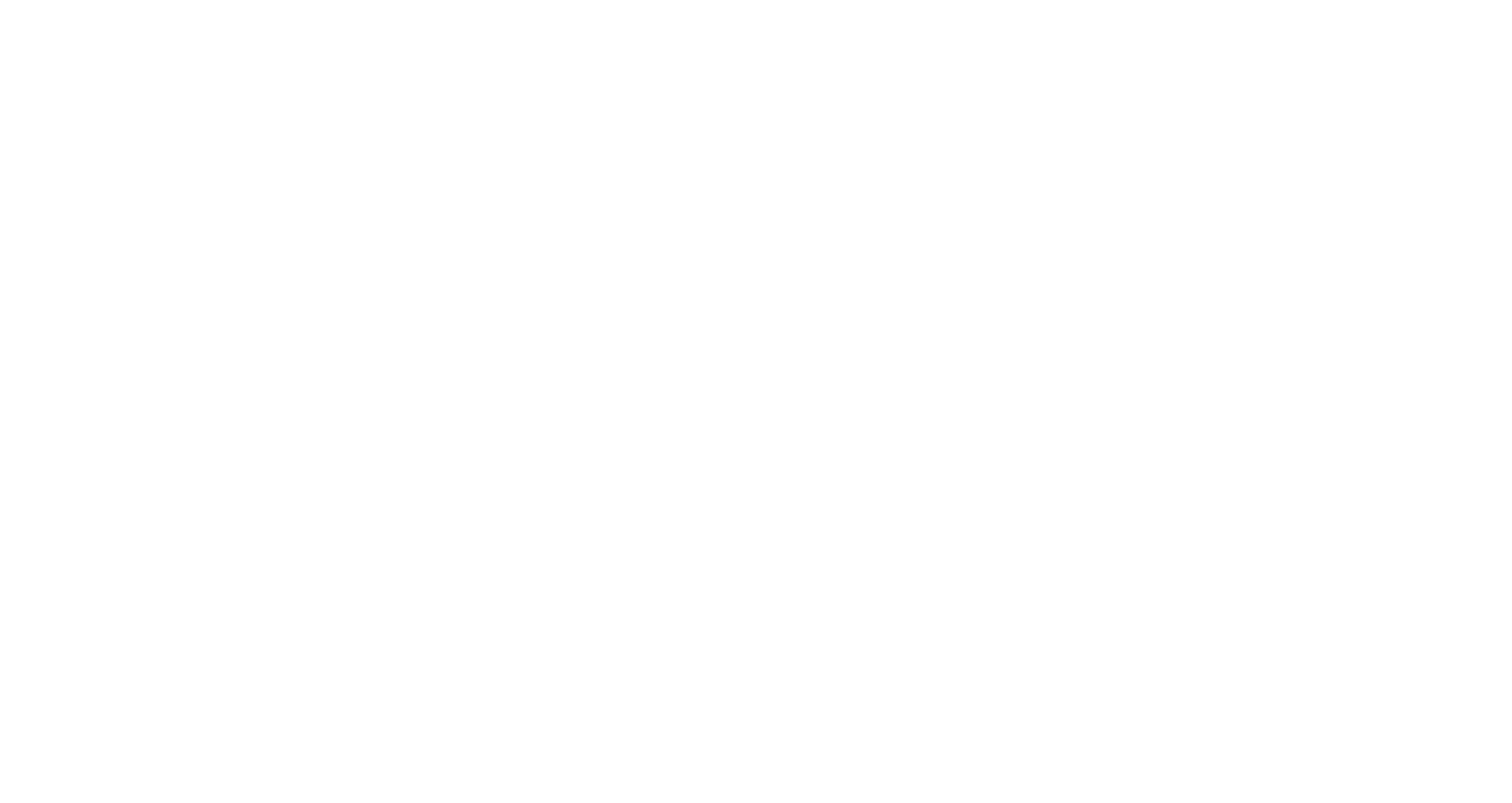 scroll, scrollTop: 0, scrollLeft: 0, axis: both 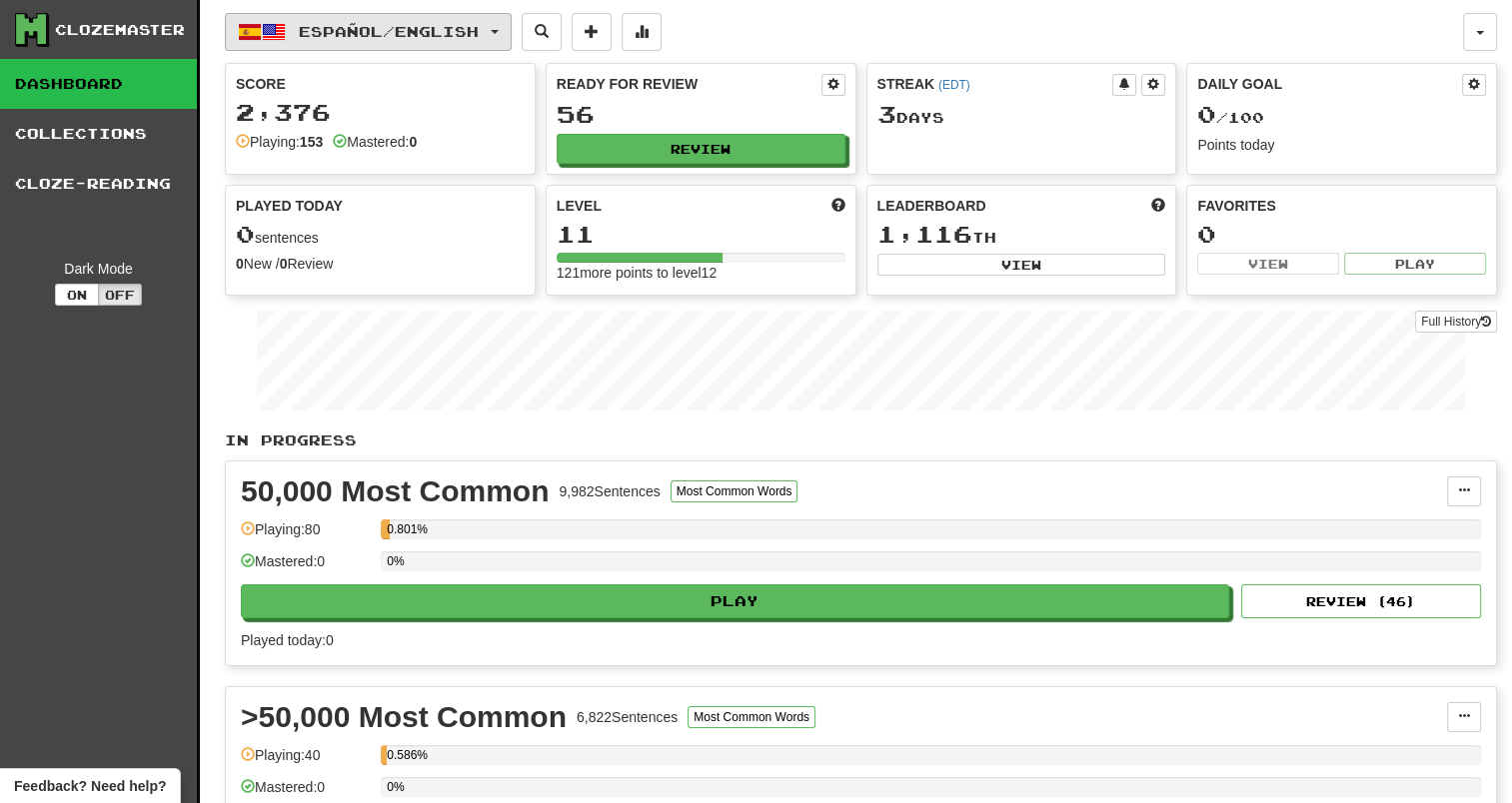click on "Español  /  English" at bounding box center (368, 32) 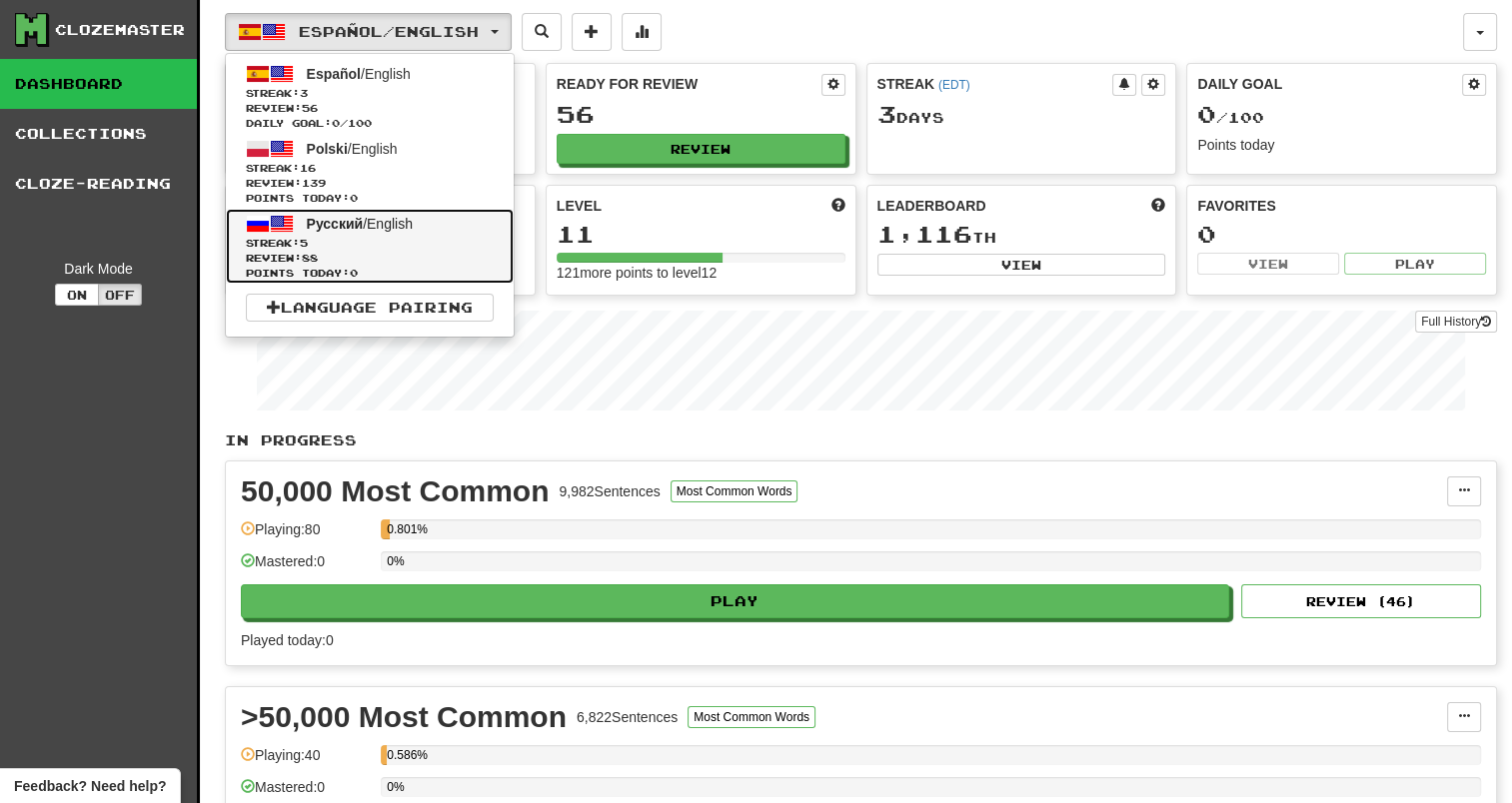 click on "Streak:  5" at bounding box center [370, 243] 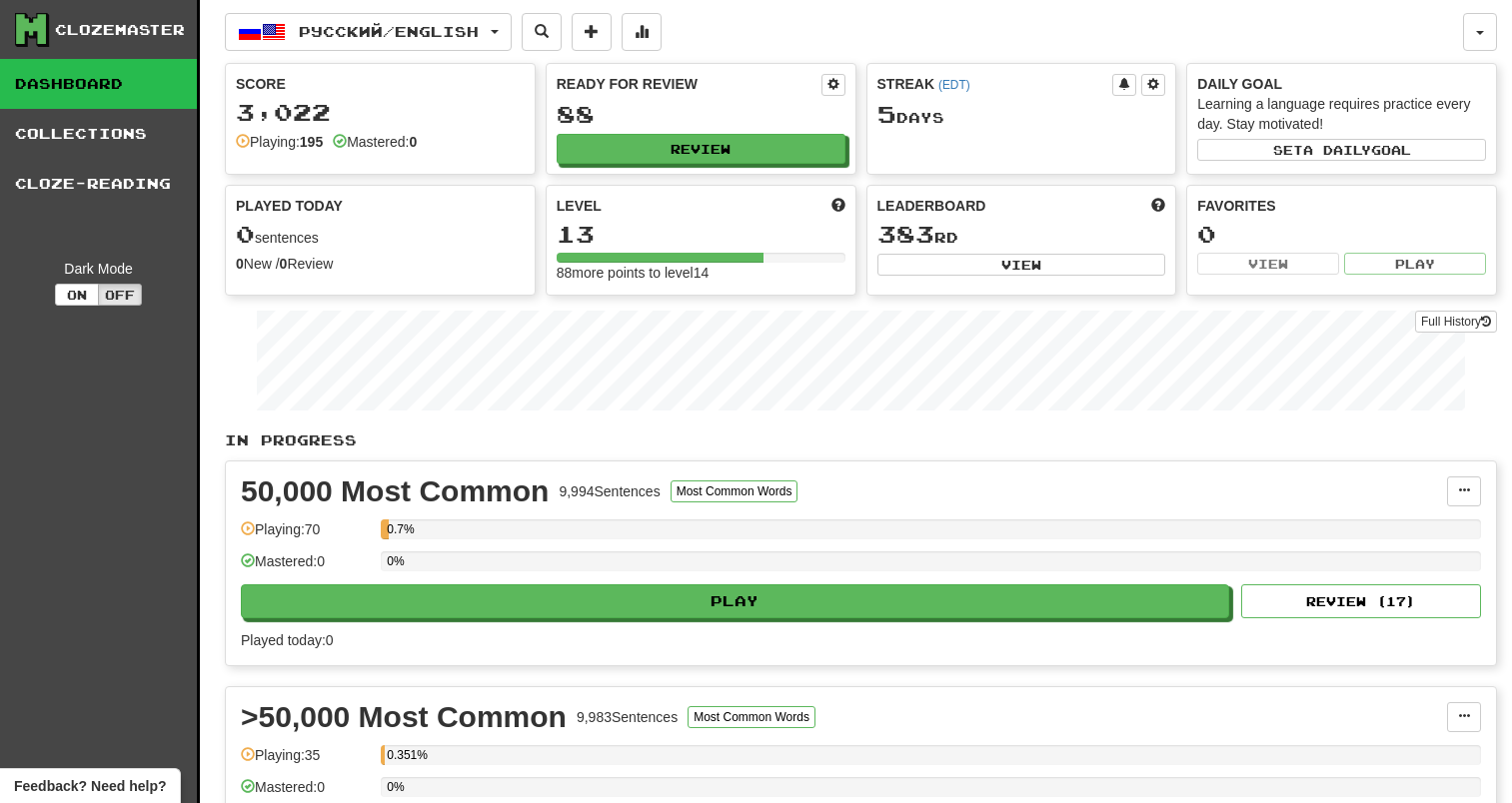 scroll, scrollTop: 0, scrollLeft: 0, axis: both 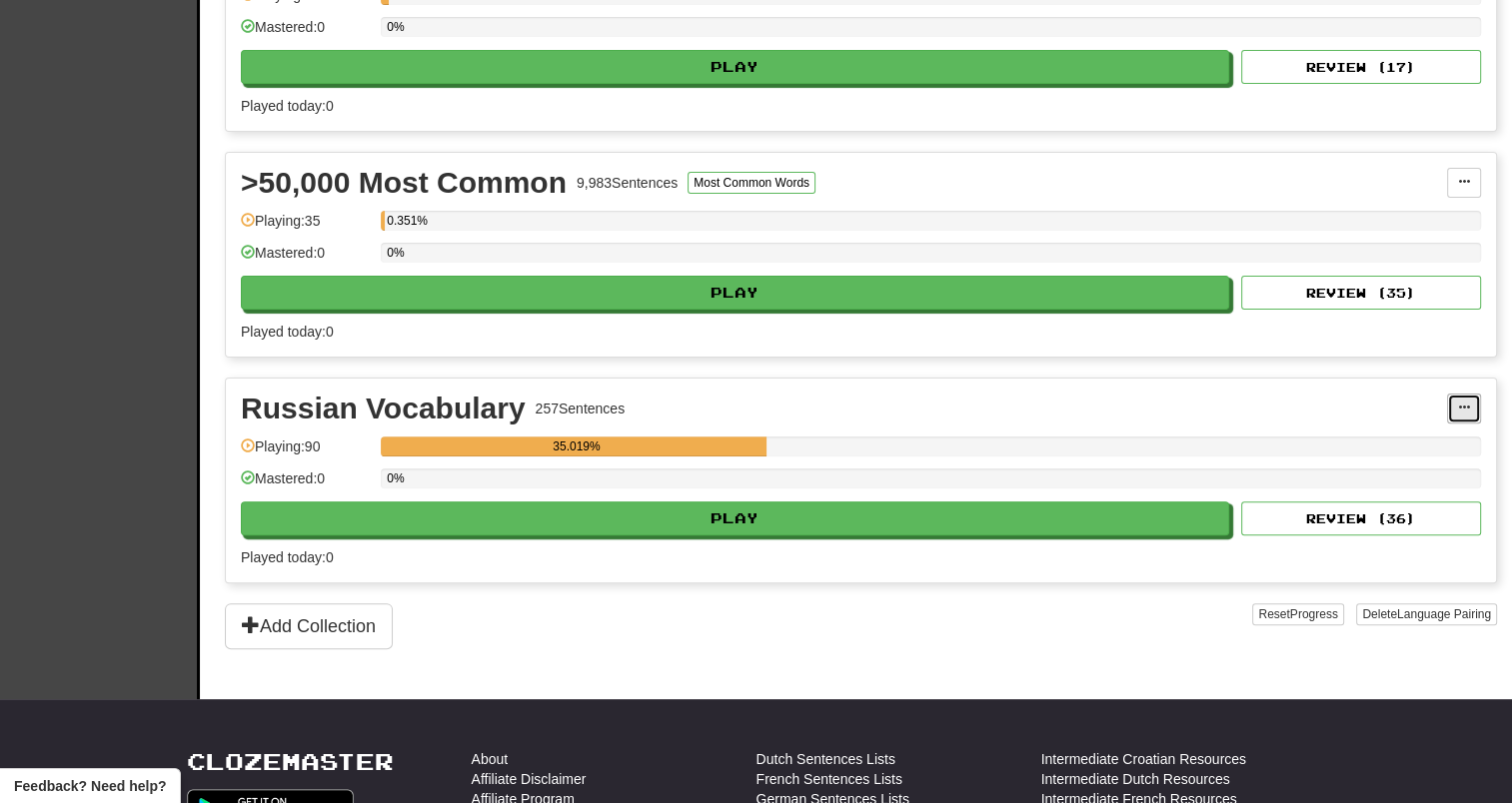 click at bounding box center [1464, 407] 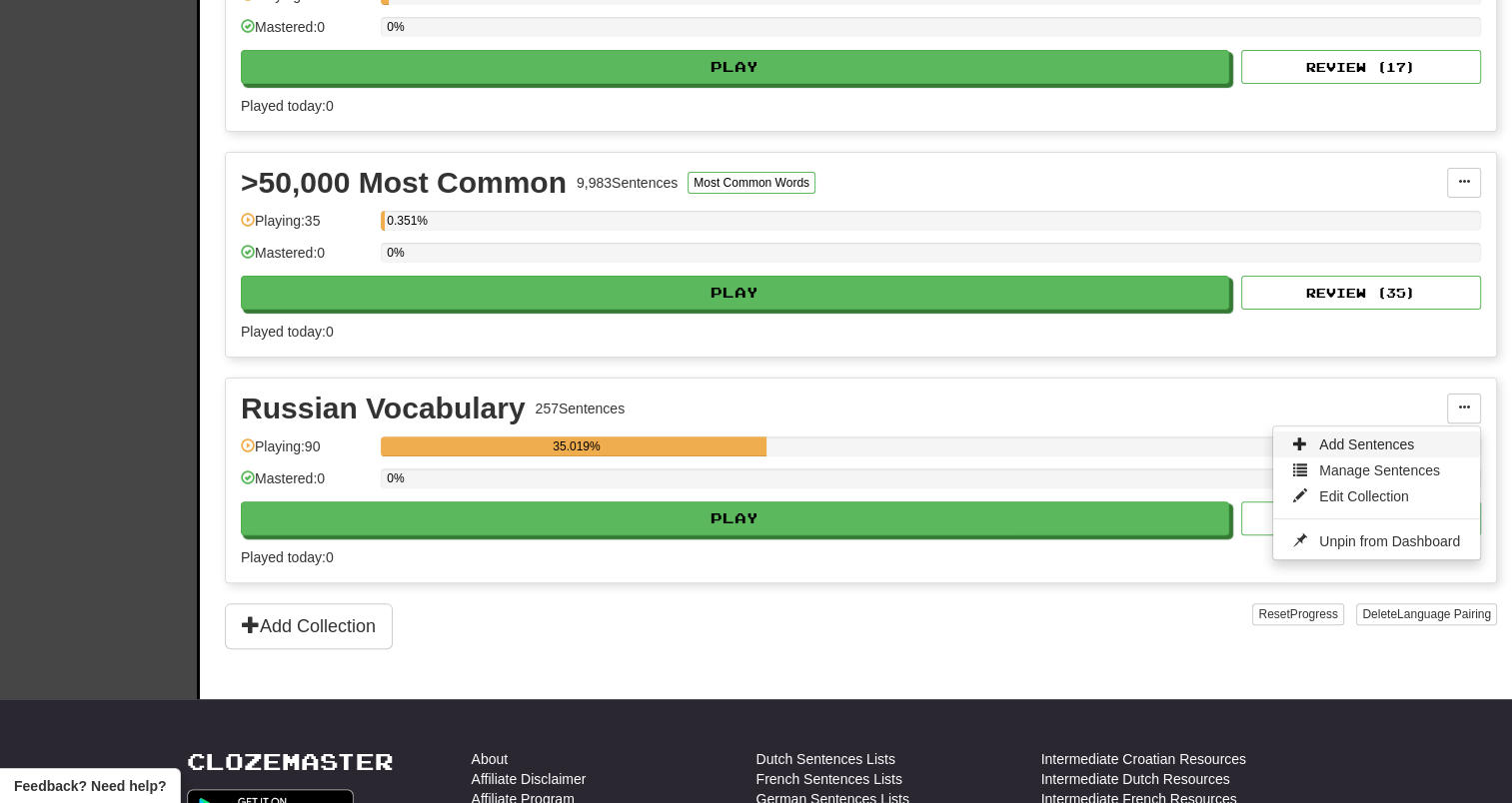 click on "Add Sentences" at bounding box center (1366, 444) 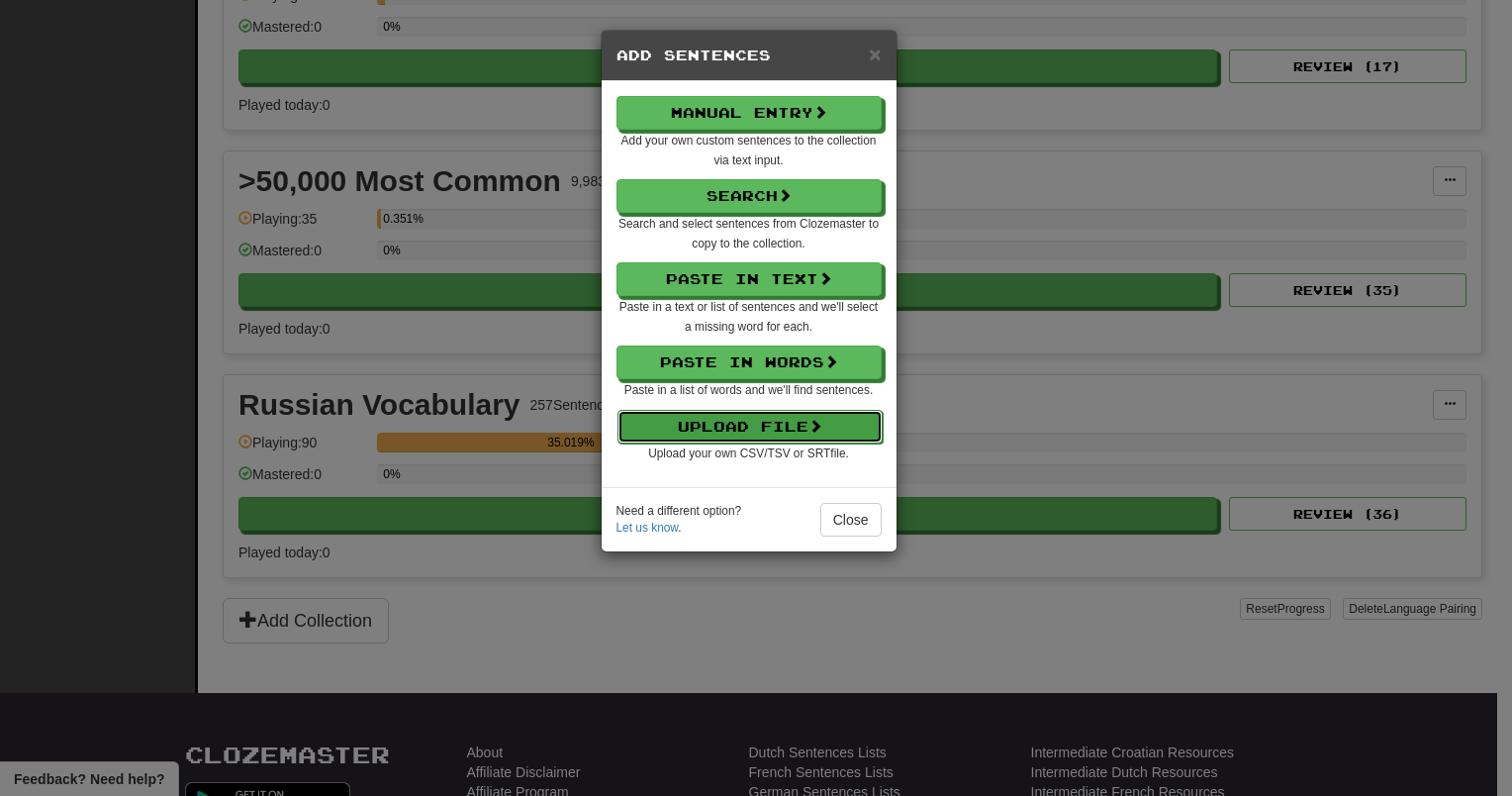 click on "Upload File" at bounding box center (750, 427) 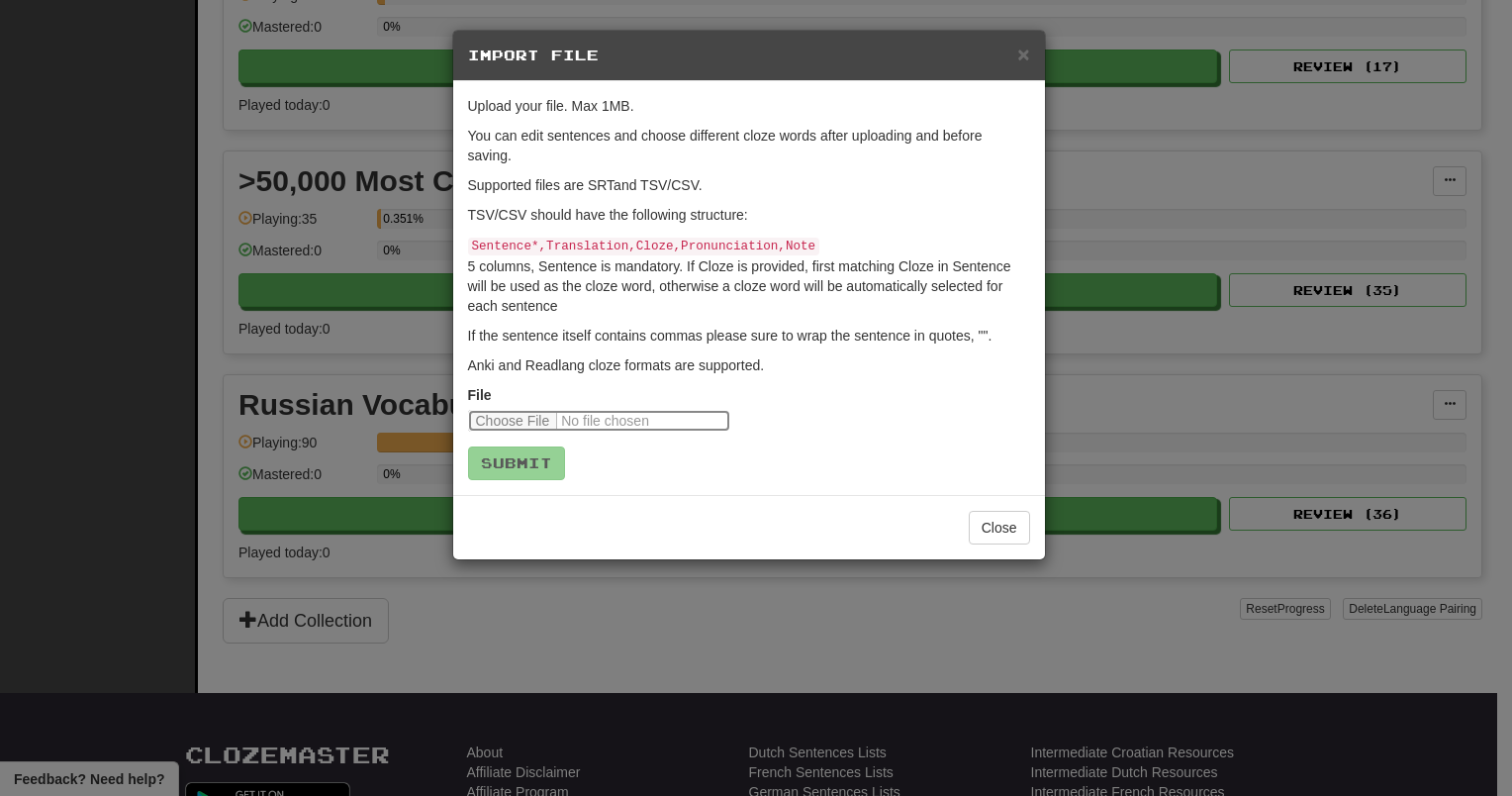 click at bounding box center [599, 421] 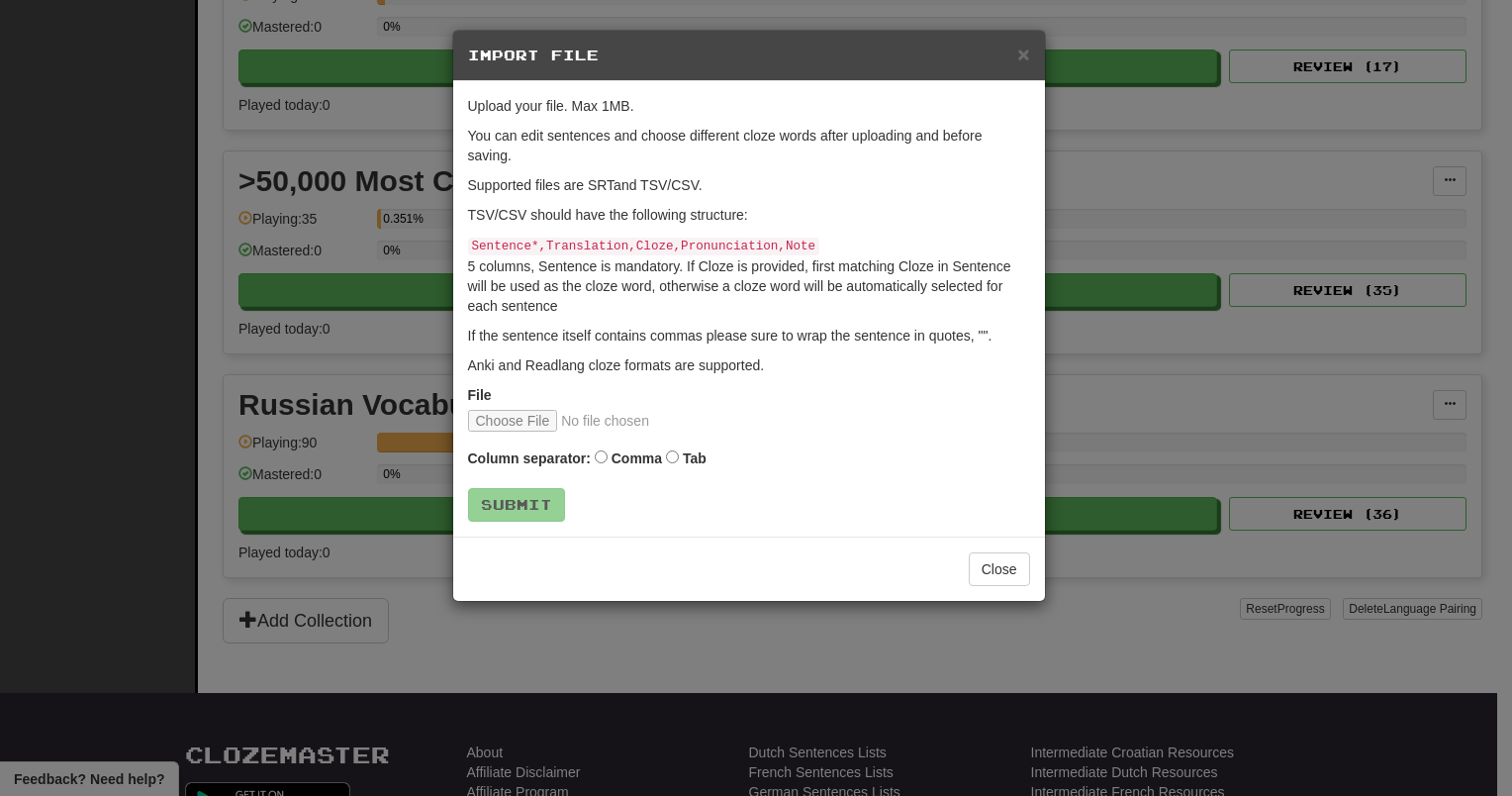 click on "Column separator:     Comma     Tab" at bounding box center (749, 459) 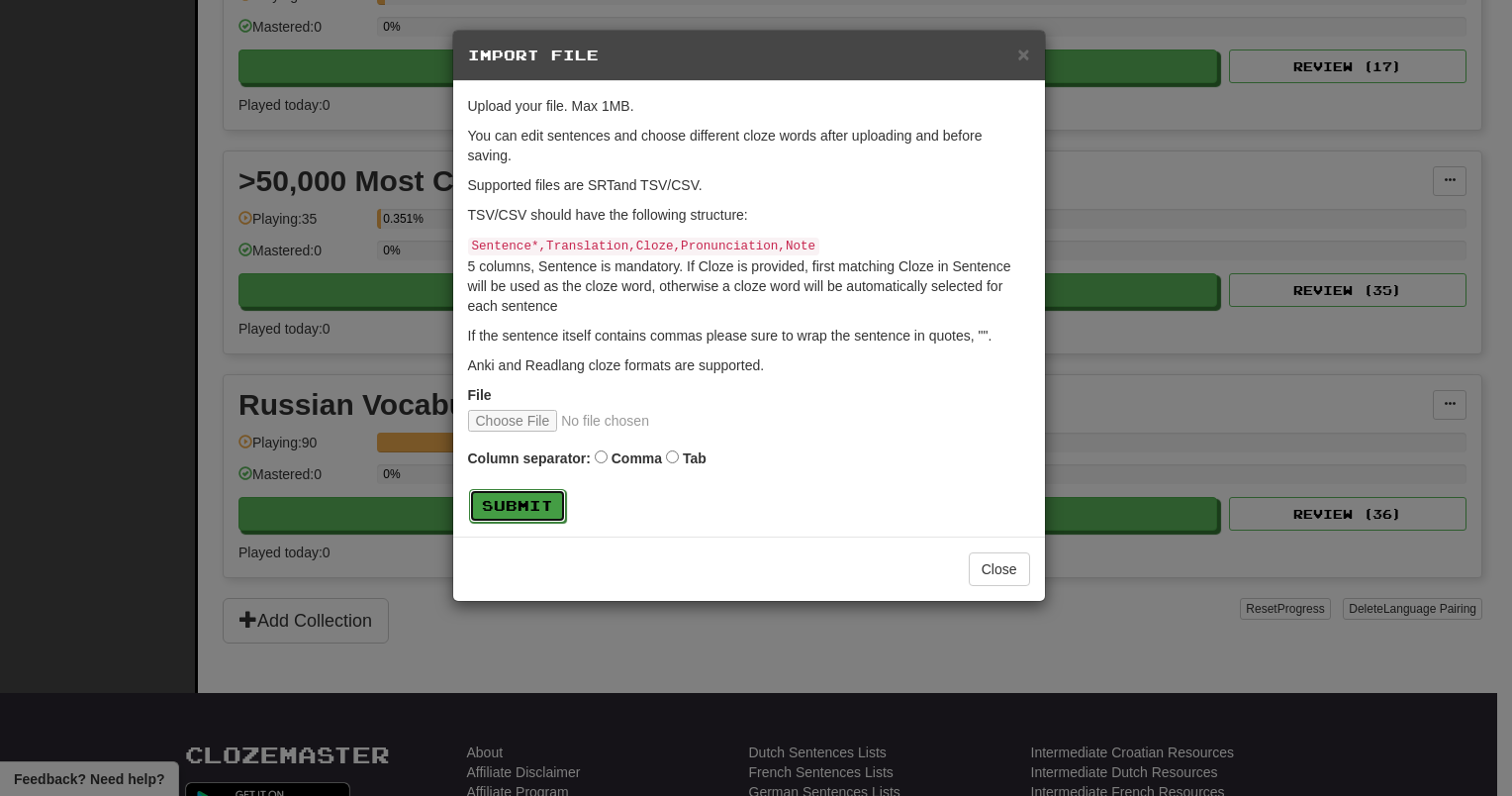 click on "Submit" at bounding box center (518, 506) 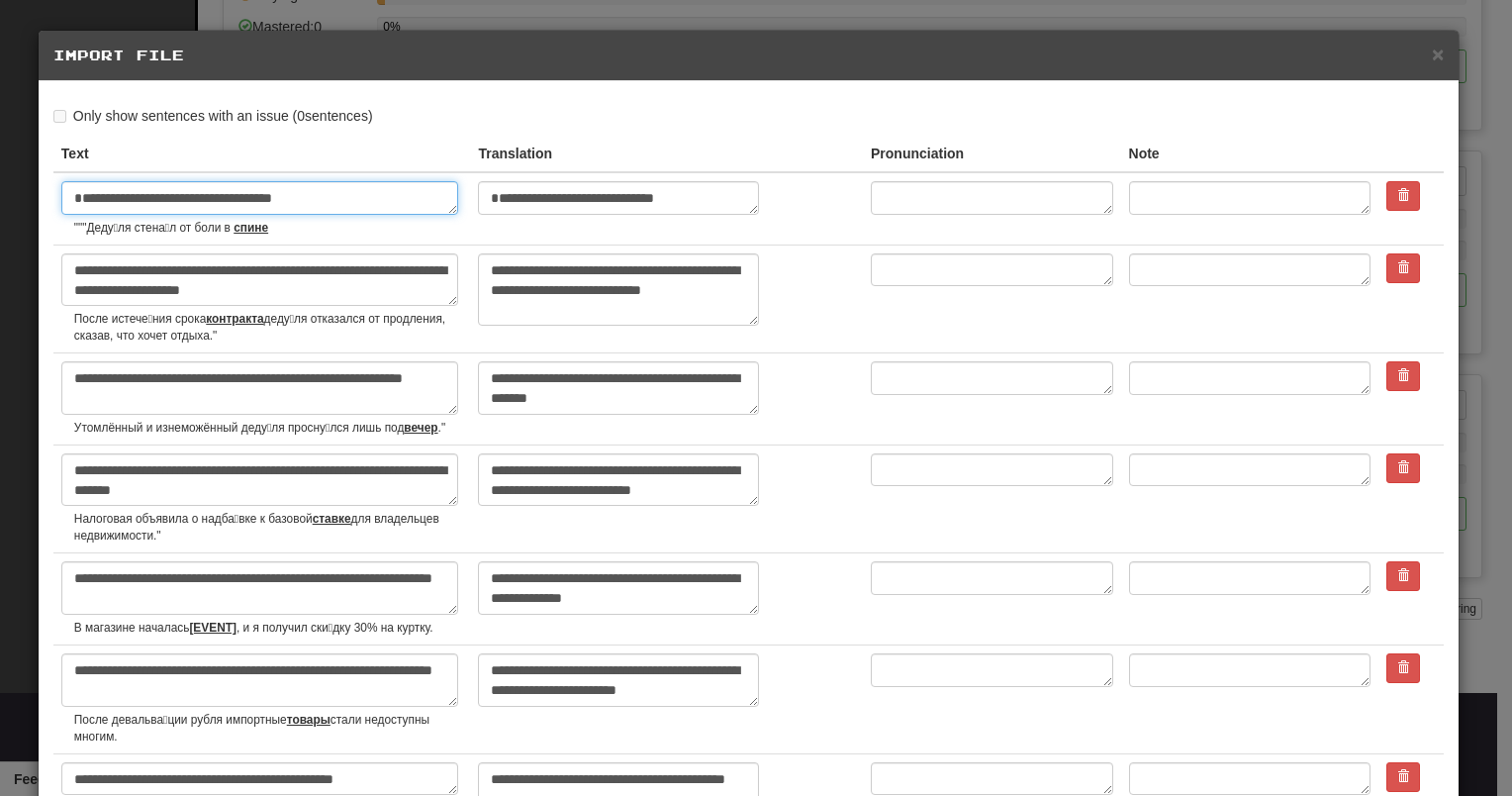click on "**********" at bounding box center (259, 198) 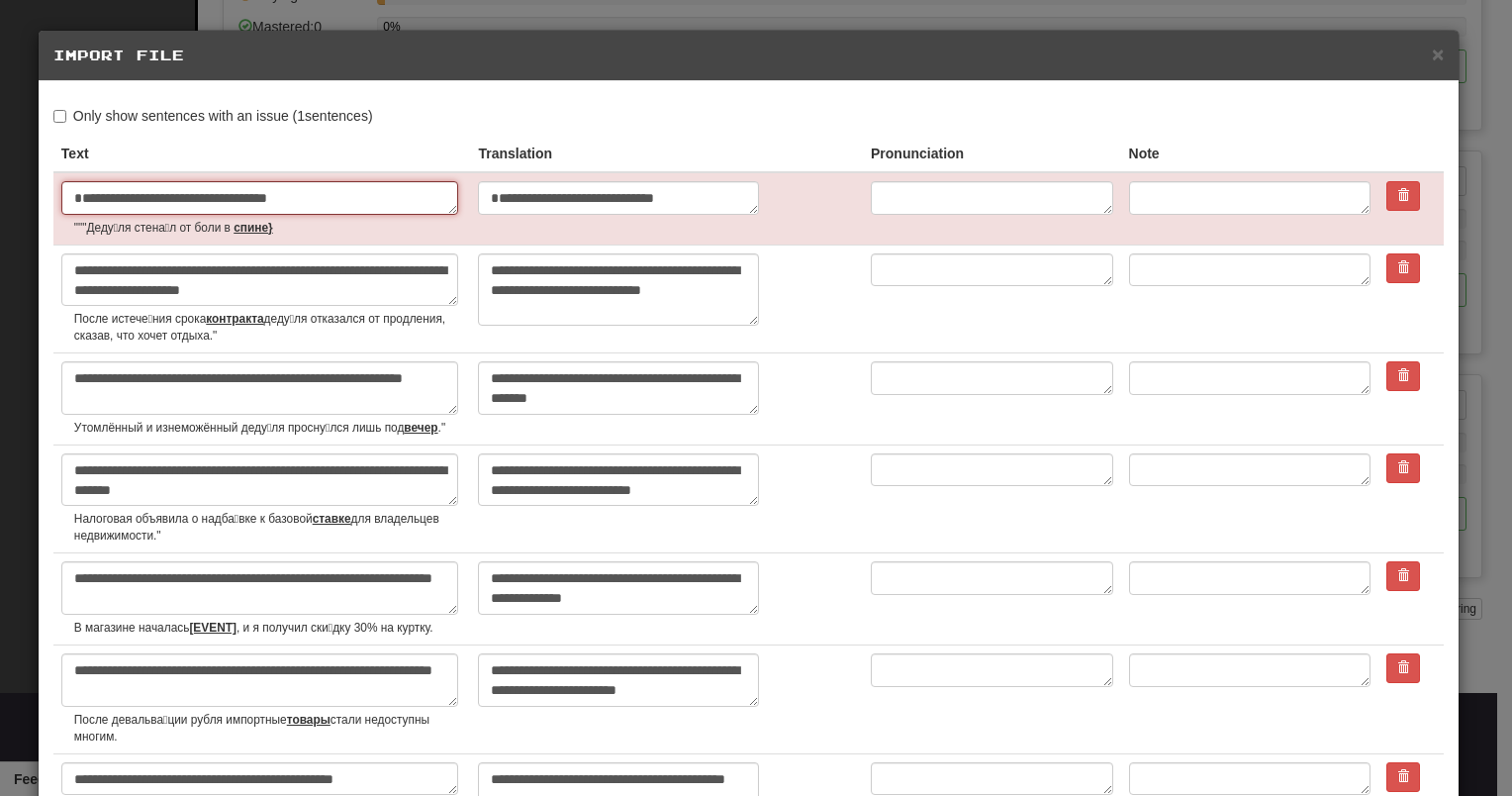 type on "*" 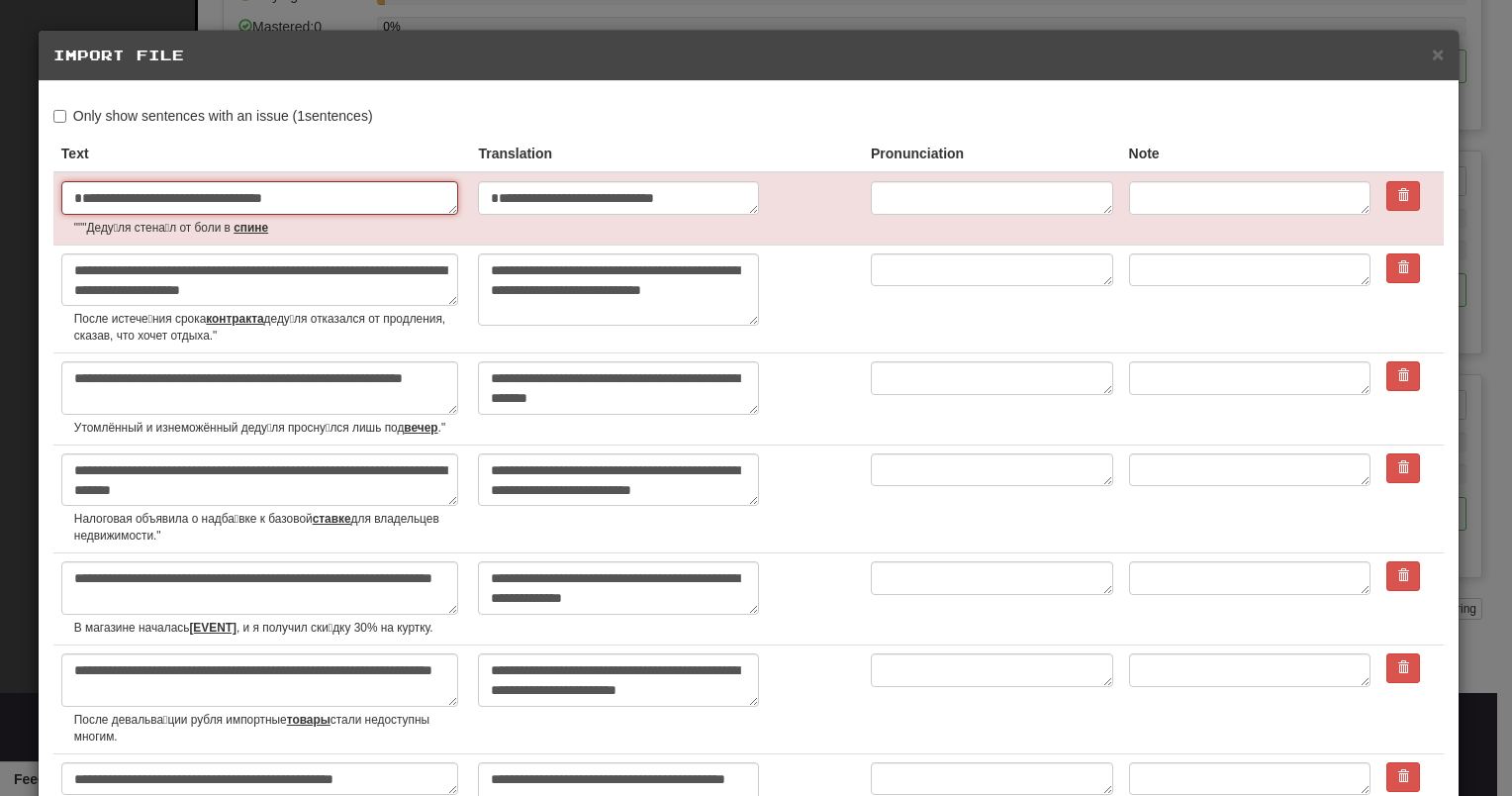type on "*" 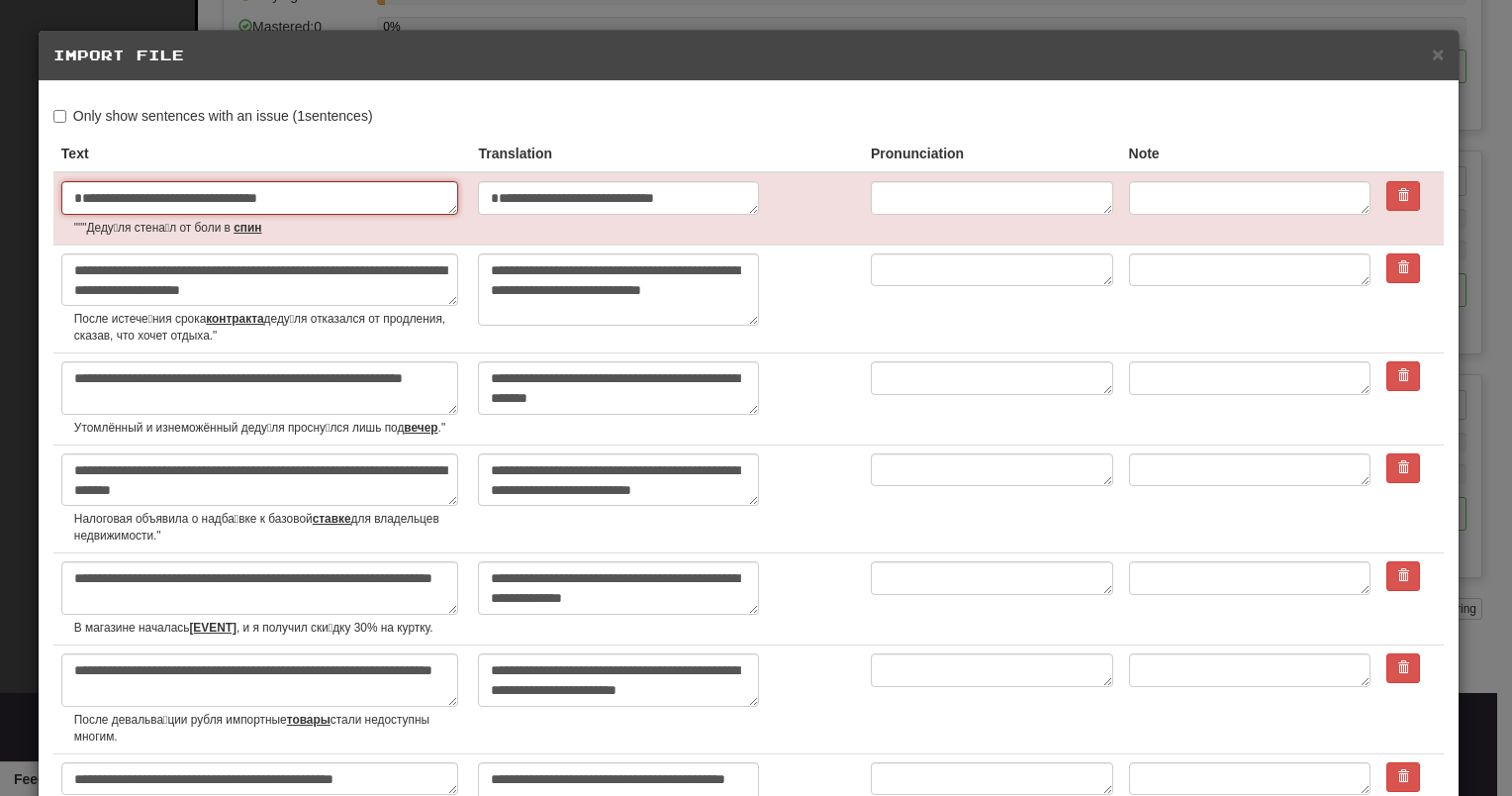 type on "*" 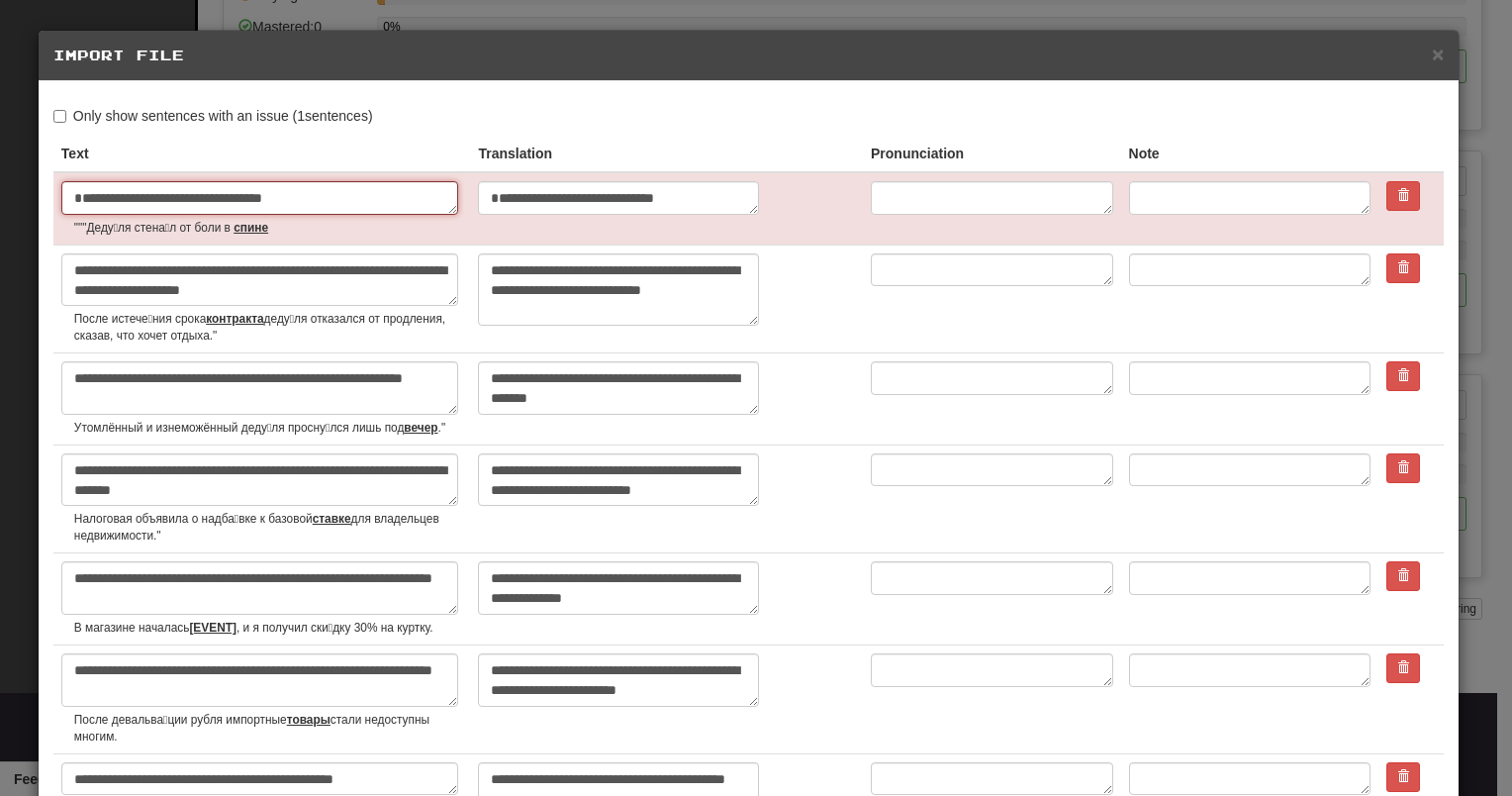 type on "*" 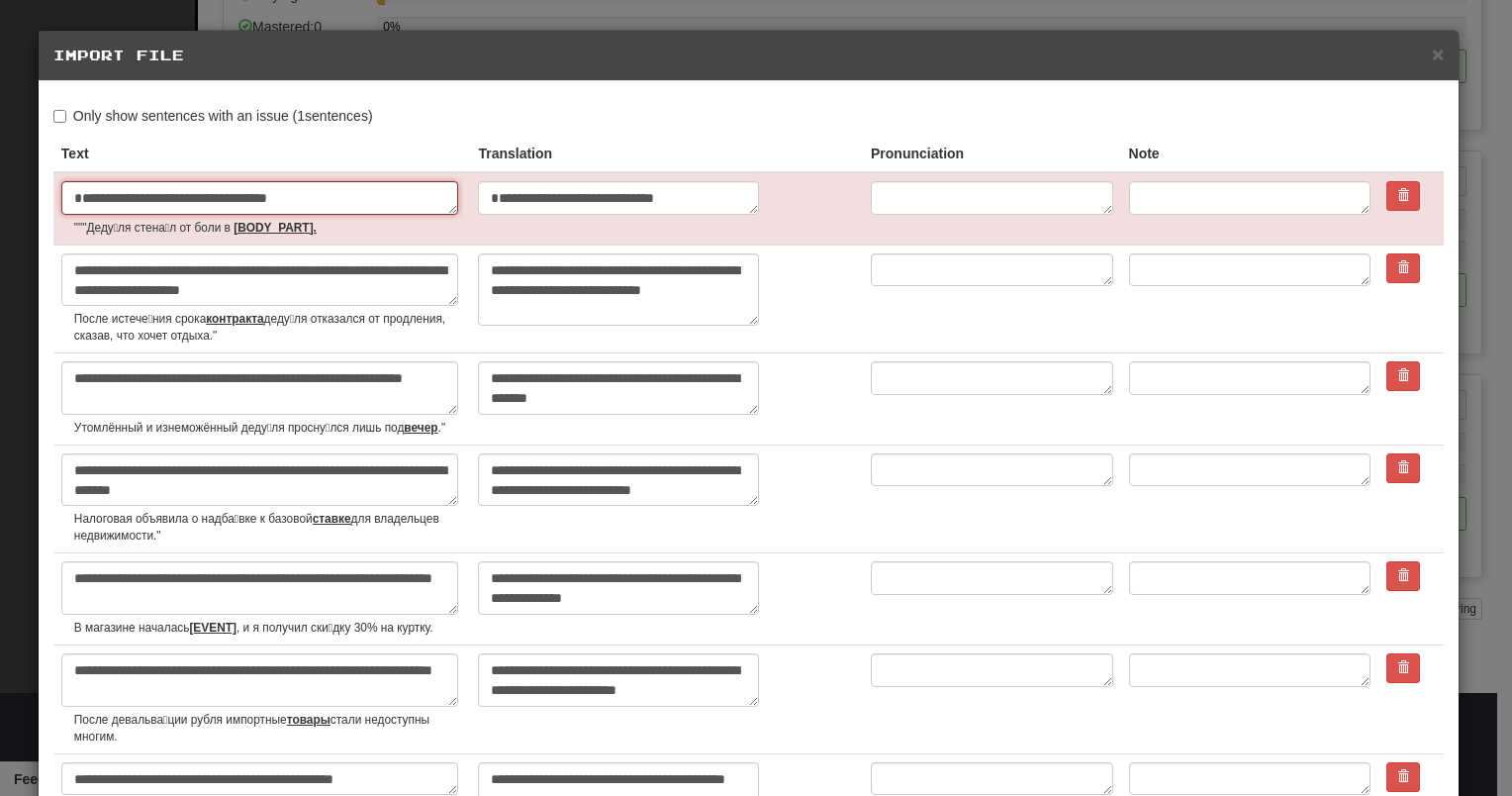 type on "*" 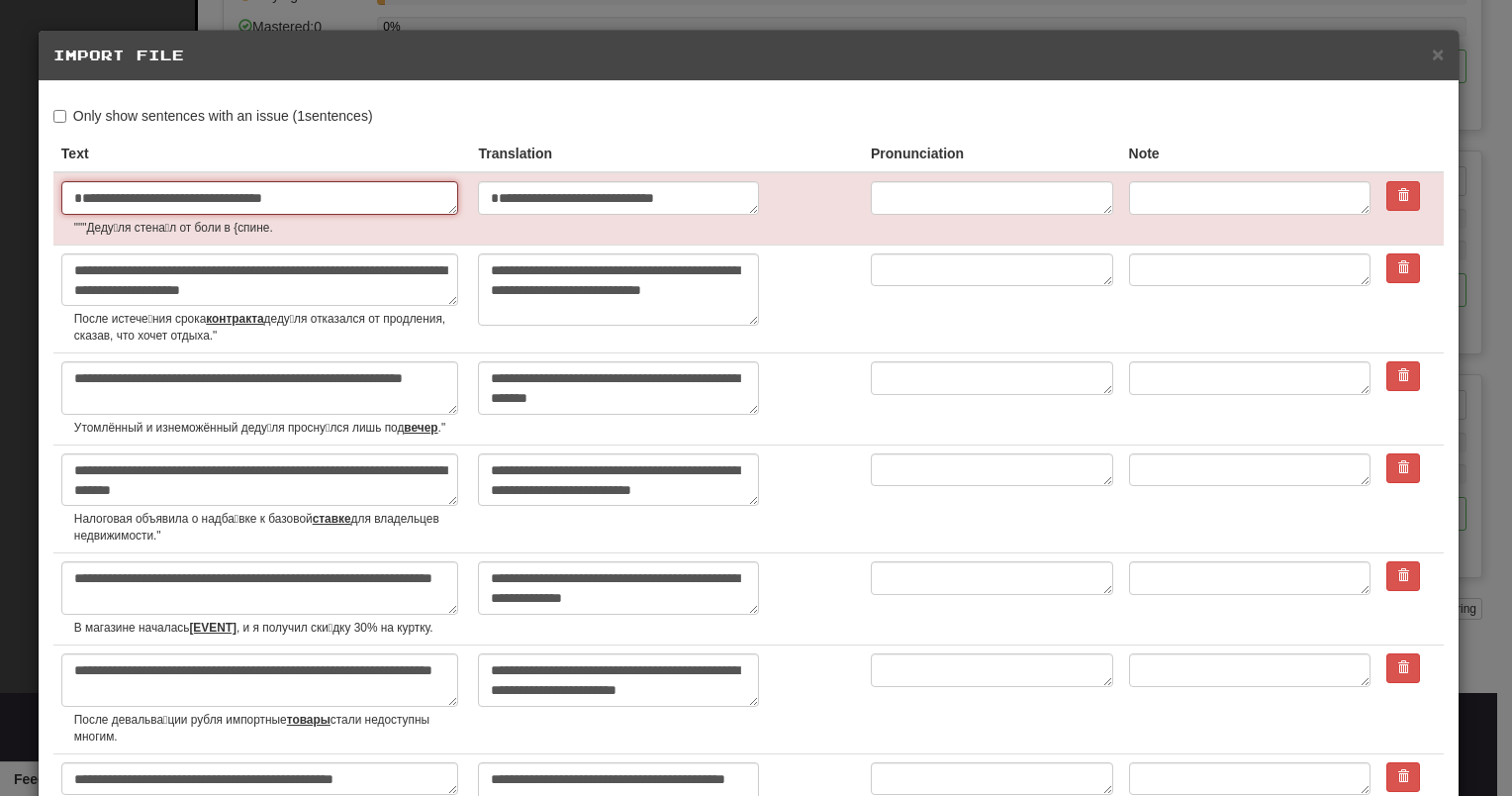 type on "*" 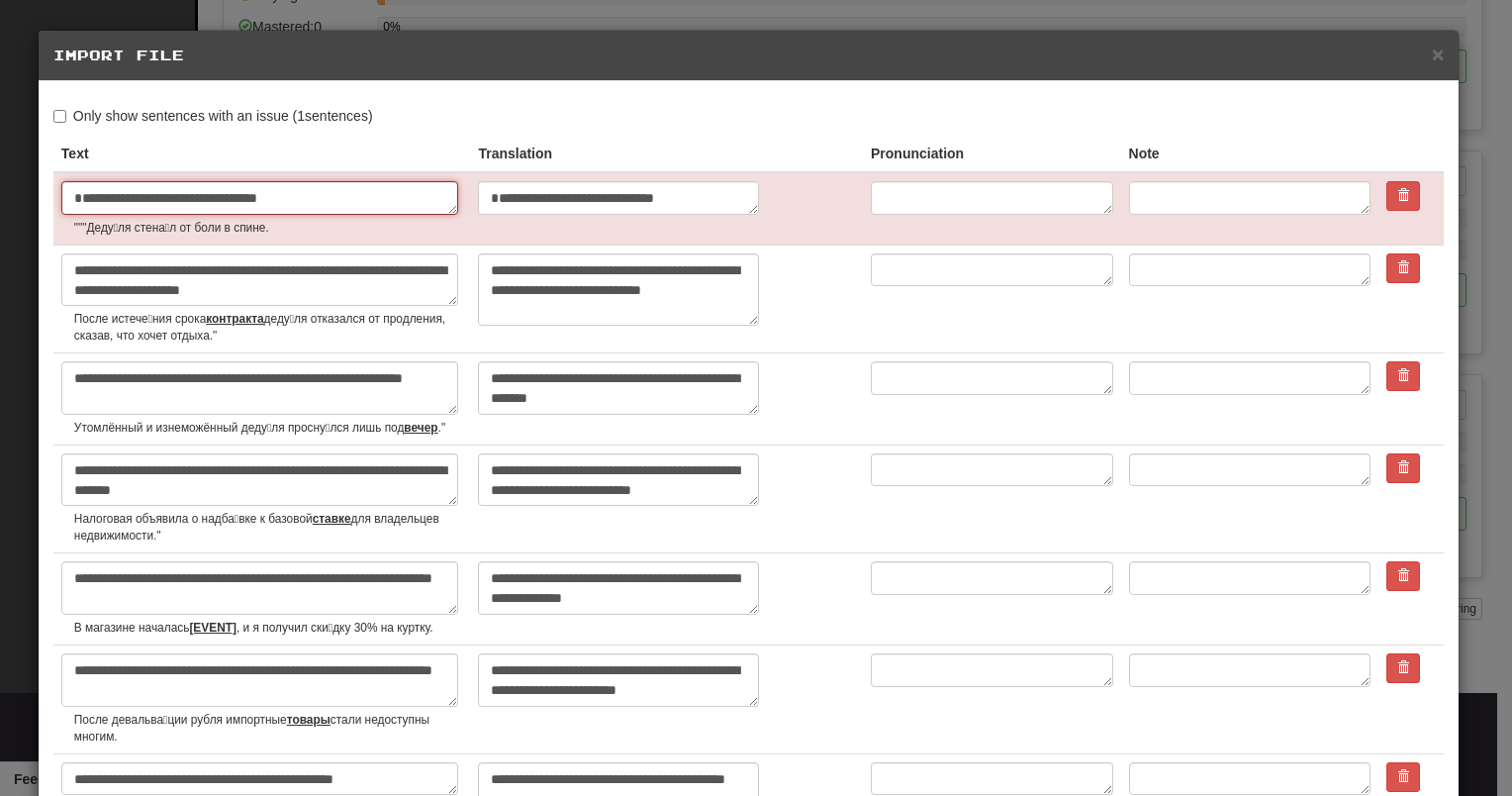 type on "**********" 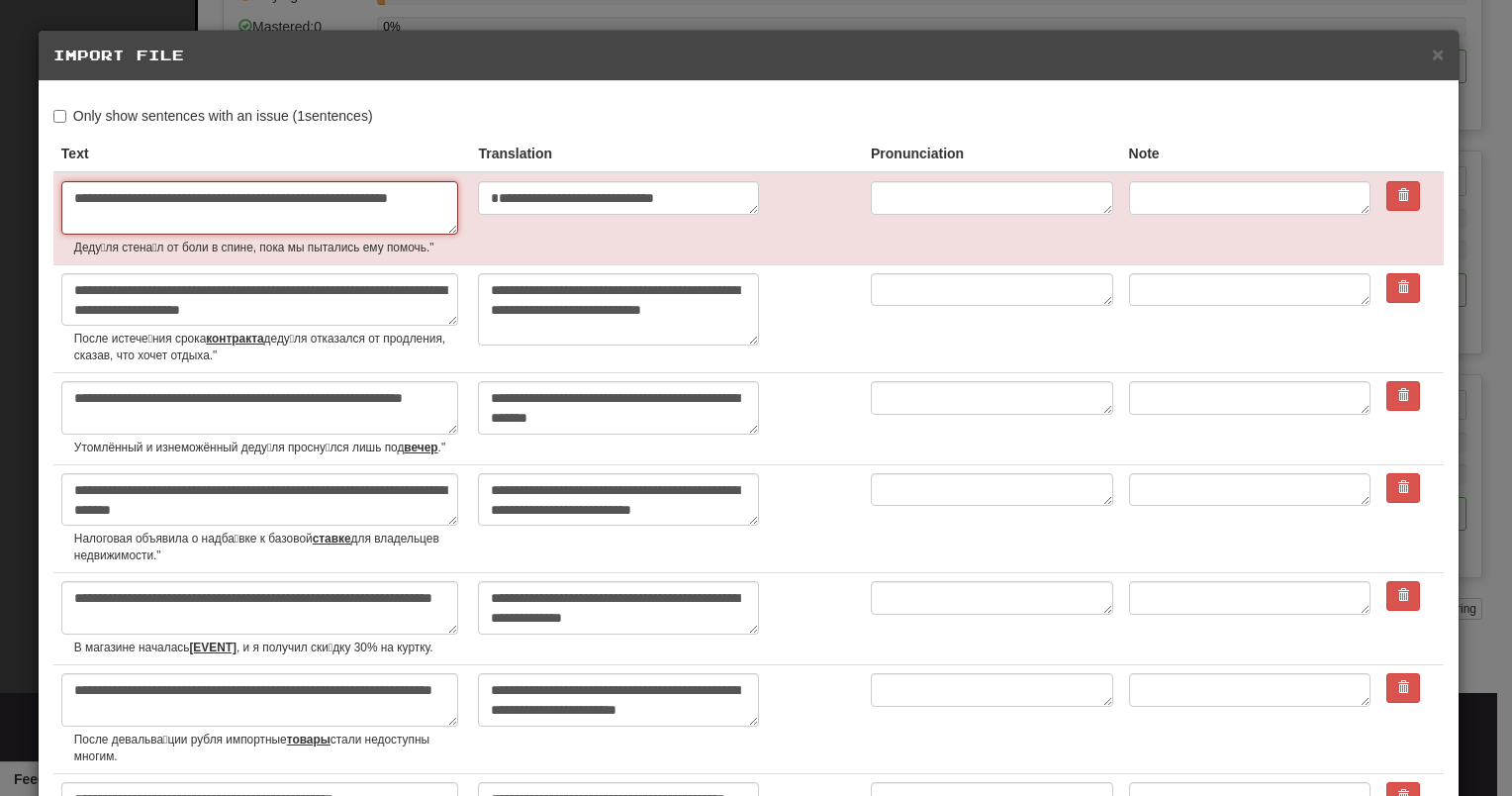 type on "**********" 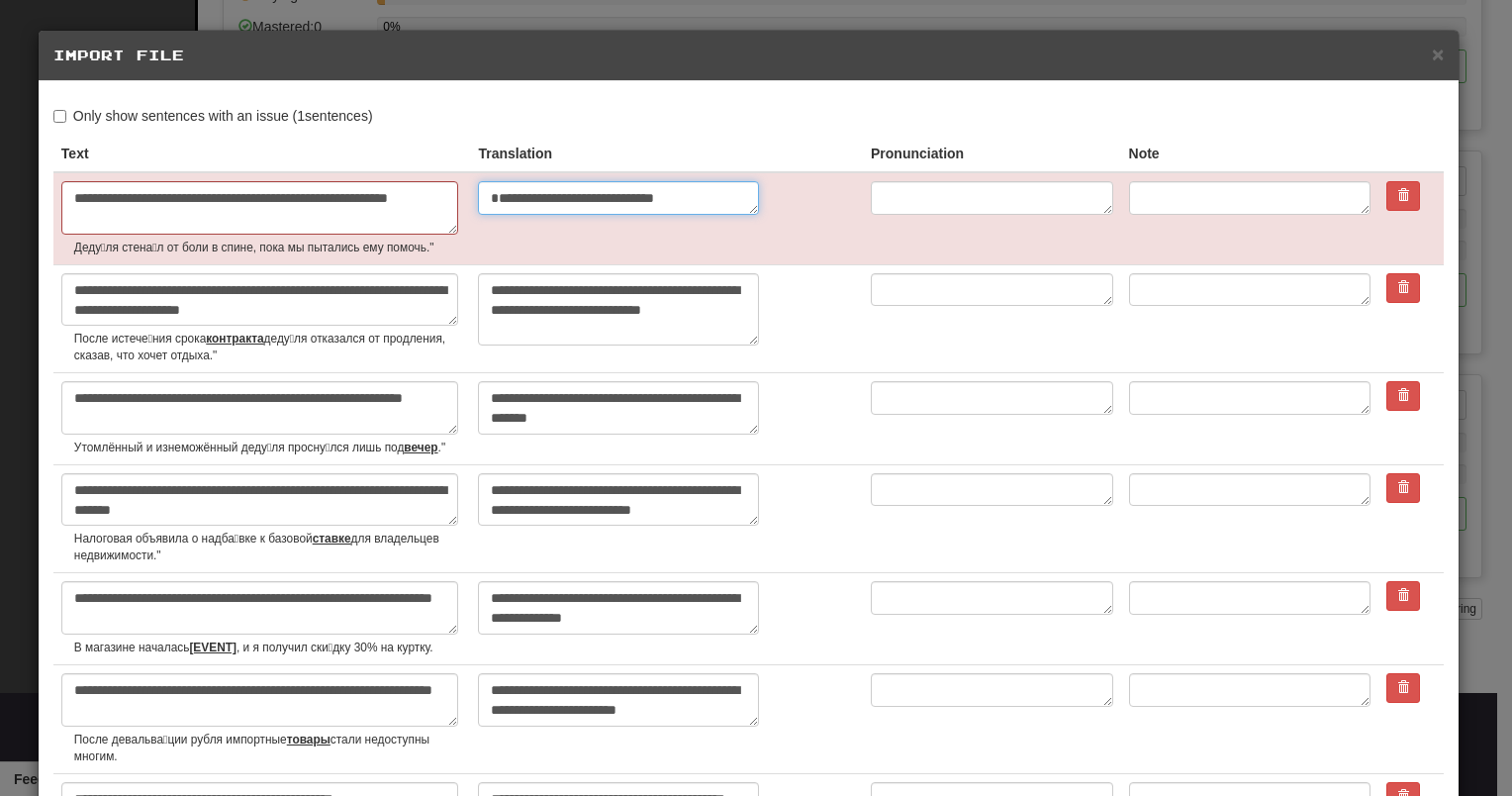 click on "**********" at bounding box center [618, 198] 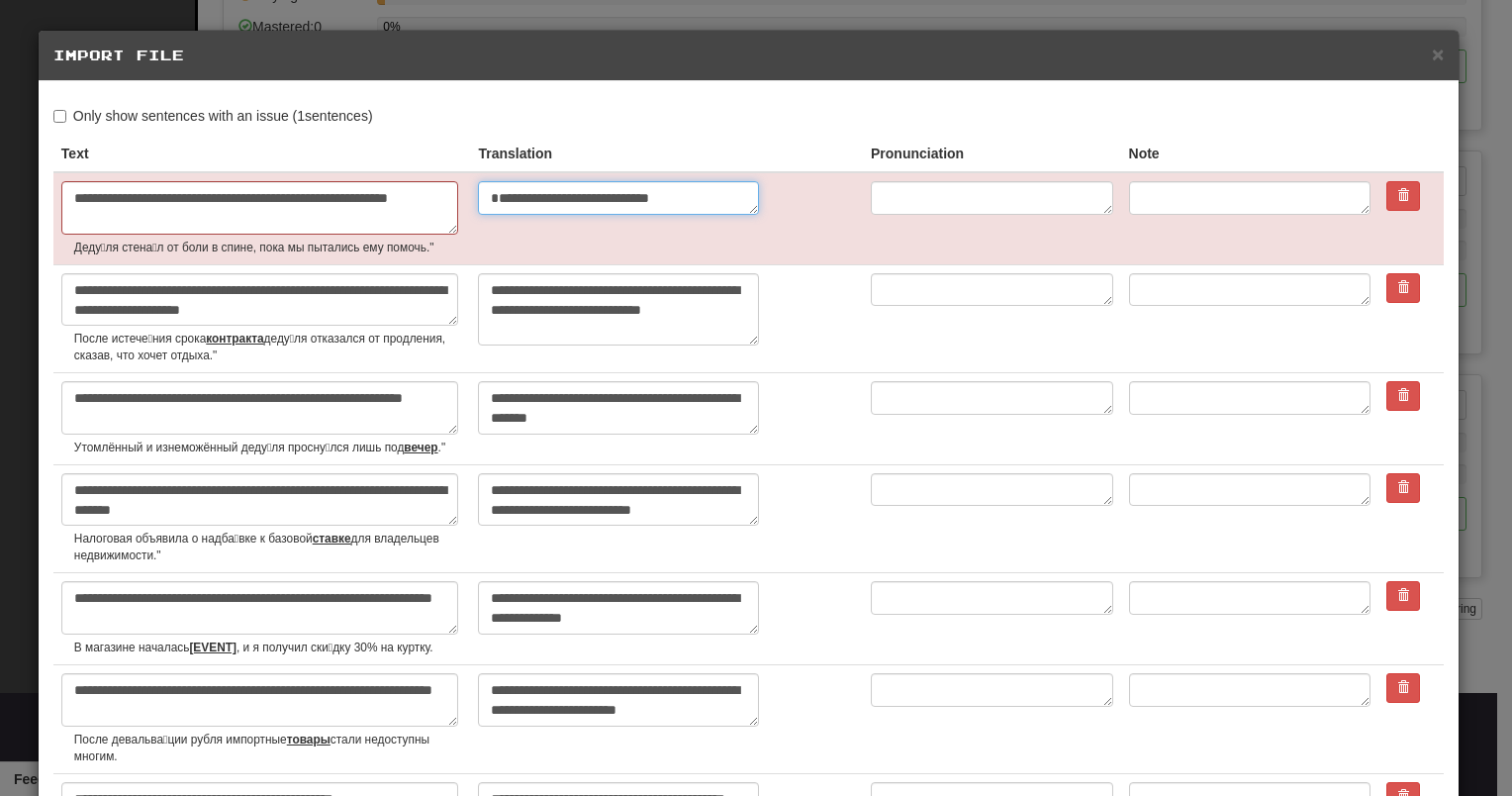 type on "*" 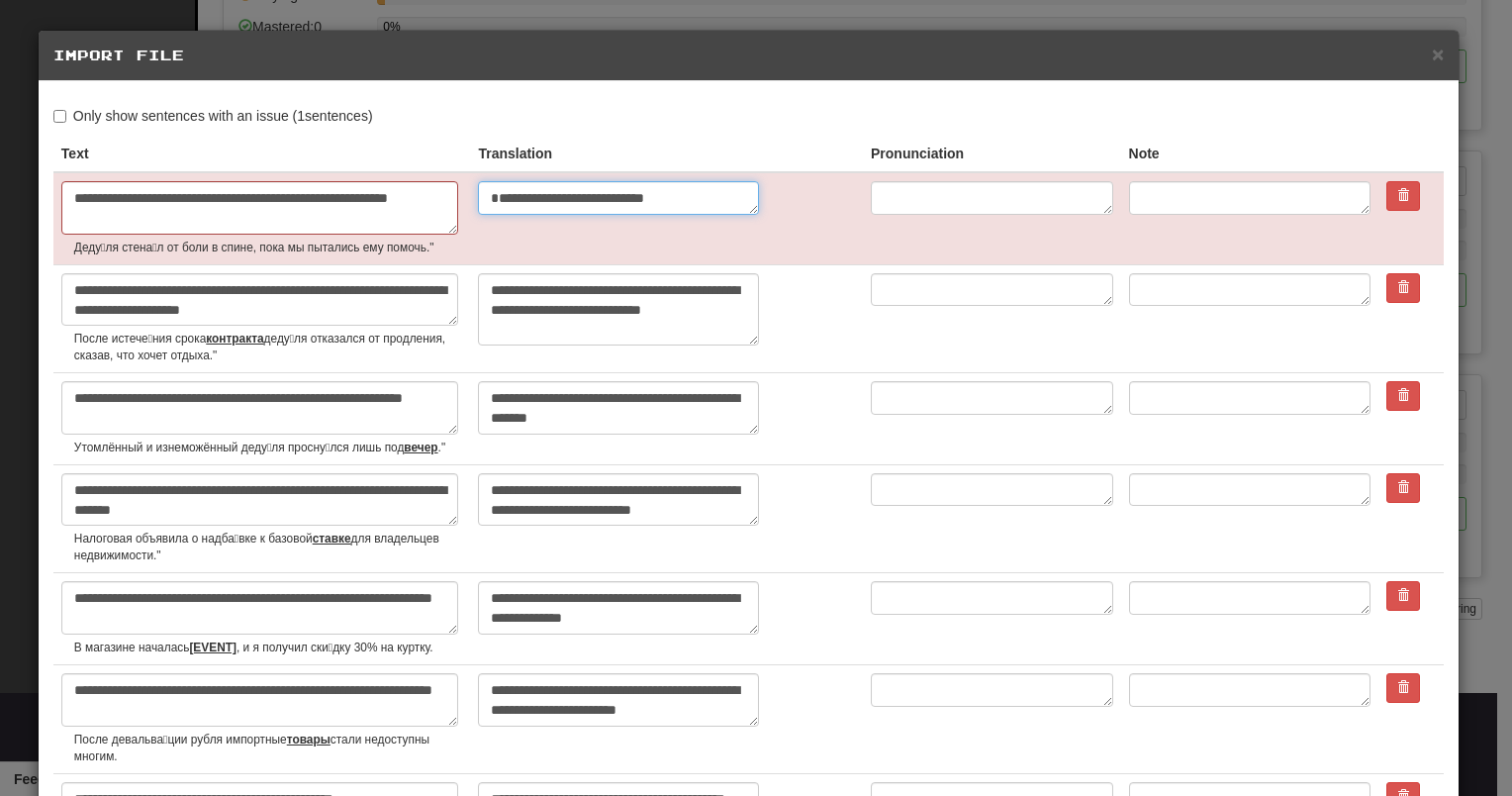 type on "*" 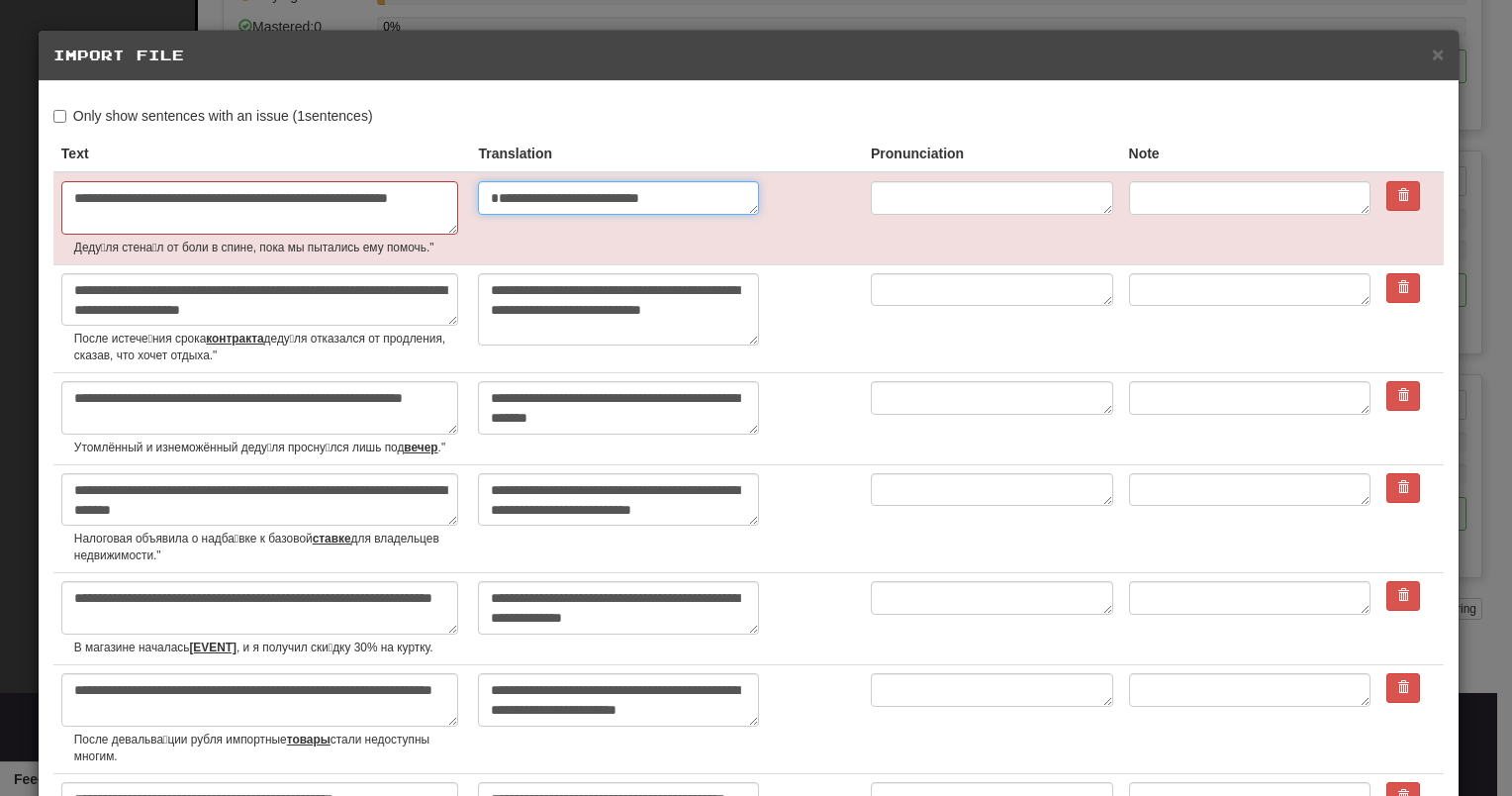 type on "*" 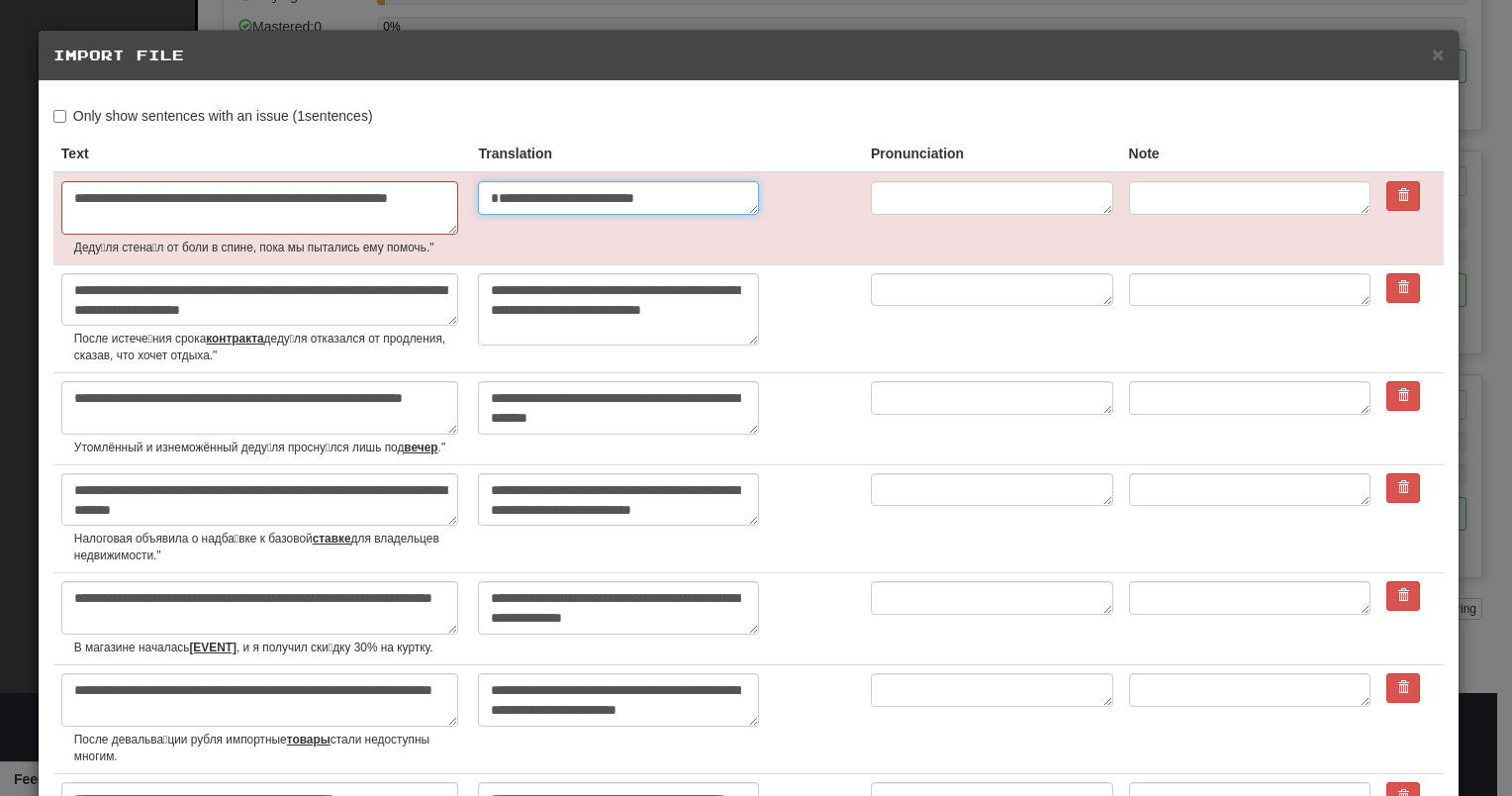 type on "*" 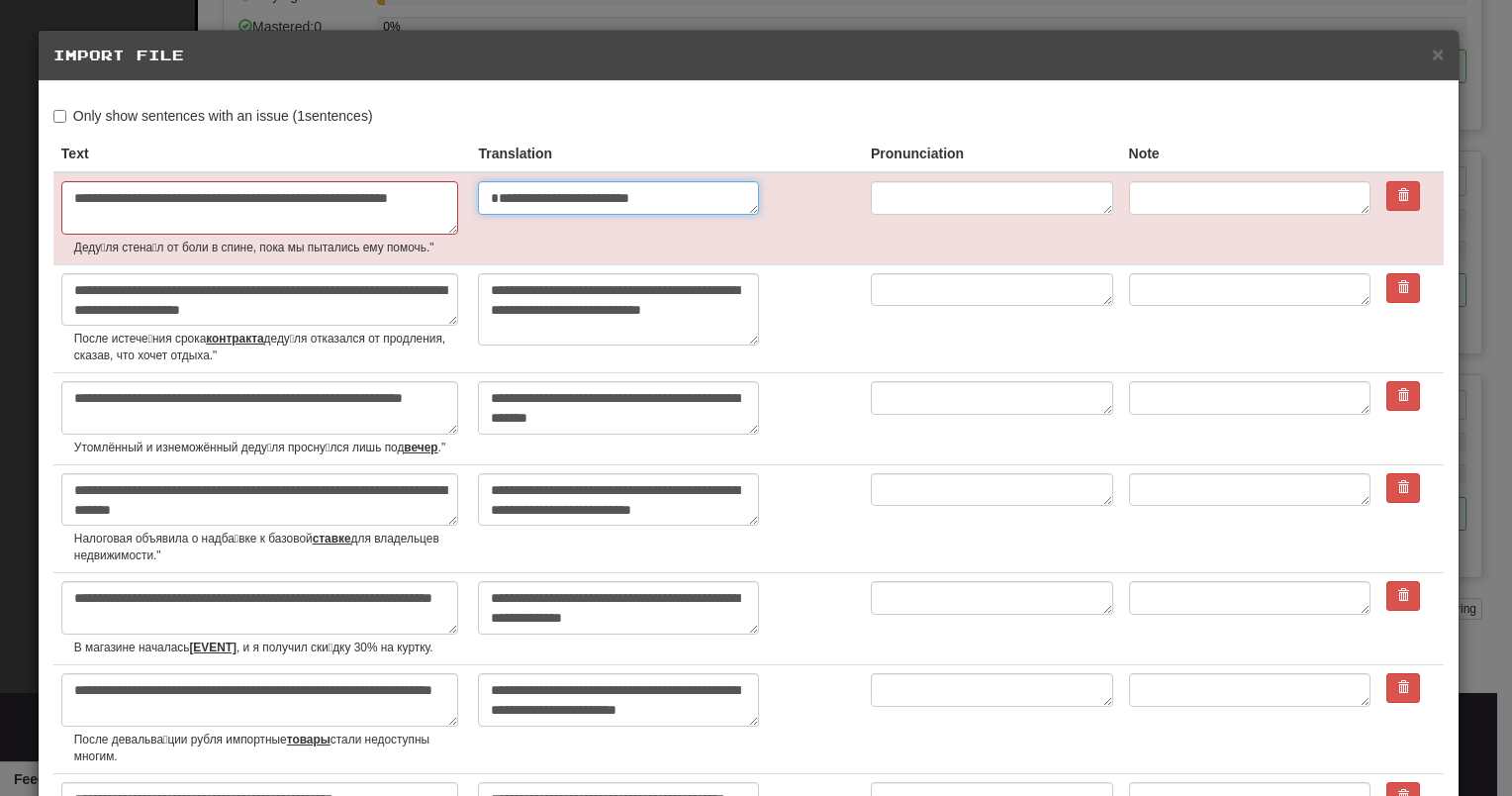 type on "*" 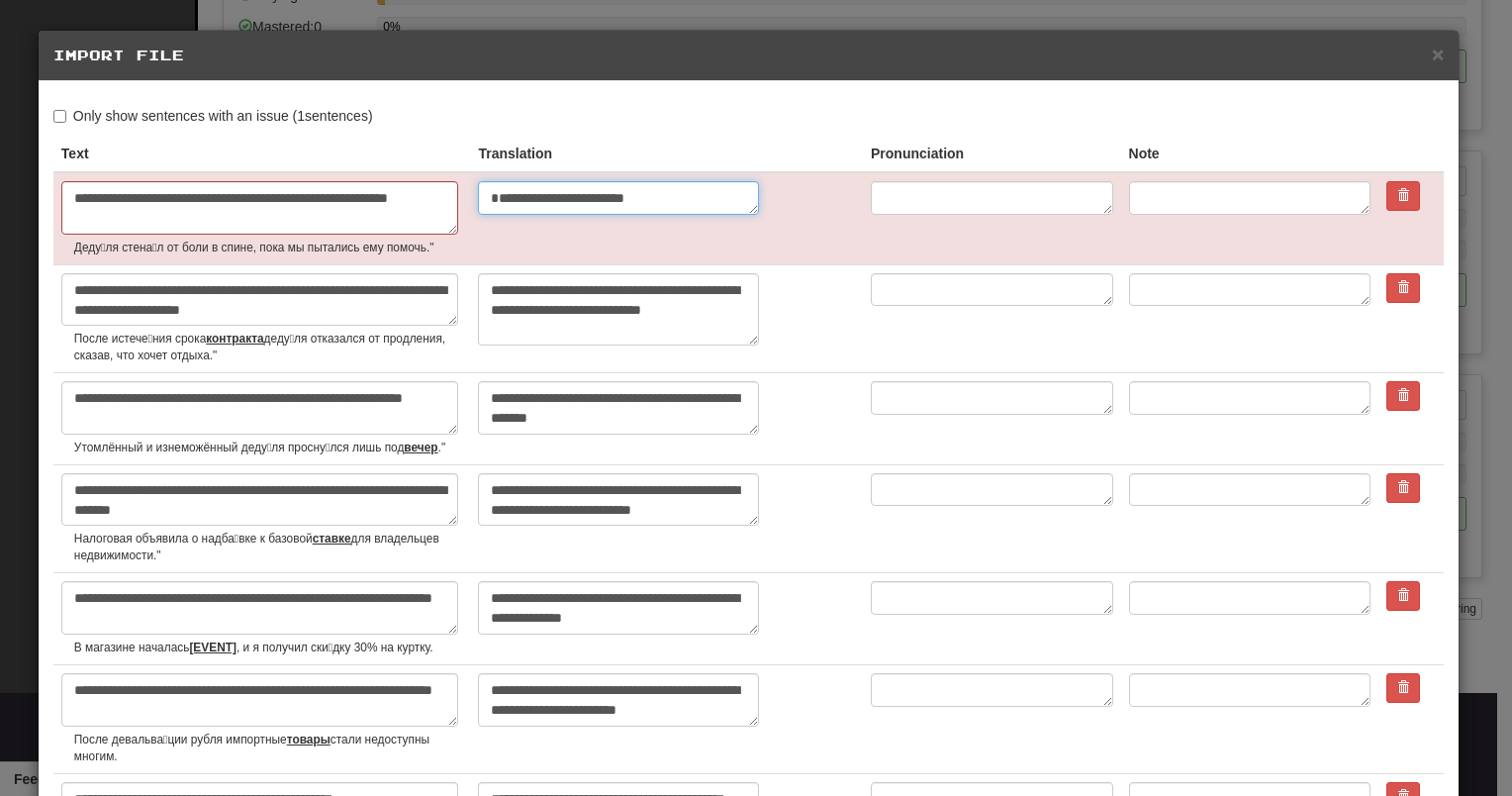 type on "*" 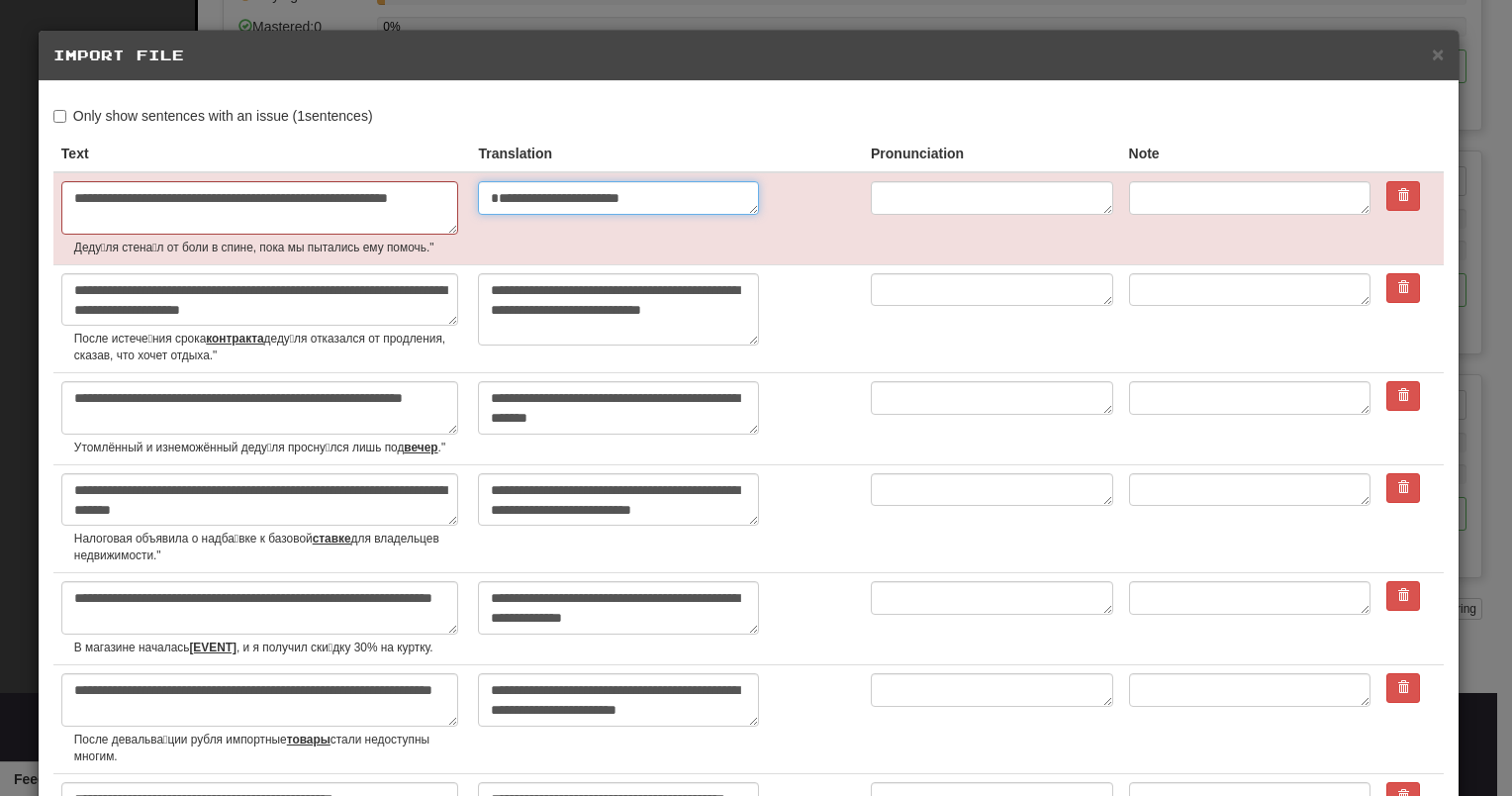 type on "**********" 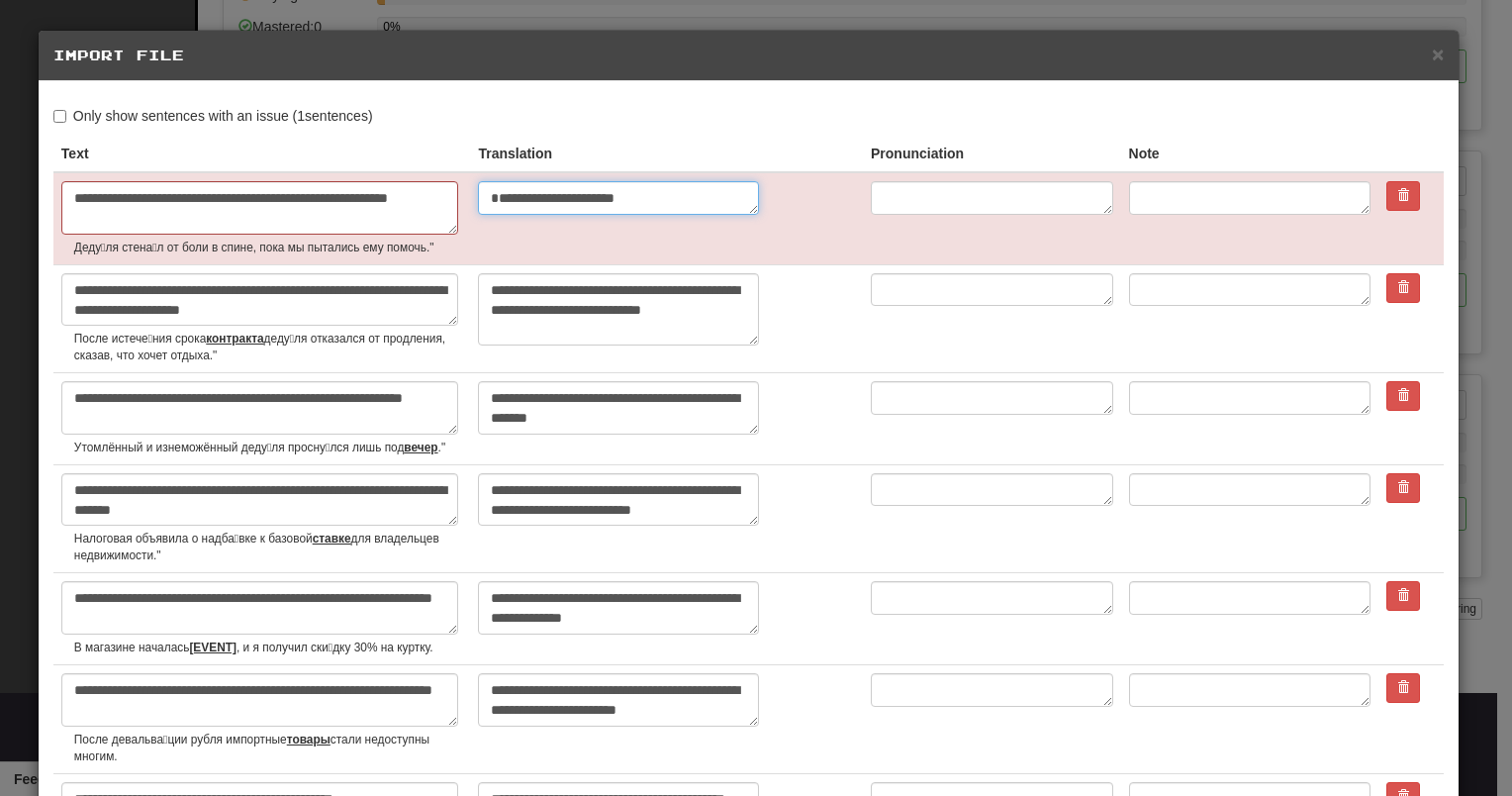 type on "*" 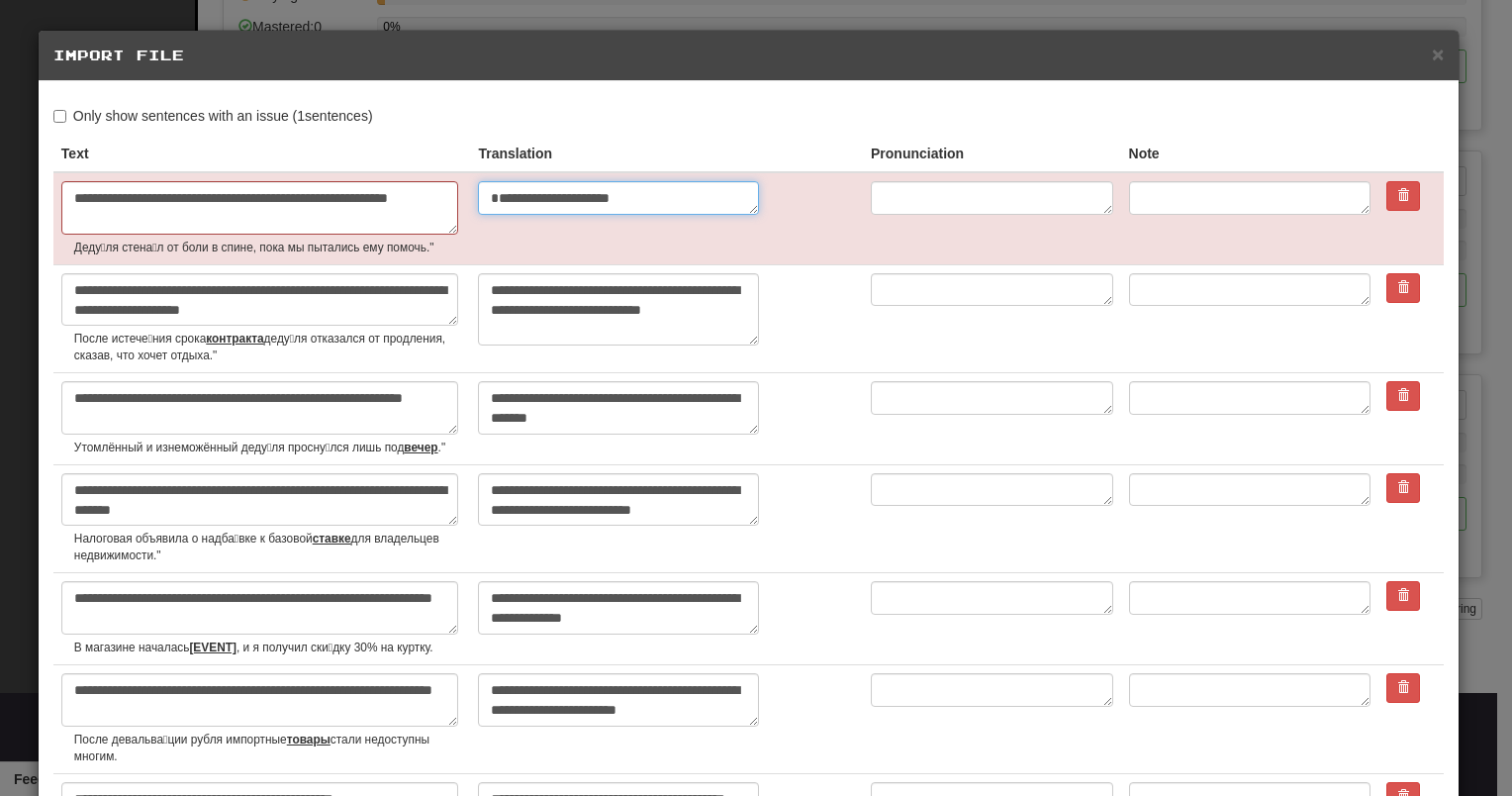 type on "*" 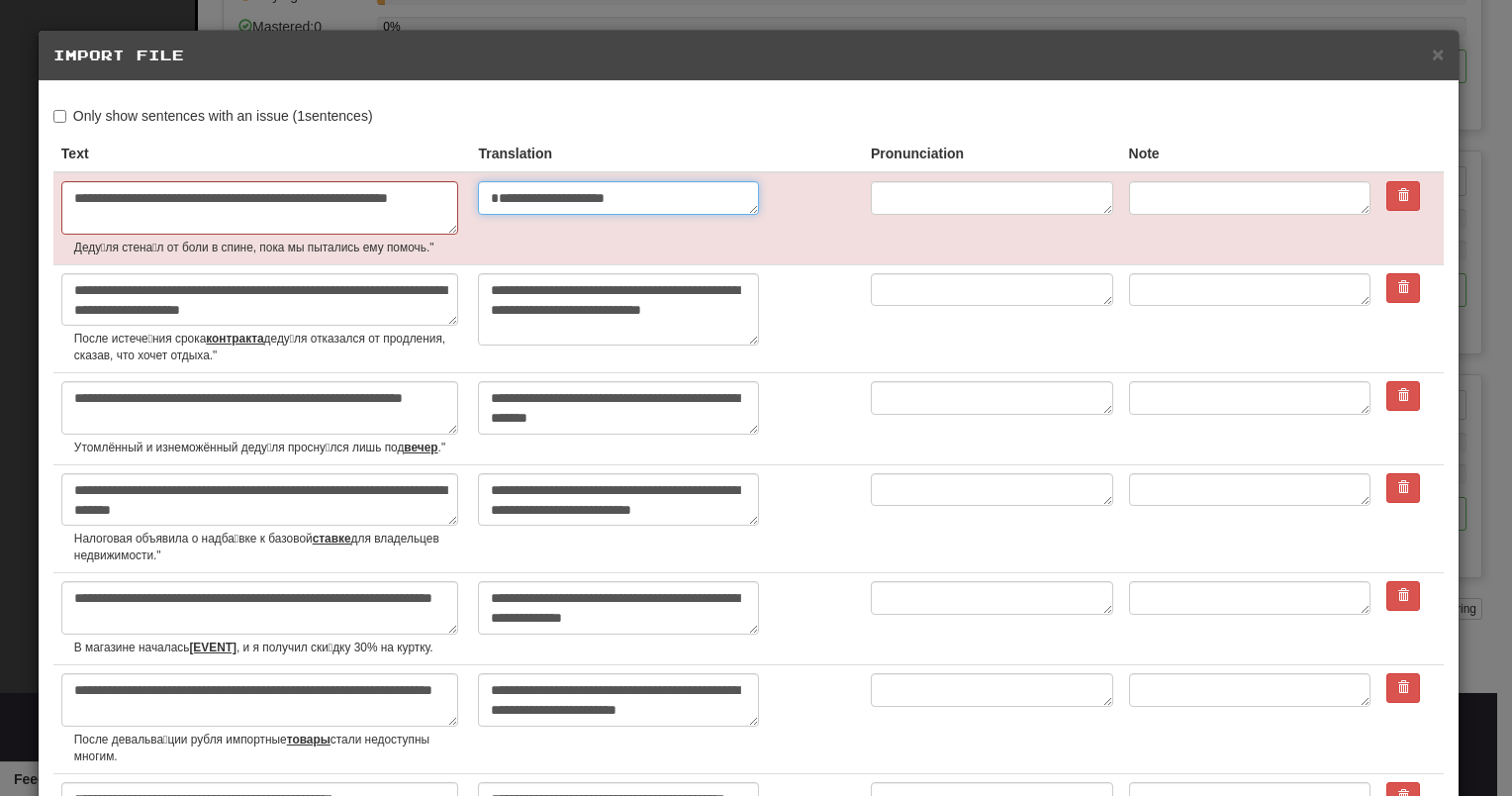 type on "*" 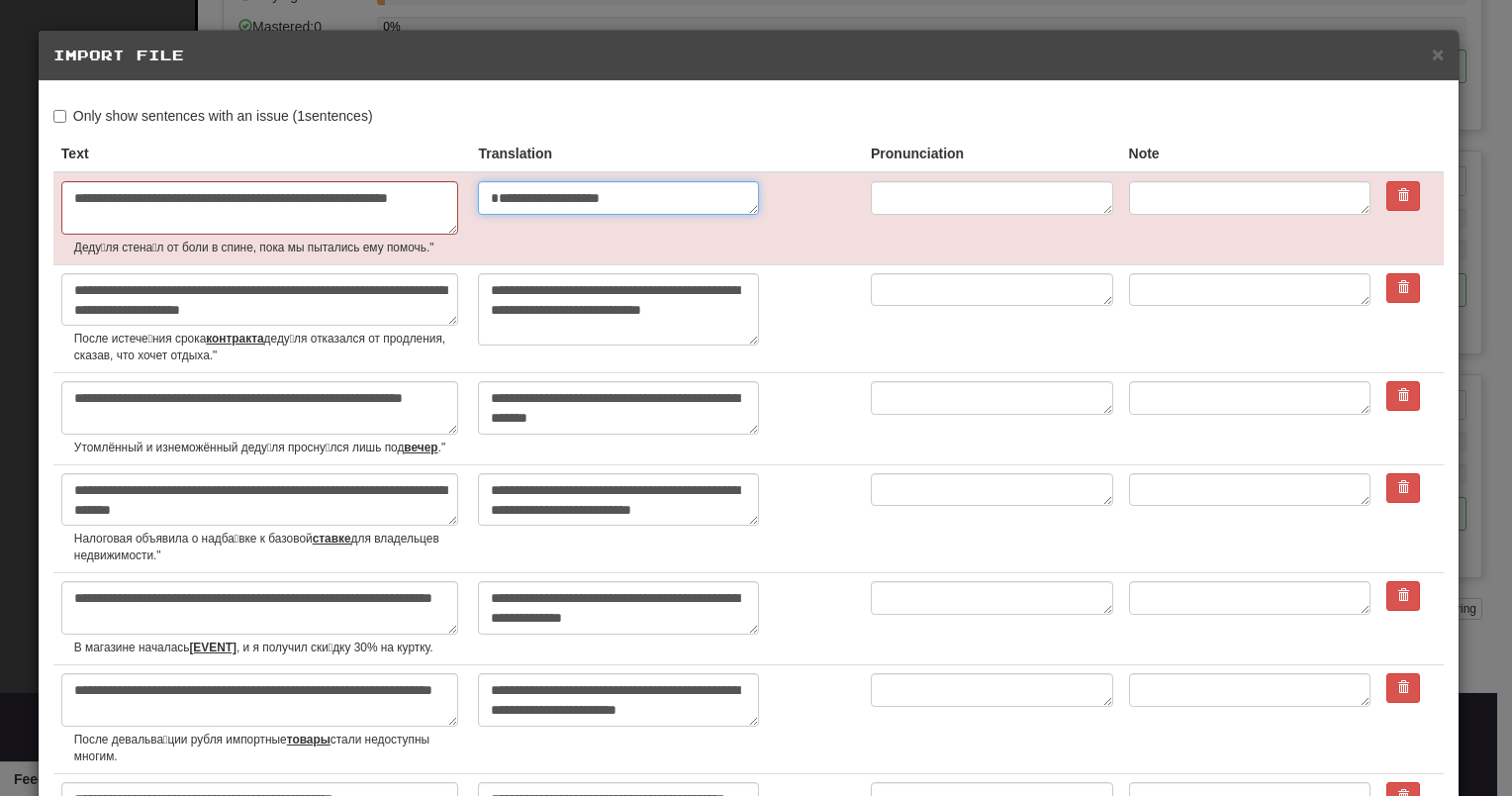 type on "*" 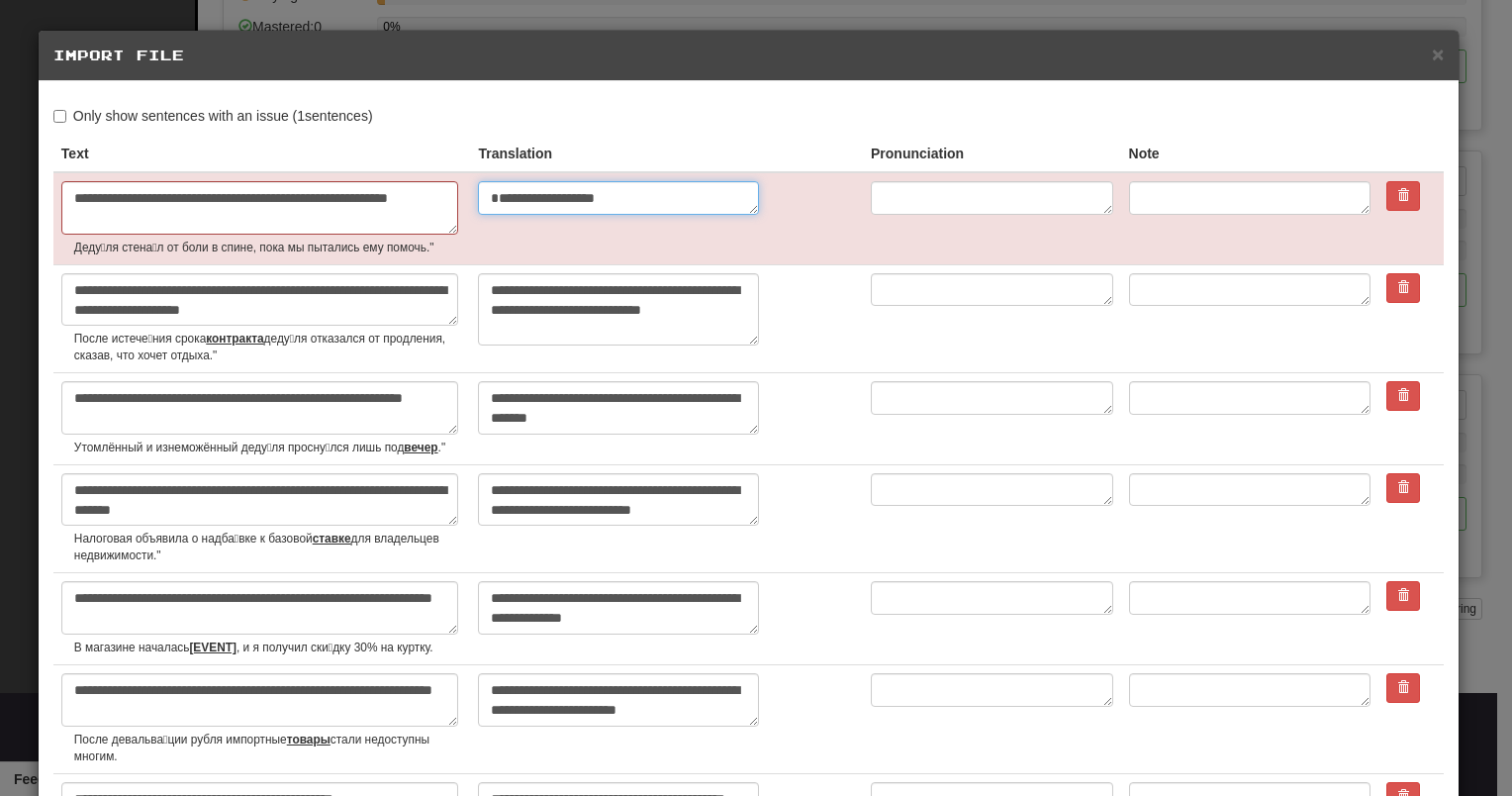 type on "*" 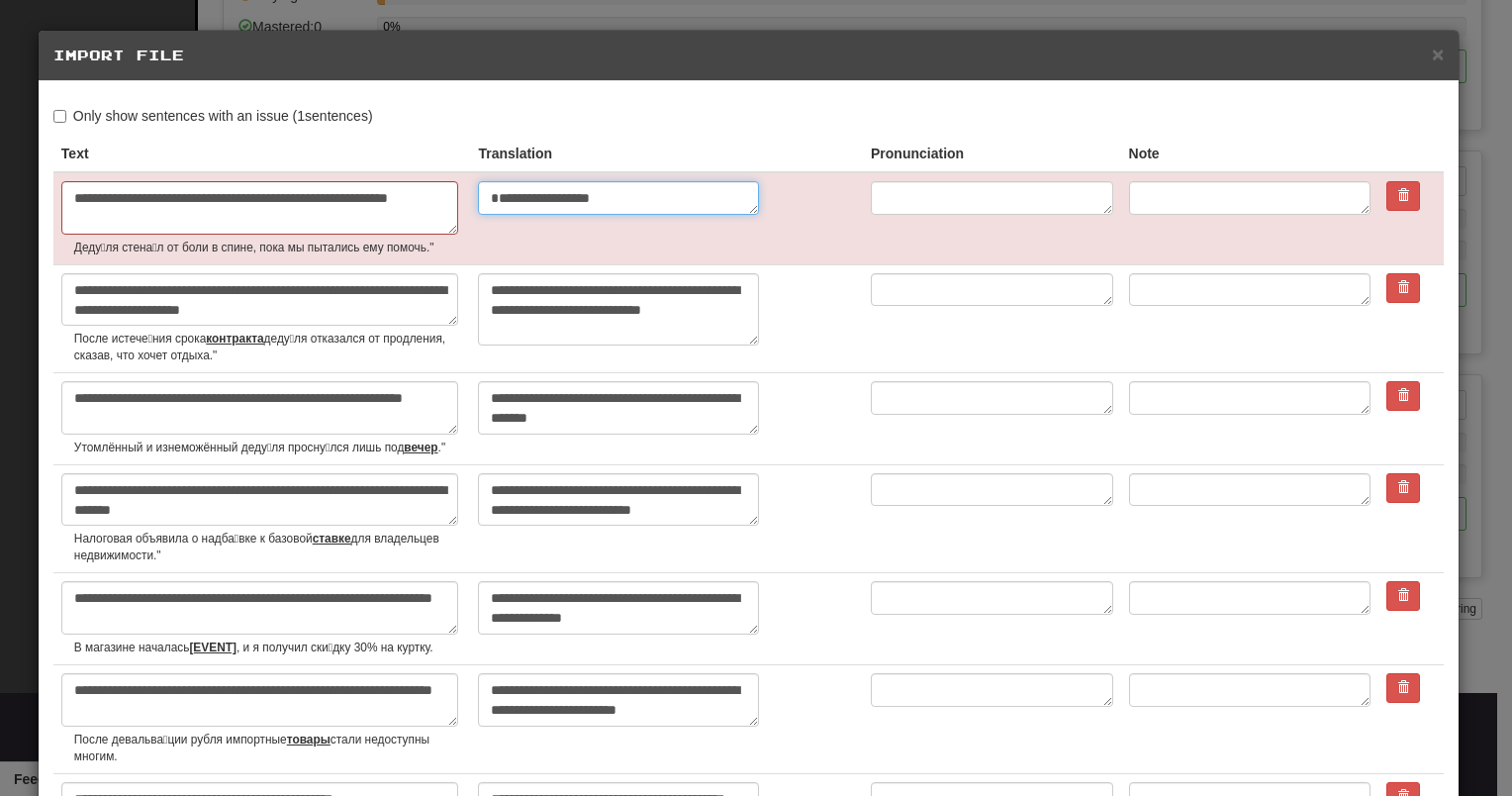 type on "*" 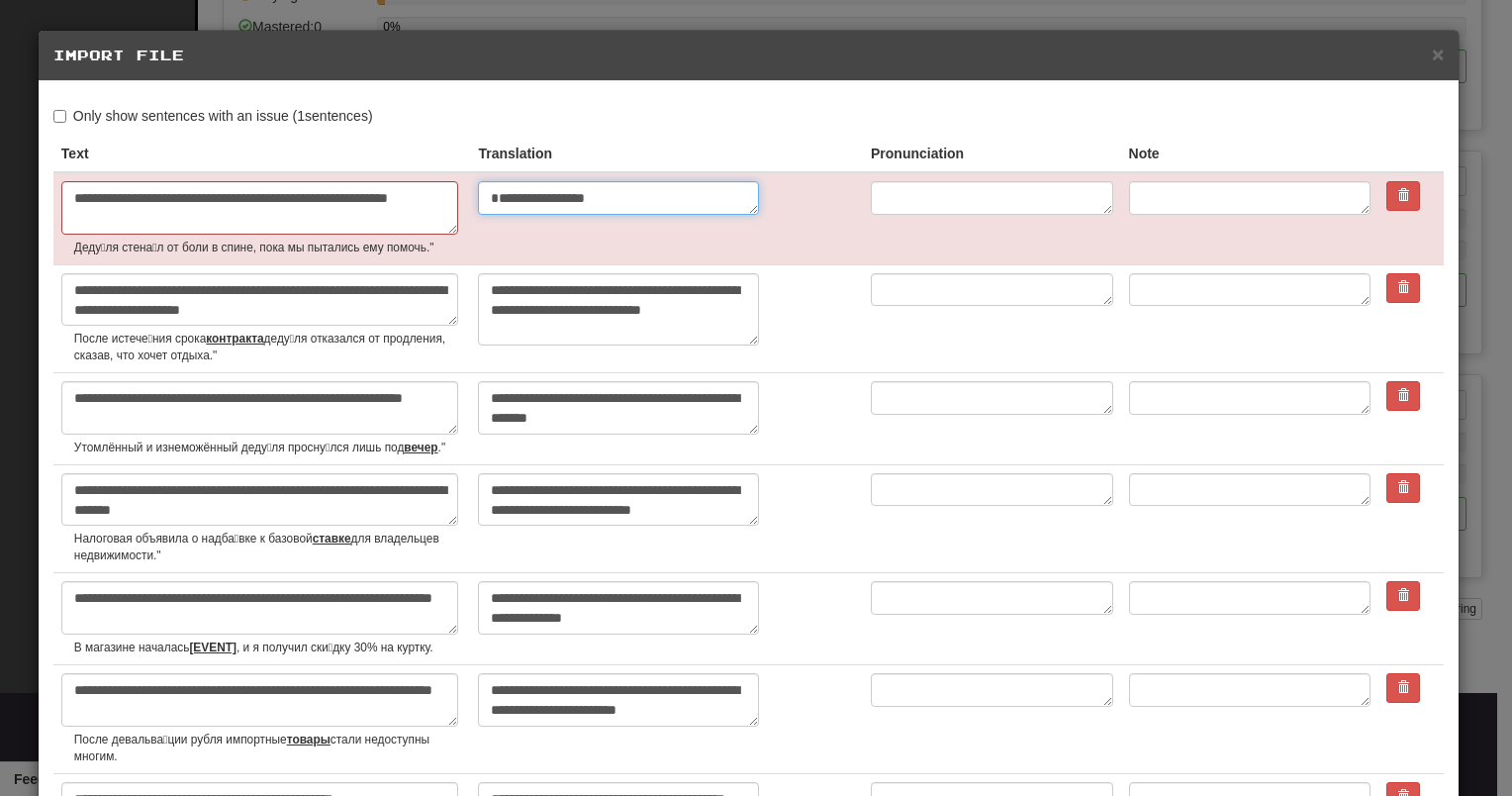 type on "*" 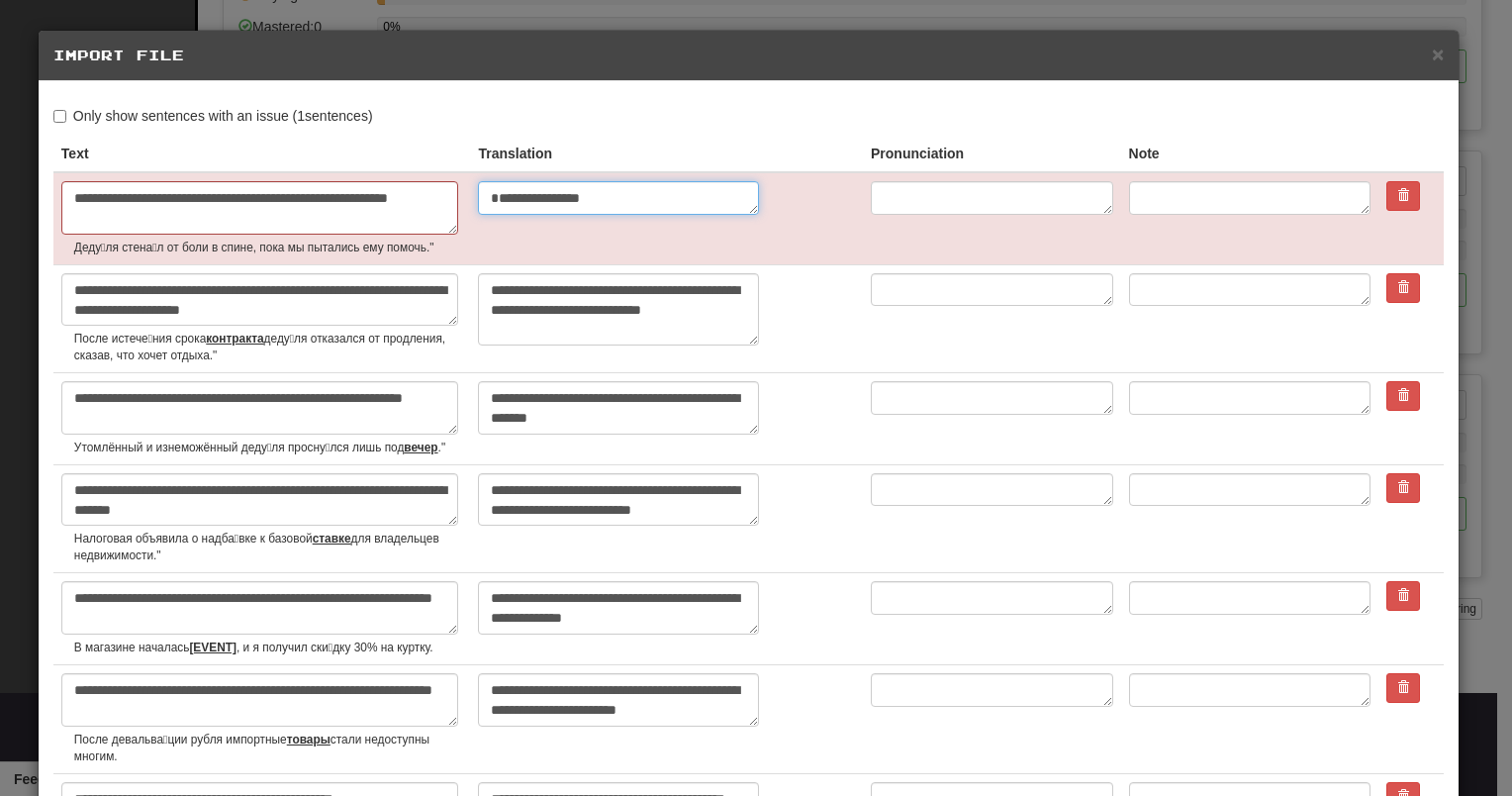 type on "*" 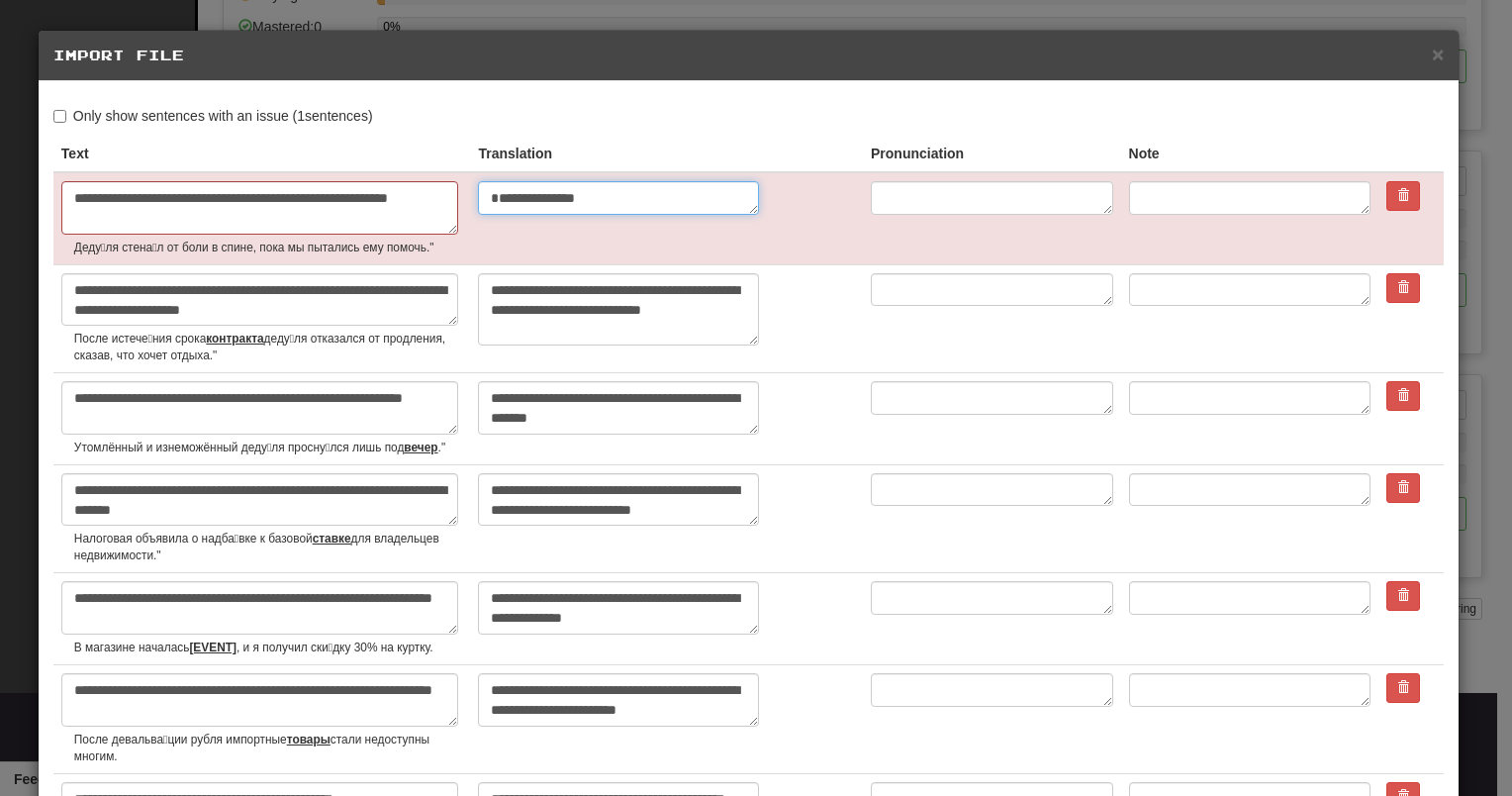 type on "*" 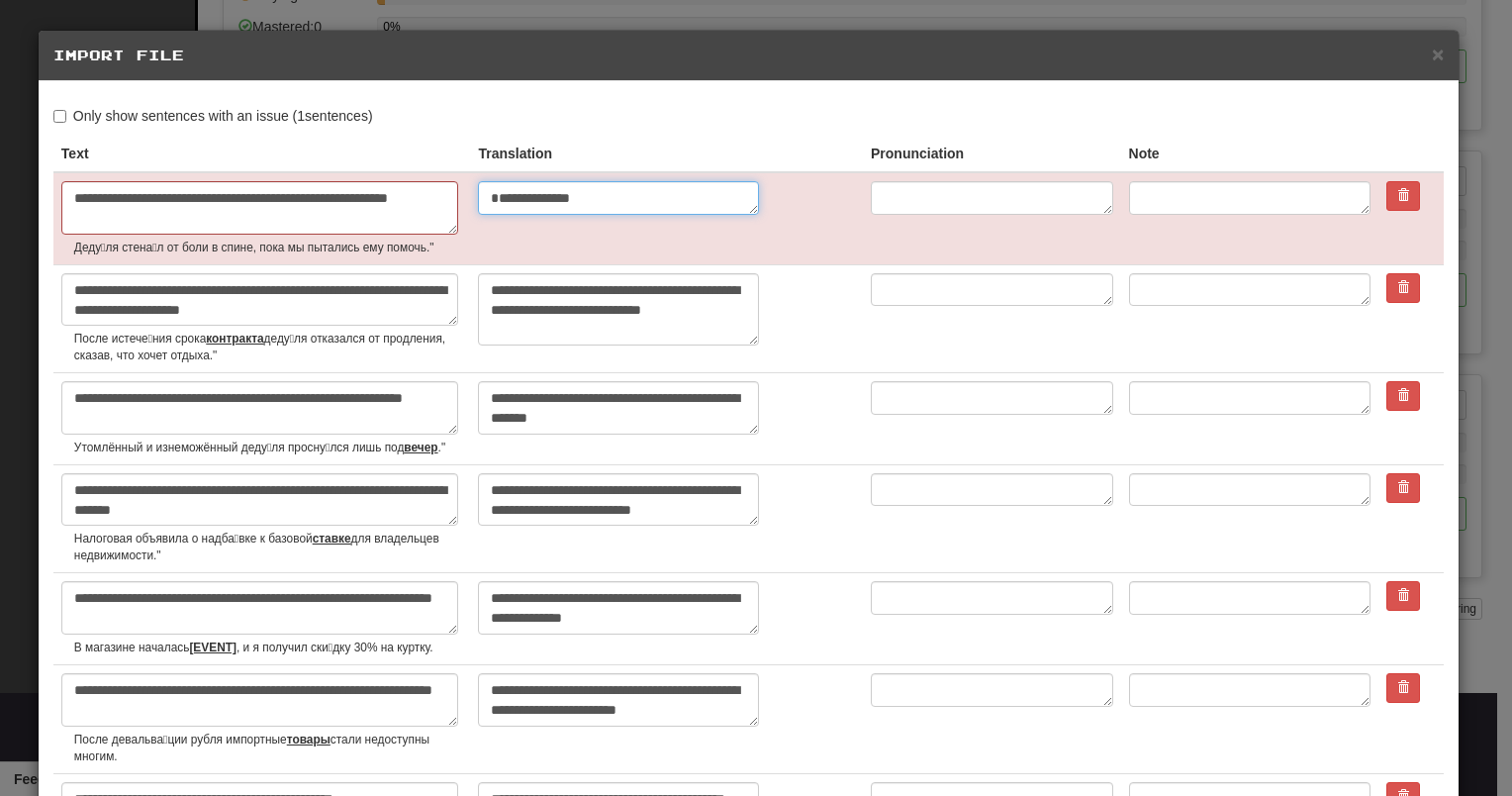 type on "*" 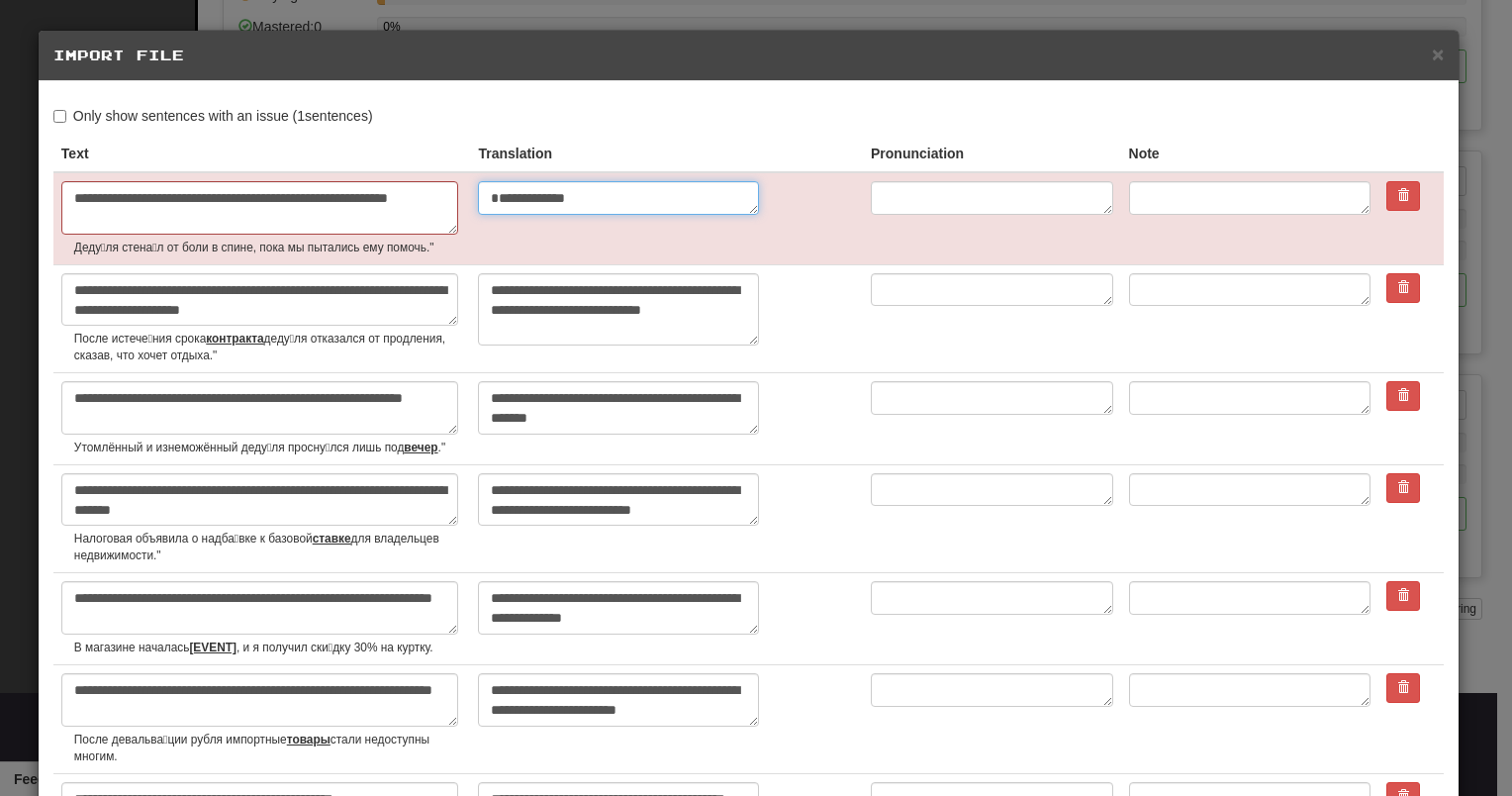 type on "*" 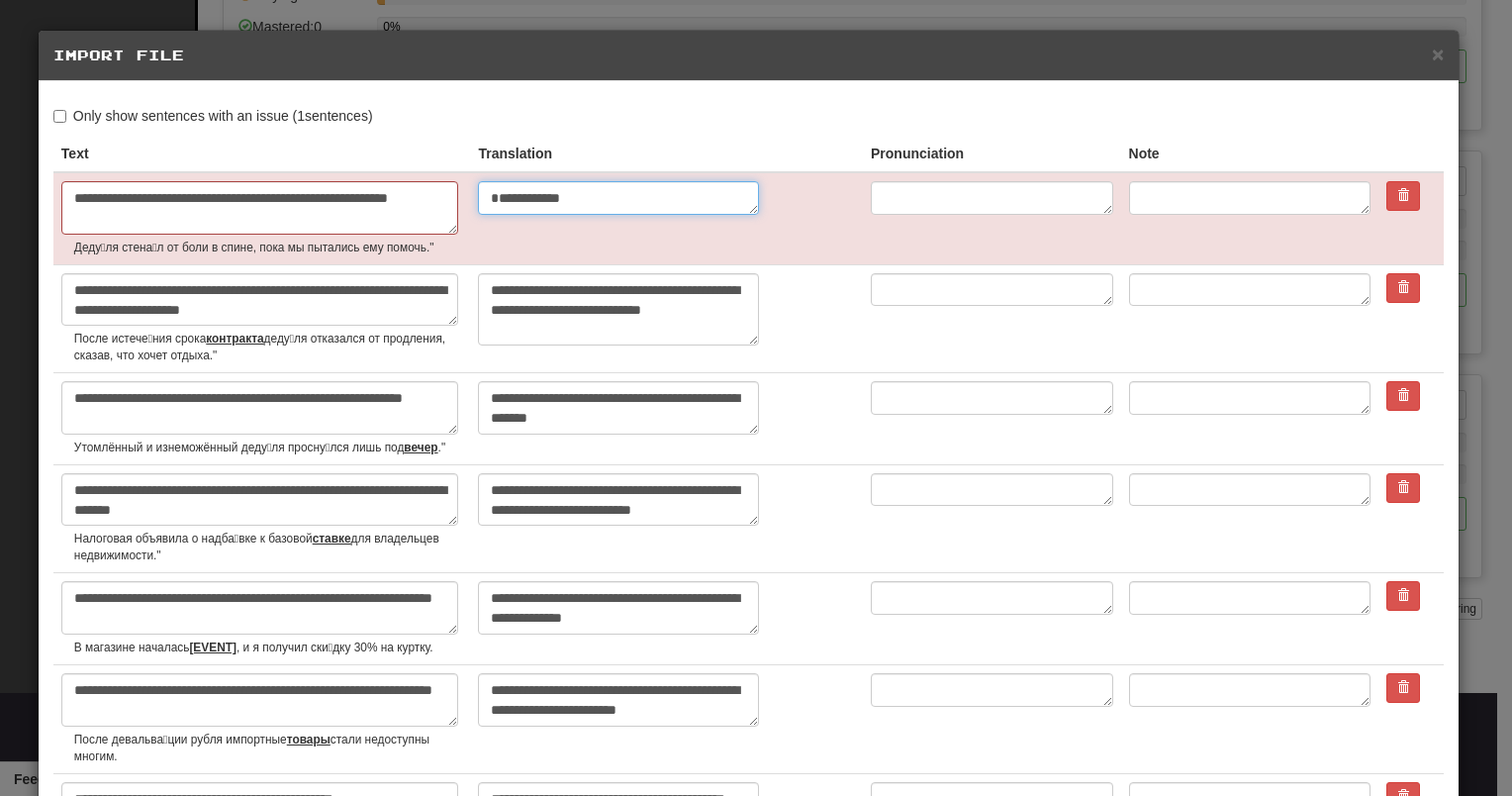 type on "*" 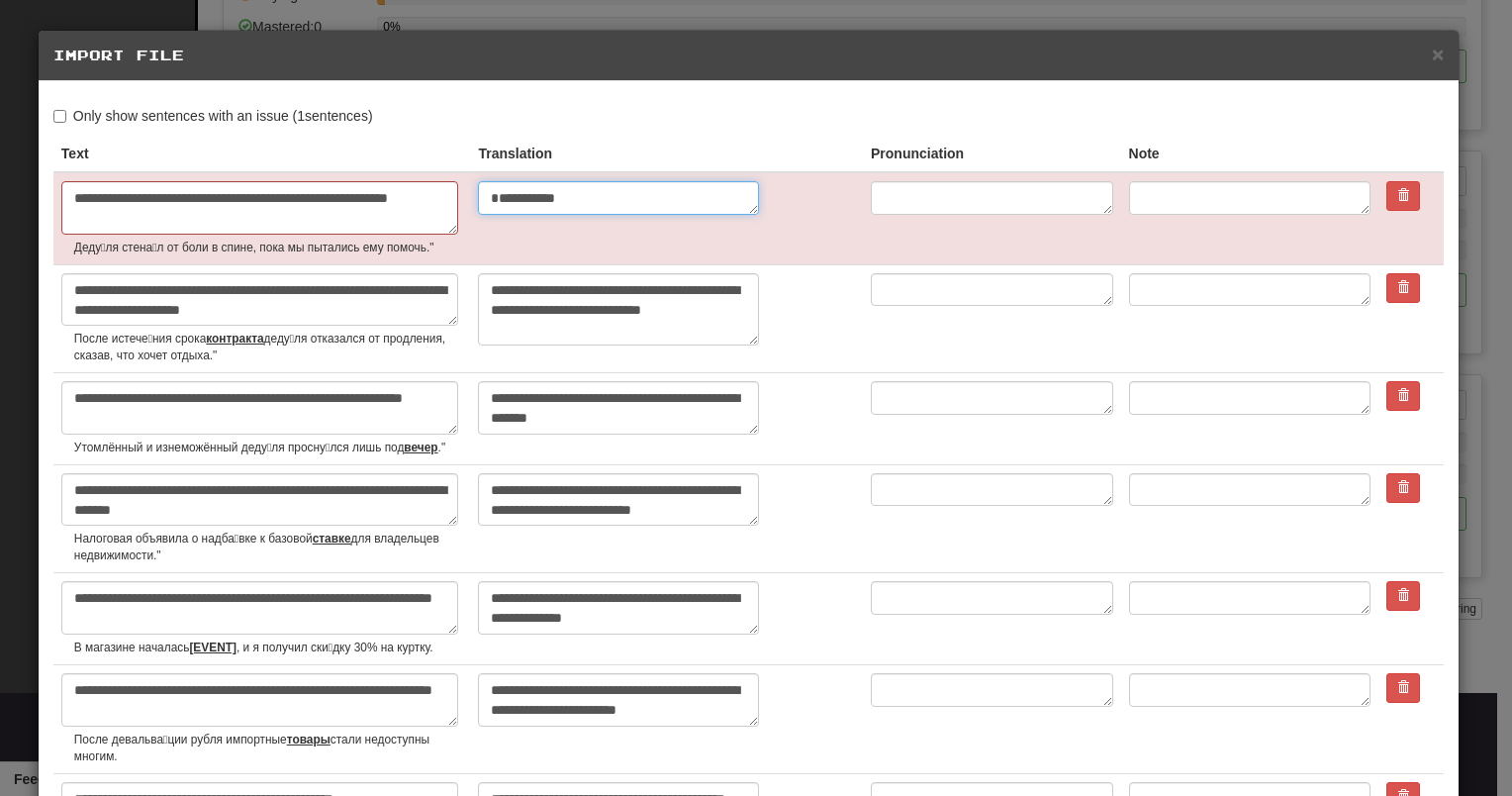 type on "*" 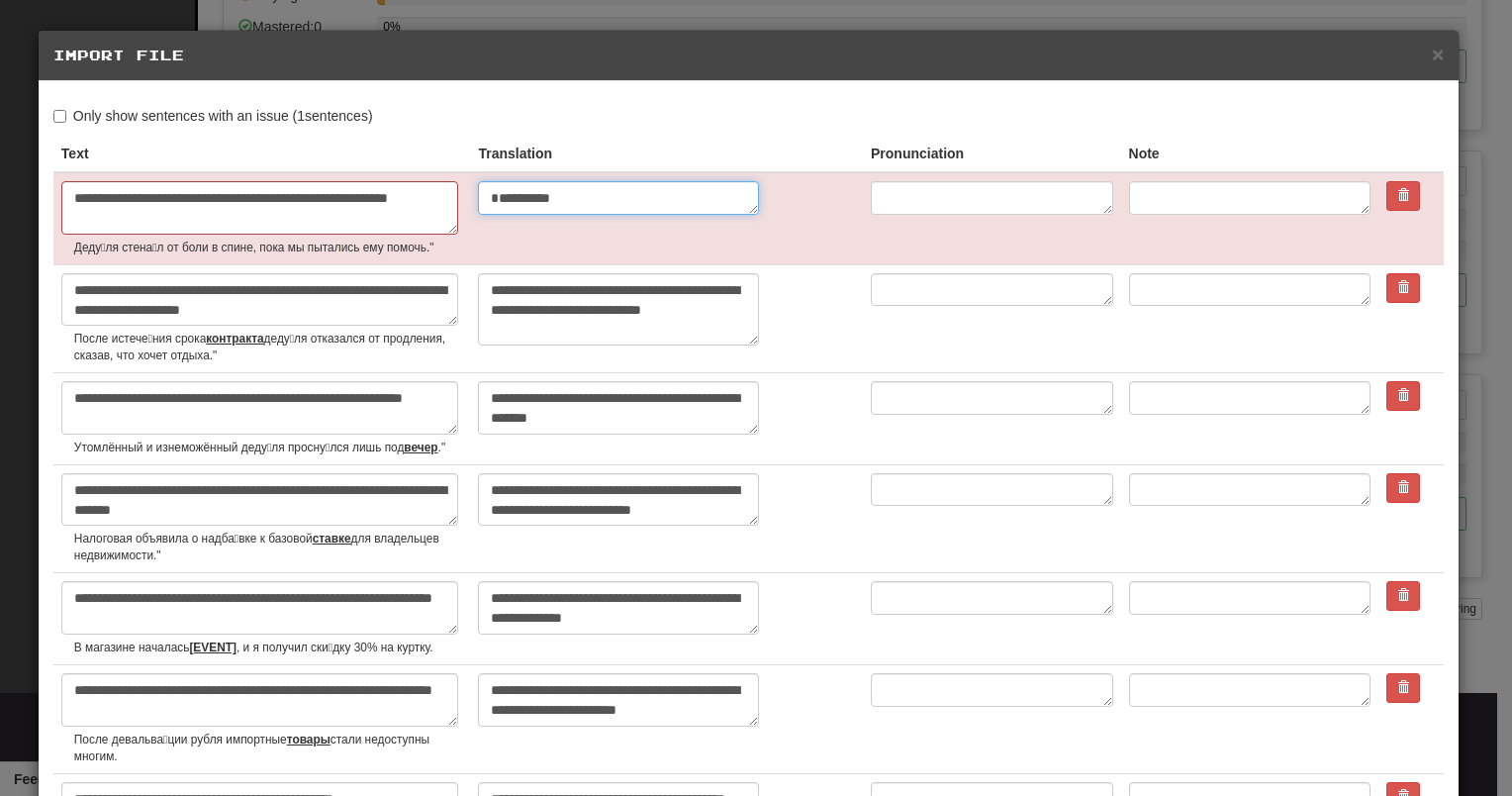type on "*" 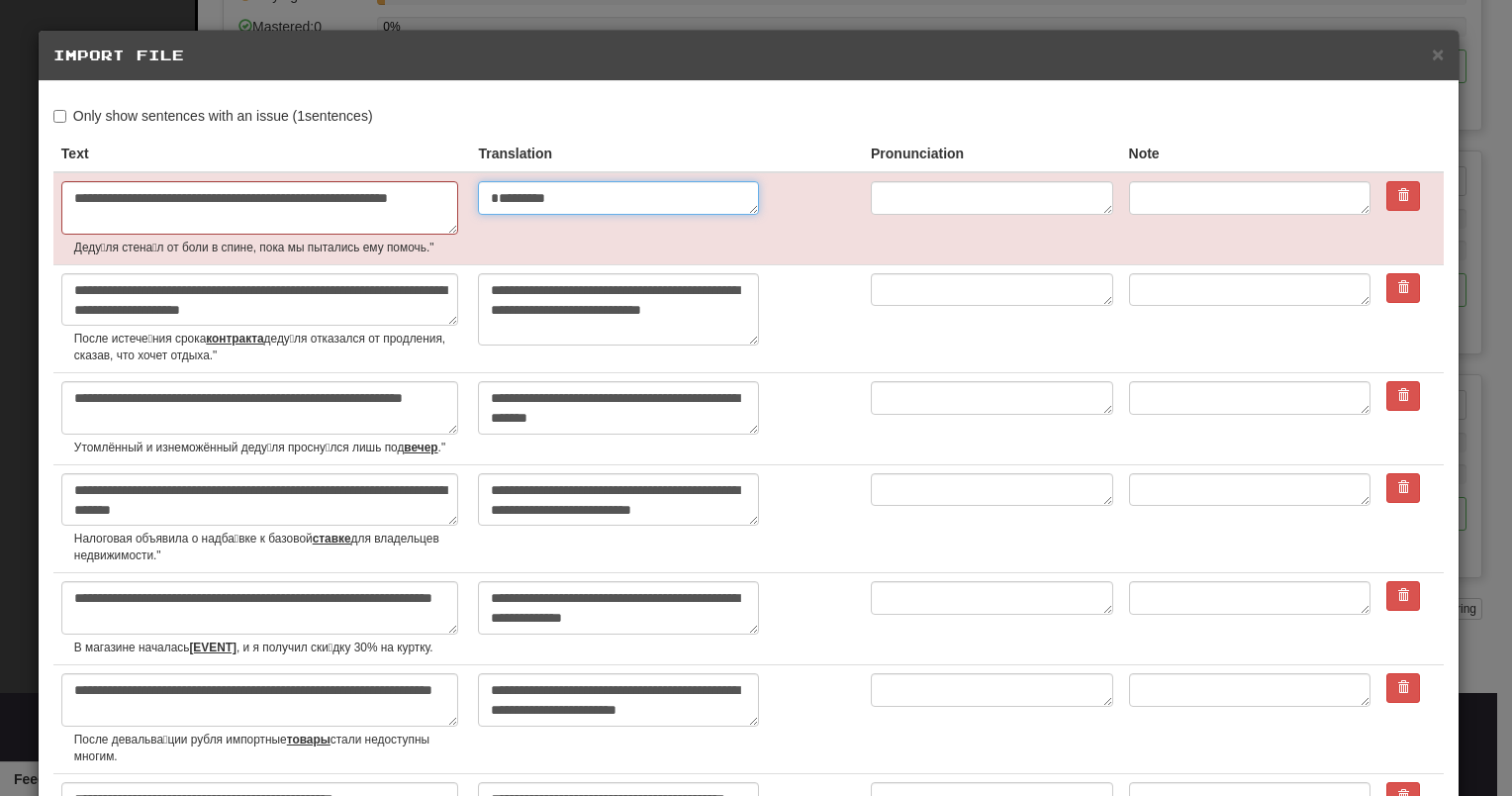 type on "*" 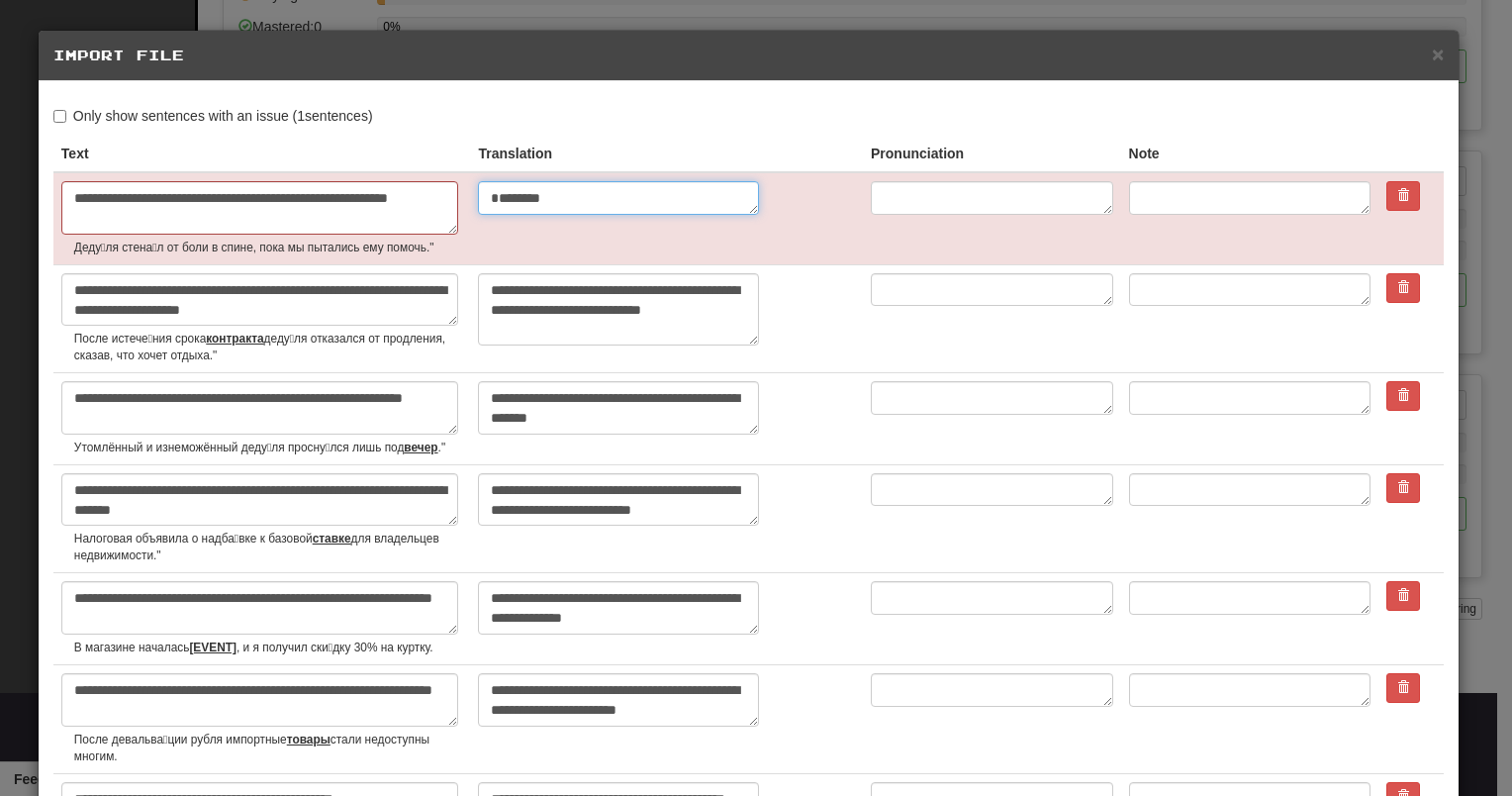 type on "*" 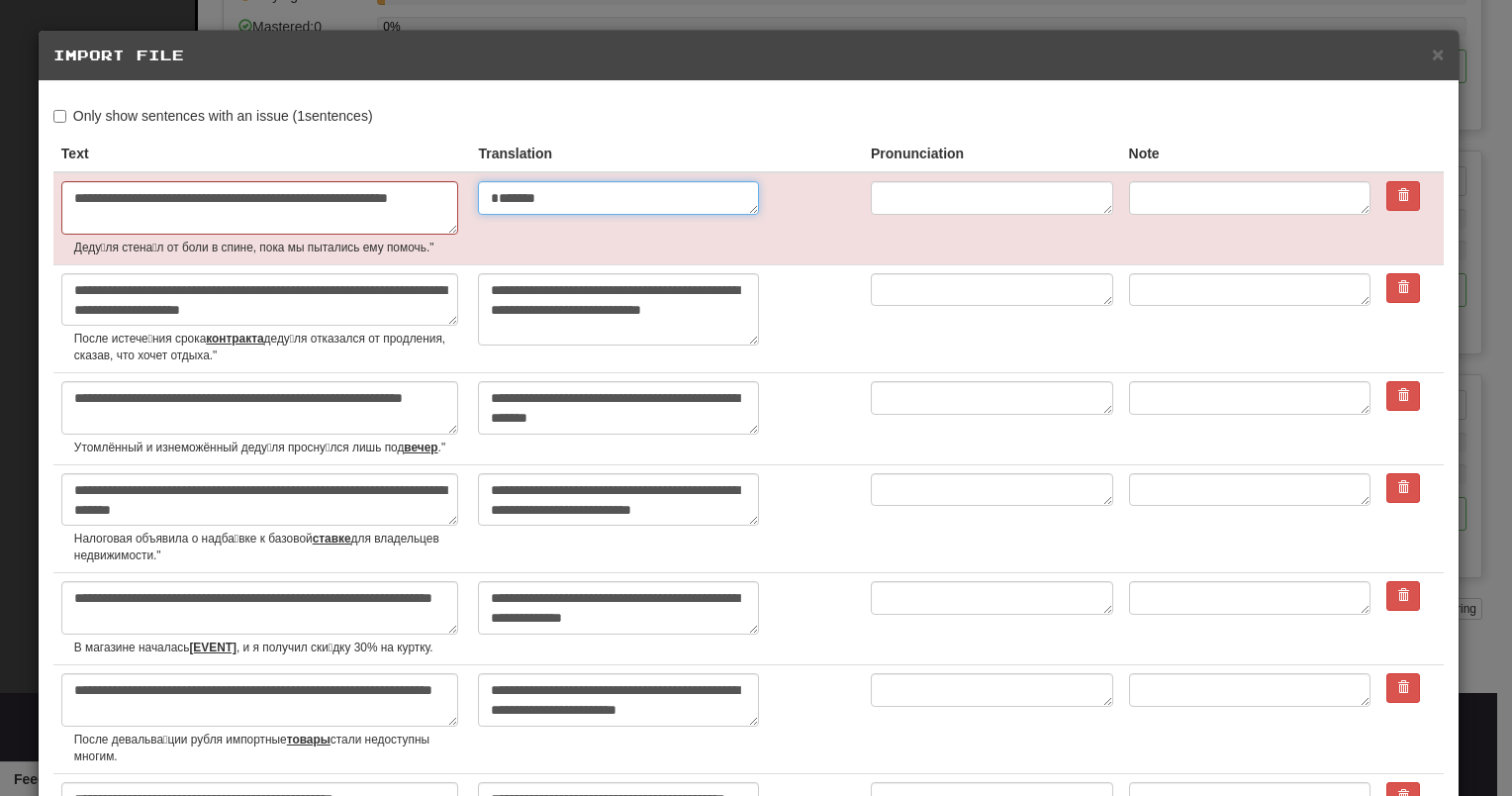 type on "*" 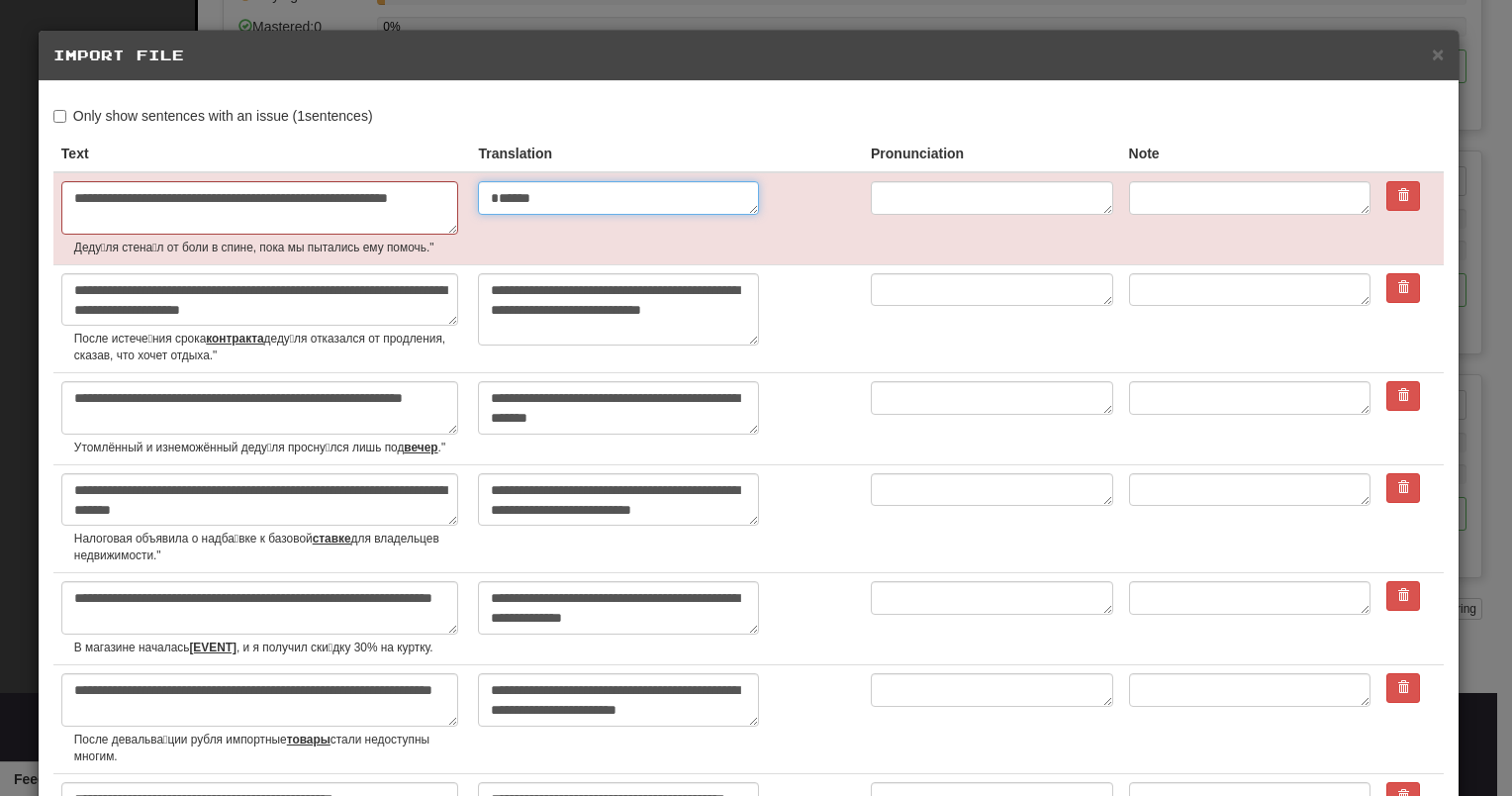 type on "*" 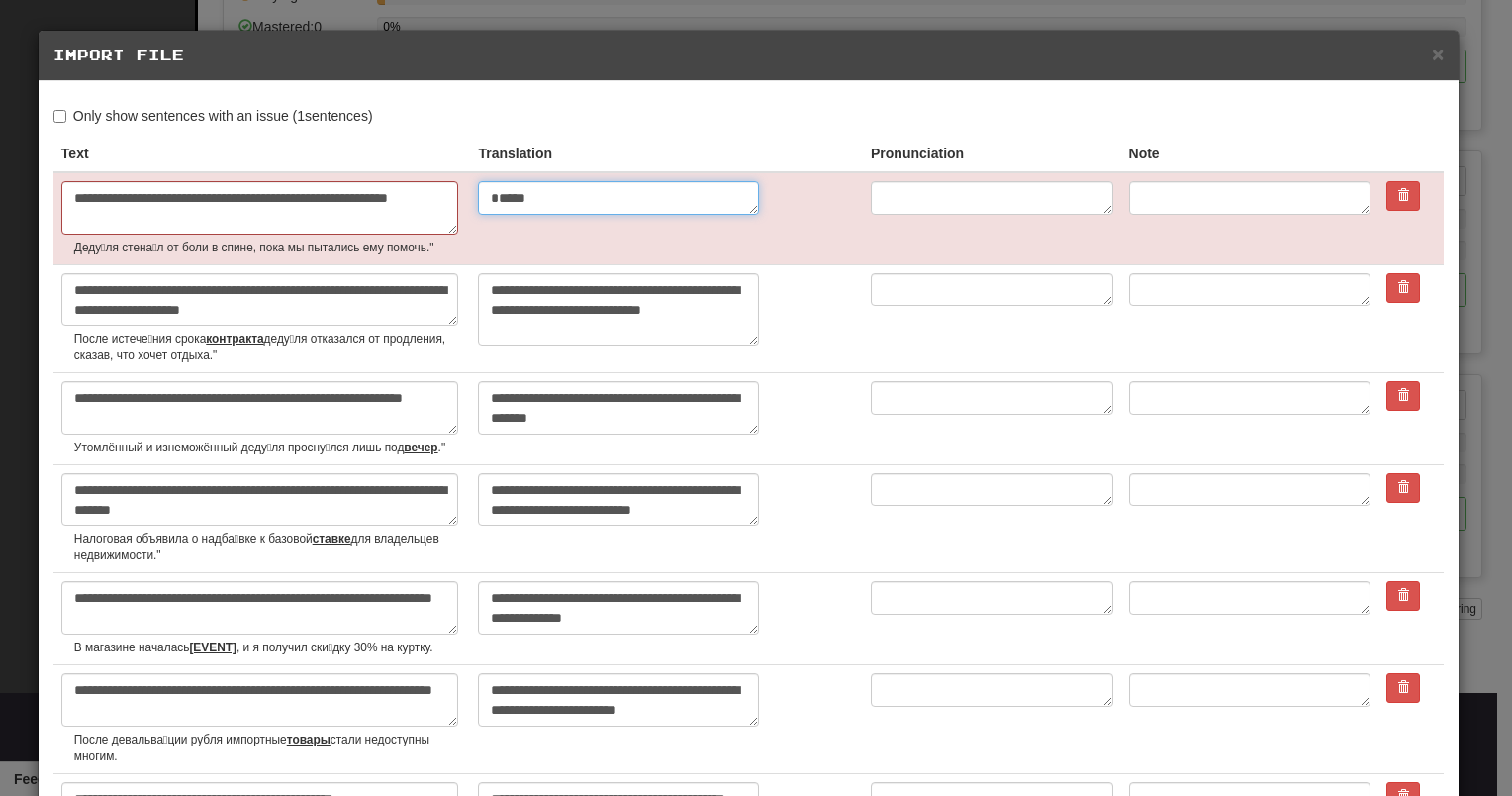 type on "*" 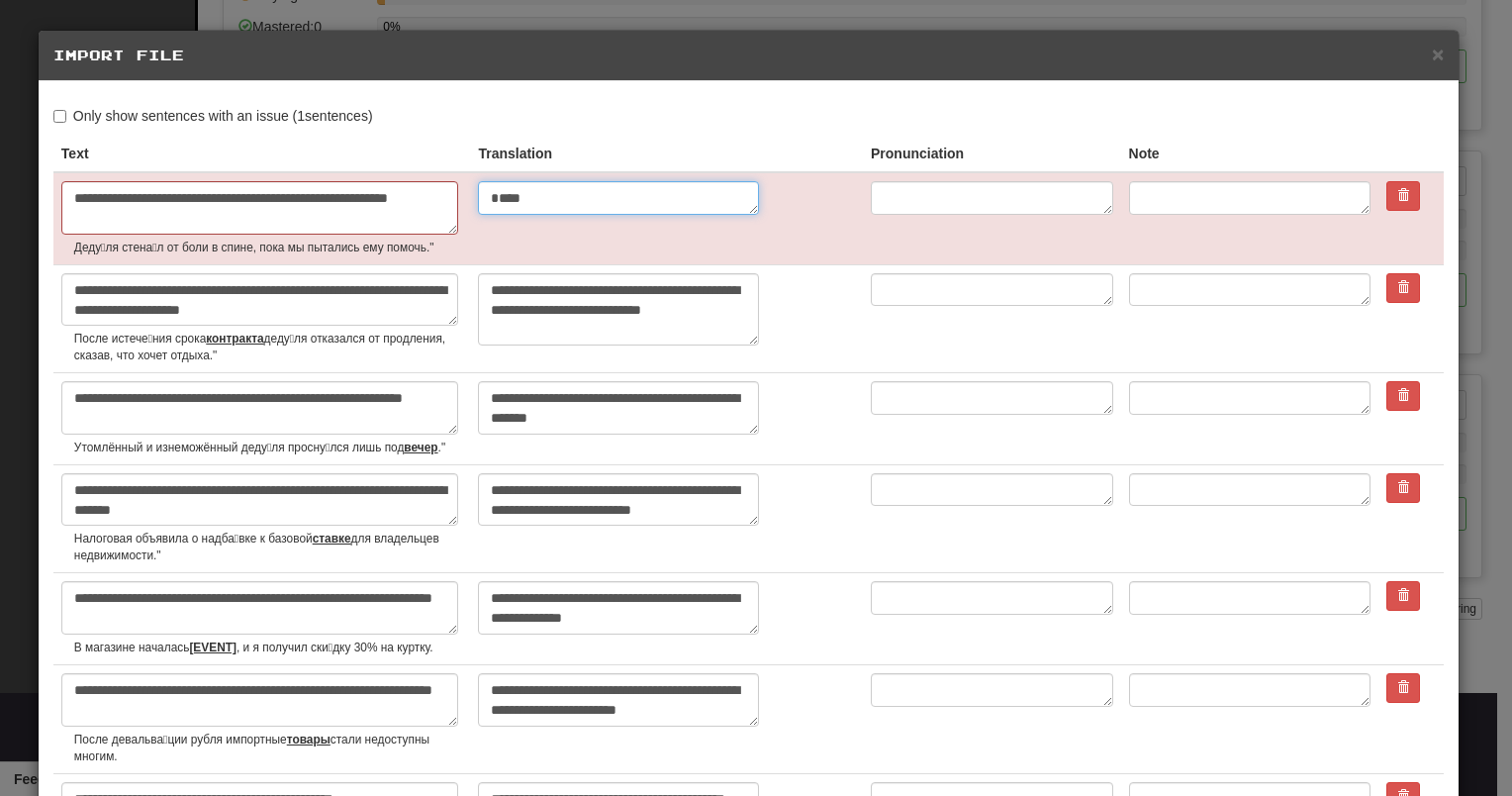 type on "*" 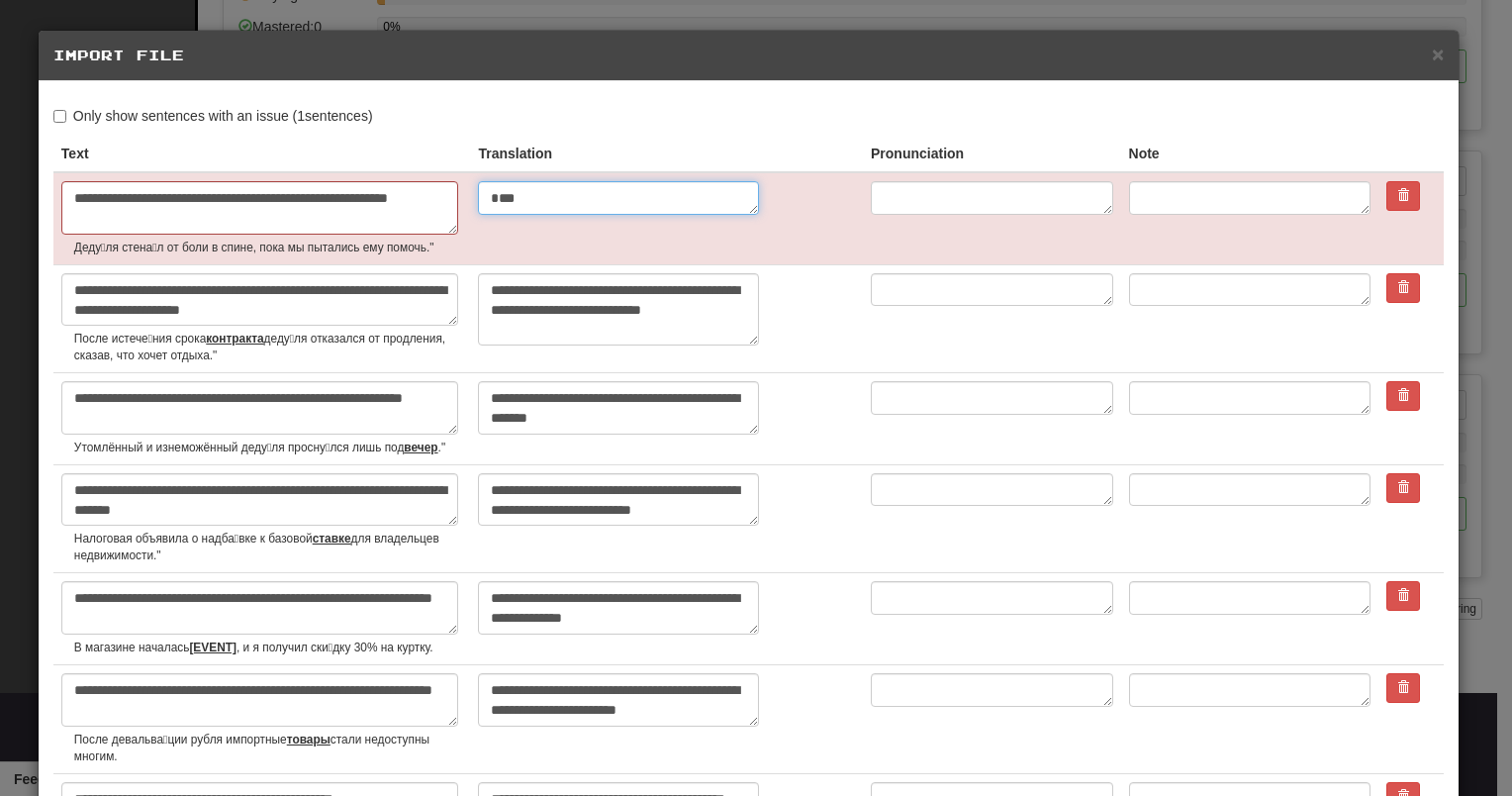type on "*" 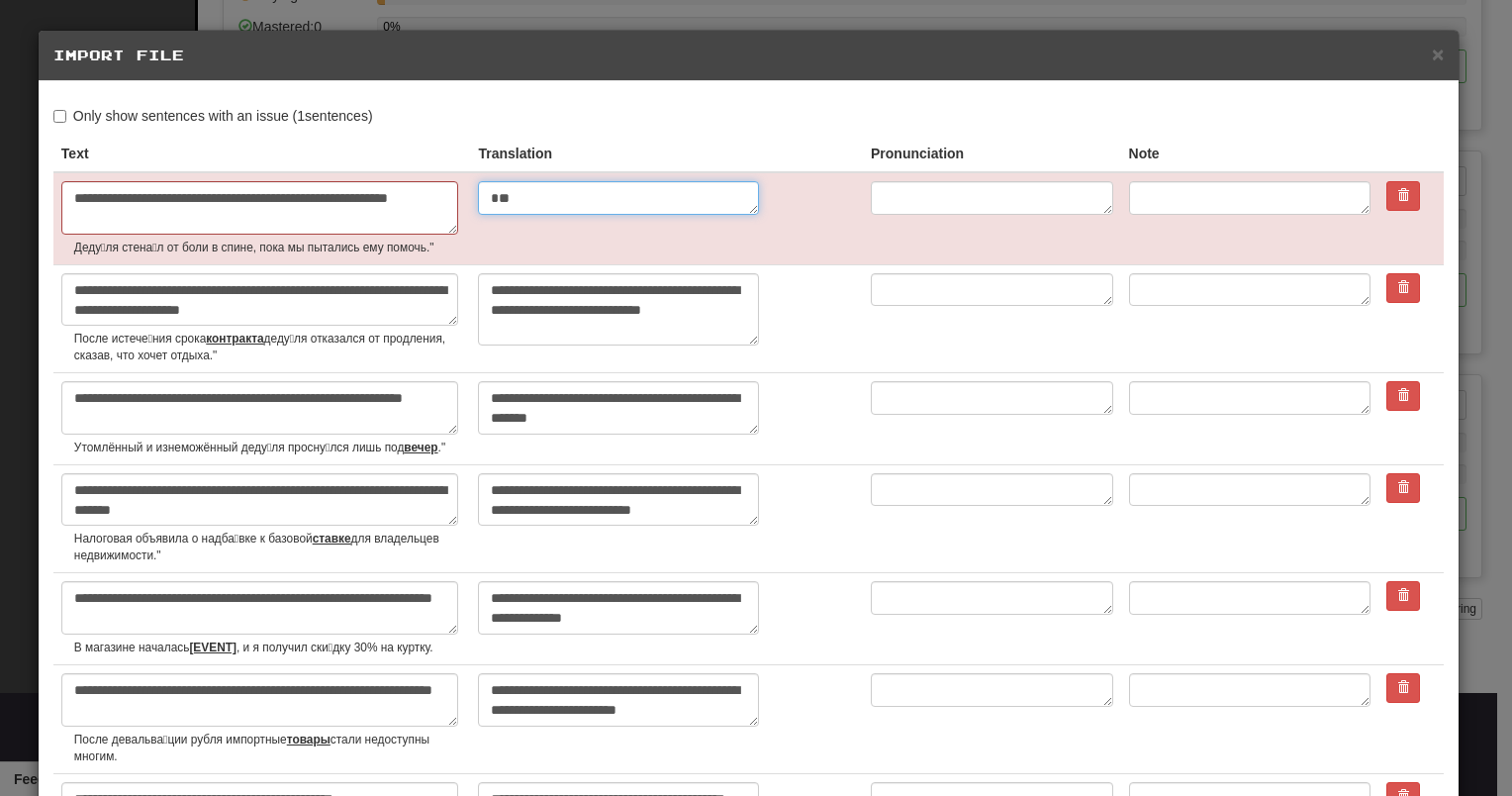 type on "*" 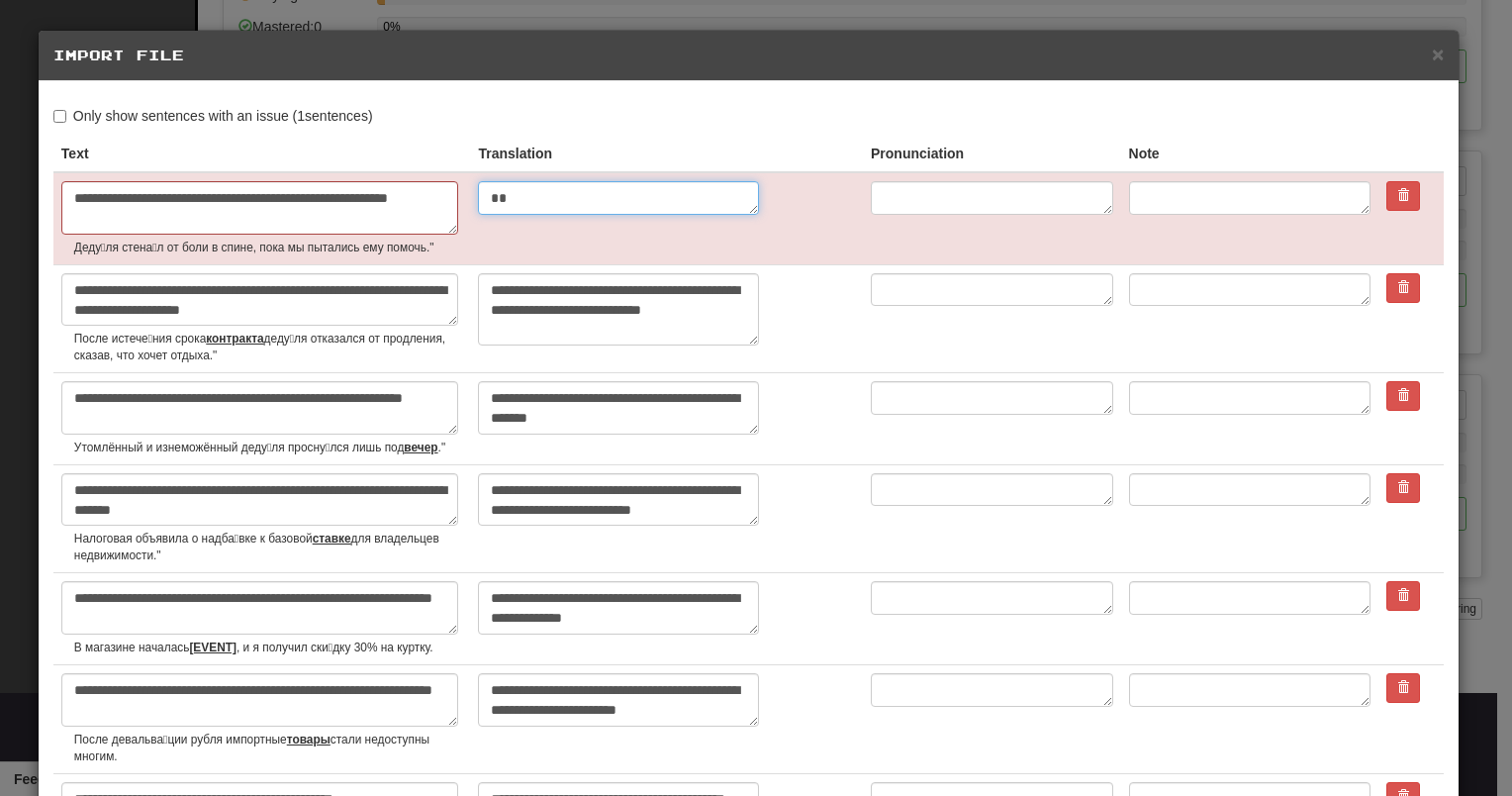 type 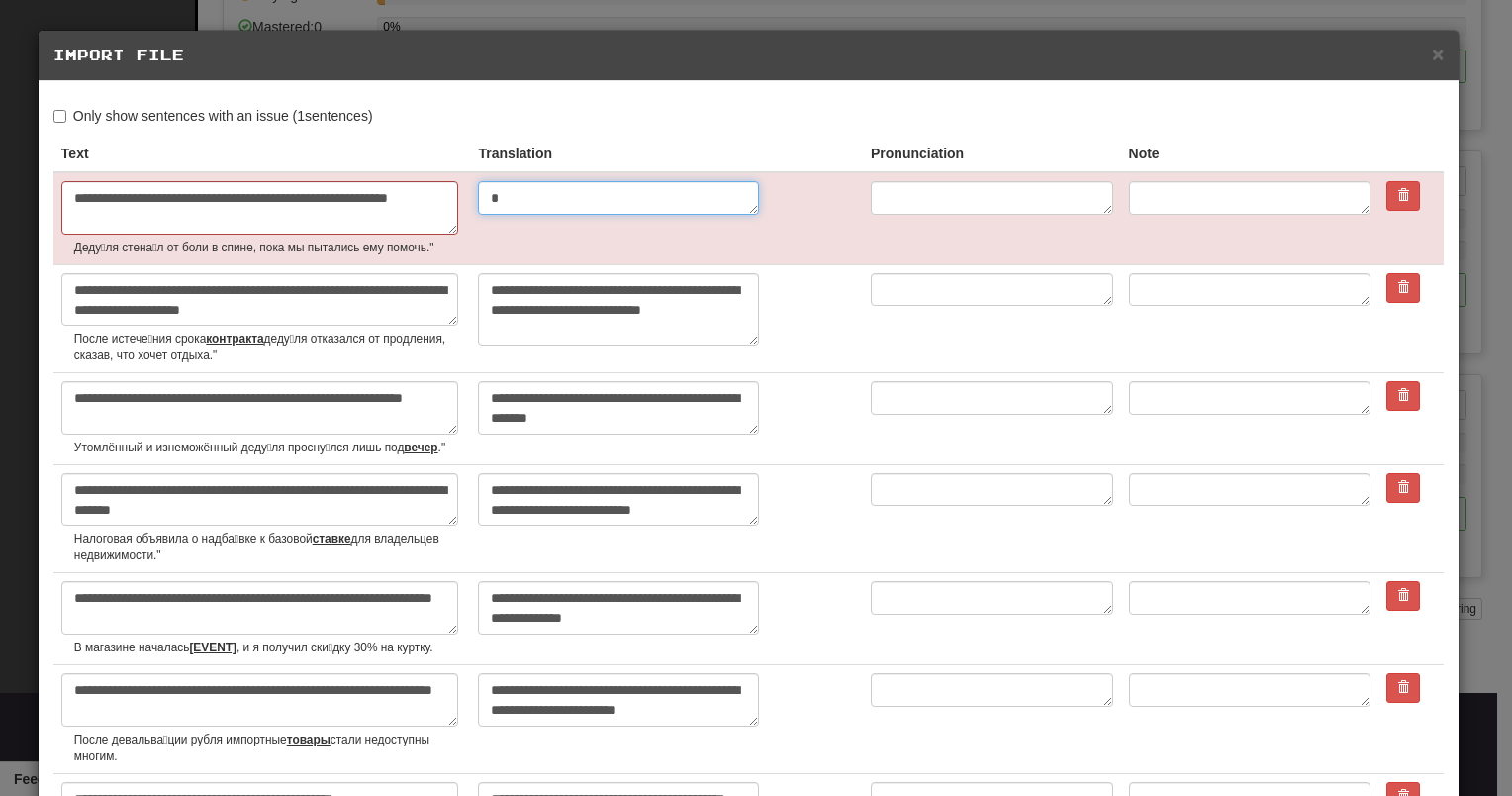 type on "*" 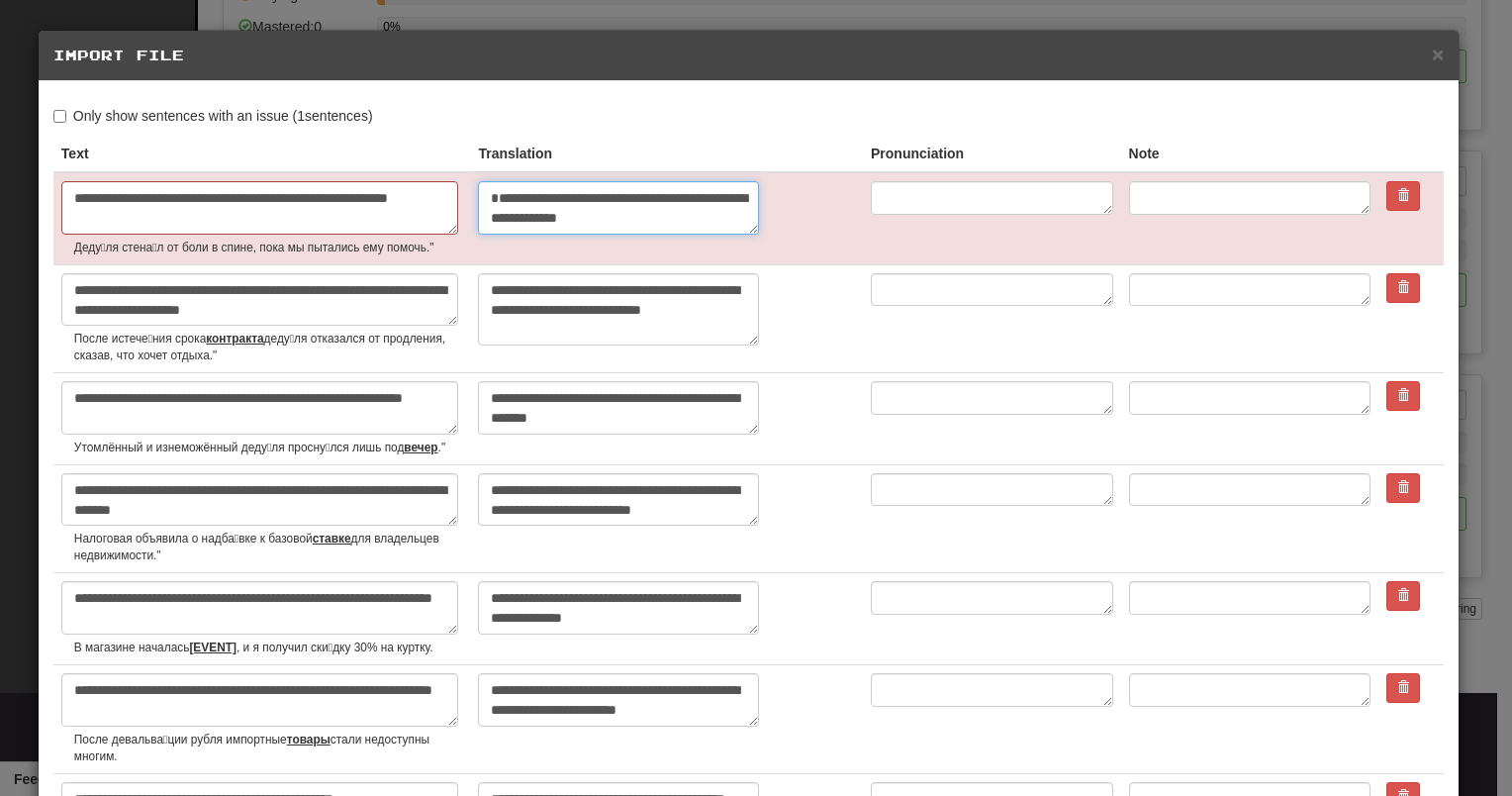 type on "**********" 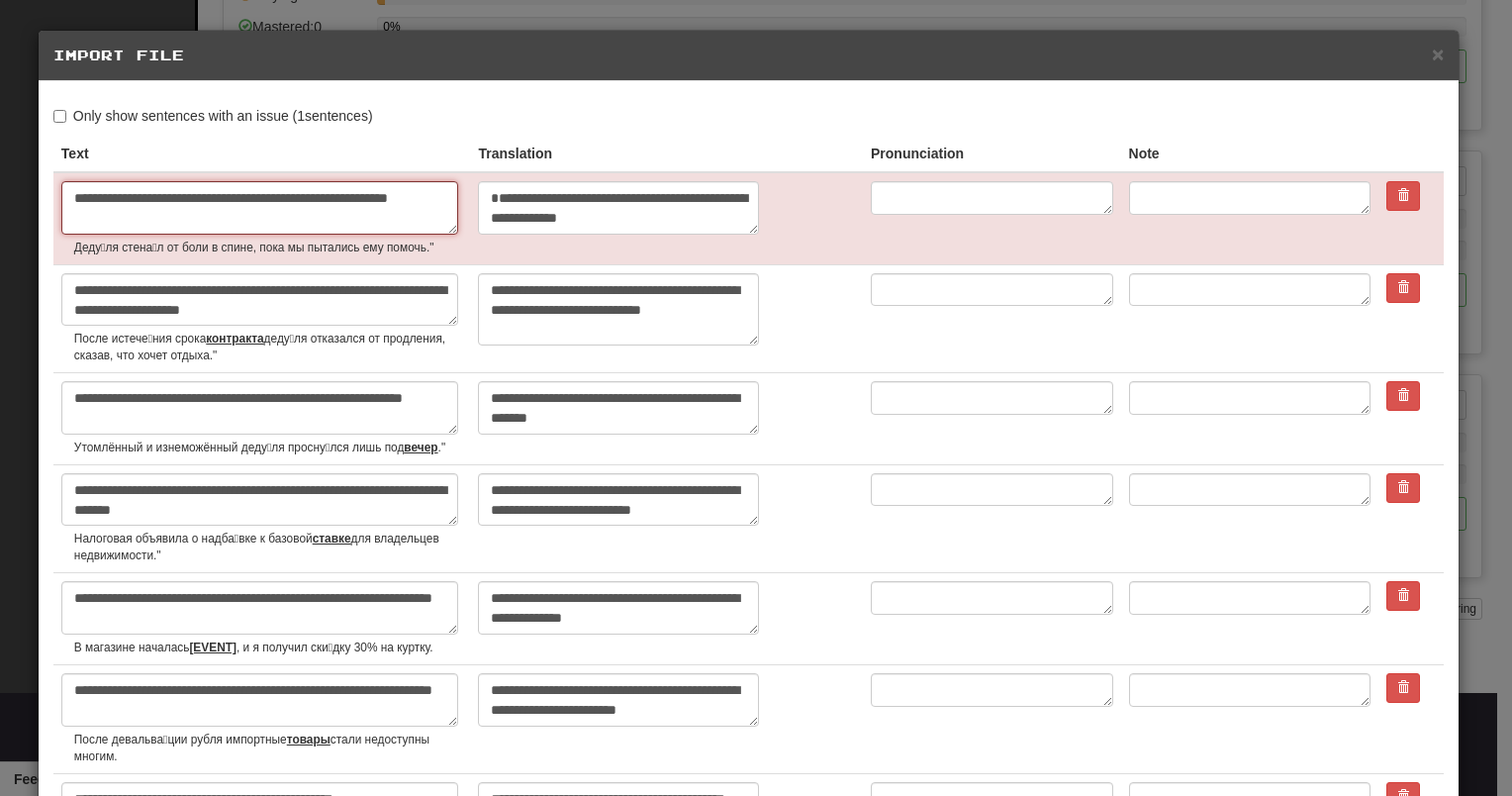 type on "*" 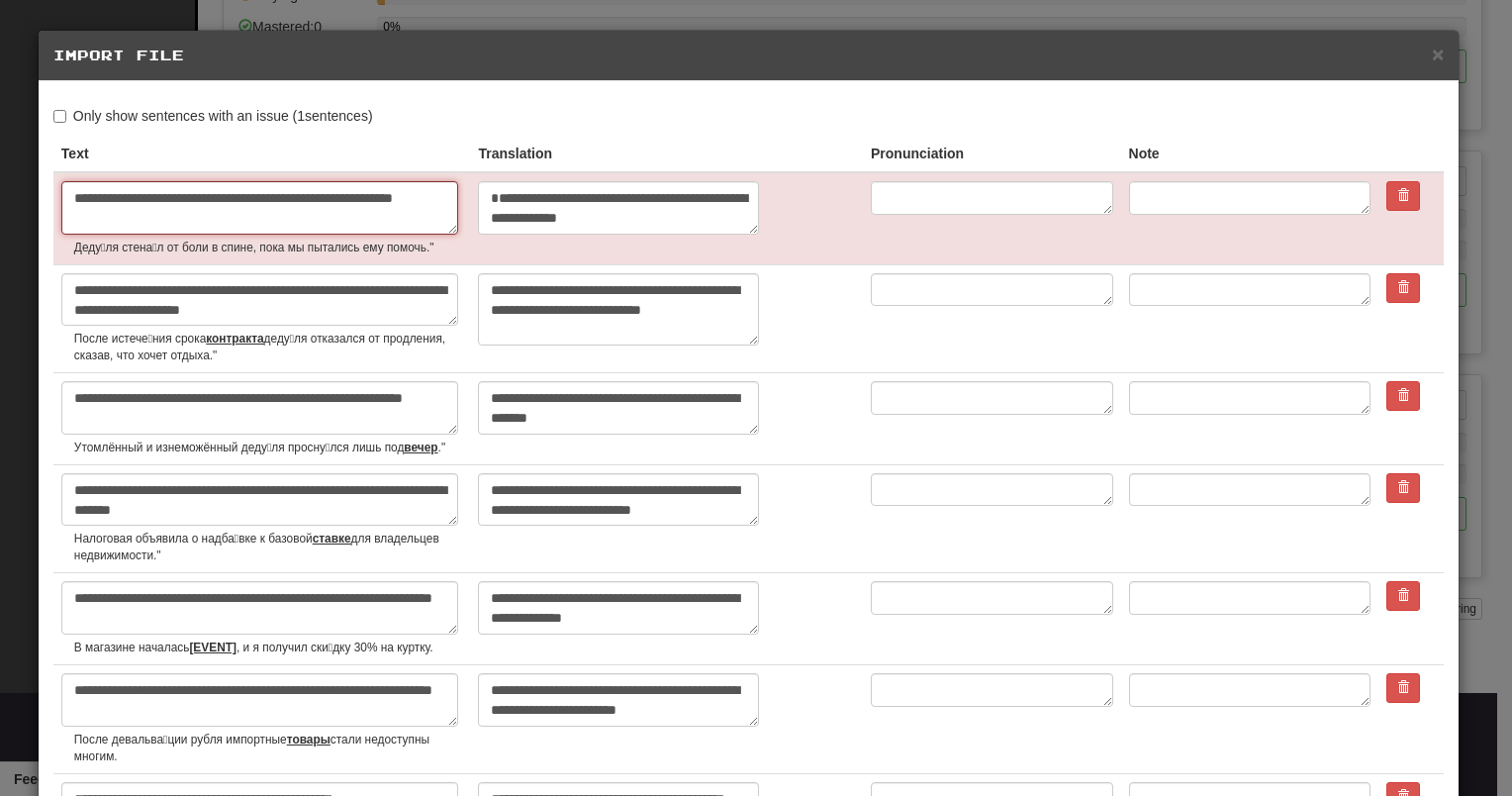 type on "*" 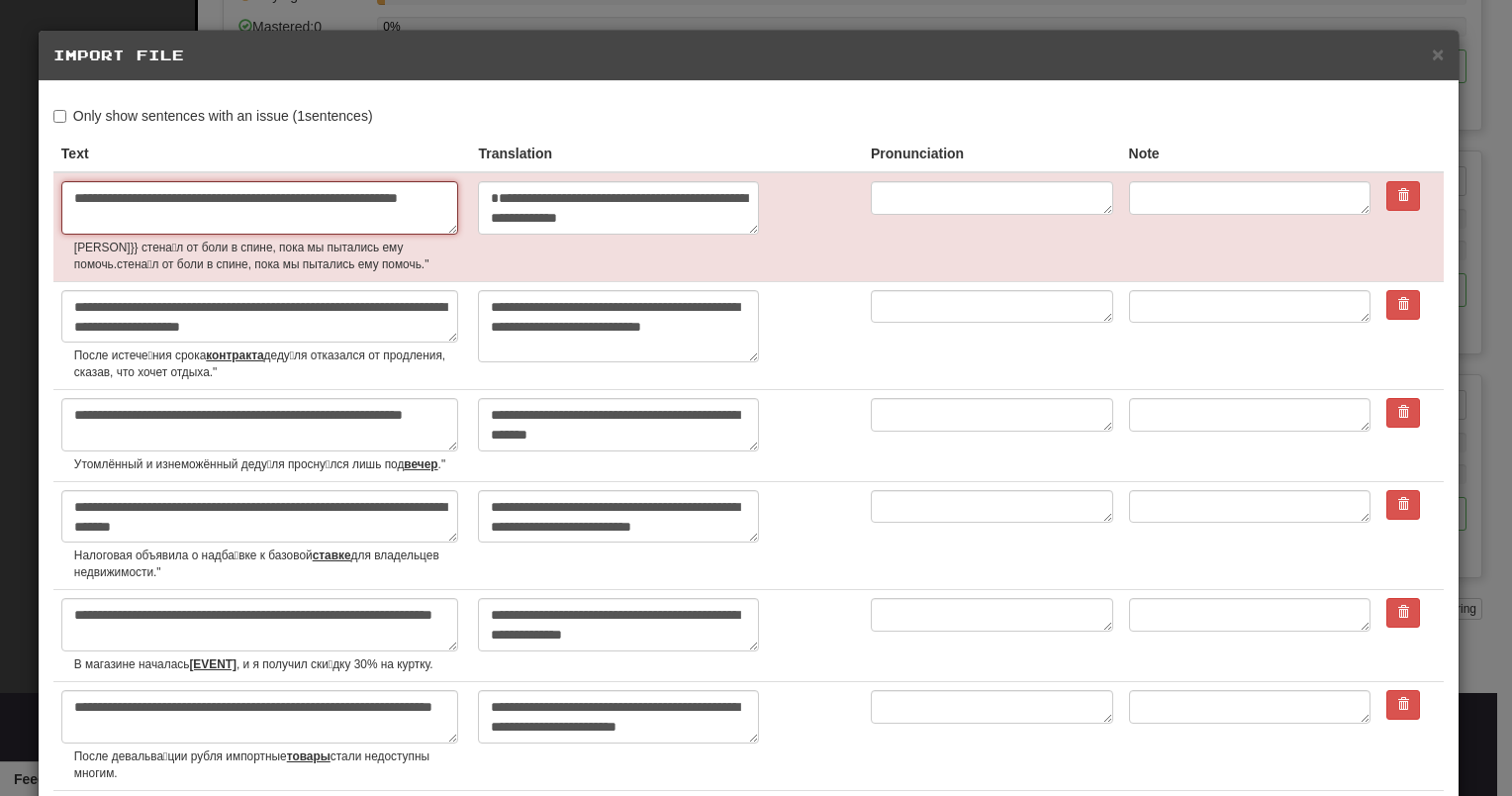 type on "*" 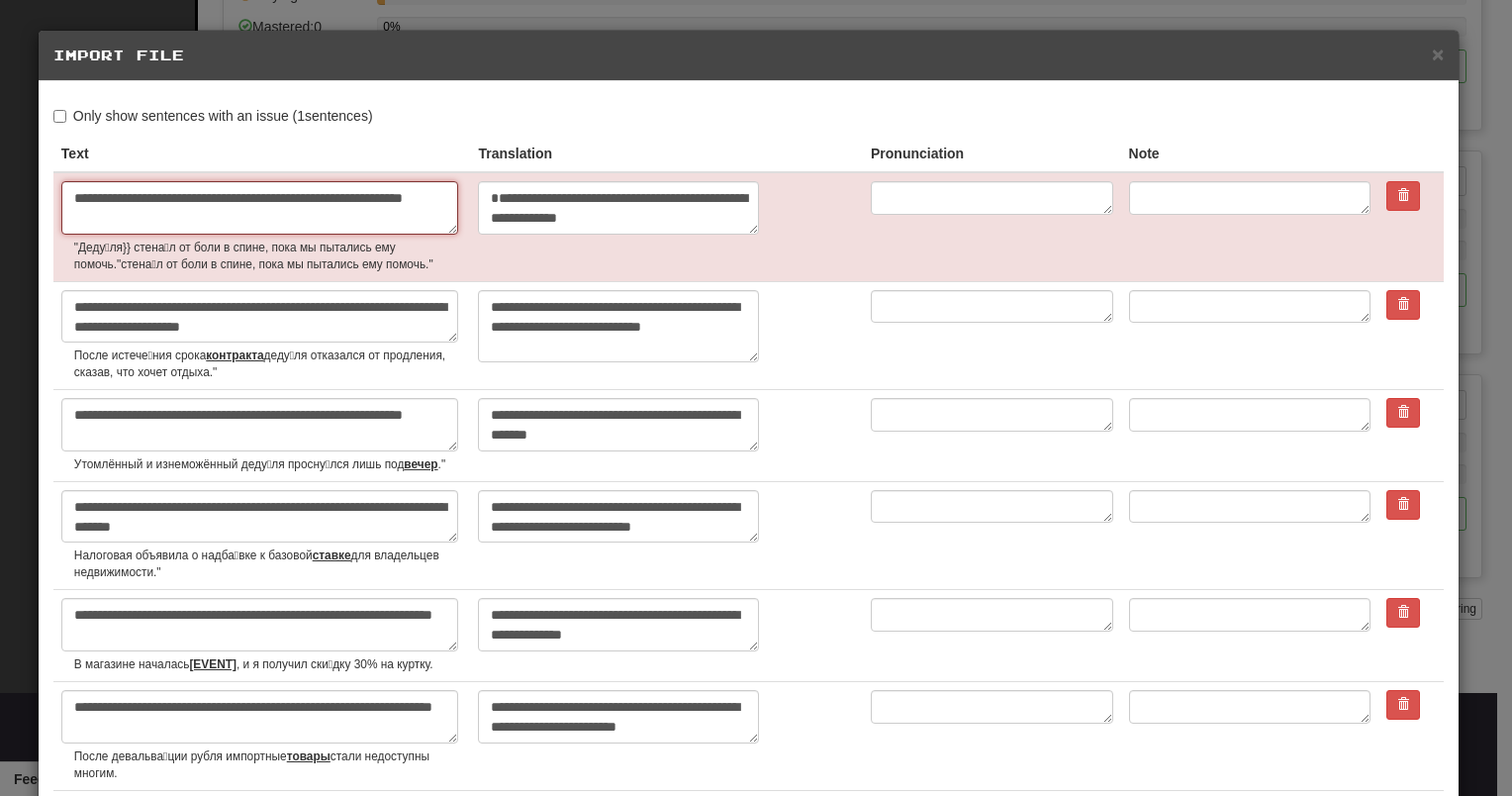 type on "*" 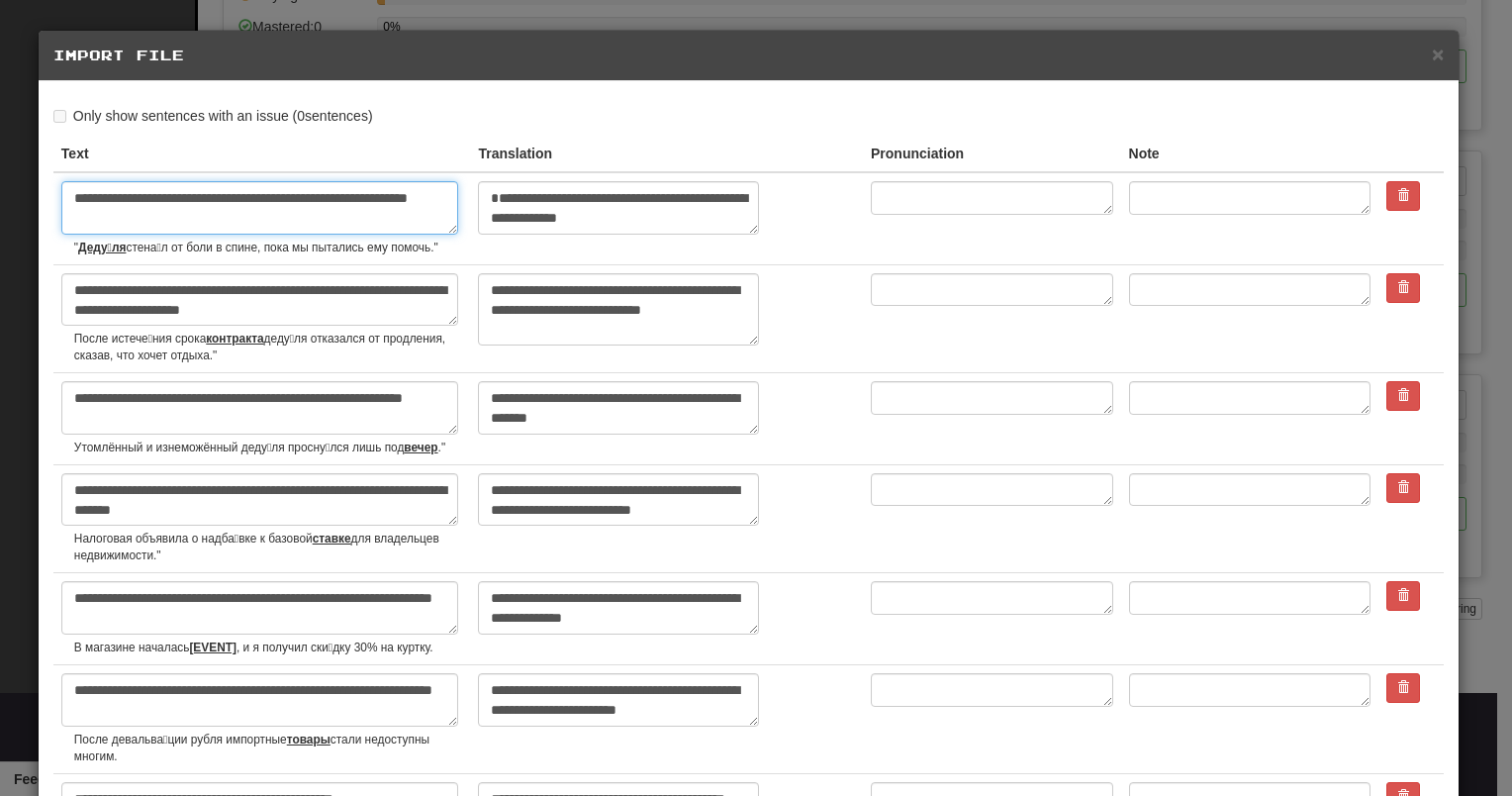 type on "**********" 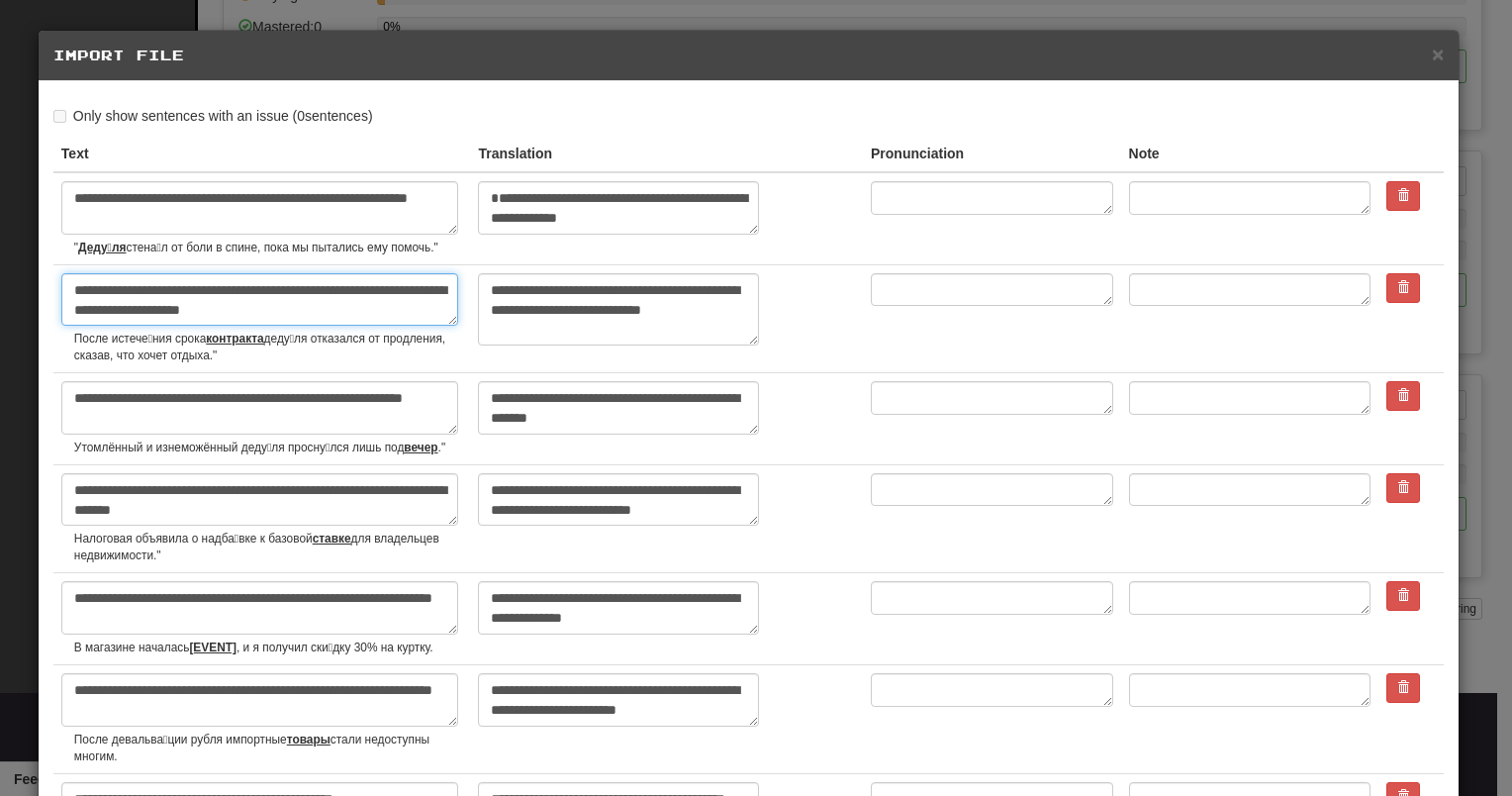 click on "**********" at bounding box center (259, 300) 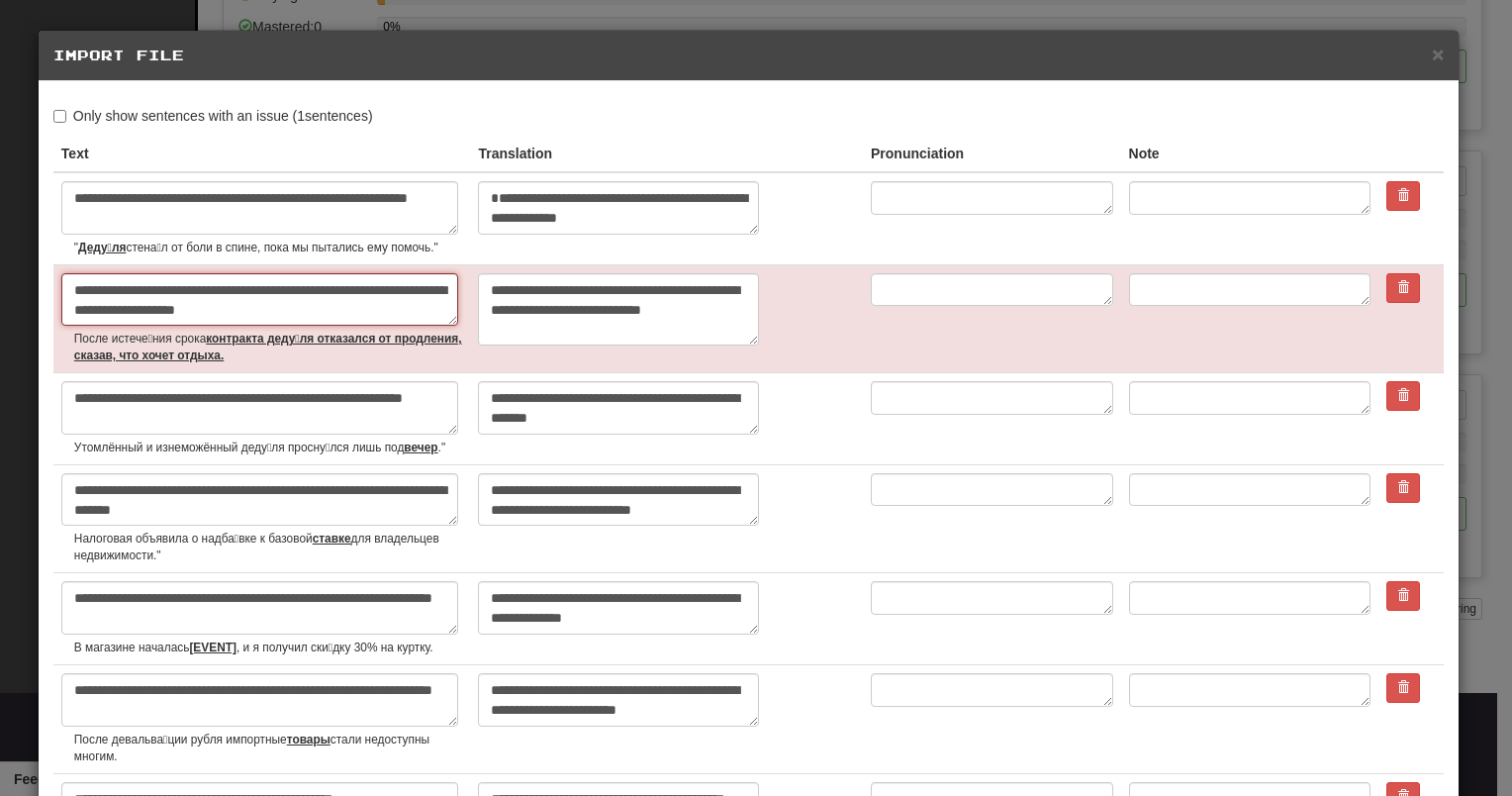 type on "*" 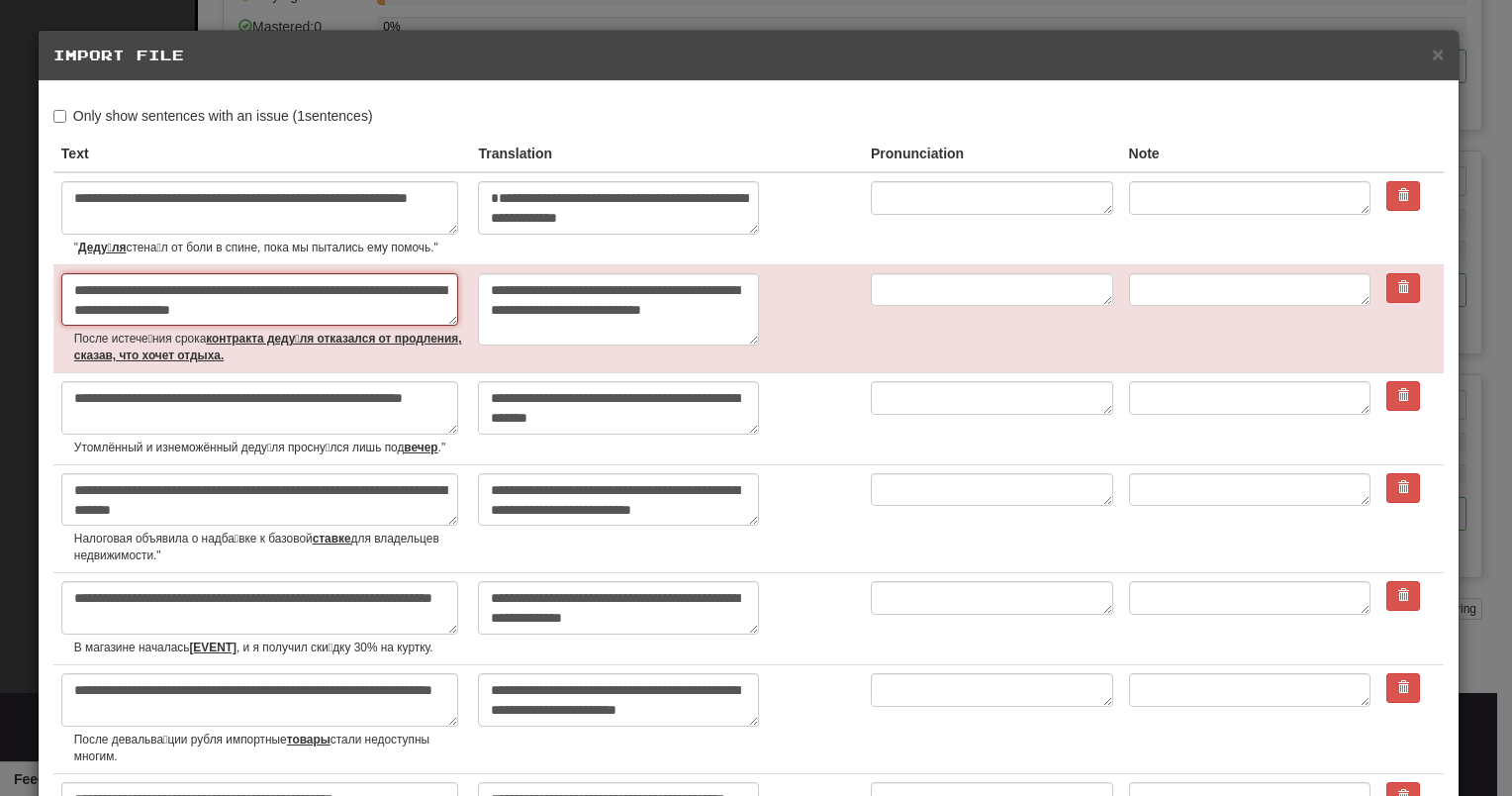 type on "*" 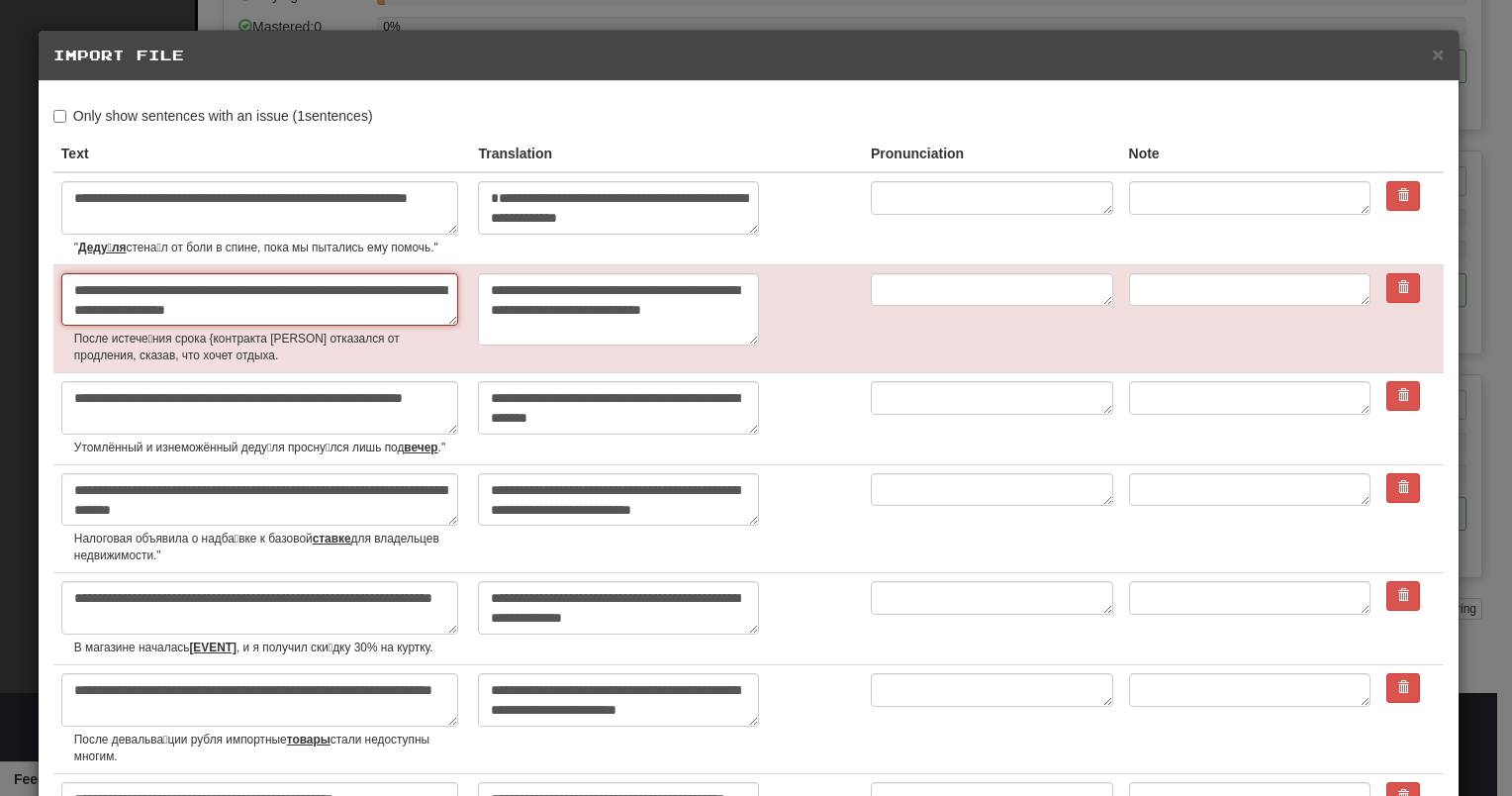 type on "*" 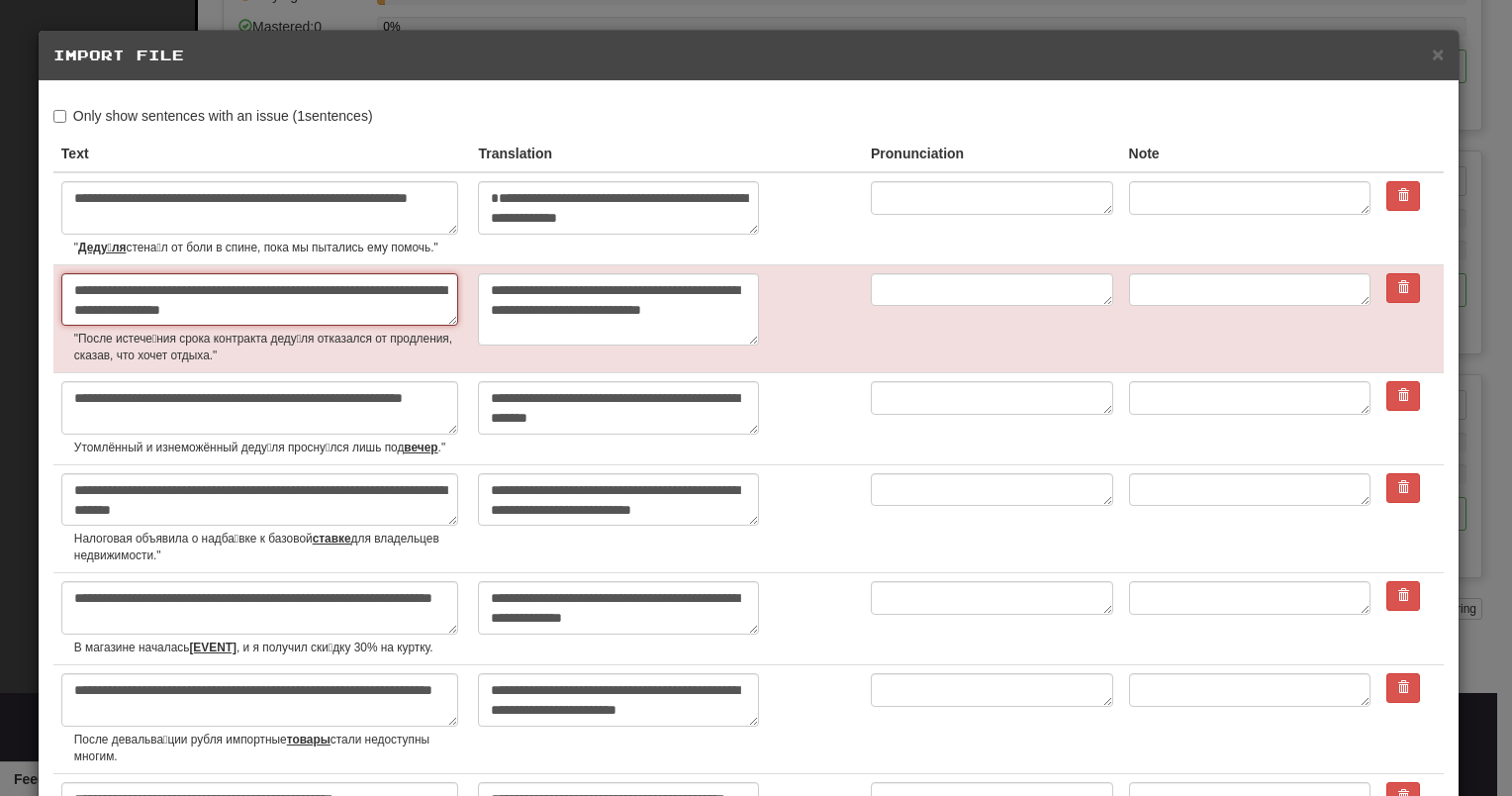 type on "*" 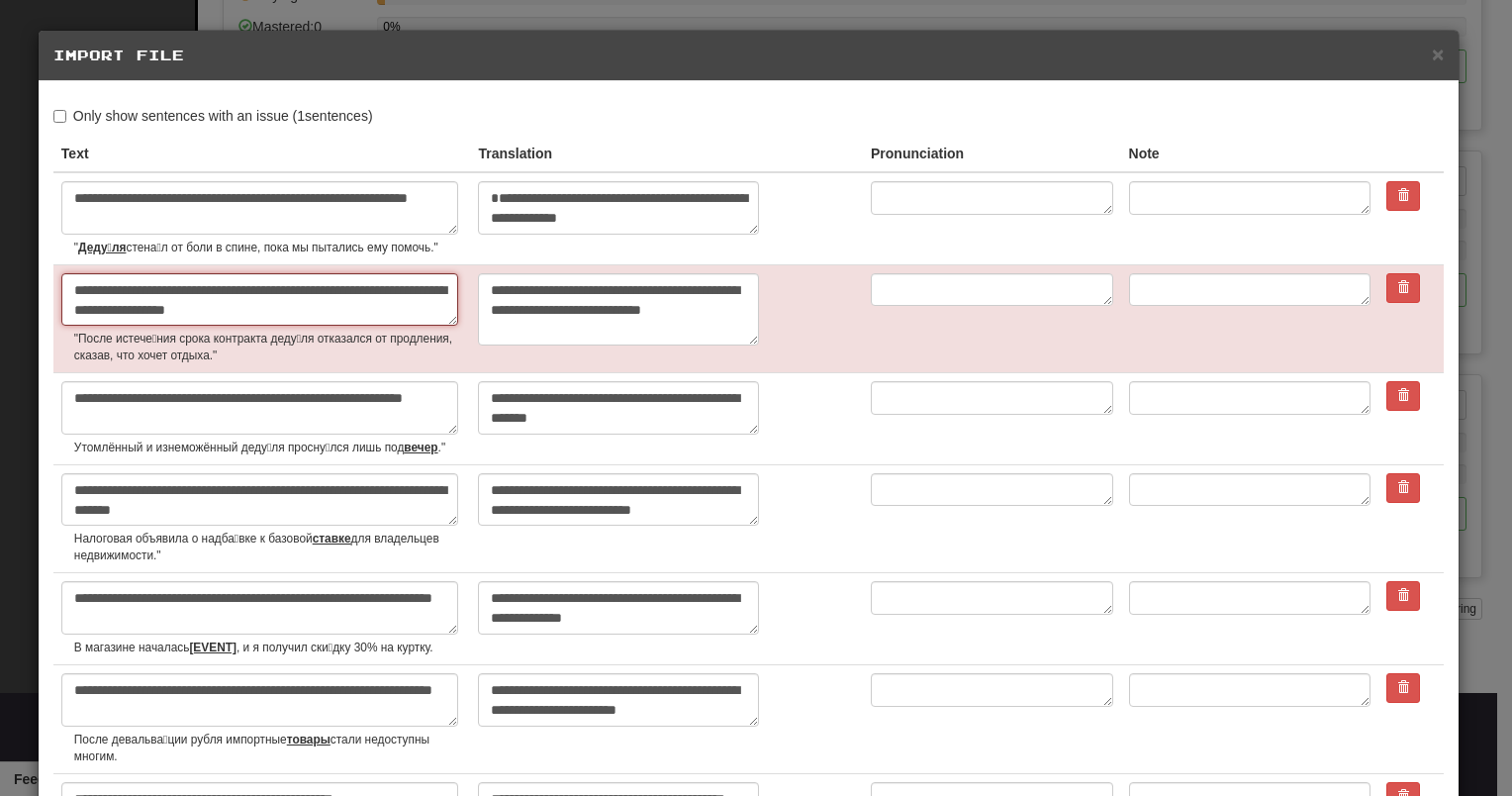 type on "*" 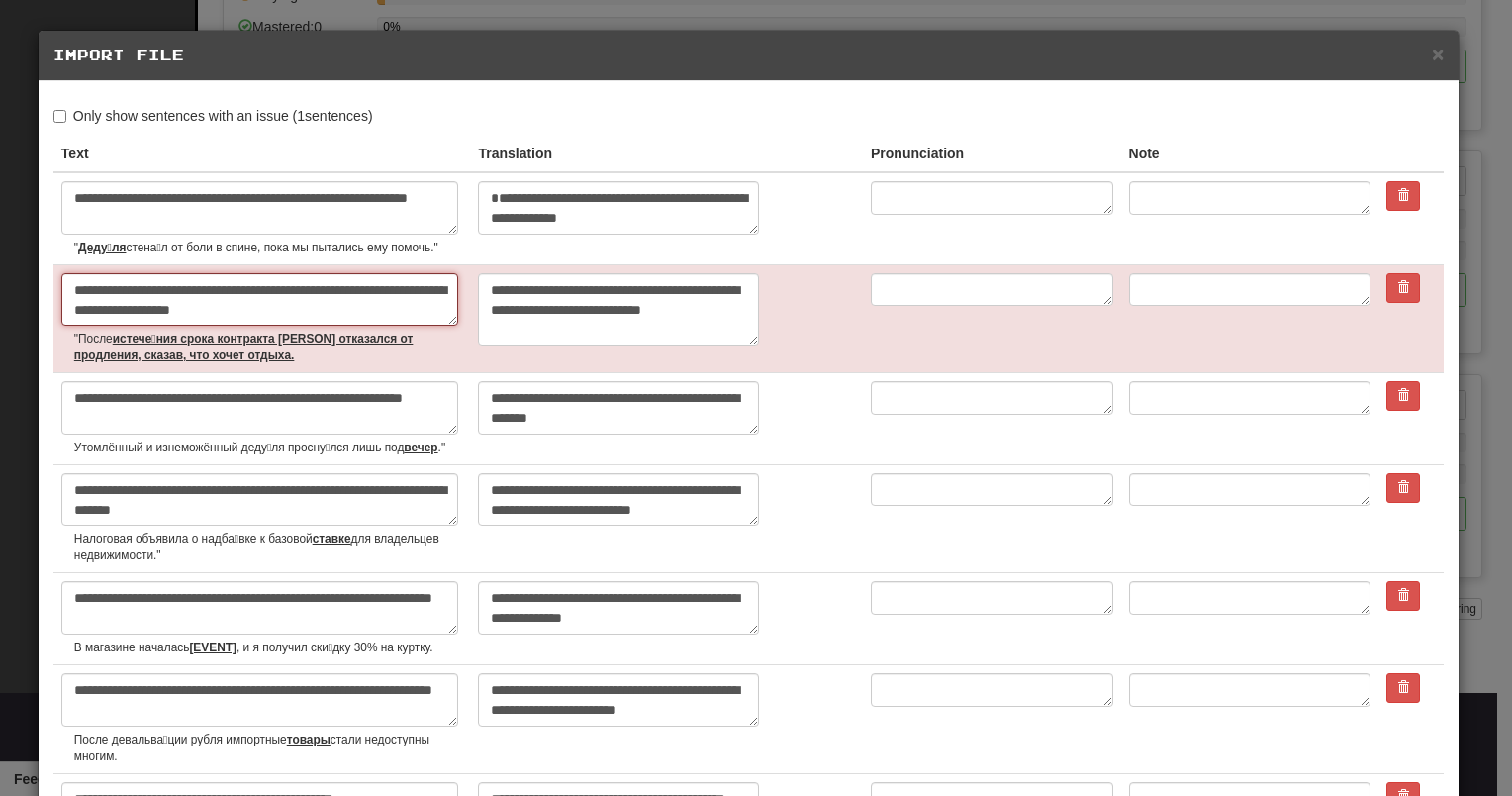 type on "*" 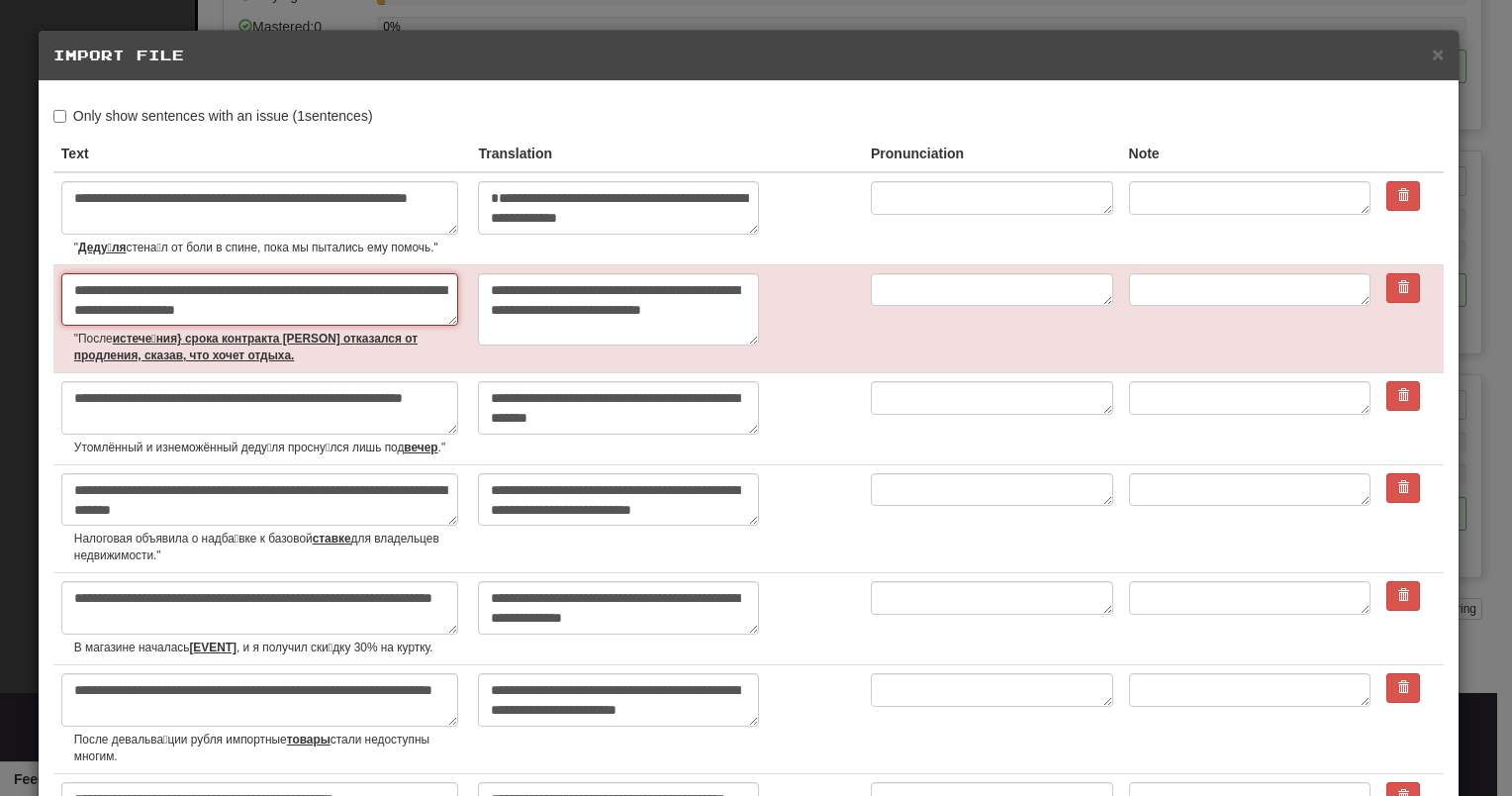 type on "*" 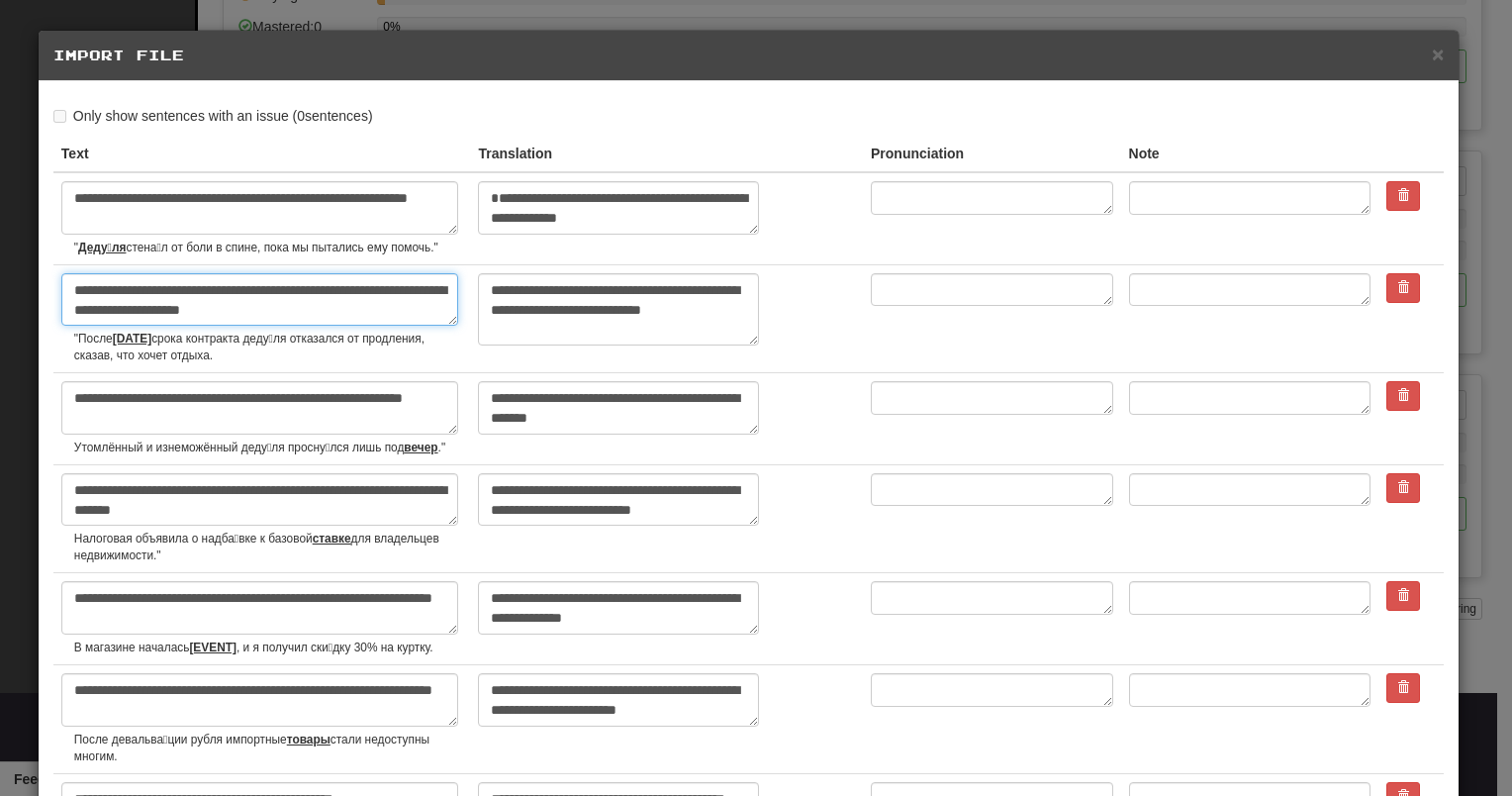 type on "**********" 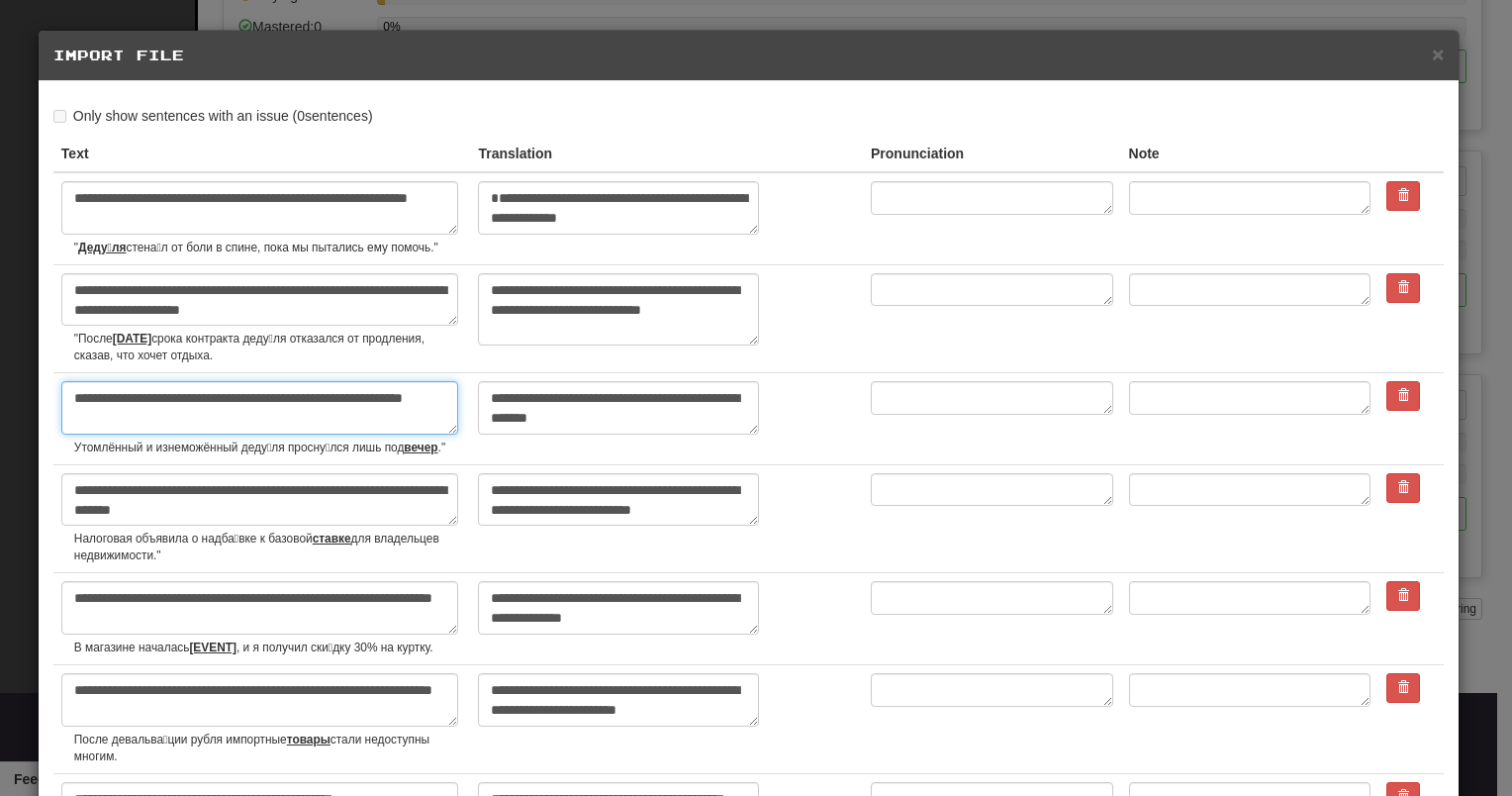 click on "**********" at bounding box center [259, 408] 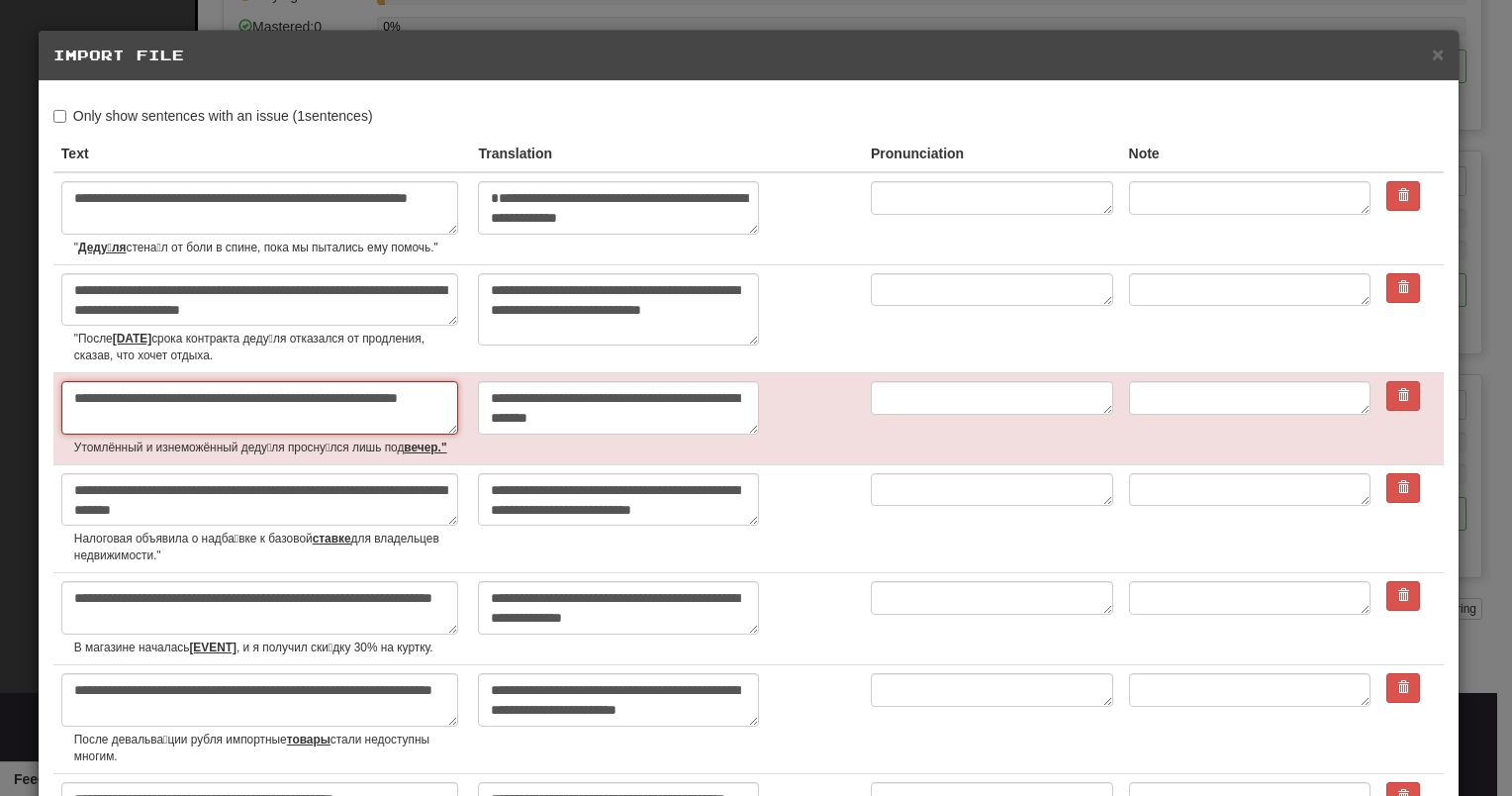 type on "*" 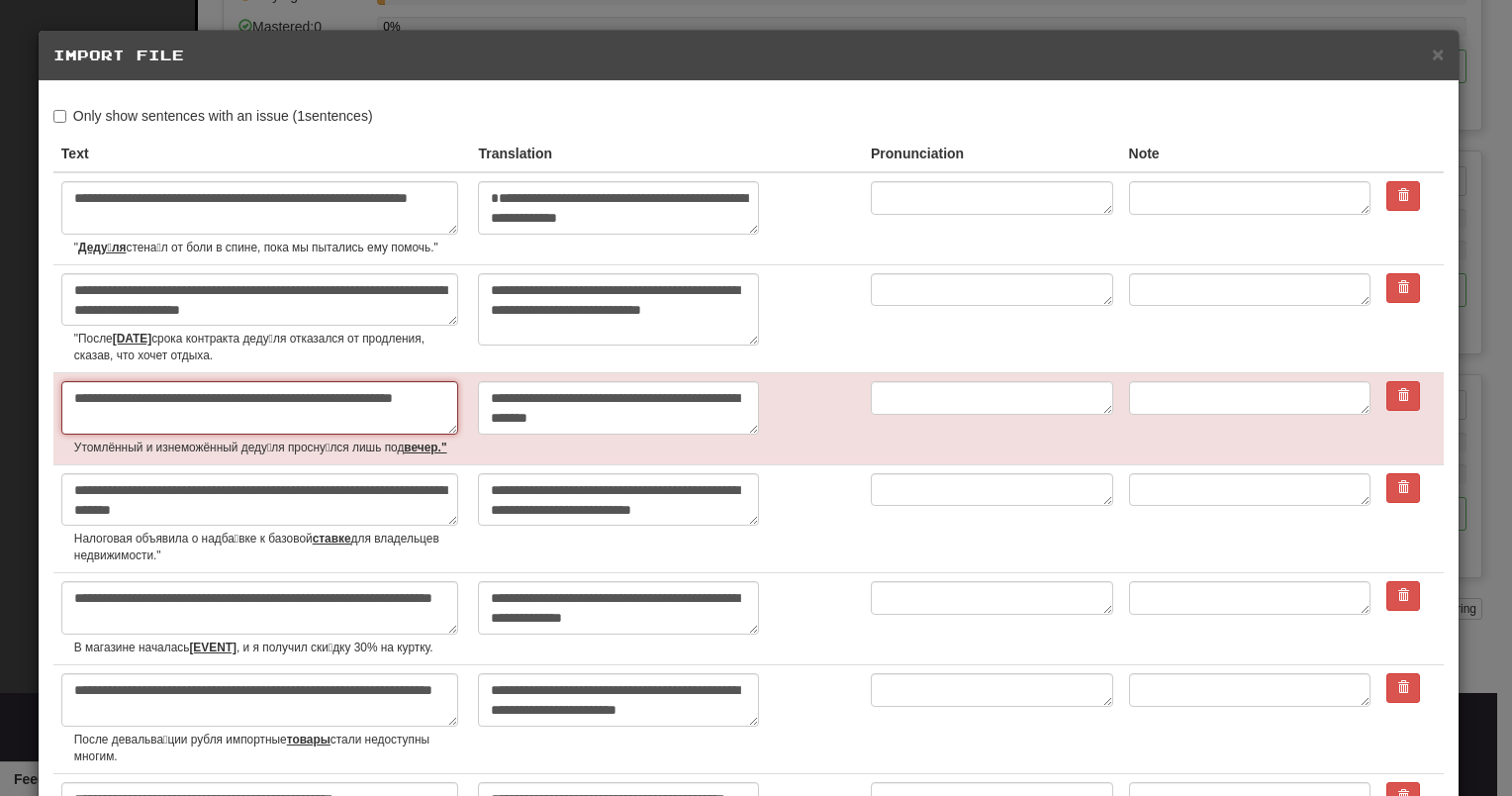 type on "*" 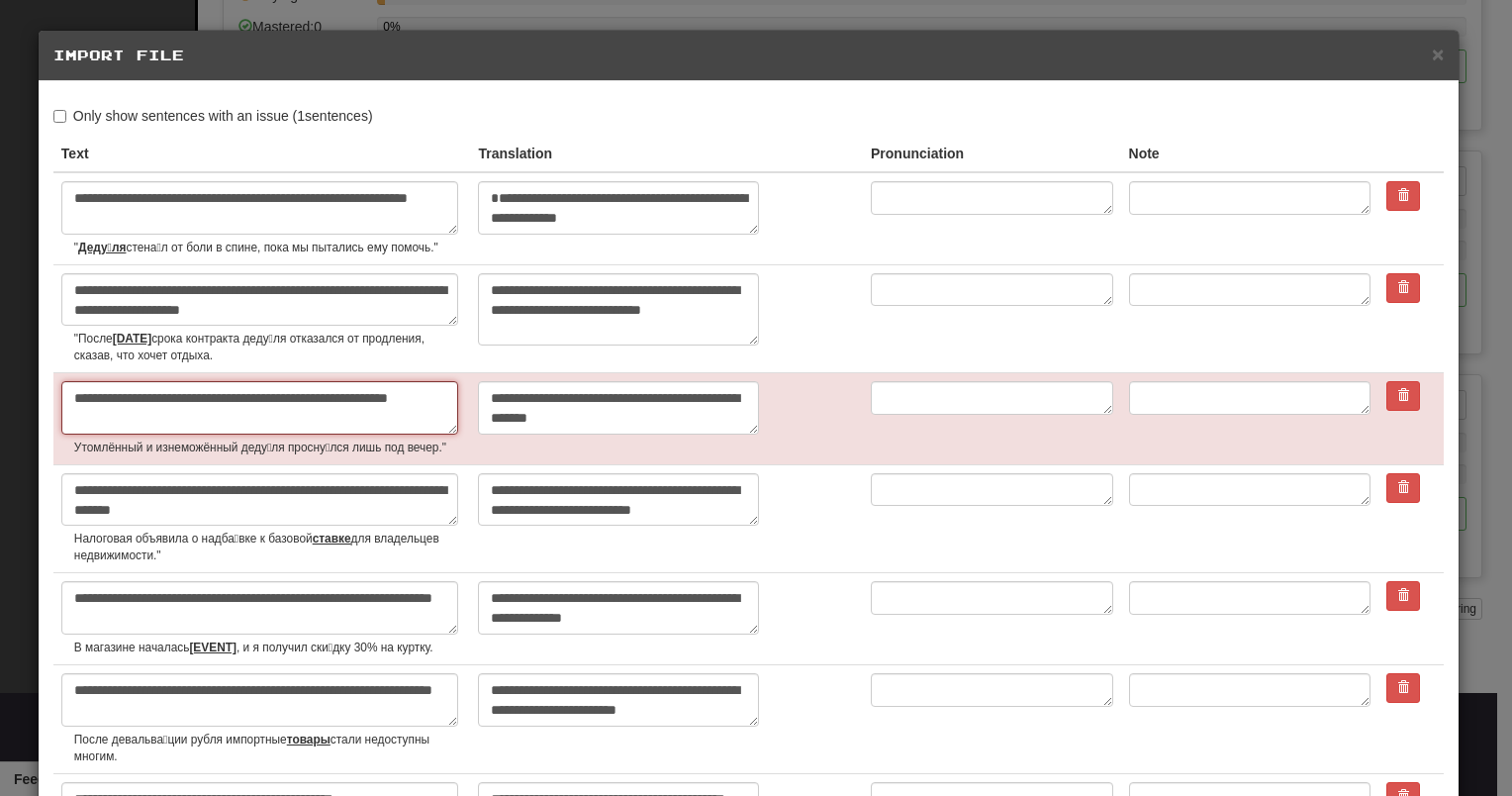 type on "*" 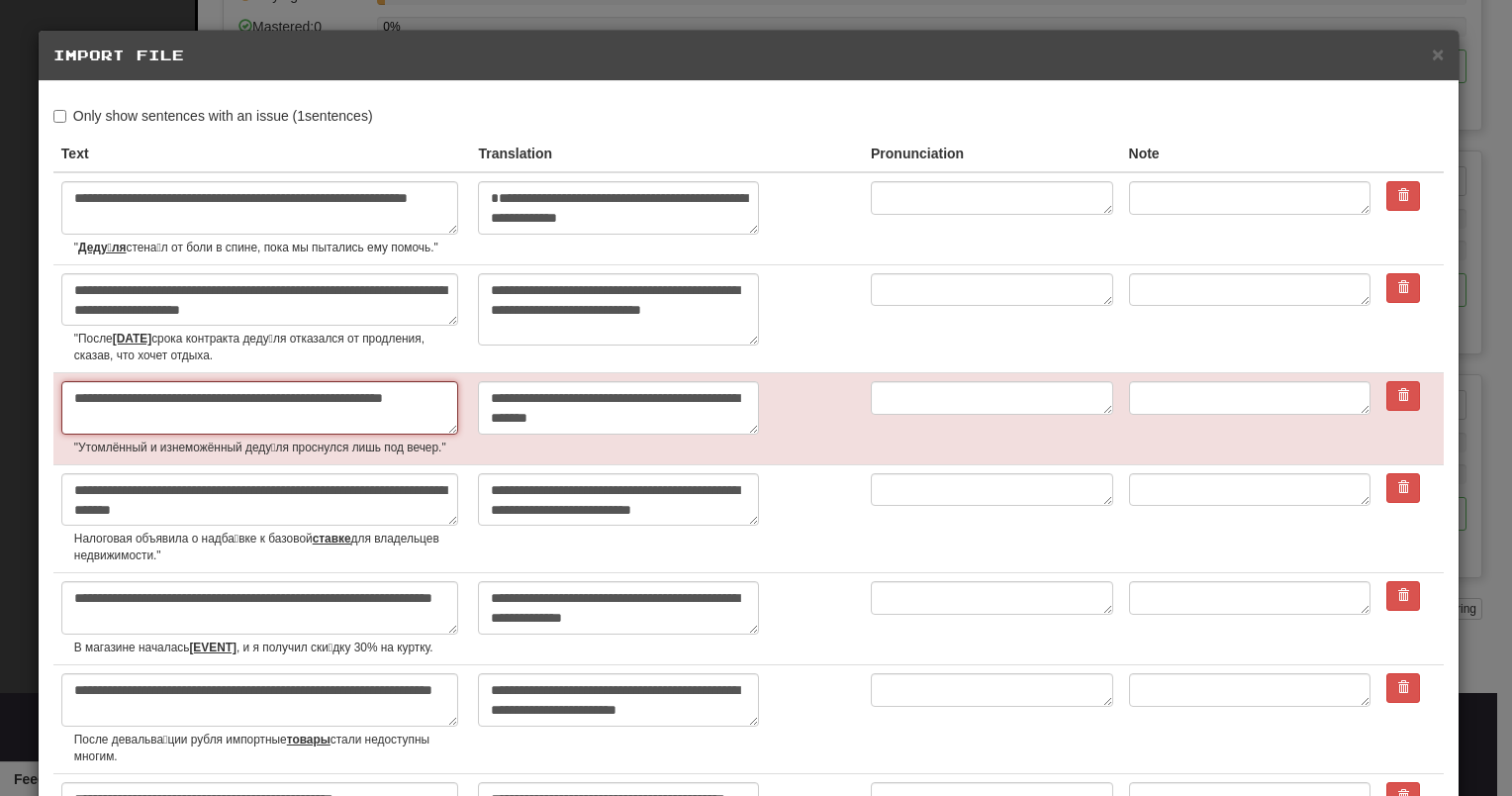 click on "**********" at bounding box center (259, 408) 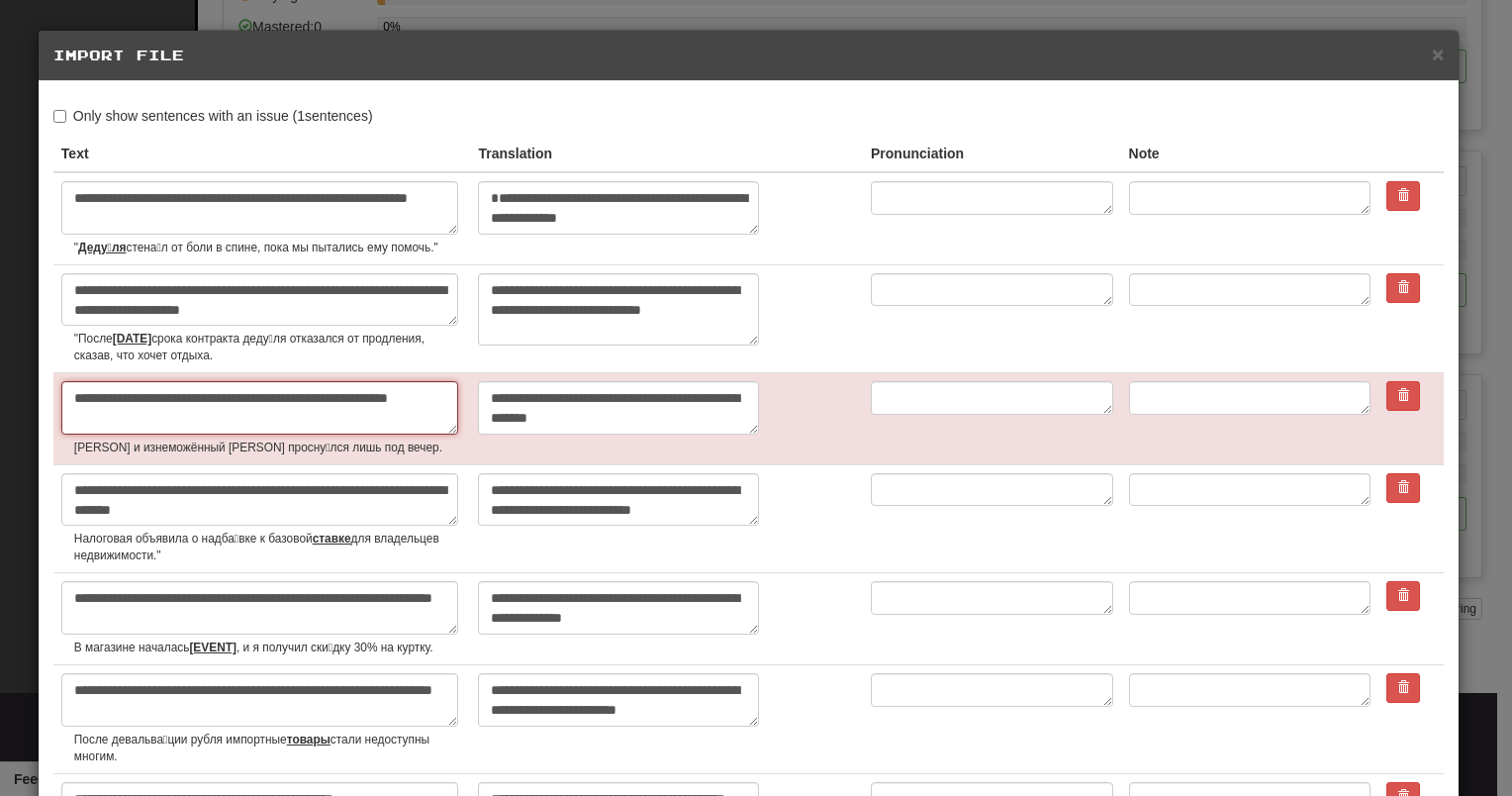 type on "*" 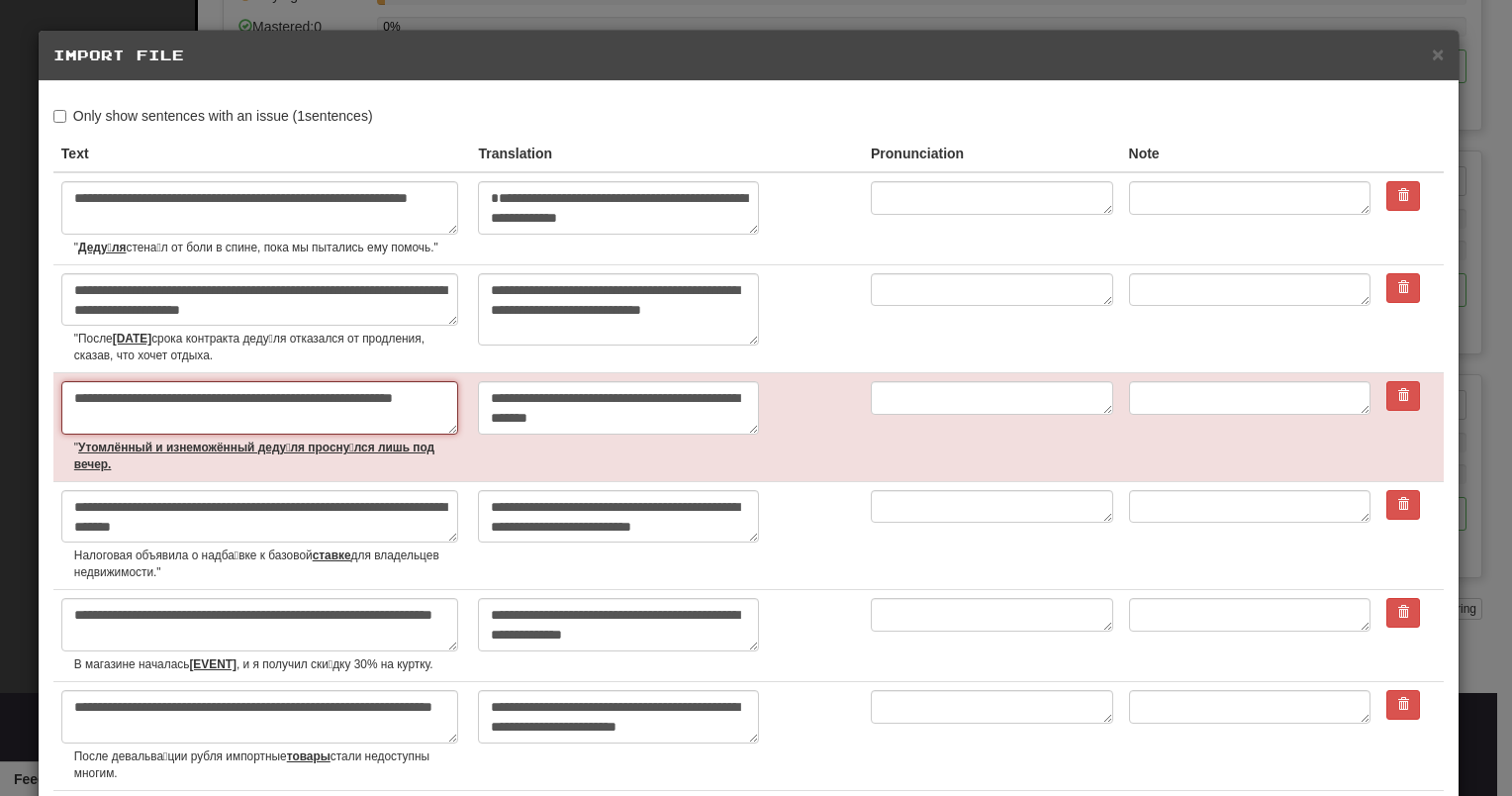 type on "*" 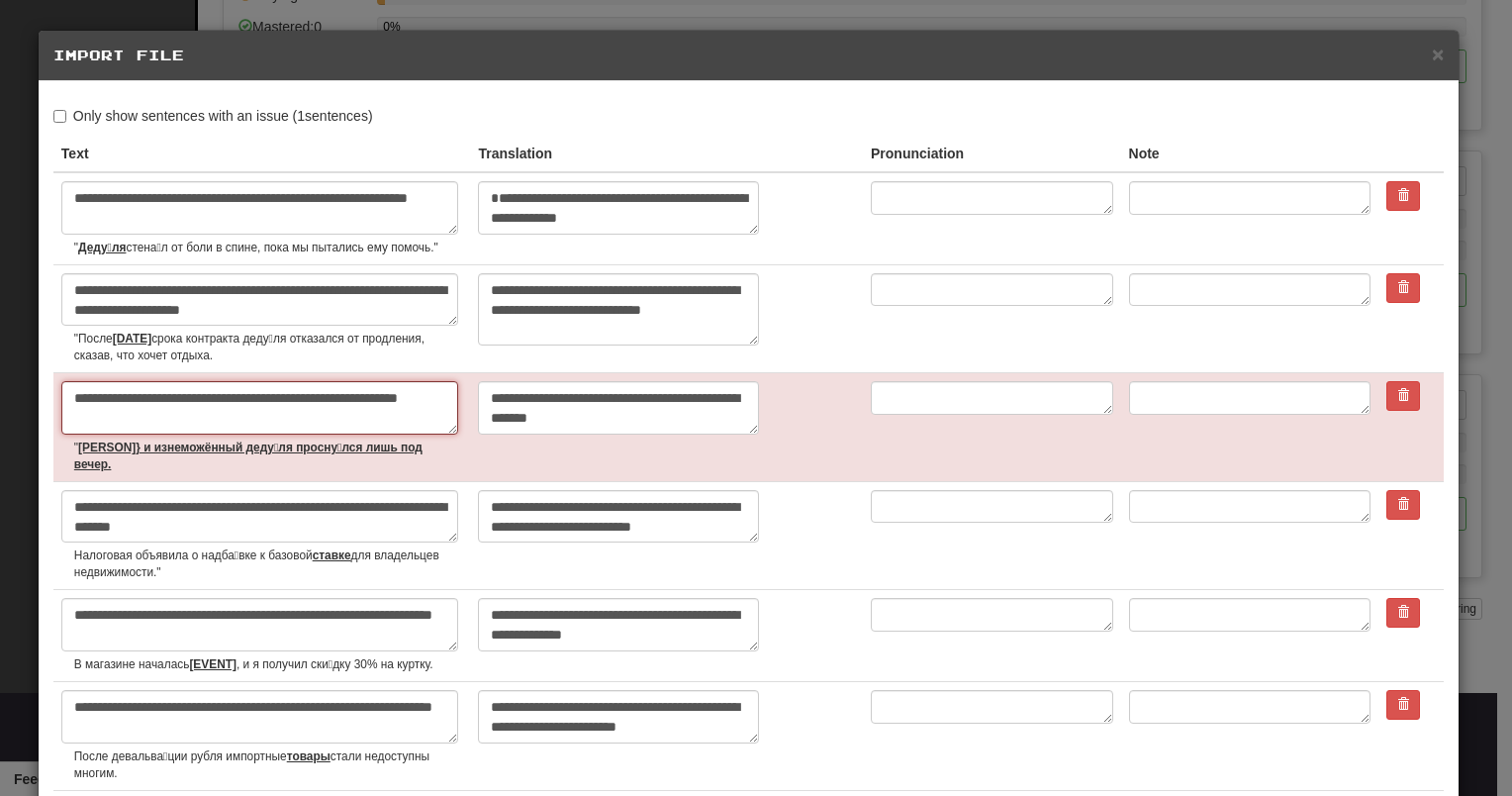 type on "*" 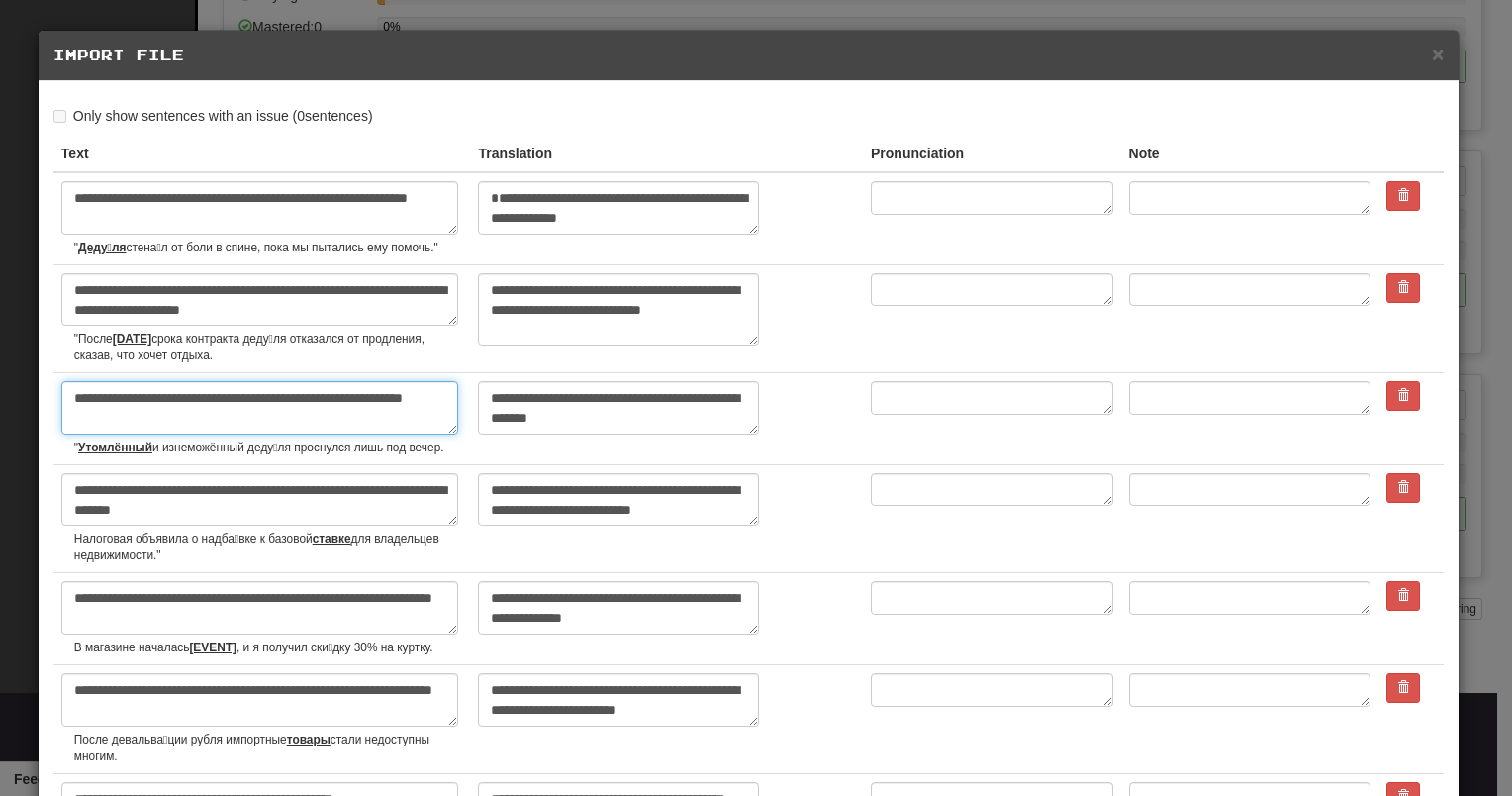 drag, startPoint x: 187, startPoint y: 419, endPoint x: 46, endPoint y: 398, distance: 142.55525 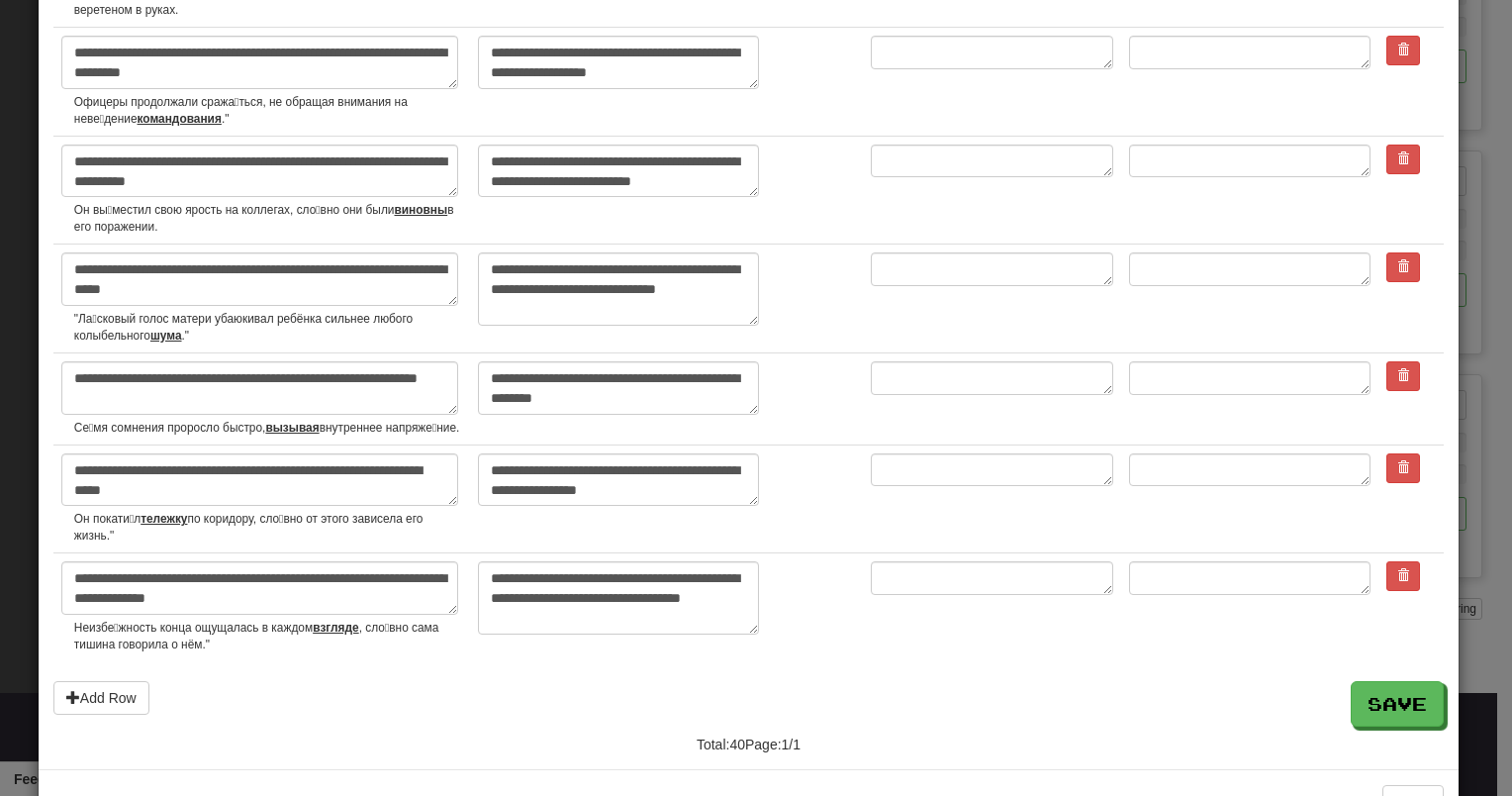 scroll, scrollTop: 3772, scrollLeft: 0, axis: vertical 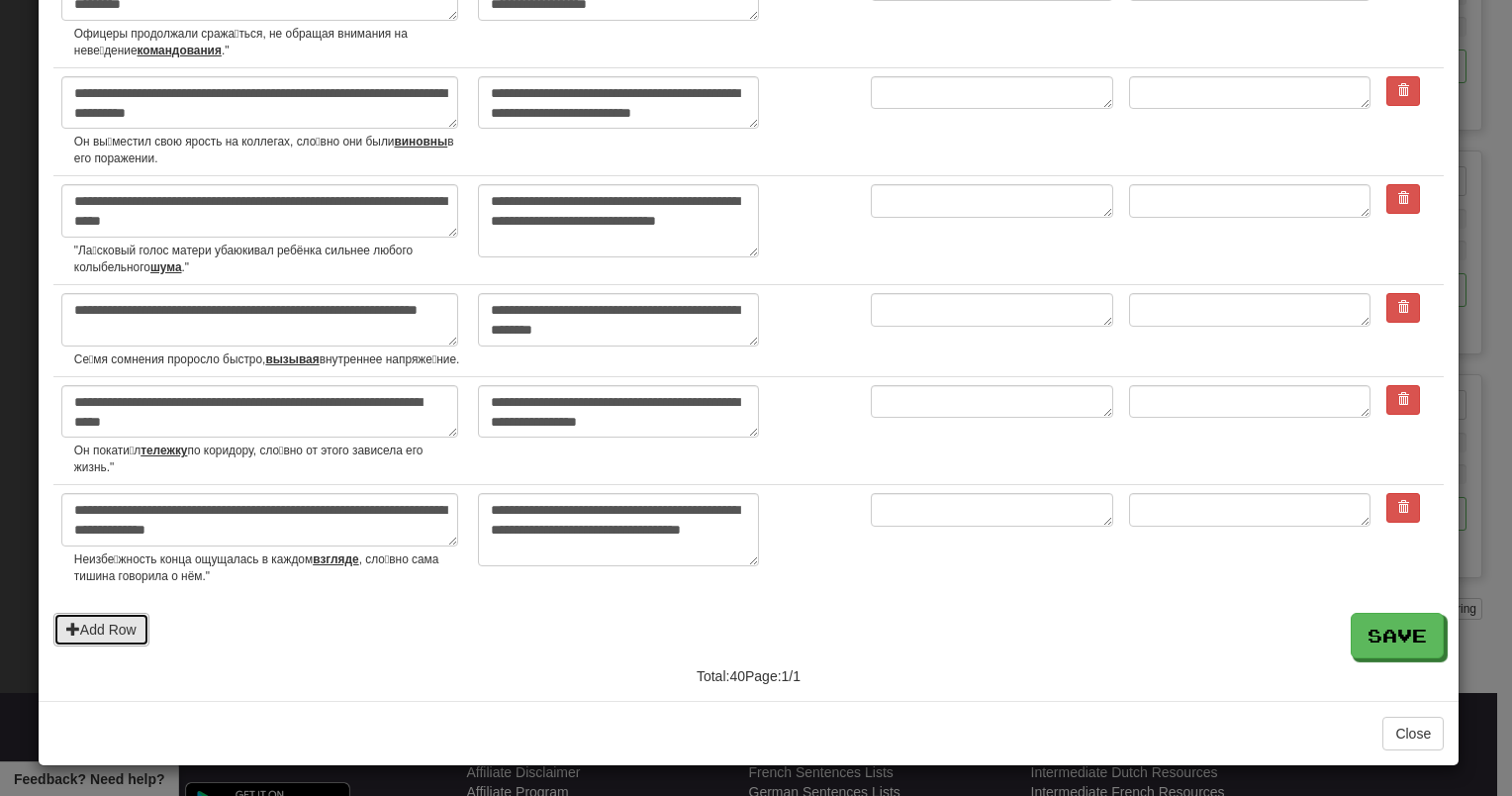 click on "Add Row" at bounding box center (101, 630) 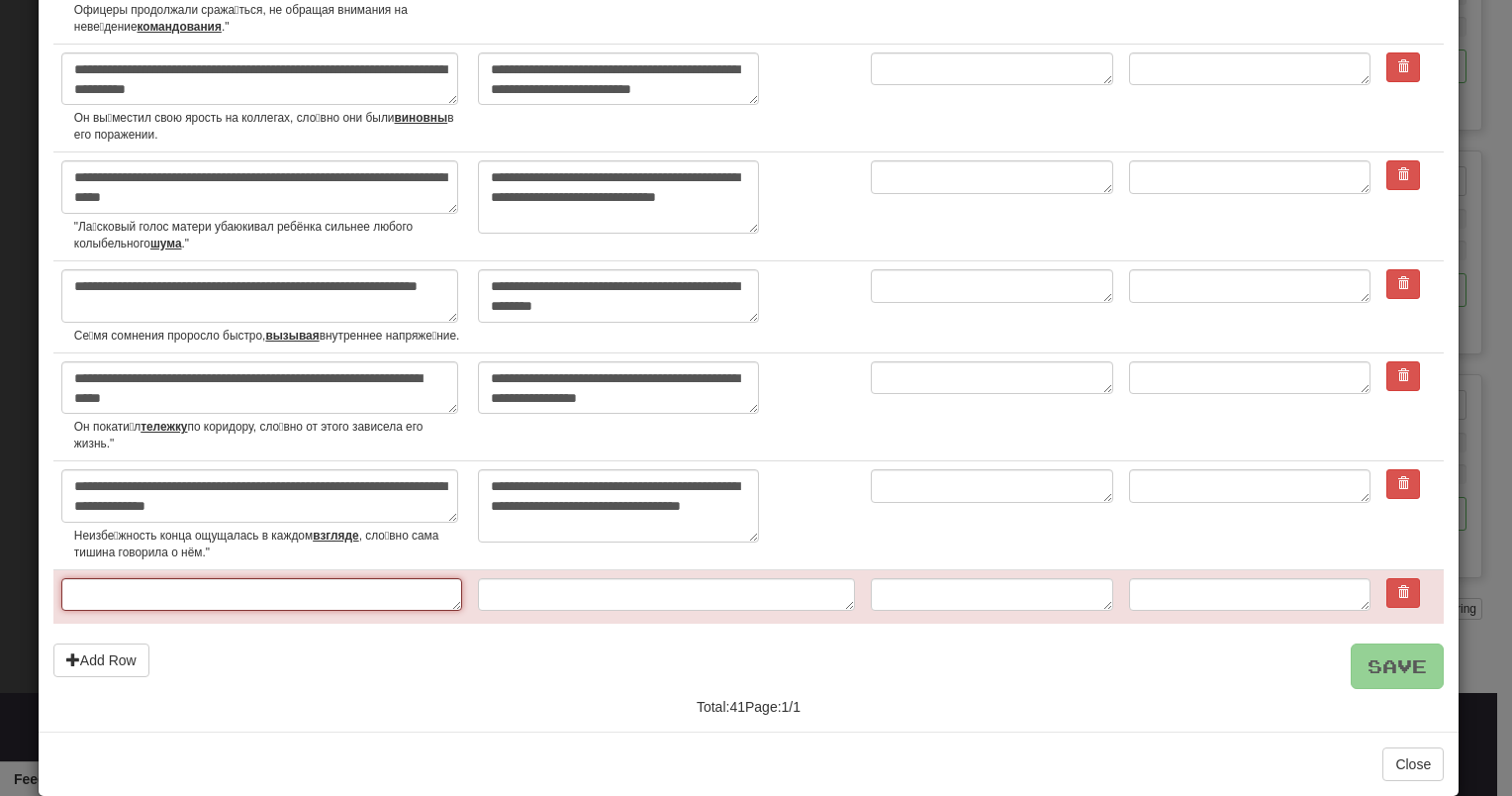 click at bounding box center [262, 595] 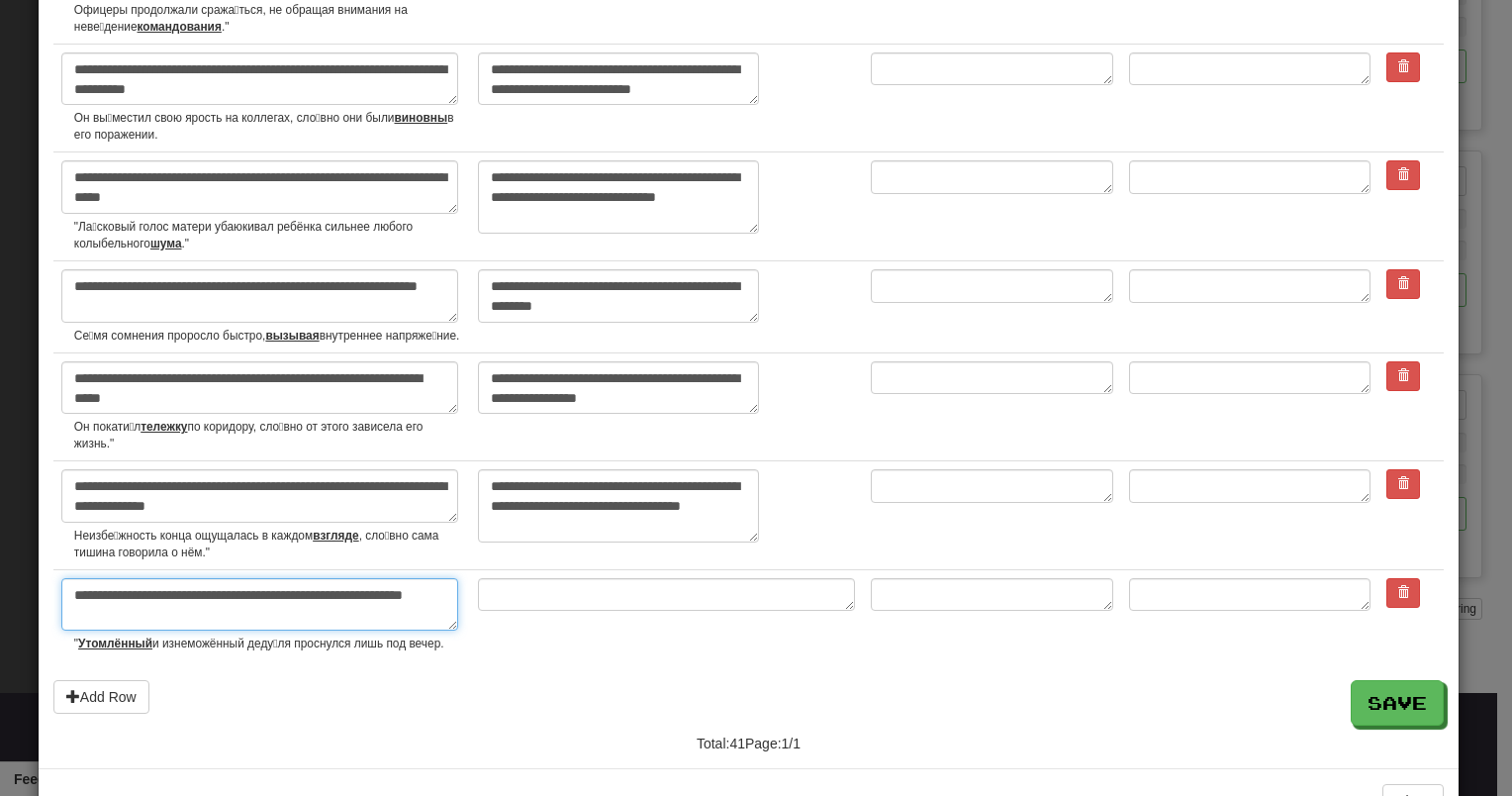 click on "**********" at bounding box center (259, 605) 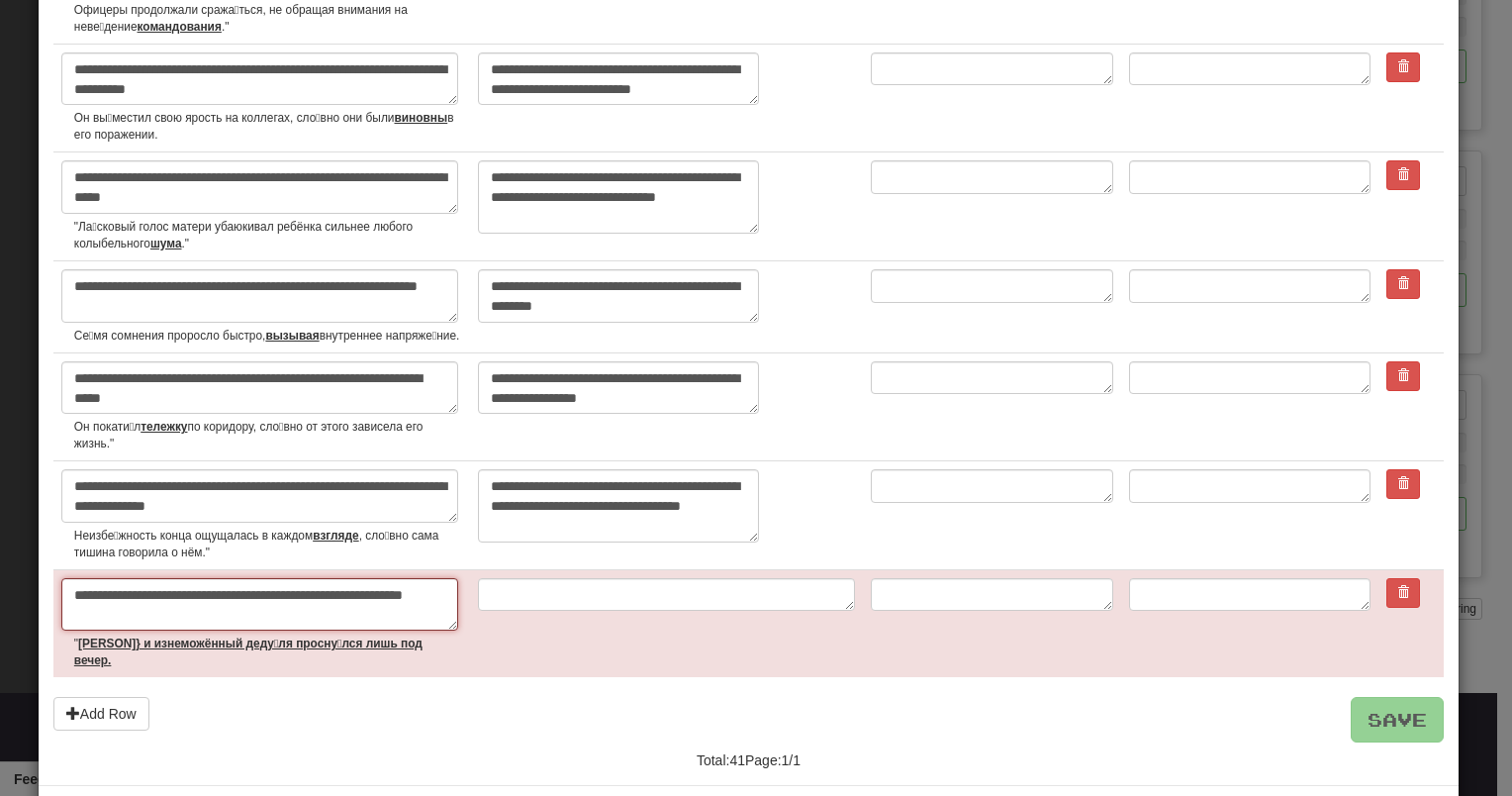 type on "*" 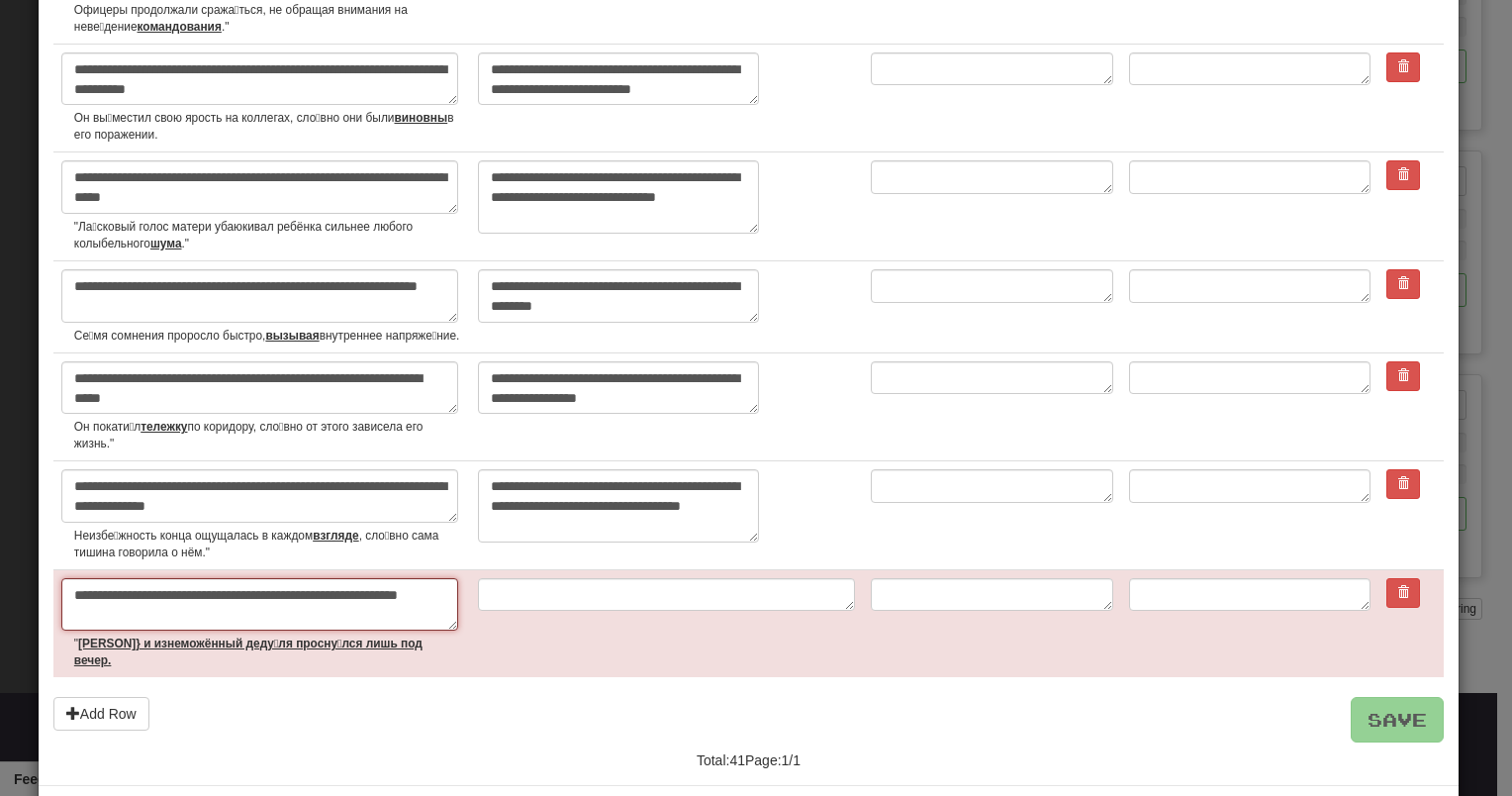 type on "*" 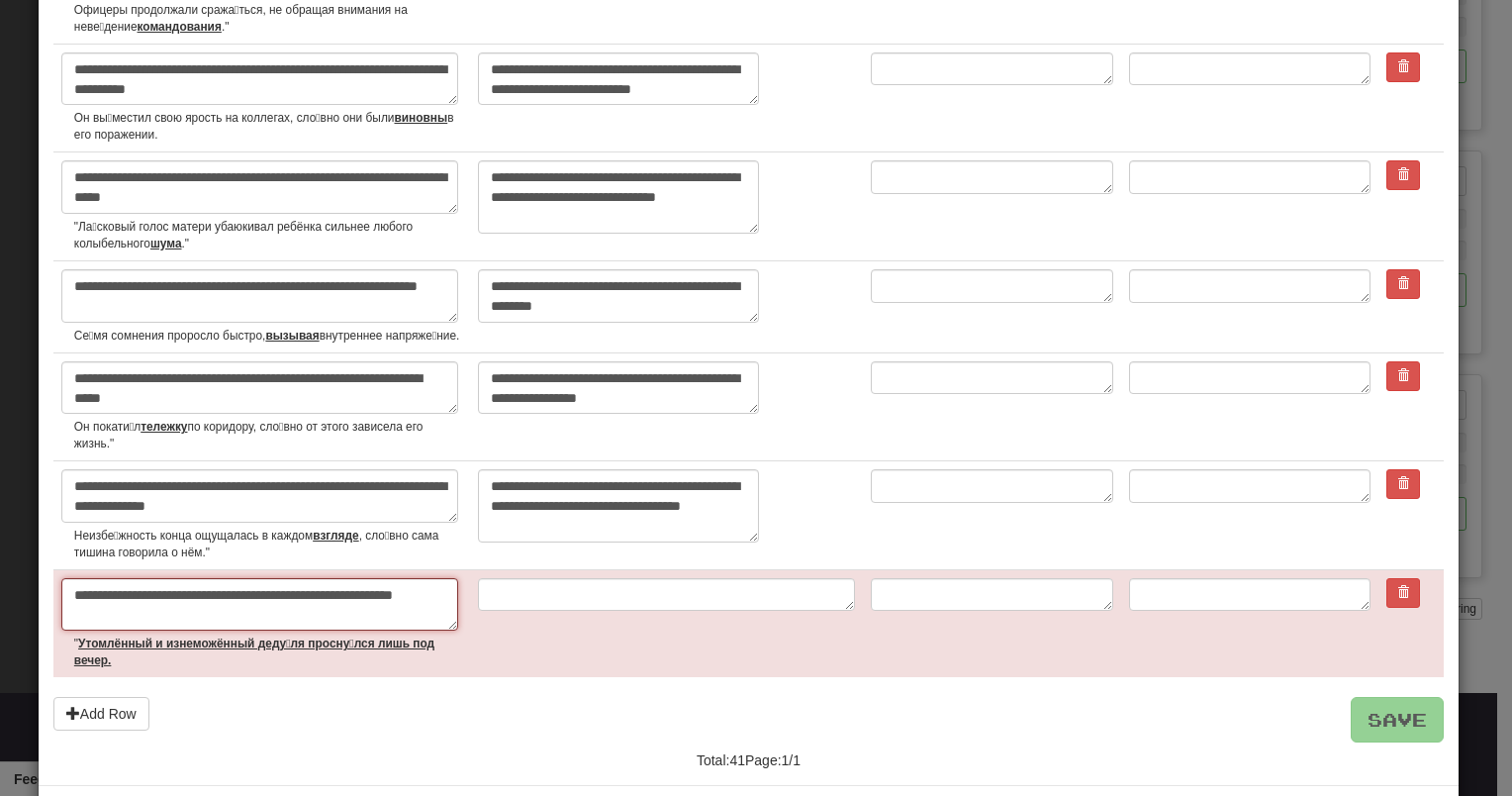 type on "*" 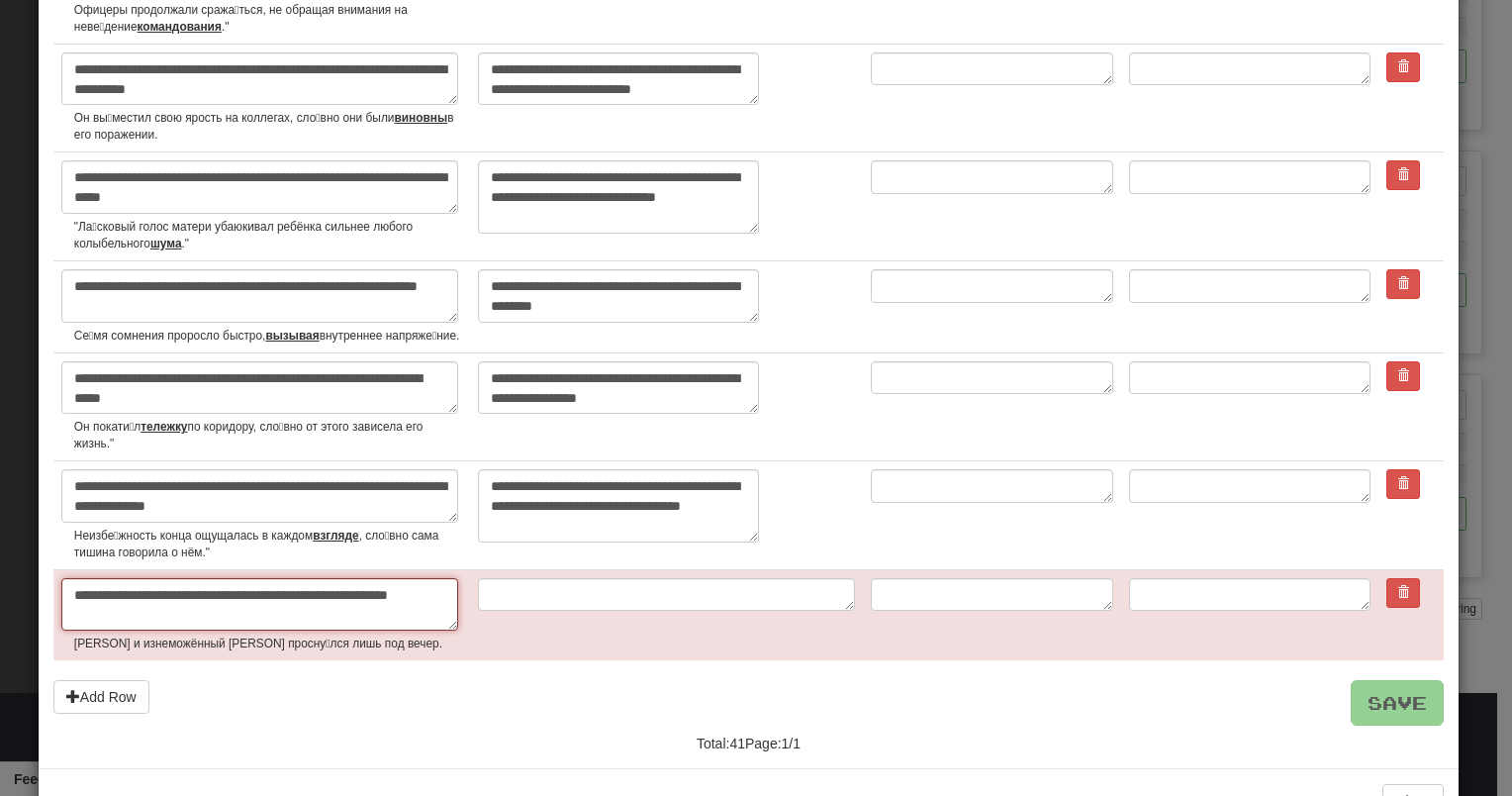 type on "*" 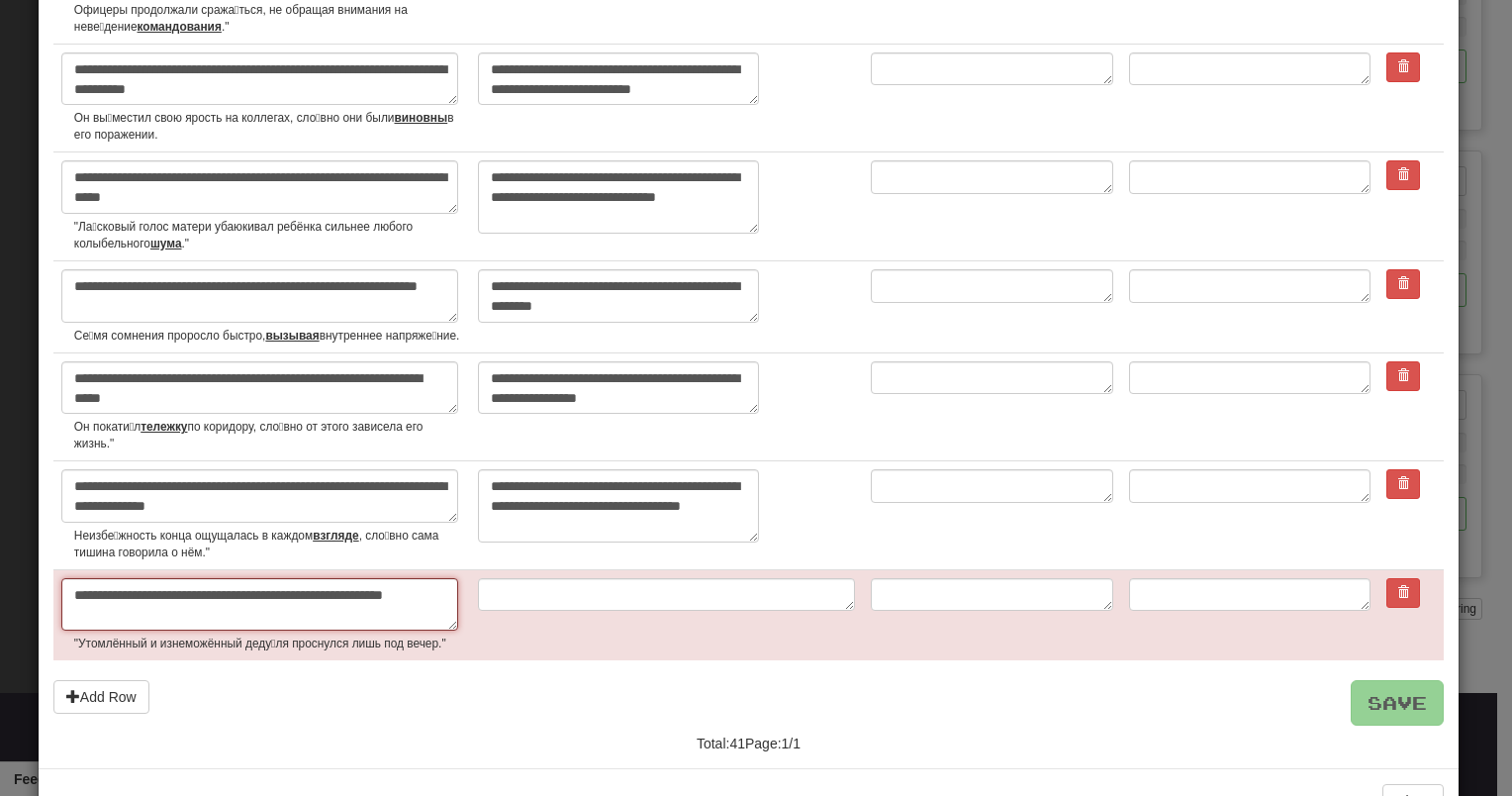 click on "**********" at bounding box center (259, 605) 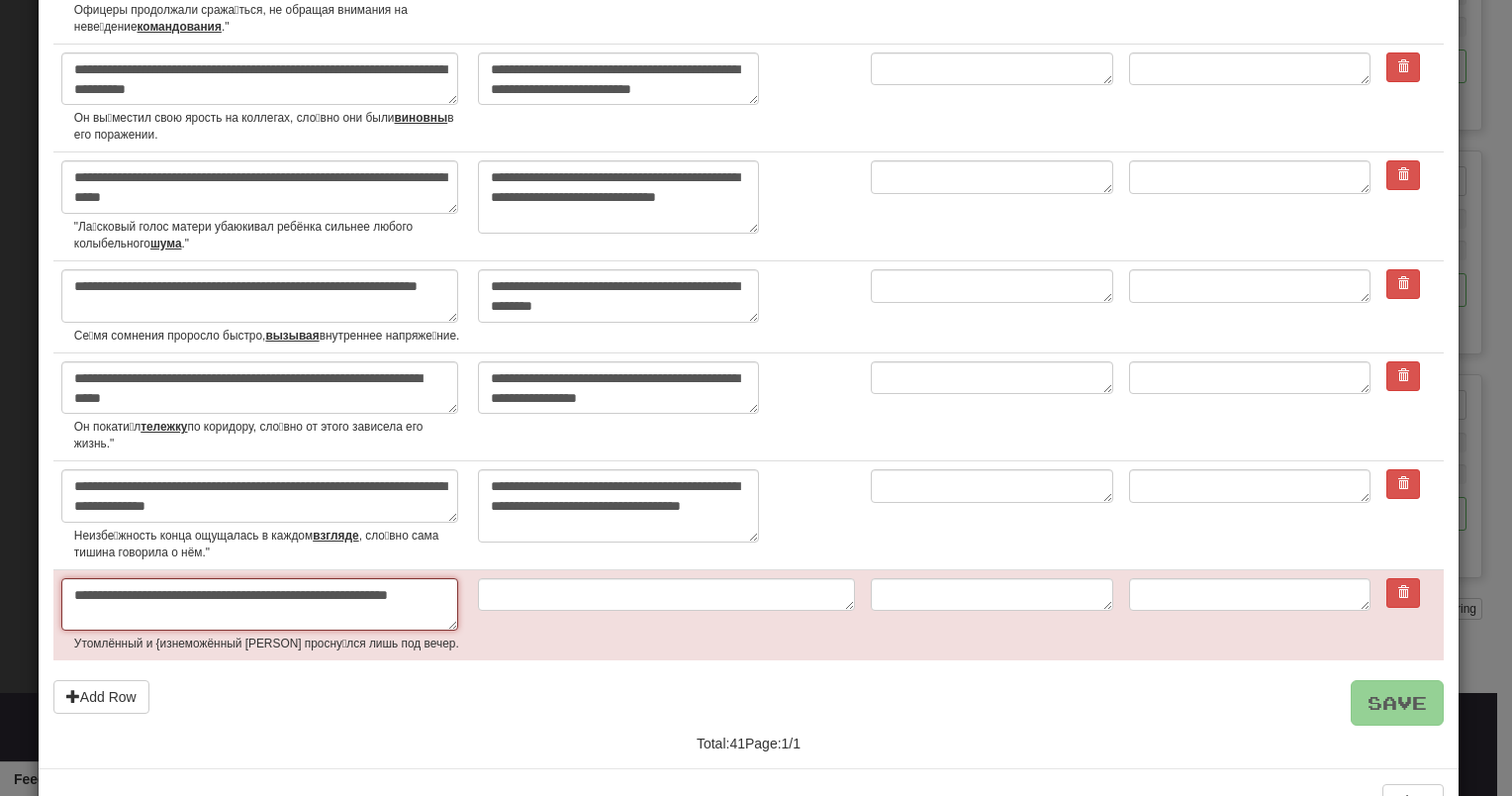 type on "*" 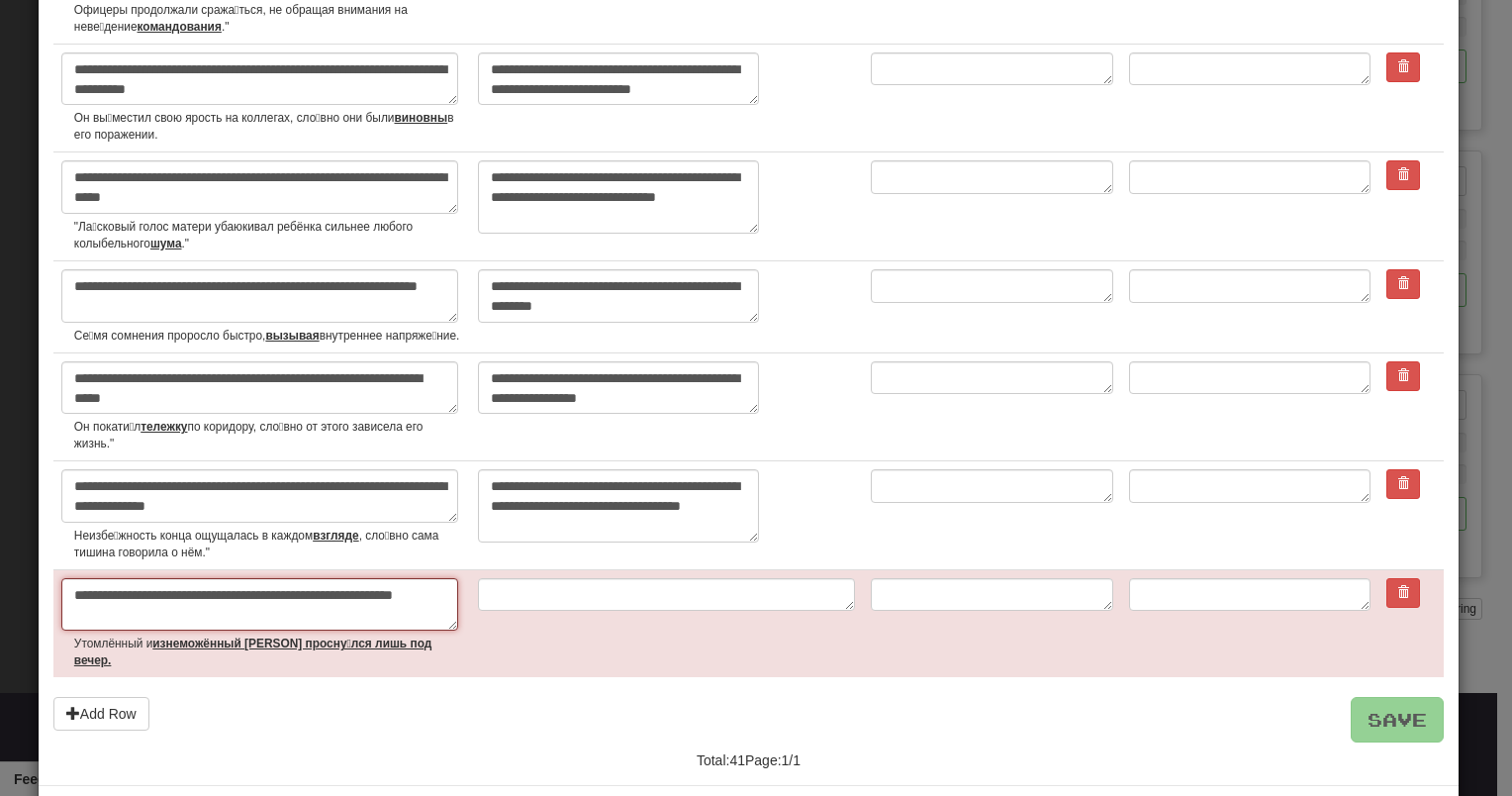 type on "*" 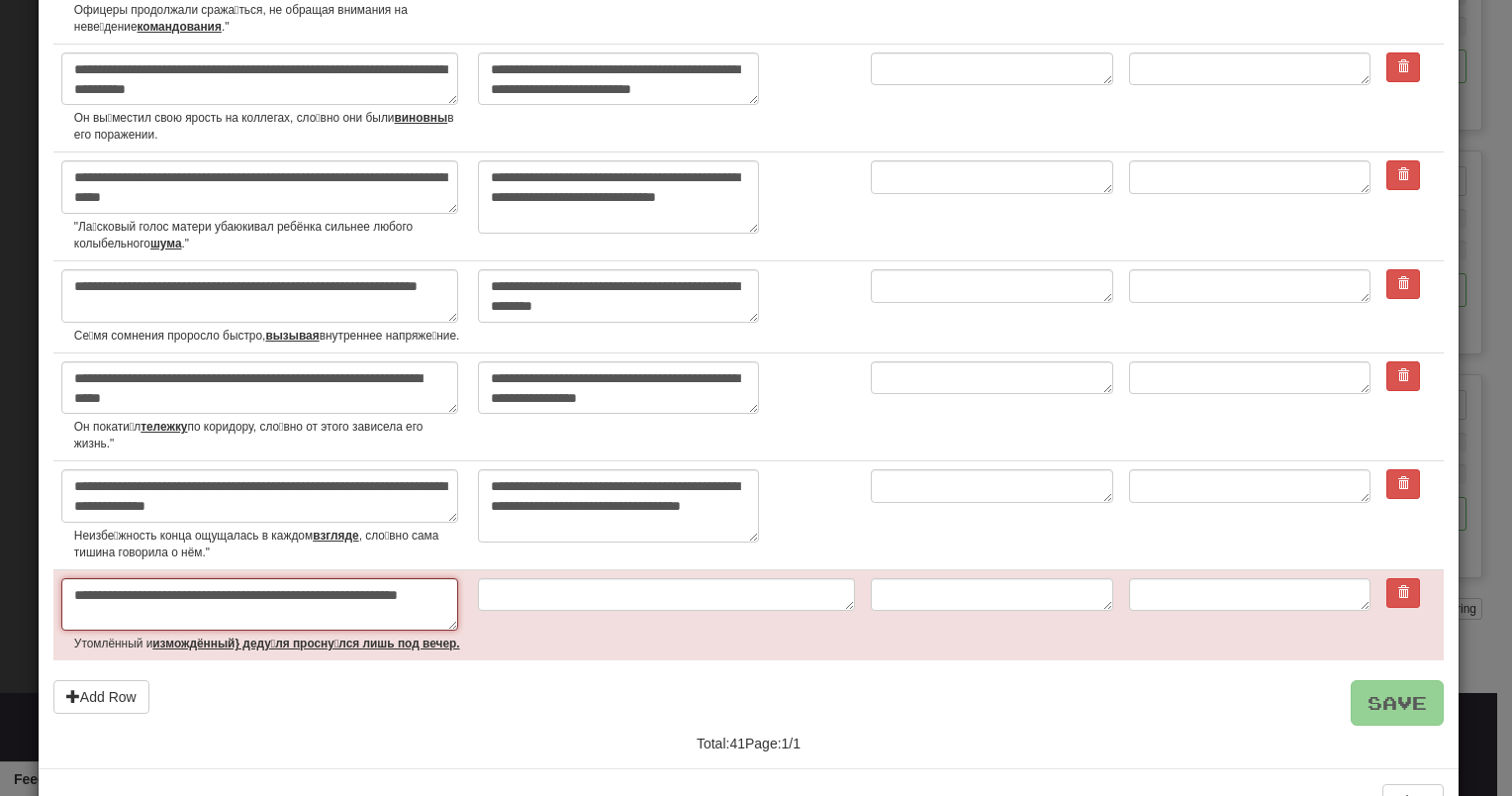 type on "*" 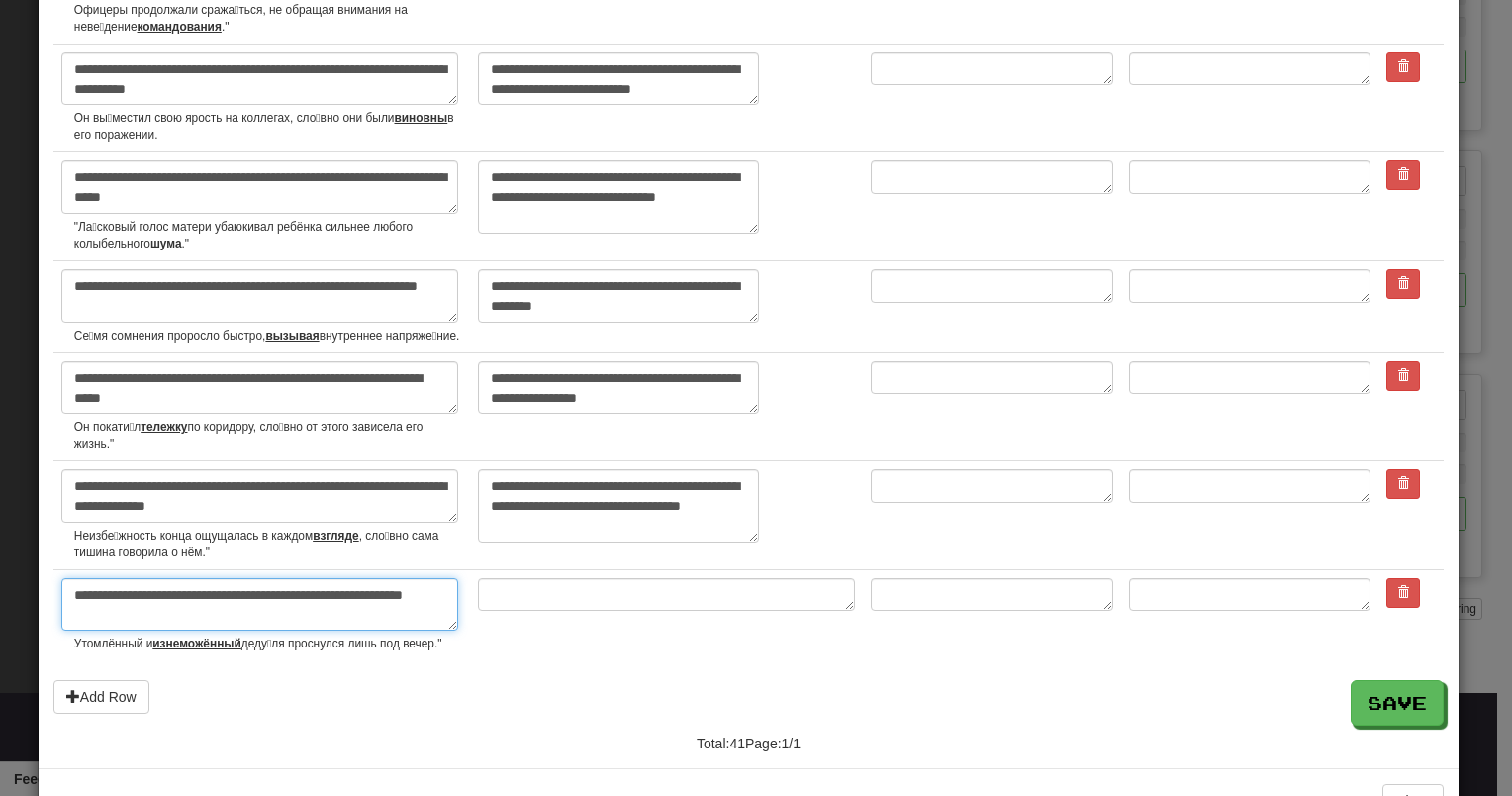 type on "**********" 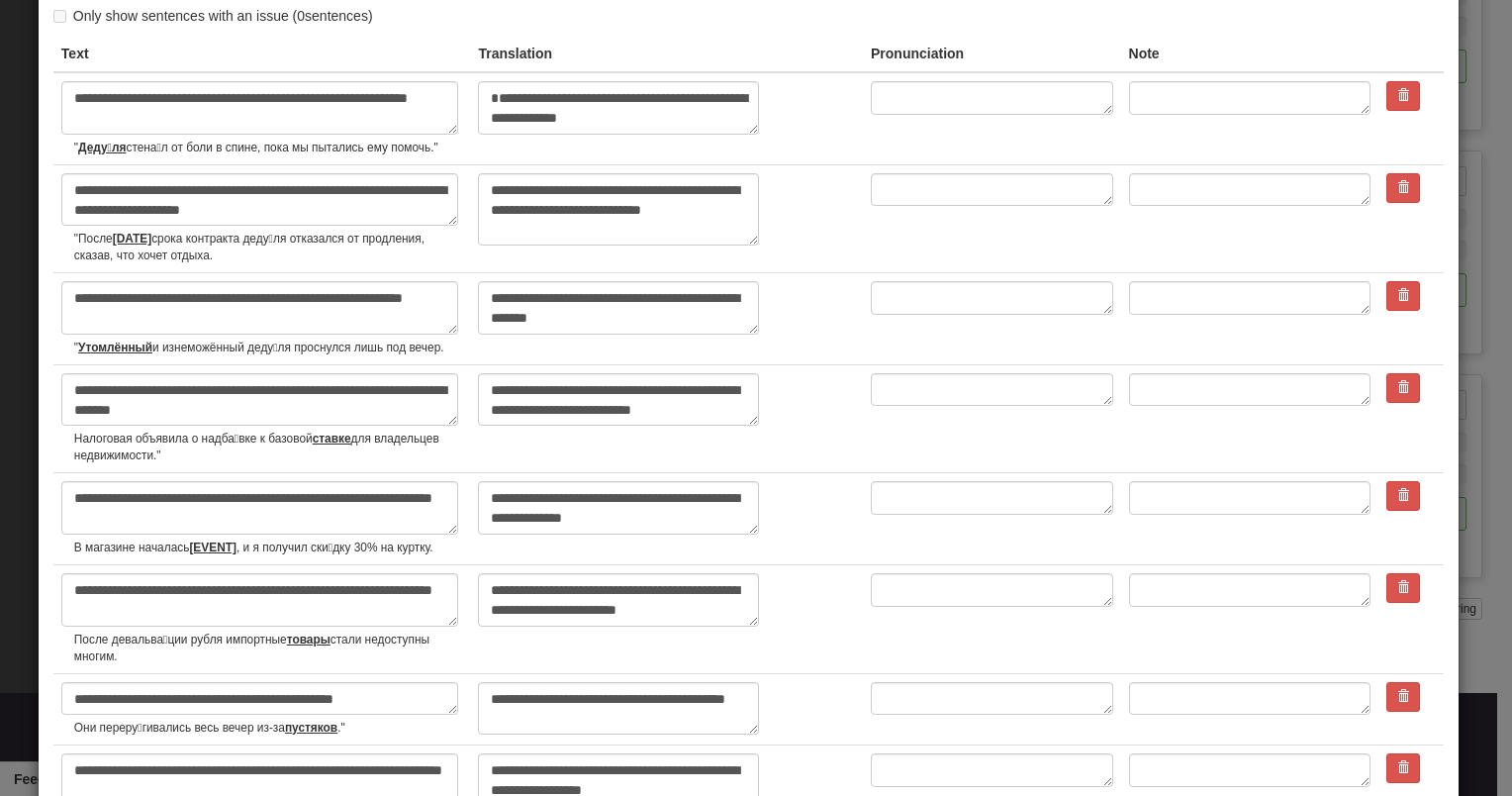 scroll, scrollTop: 32, scrollLeft: 0, axis: vertical 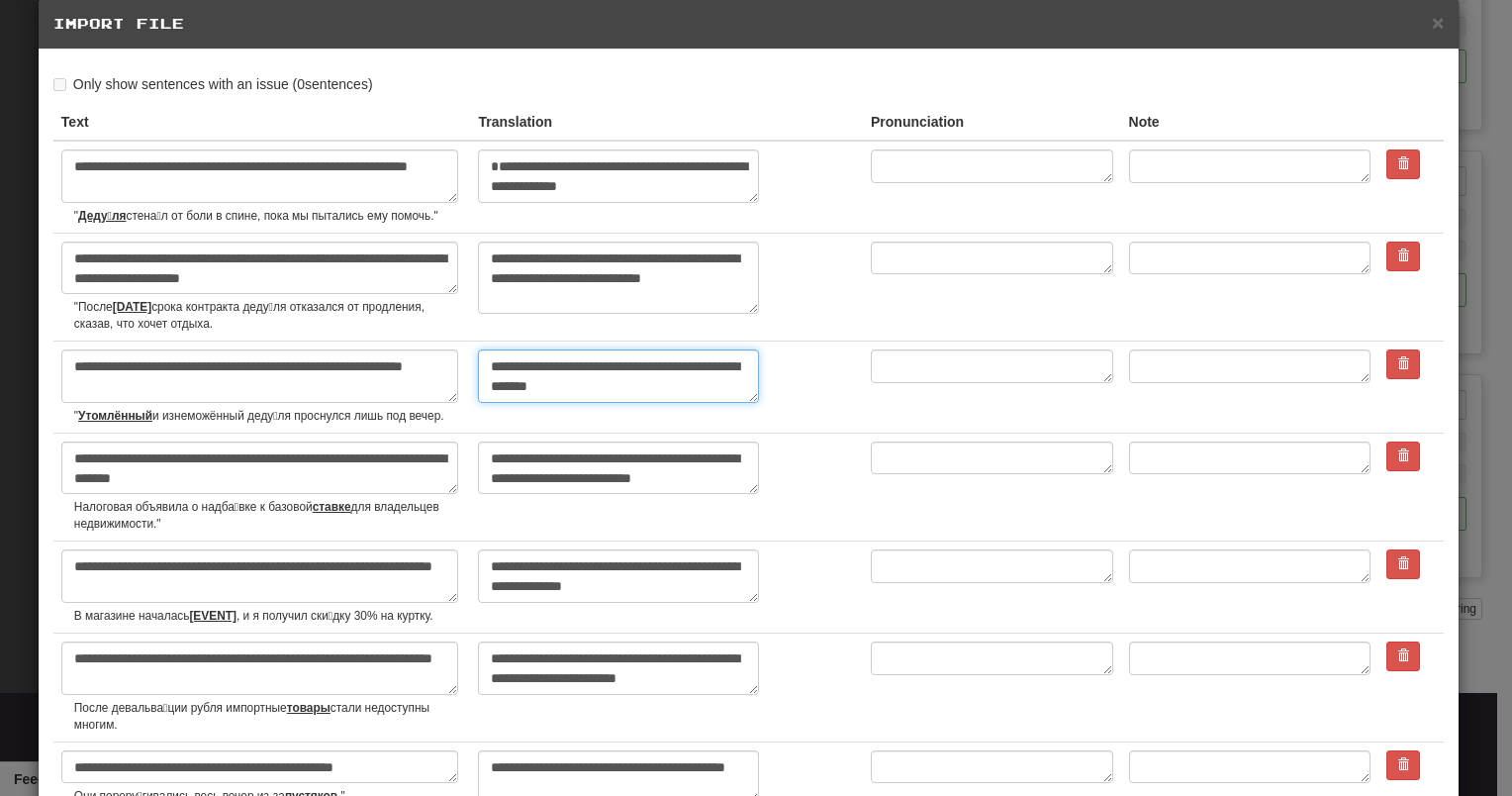 drag, startPoint x: 614, startPoint y: 389, endPoint x: 467, endPoint y: 356, distance: 150.65855 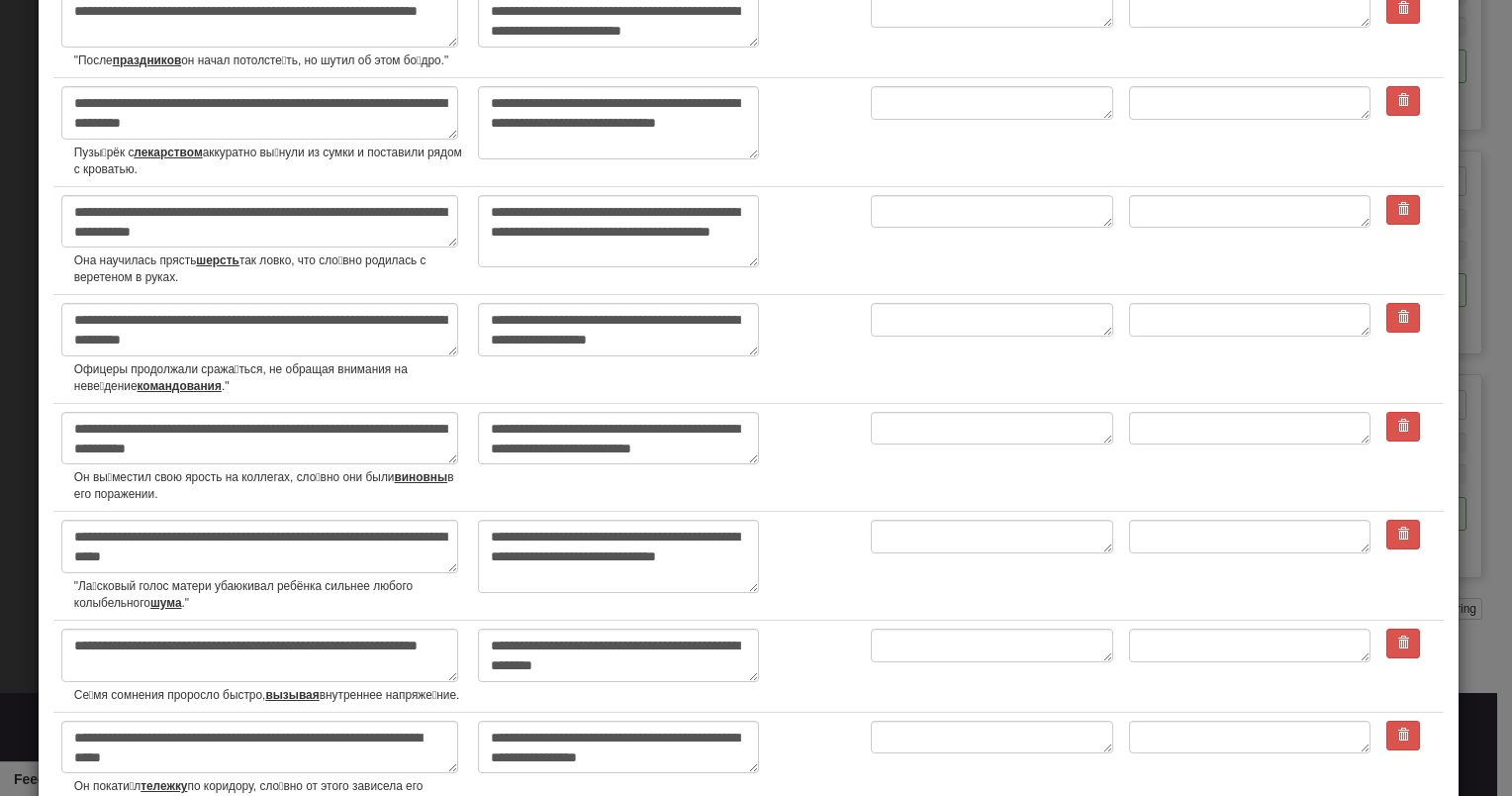scroll, scrollTop: 3863, scrollLeft: 0, axis: vertical 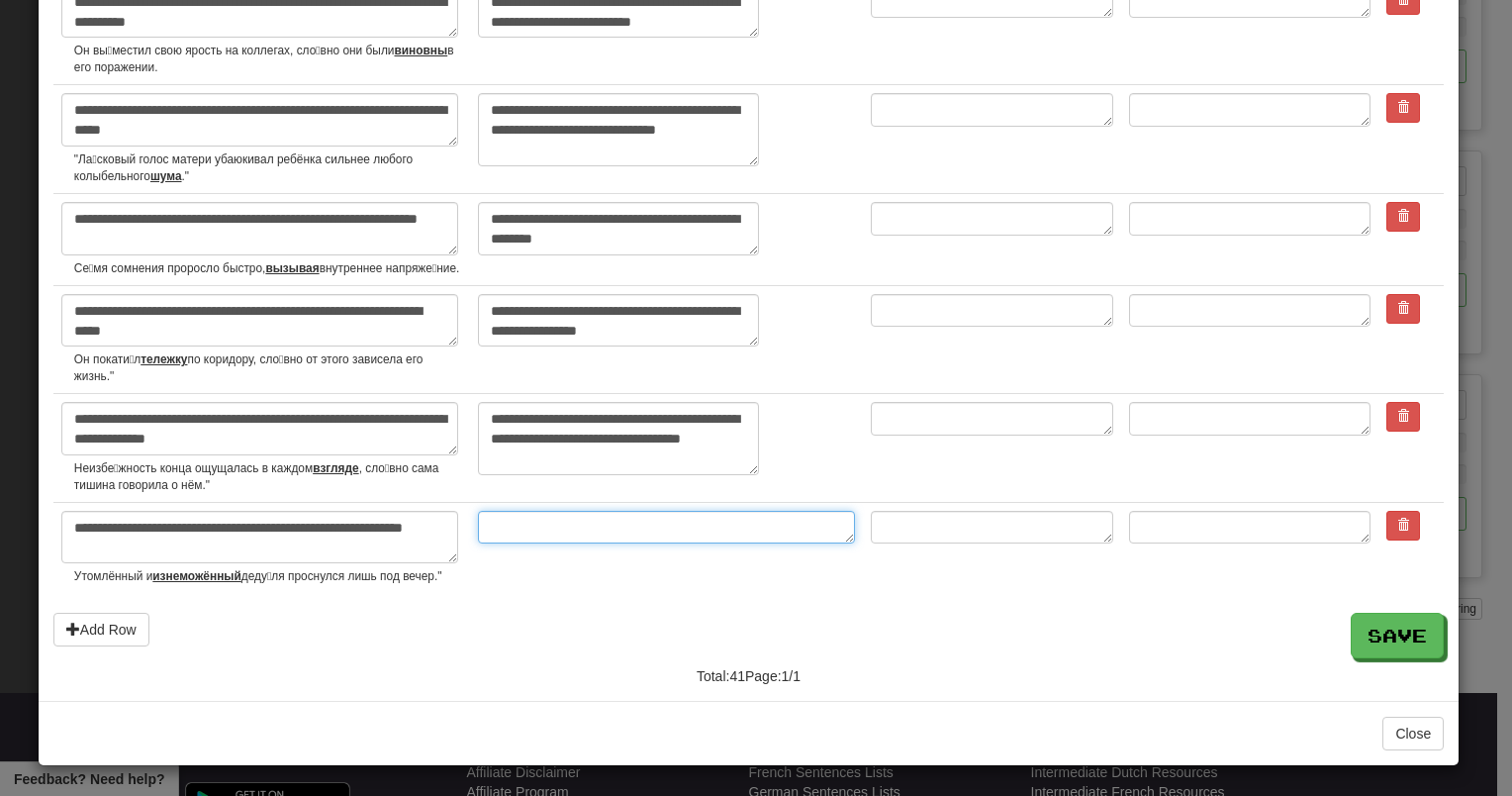 click at bounding box center [666, 528] 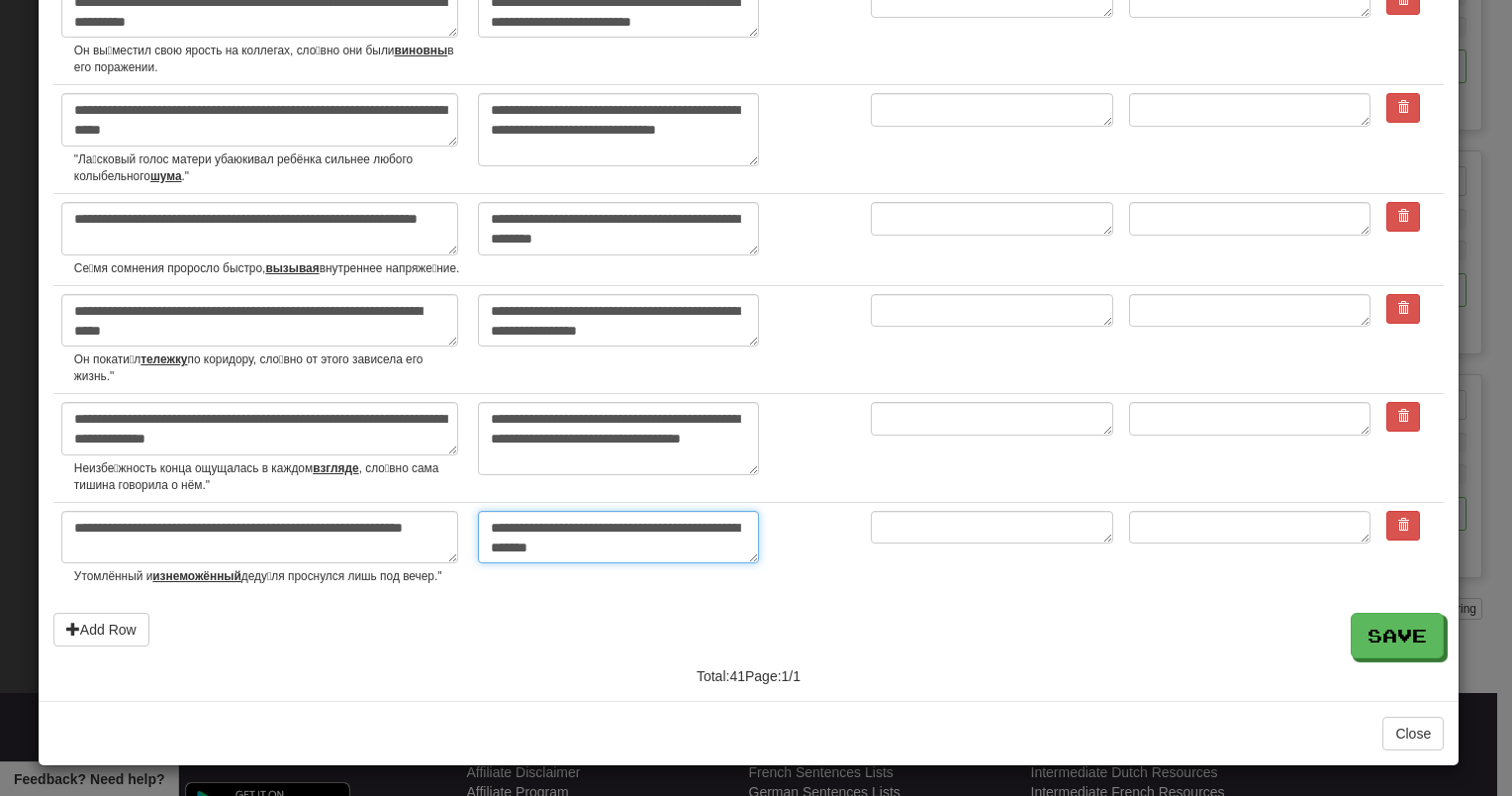 type on "**********" 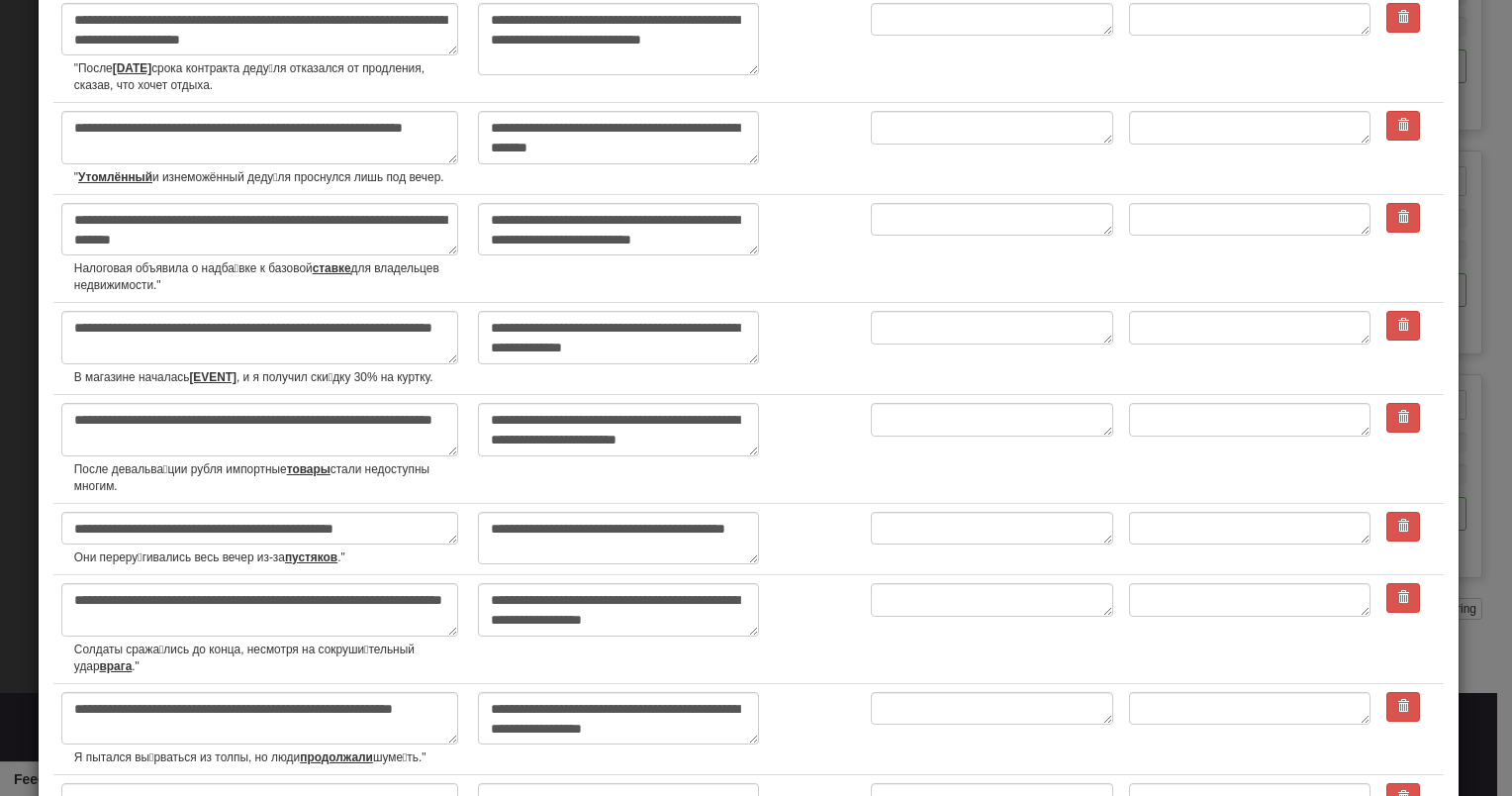 scroll, scrollTop: 0, scrollLeft: 0, axis: both 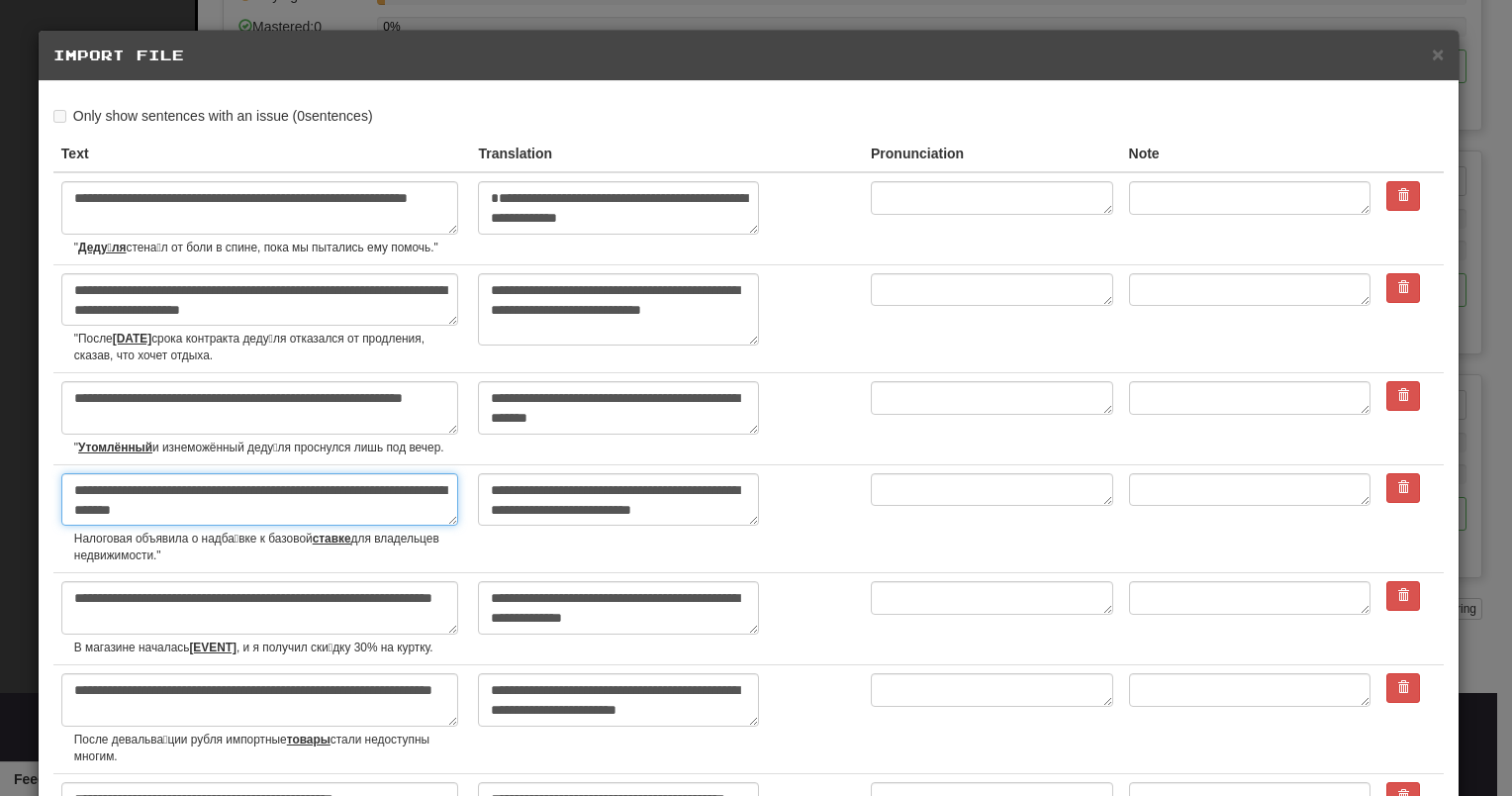 click on "**********" at bounding box center [259, 500] 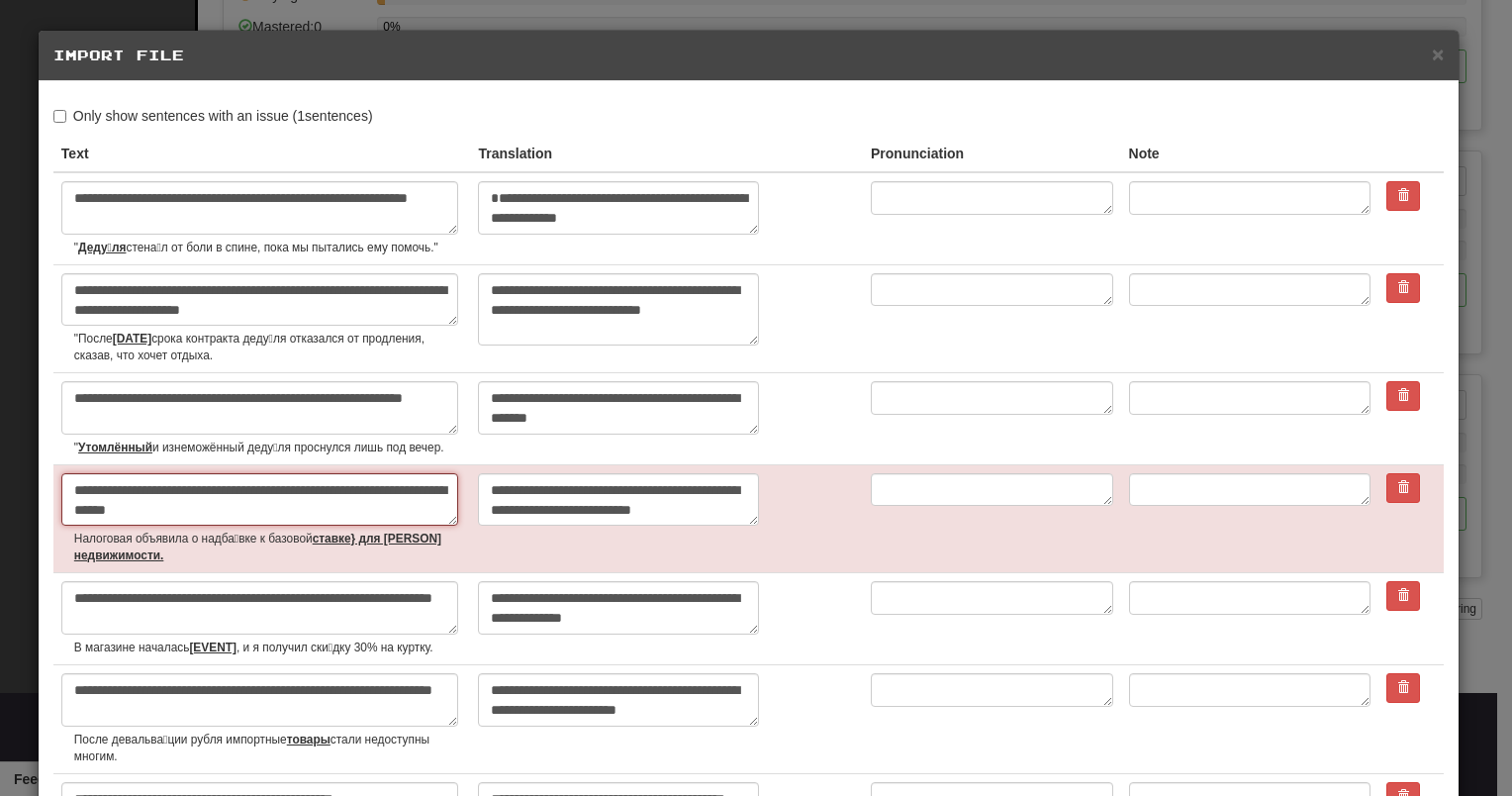 type on "*" 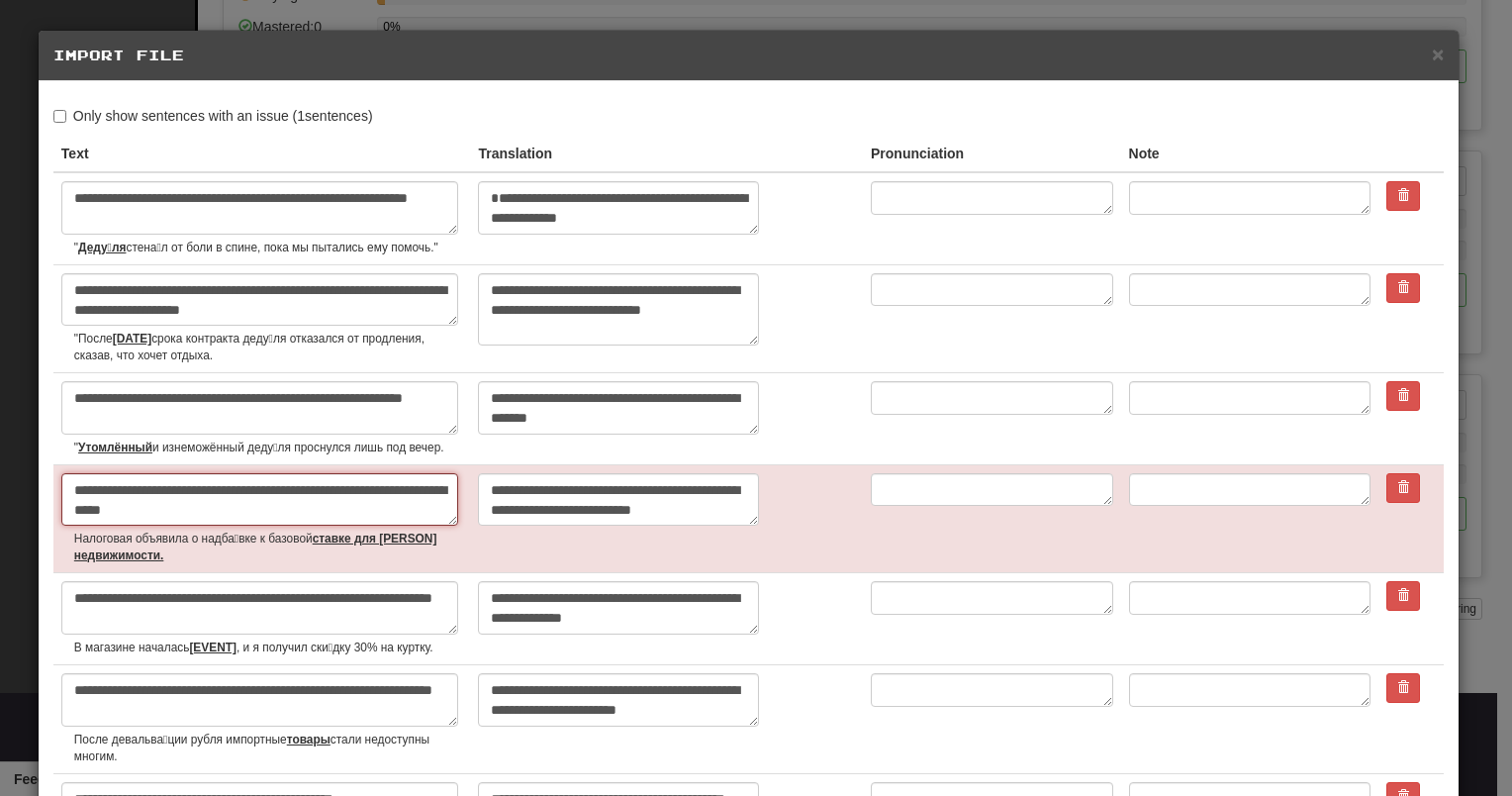 type on "*" 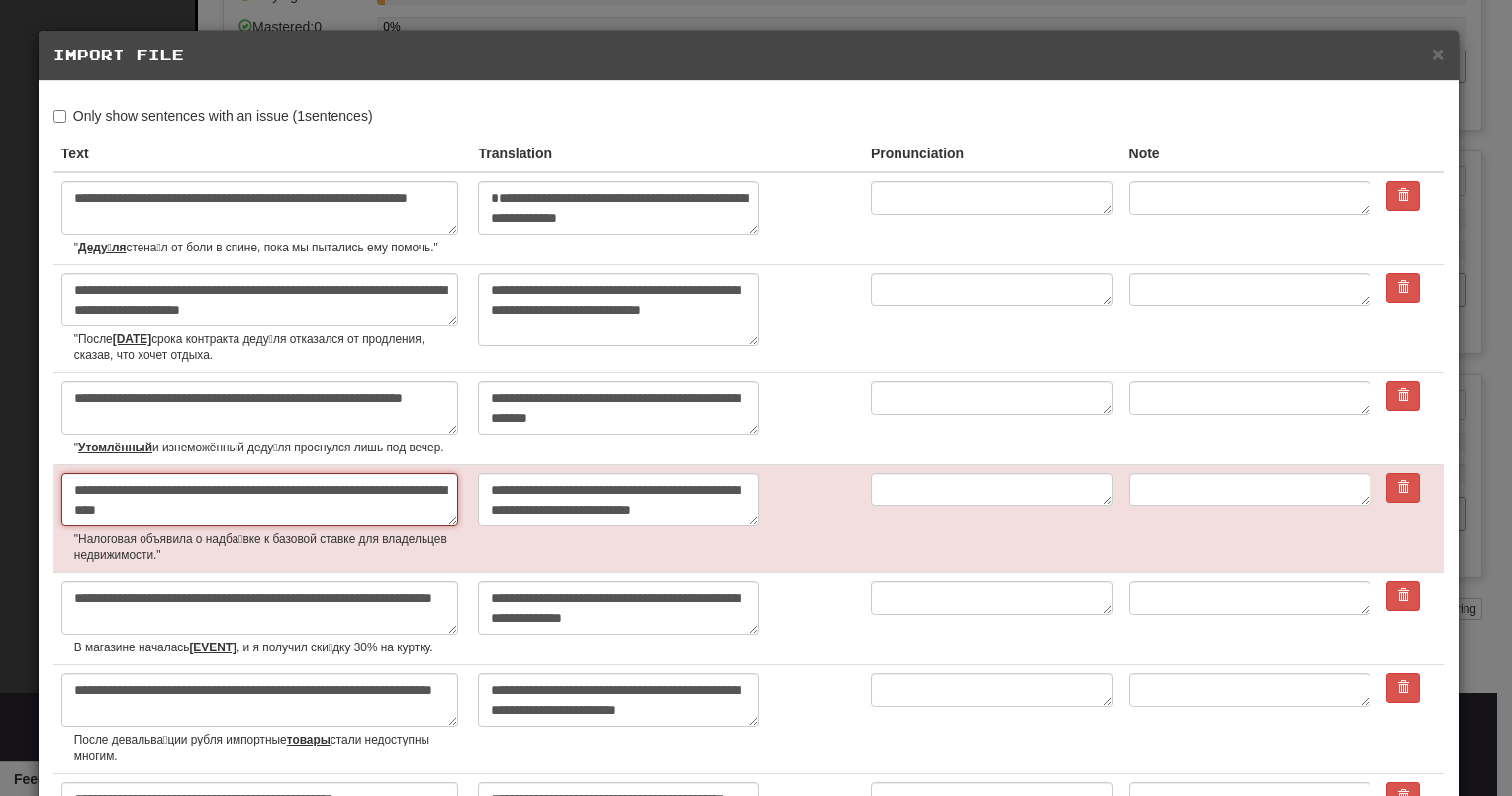type on "*" 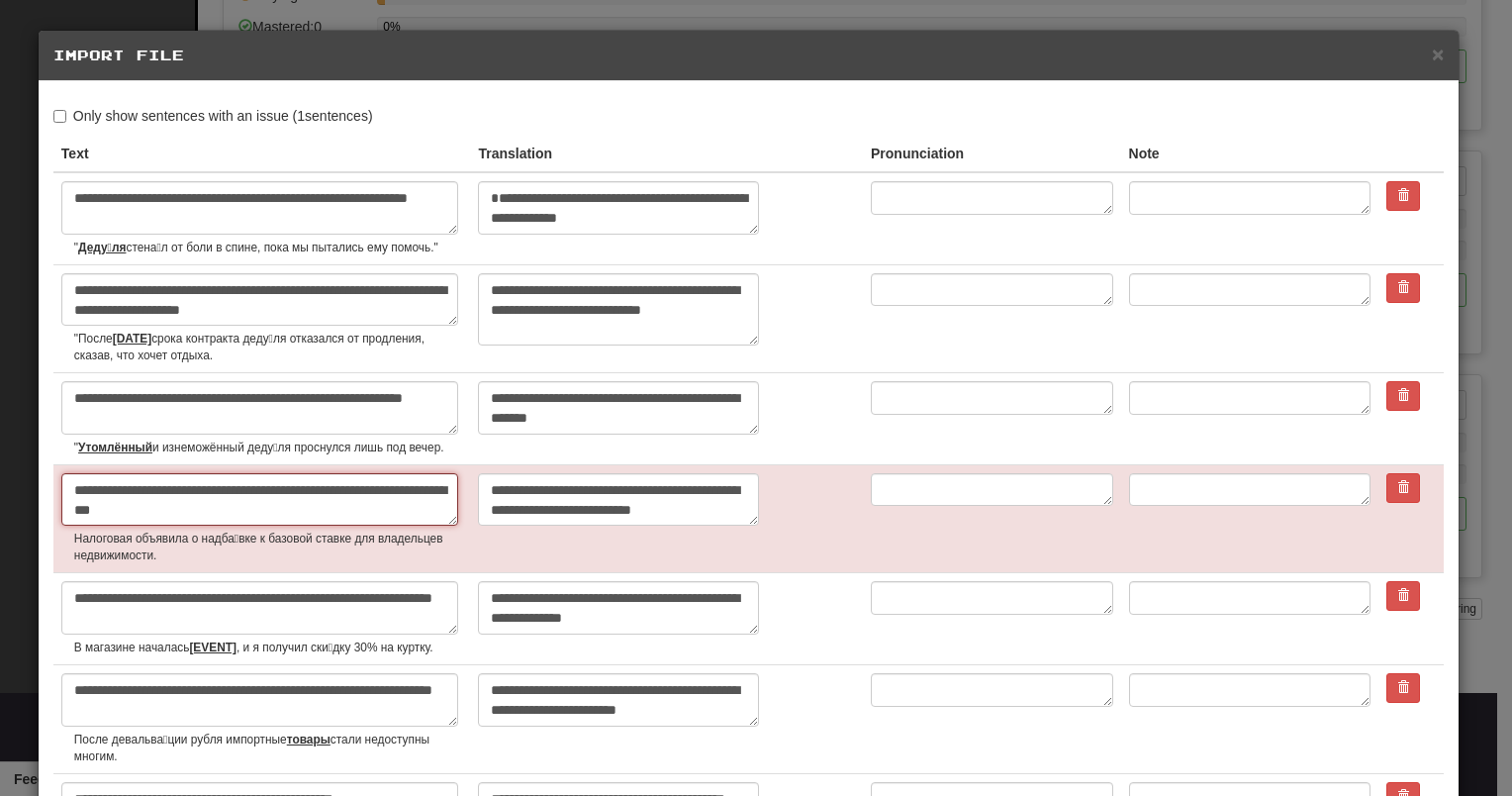 type on "*" 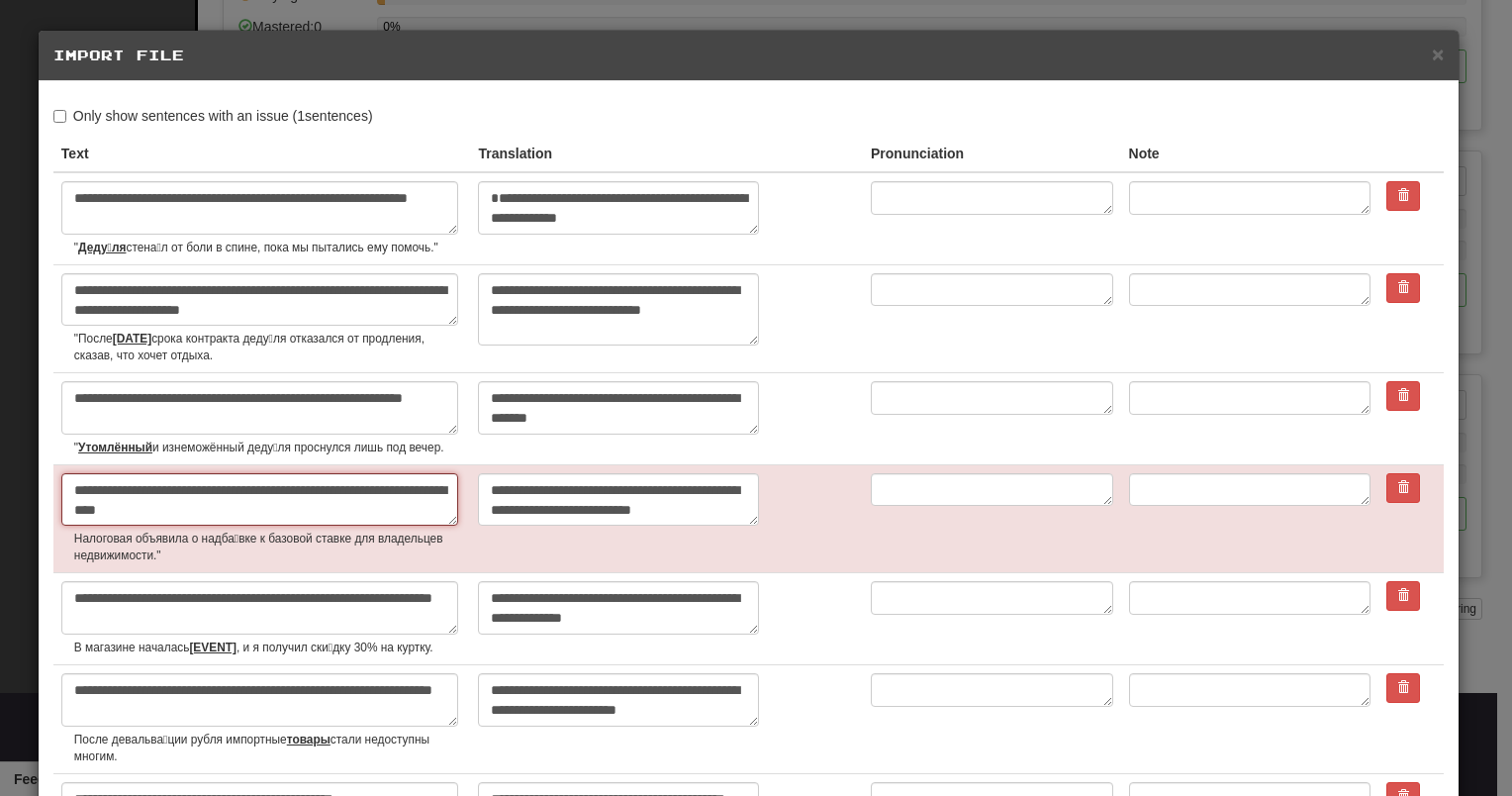 type on "*" 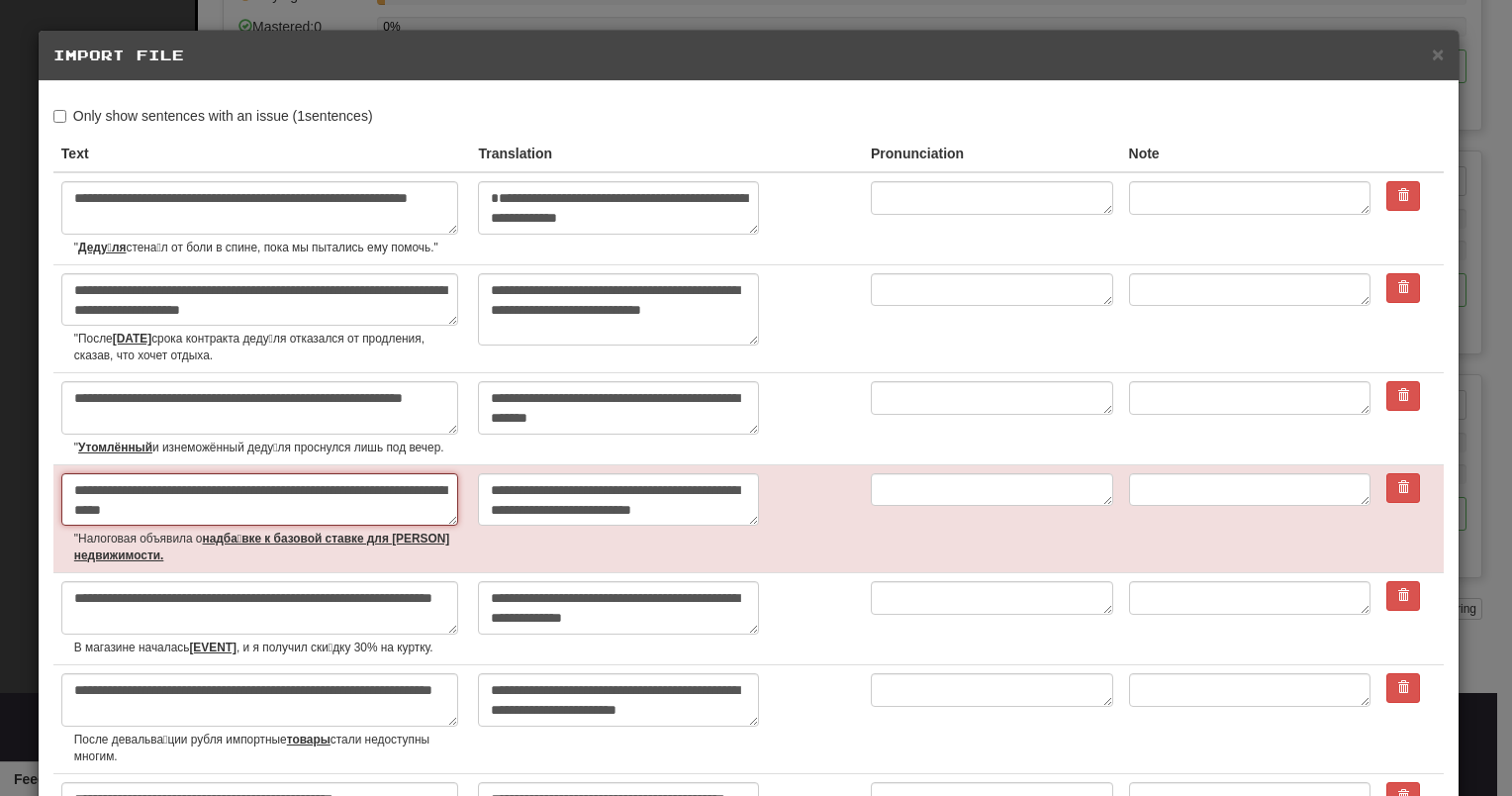 type on "*" 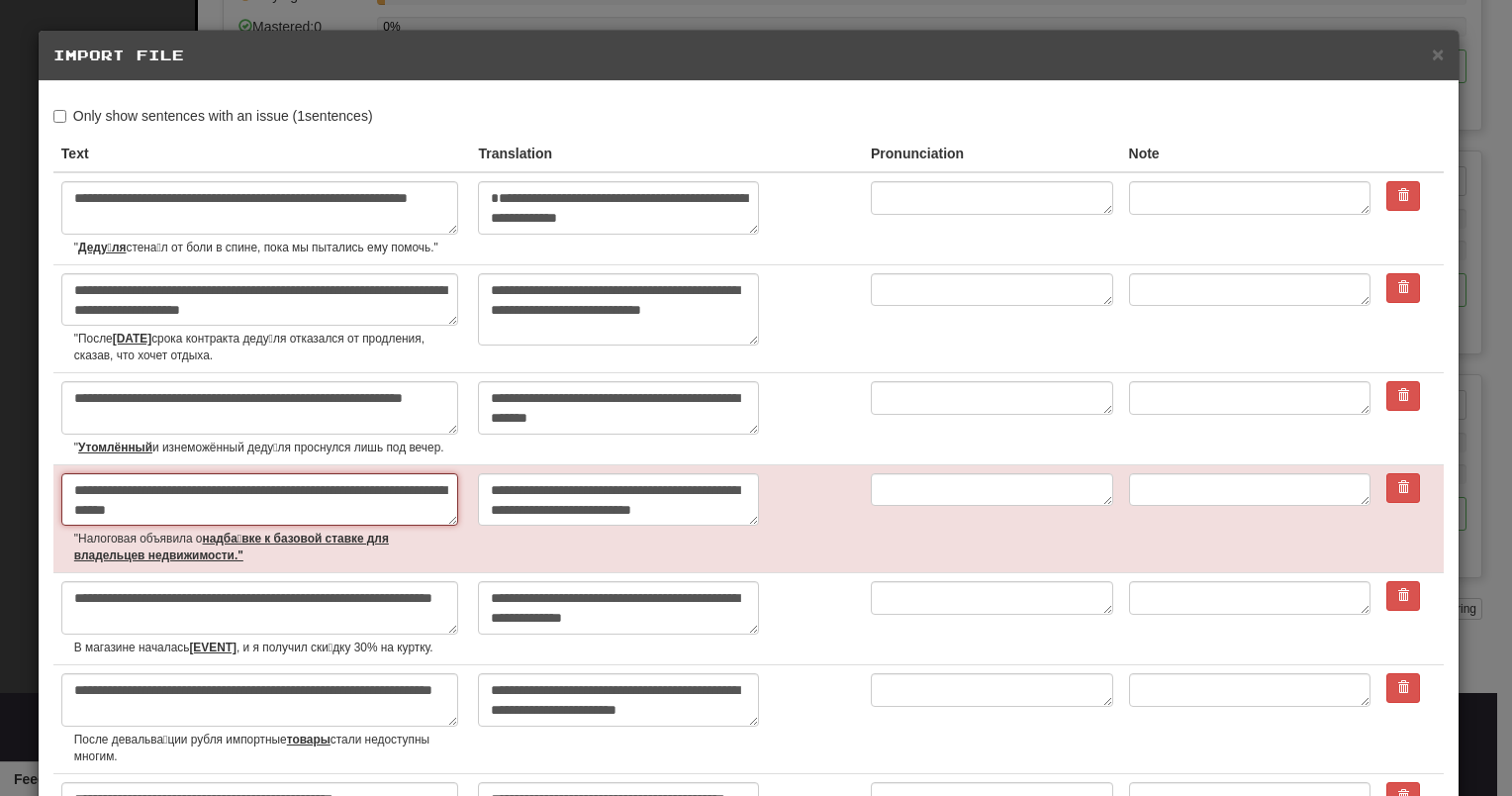 type on "*" 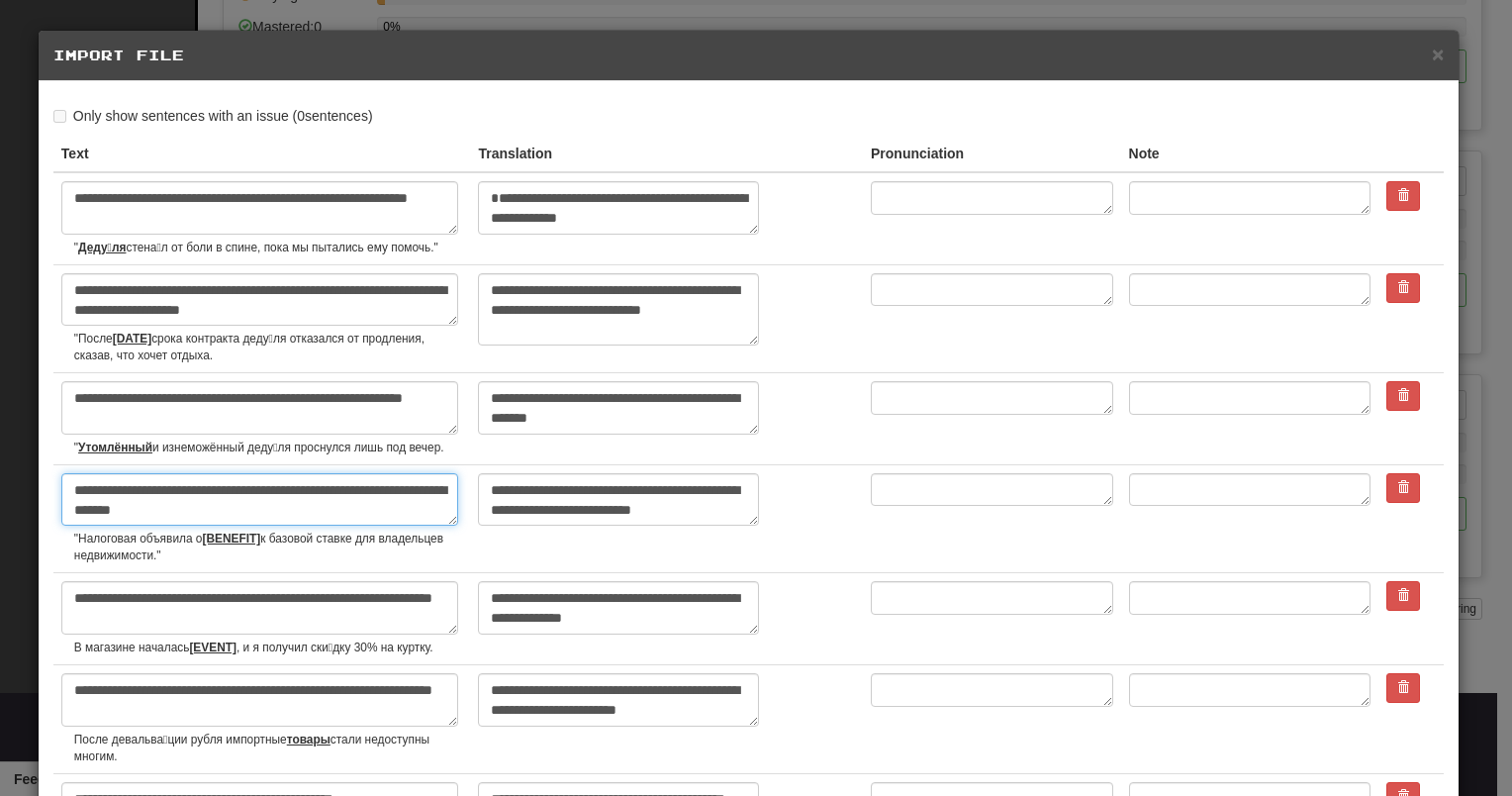 type on "**********" 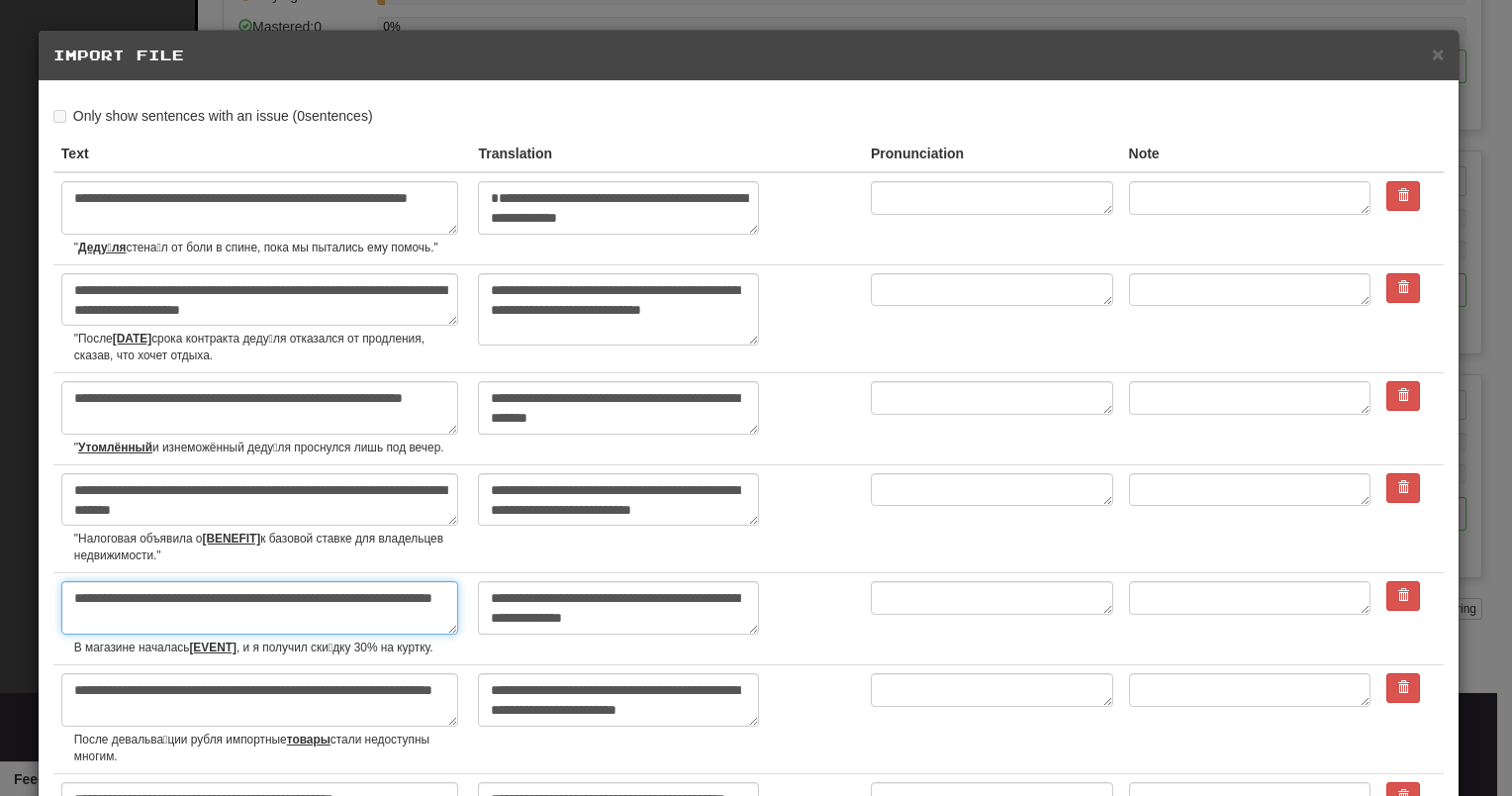 click on "**********" at bounding box center (259, 608) 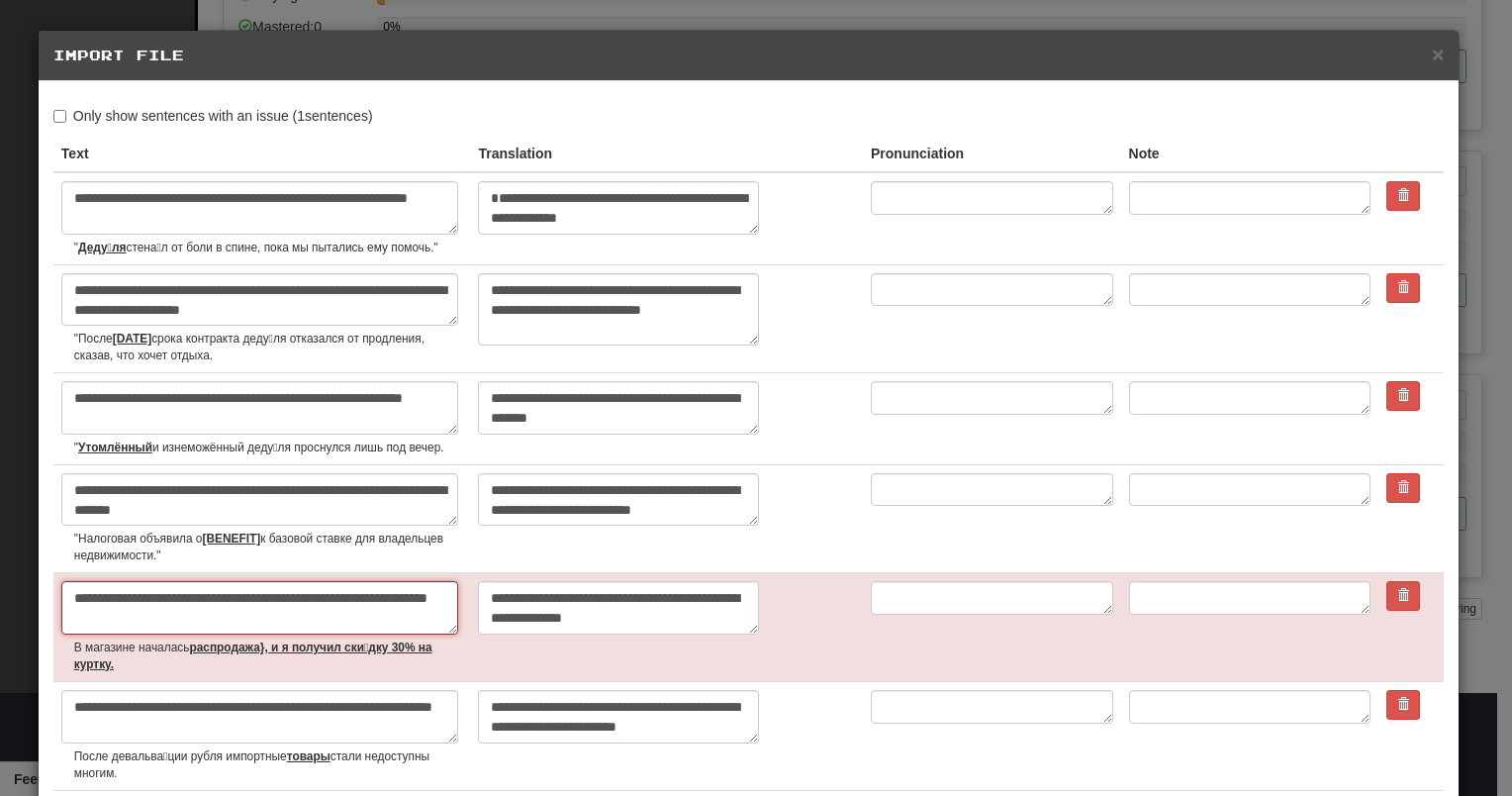 type on "*" 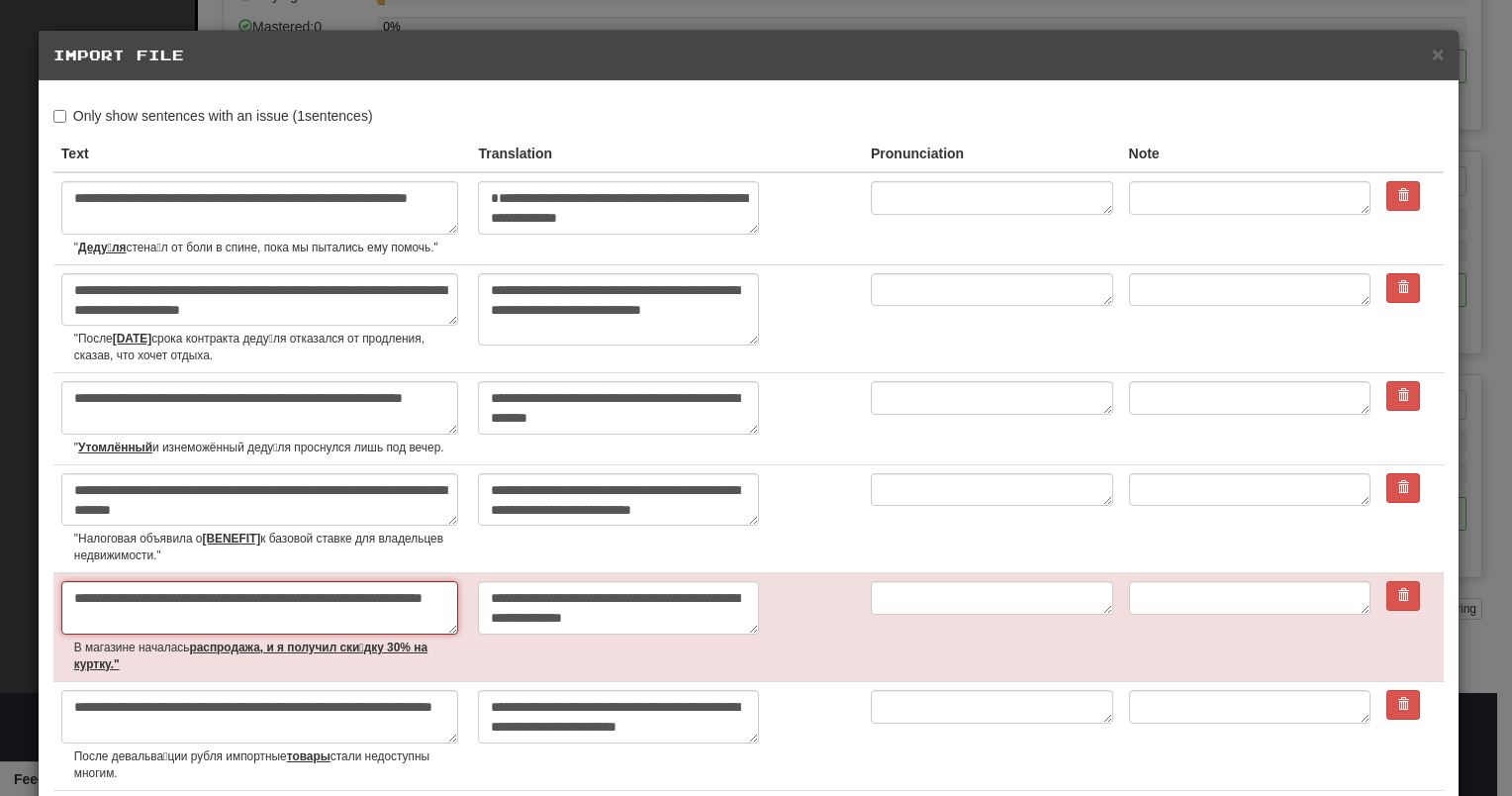 type on "*" 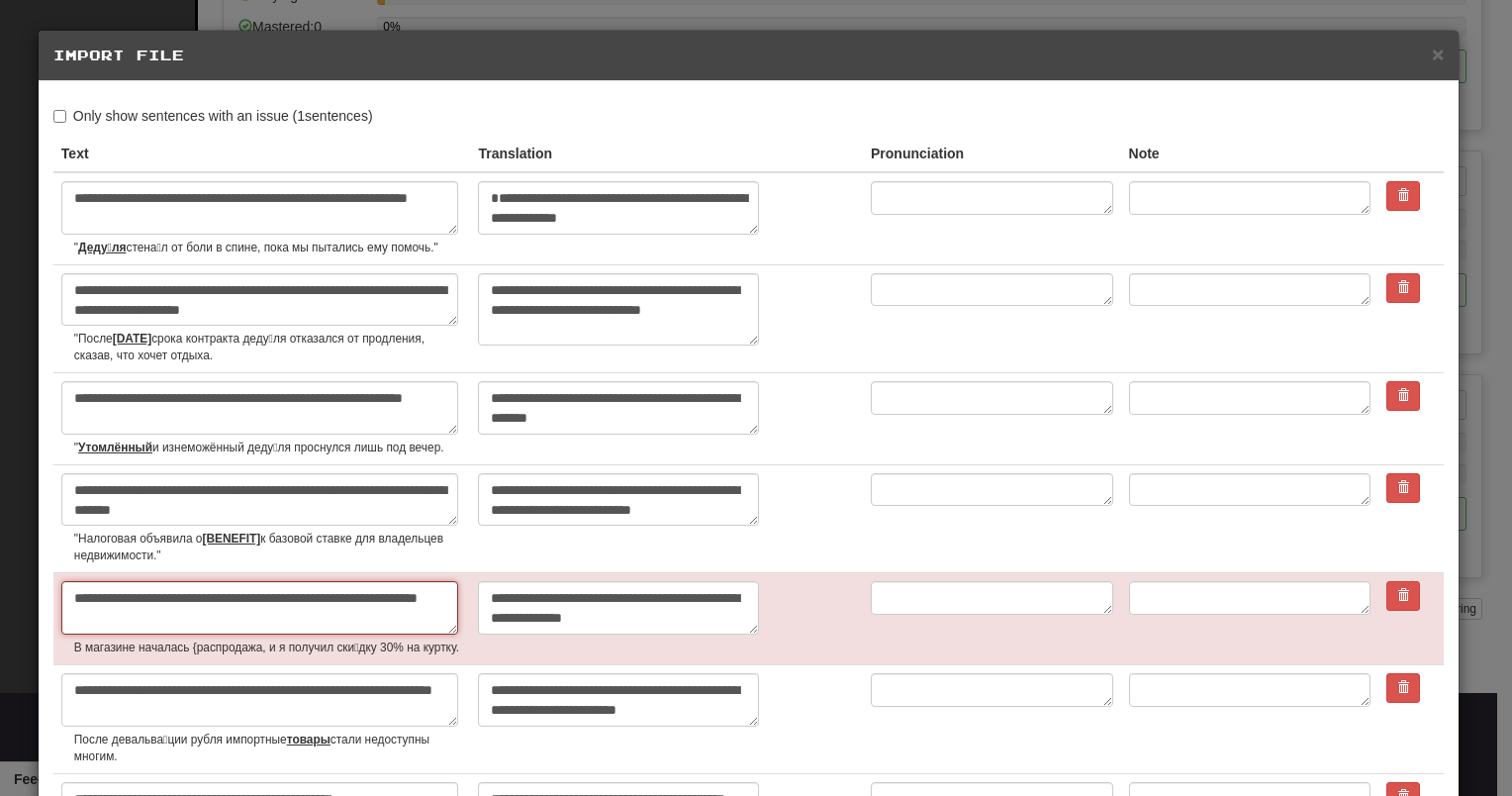 type on "*" 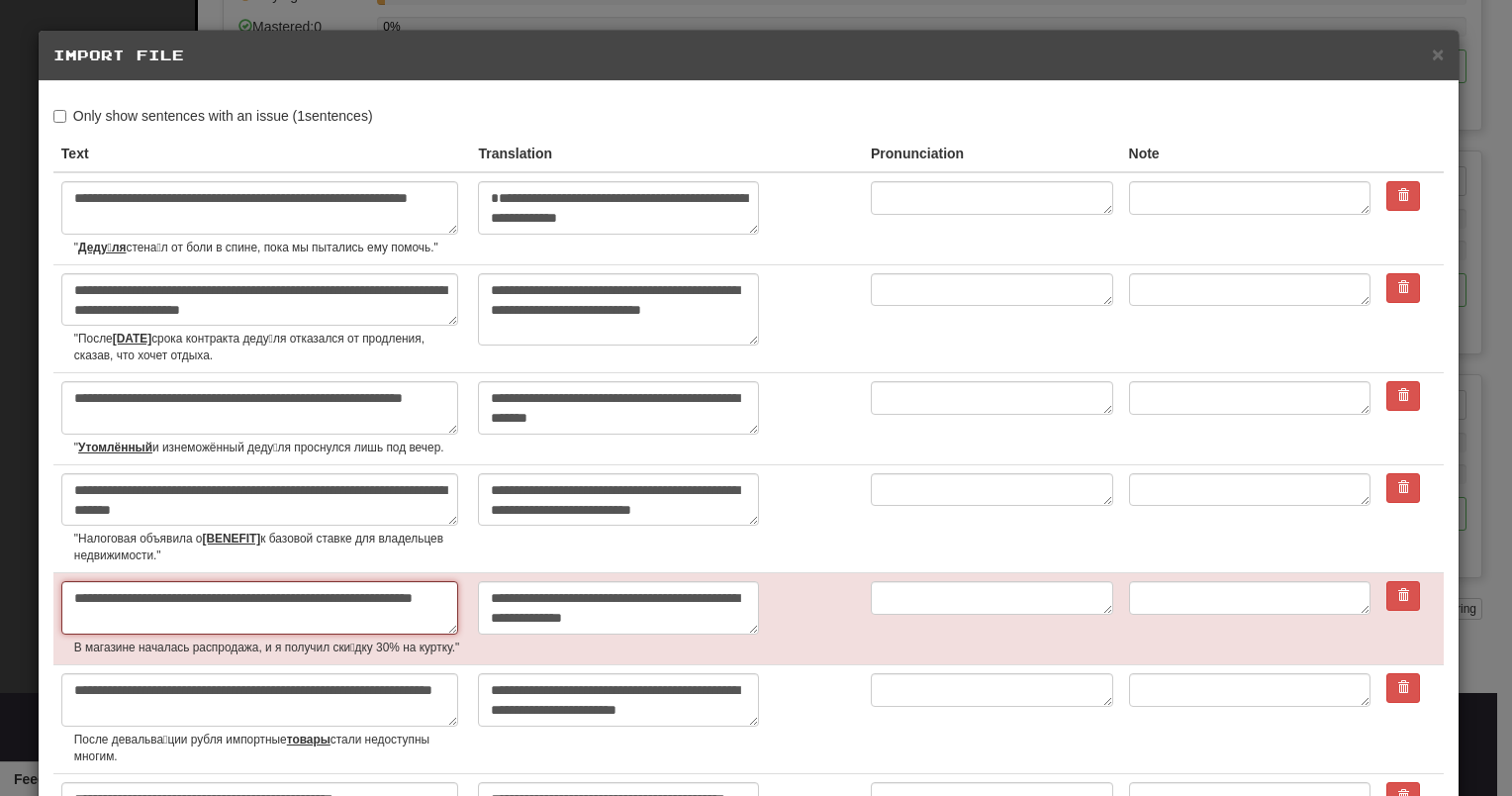 type on "*" 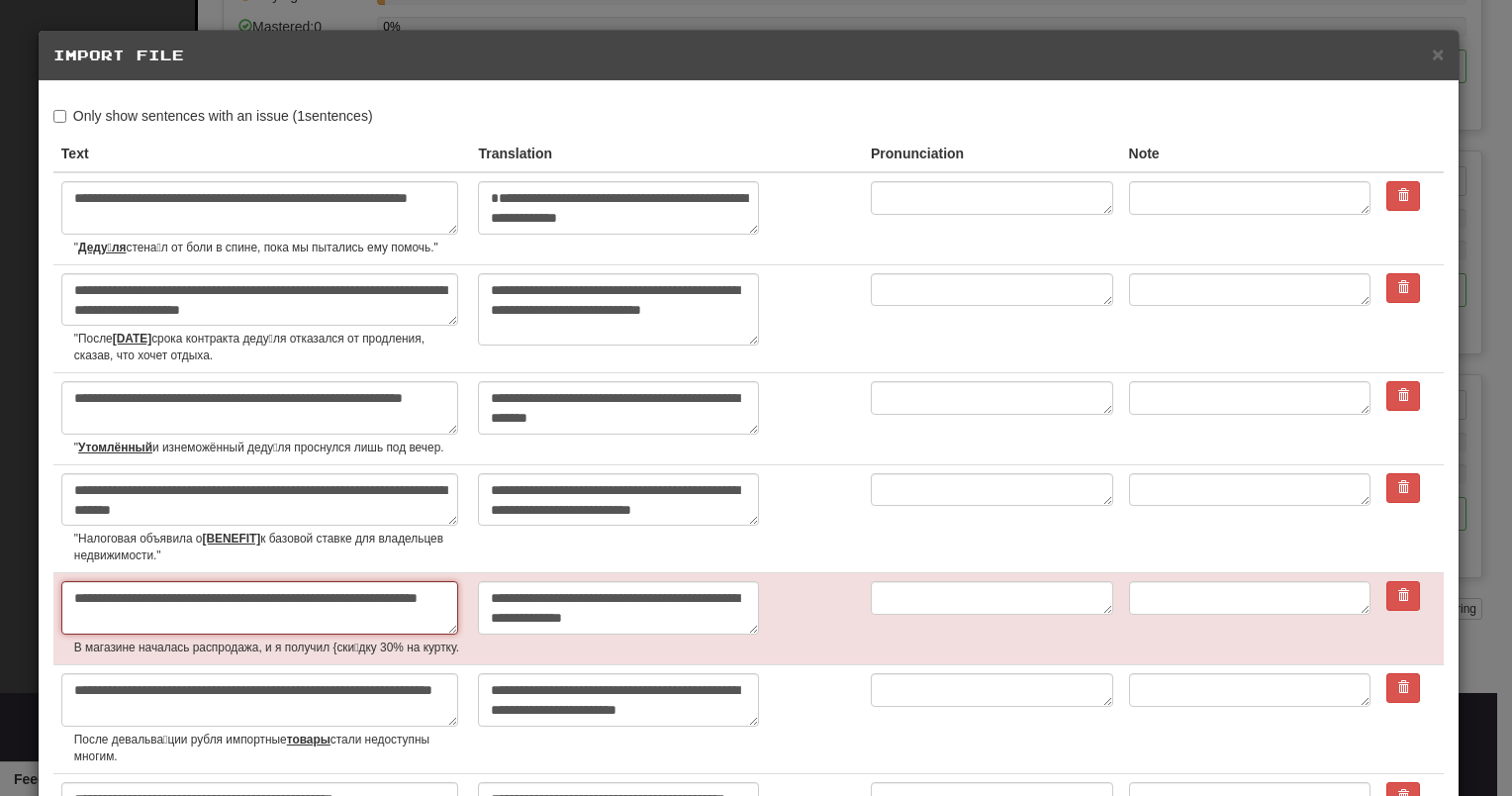 type on "*" 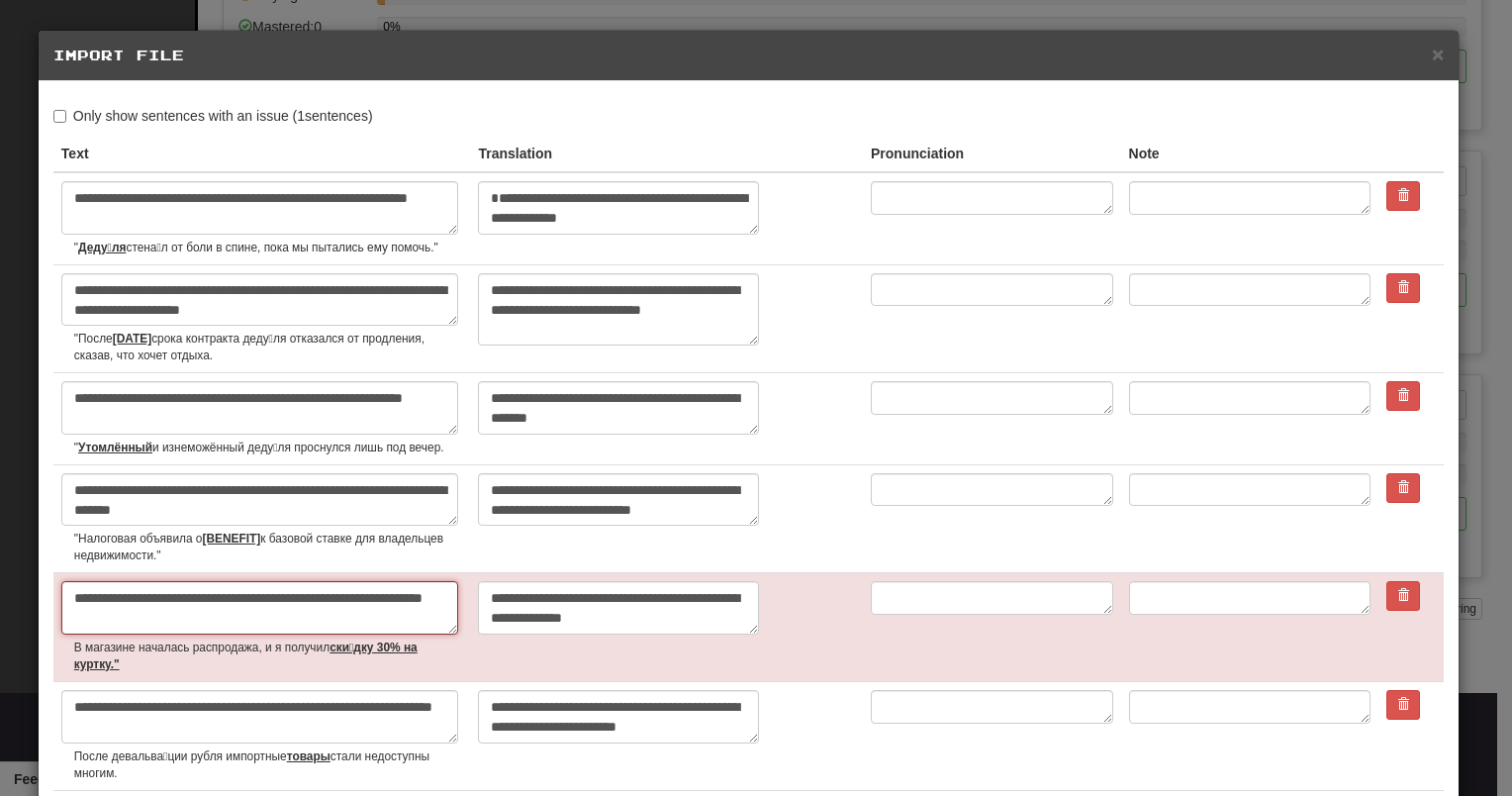 type on "*" 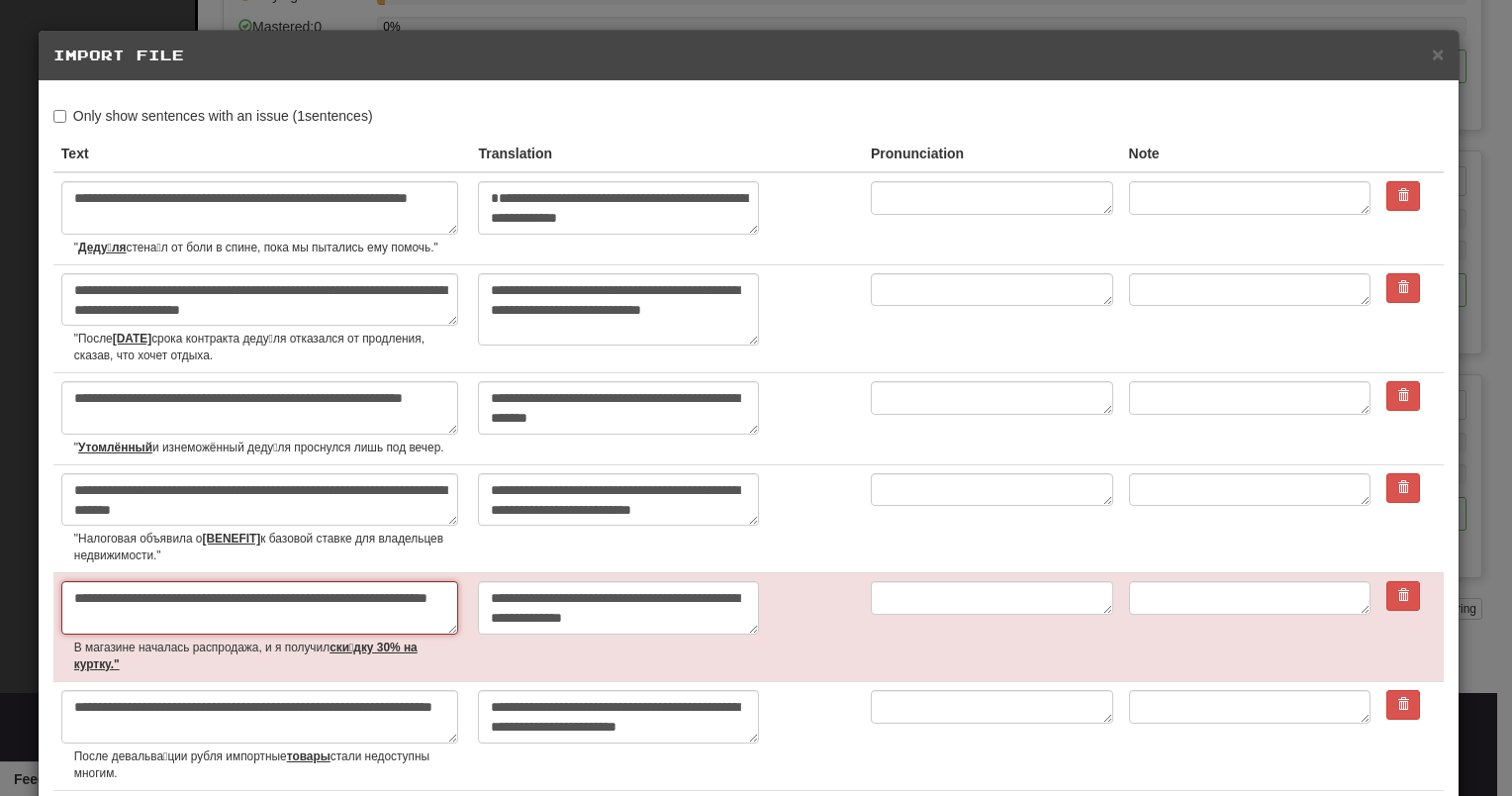 type on "*" 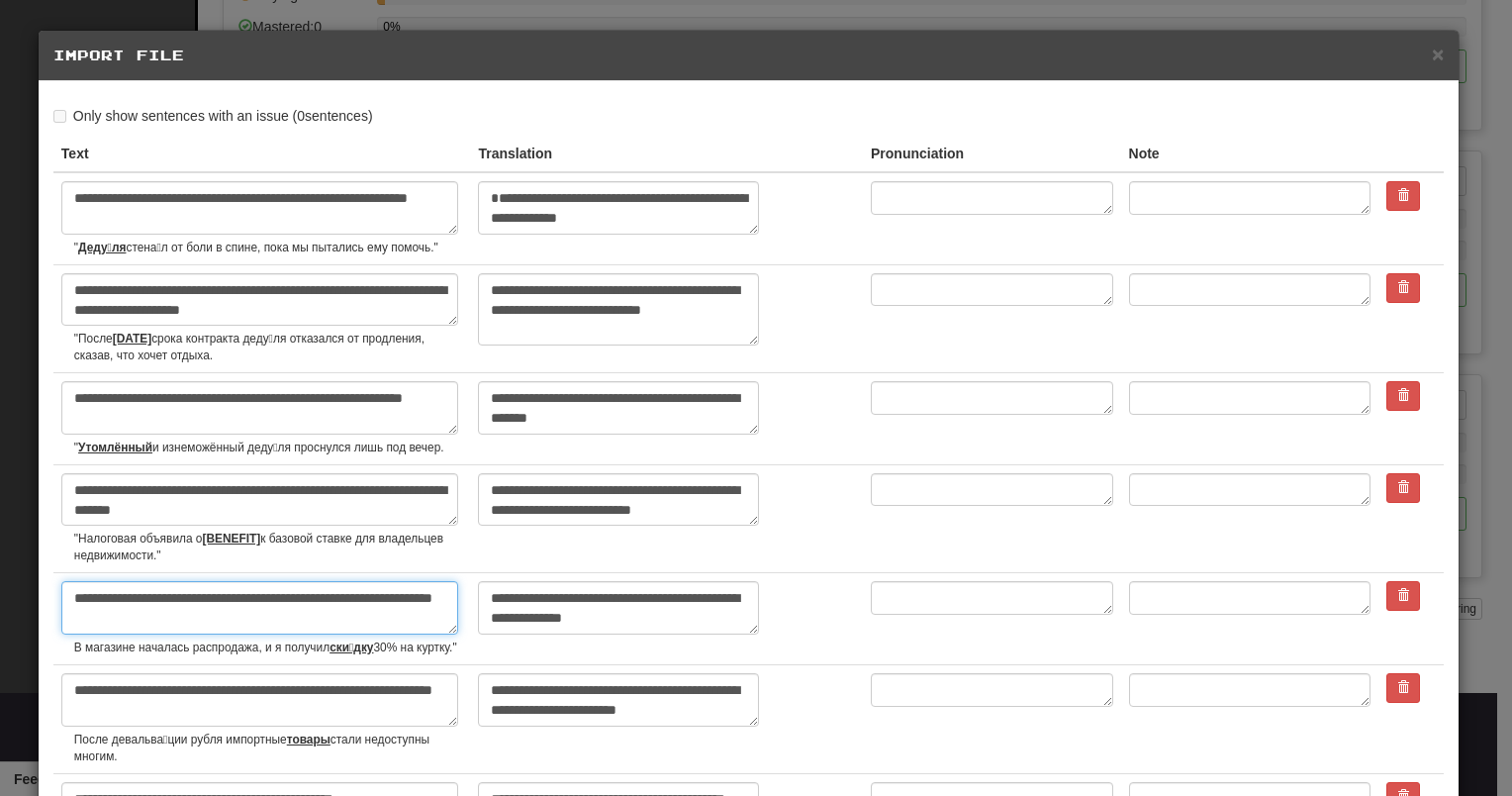 type on "**********" 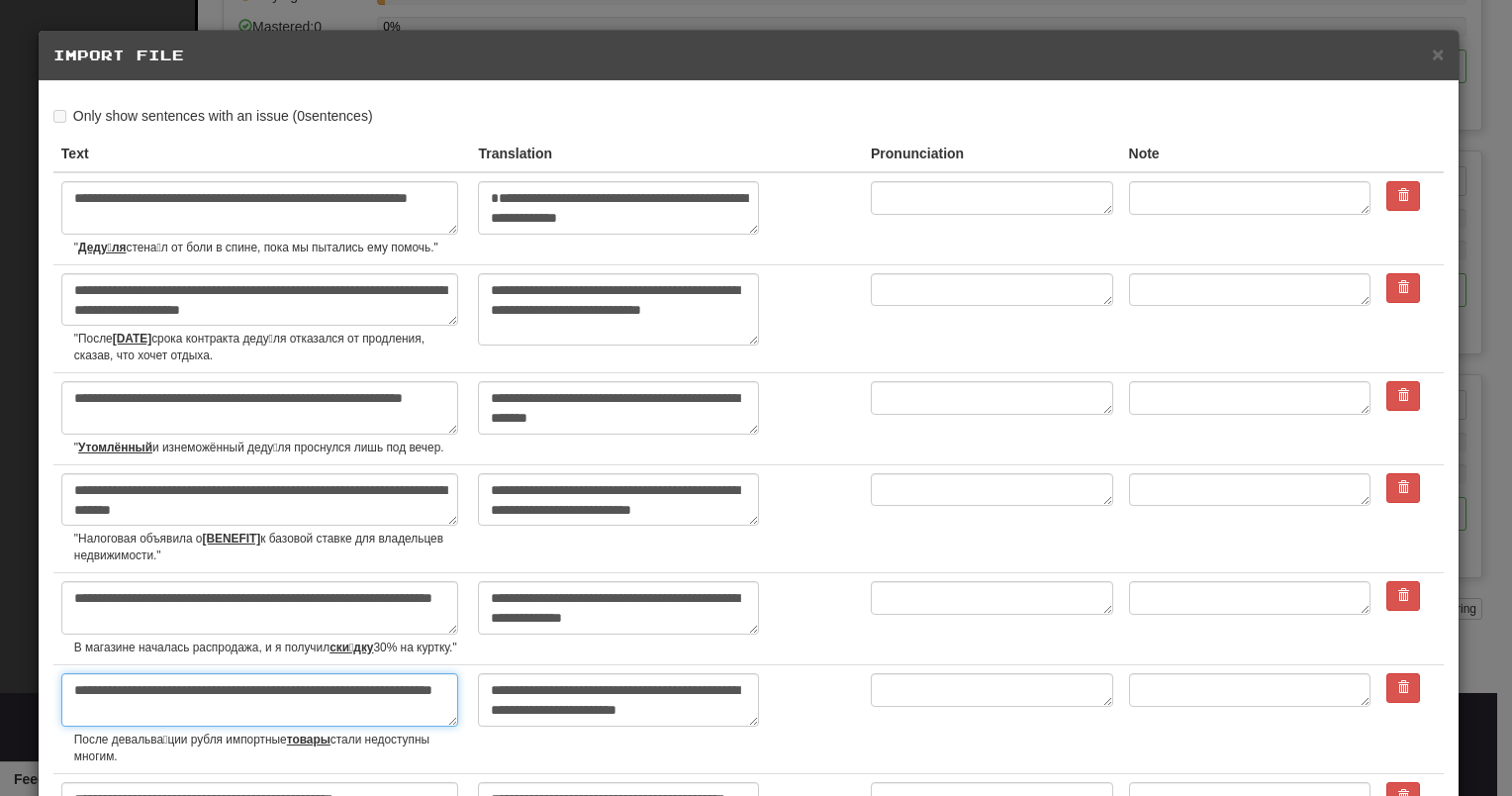click on "**********" at bounding box center (259, 700) 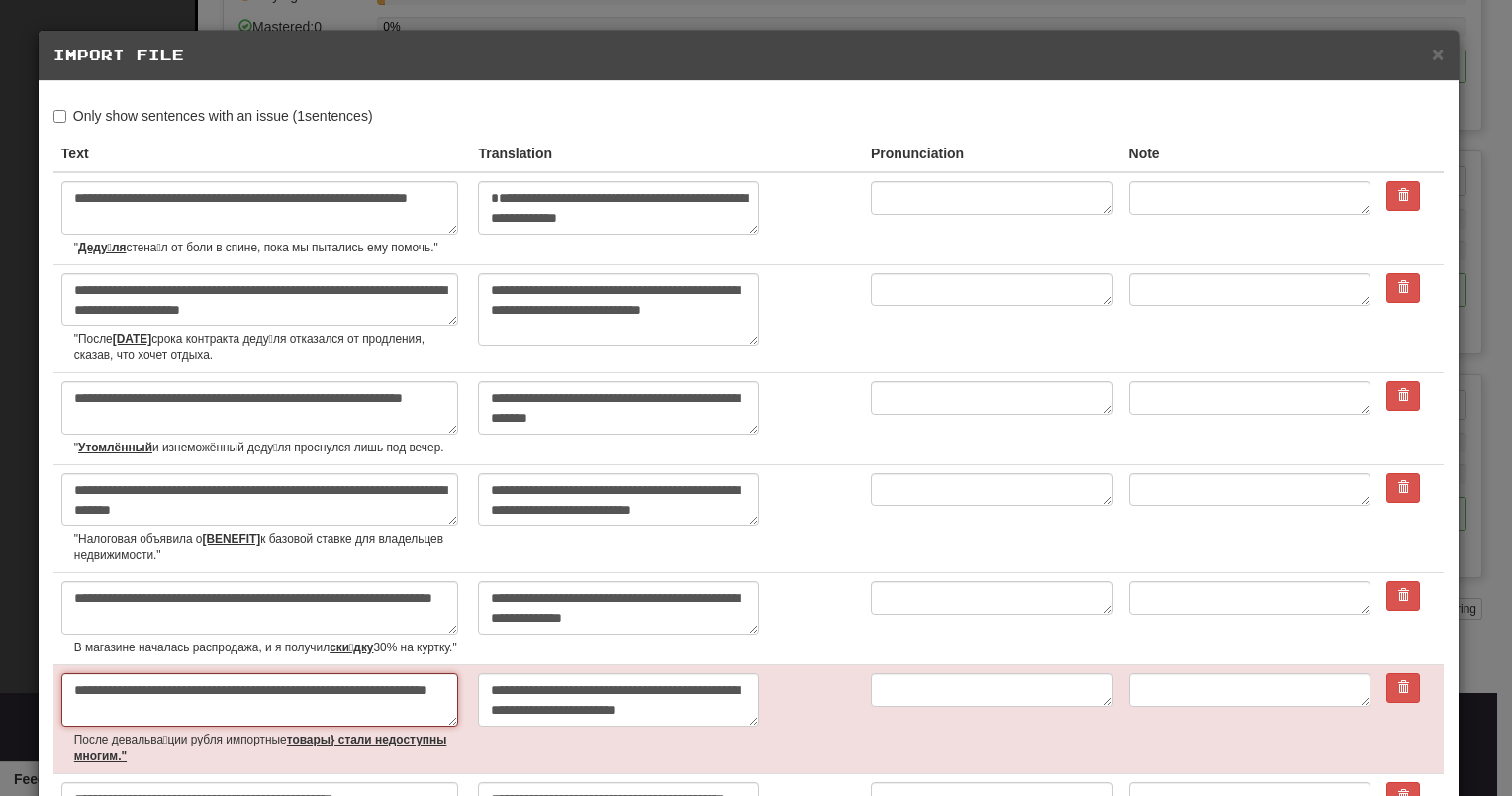 type on "*" 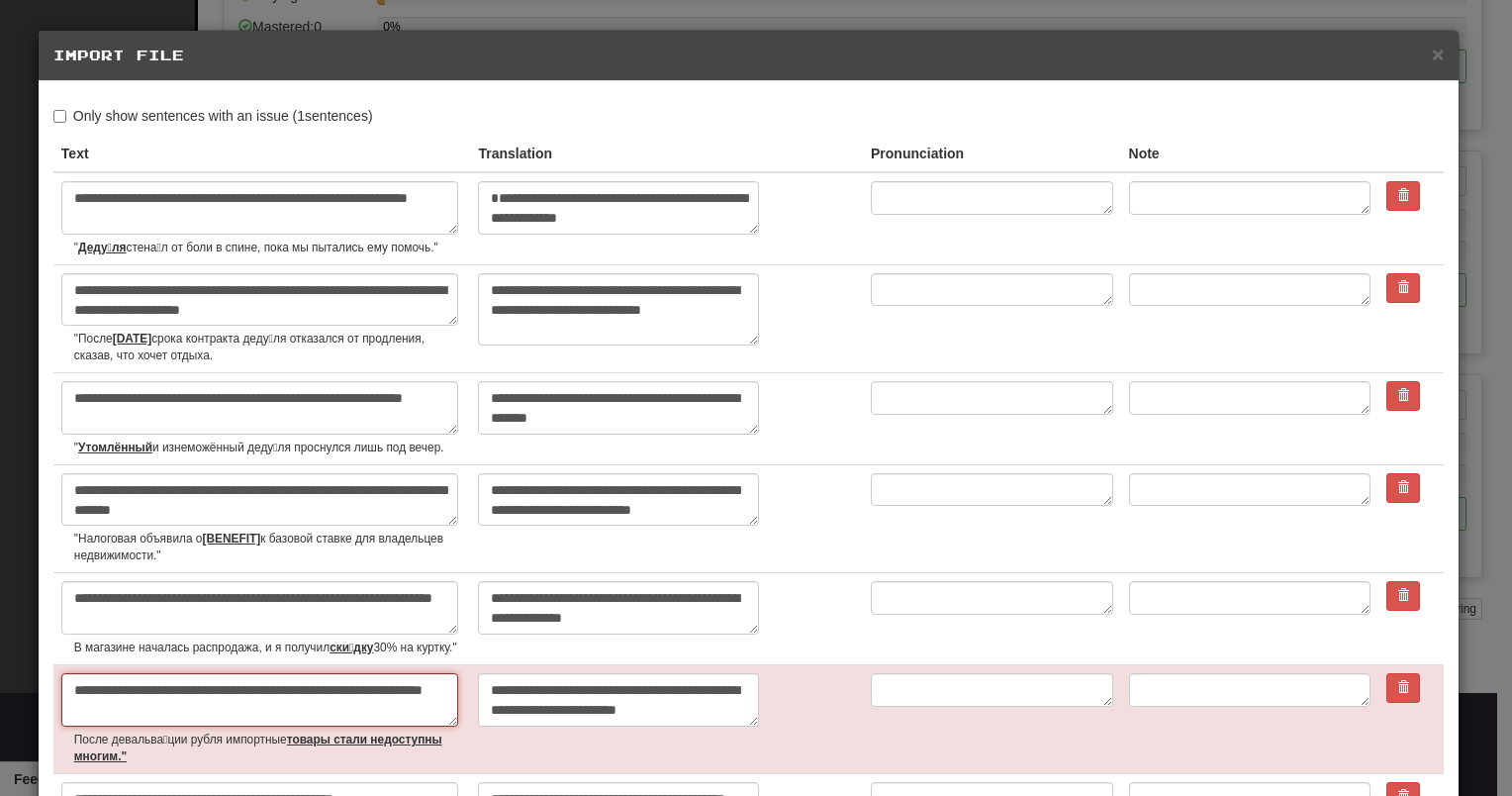 type on "*" 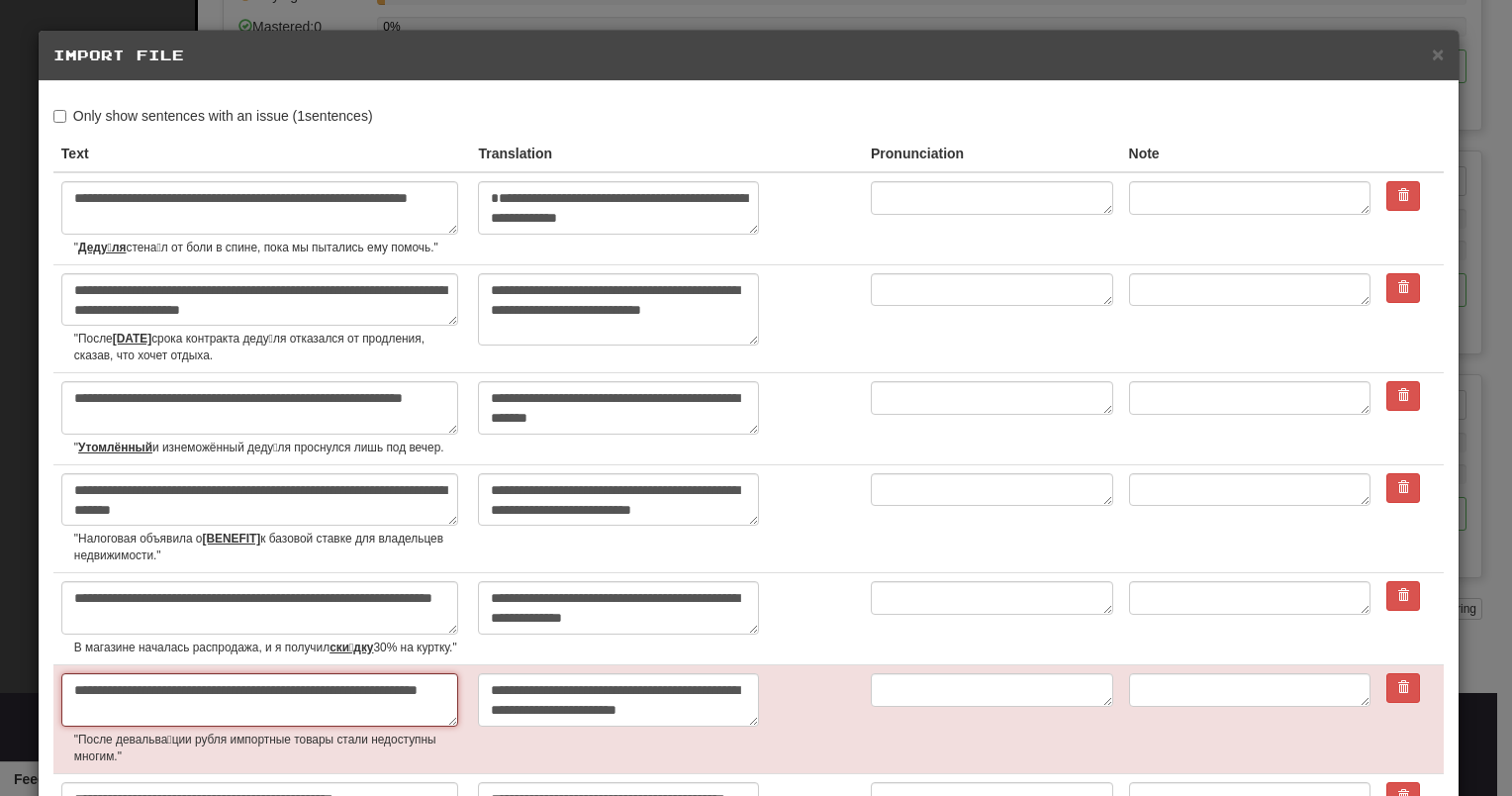 type on "*" 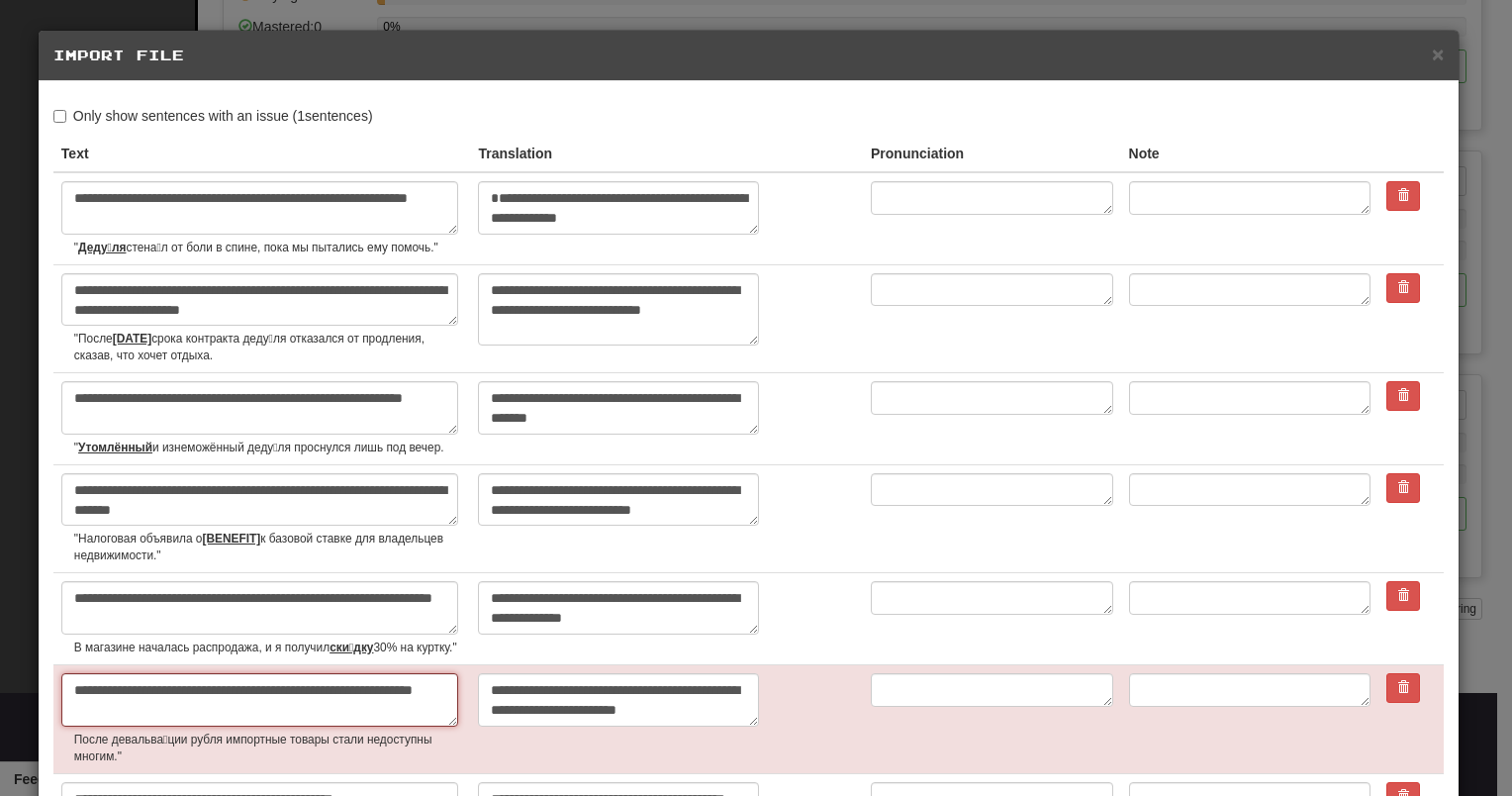 type on "*" 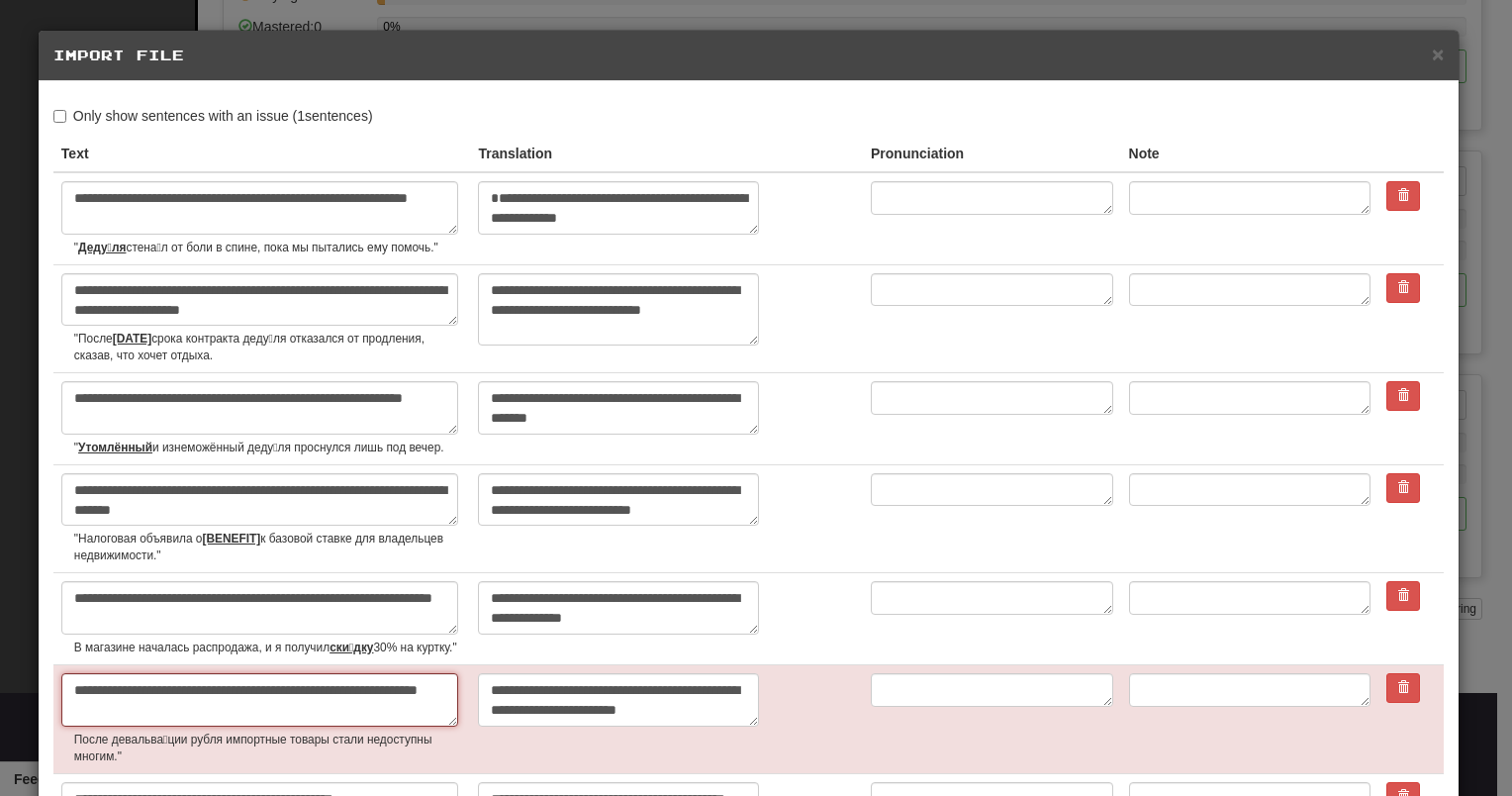 type on "*" 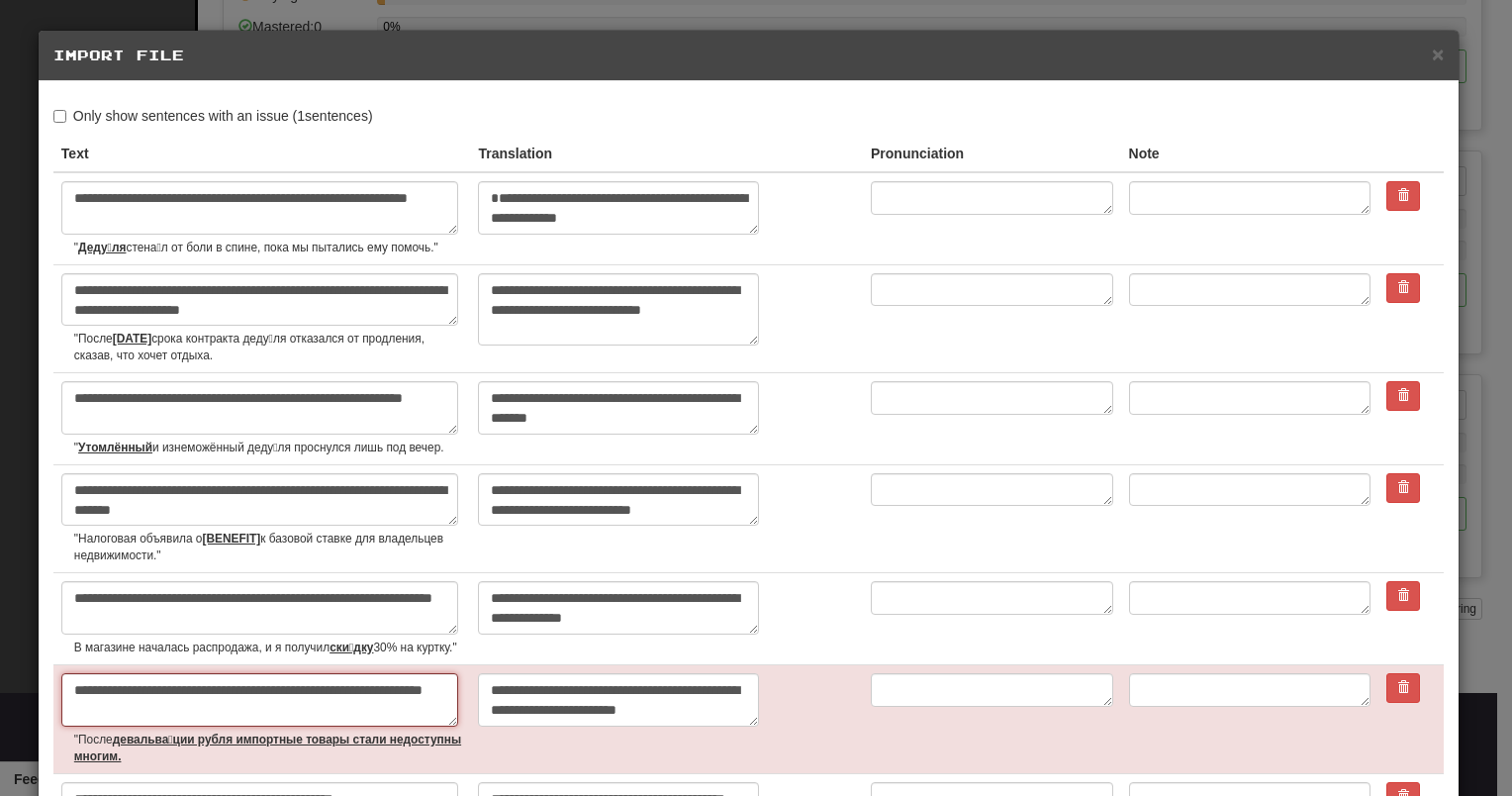 type on "*" 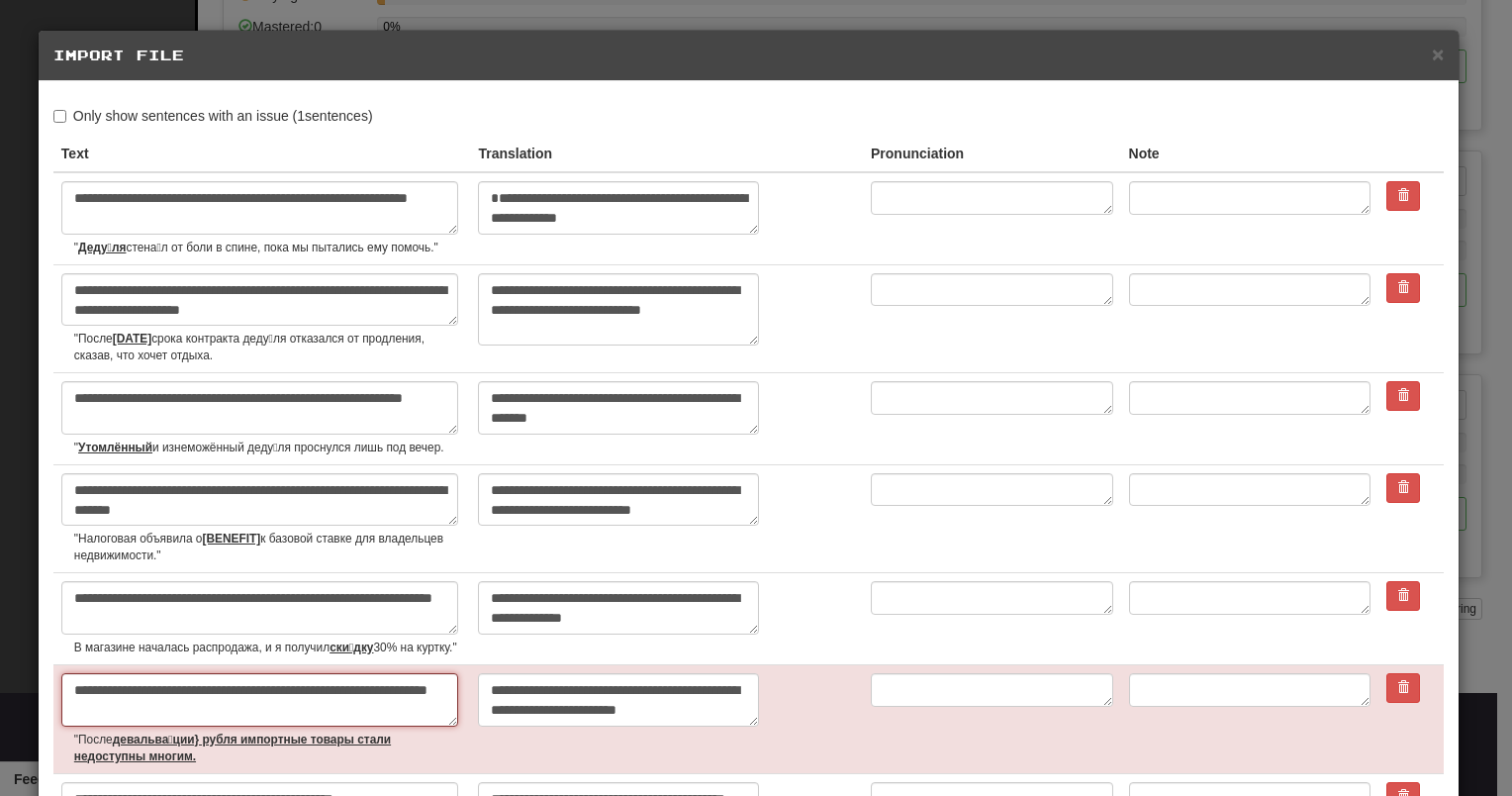 type on "*" 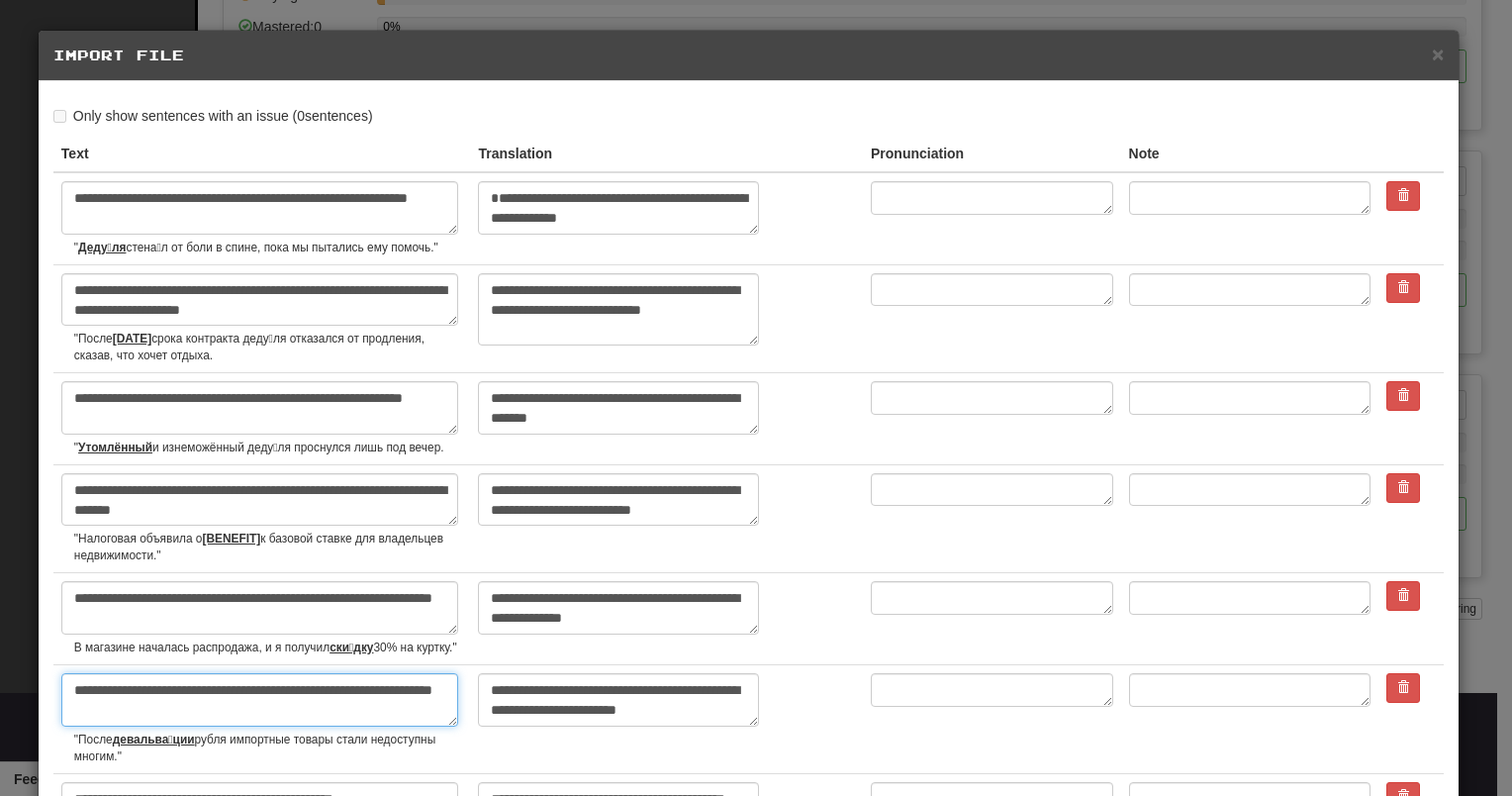 type on "**********" 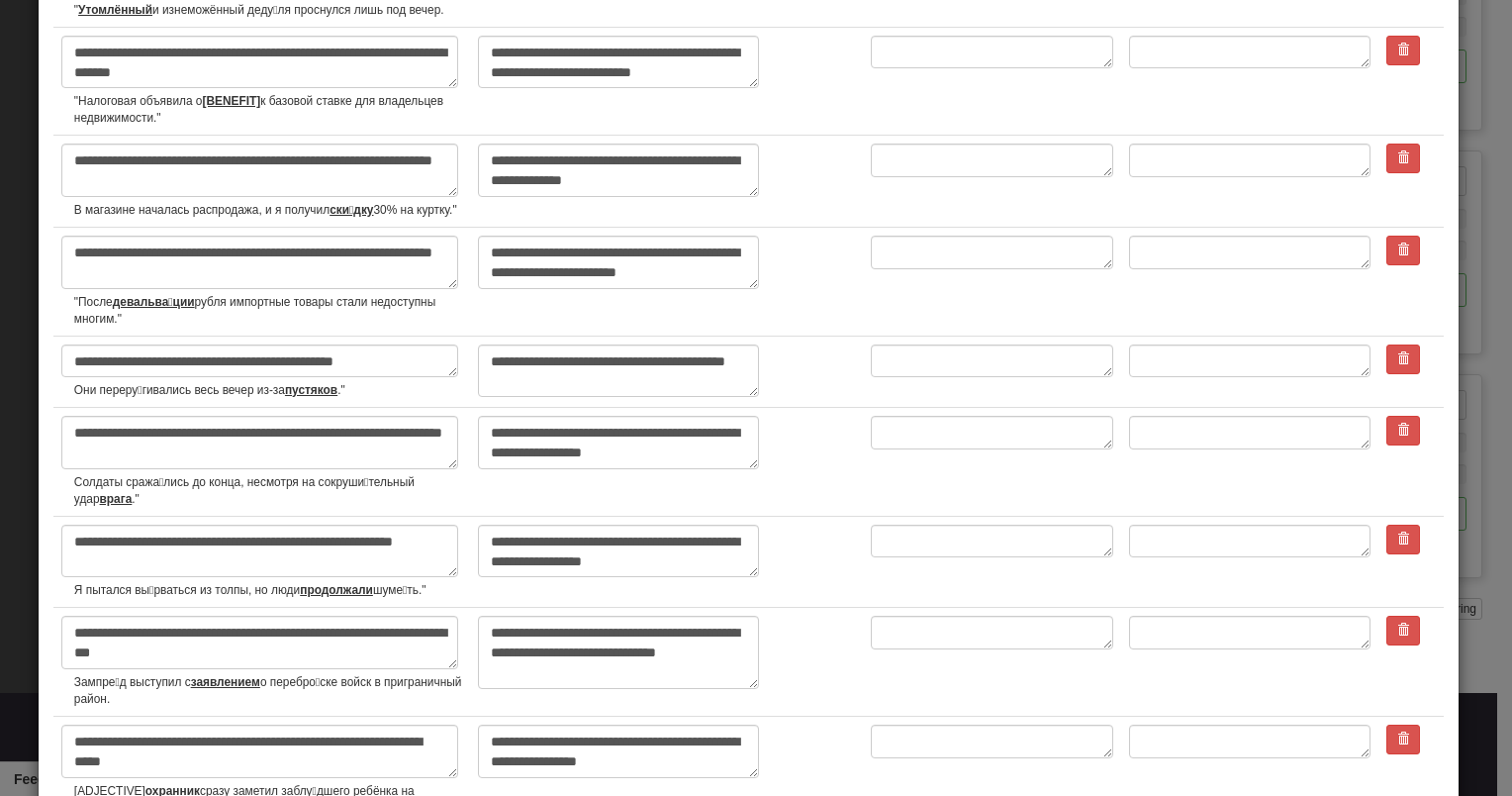 scroll, scrollTop: 452, scrollLeft: 0, axis: vertical 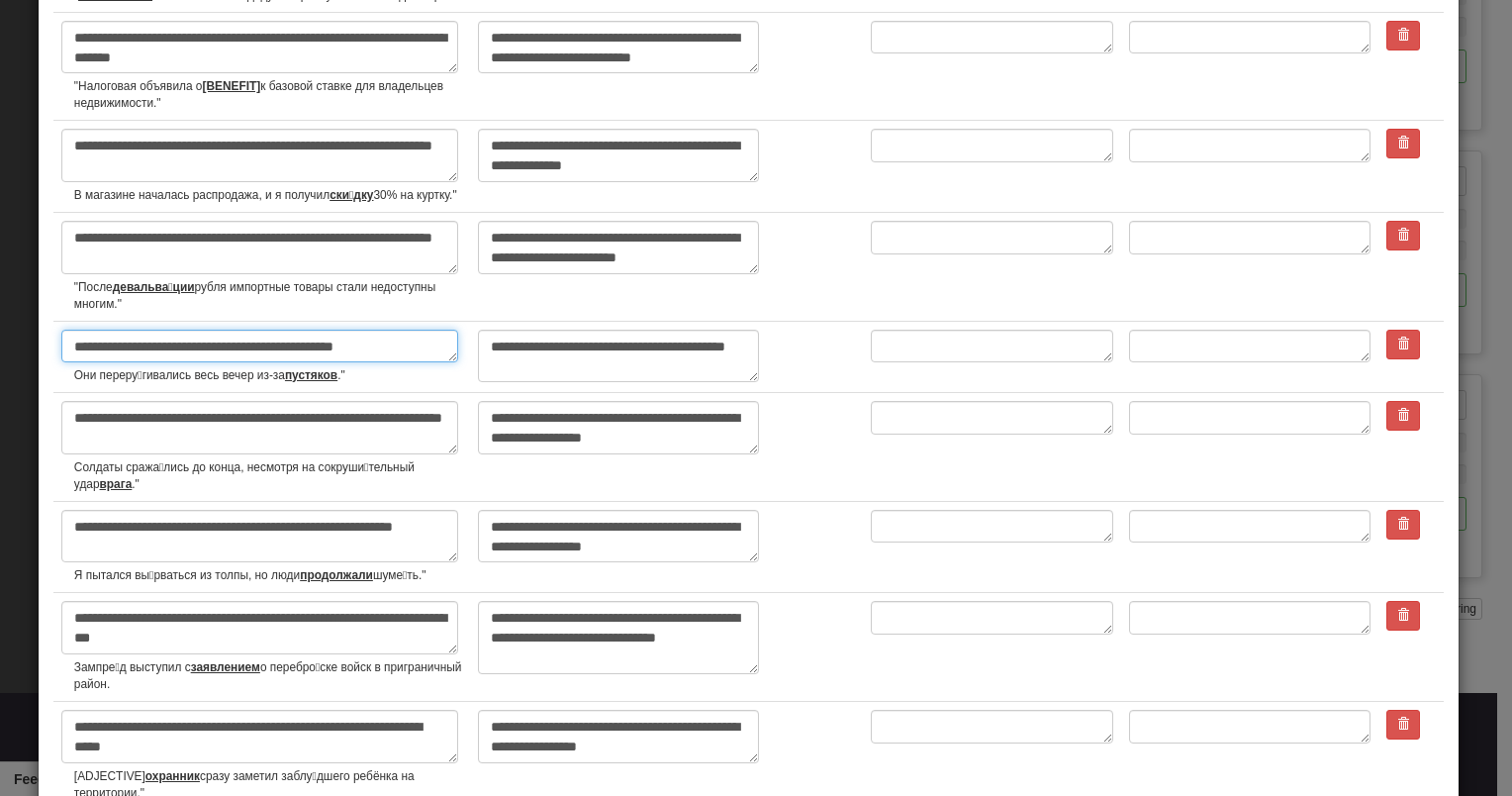 click on "**********" at bounding box center [259, 347] 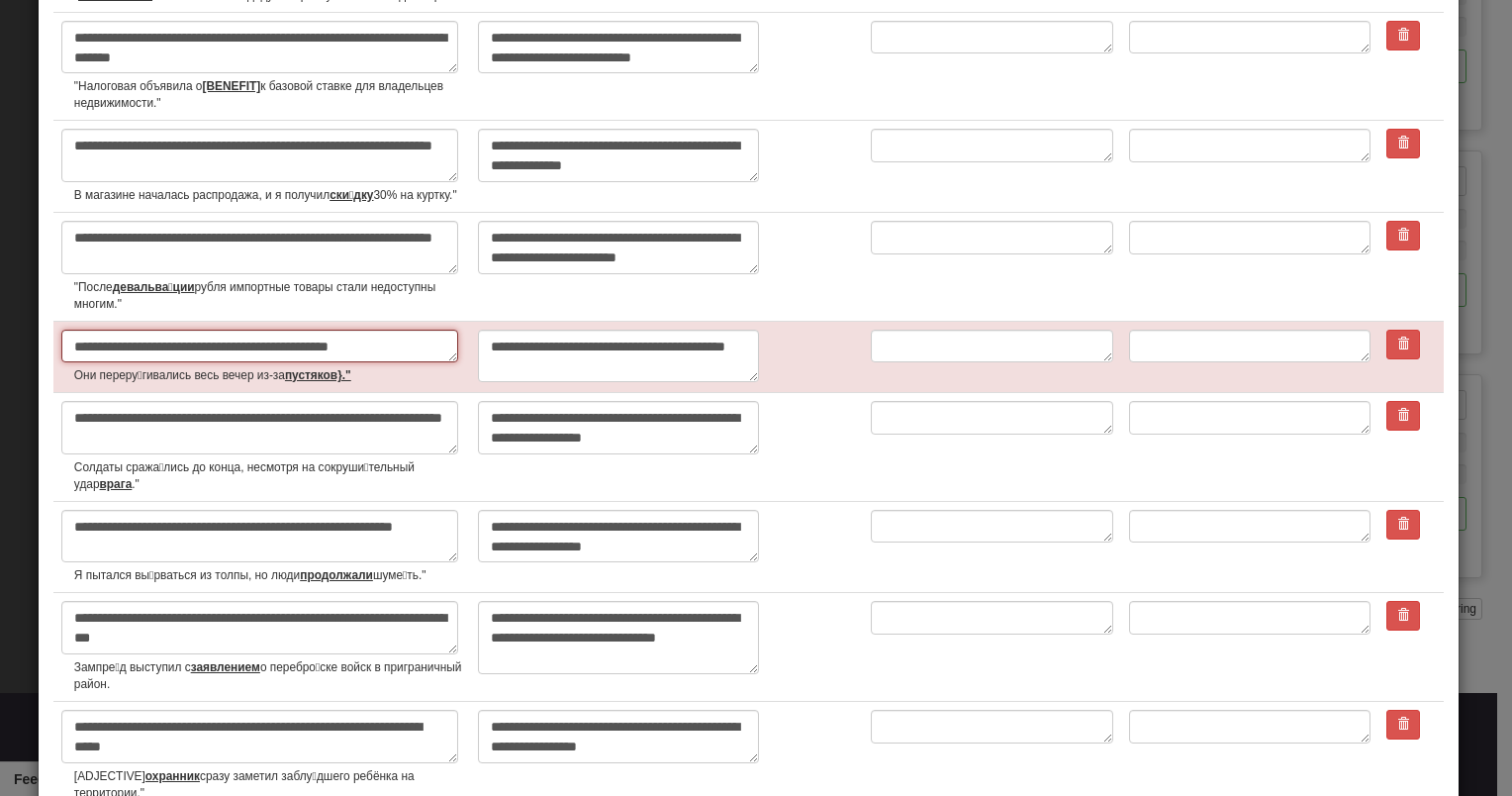 type on "*" 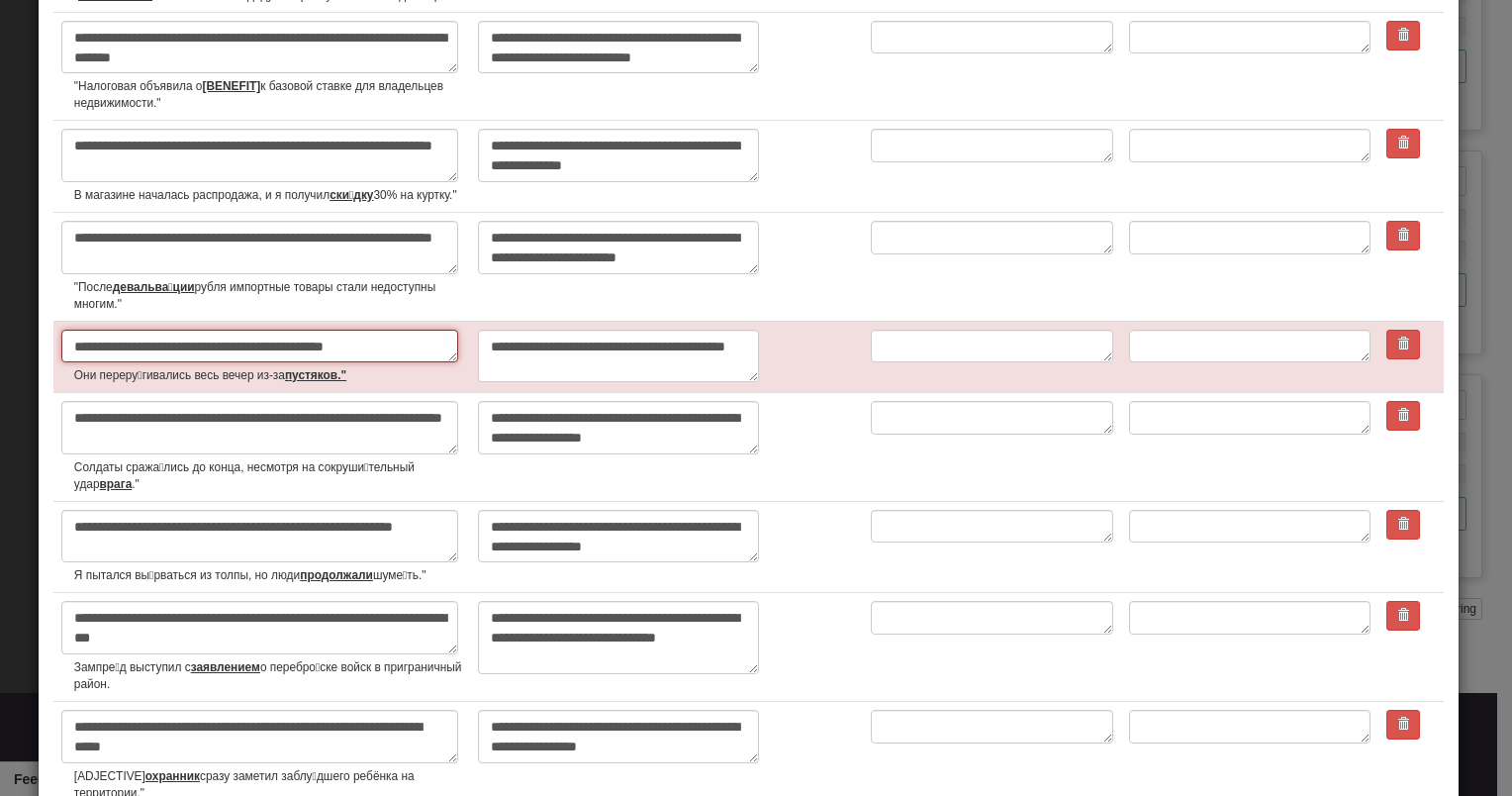type on "*" 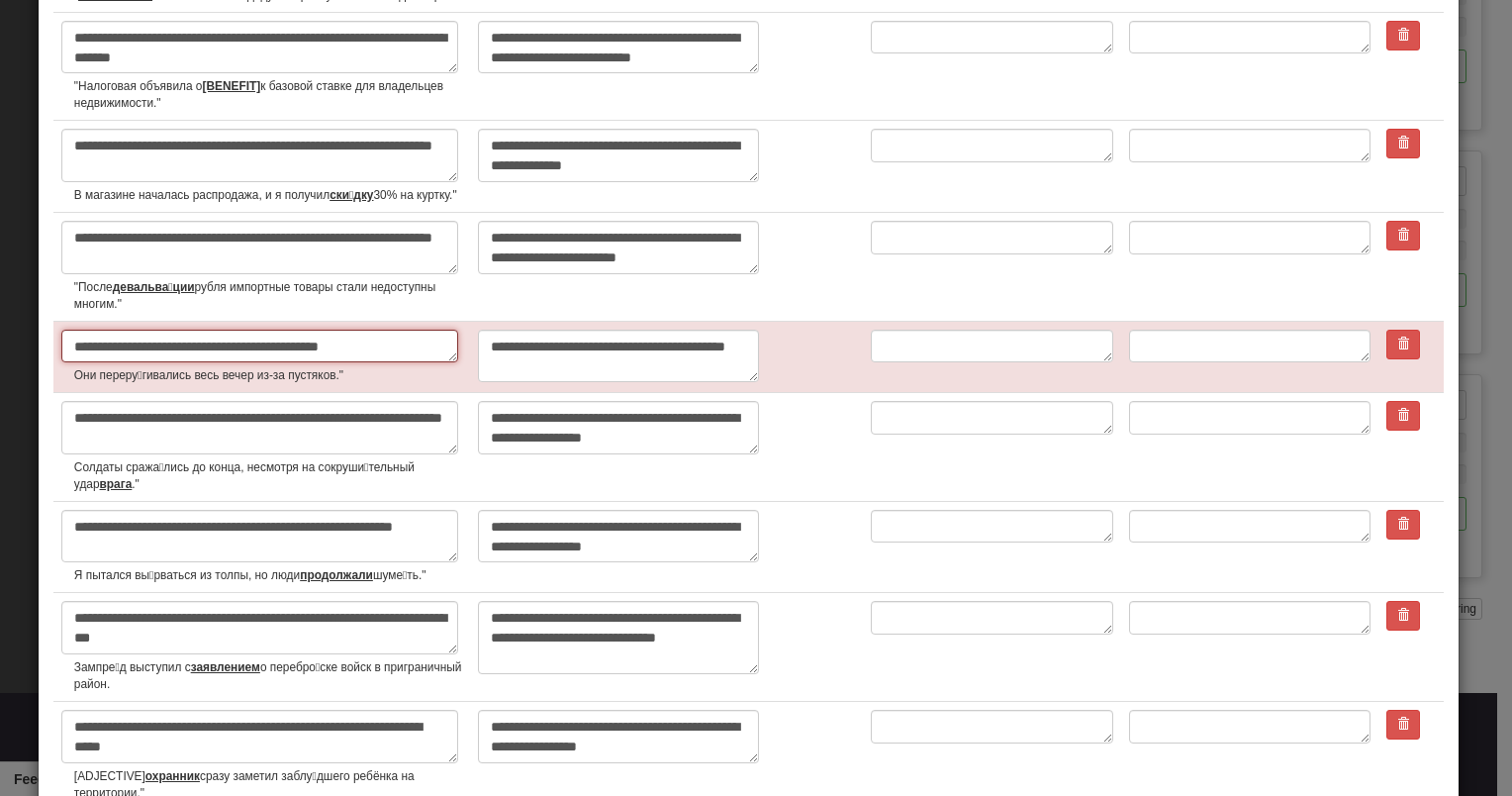type on "*" 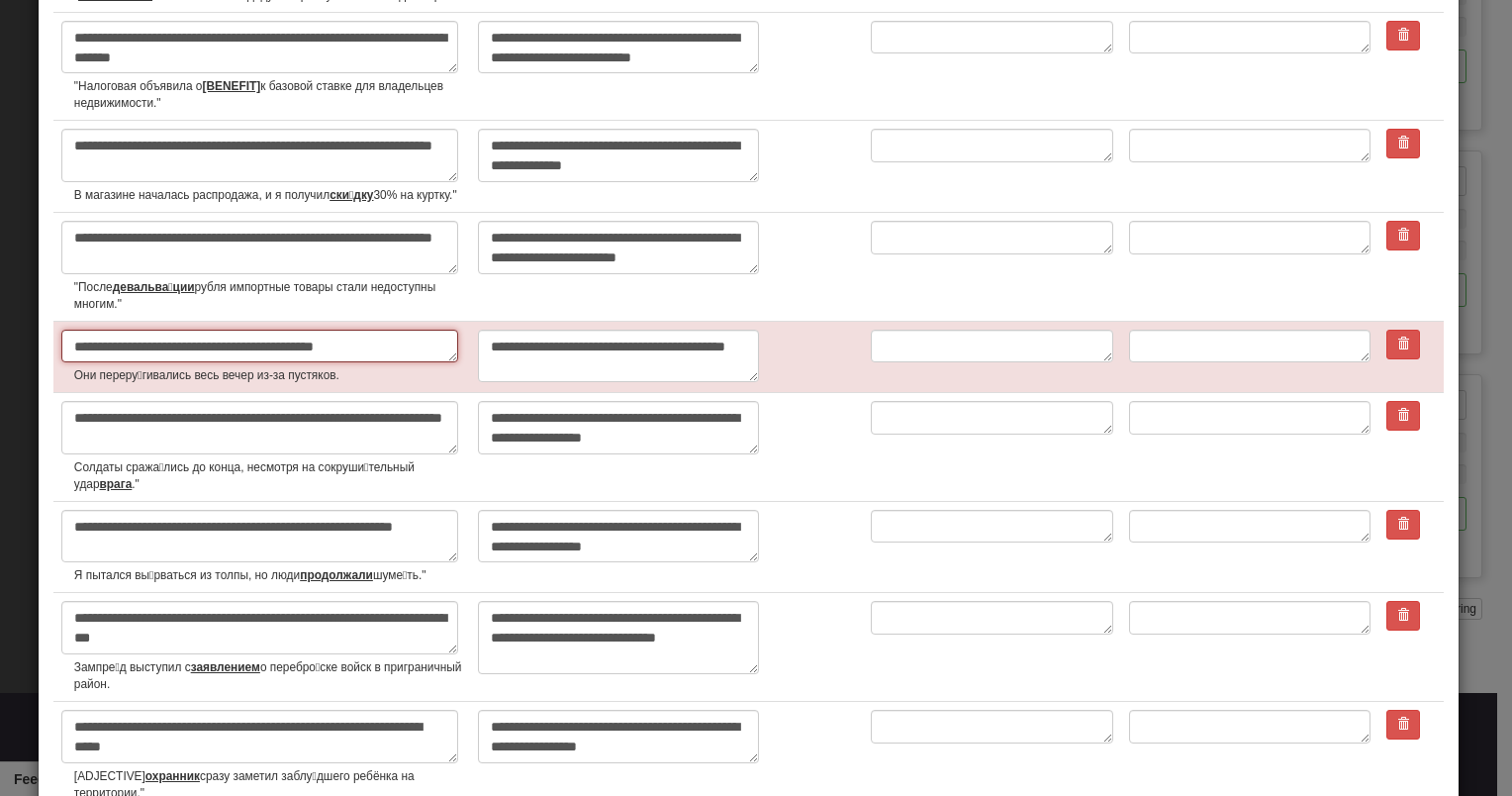 type on "*" 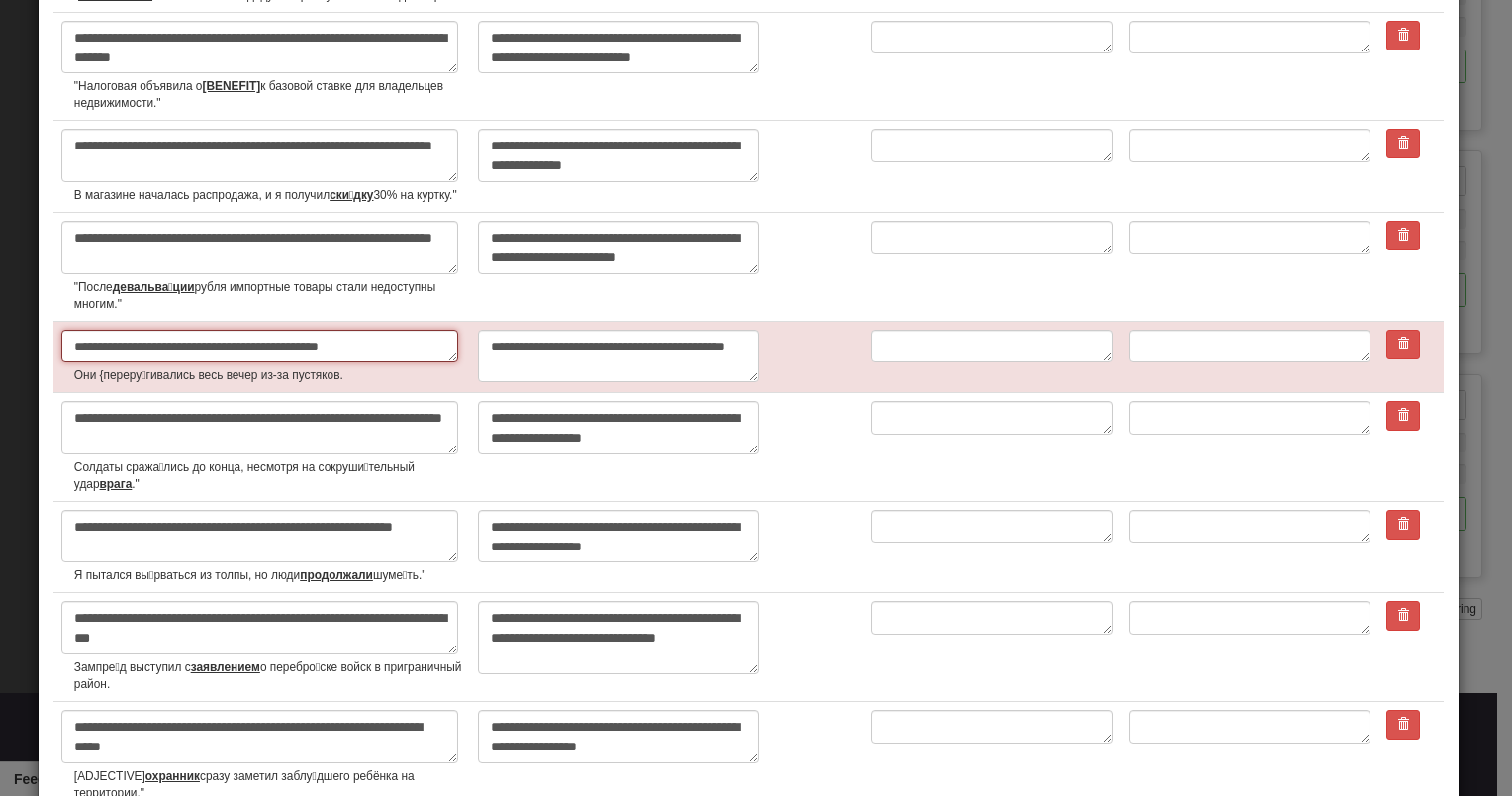 type on "*" 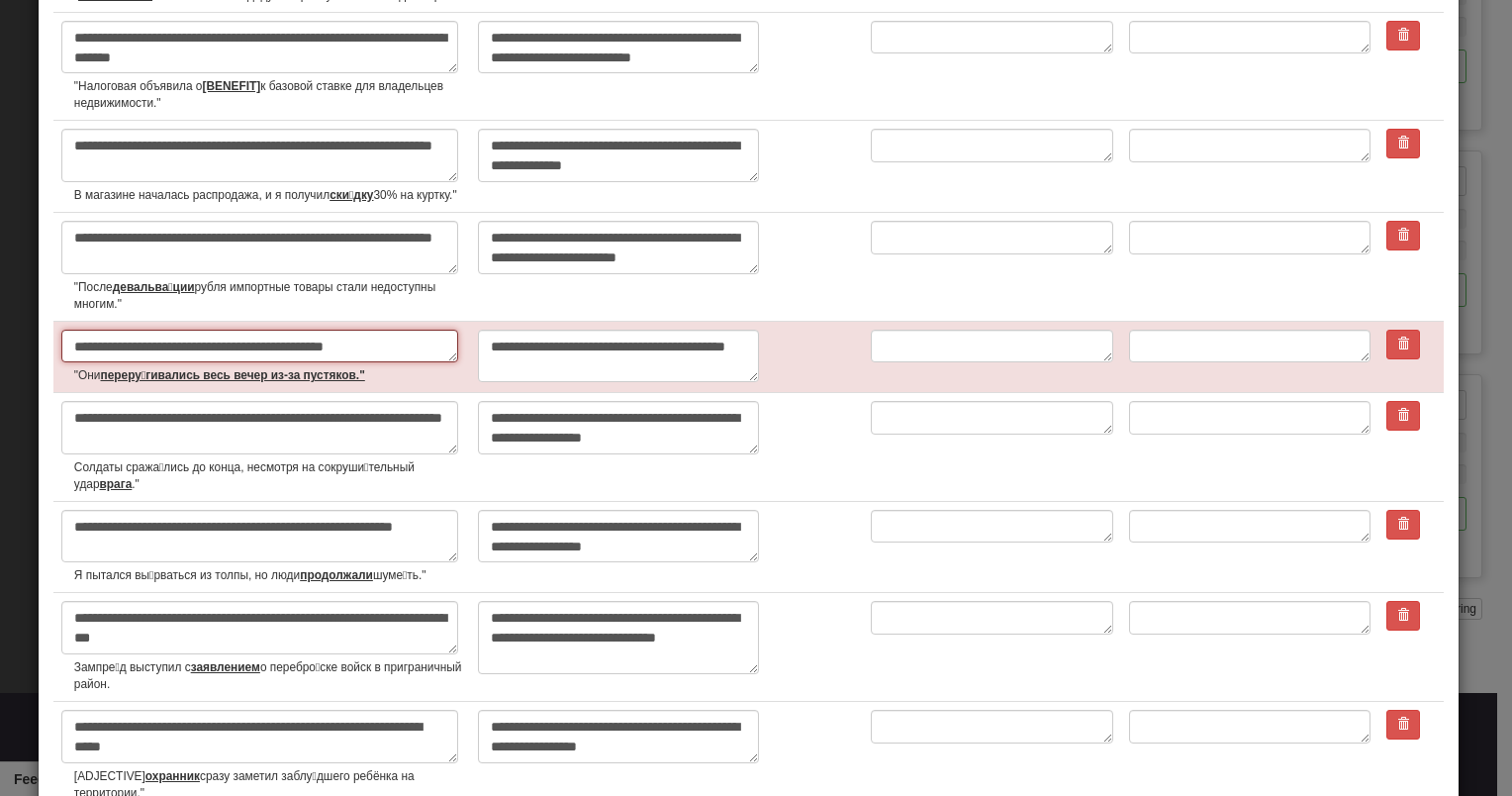 type 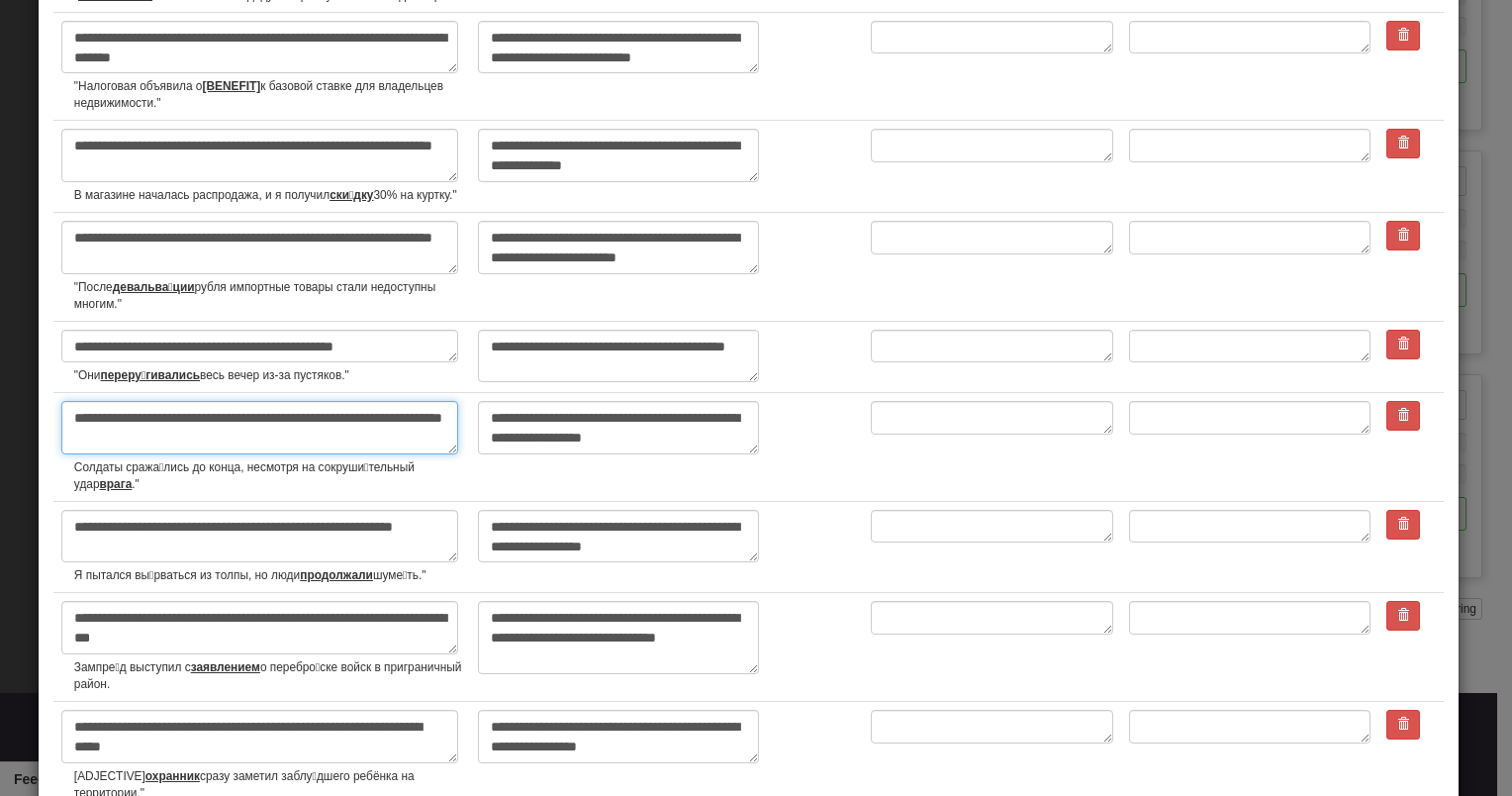 click on "**********" at bounding box center [259, 428] 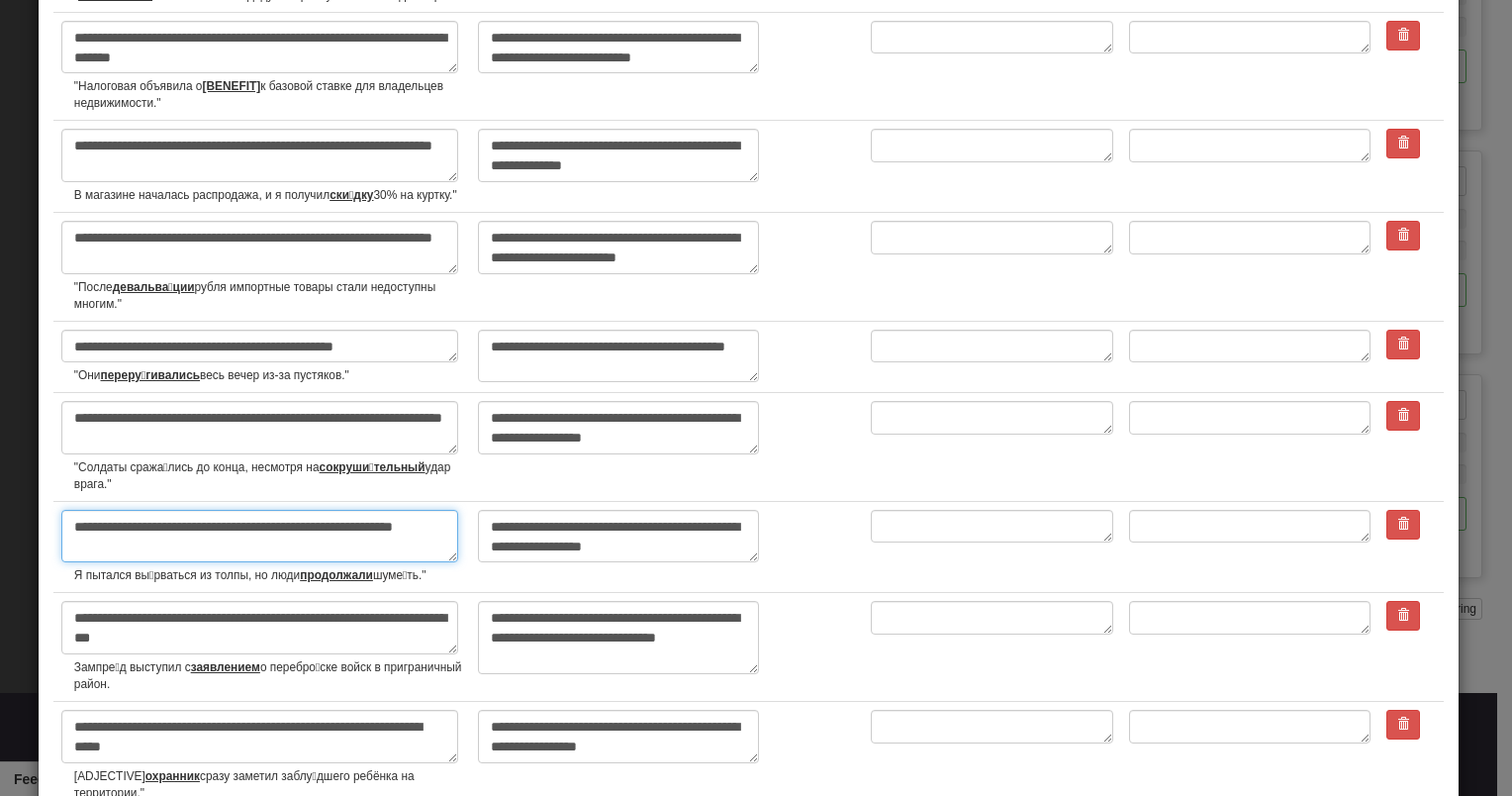click on "**********" at bounding box center [259, 537] 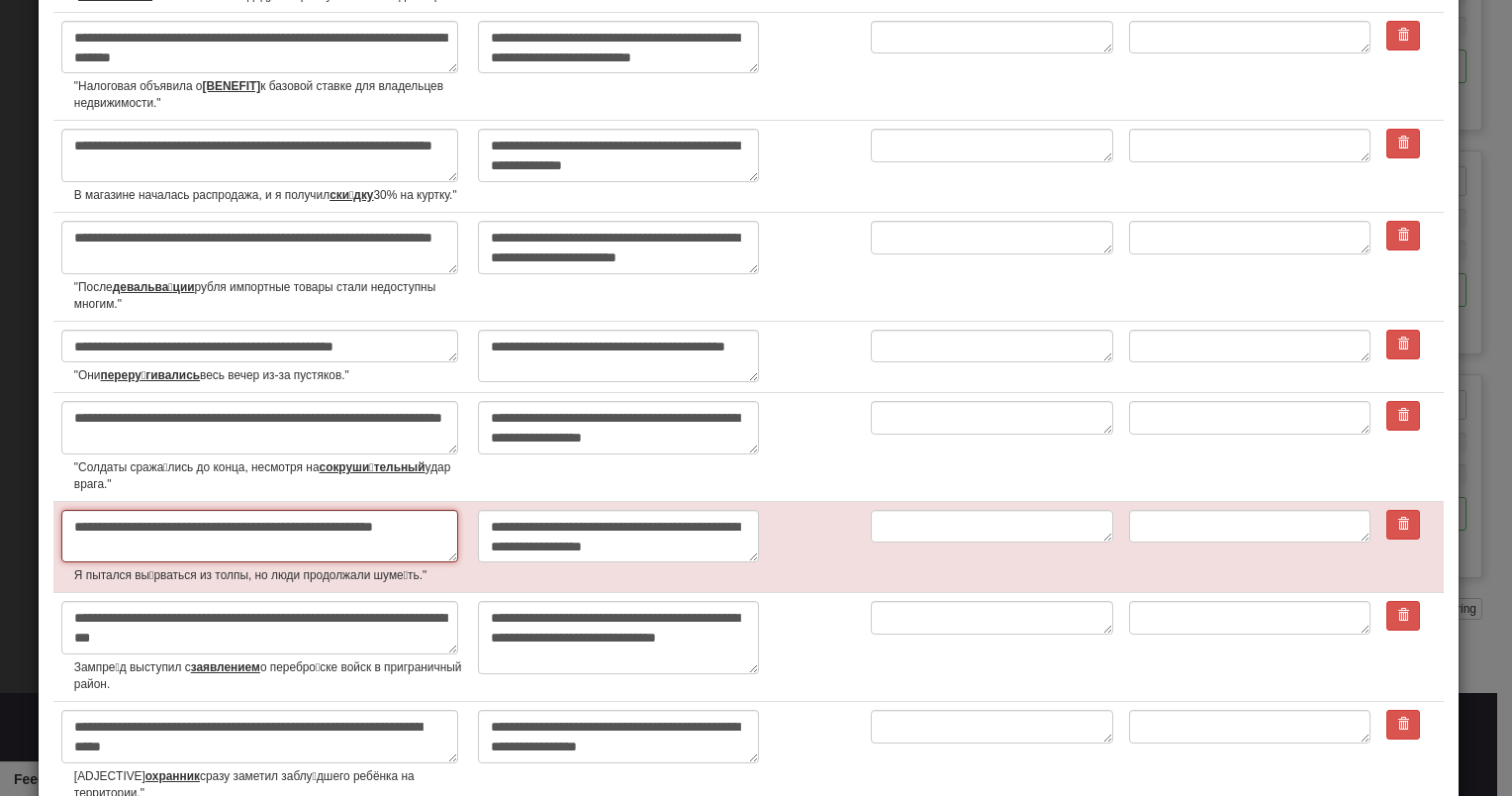 click on "**********" at bounding box center (259, 537) 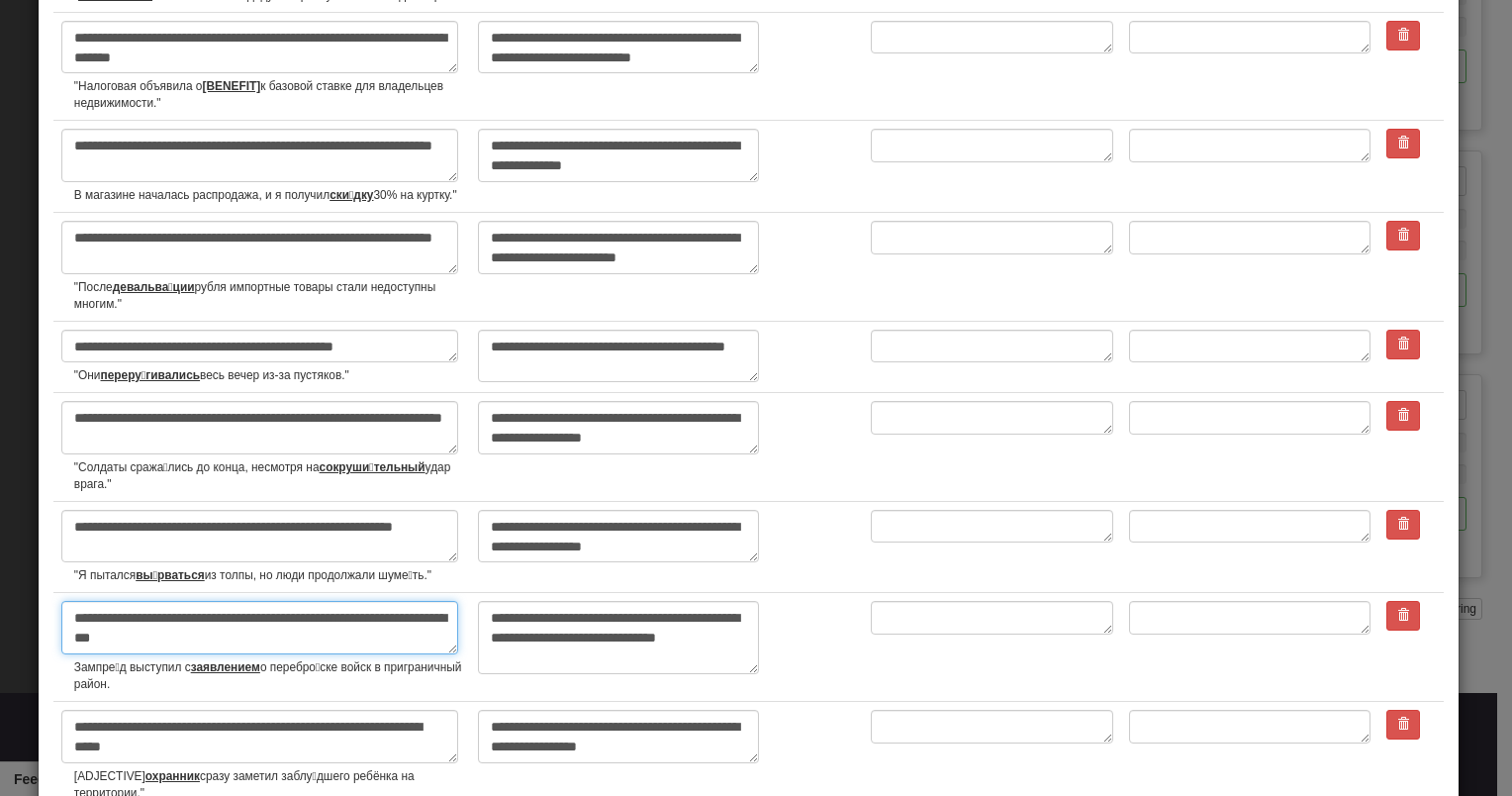 click on "**********" at bounding box center (259, 628) 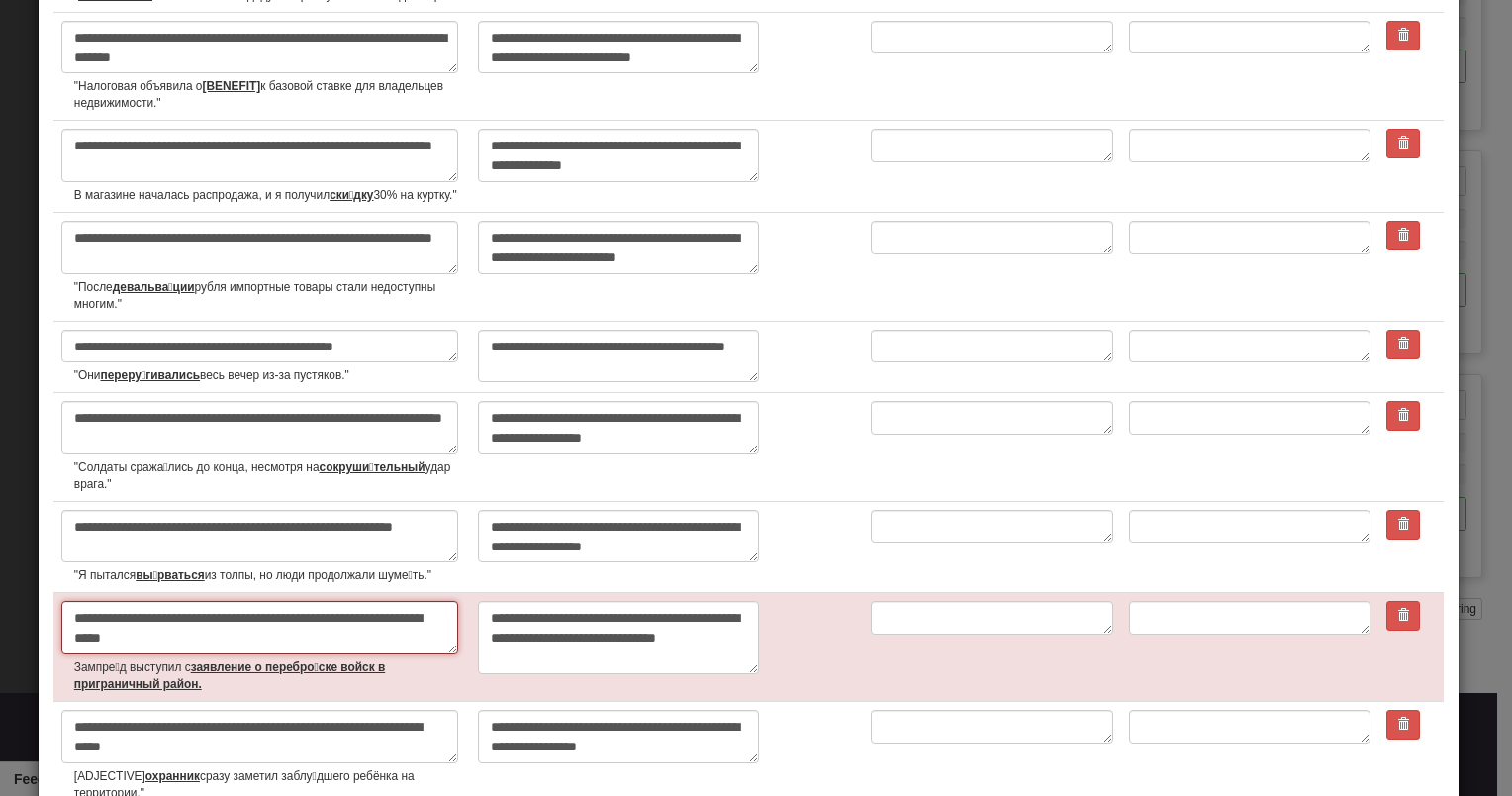 click on "**********" at bounding box center (259, 628) 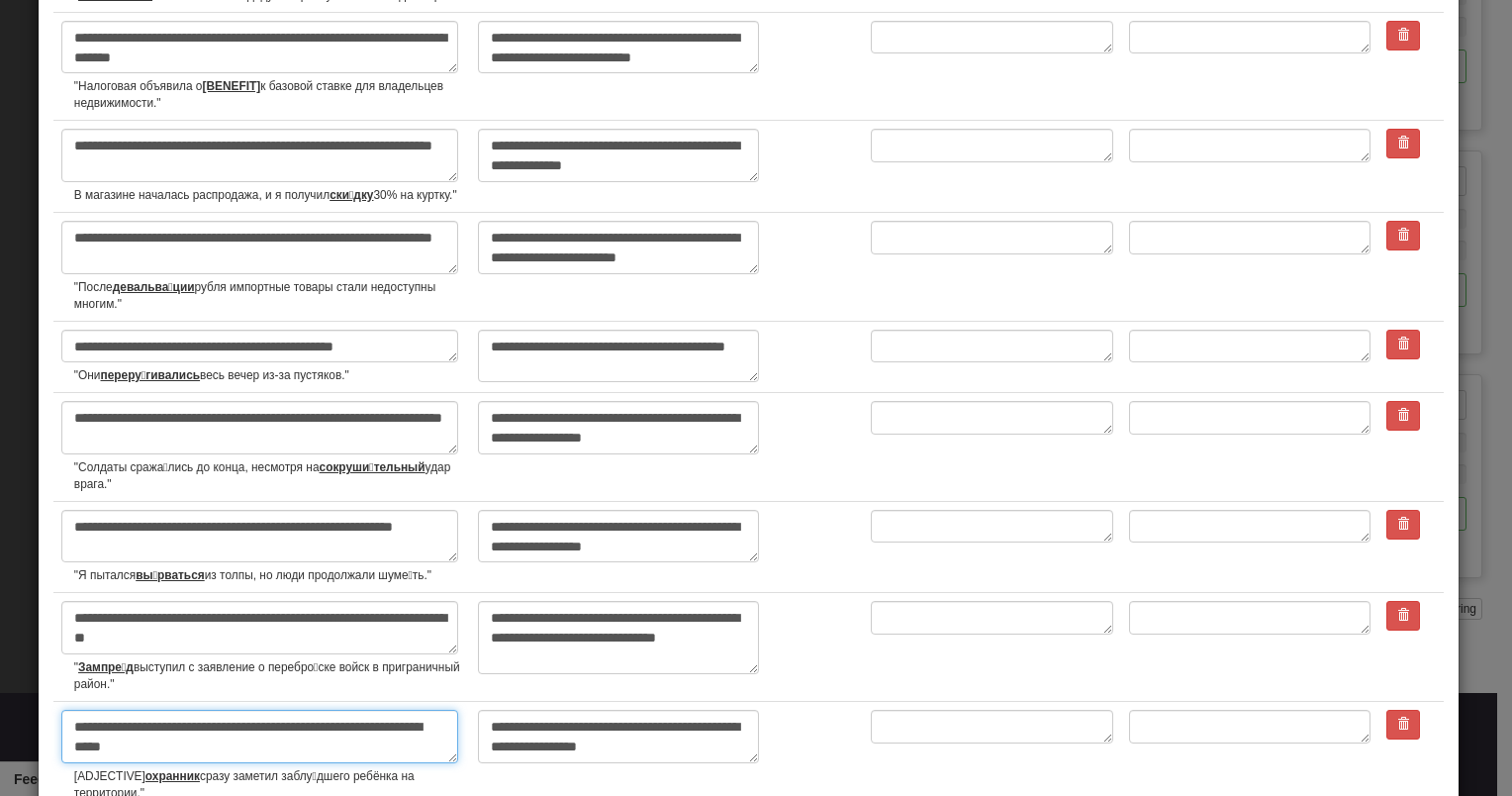 click on "**********" at bounding box center (259, 737) 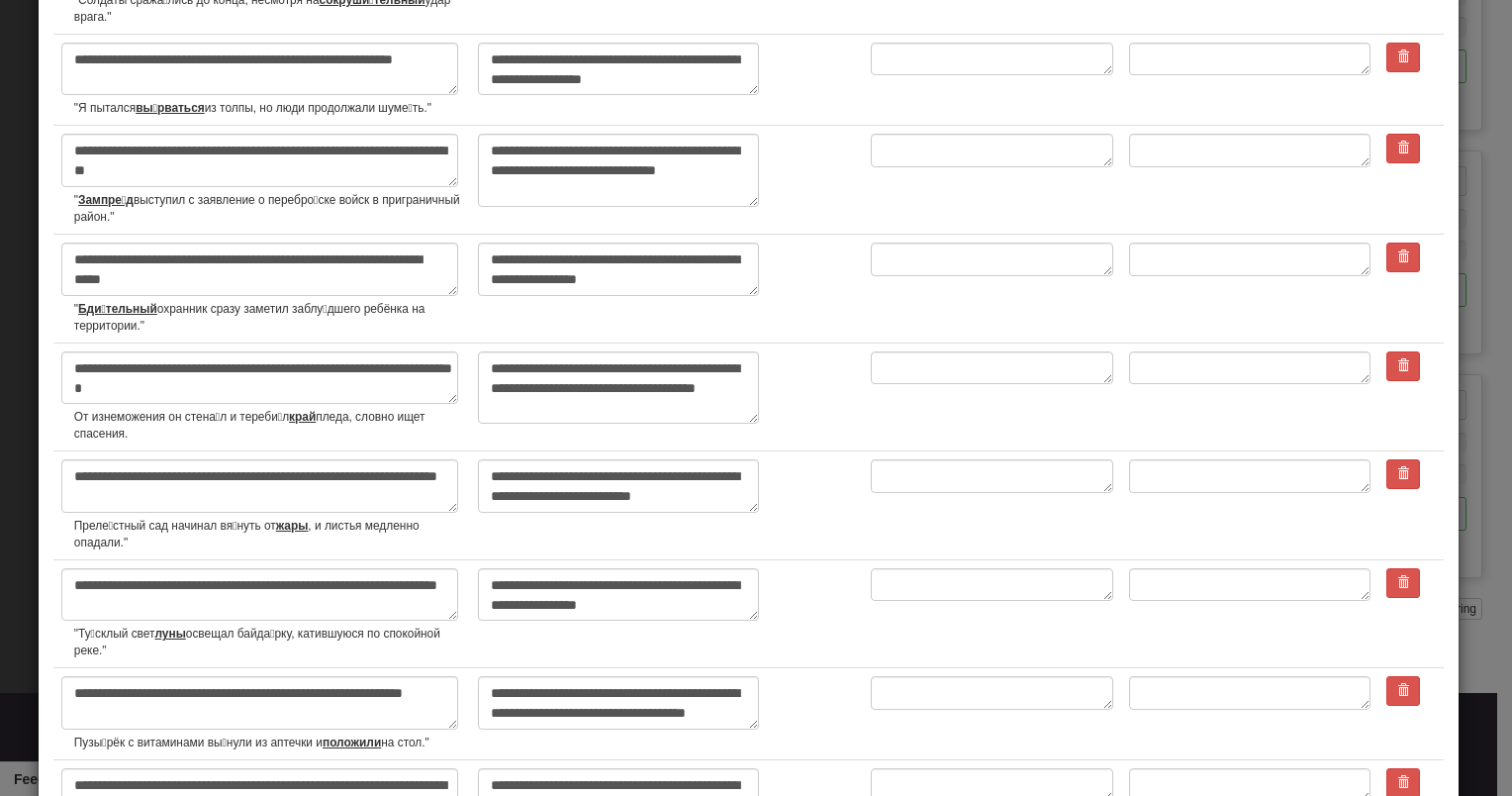 scroll, scrollTop: 930, scrollLeft: 0, axis: vertical 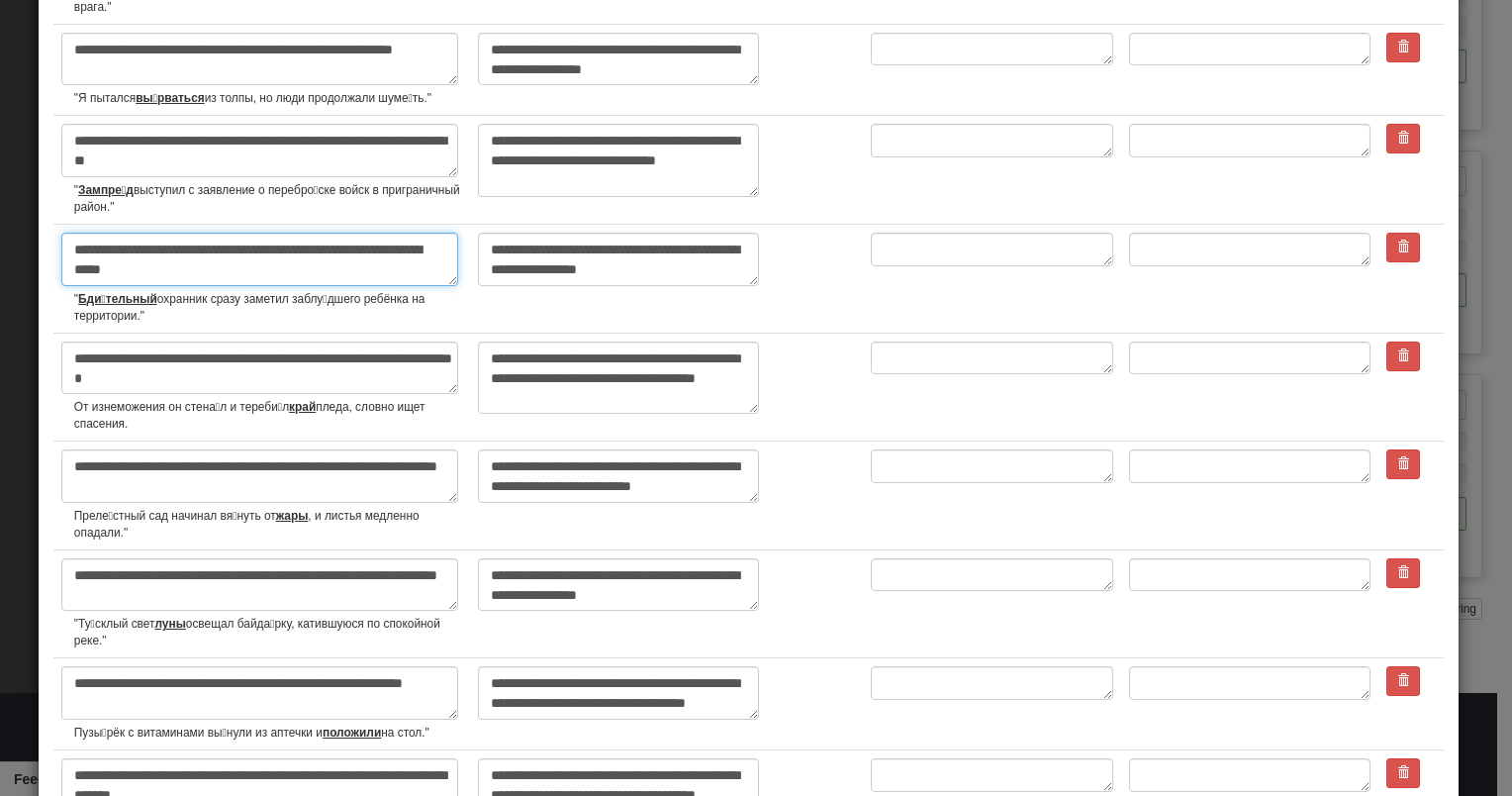 drag, startPoint x: 237, startPoint y: 278, endPoint x: 50, endPoint y: 261, distance: 187.77114 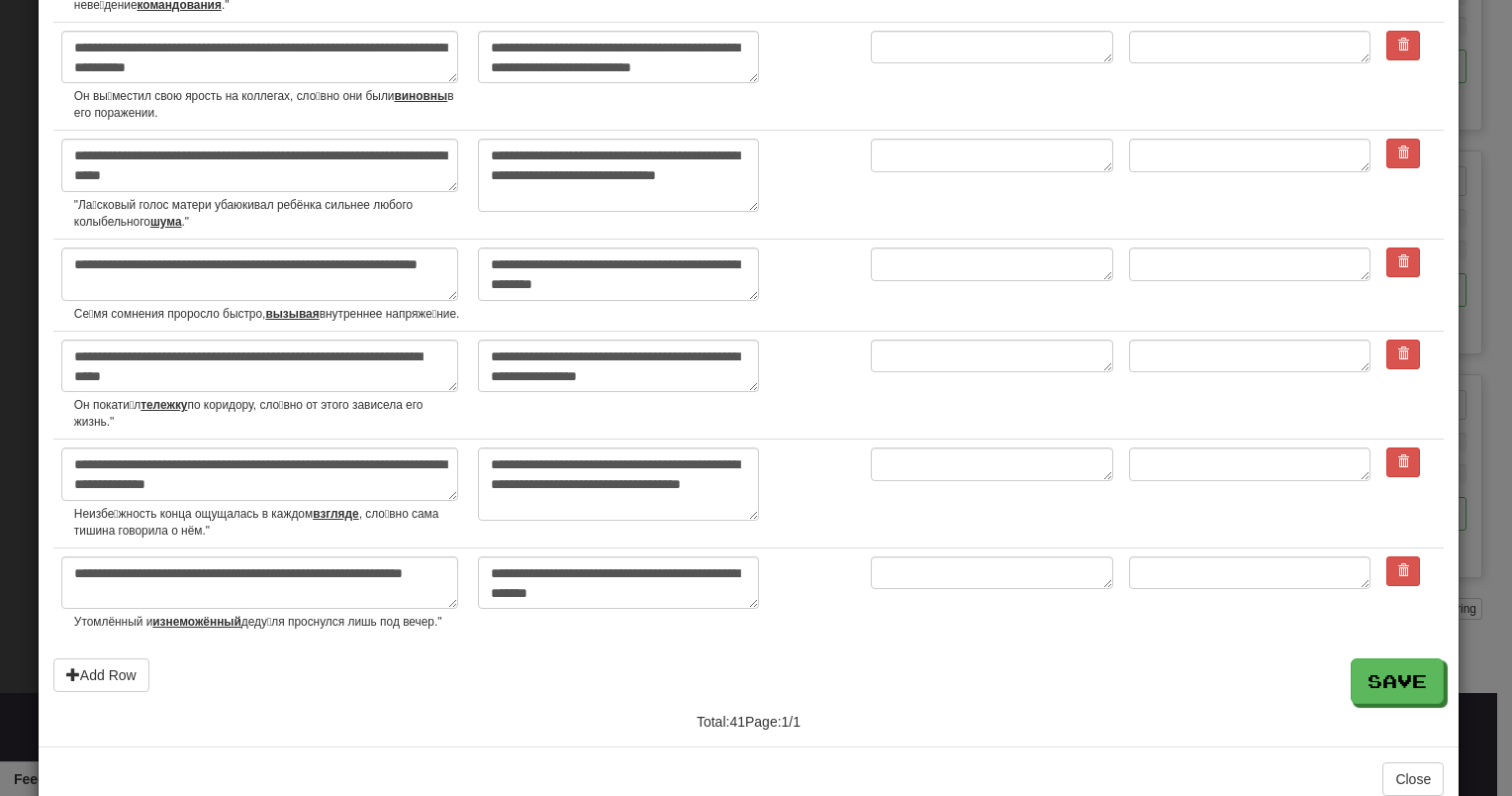 scroll, scrollTop: 3863, scrollLeft: 0, axis: vertical 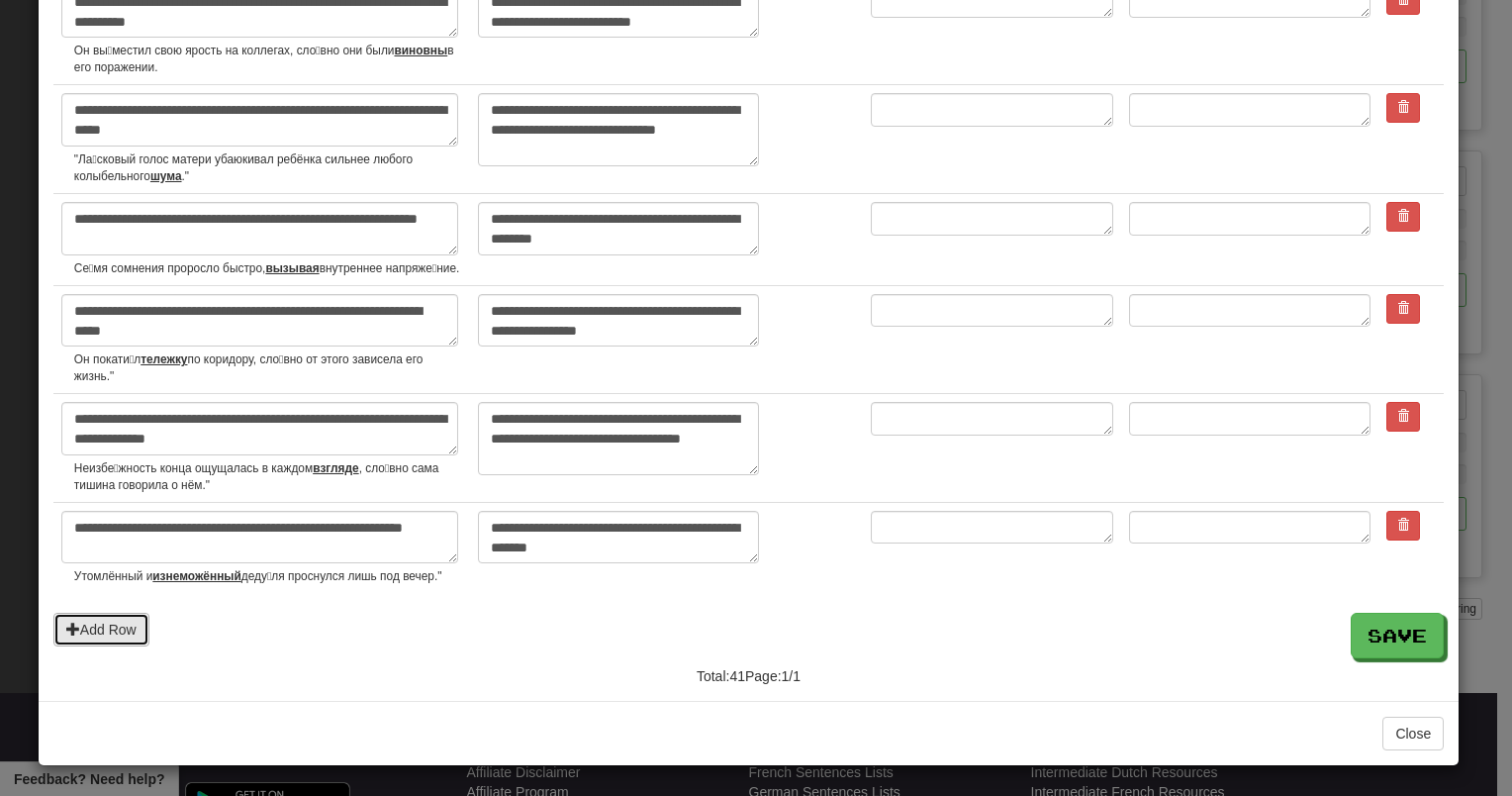 click at bounding box center [73, 629] 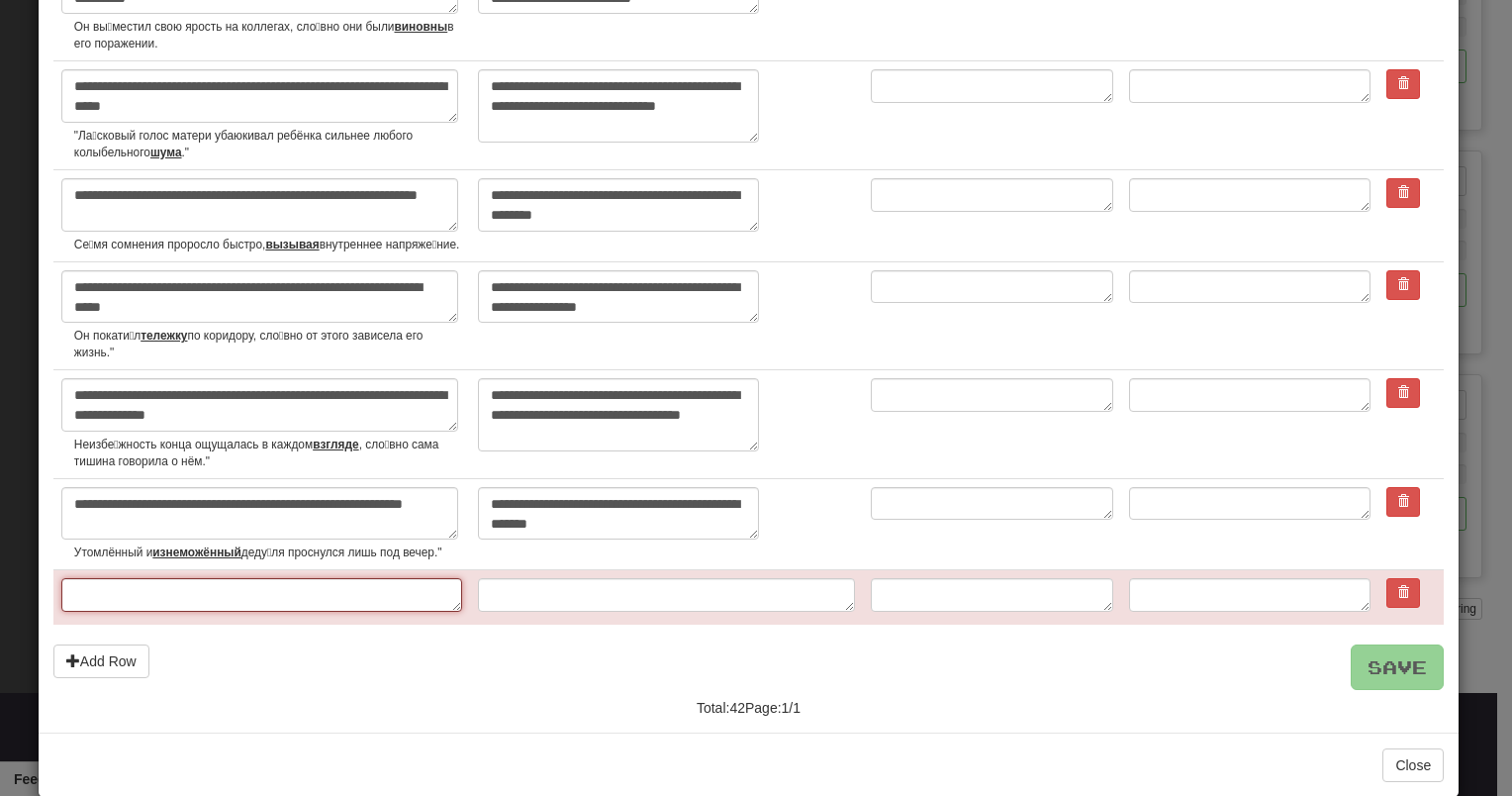 click at bounding box center (262, 595) 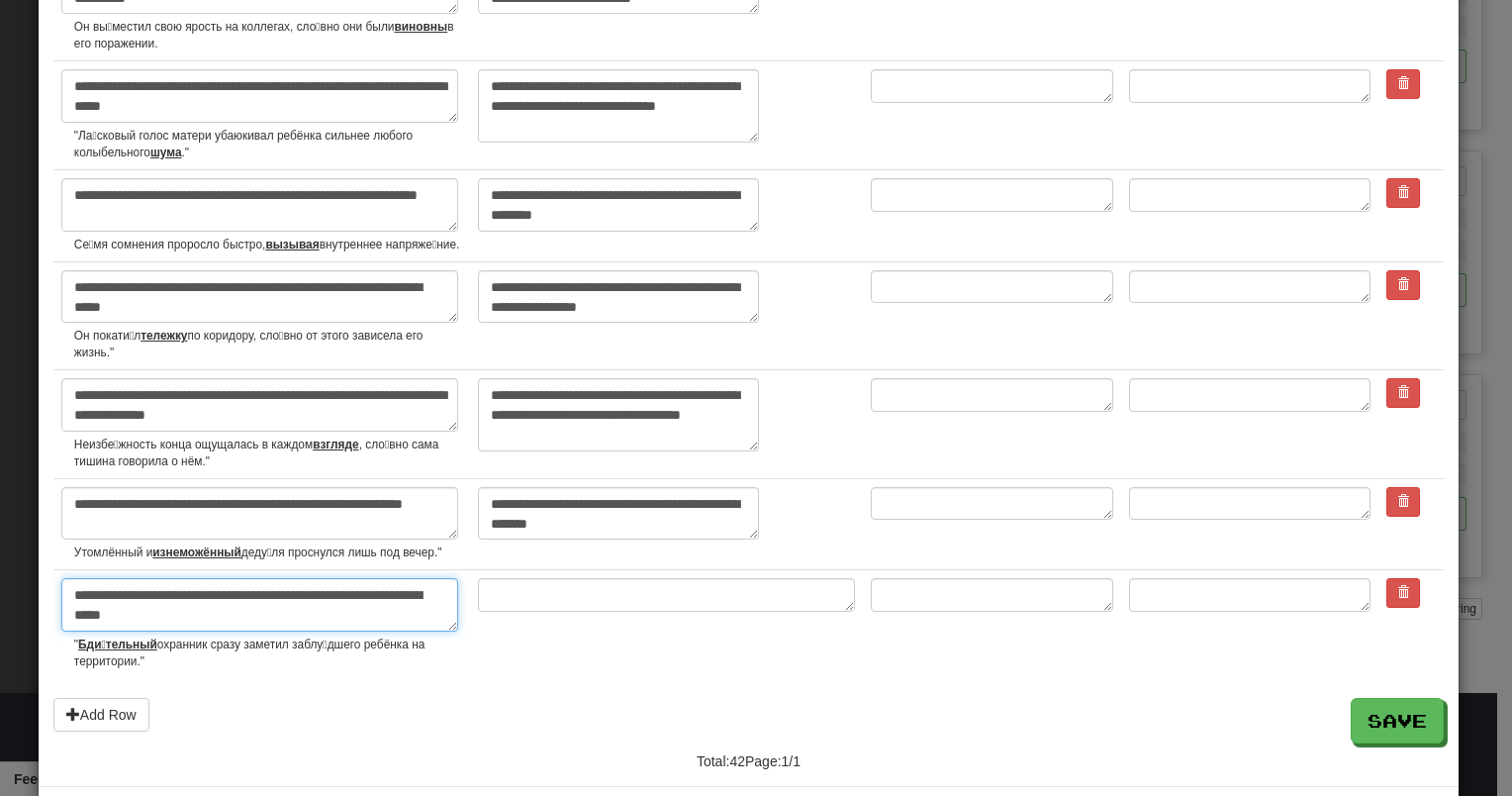 click on "**********" at bounding box center (259, 605) 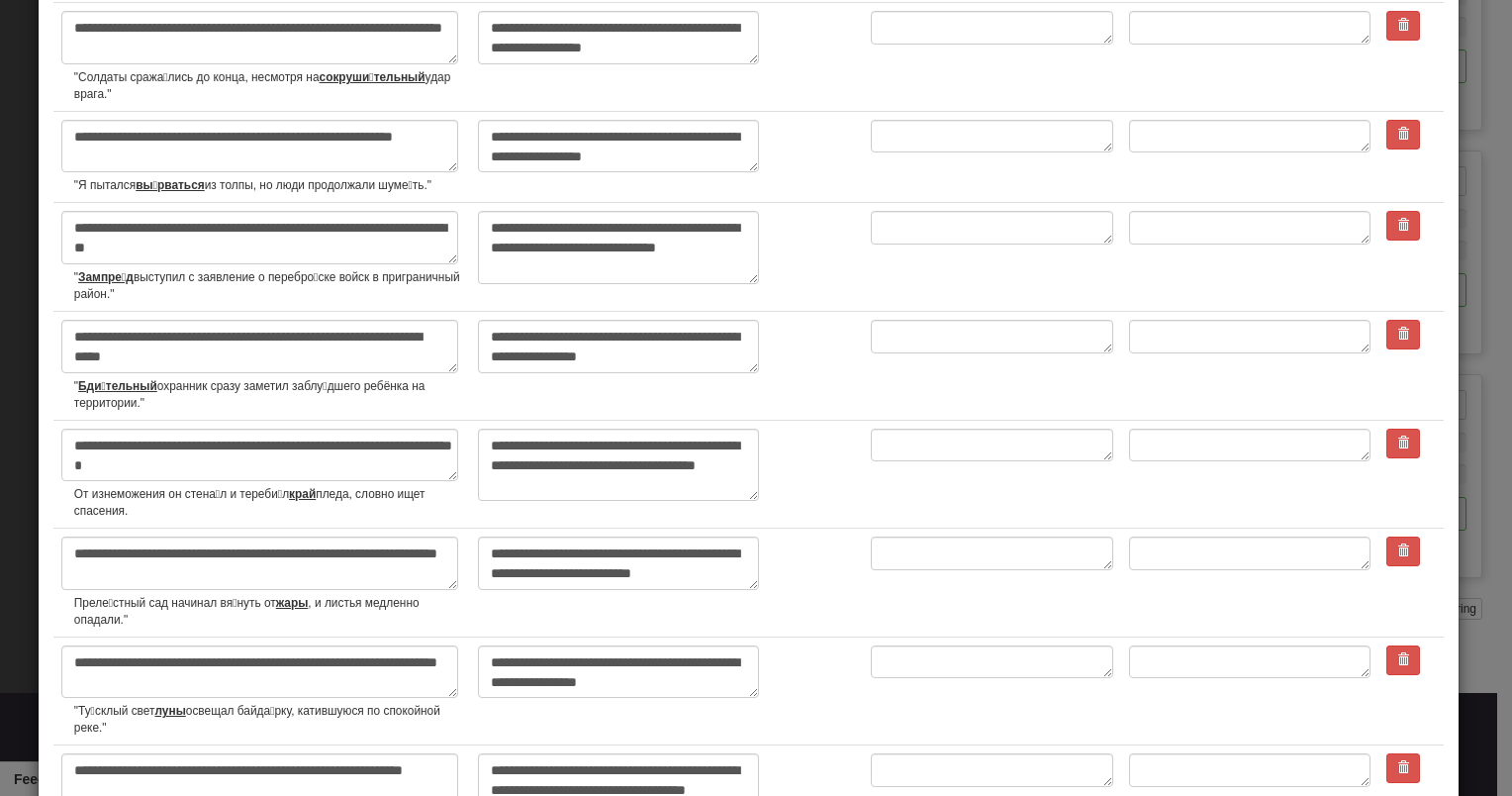 scroll, scrollTop: 838, scrollLeft: 0, axis: vertical 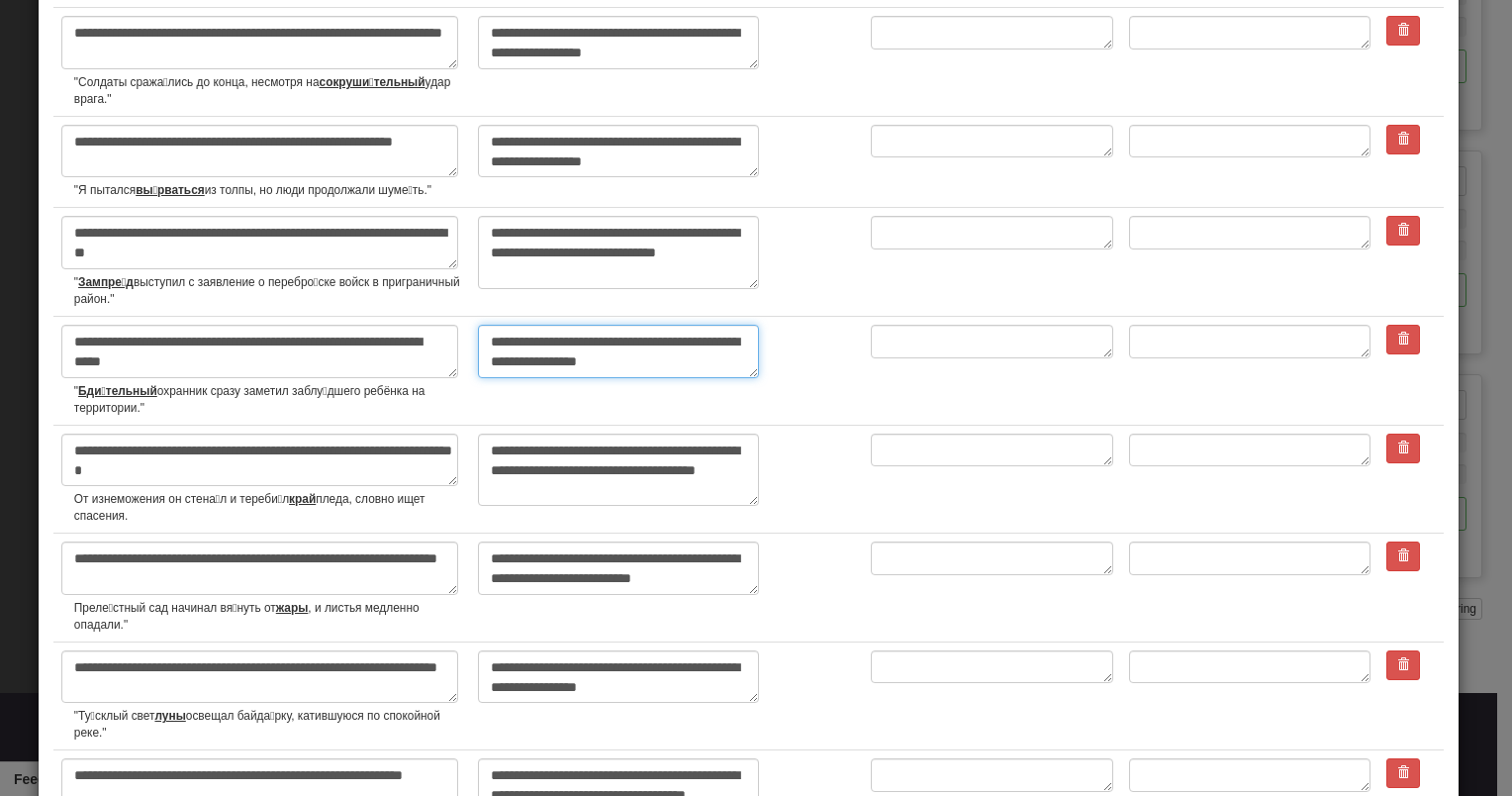 drag, startPoint x: 684, startPoint y: 366, endPoint x: 453, endPoint y: 319, distance: 235.7329 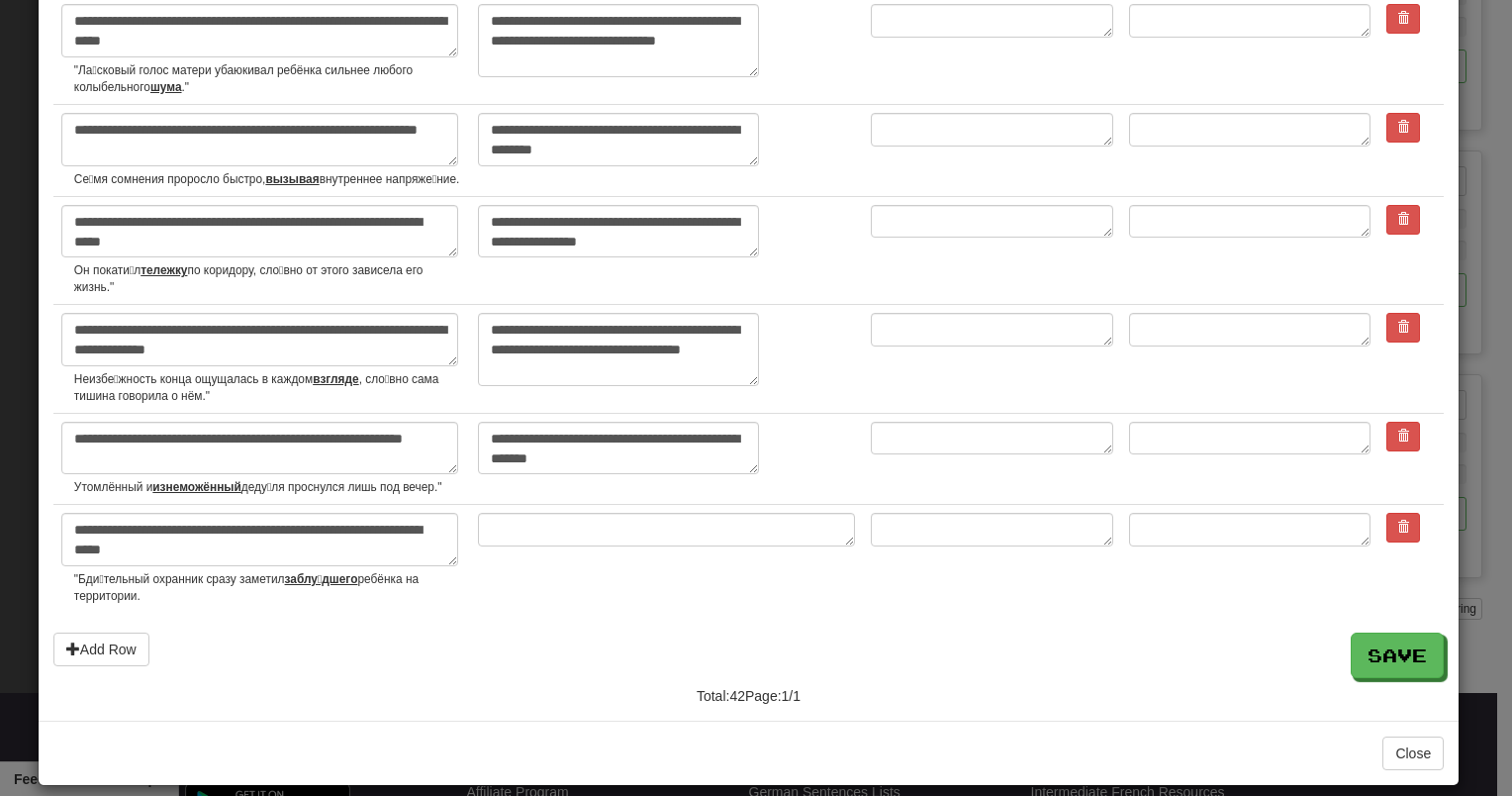 scroll, scrollTop: 3972, scrollLeft: 0, axis: vertical 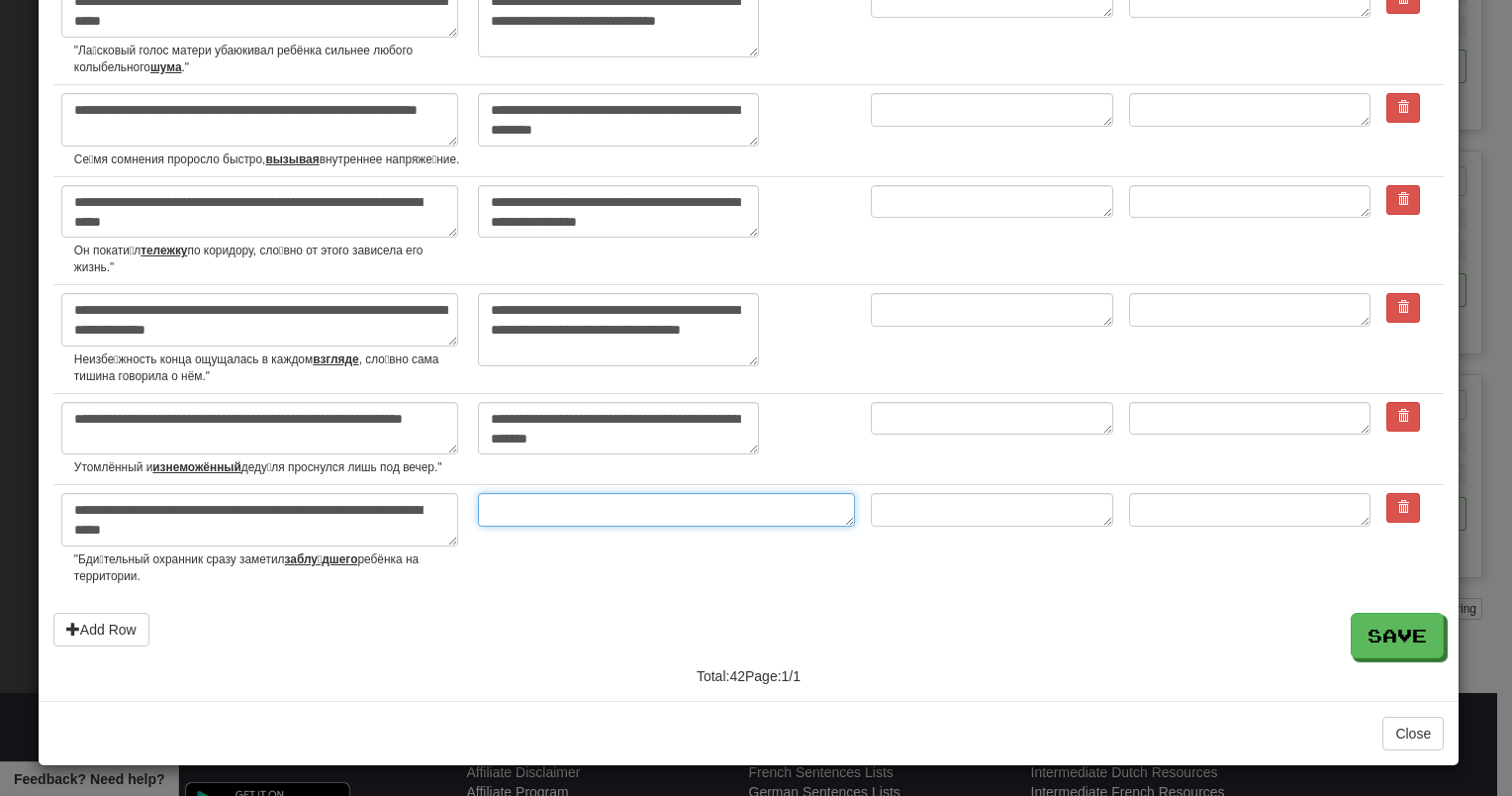 click at bounding box center (666, 510) 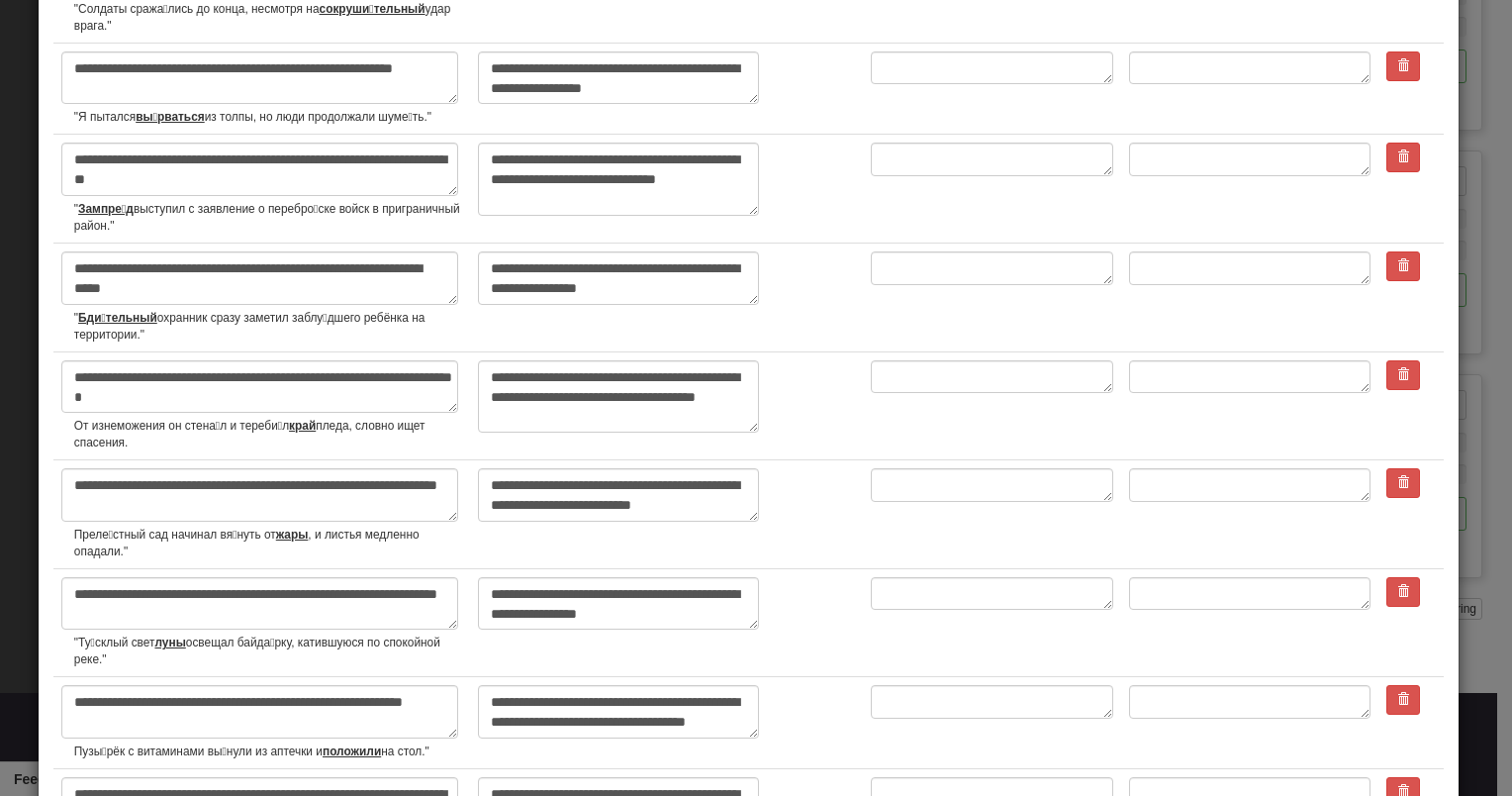 scroll, scrollTop: 906, scrollLeft: 0, axis: vertical 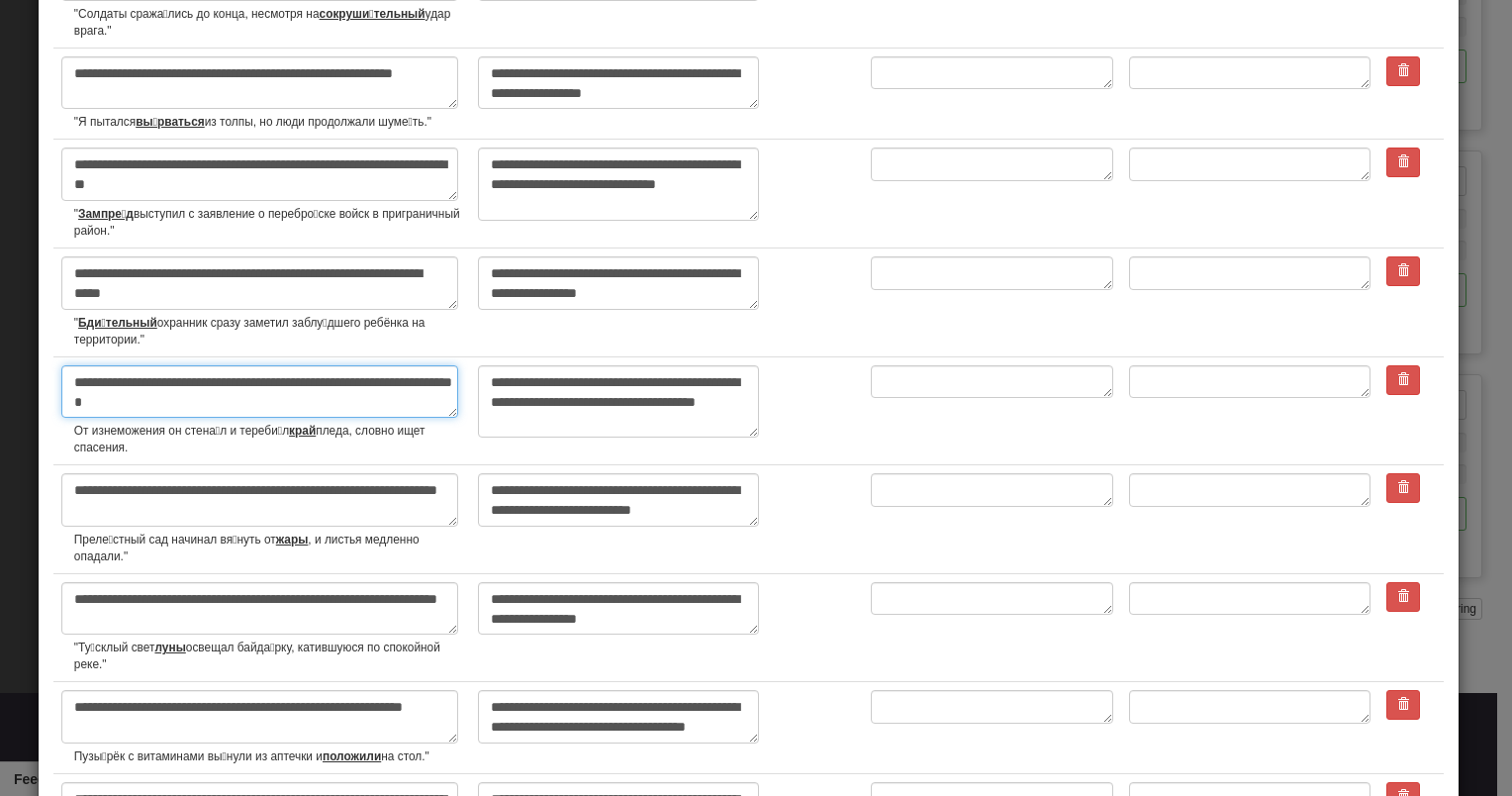 click on "**********" at bounding box center [259, 392] 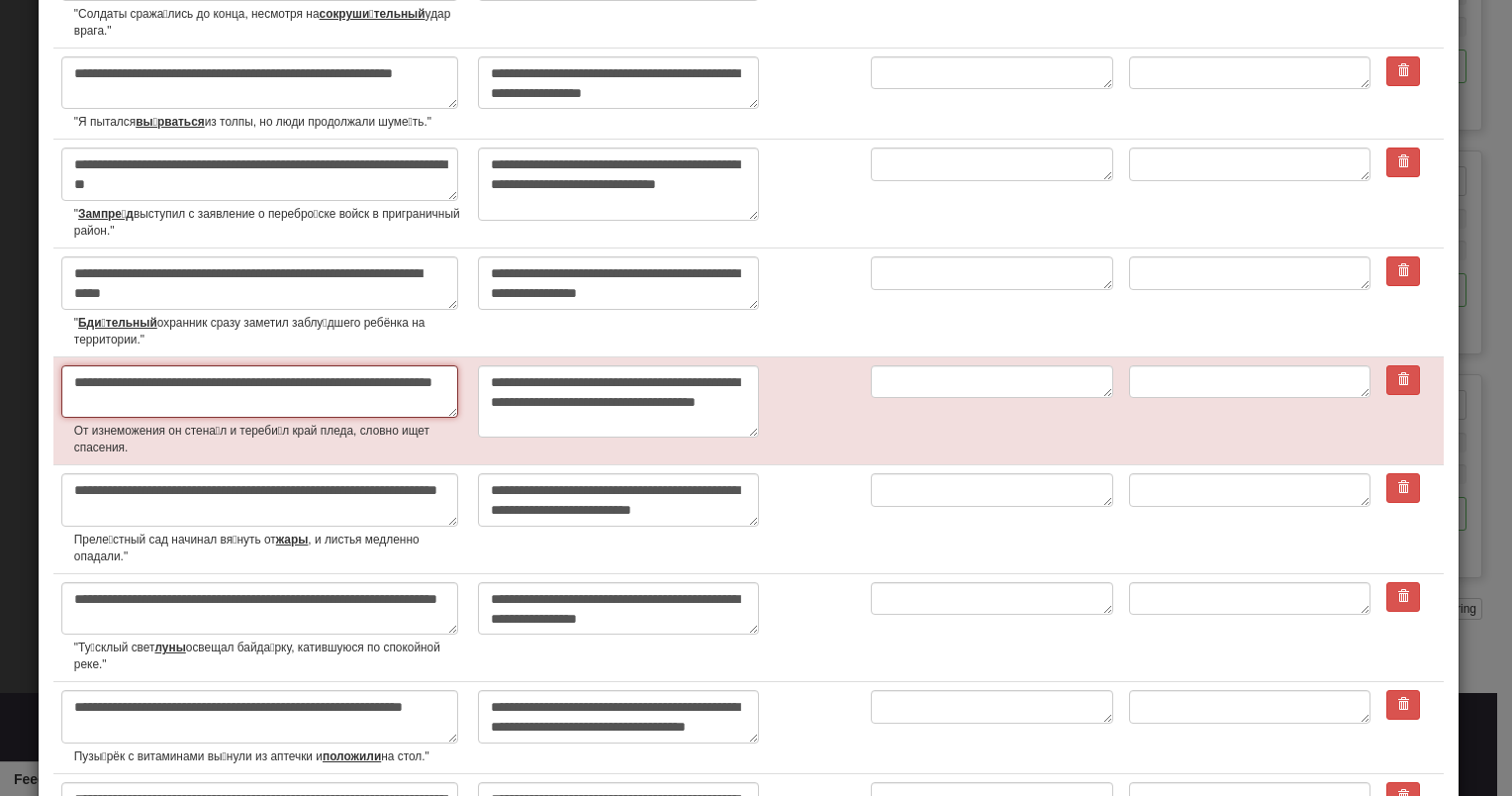 click on "**********" at bounding box center [259, 392] 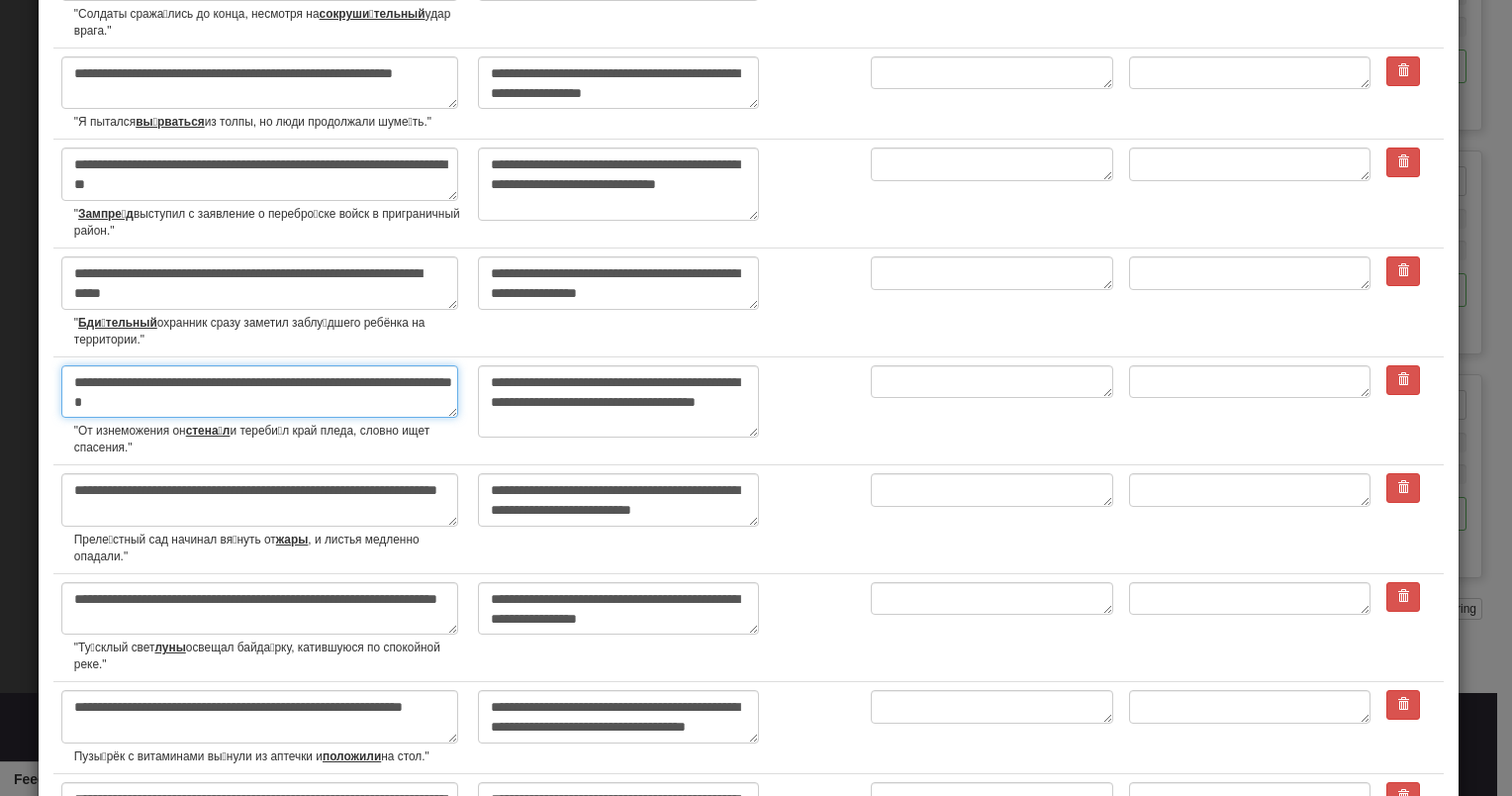 drag, startPoint x: 236, startPoint y: 418, endPoint x: -4, endPoint y: 387, distance: 241.9938 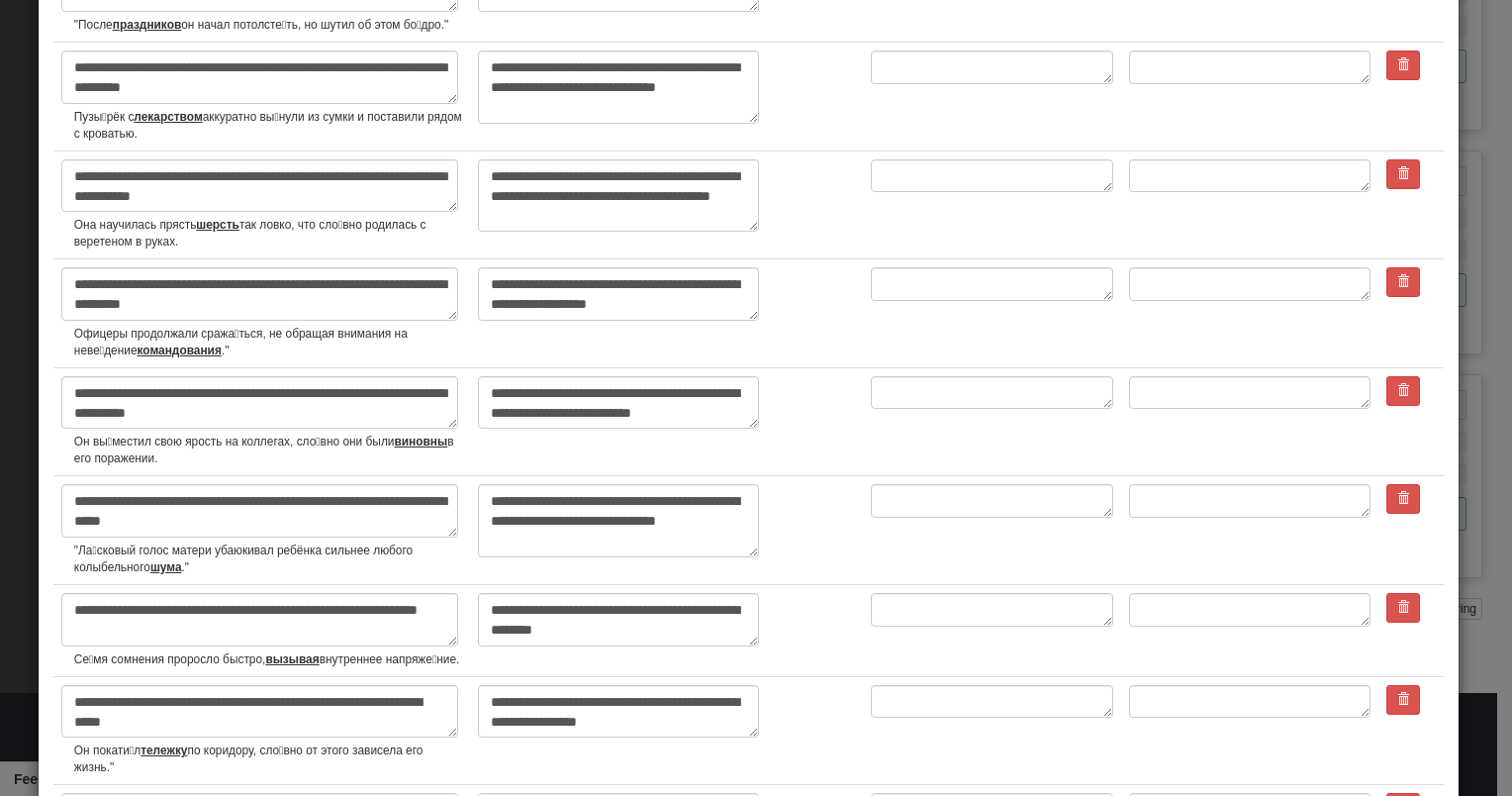 scroll, scrollTop: 3972, scrollLeft: 0, axis: vertical 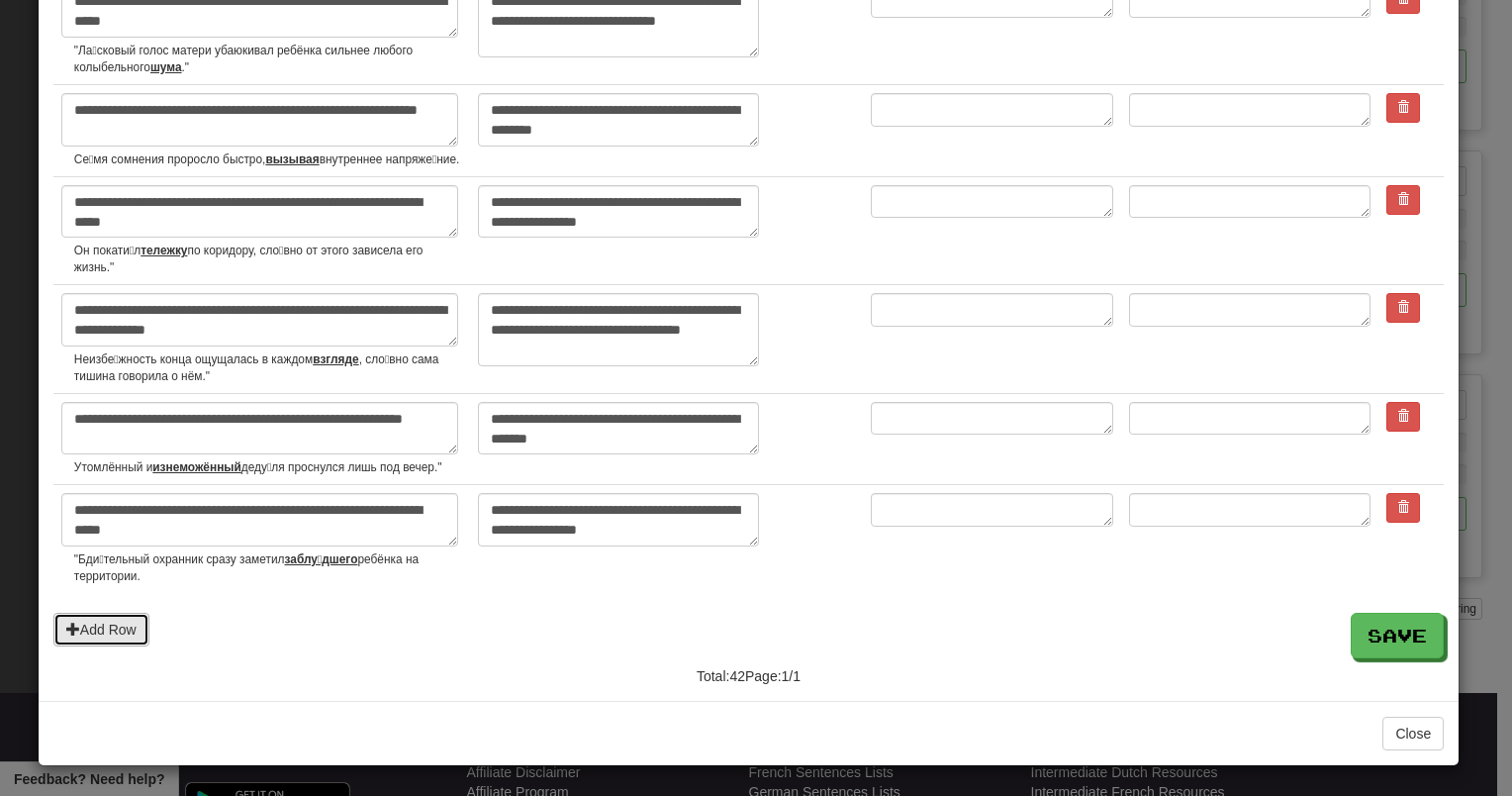 click on "Add Row" at bounding box center (101, 630) 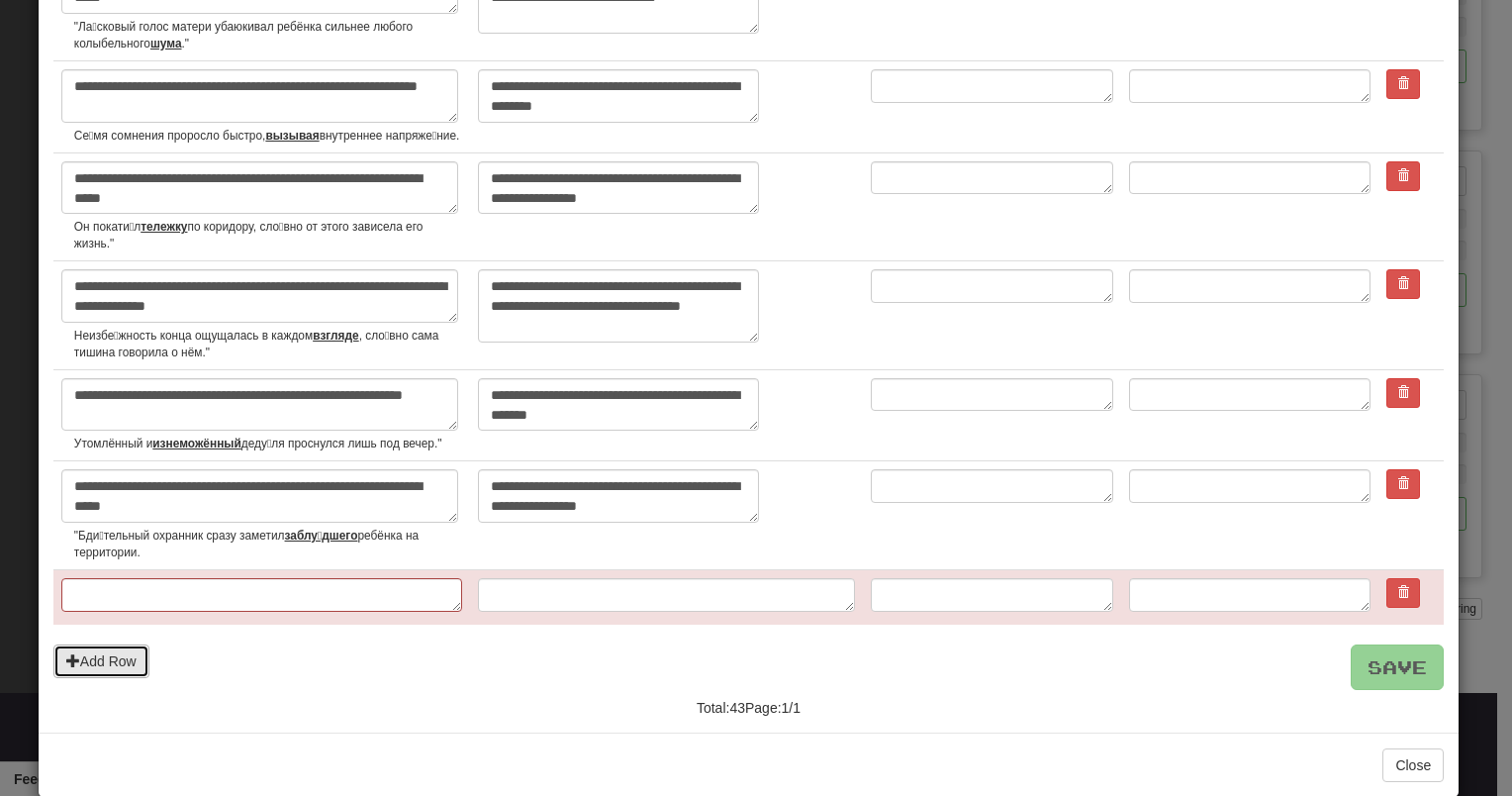 click on "Add Row" at bounding box center [101, 661] 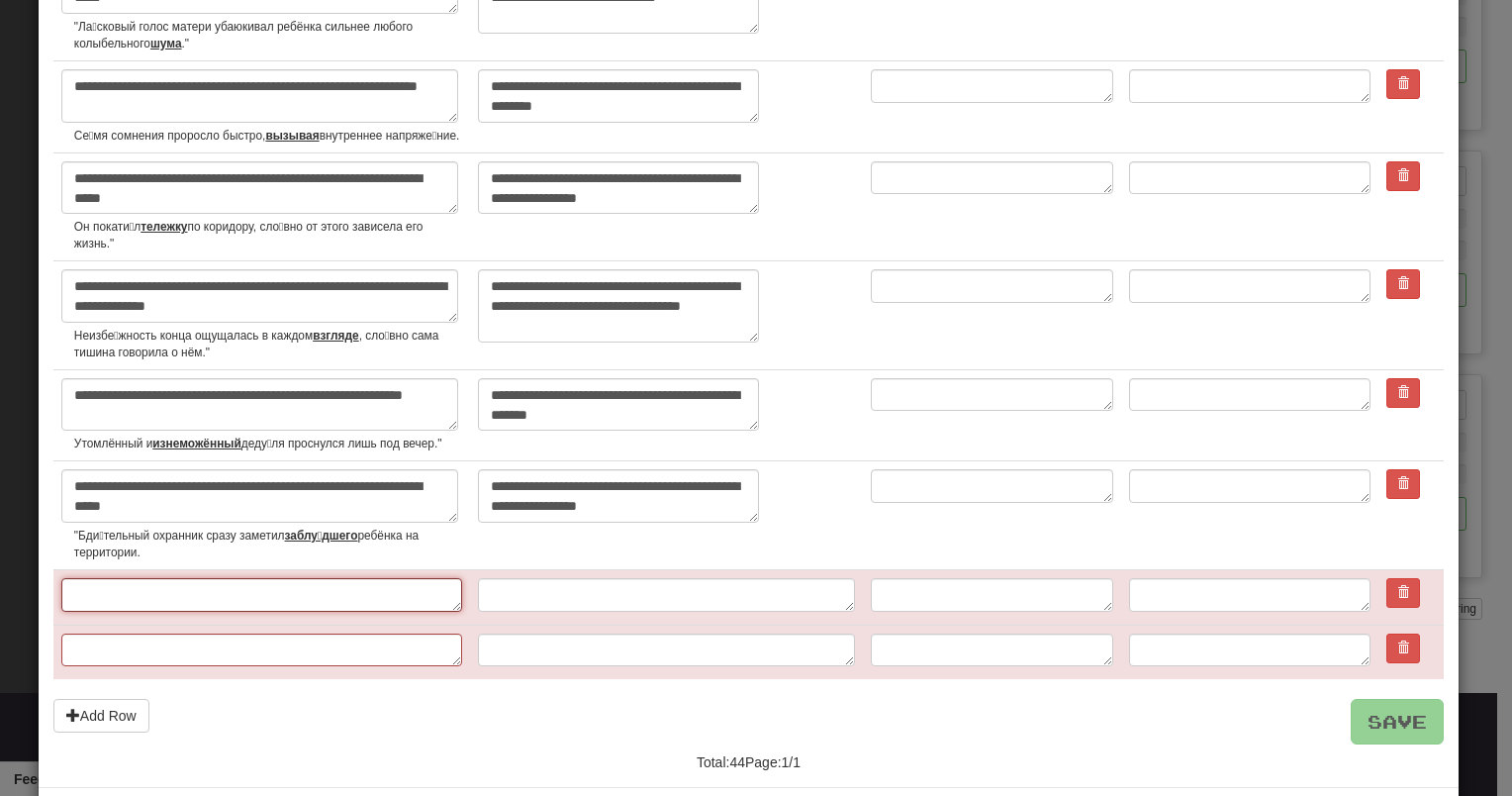click at bounding box center (262, 595) 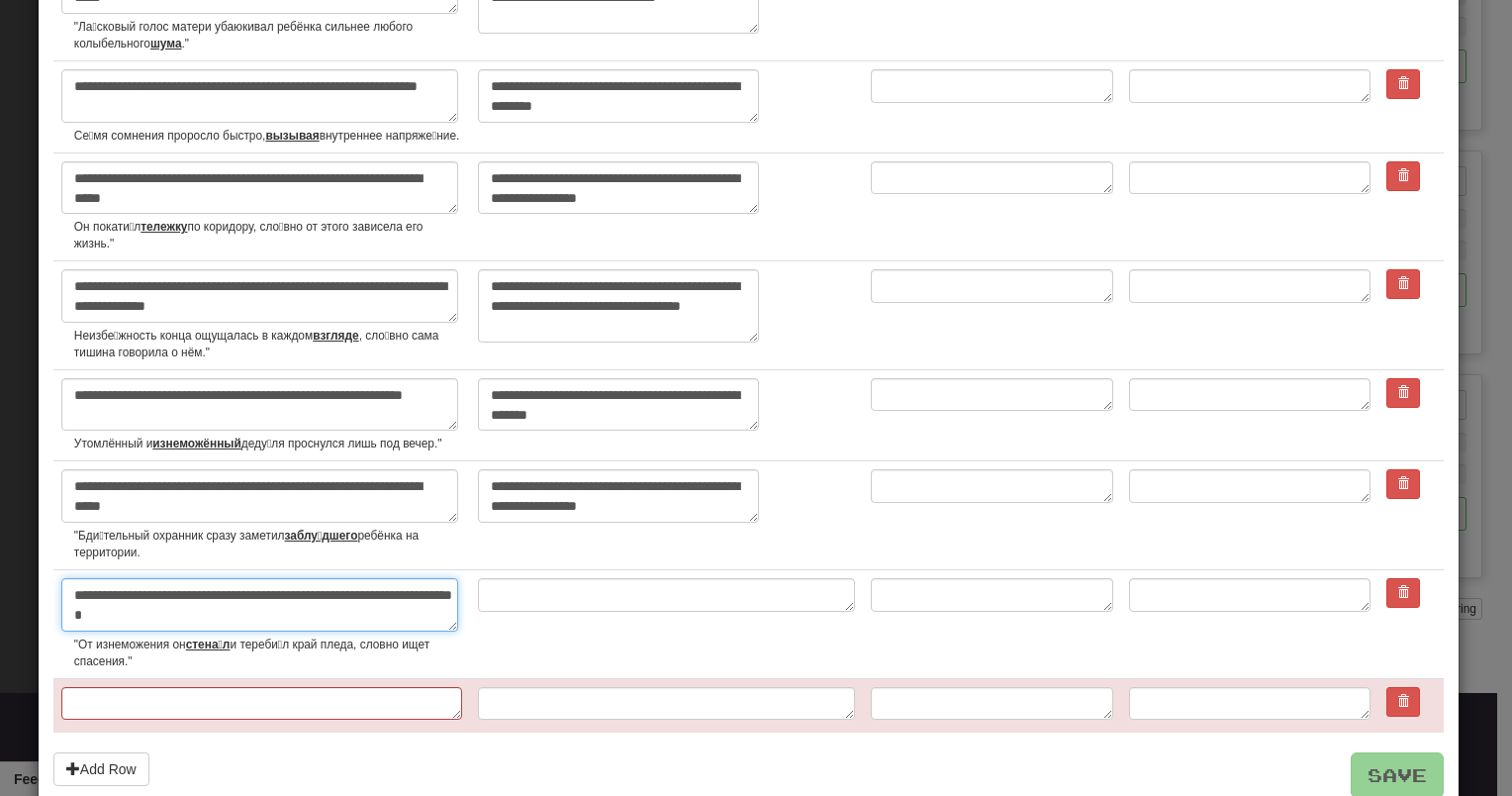 click on "**********" at bounding box center (259, 605) 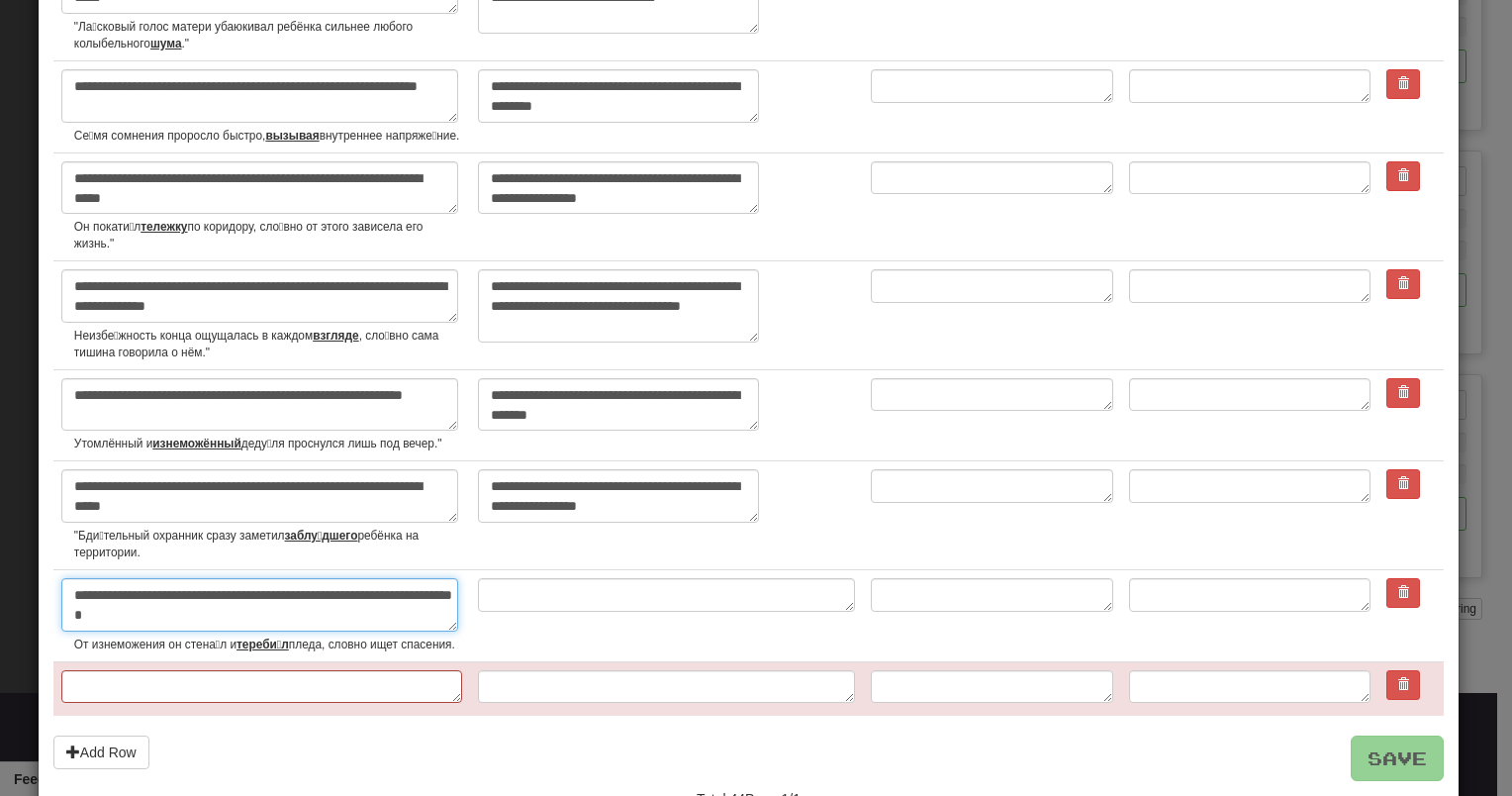 drag, startPoint x: 236, startPoint y: 647, endPoint x: 0, endPoint y: 615, distance: 238.15961 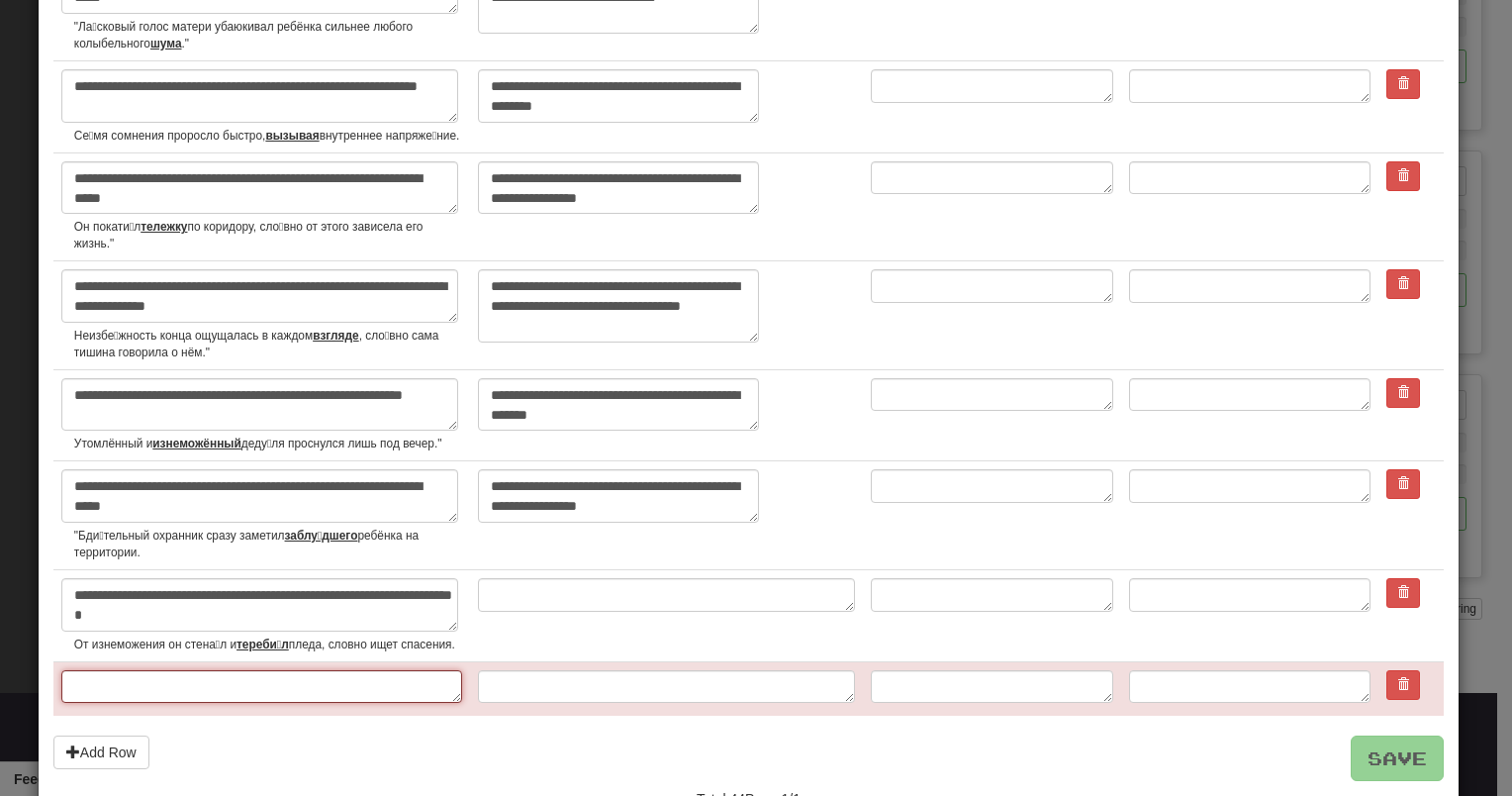click at bounding box center [262, 687] 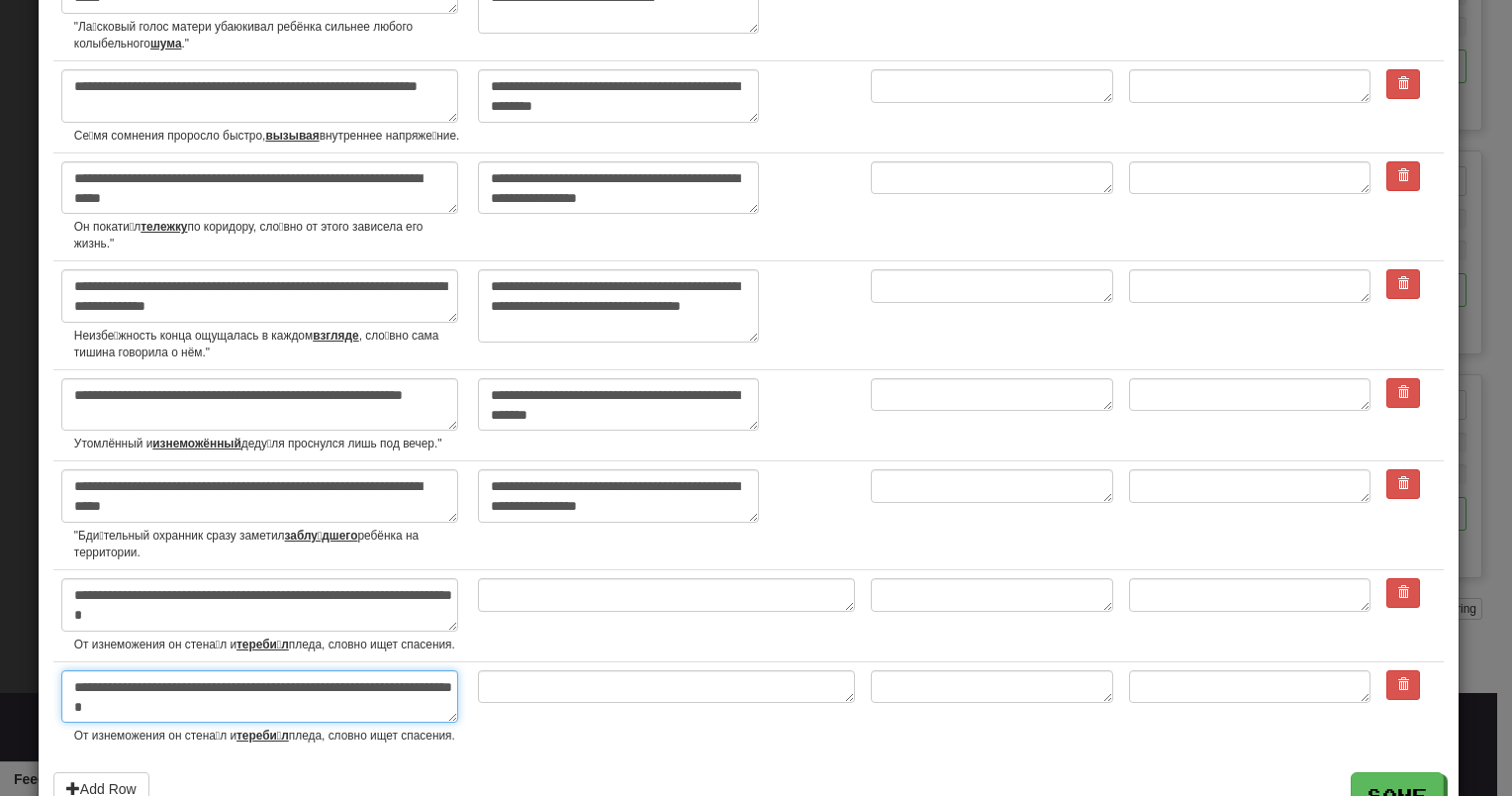 click on "**********" at bounding box center [259, 697] 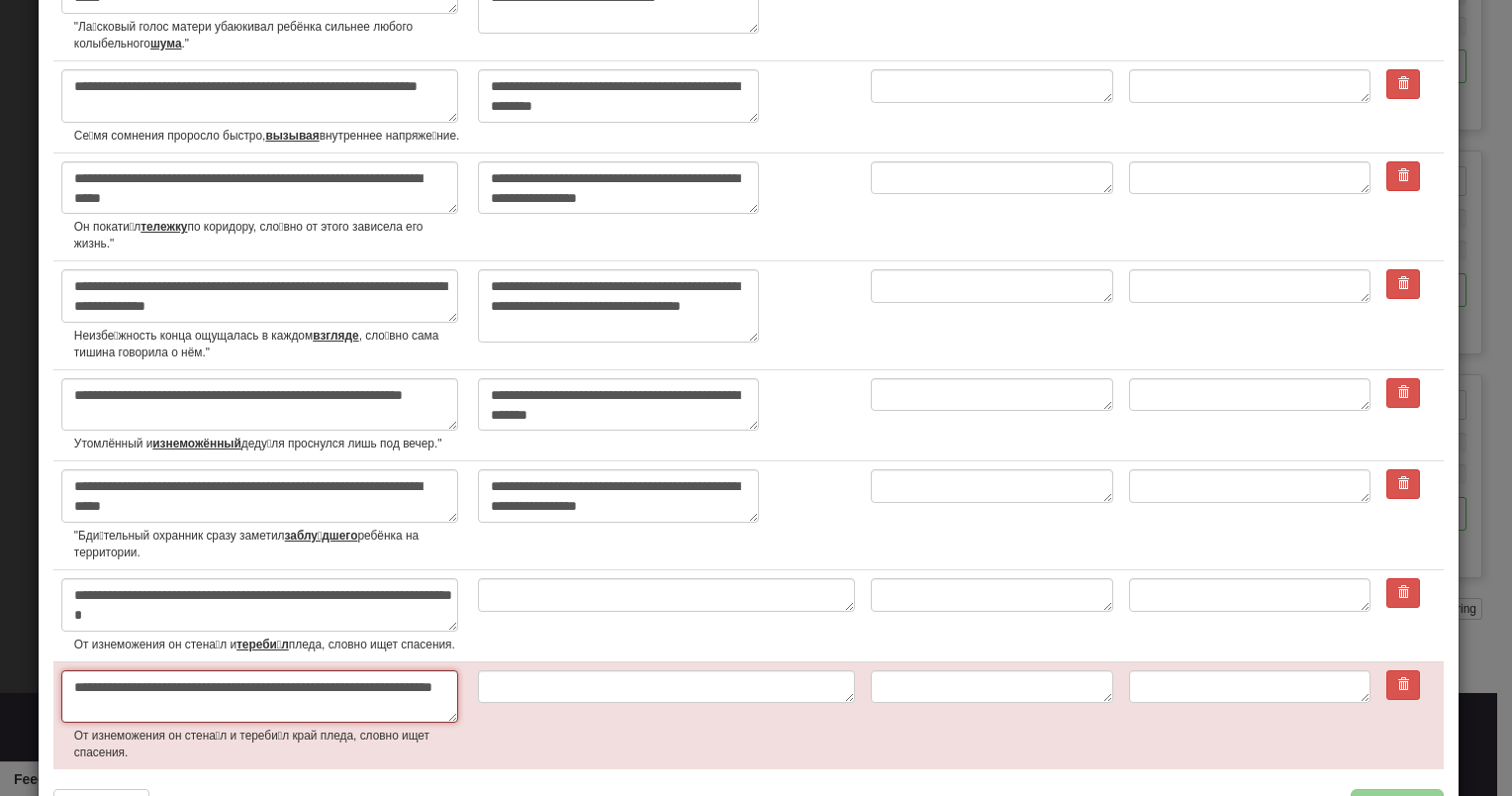 click on "**********" at bounding box center (259, 697) 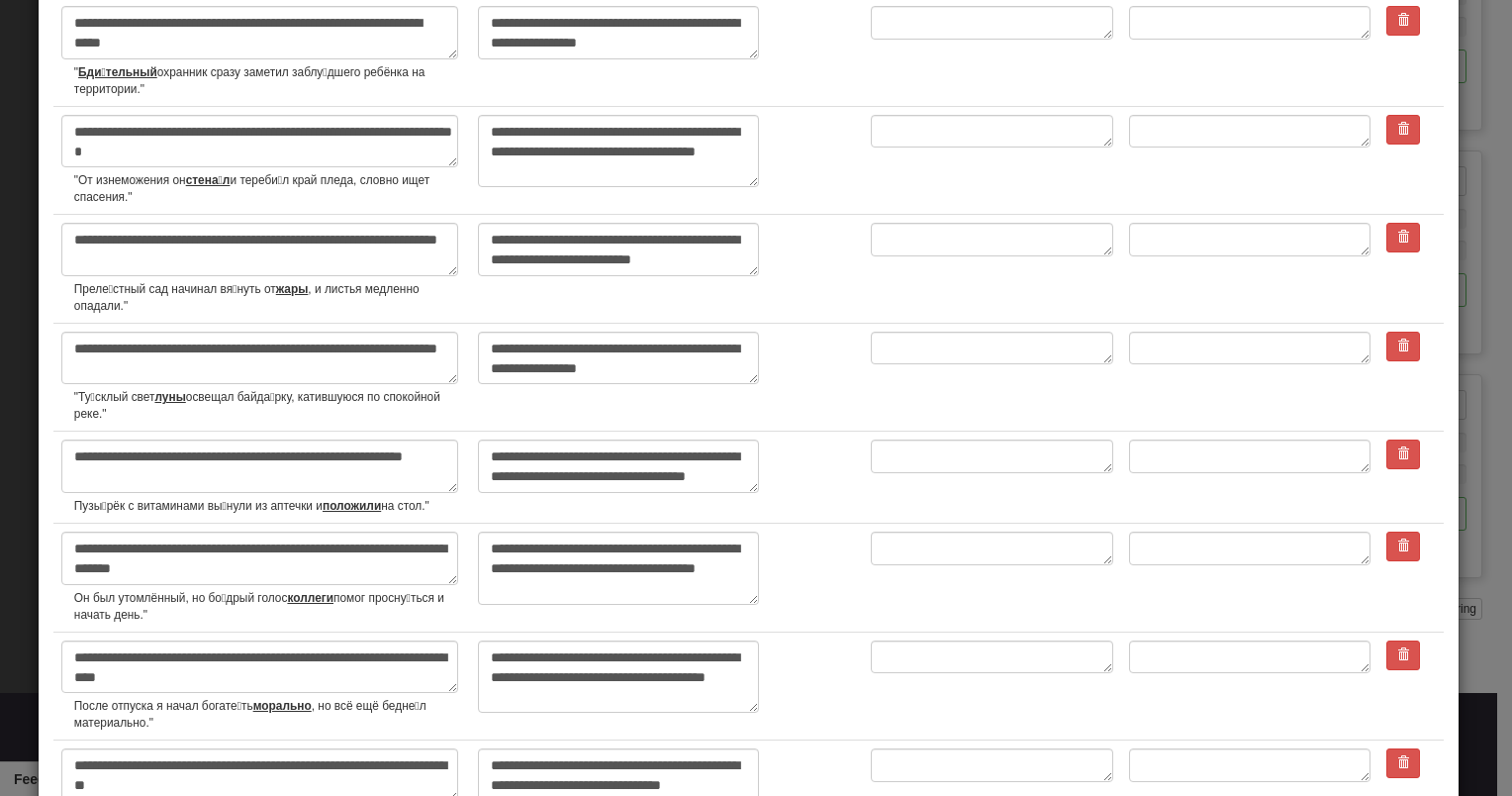scroll, scrollTop: 1098, scrollLeft: 0, axis: vertical 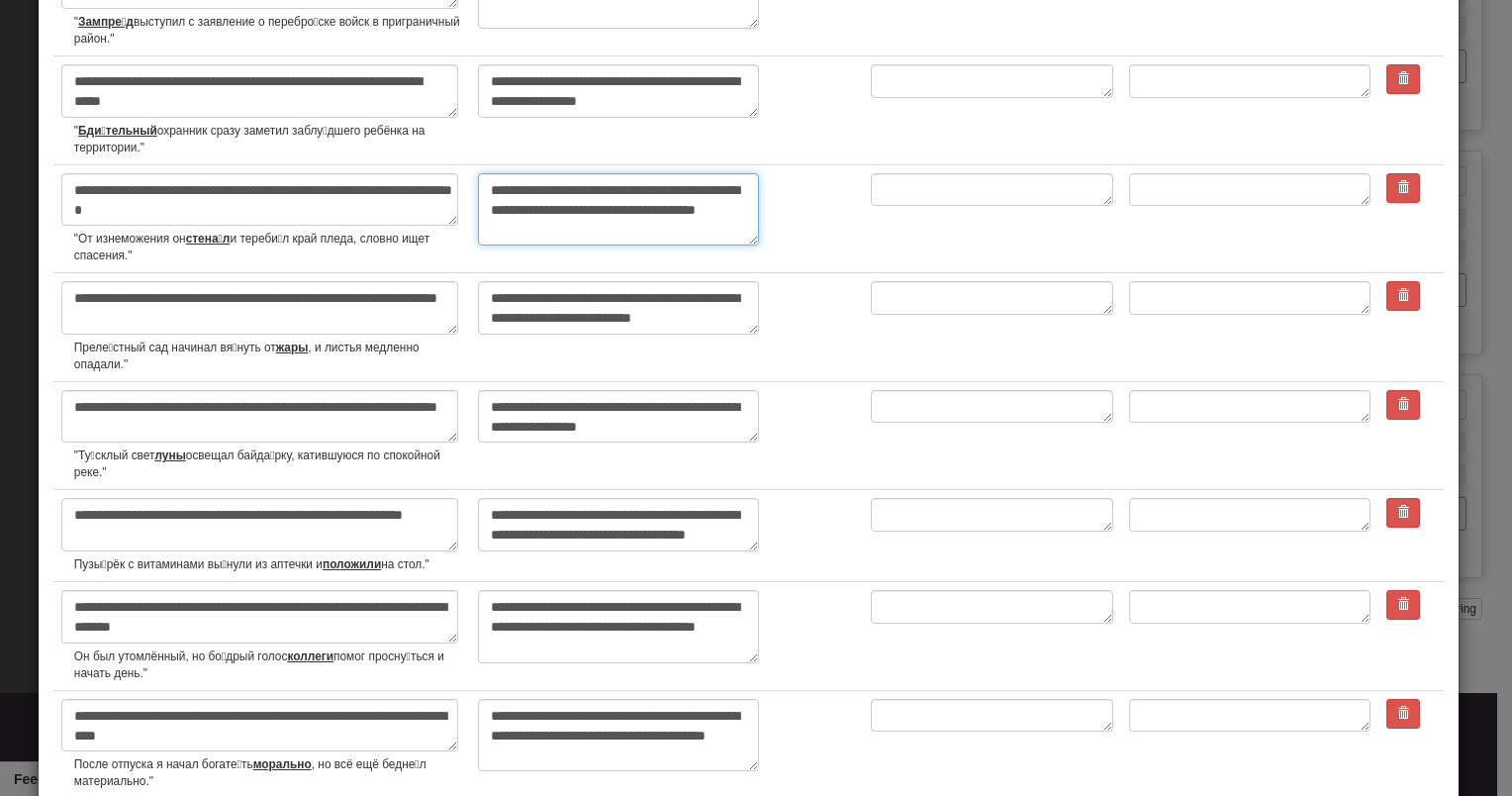 drag, startPoint x: 558, startPoint y: 248, endPoint x: 425, endPoint y: 182, distance: 148.47559 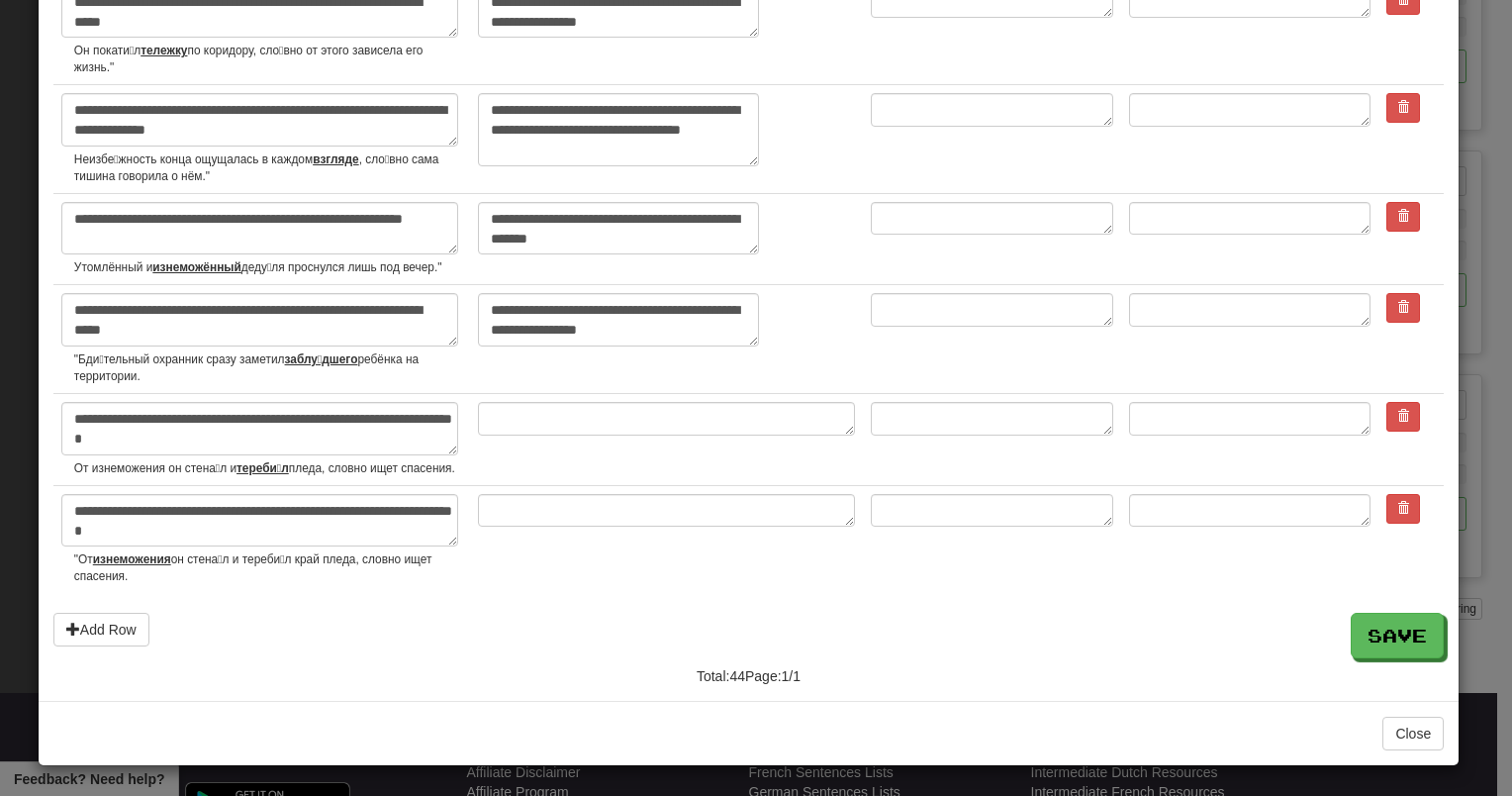 scroll, scrollTop: 4189, scrollLeft: 0, axis: vertical 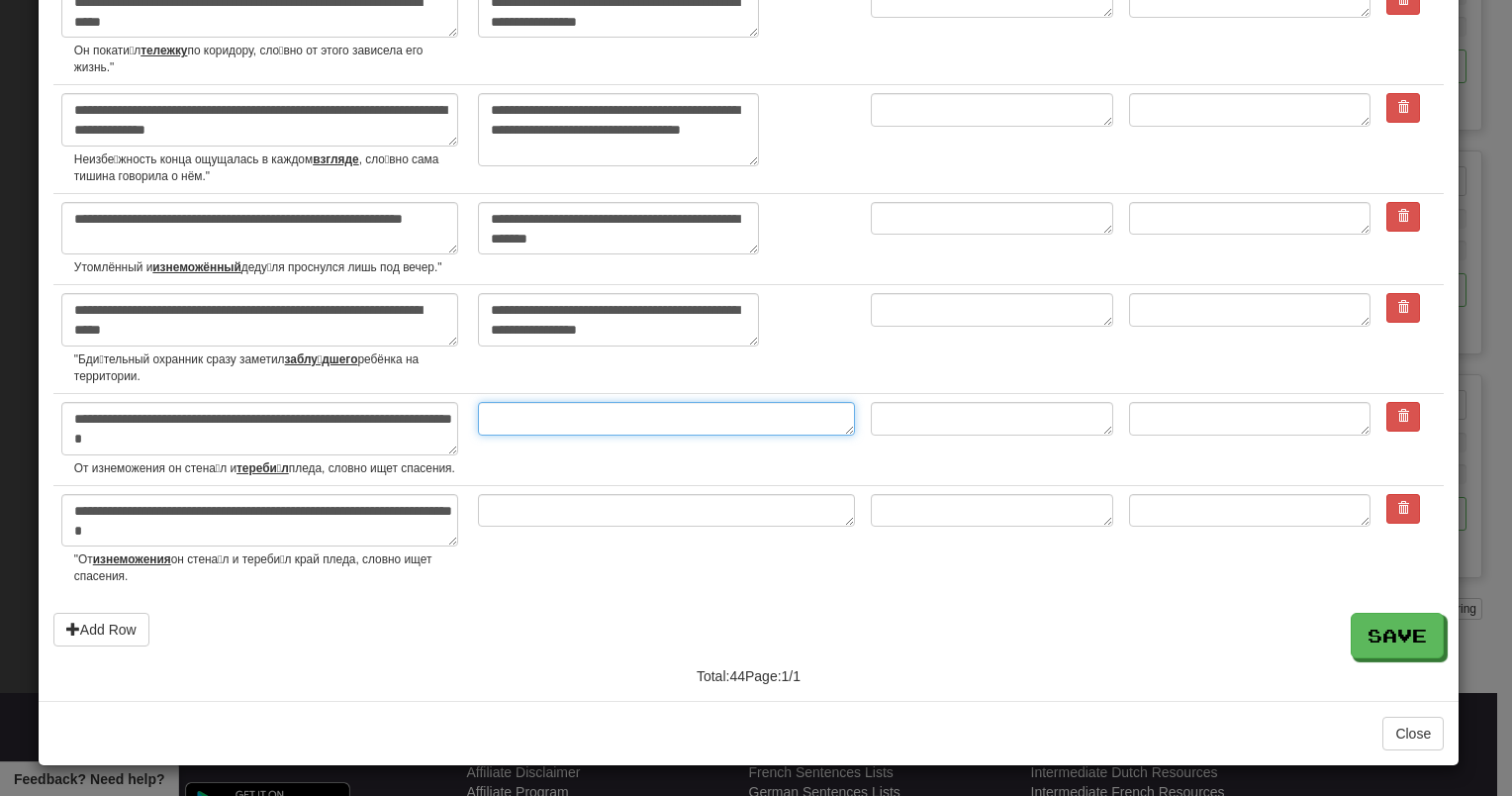 click at bounding box center (666, 419) 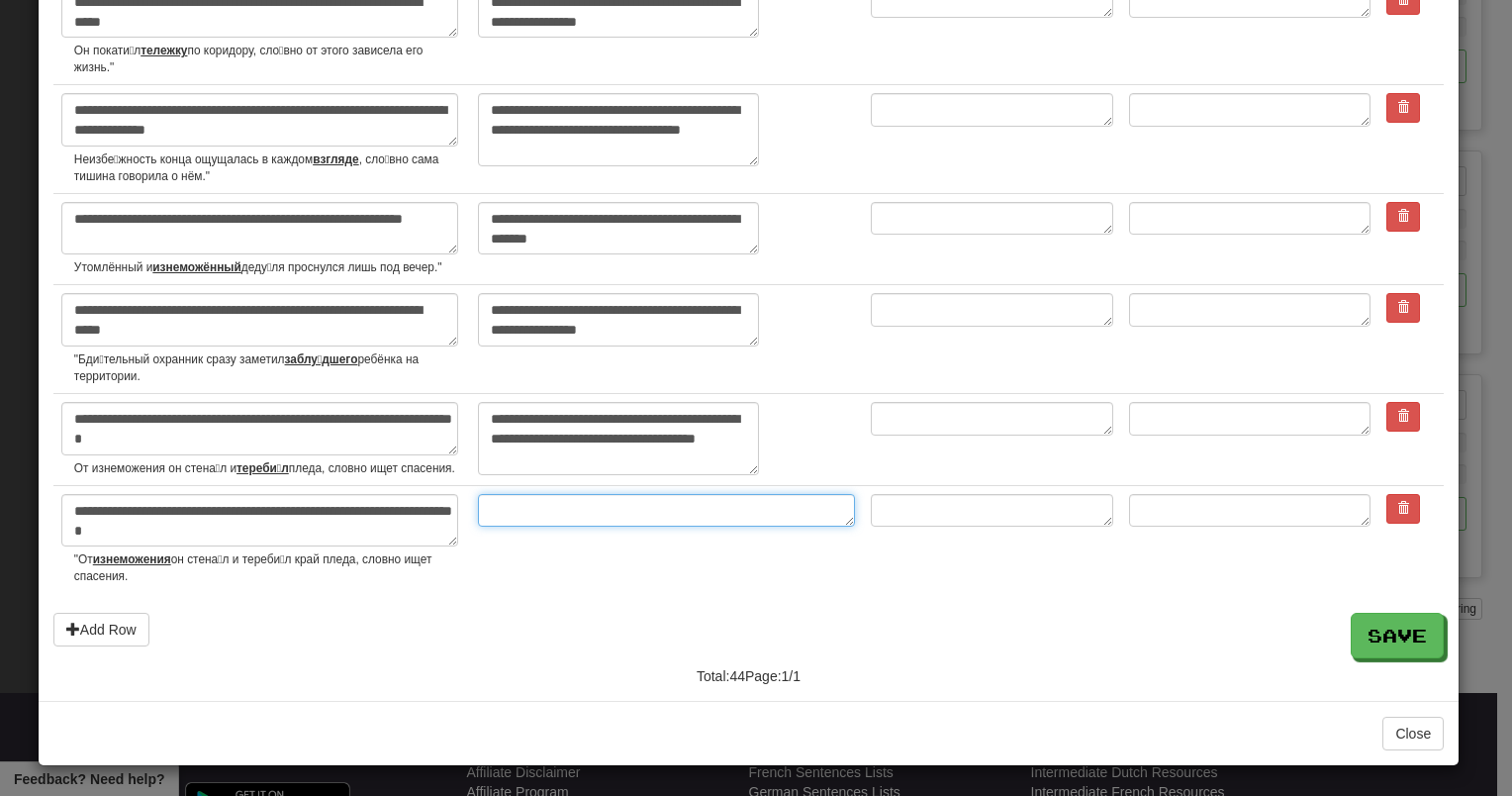 click at bounding box center (666, 511) 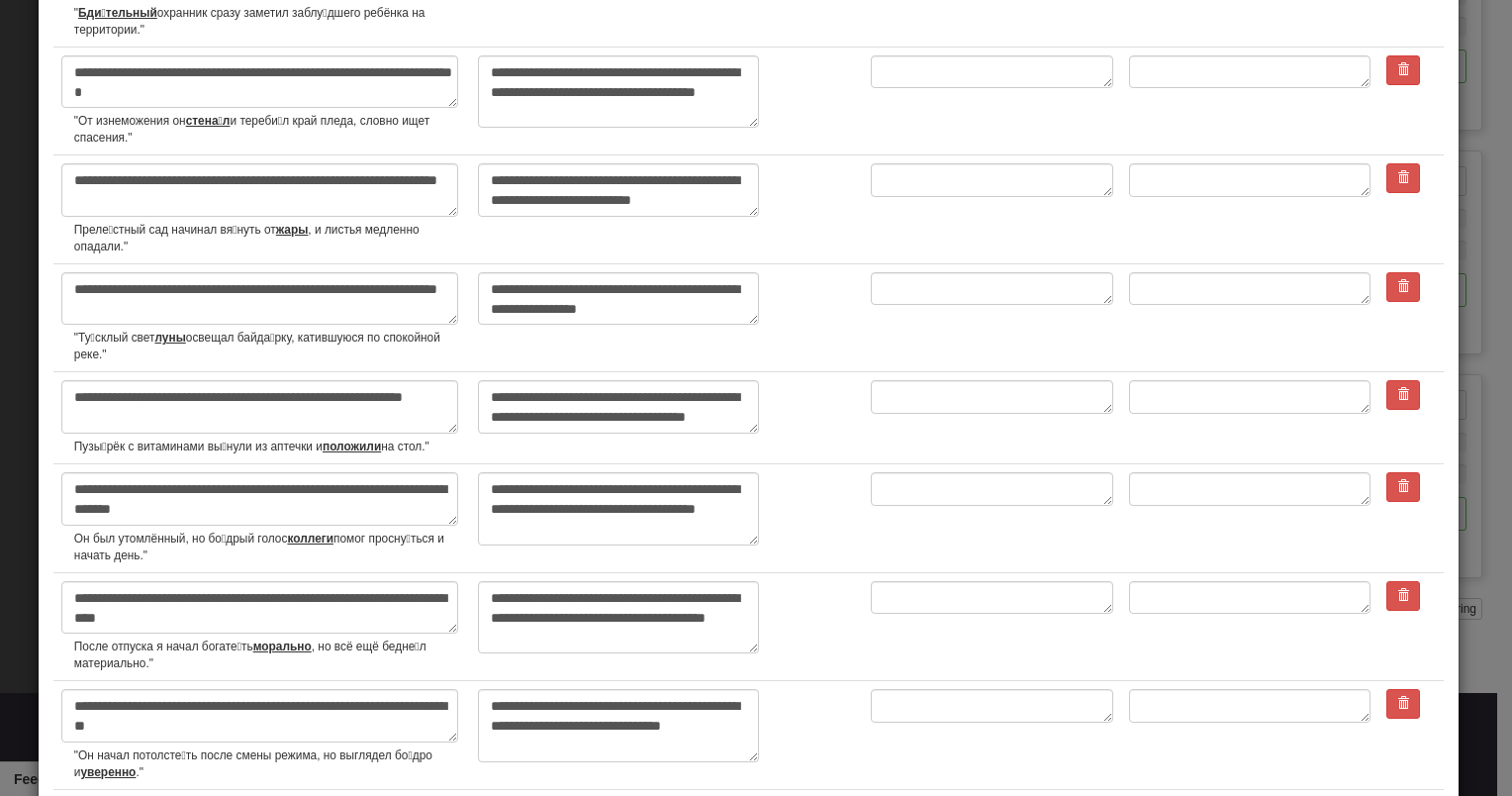 scroll, scrollTop: 1221, scrollLeft: 0, axis: vertical 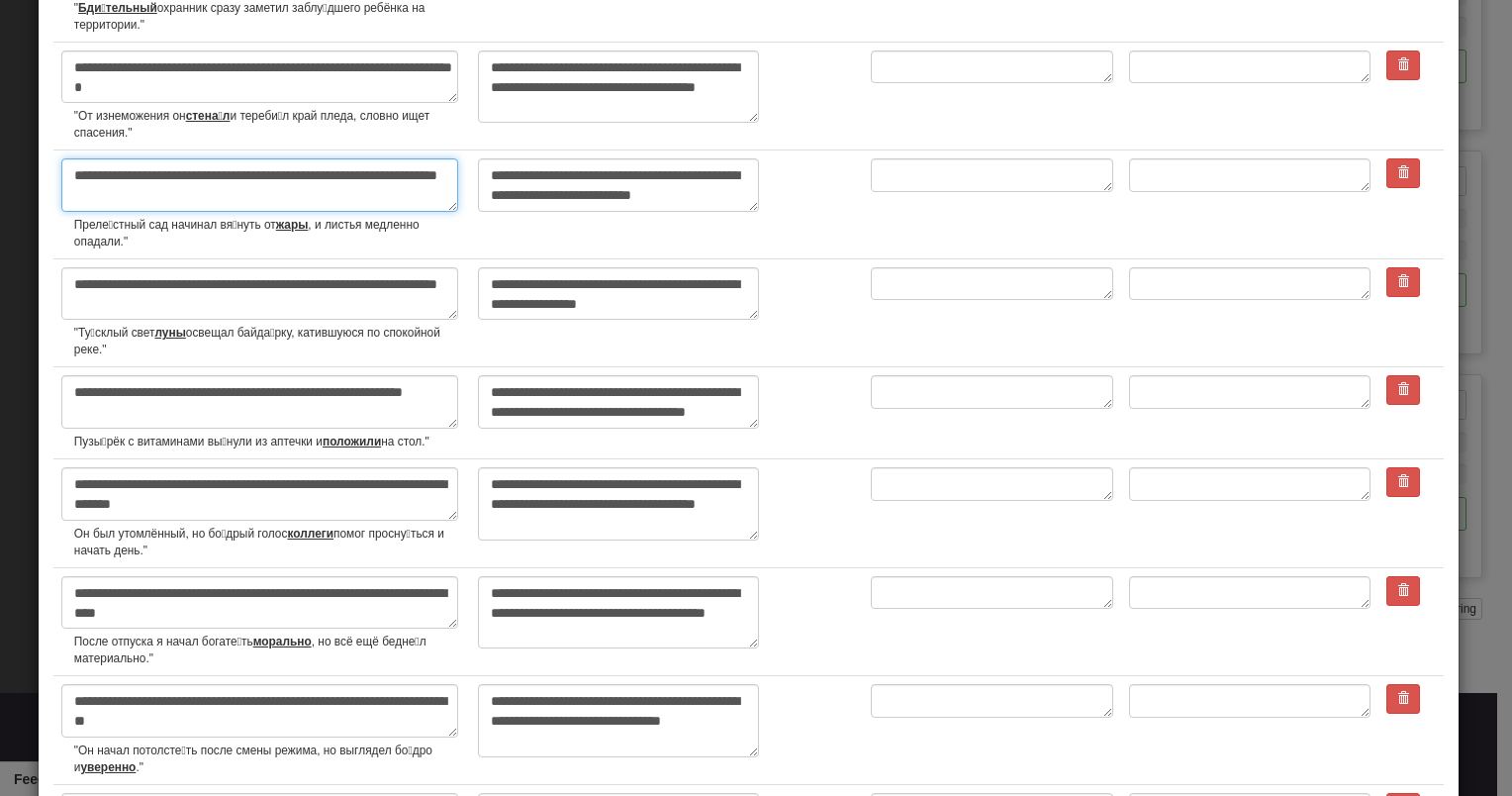 click on "**********" at bounding box center (259, 185) 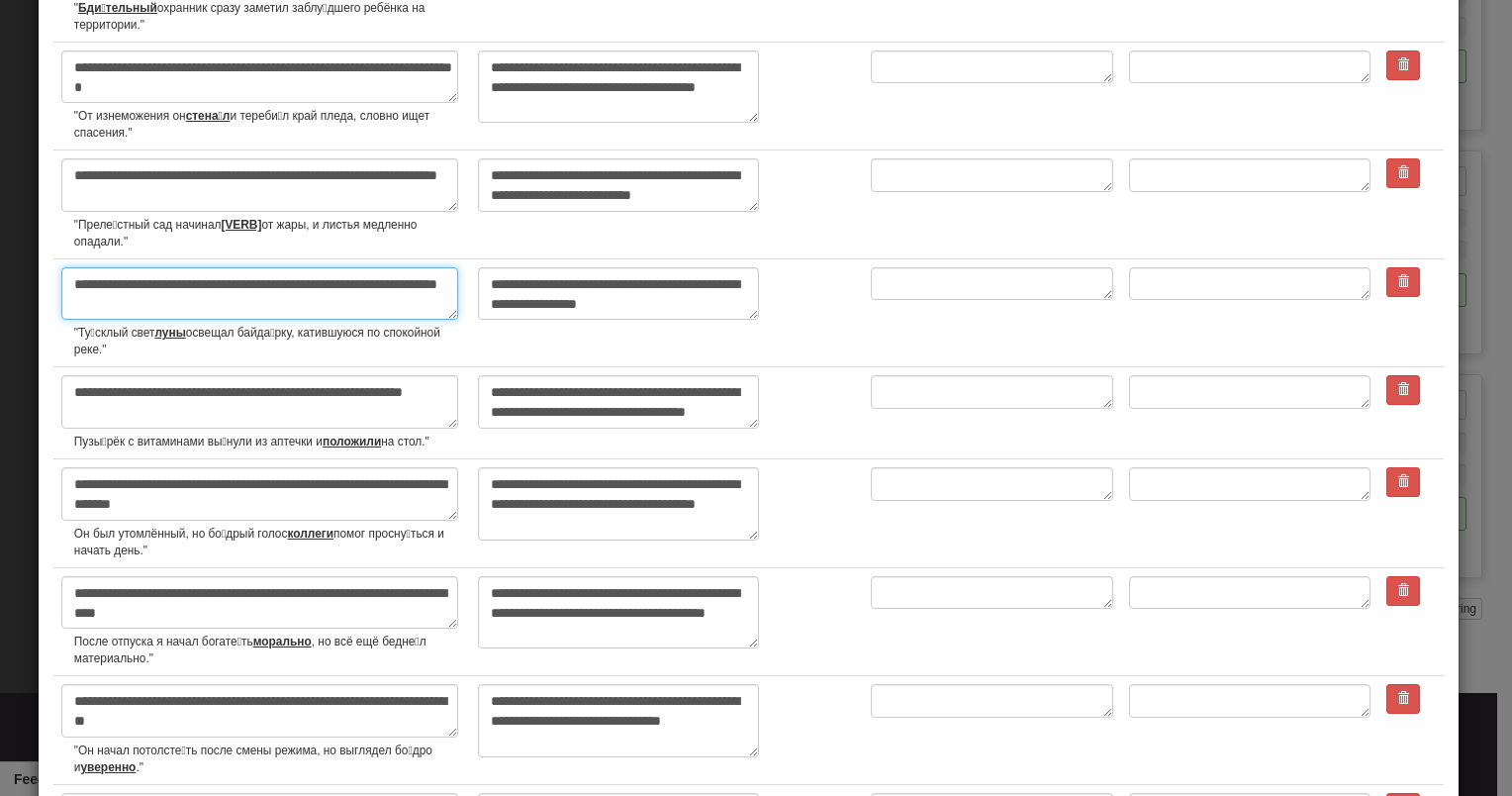 click on "**********" at bounding box center [259, 294] 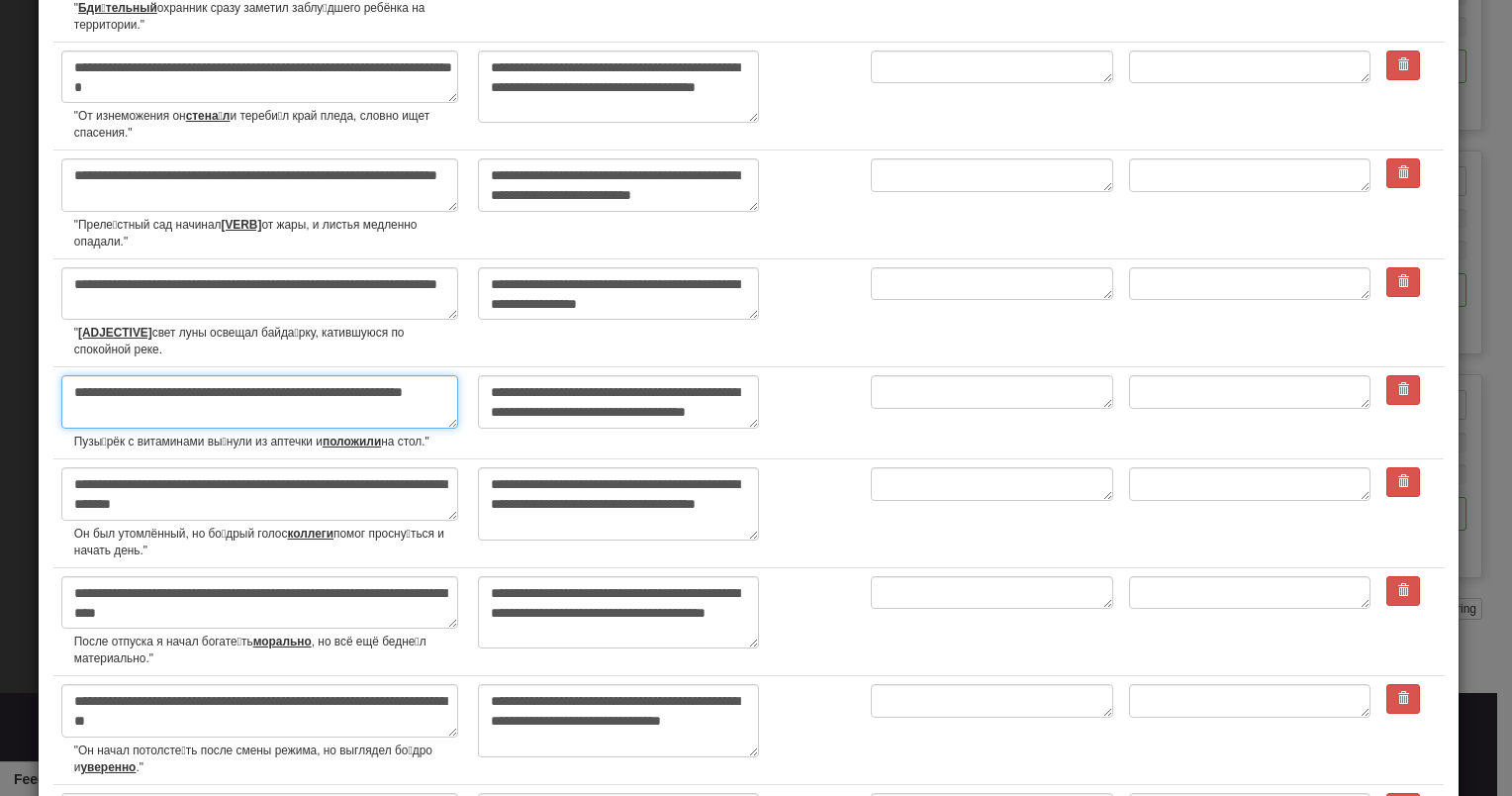 click on "**********" at bounding box center (259, 402) 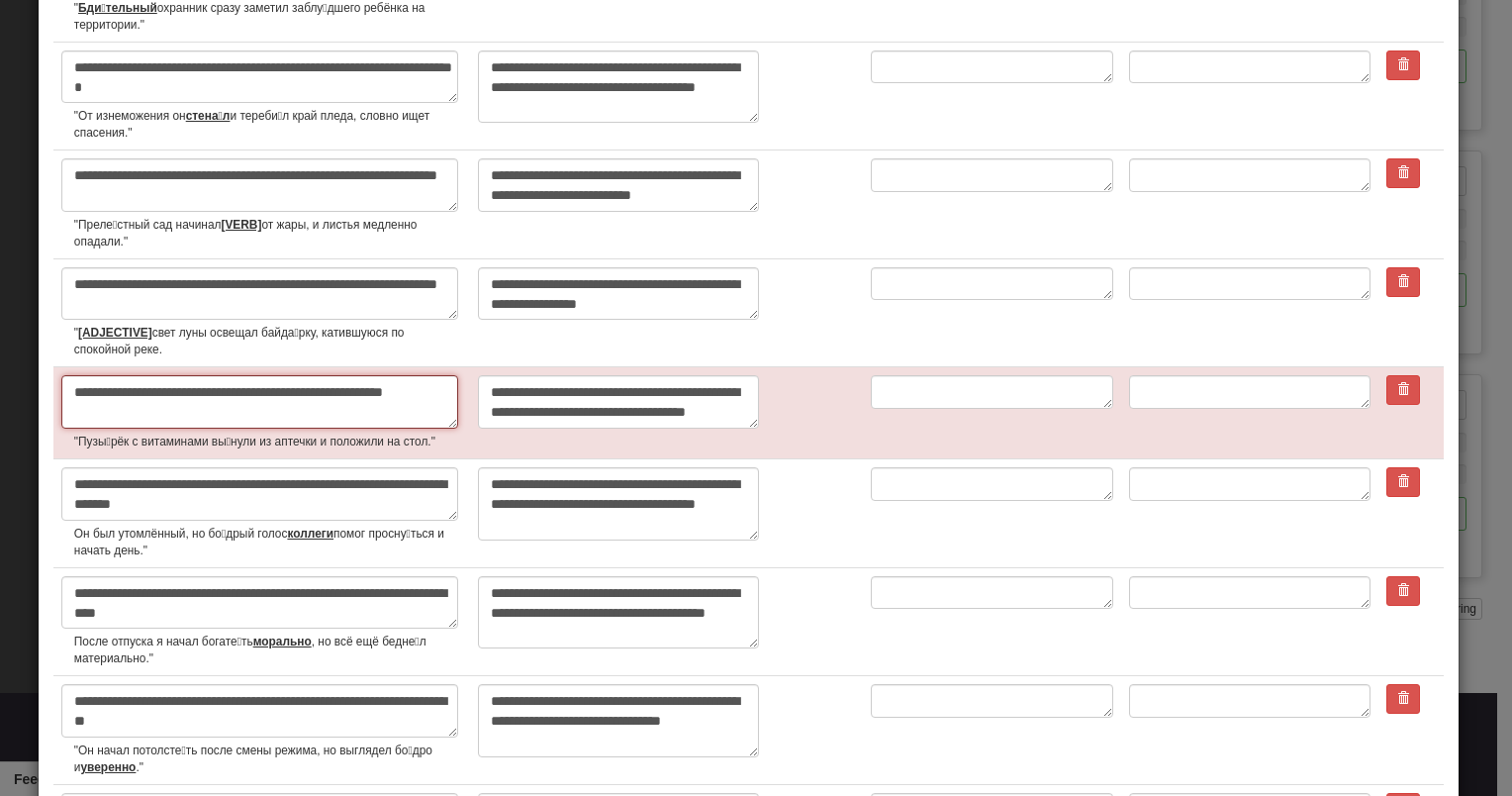click on "**********" at bounding box center [259, 402] 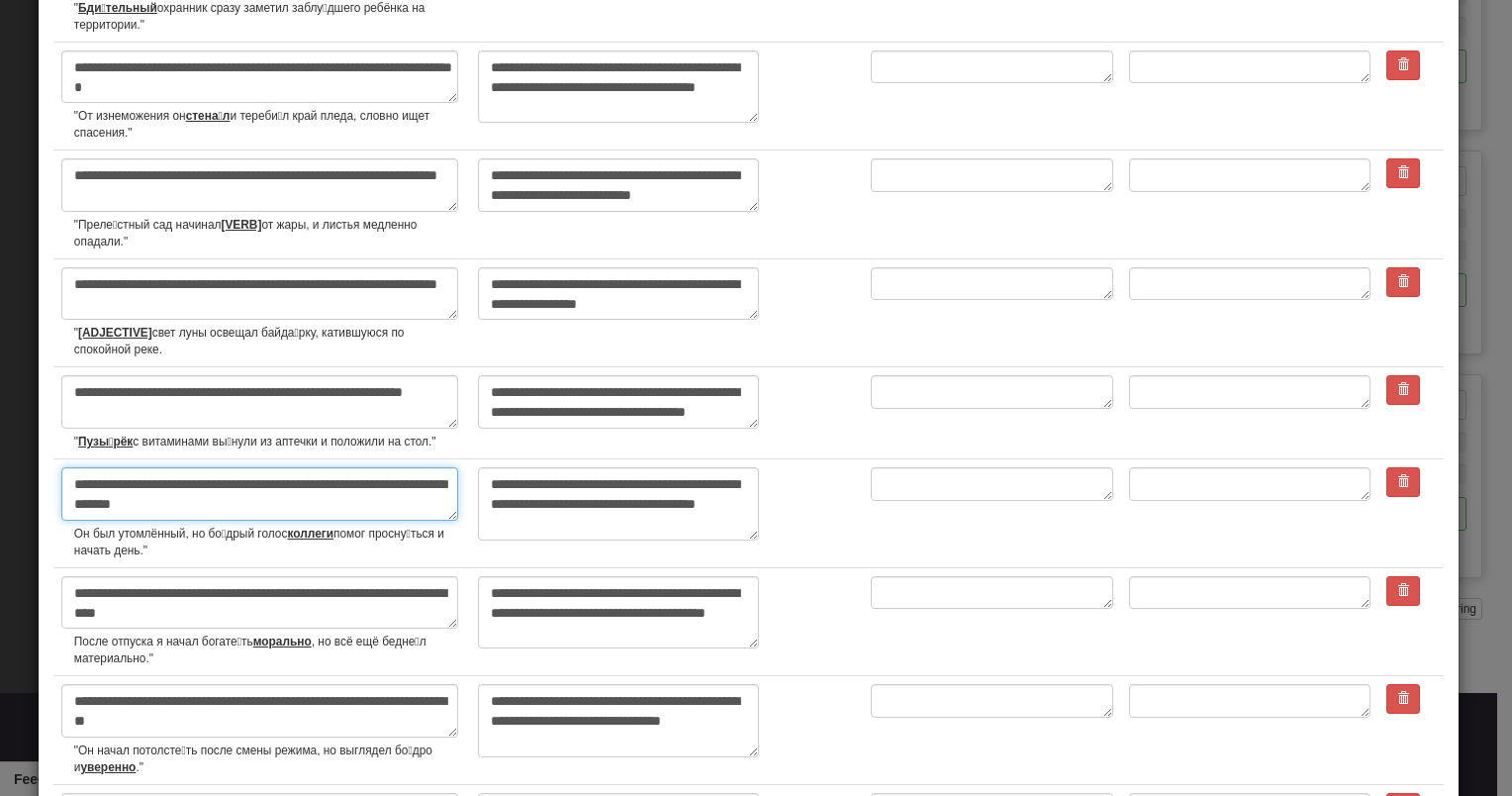 click on "**********" at bounding box center [259, 494] 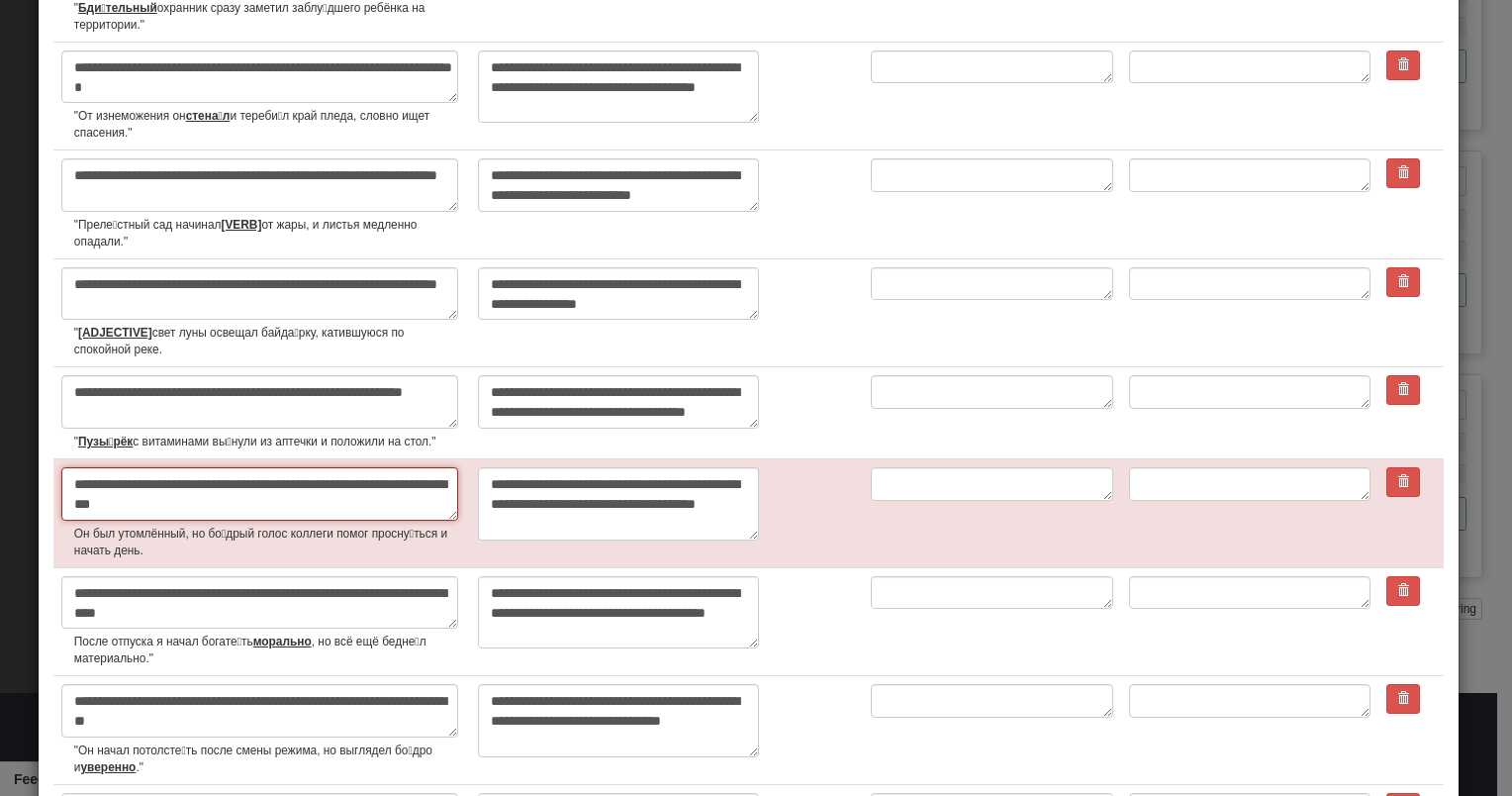 click on "**********" at bounding box center [259, 494] 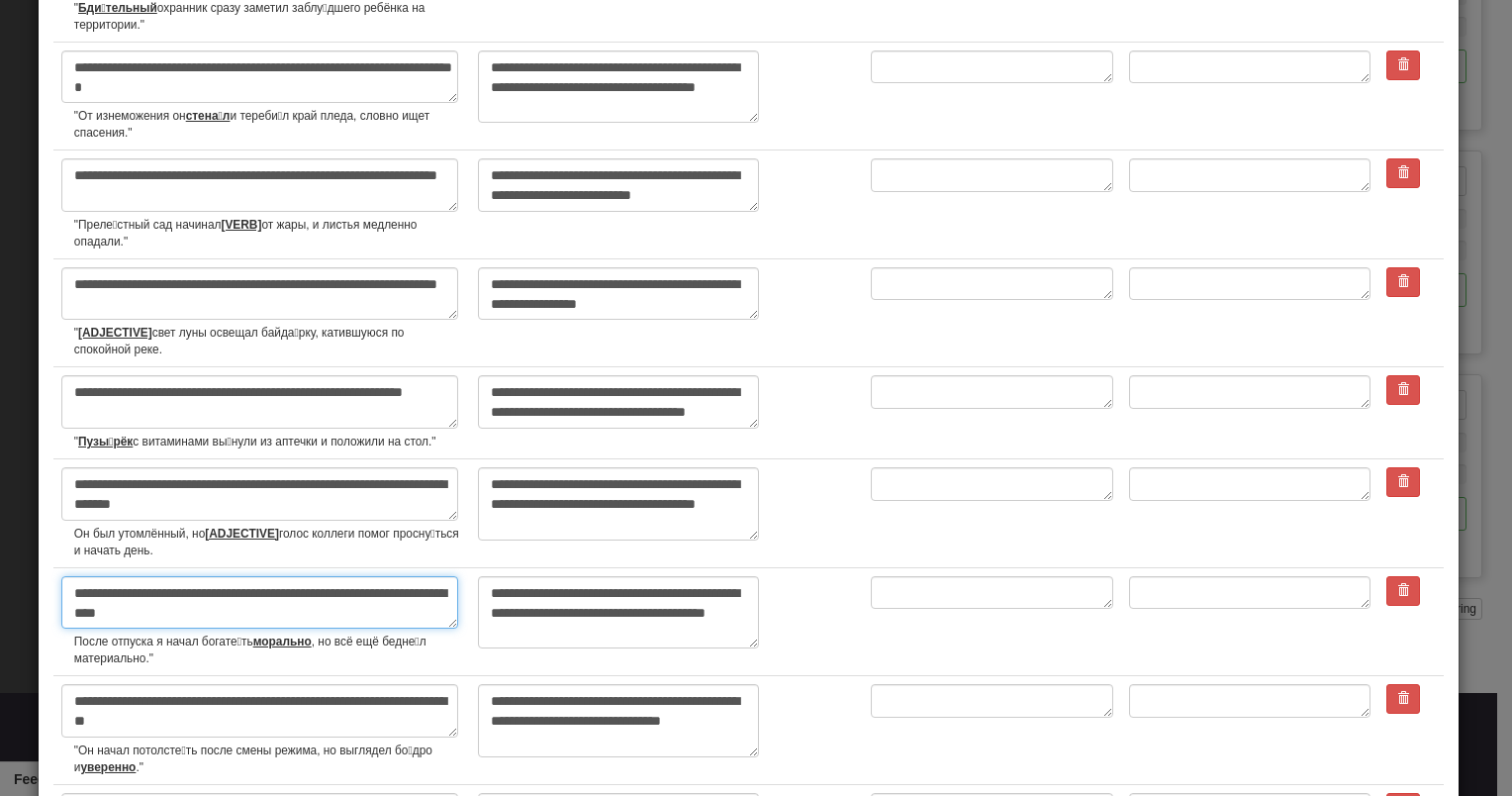 click on "**********" at bounding box center [259, 603] 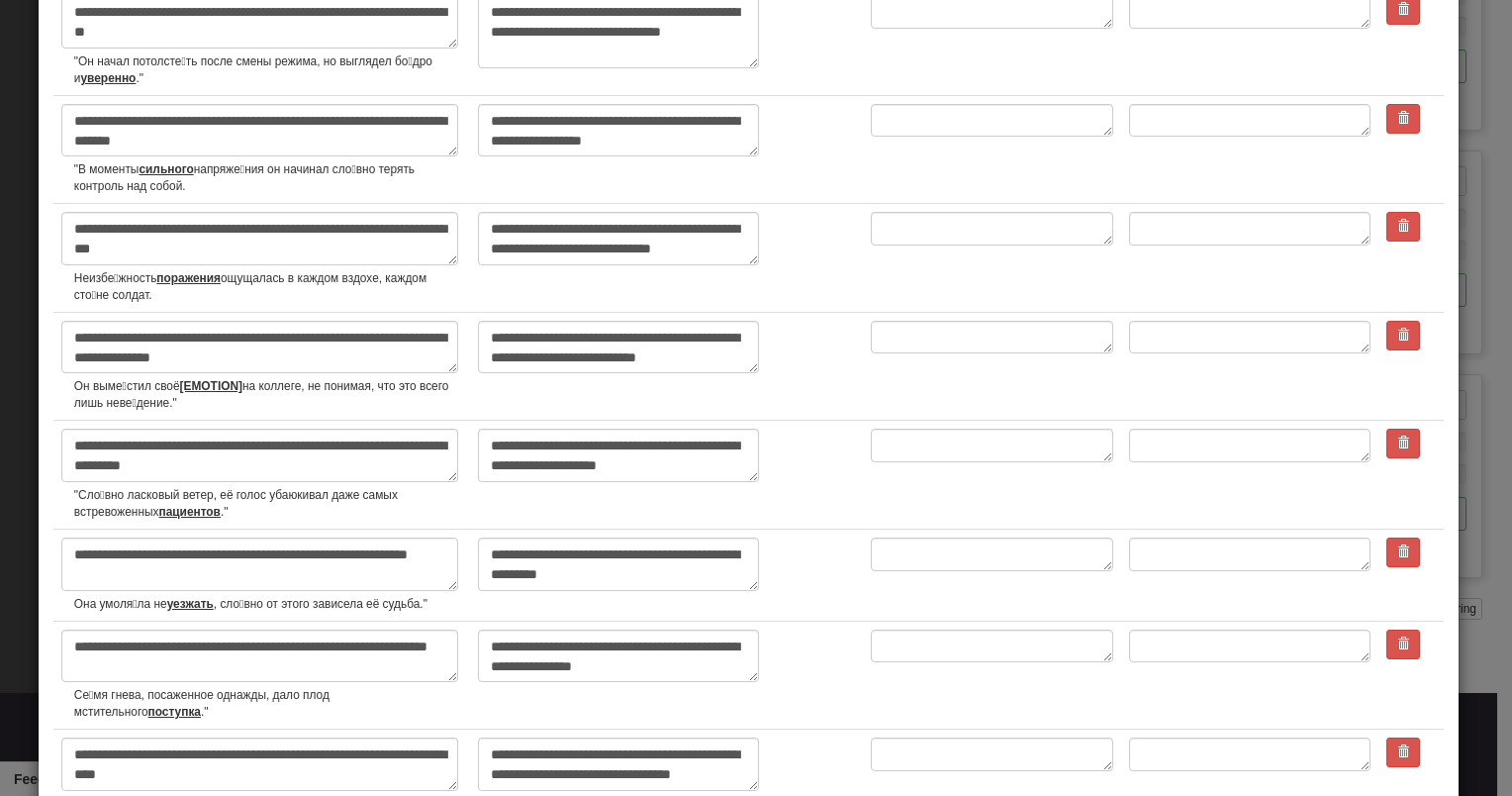 scroll, scrollTop: 1910, scrollLeft: 0, axis: vertical 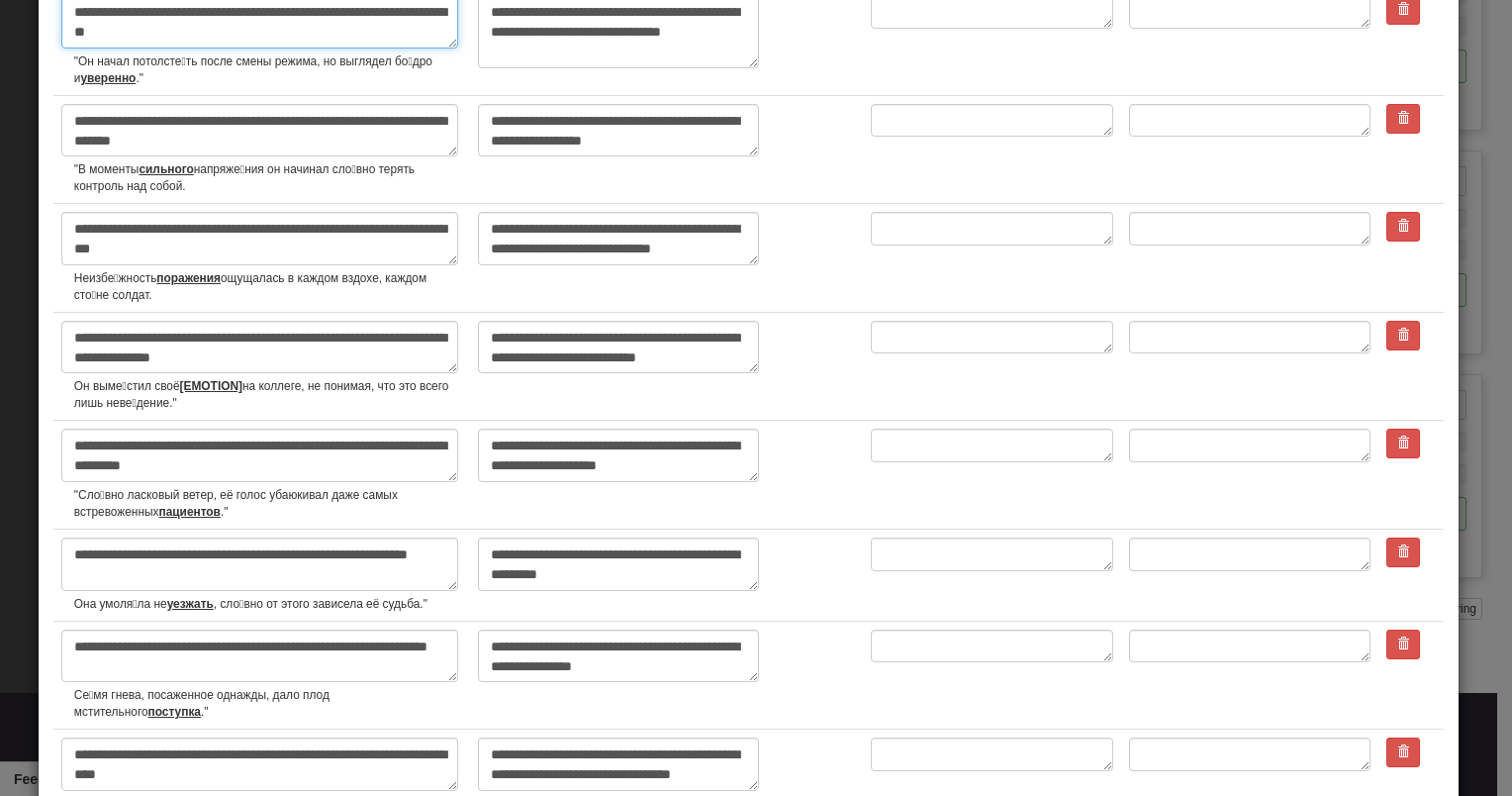 click on "**********" at bounding box center (259, 22) 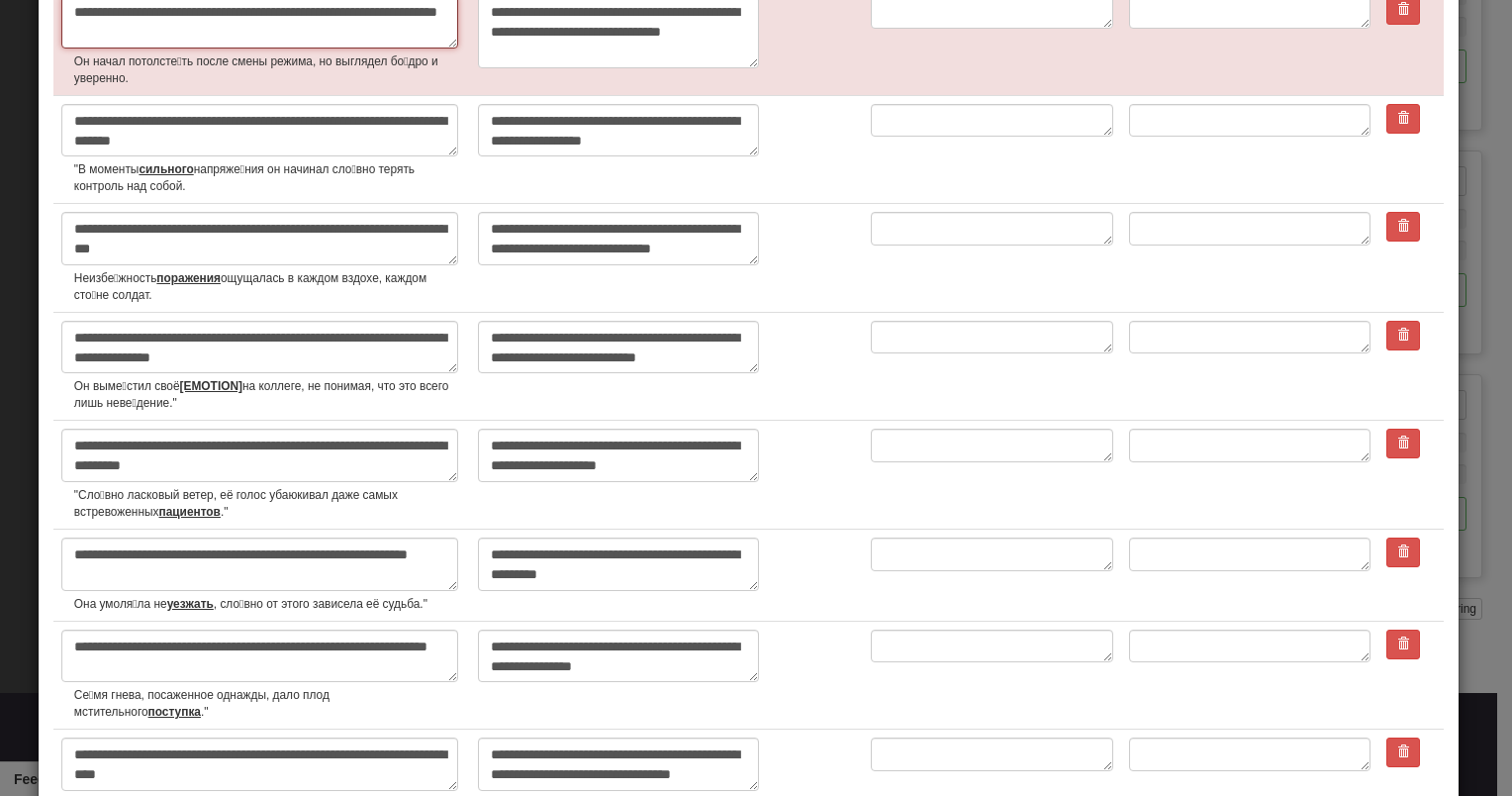 click on "**********" at bounding box center (259, 22) 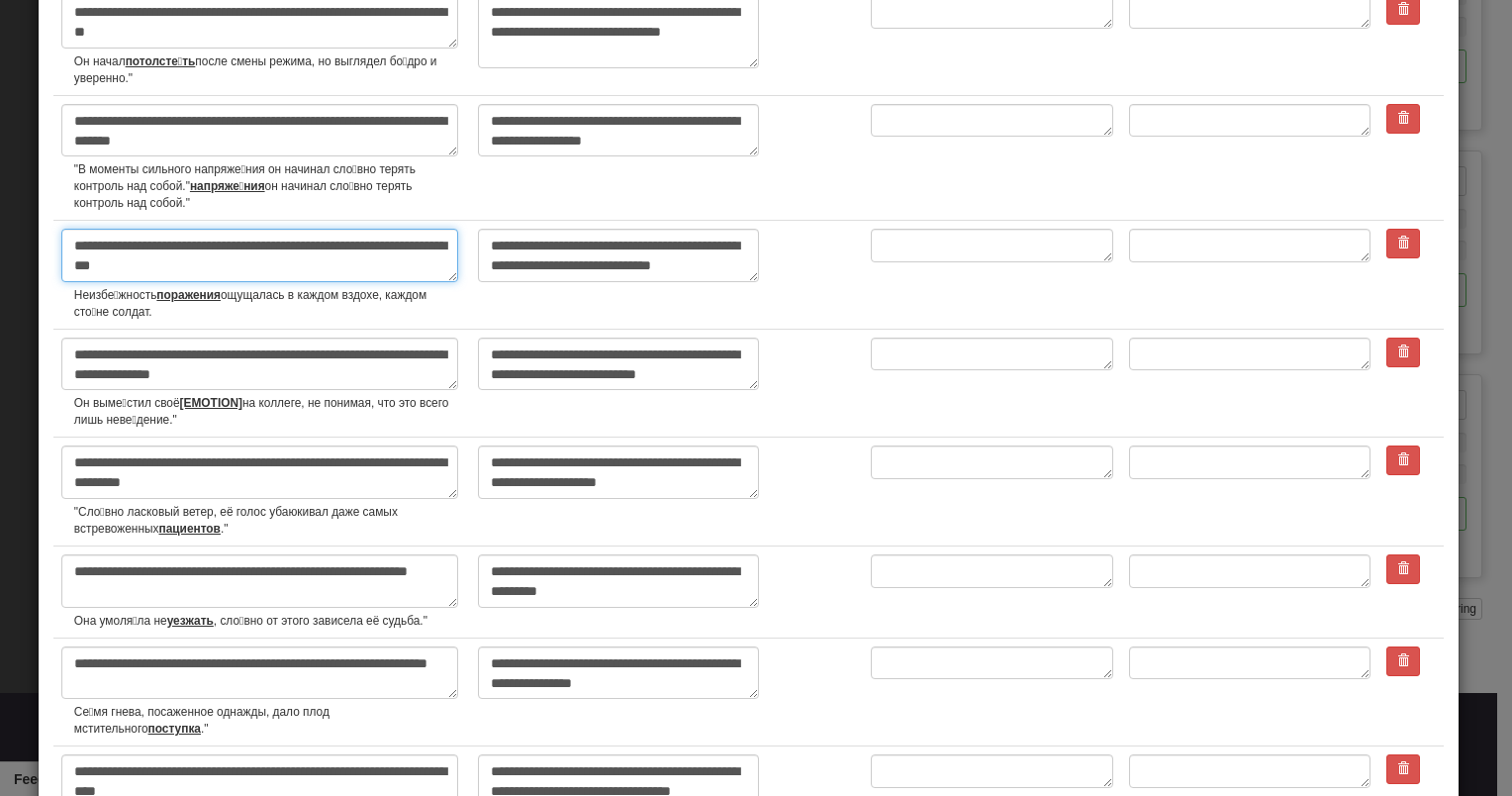 click on "**********" at bounding box center [259, 255] 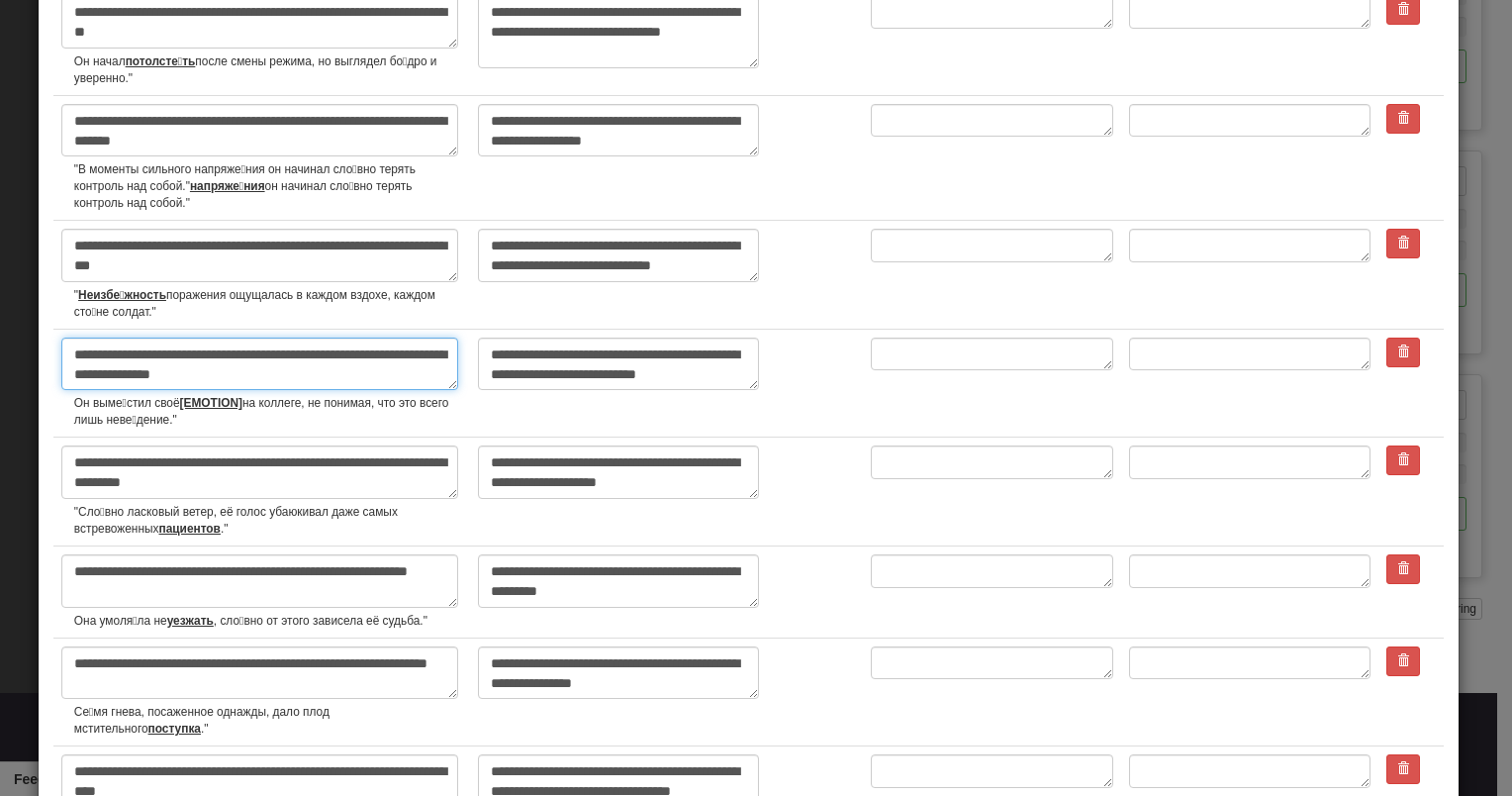 click on "**********" at bounding box center (259, 364) 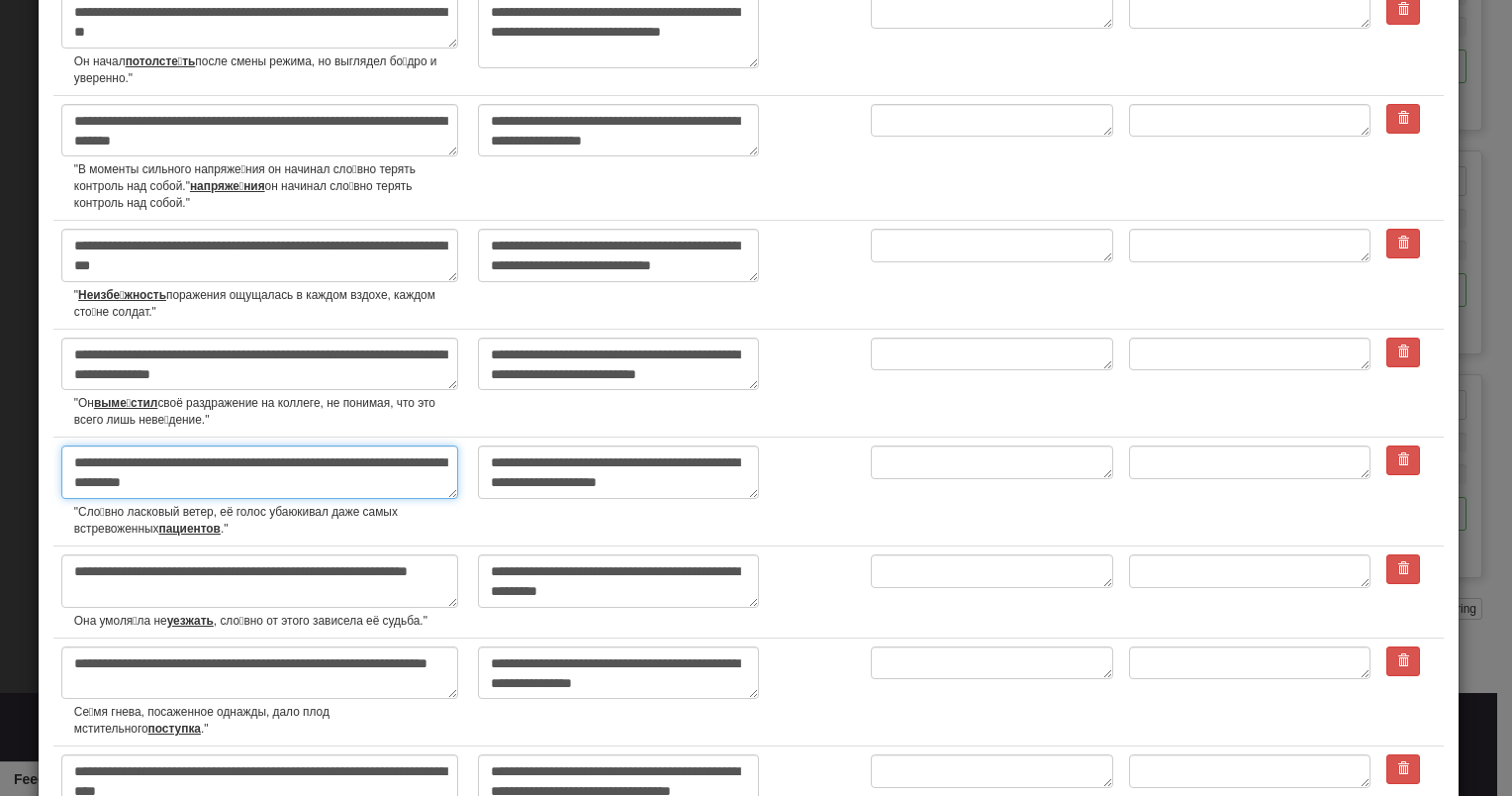 click on "**********" at bounding box center (259, 472) 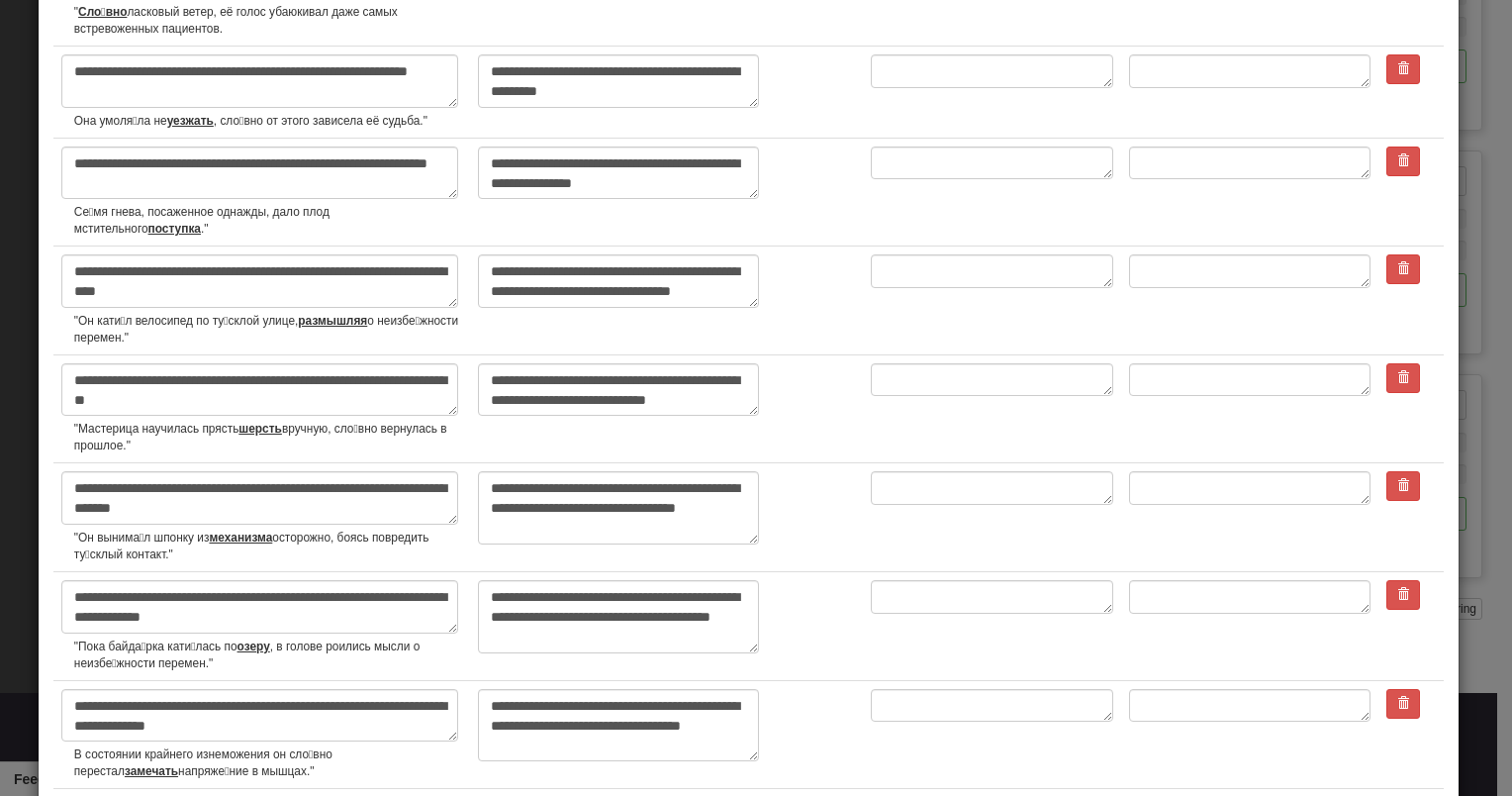 scroll, scrollTop: 2436, scrollLeft: 0, axis: vertical 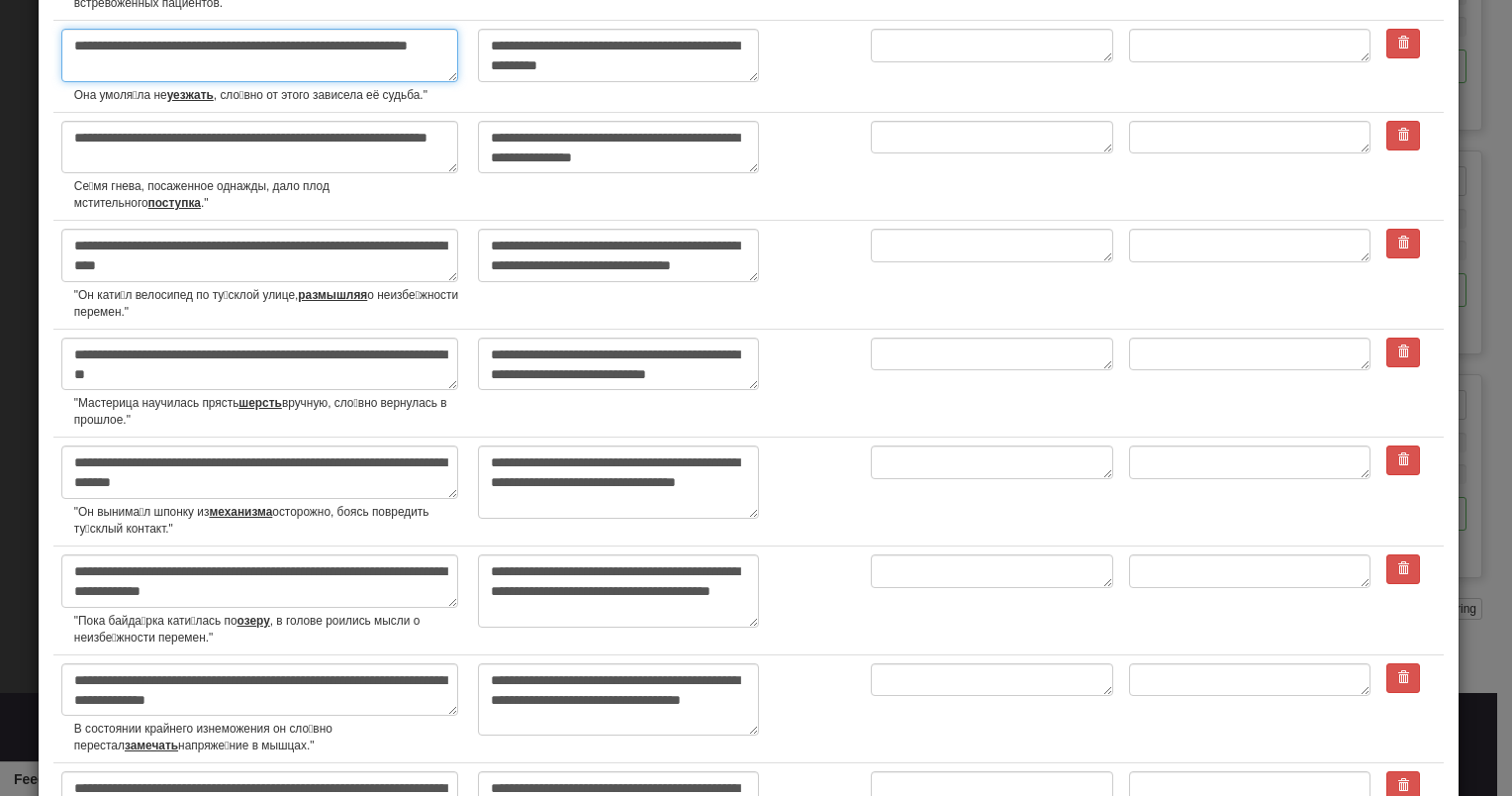click on "**********" at bounding box center (259, 55) 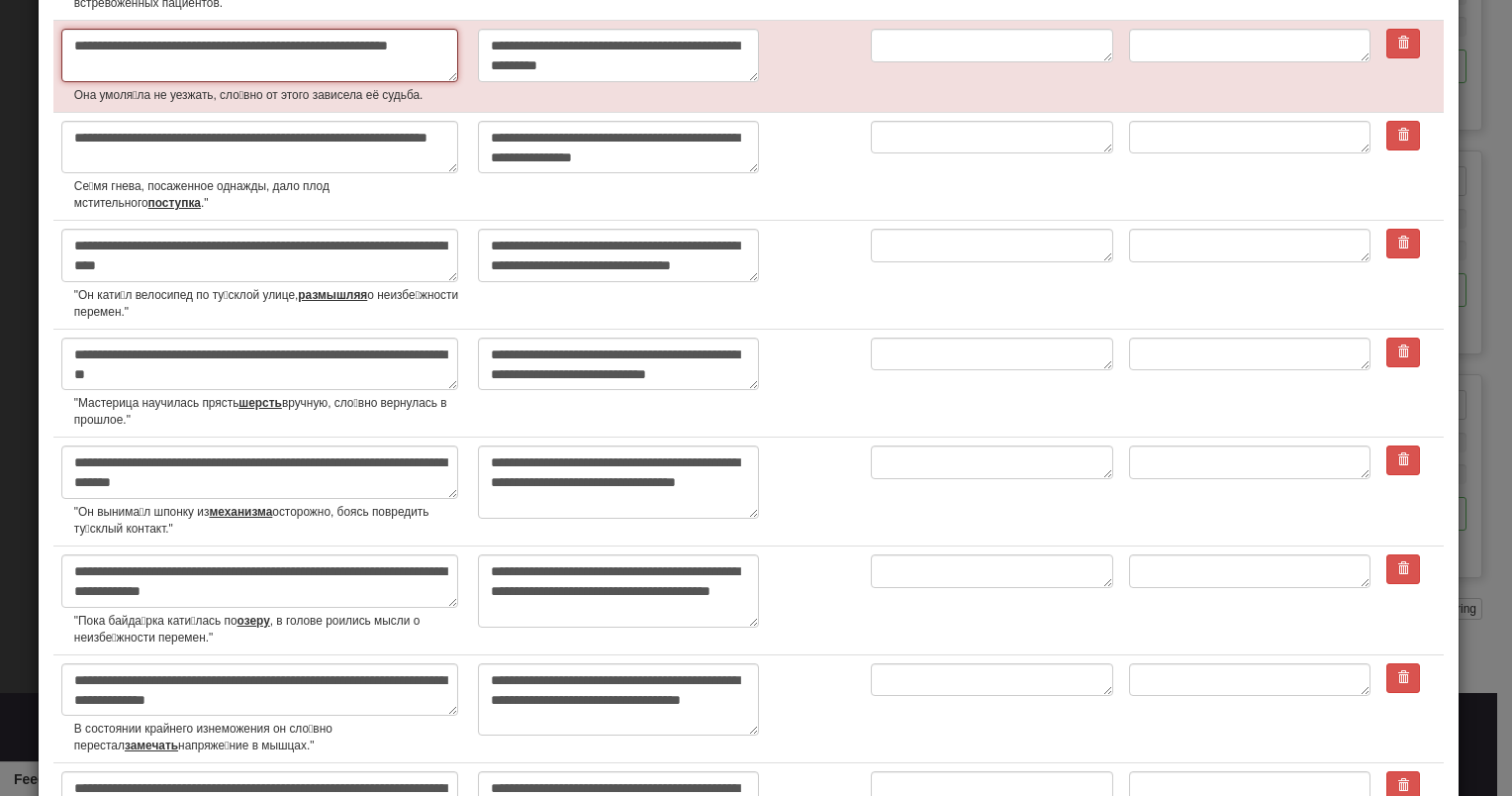 click on "**********" at bounding box center (259, 55) 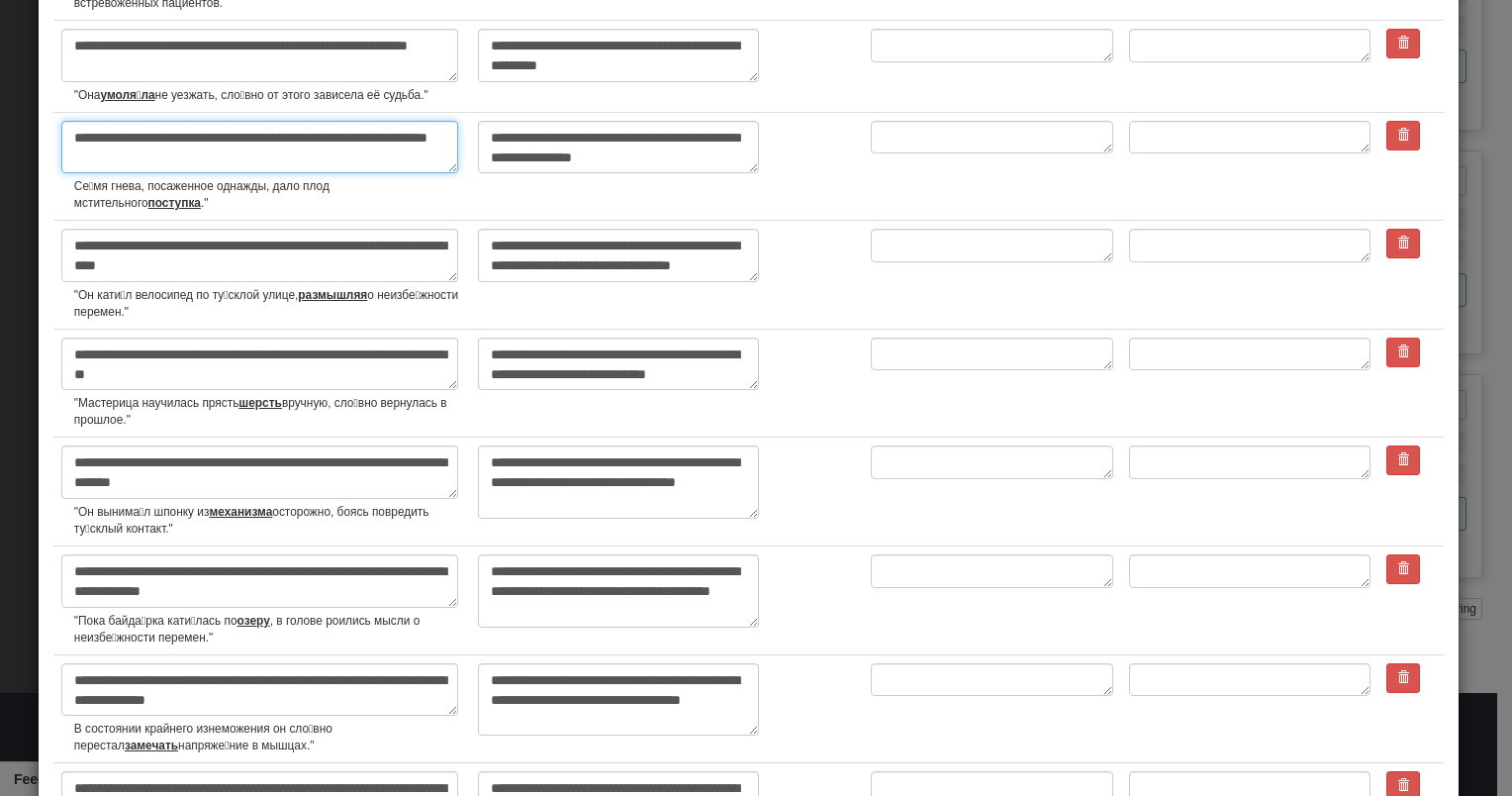 click on "**********" at bounding box center [259, 148] 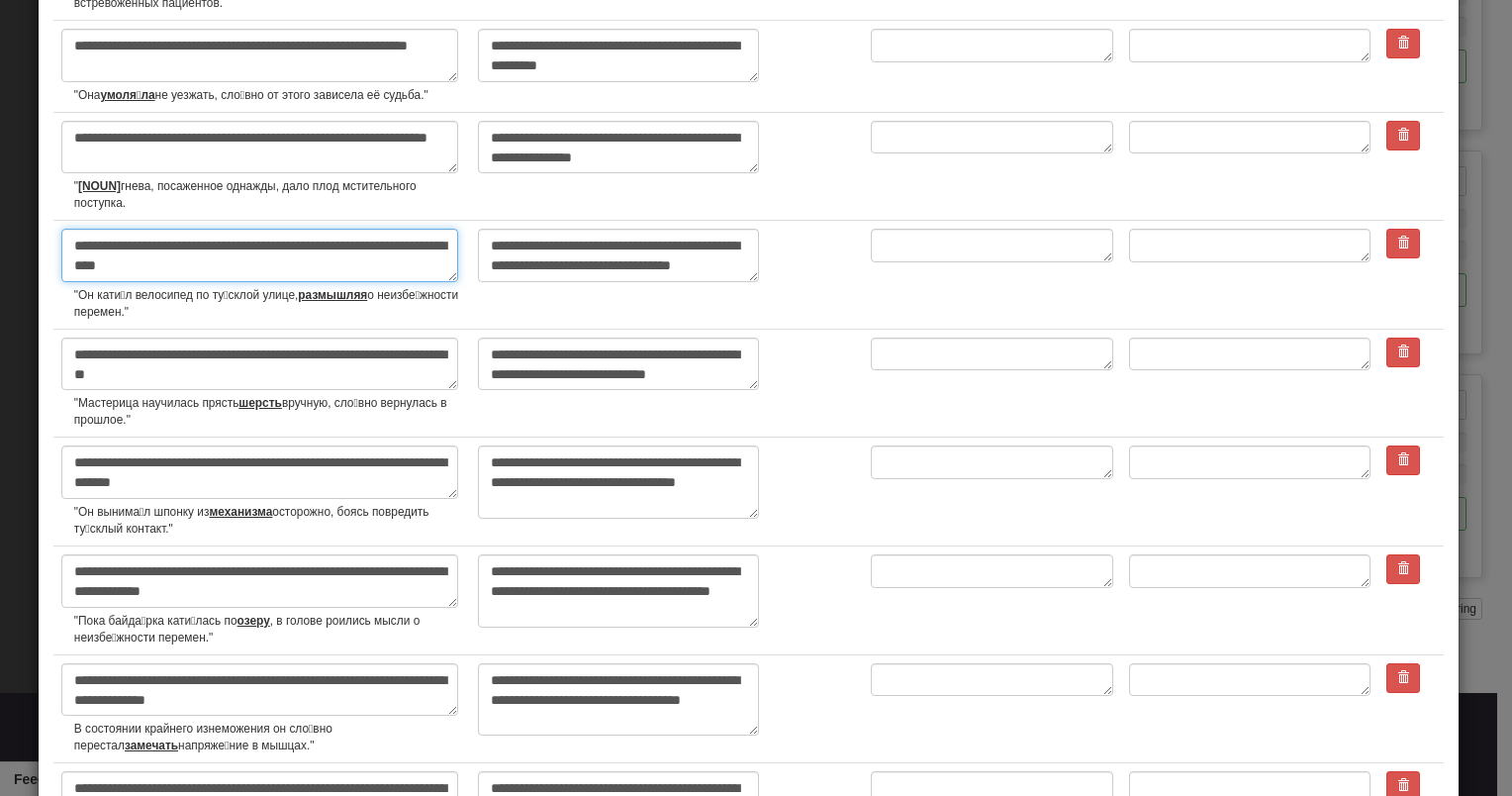 click on "**********" at bounding box center [259, 255] 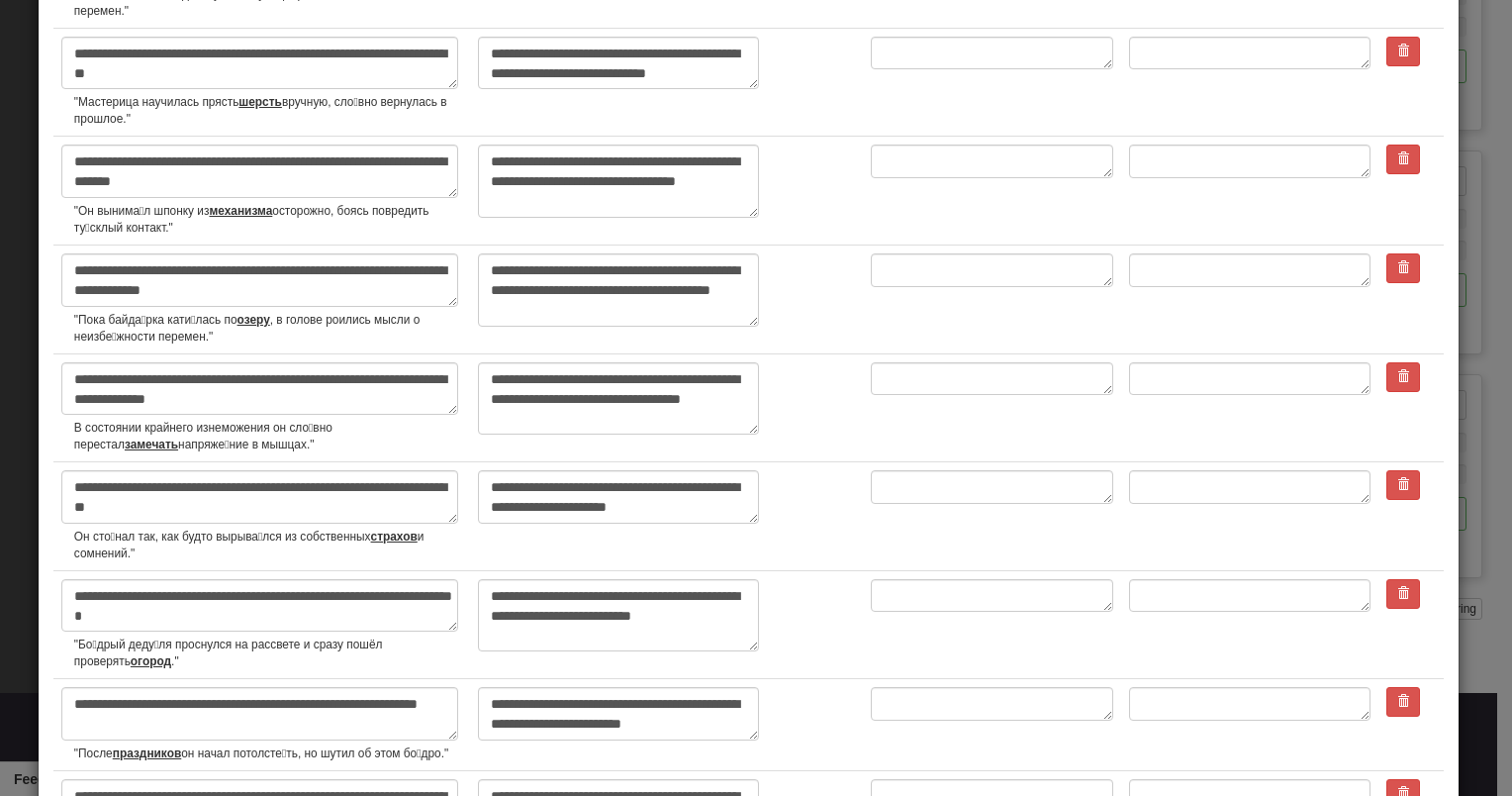 scroll, scrollTop: 2789, scrollLeft: 0, axis: vertical 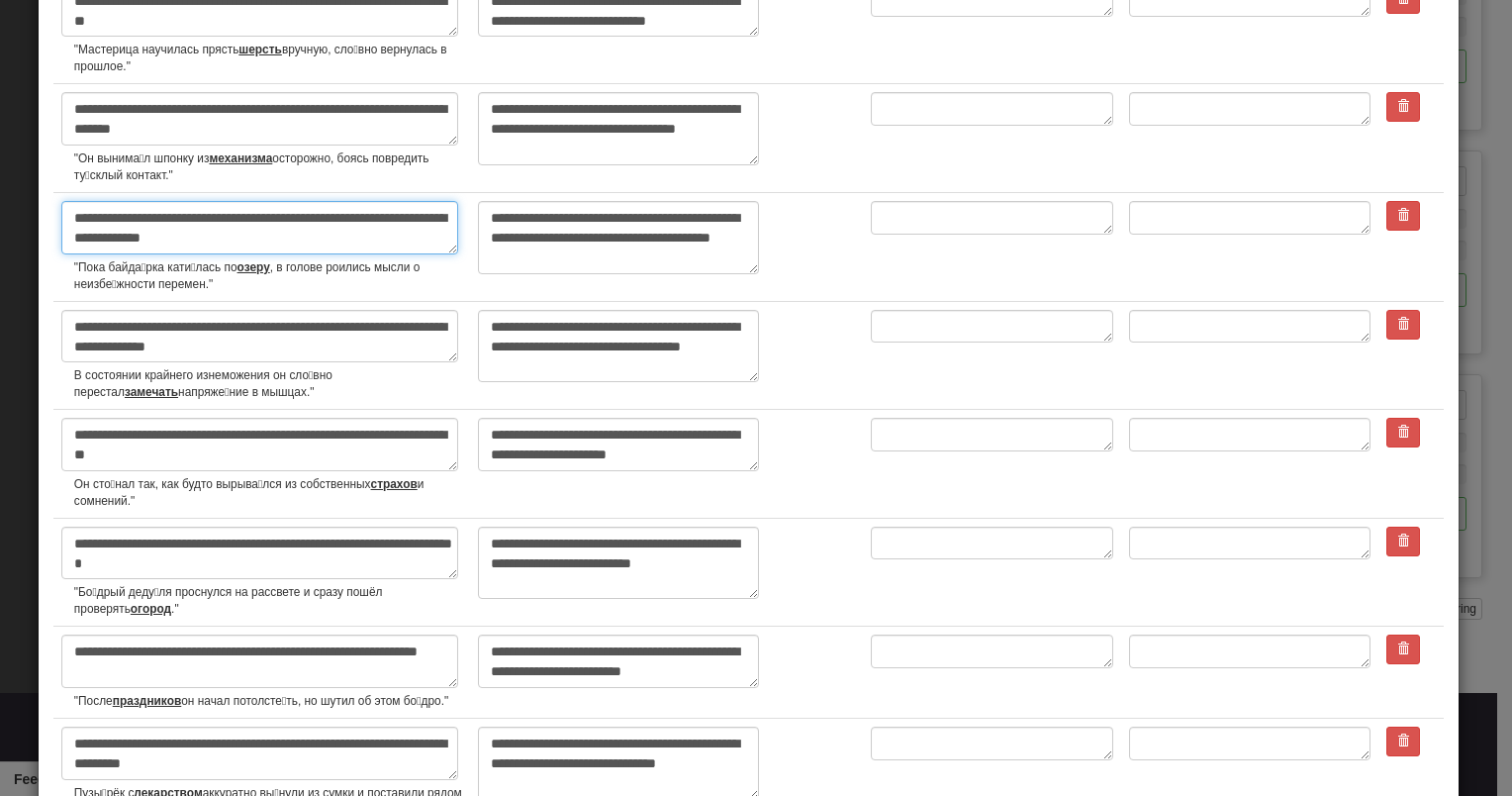 click on "**********" at bounding box center (259, 228) 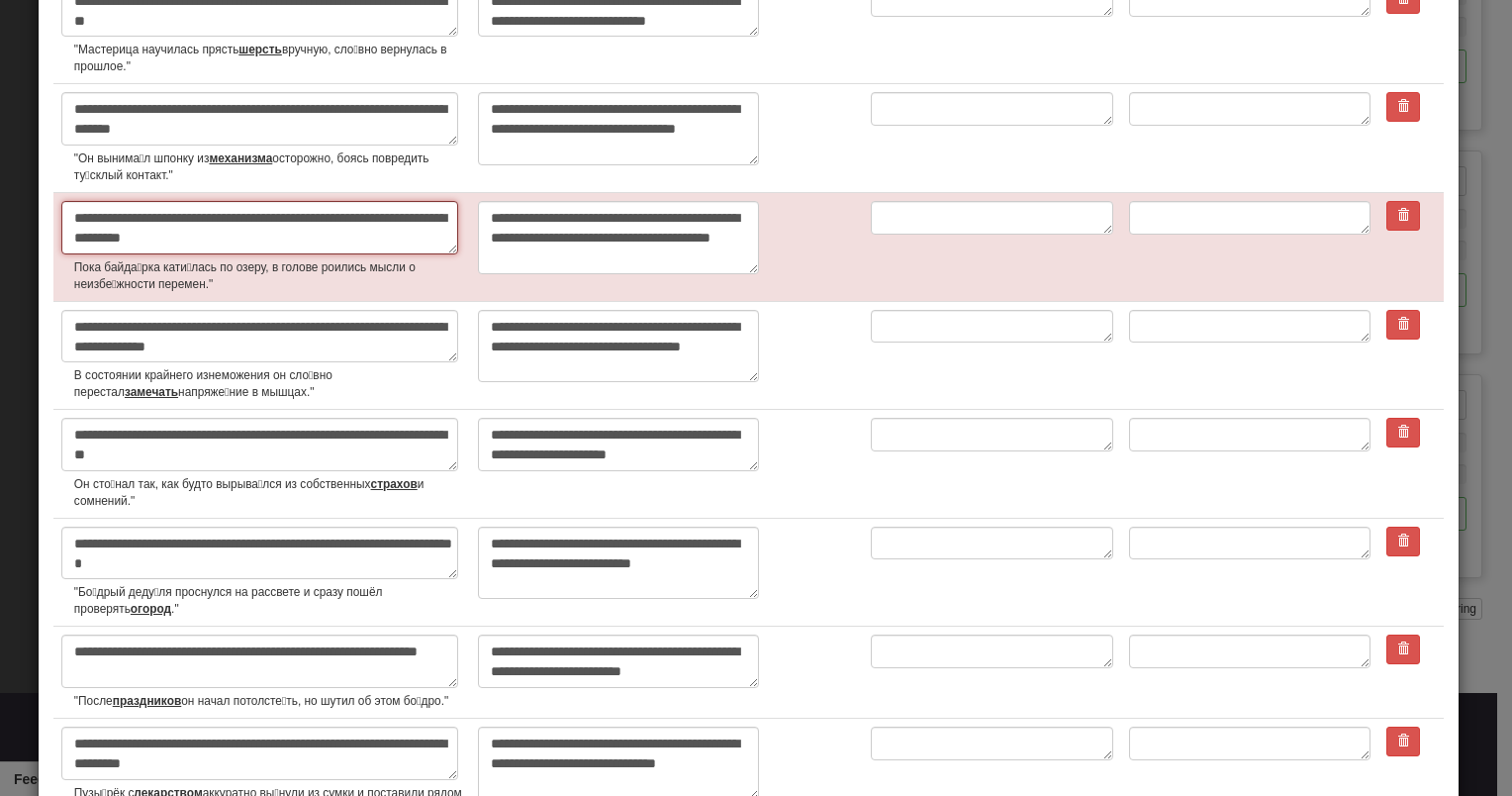 click on "**********" at bounding box center [259, 228] 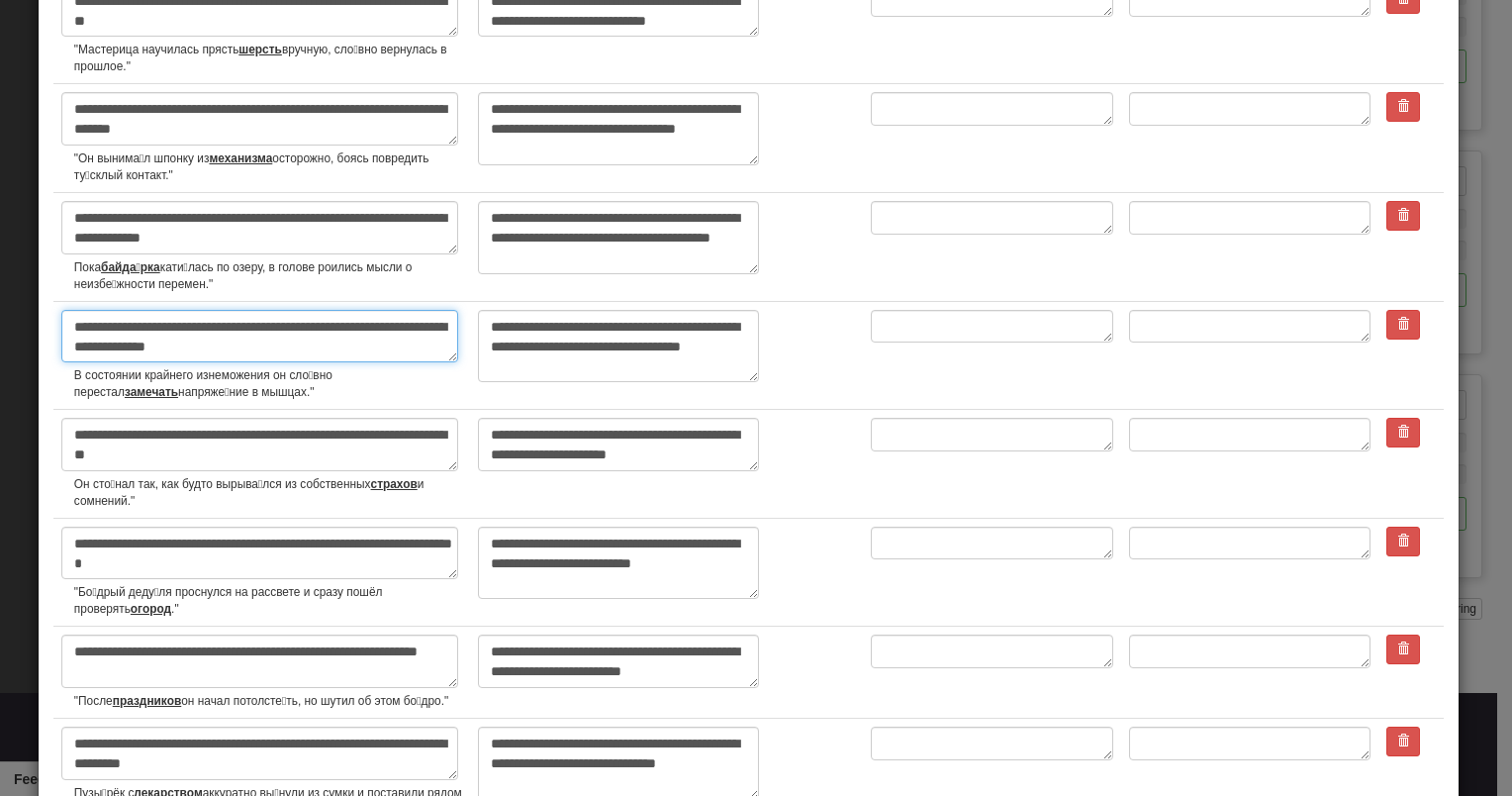 click on "**********" at bounding box center (259, 337) 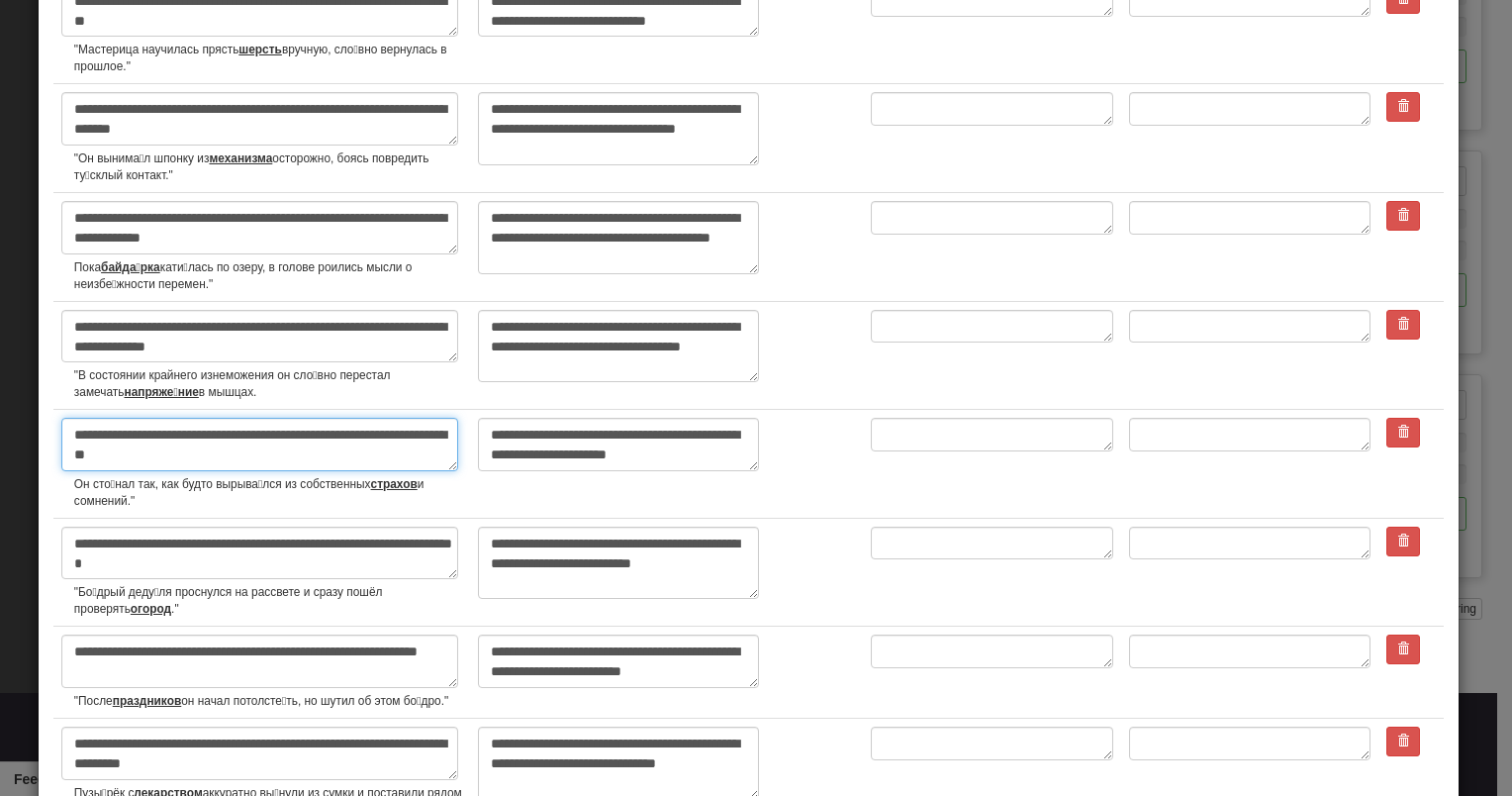 click on "**********" at bounding box center (259, 445) 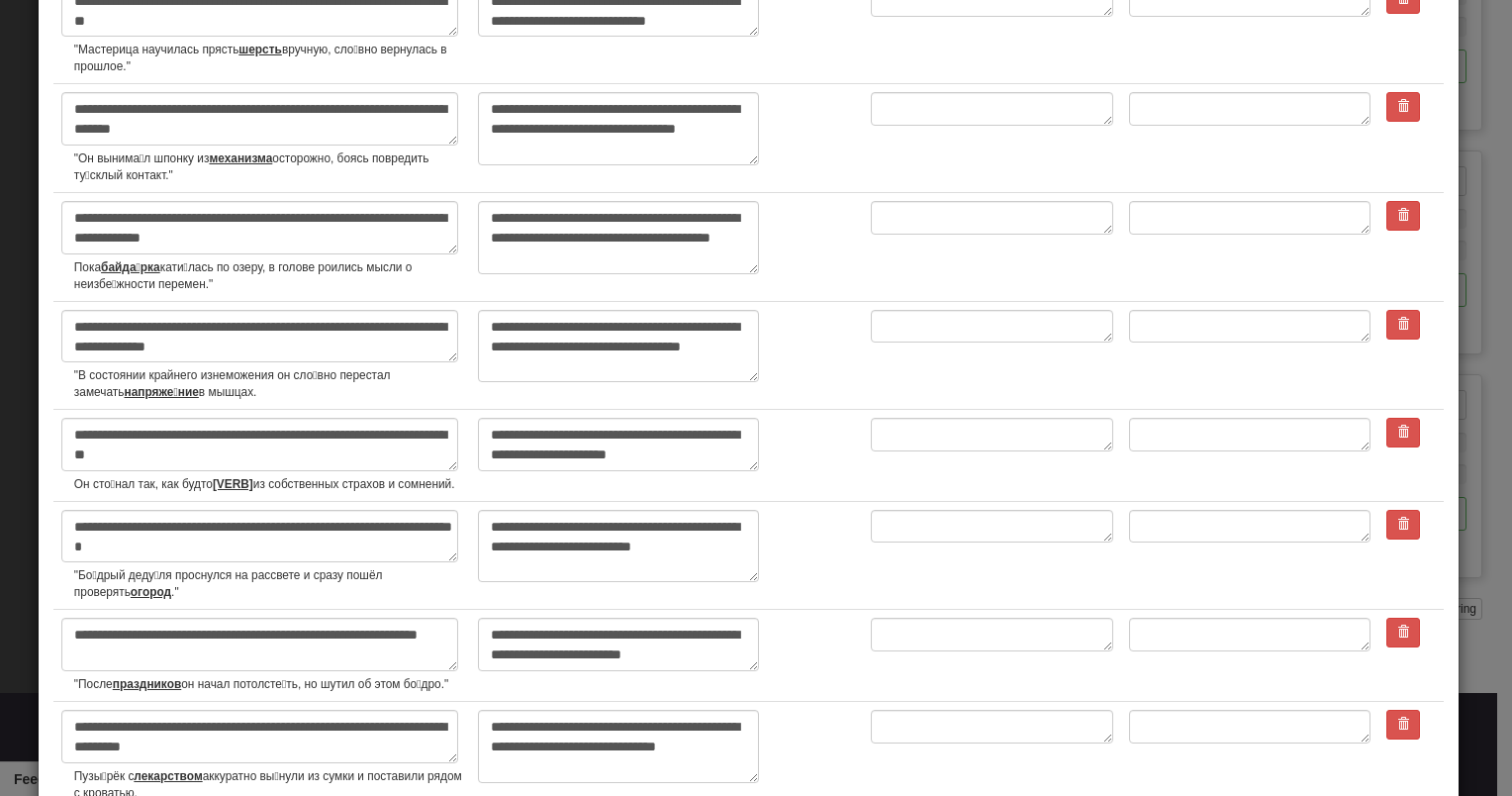 click on "**********" at bounding box center [262, 455] 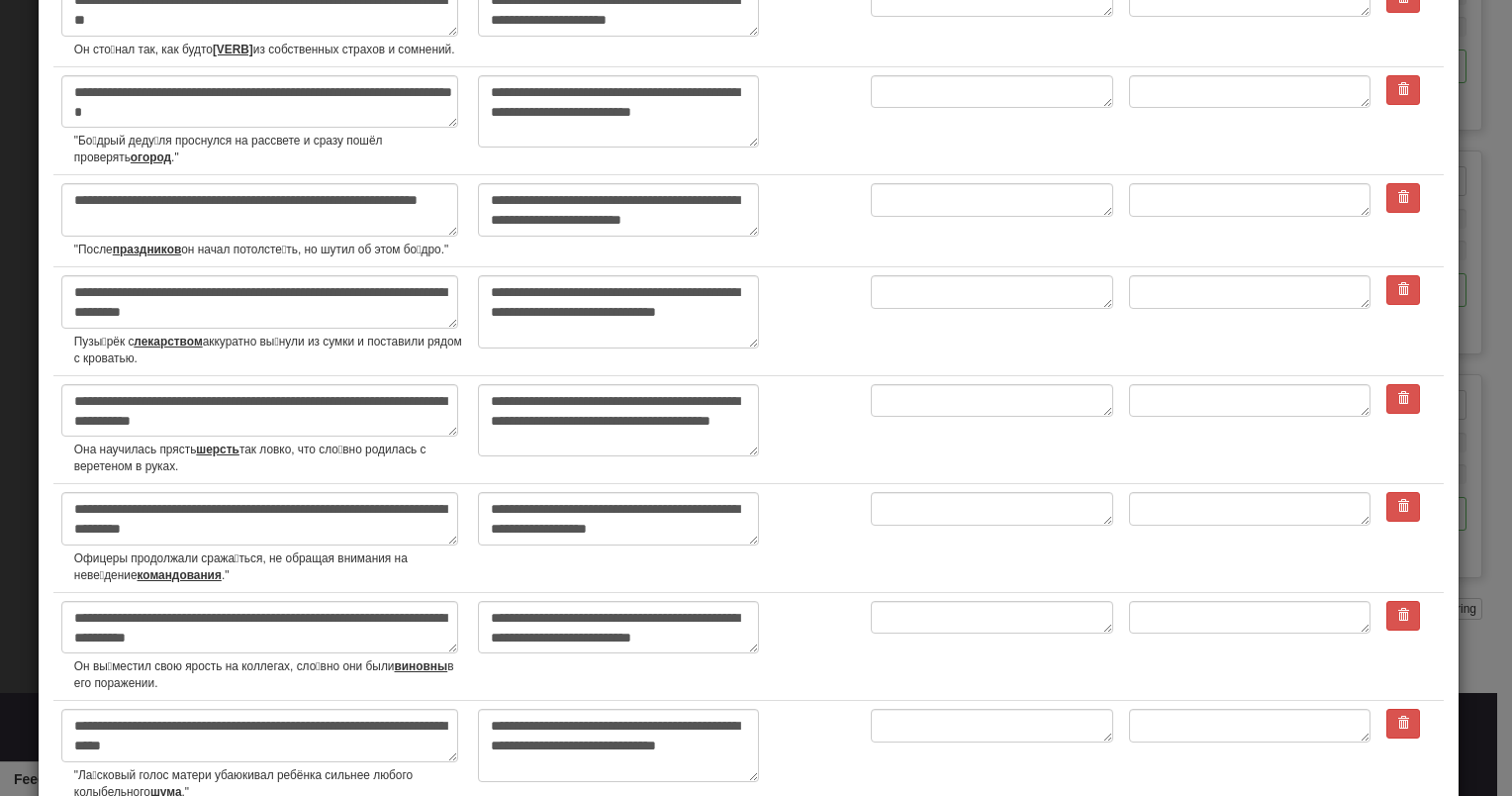 scroll, scrollTop: 3225, scrollLeft: 0, axis: vertical 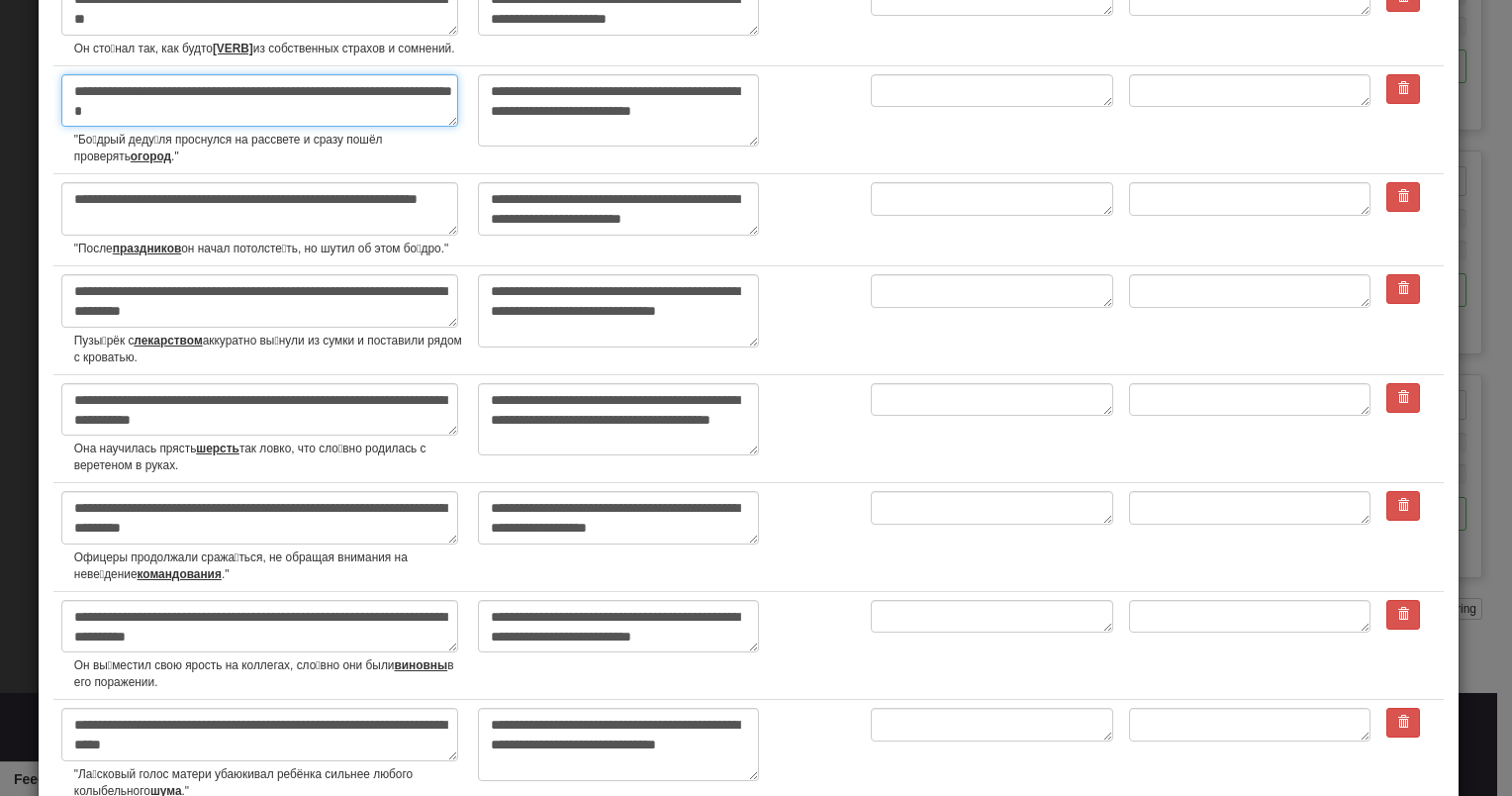 click on "**********" at bounding box center [259, 101] 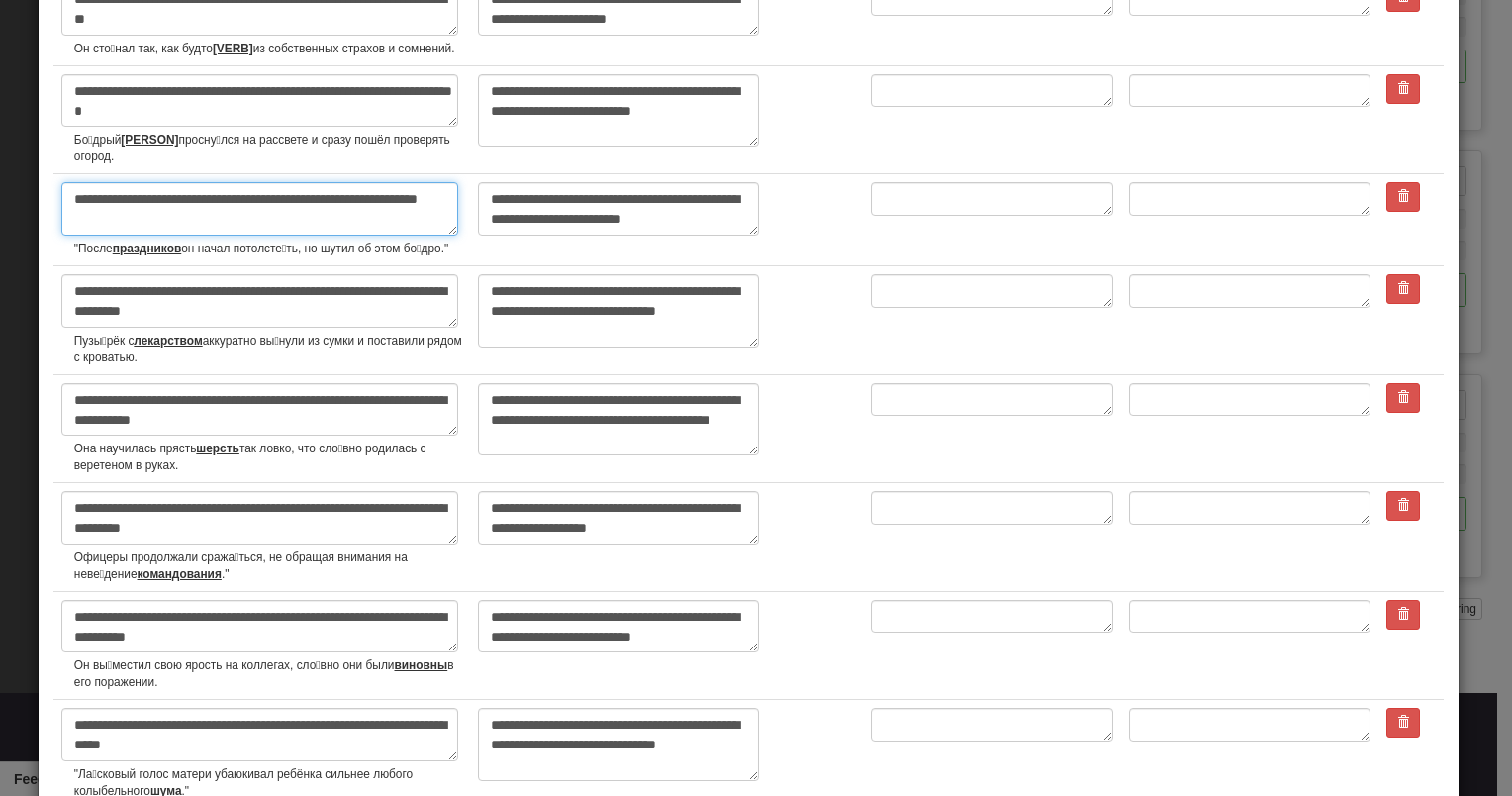 click on "**********" at bounding box center [259, 209] 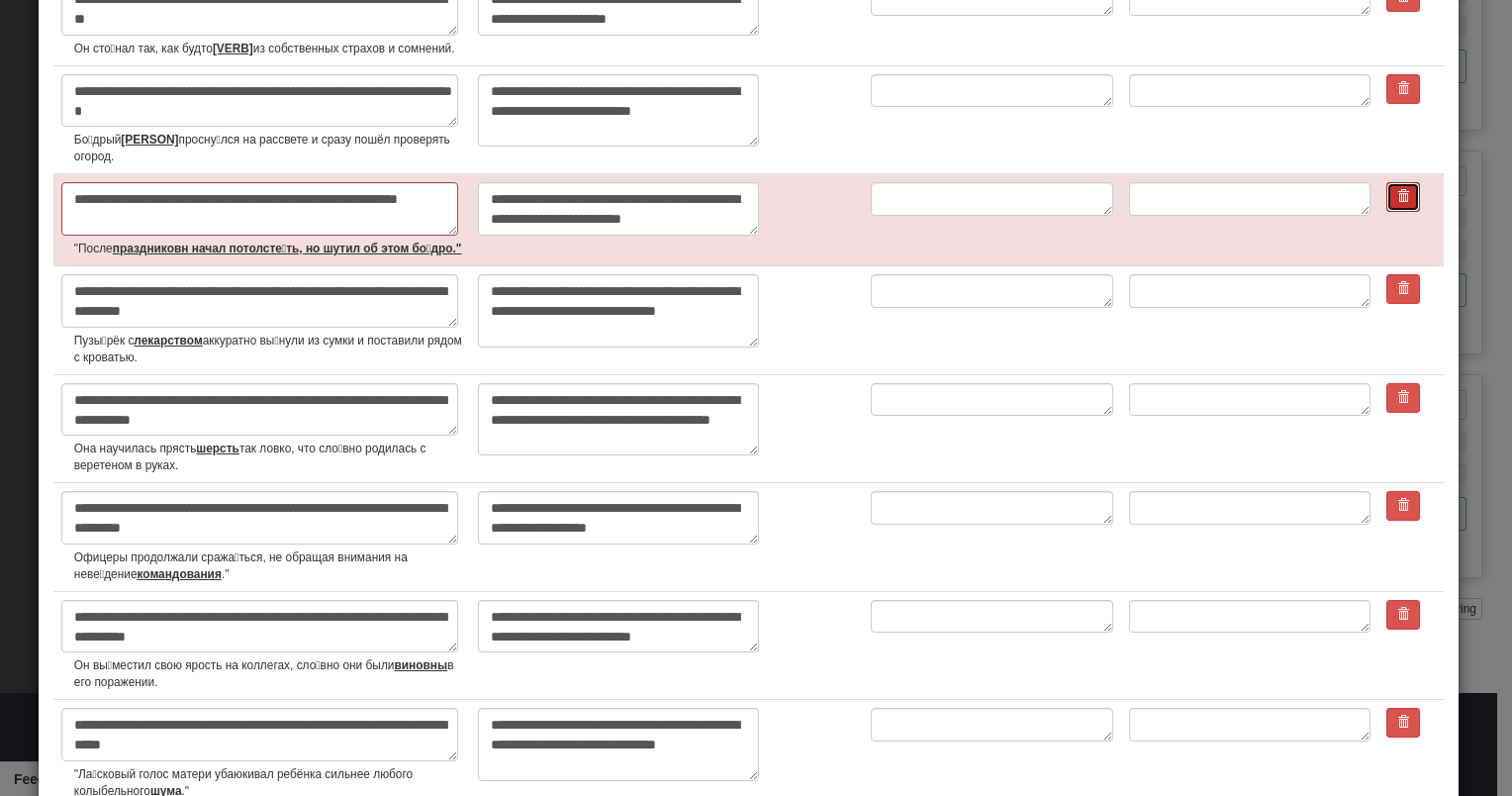 click at bounding box center [1403, 196] 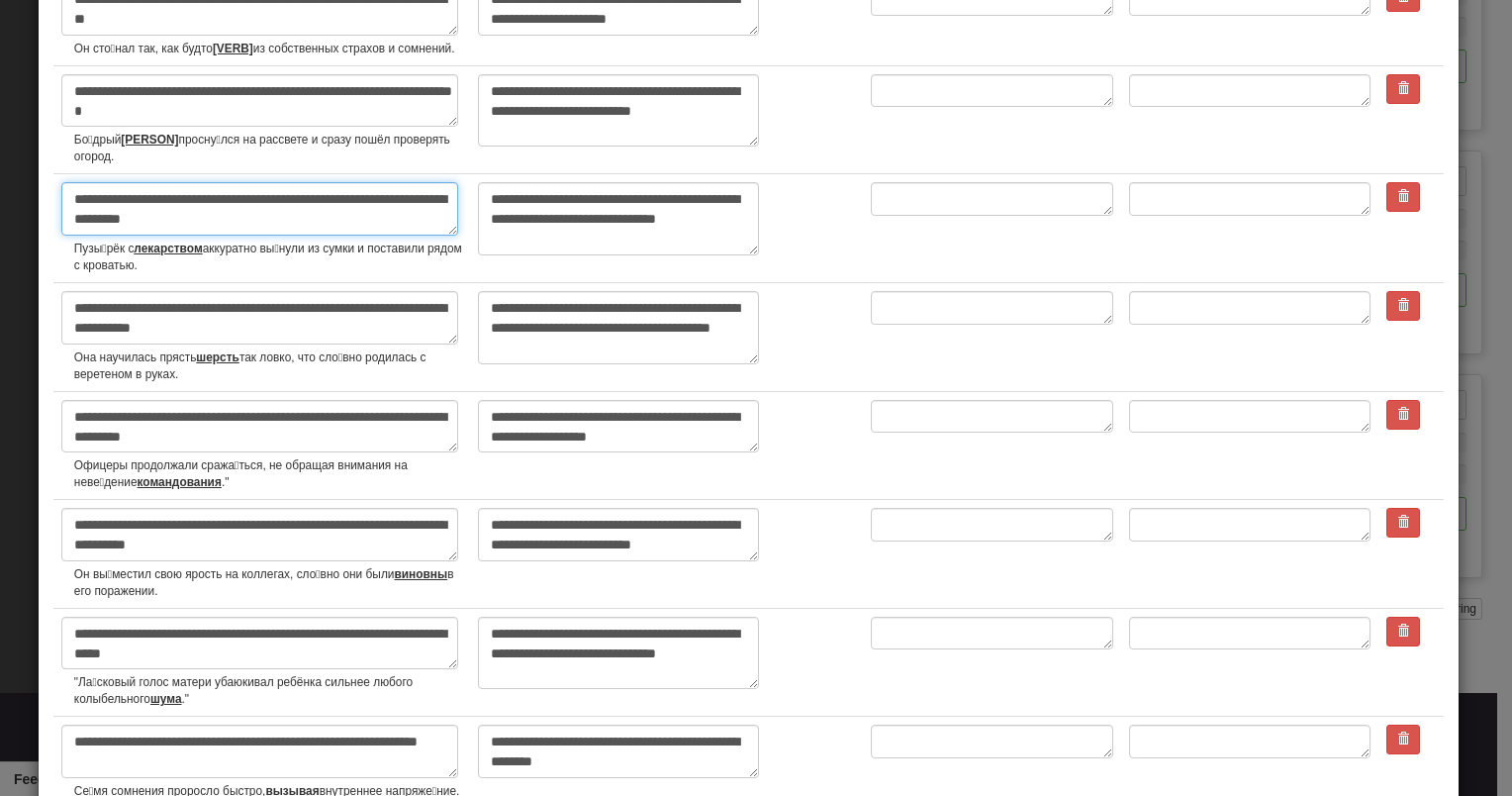 click on "**********" at bounding box center (259, 209) 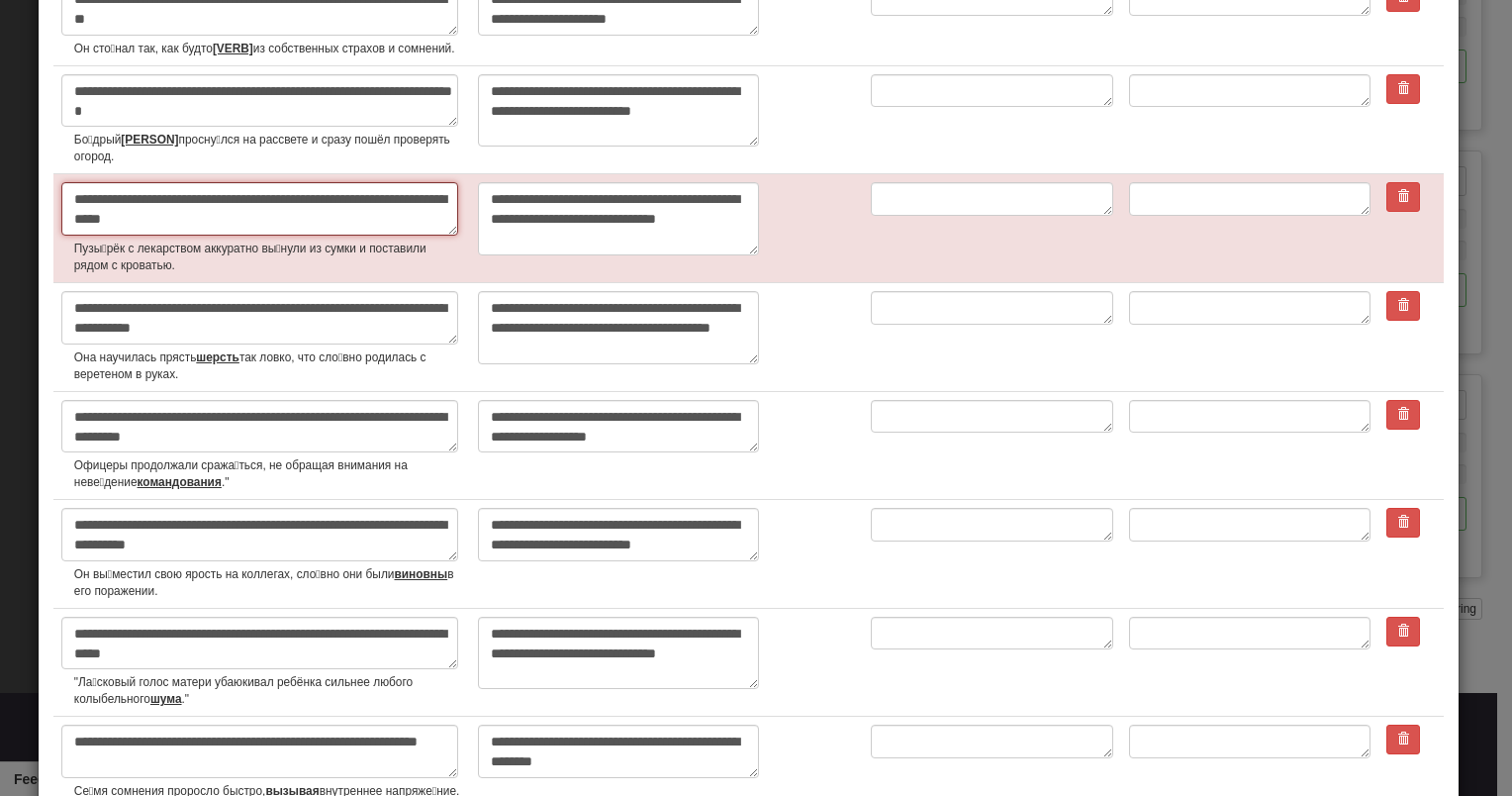 click on "**********" at bounding box center [259, 209] 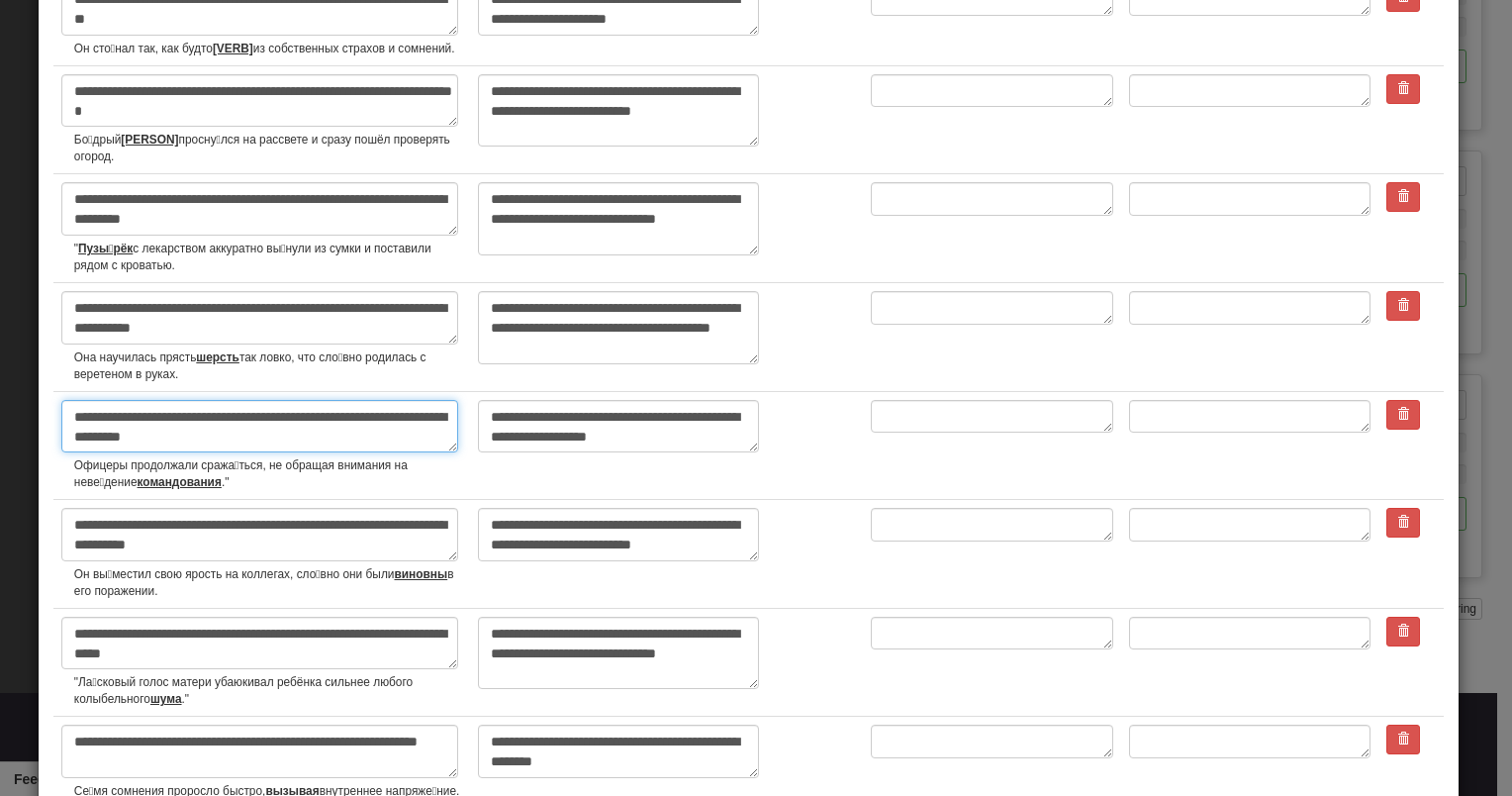 click on "**********" at bounding box center [259, 427] 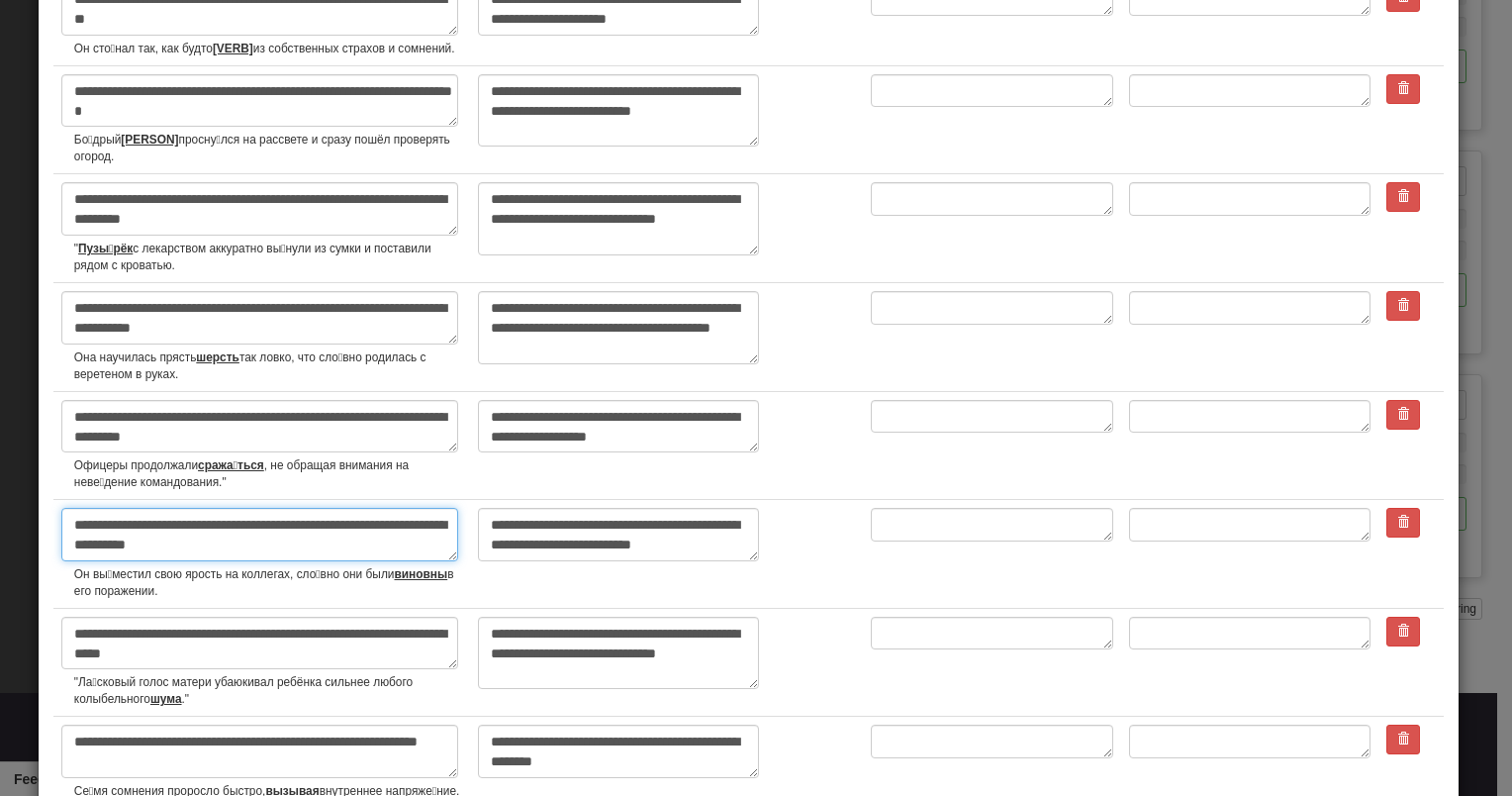 click on "**********" at bounding box center (259, 535) 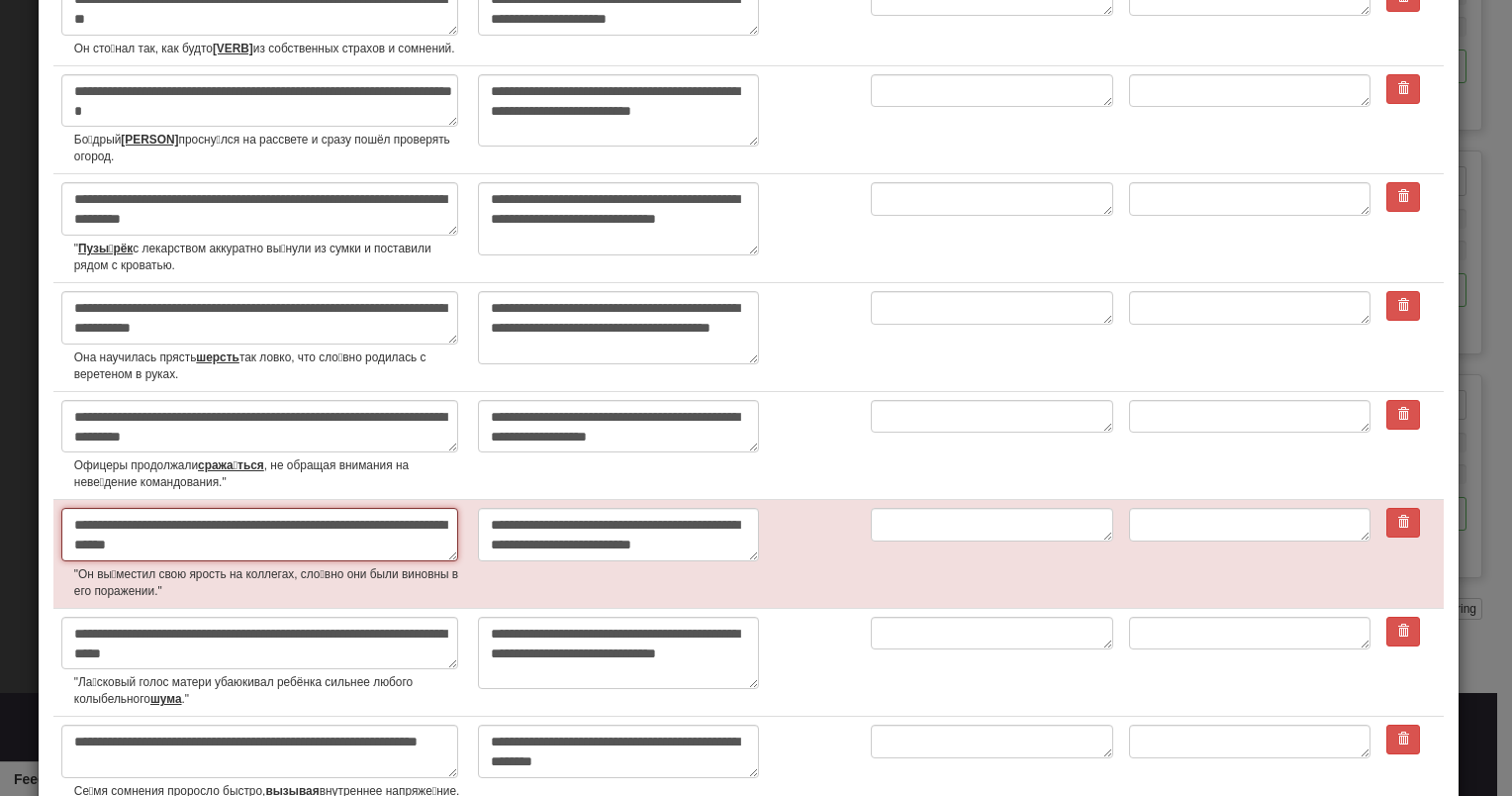 click on "**********" at bounding box center [259, 535] 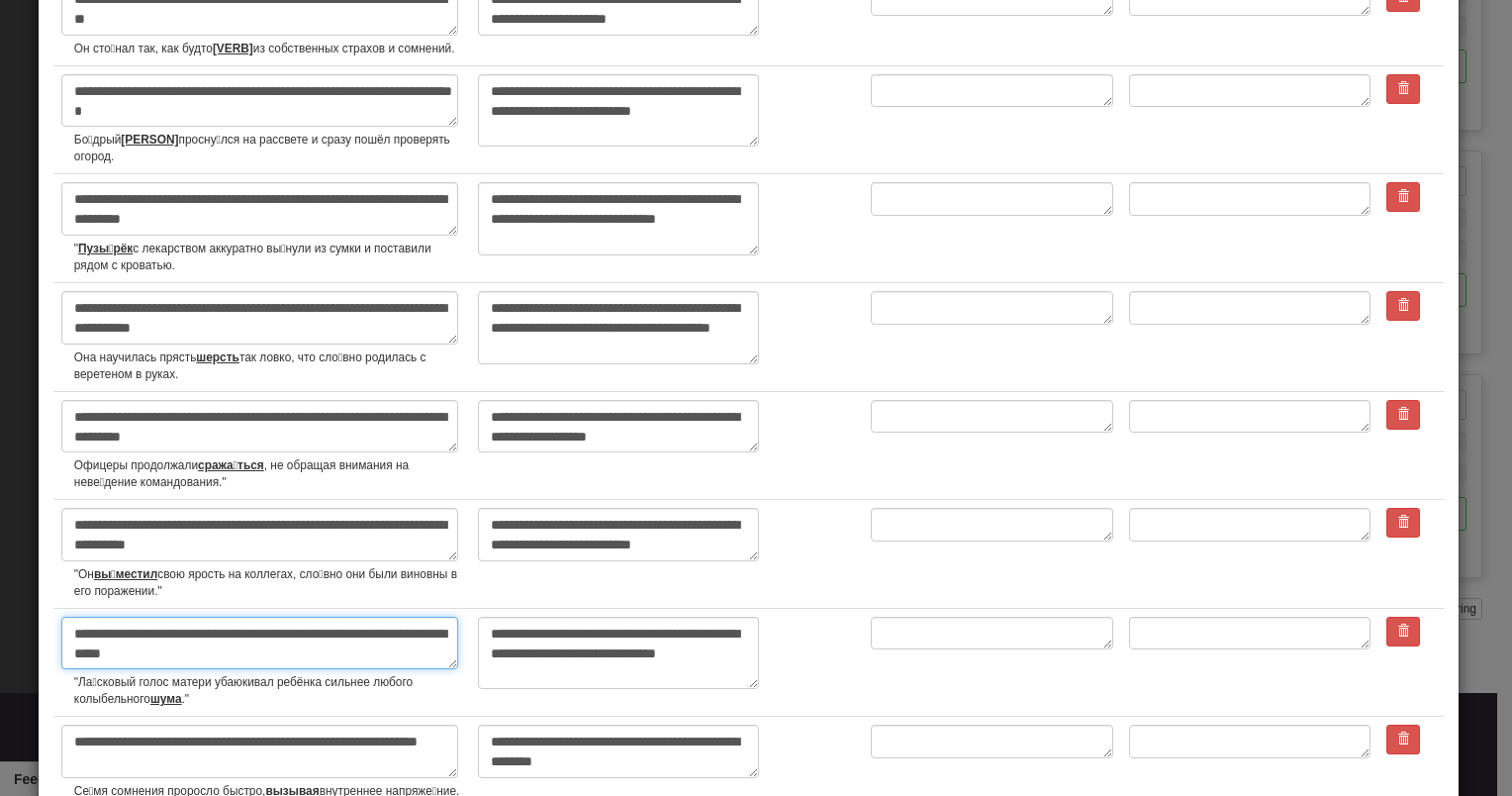 click on "**********" at bounding box center [259, 644] 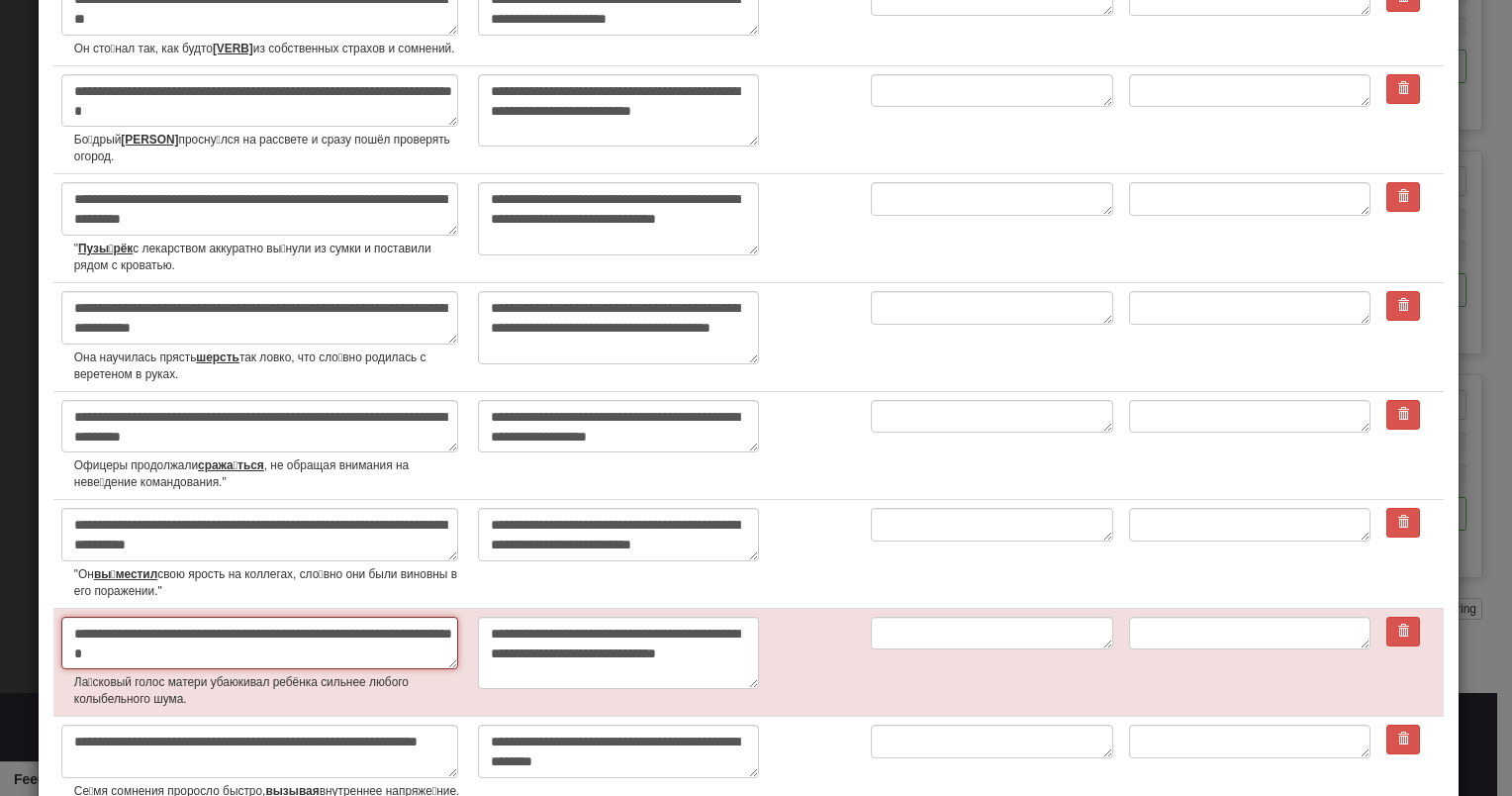 click on "**********" at bounding box center (259, 644) 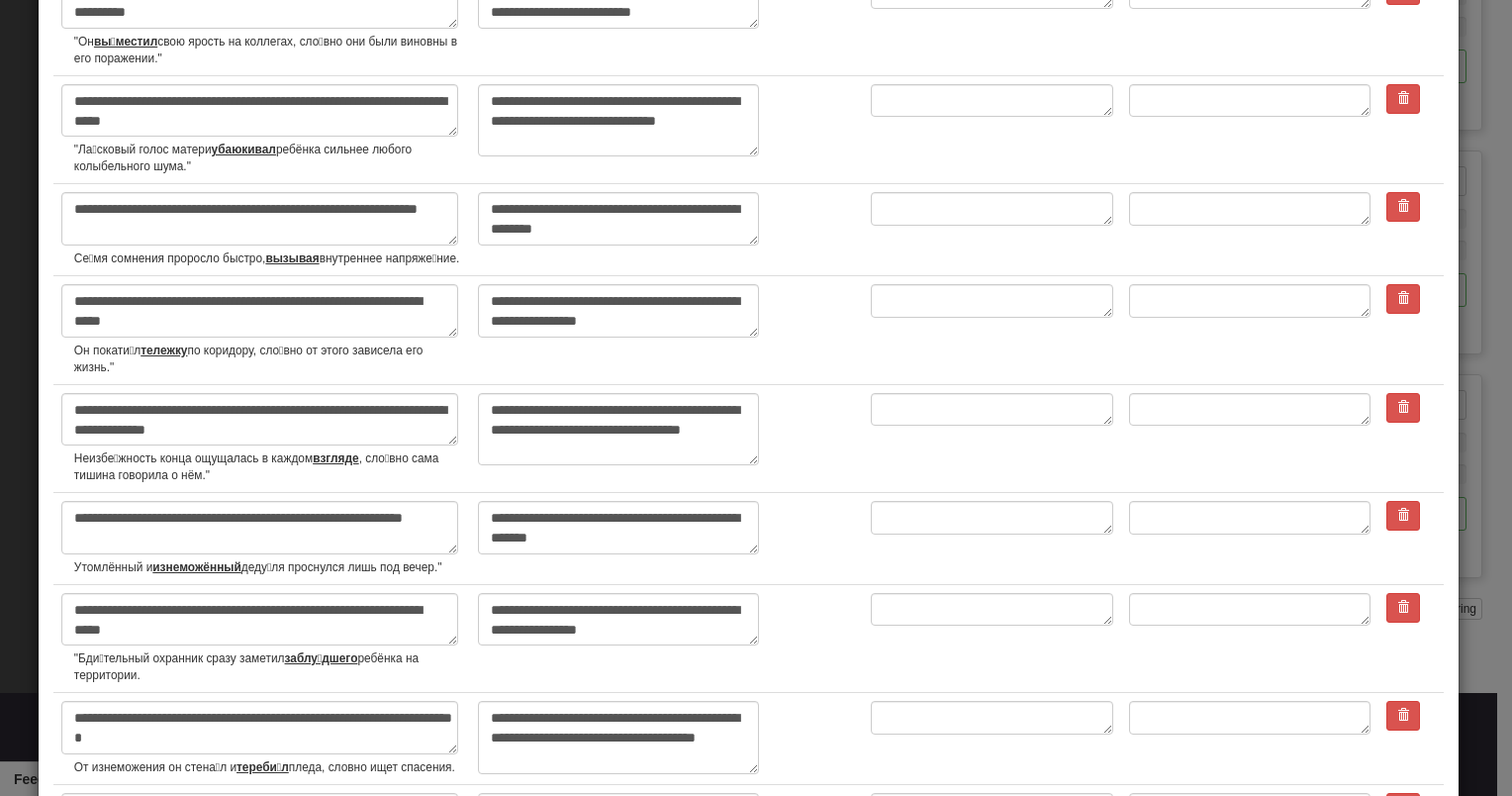 scroll, scrollTop: 3814, scrollLeft: 0, axis: vertical 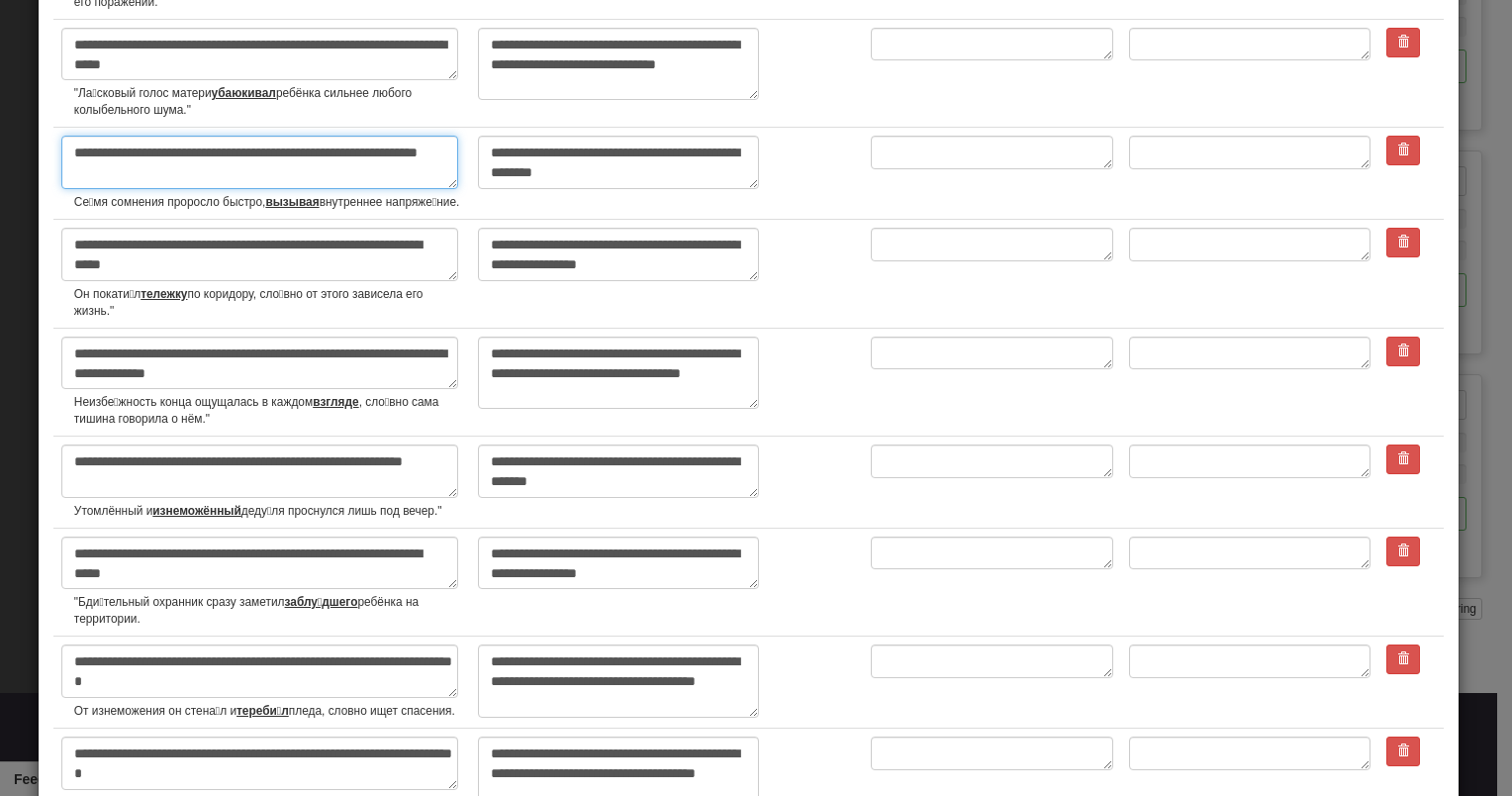 click on "**********" at bounding box center (259, 162) 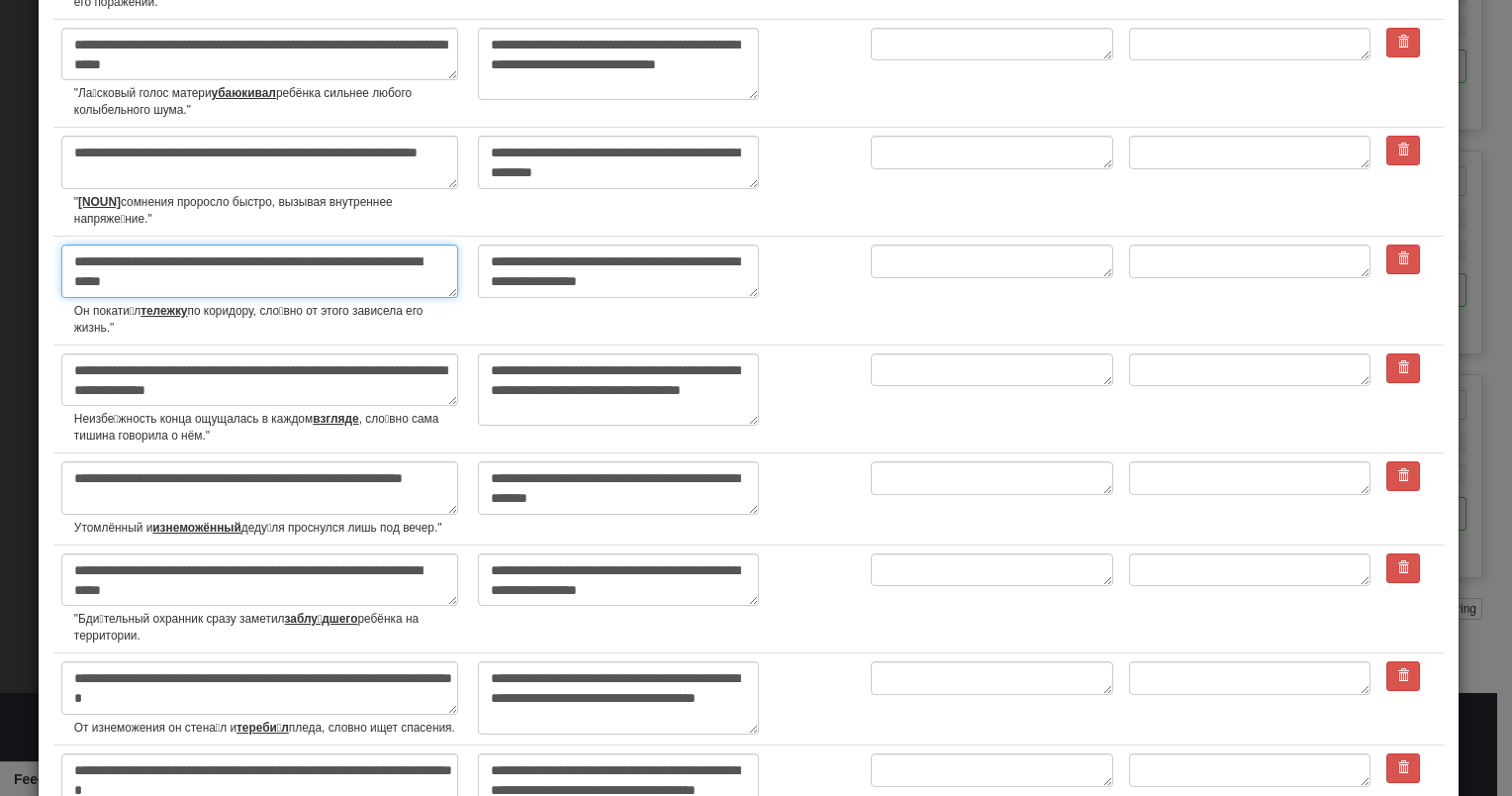 click on "**********" at bounding box center (259, 271) 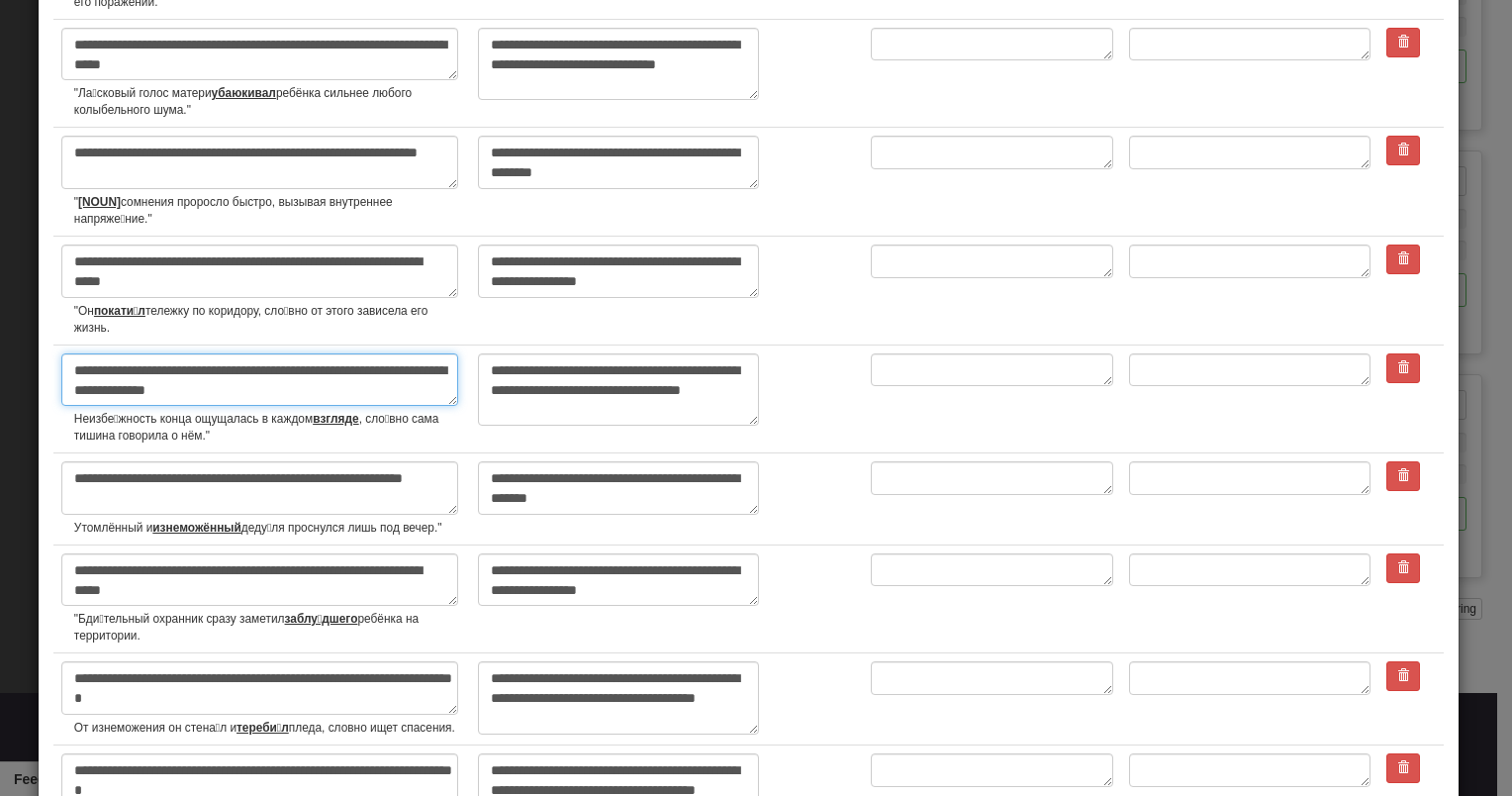 click on "**********" at bounding box center [259, 380] 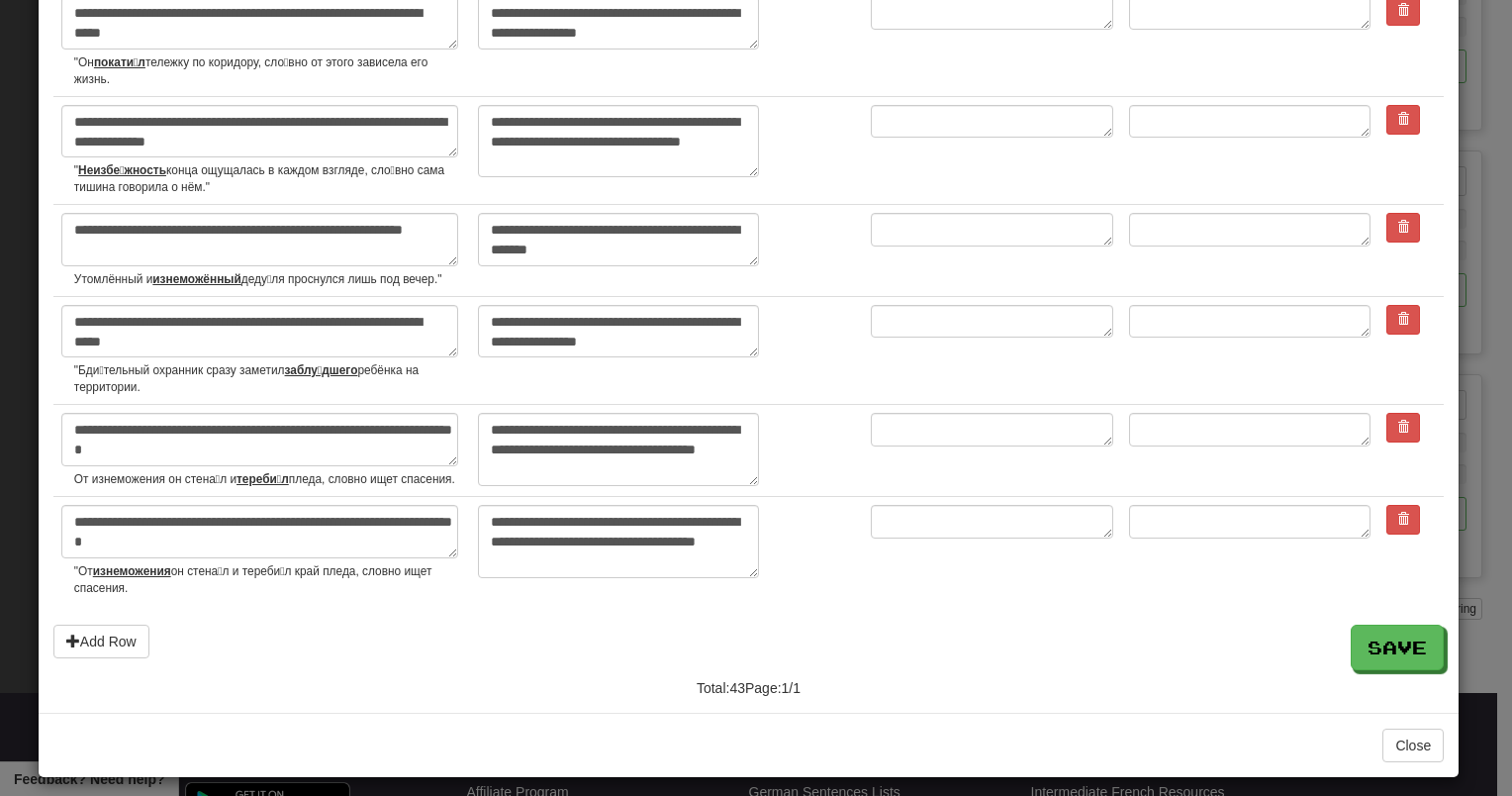 scroll, scrollTop: 4097, scrollLeft: 0, axis: vertical 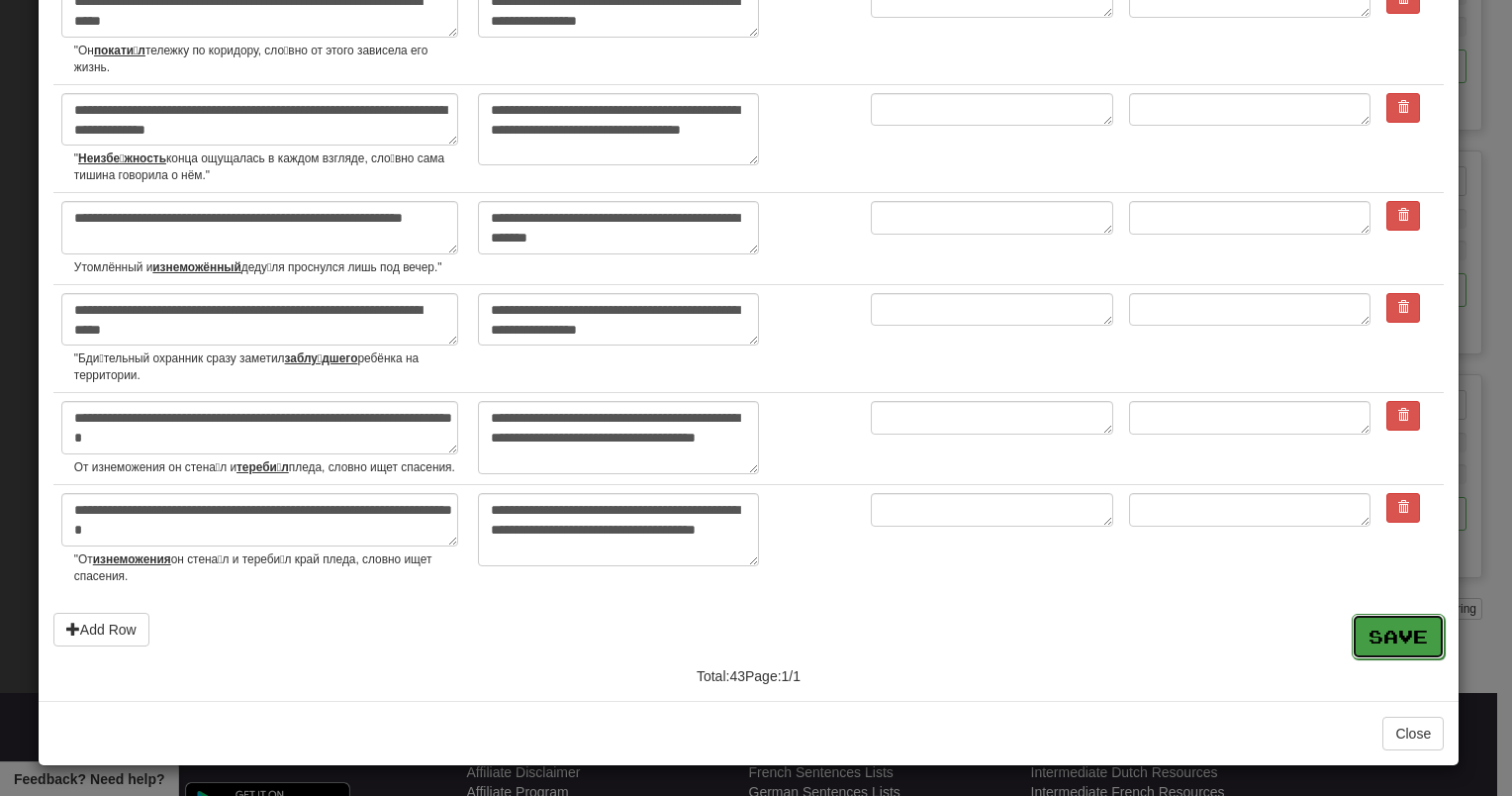click on "Save" at bounding box center (1398, 637) 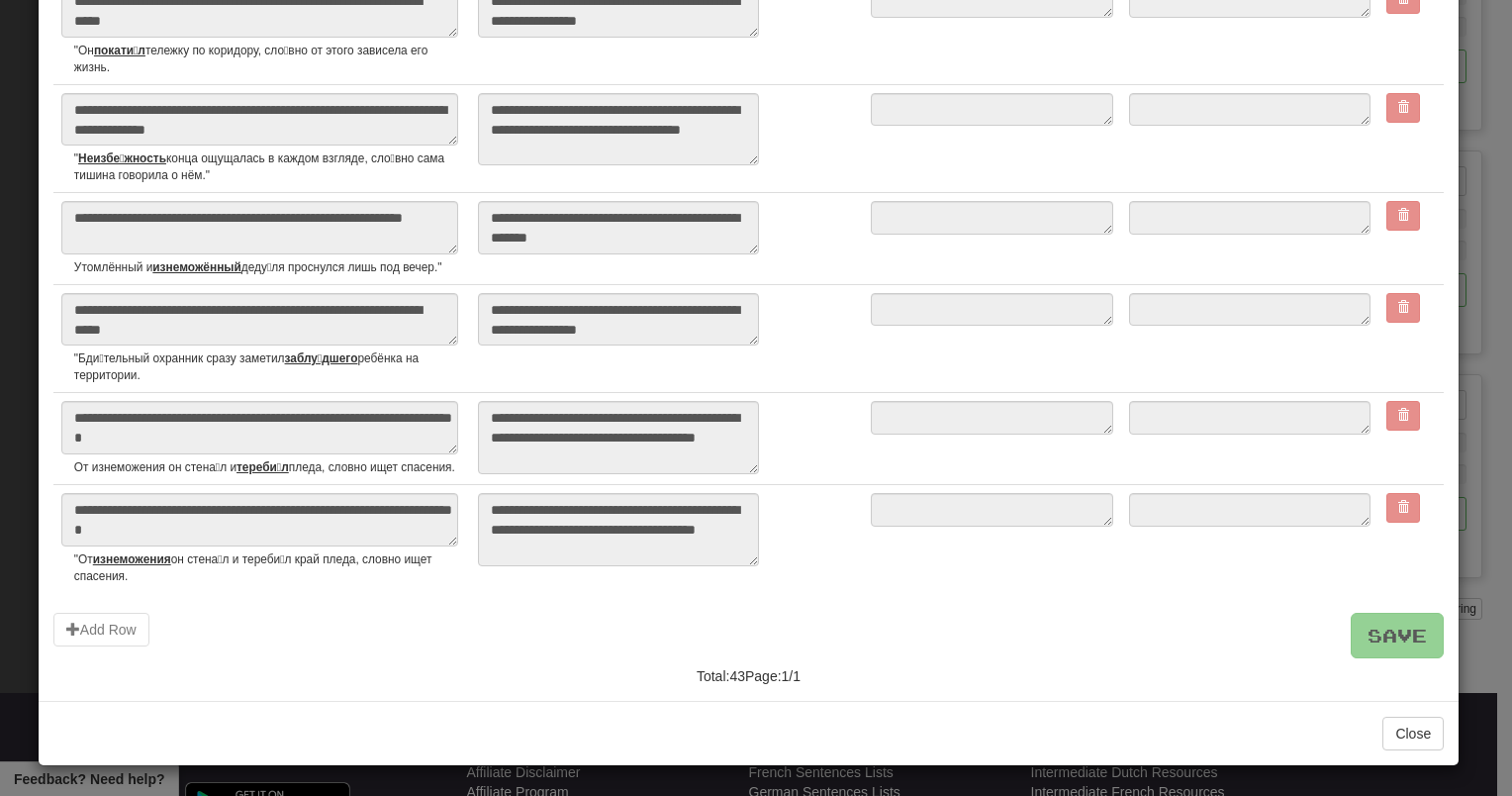 scroll, scrollTop: 0, scrollLeft: 0, axis: both 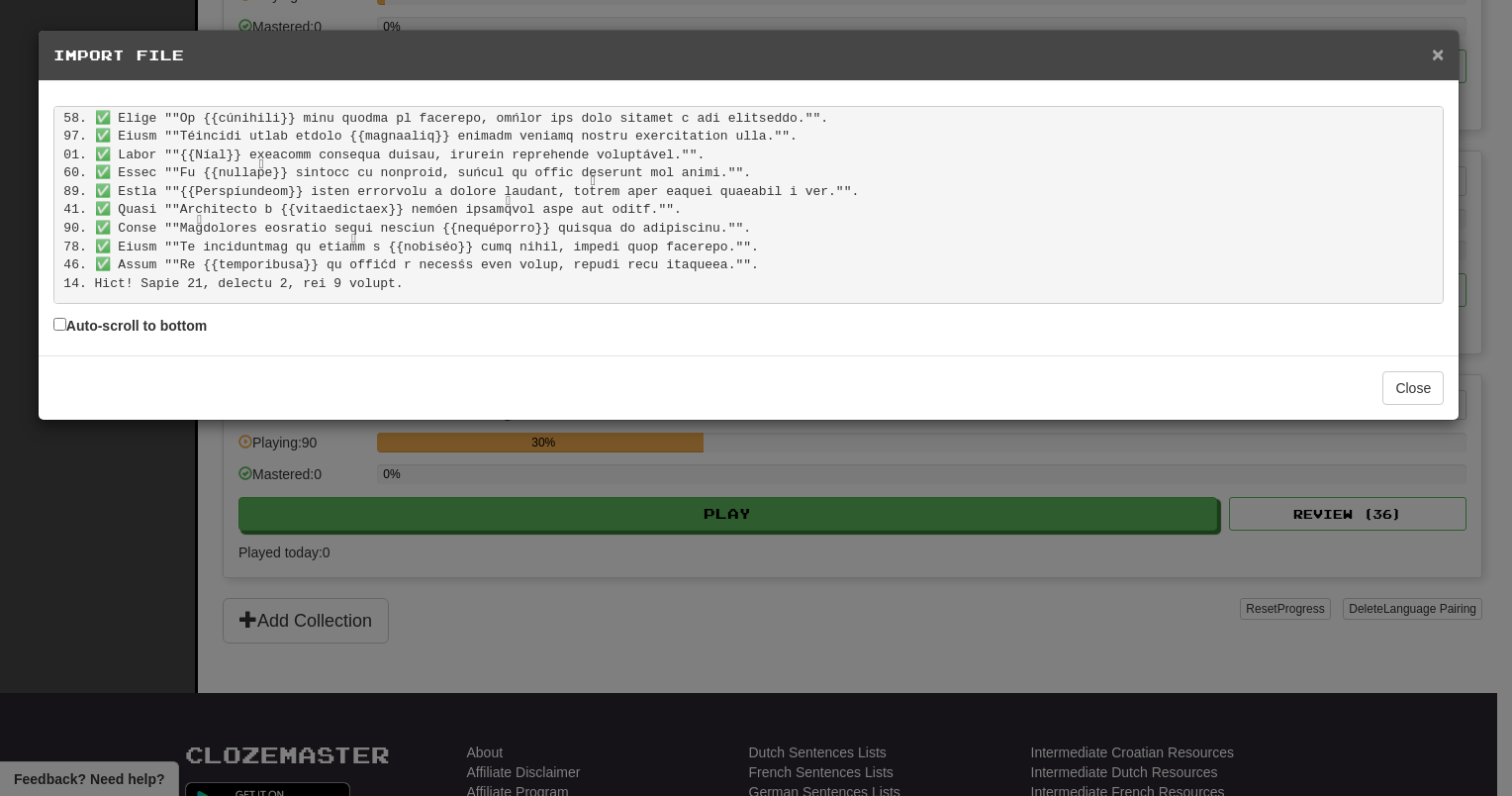 click on "×" at bounding box center [1438, 53] 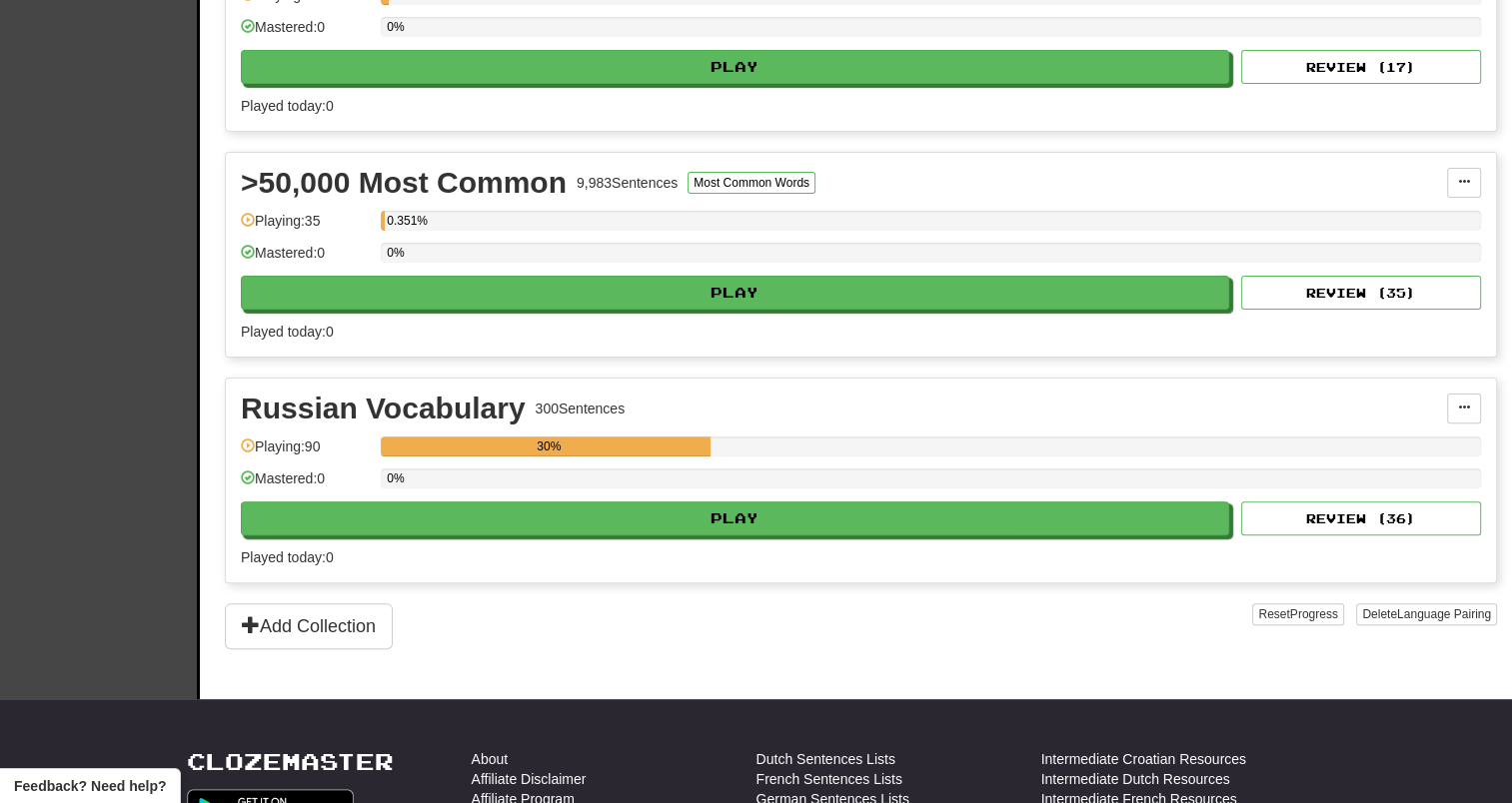 scroll, scrollTop: 0, scrollLeft: 0, axis: both 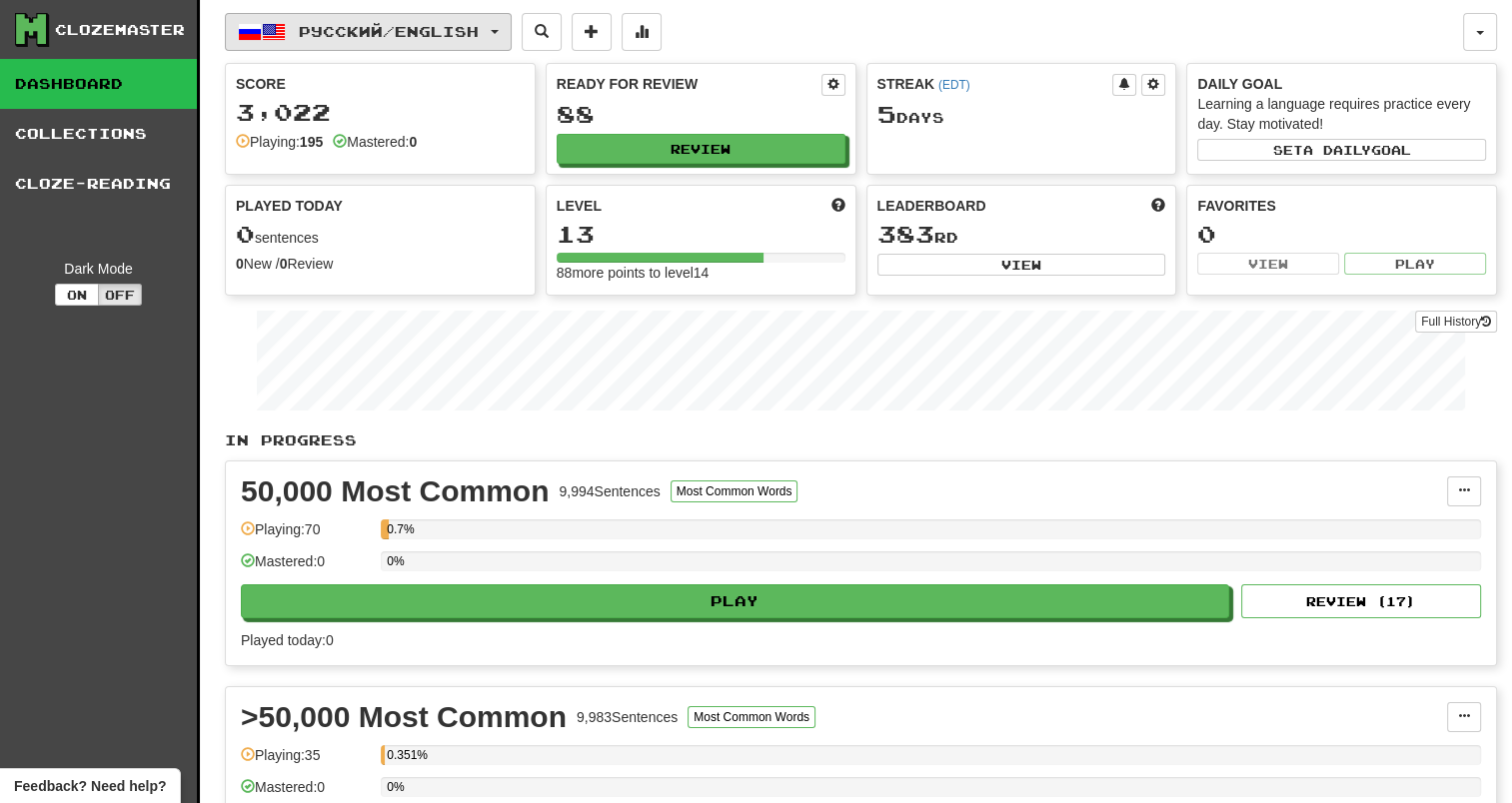 click at bounding box center (495, 32) 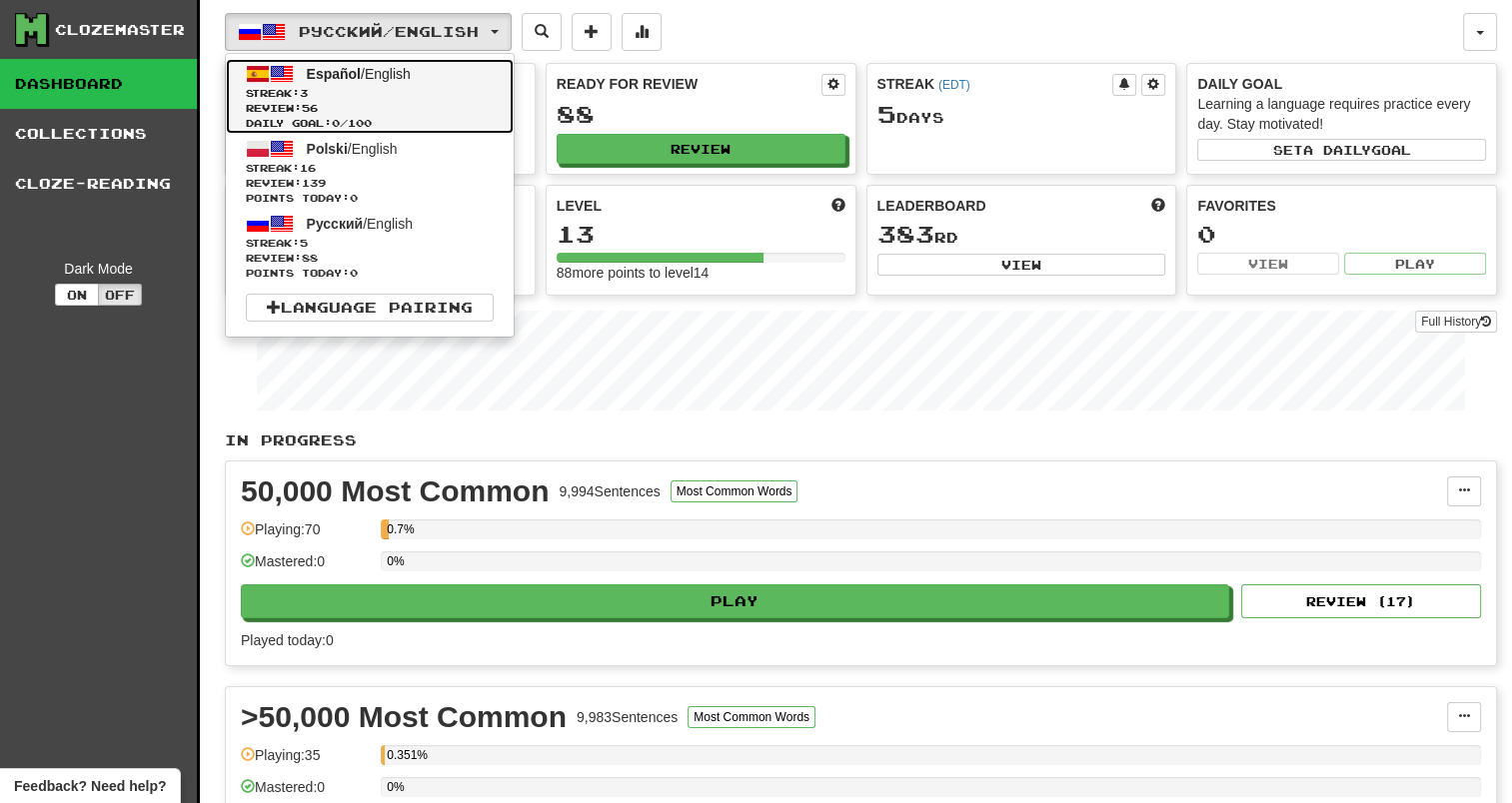 click on "Review:  56" at bounding box center (370, 108) 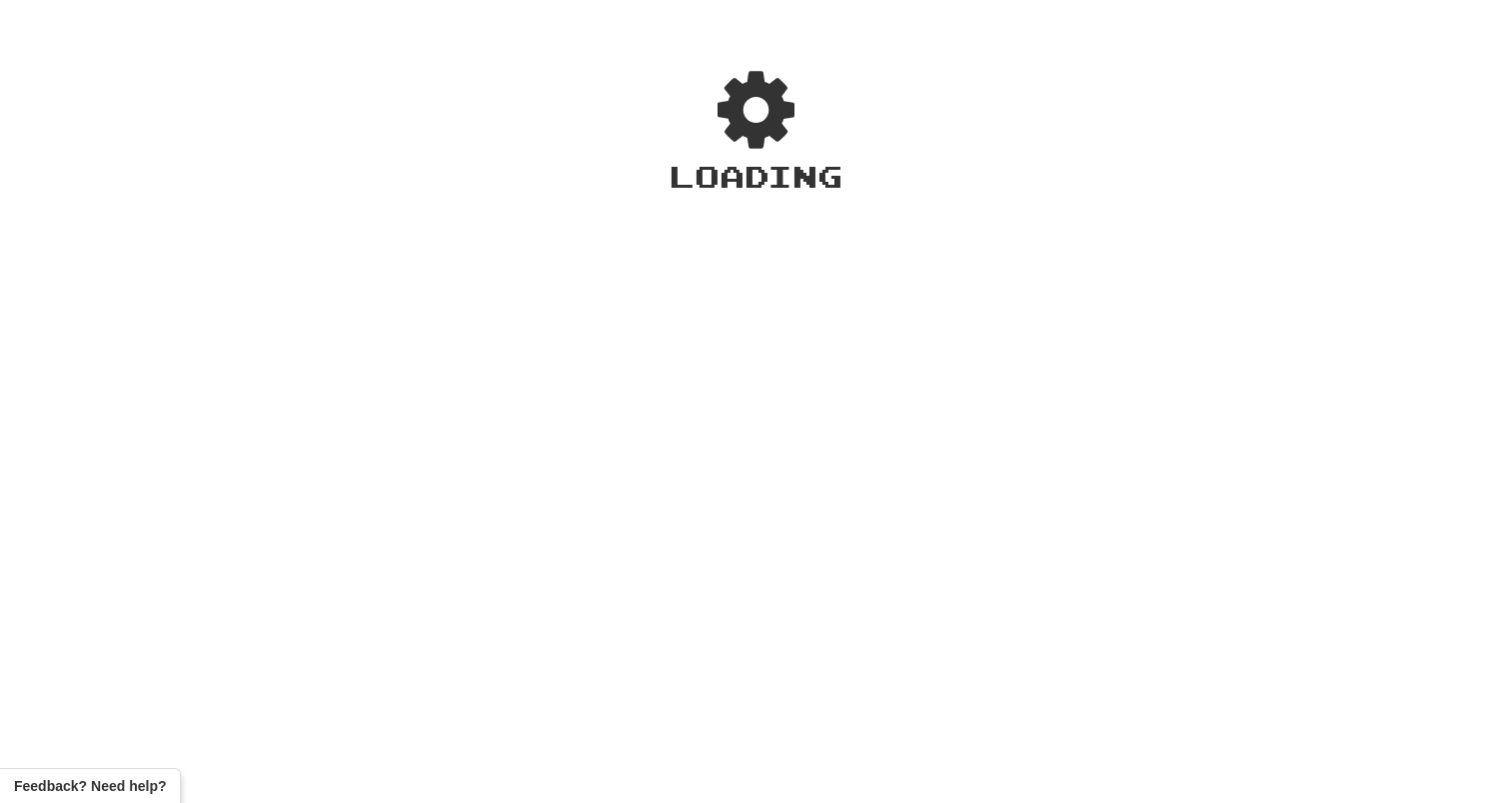 scroll, scrollTop: 0, scrollLeft: 0, axis: both 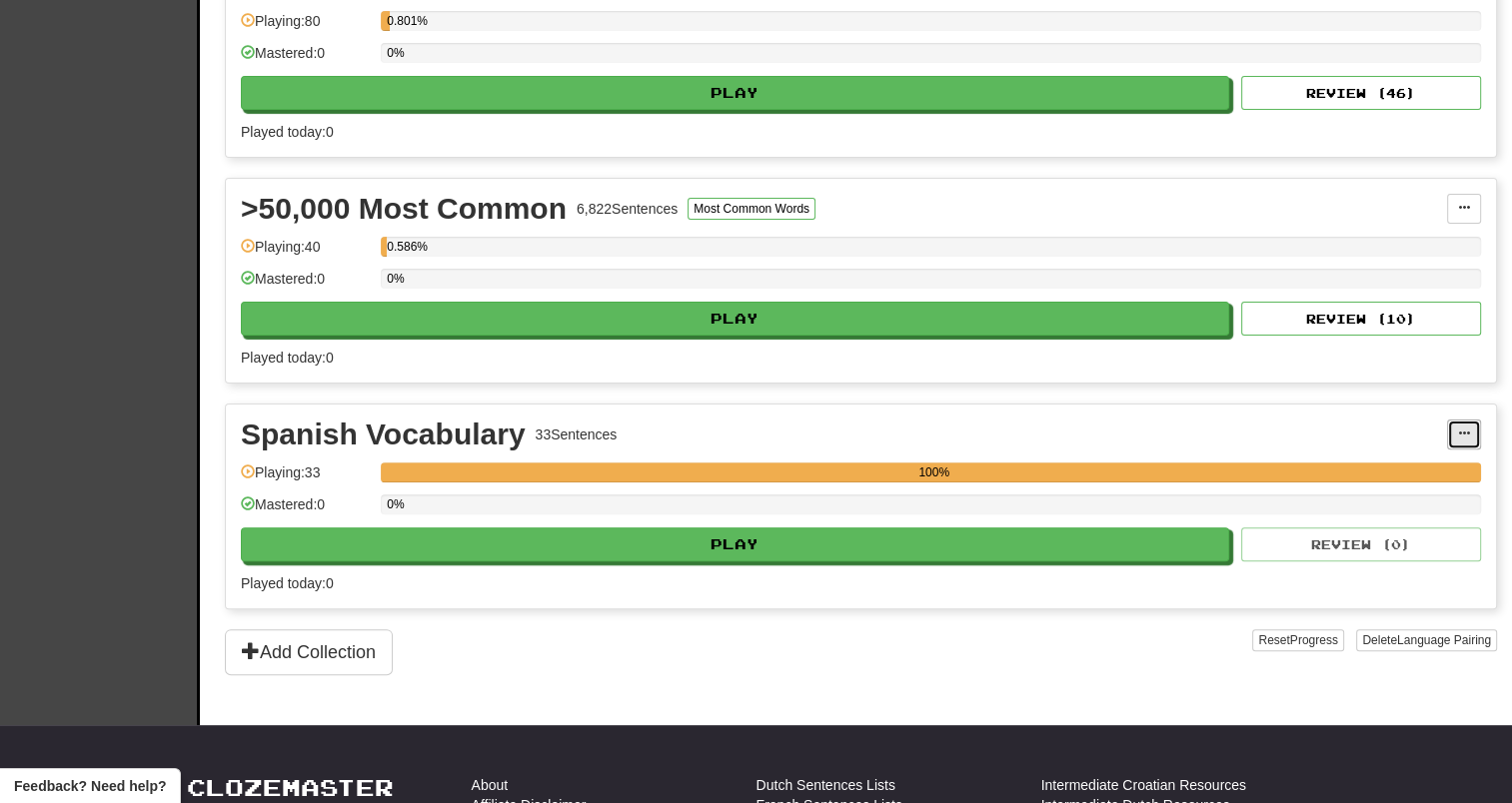 click at bounding box center (1464, 434) 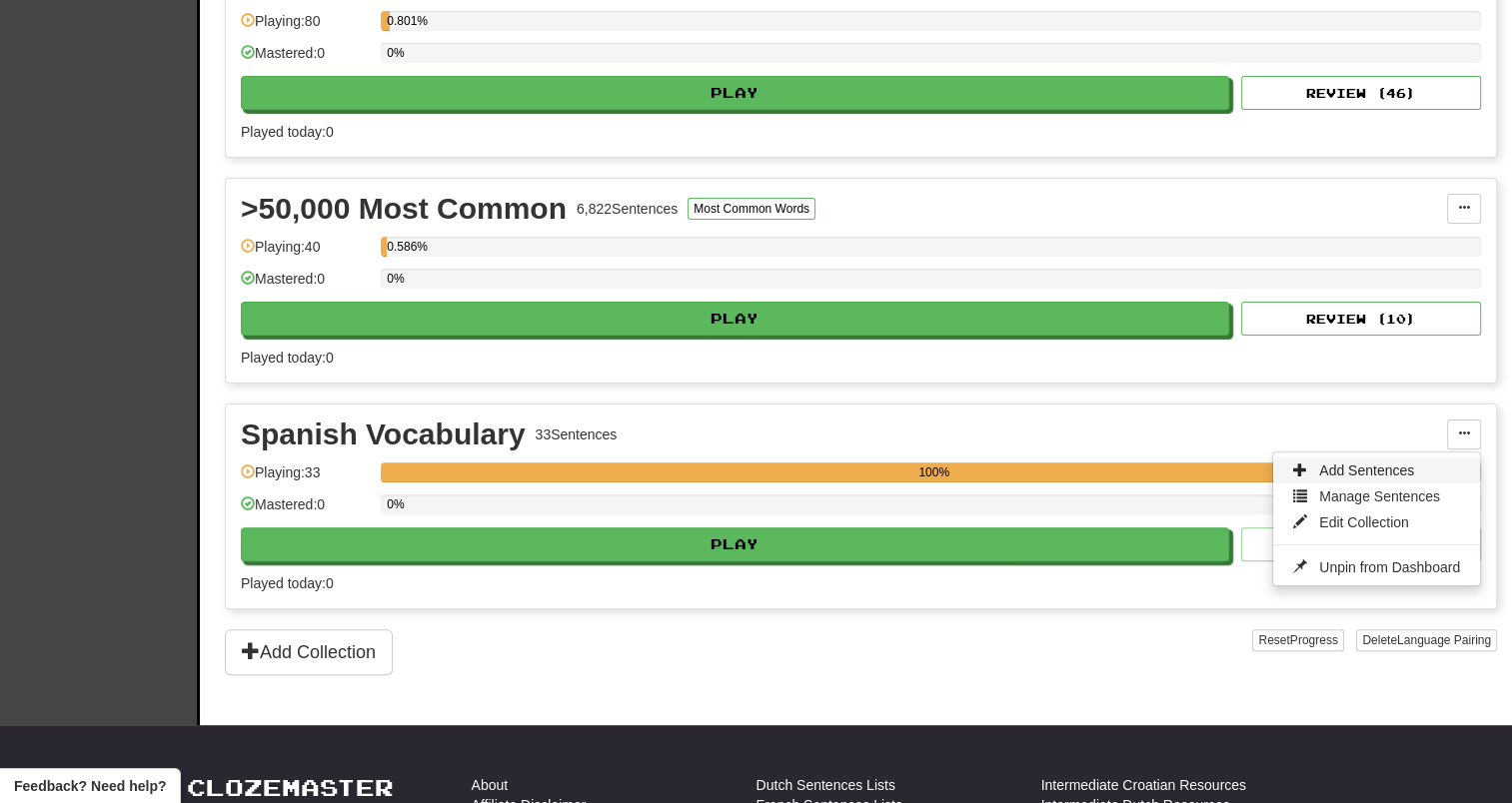 click on "Add Sentences" at bounding box center [1366, 470] 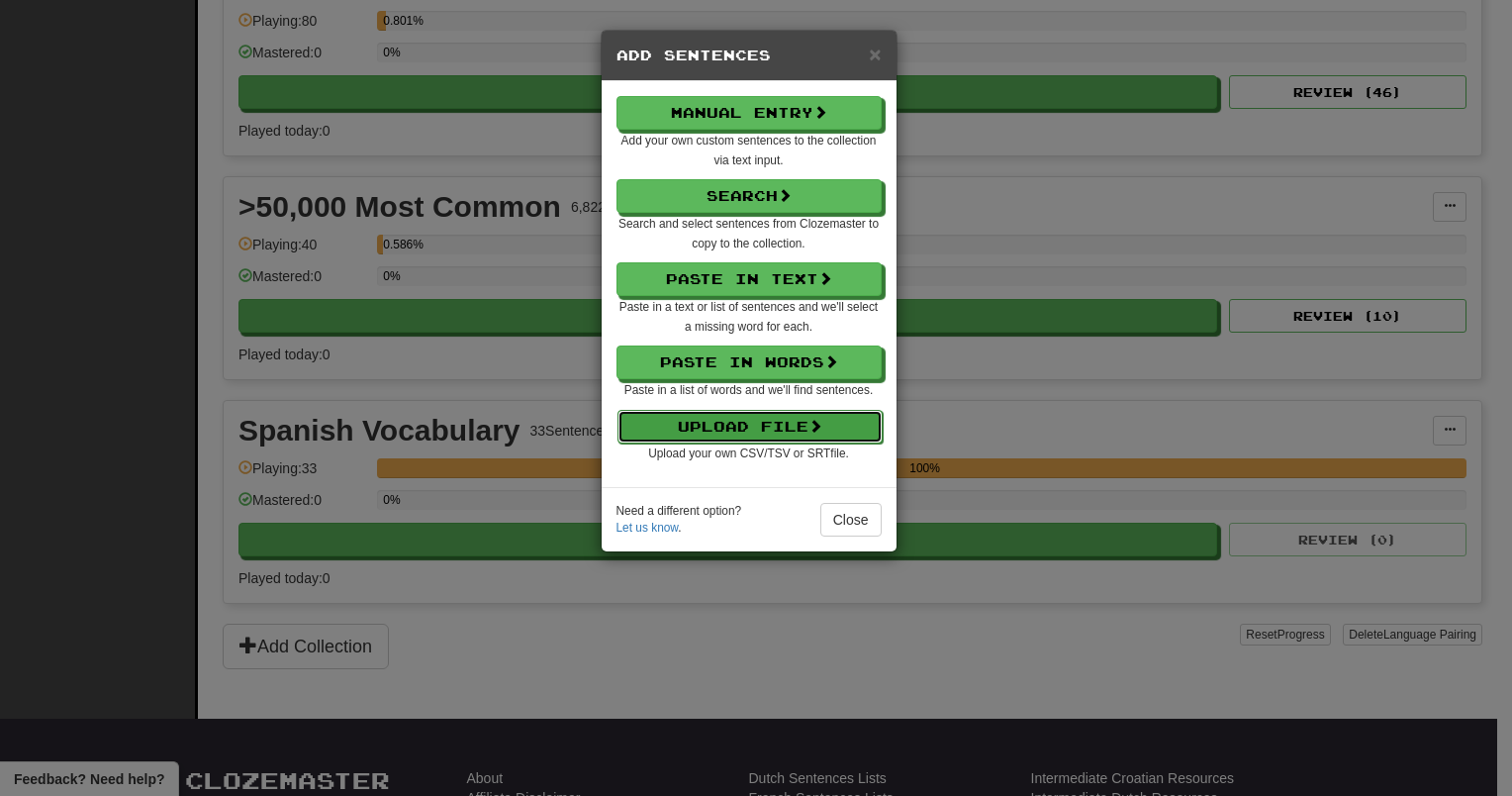 click at bounding box center [815, 426] 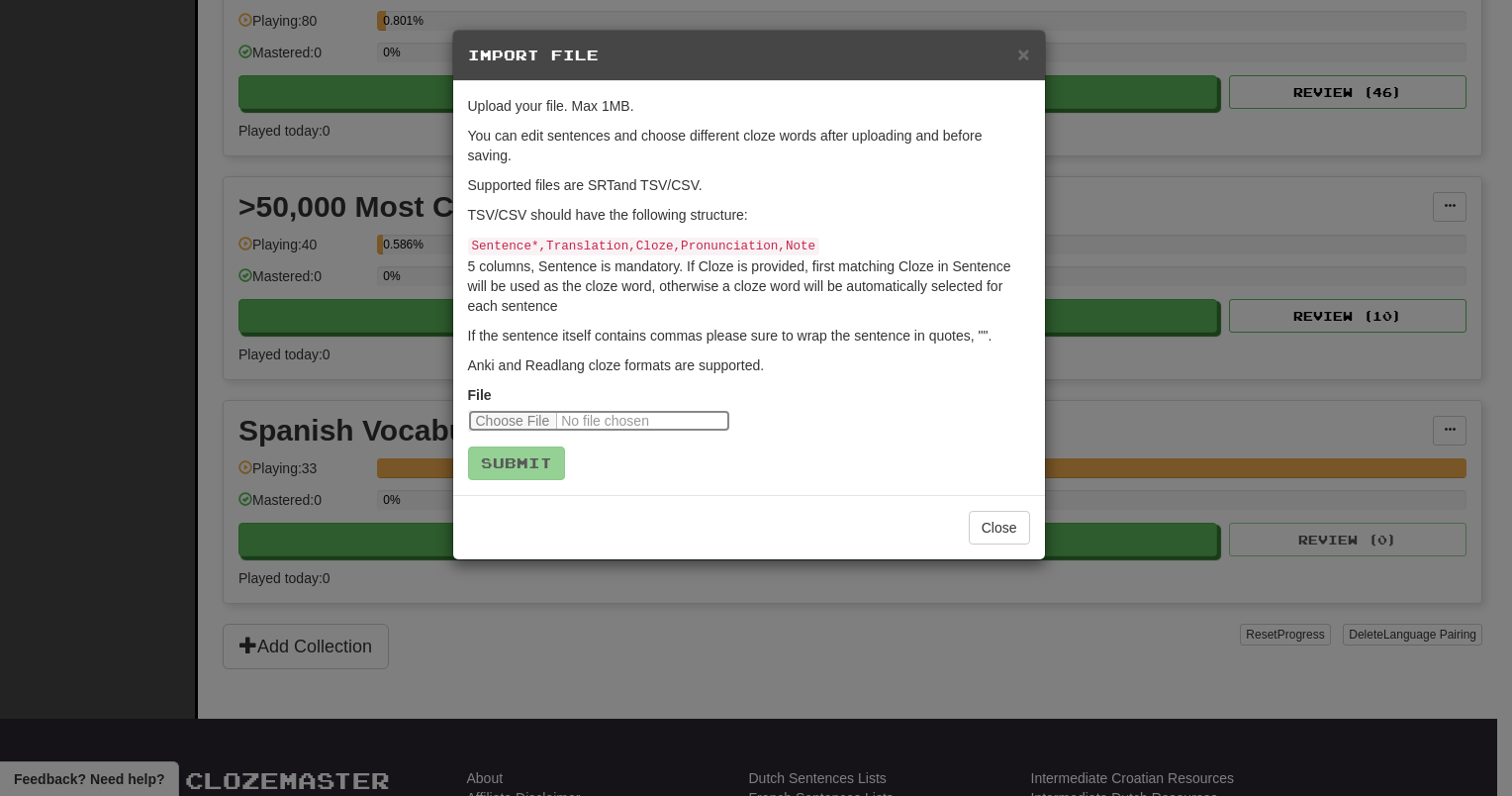 click at bounding box center [599, 421] 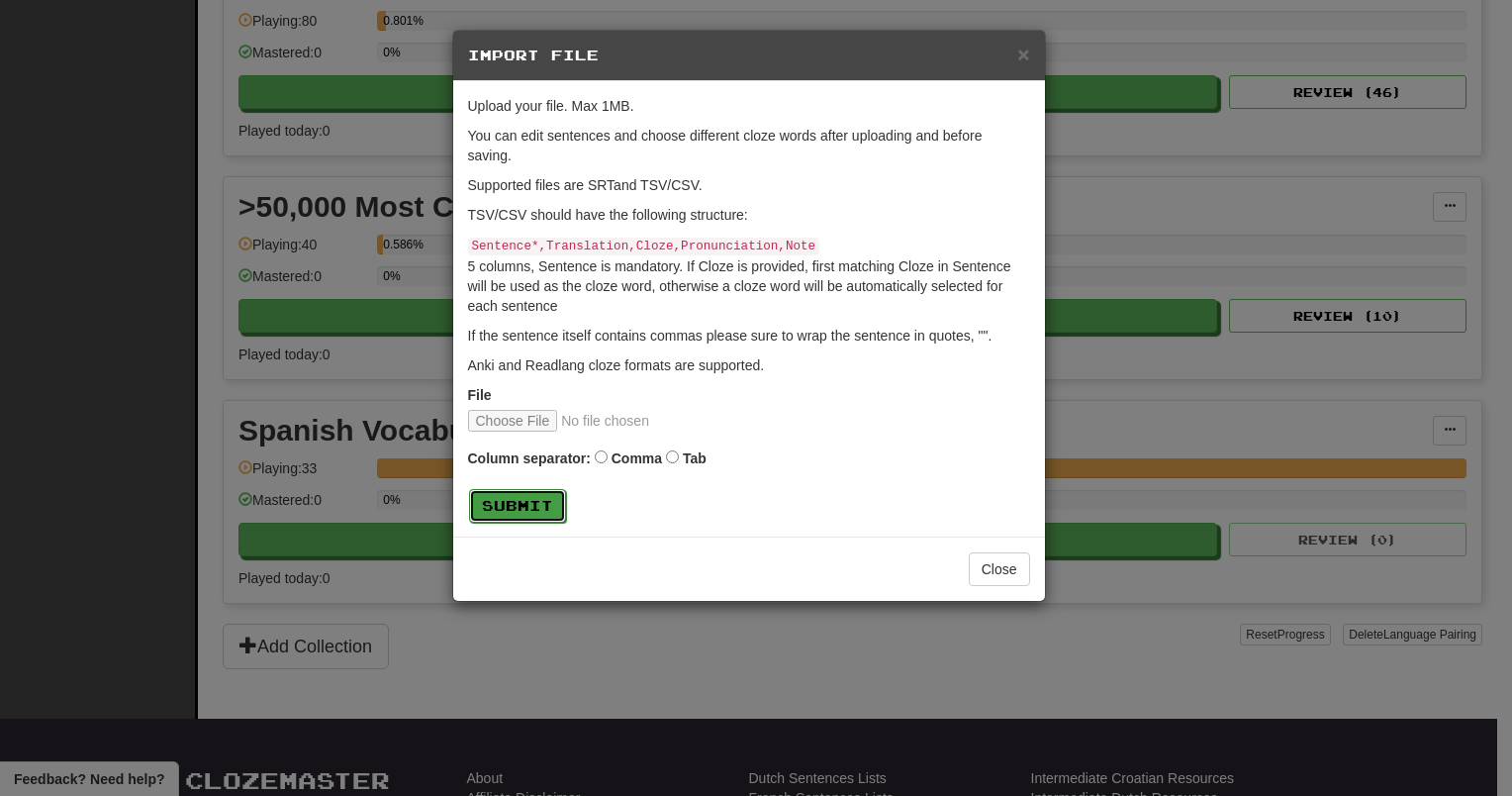 click on "Submit" at bounding box center [518, 506] 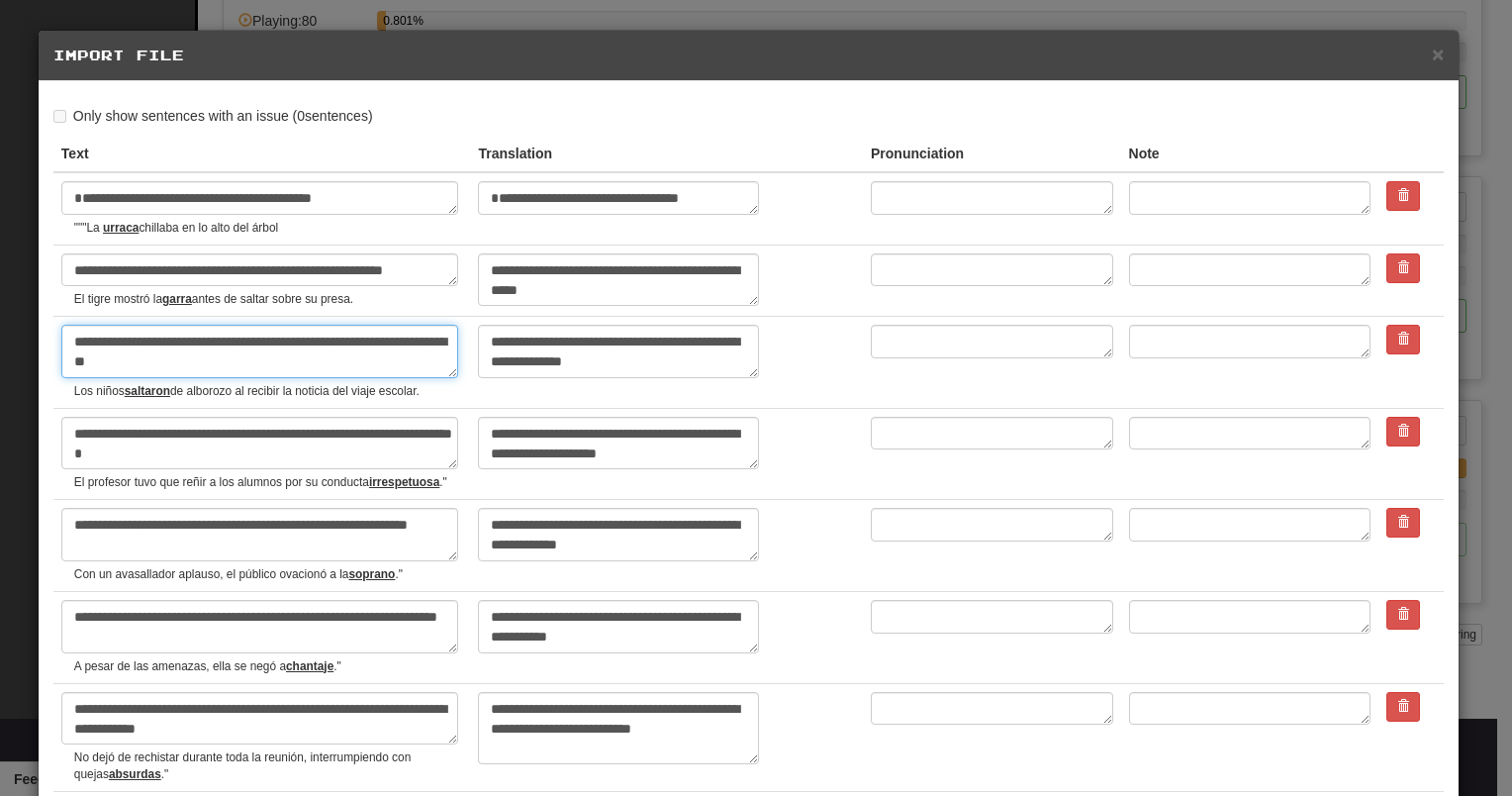 click on "**********" at bounding box center (259, 351) 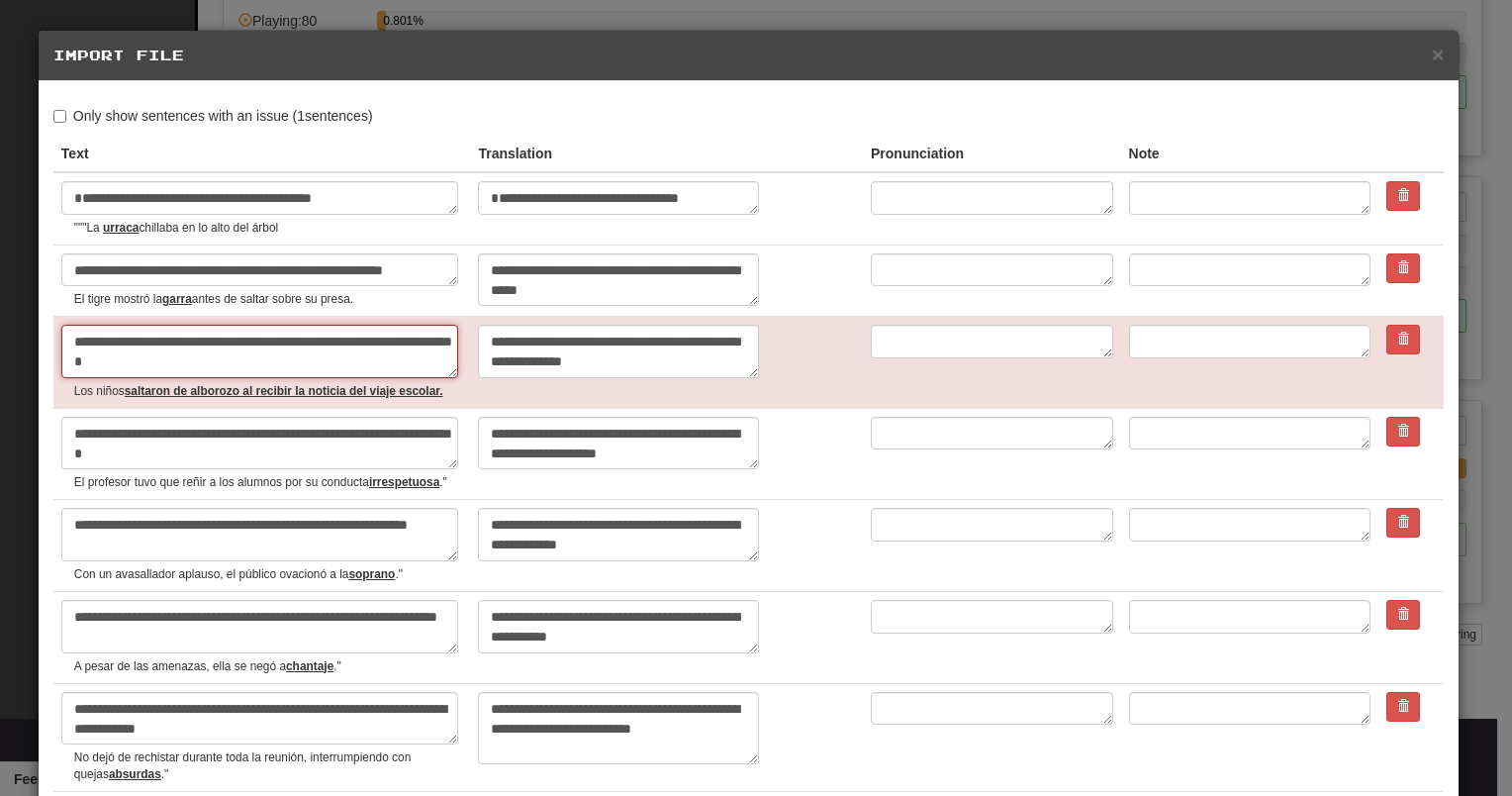 type on "*" 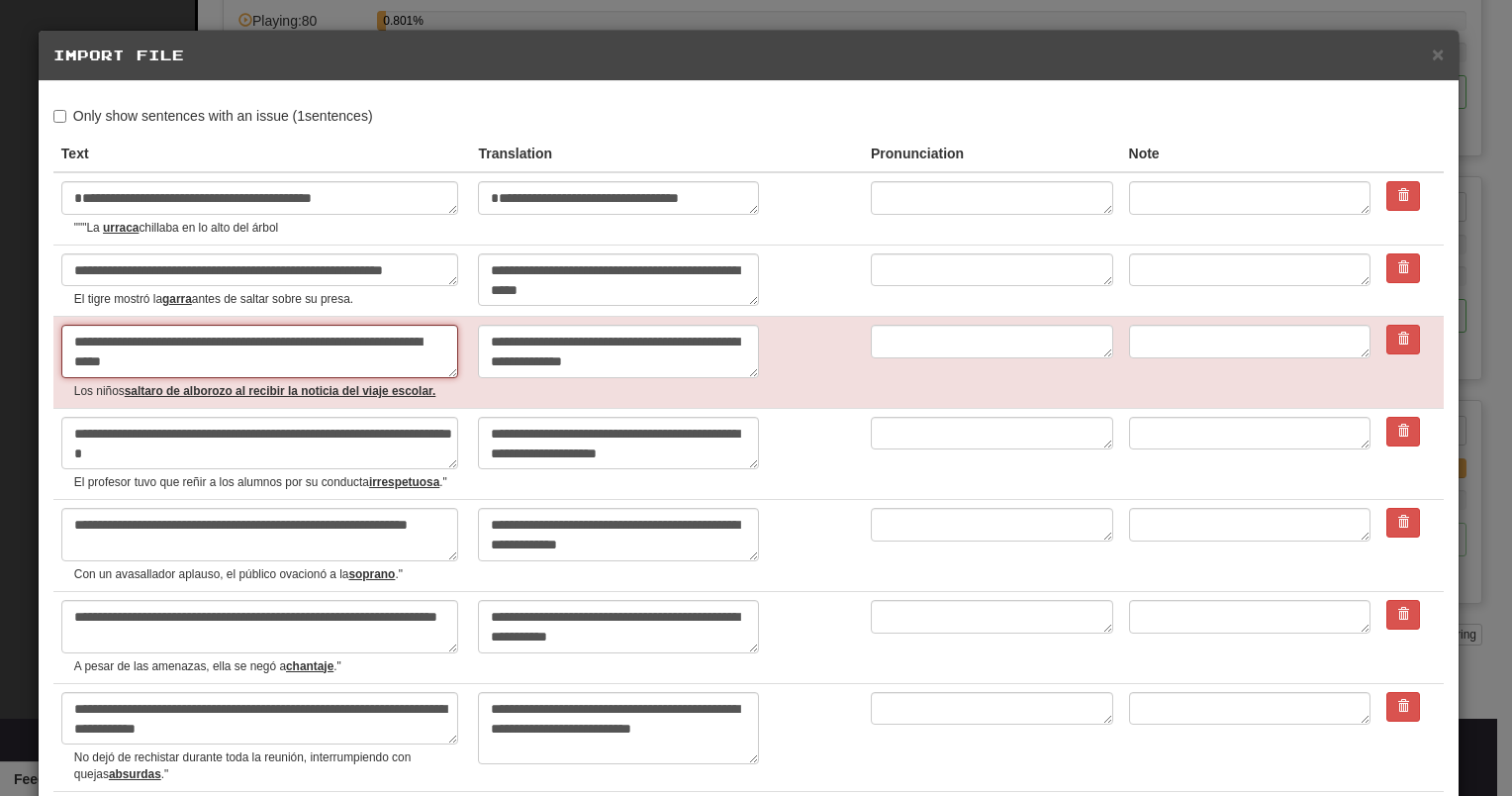 type on "*" 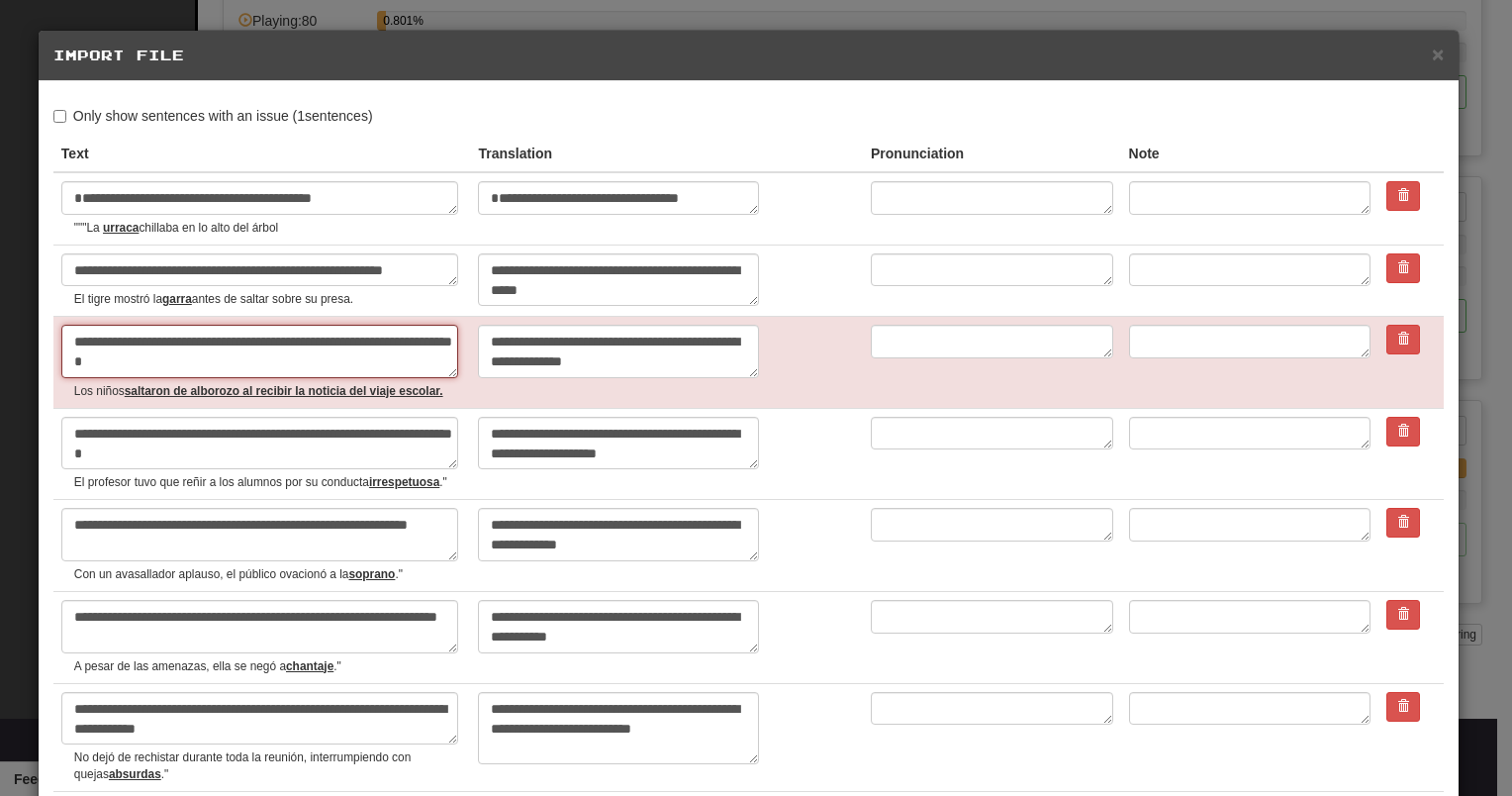 type on "*" 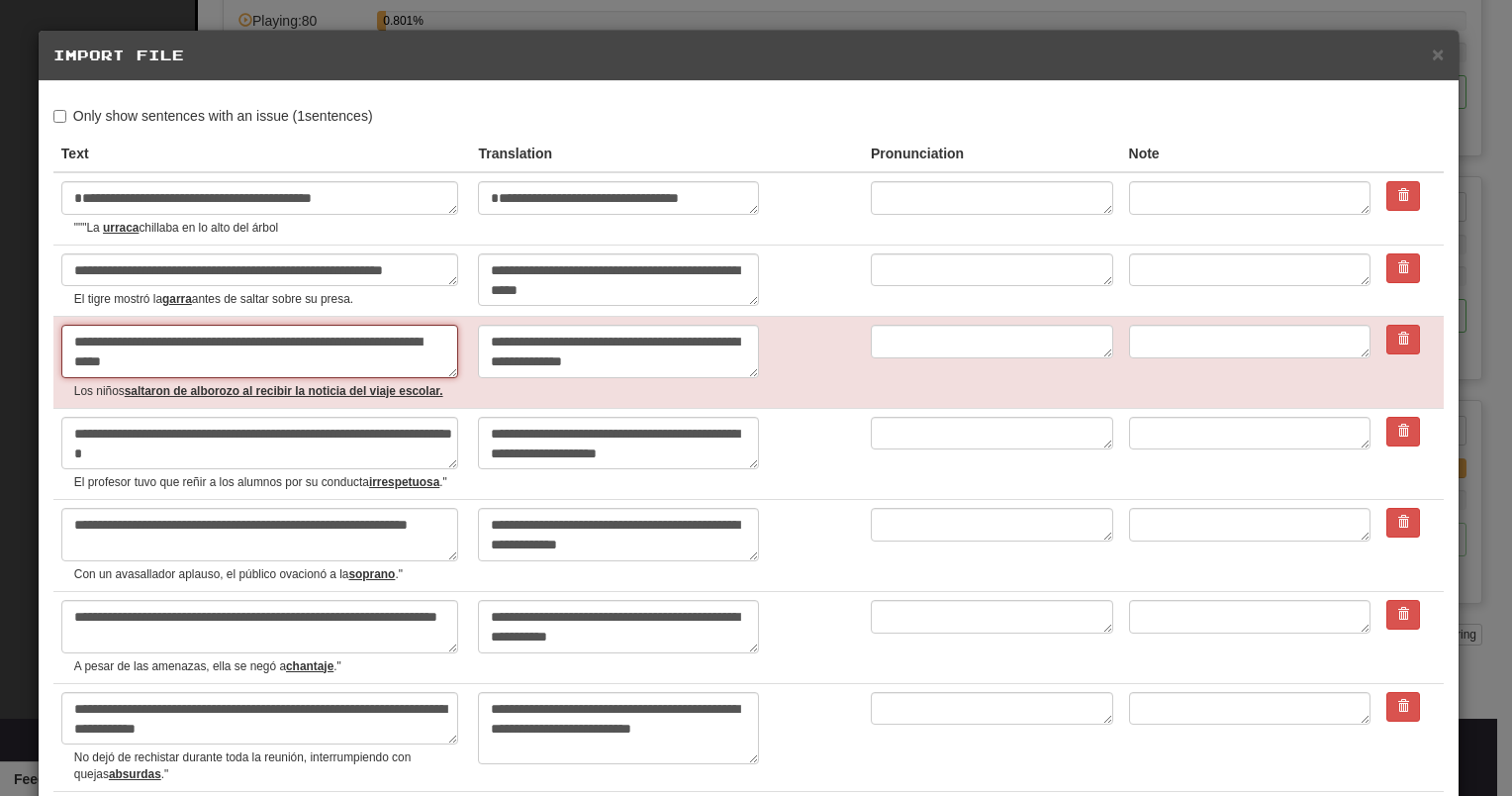 type on "*" 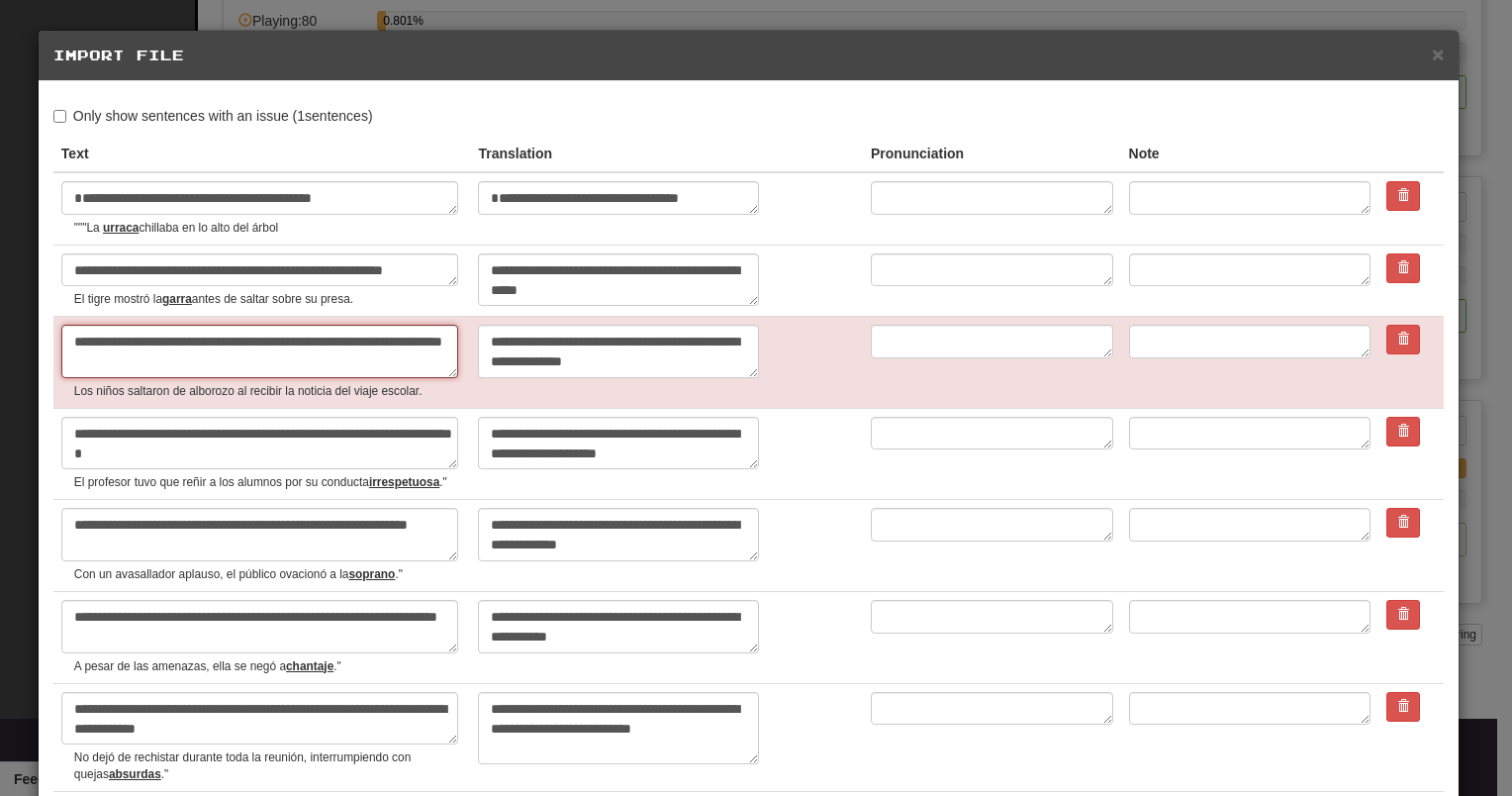 type on "*" 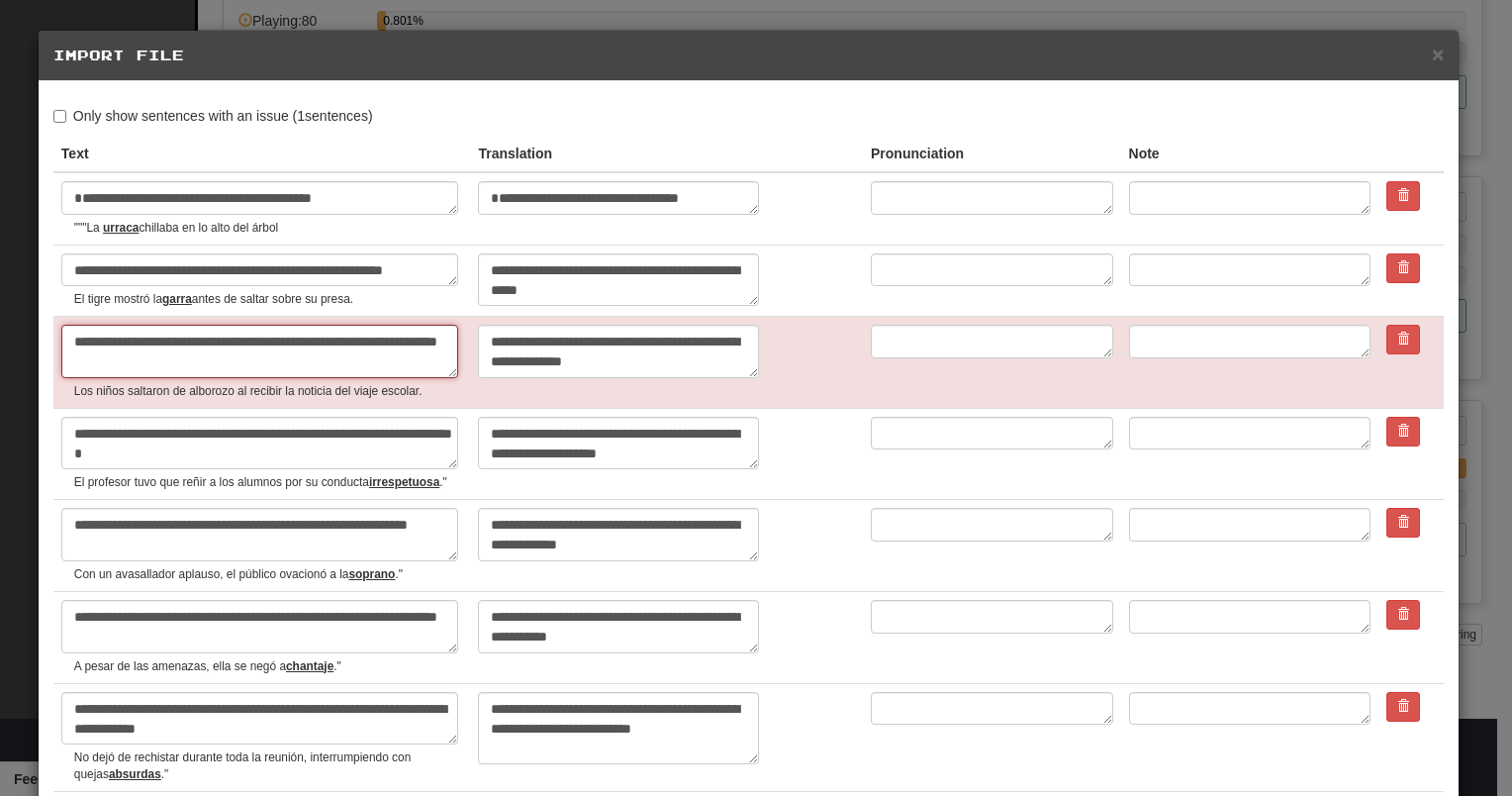 click on "**********" at bounding box center (259, 351) 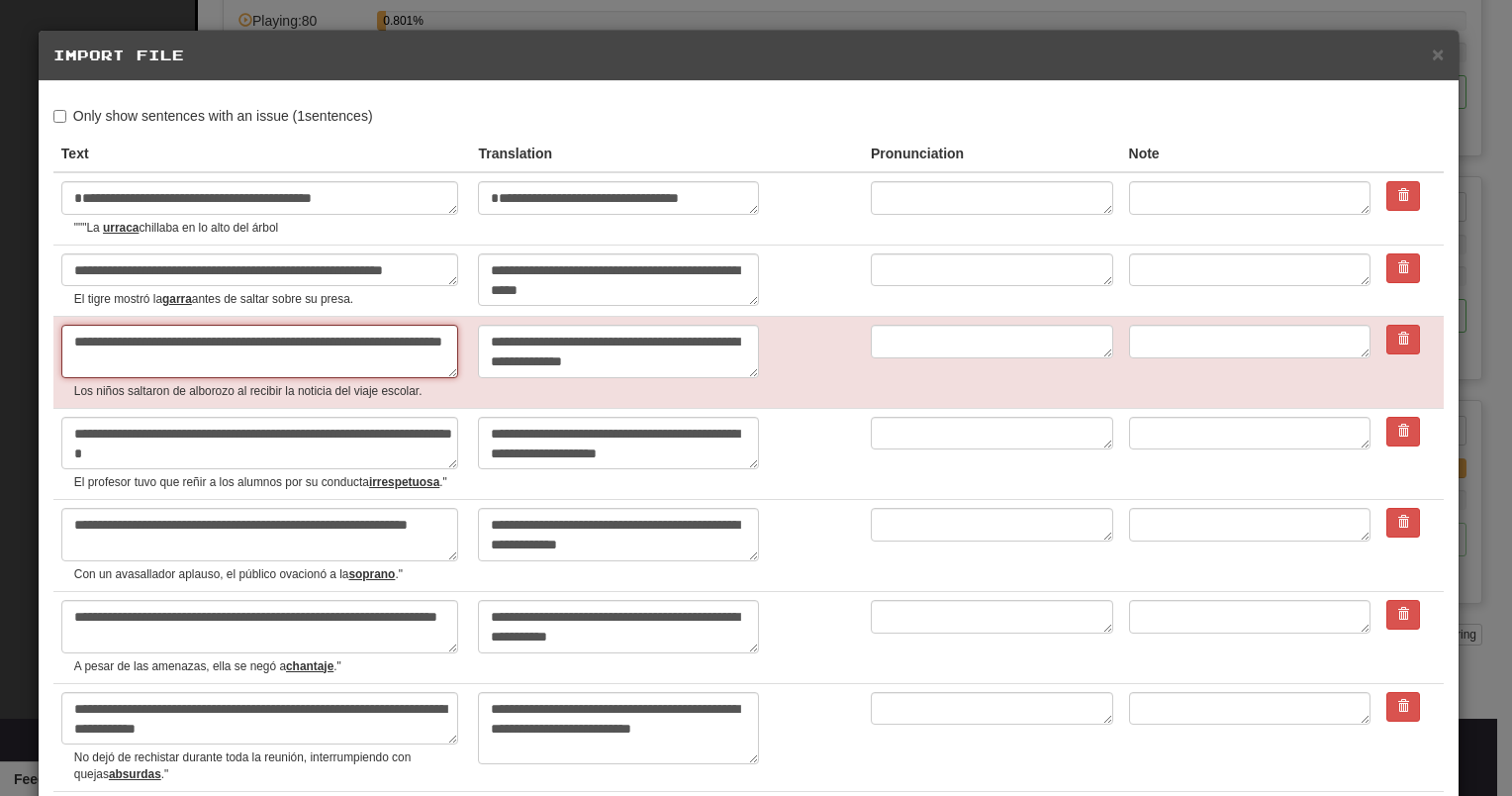 type on "*" 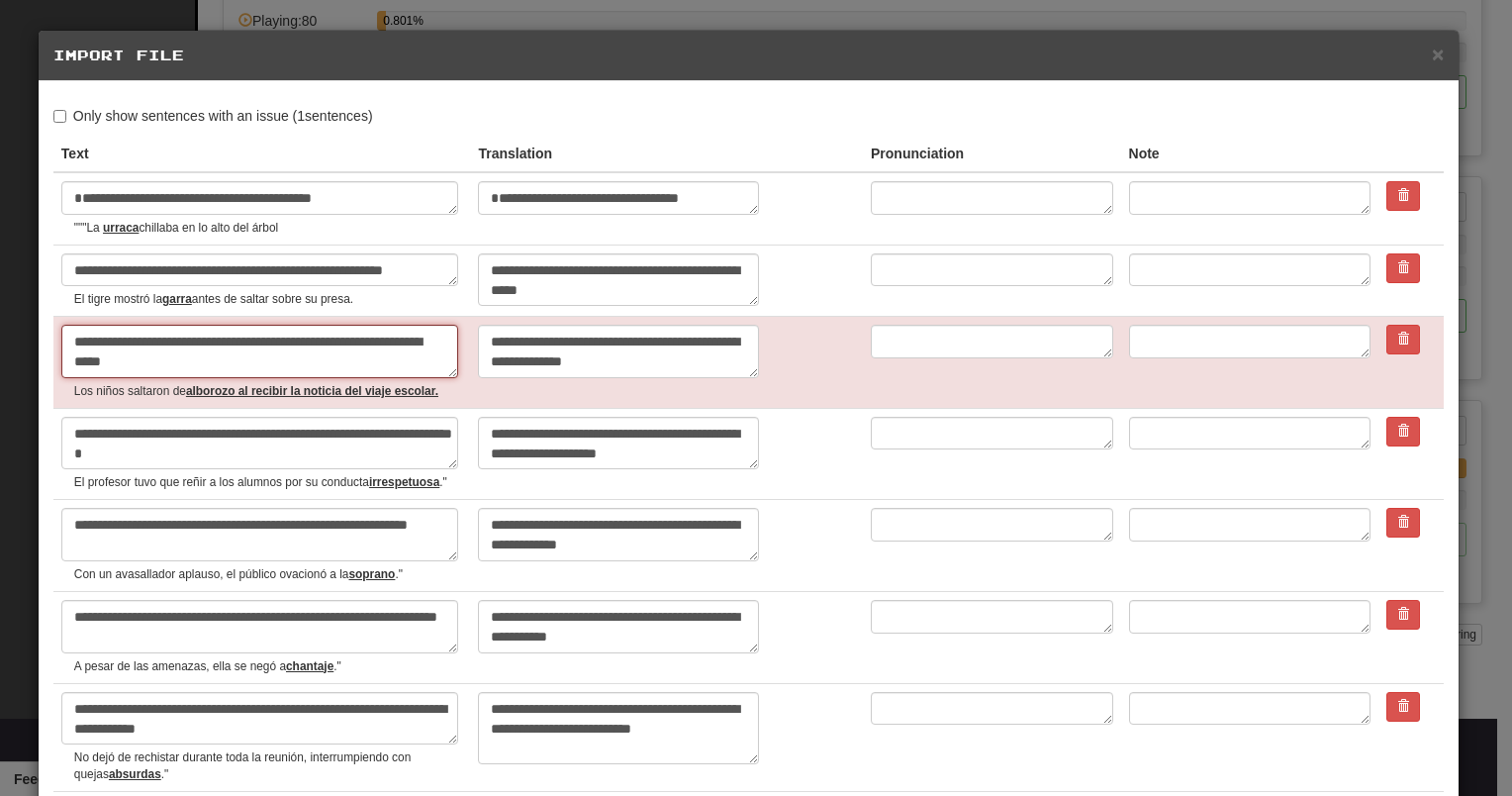 type on "*" 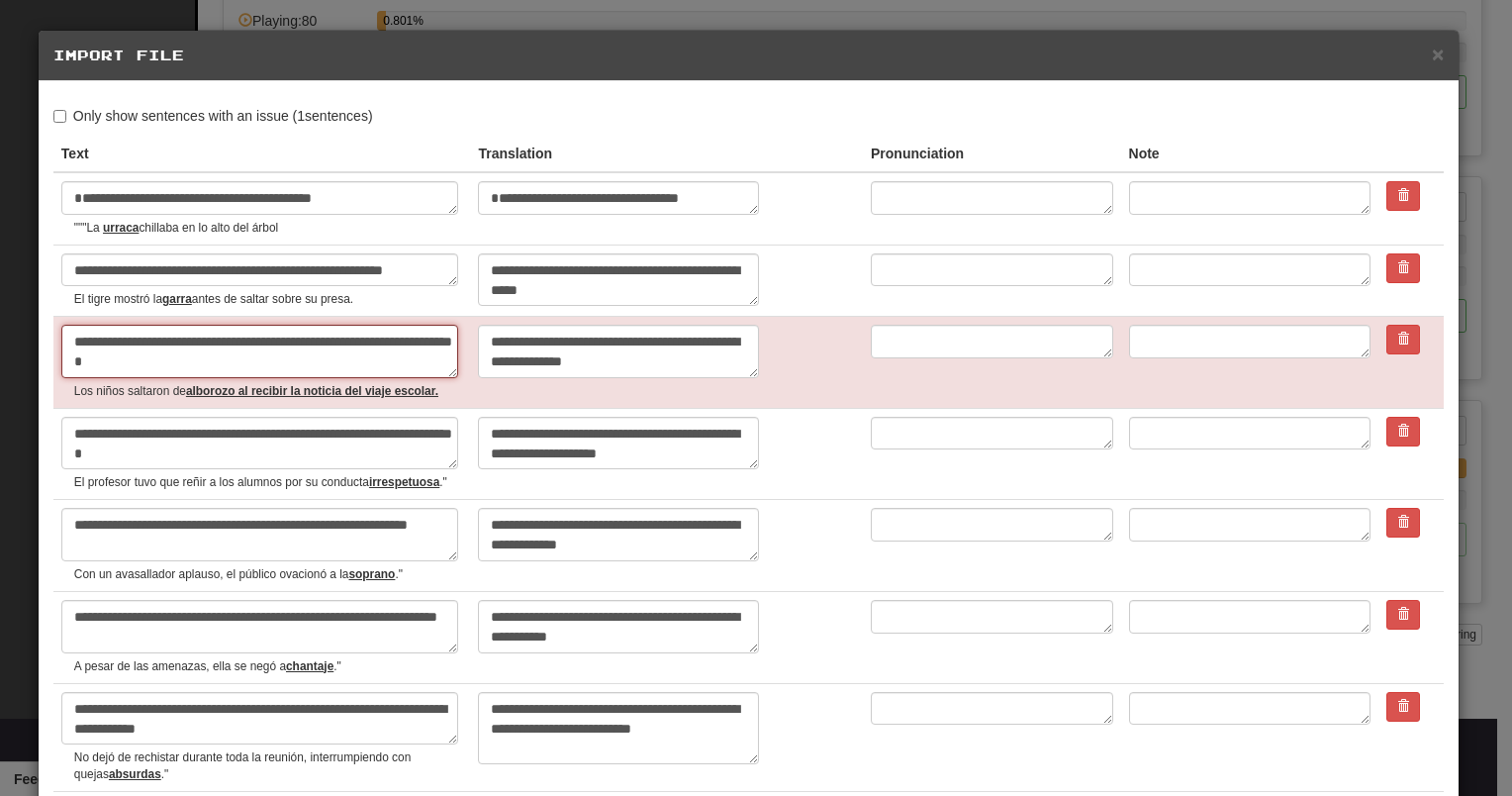 type on "*" 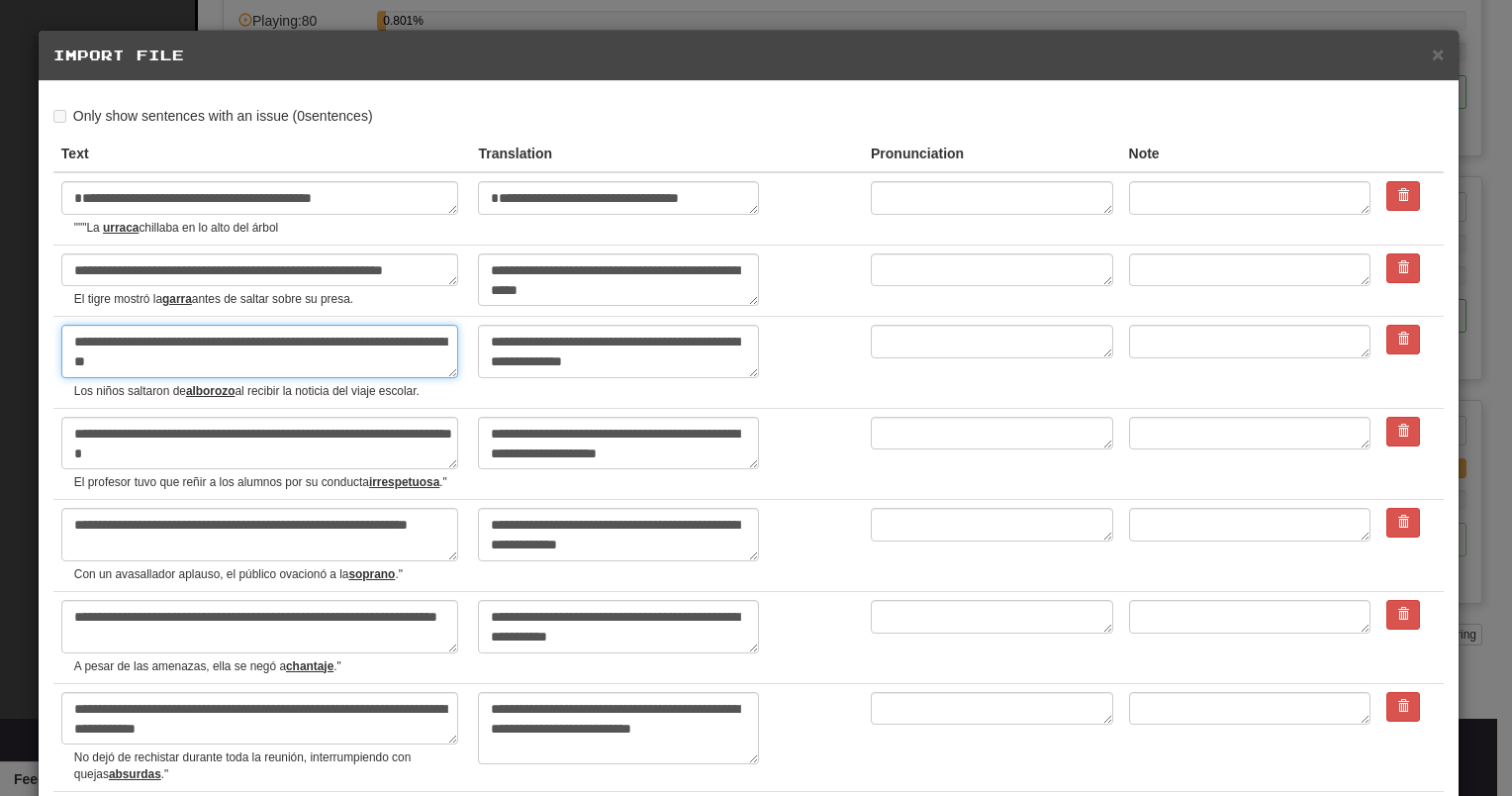 type on "**********" 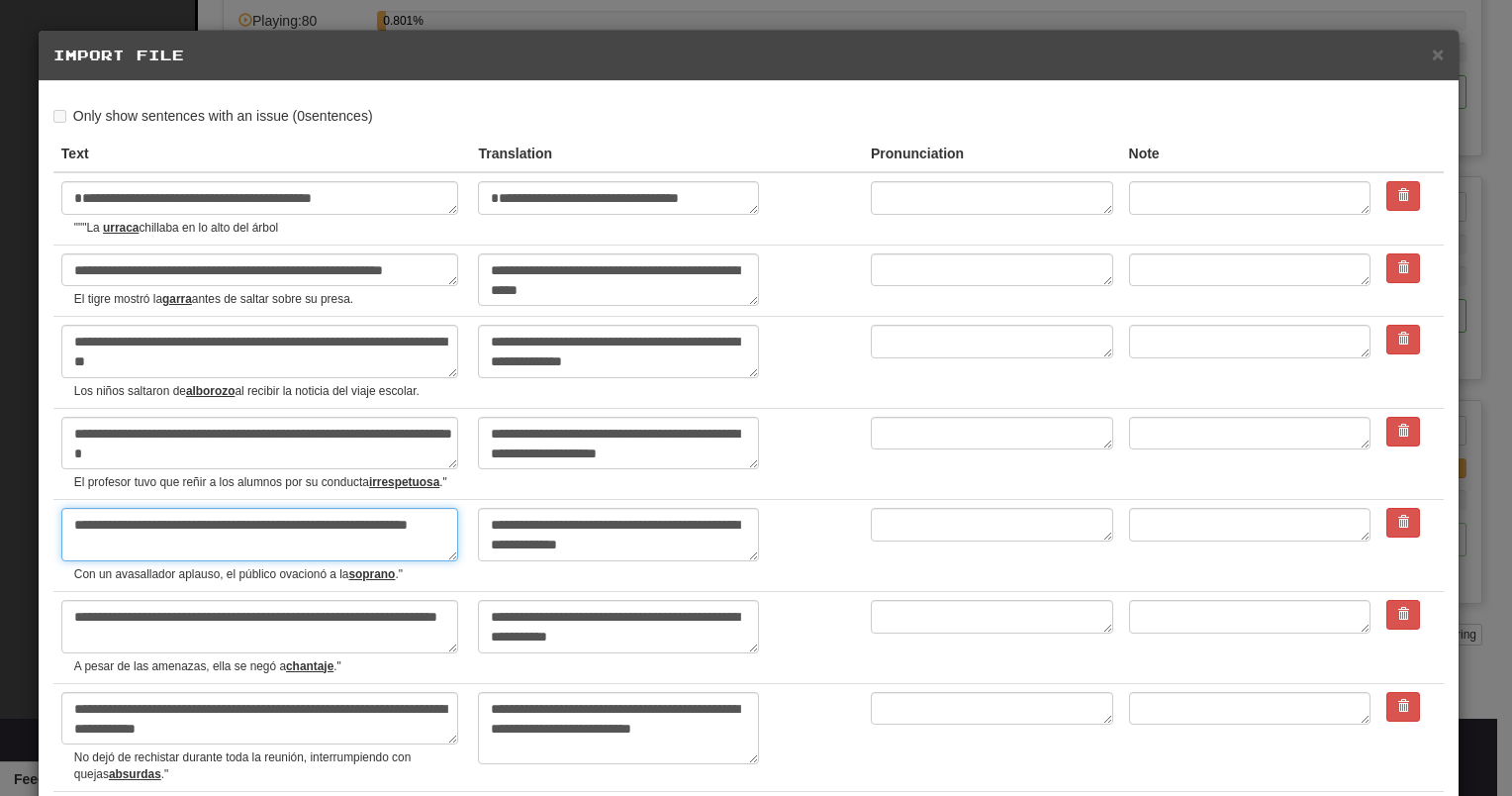 click on "**********" at bounding box center (259, 535) 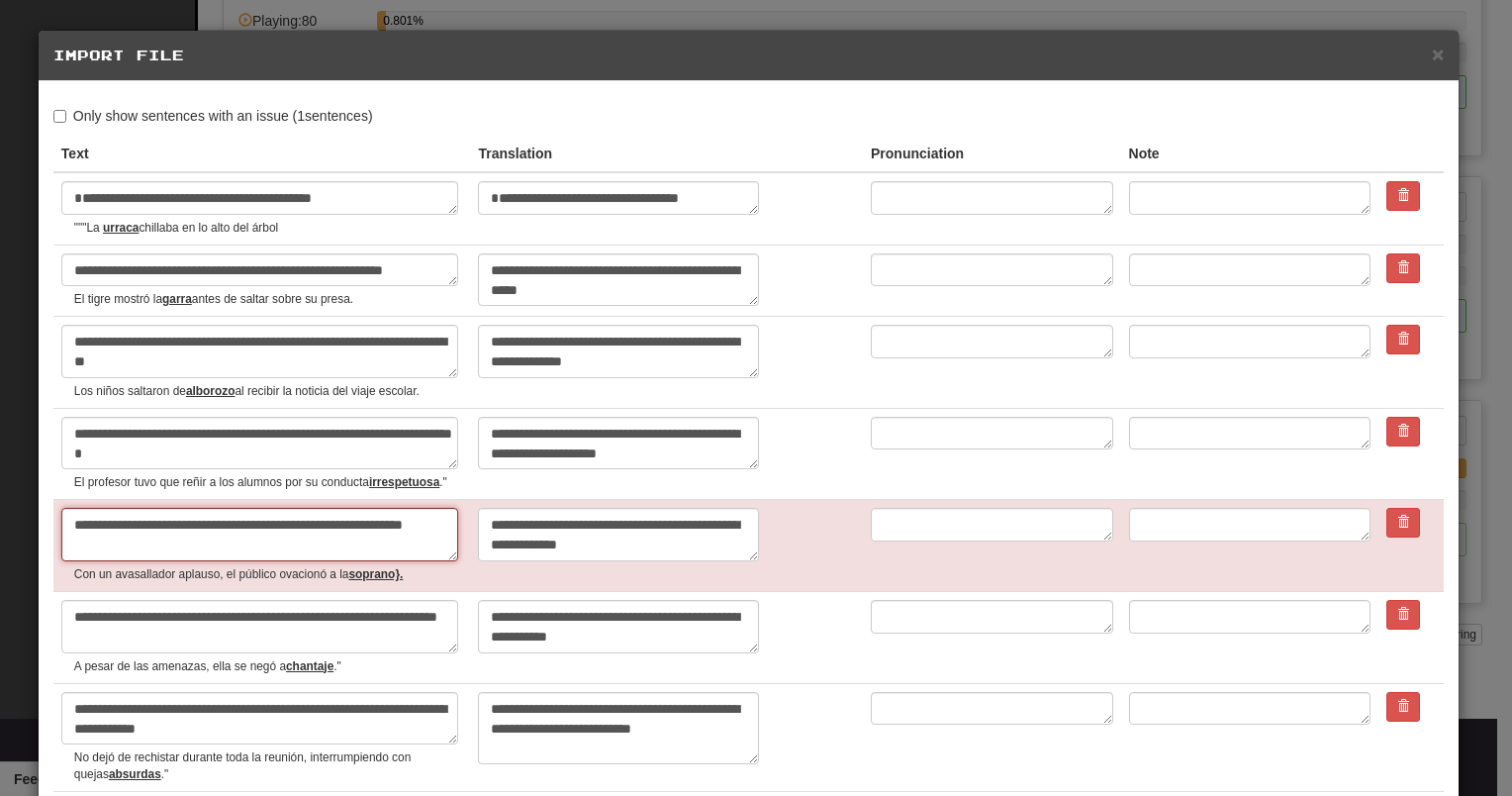 type on "*" 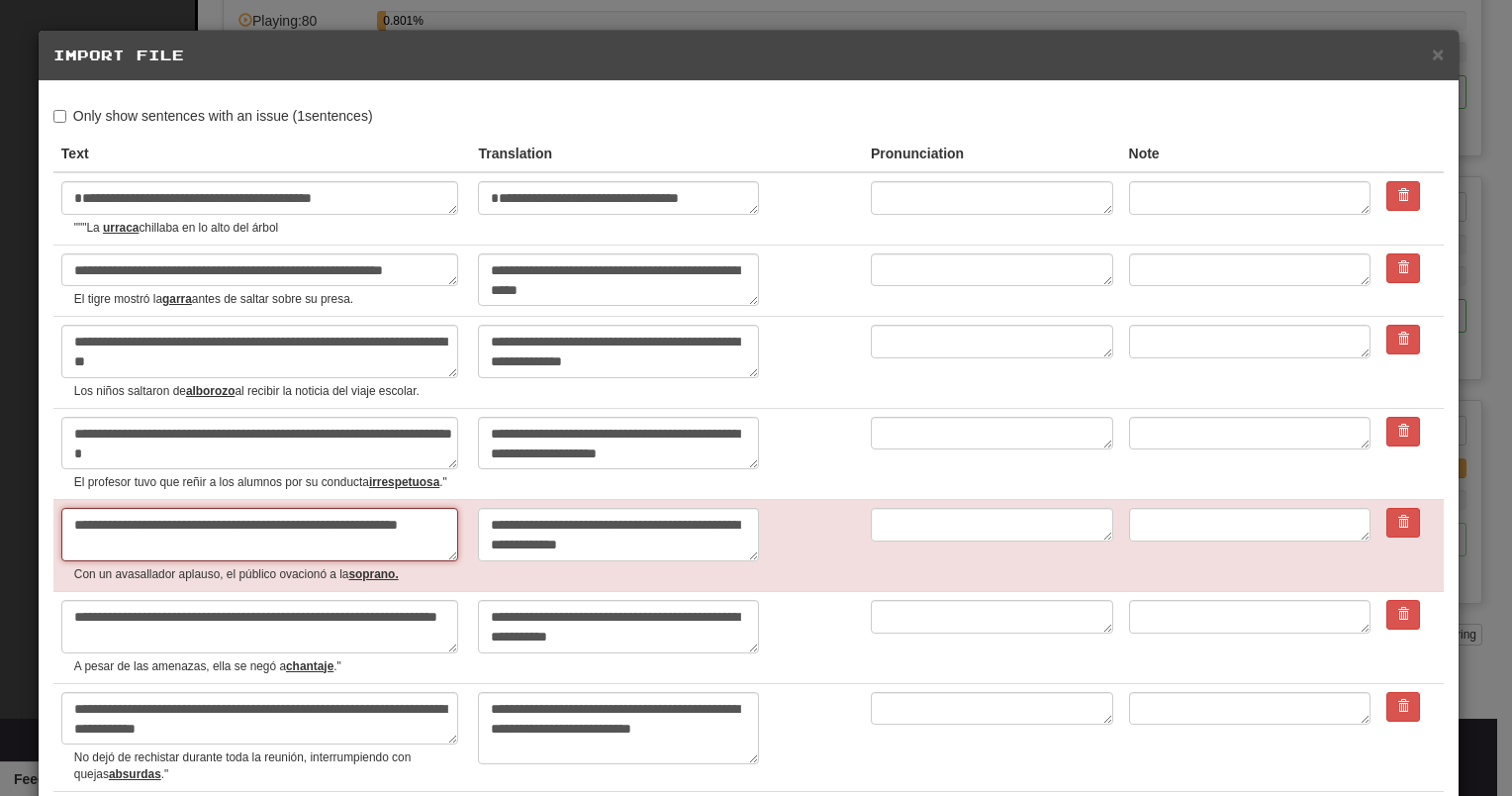 type on "*" 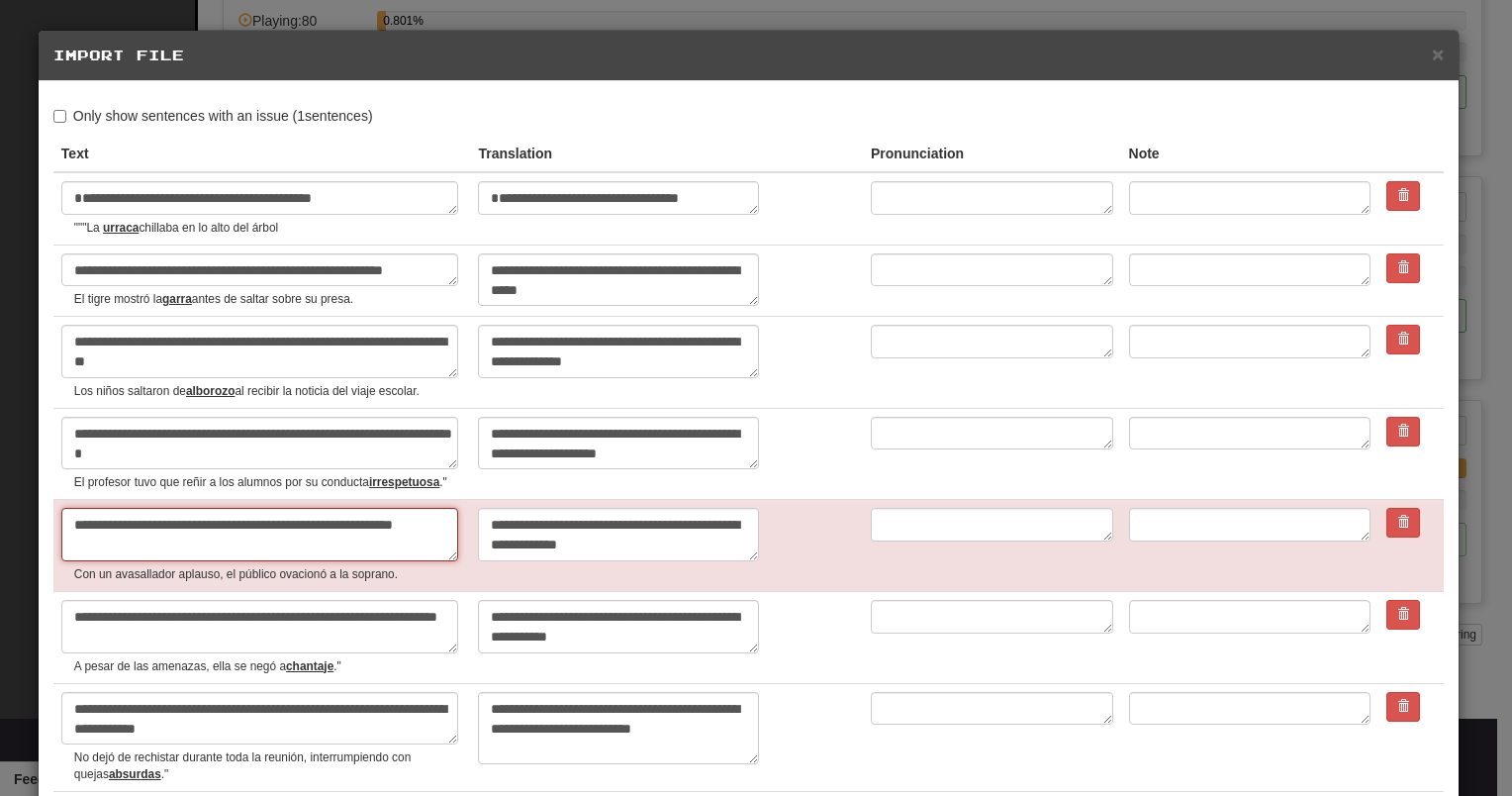 type on "*" 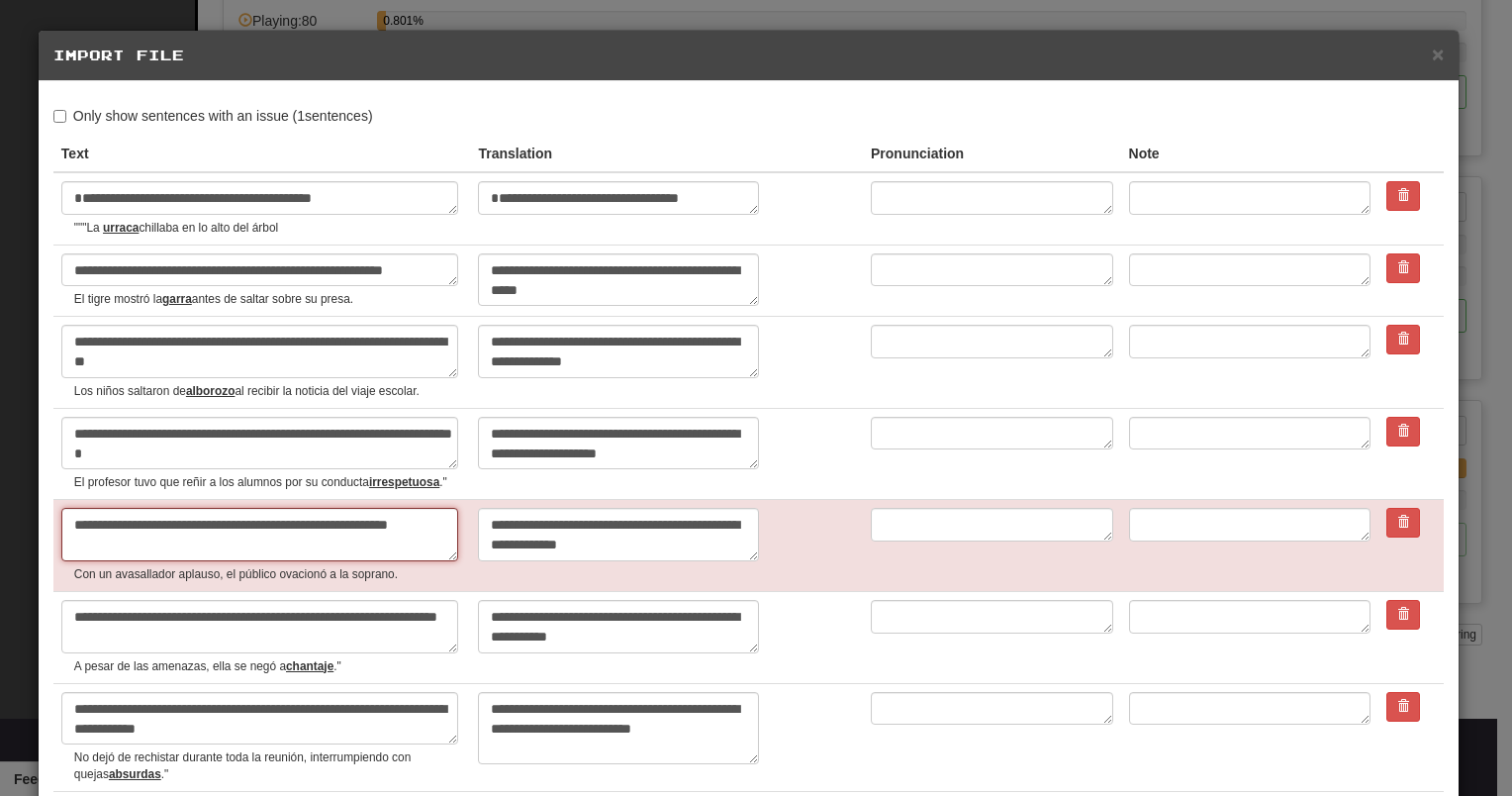 click on "**********" at bounding box center (259, 535) 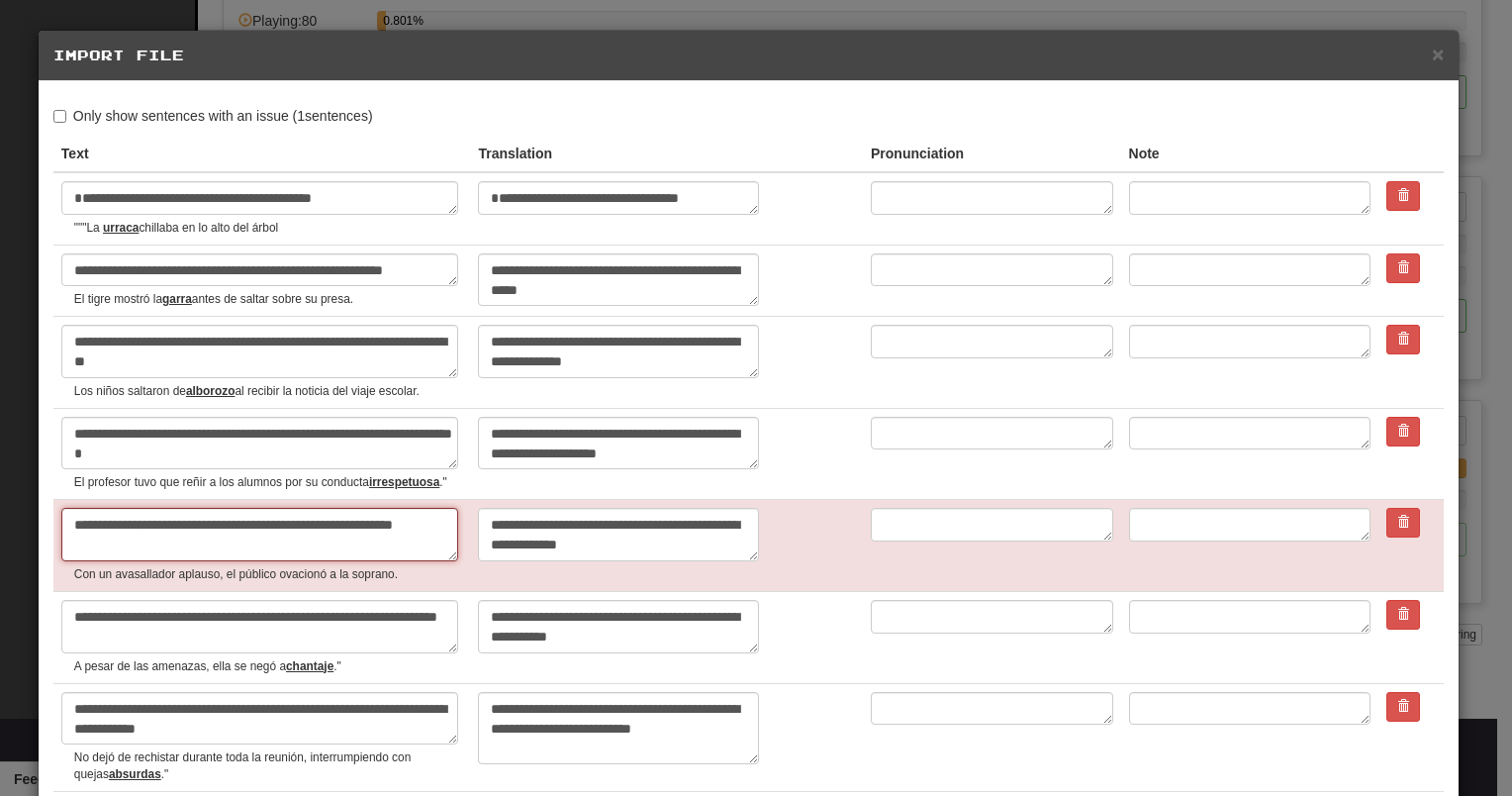 type on "*" 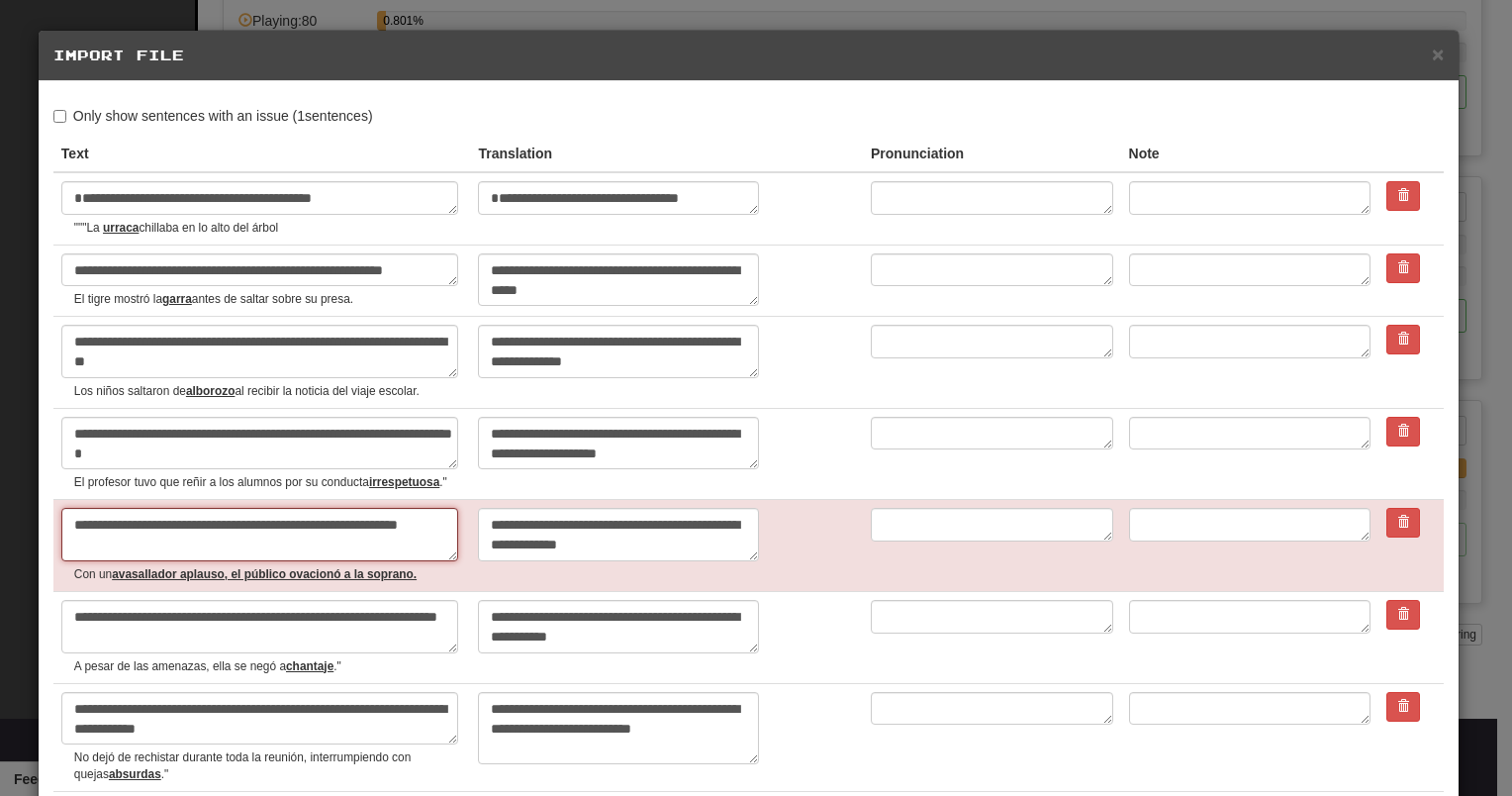 type on "*" 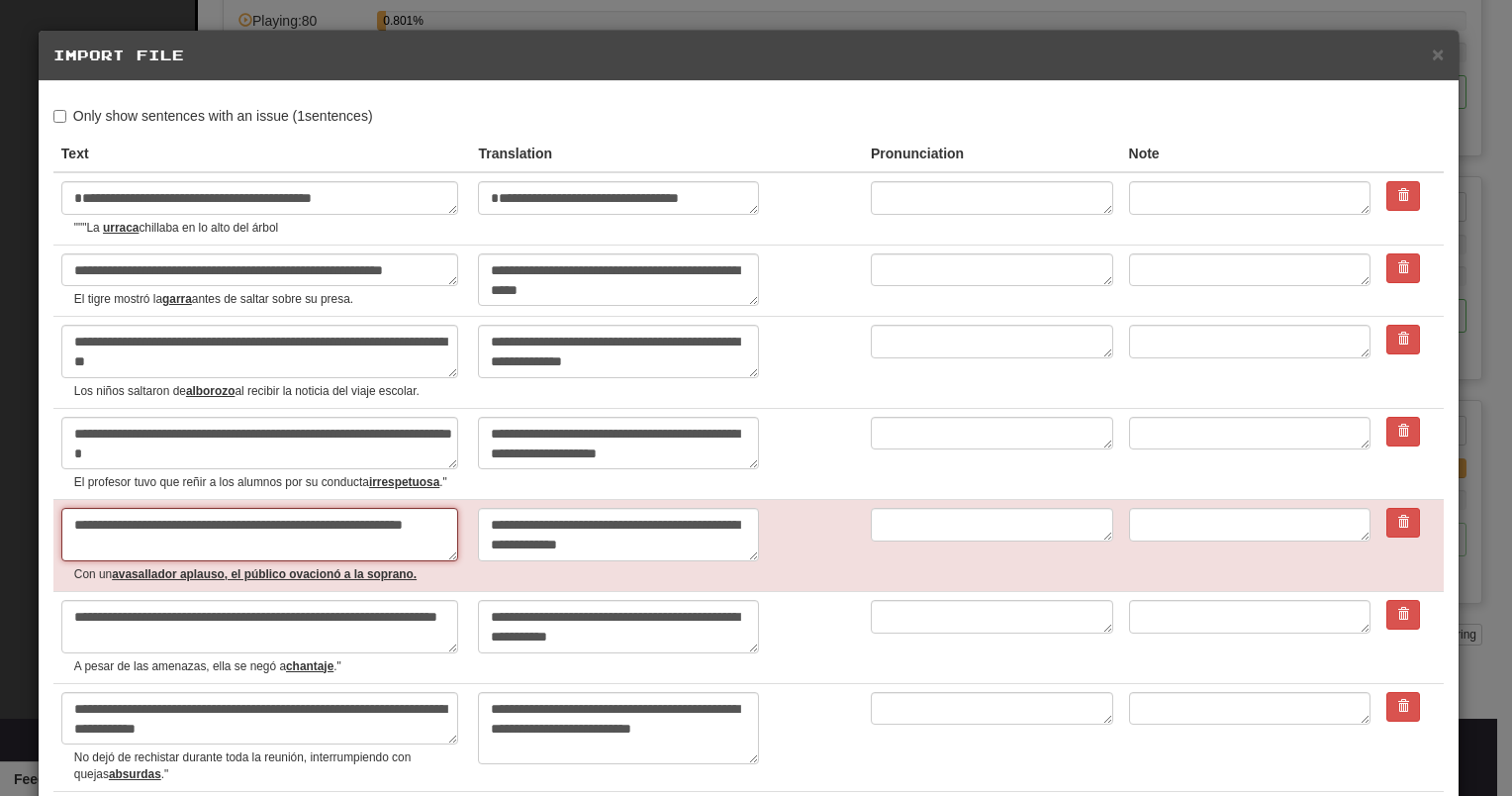 type on "*" 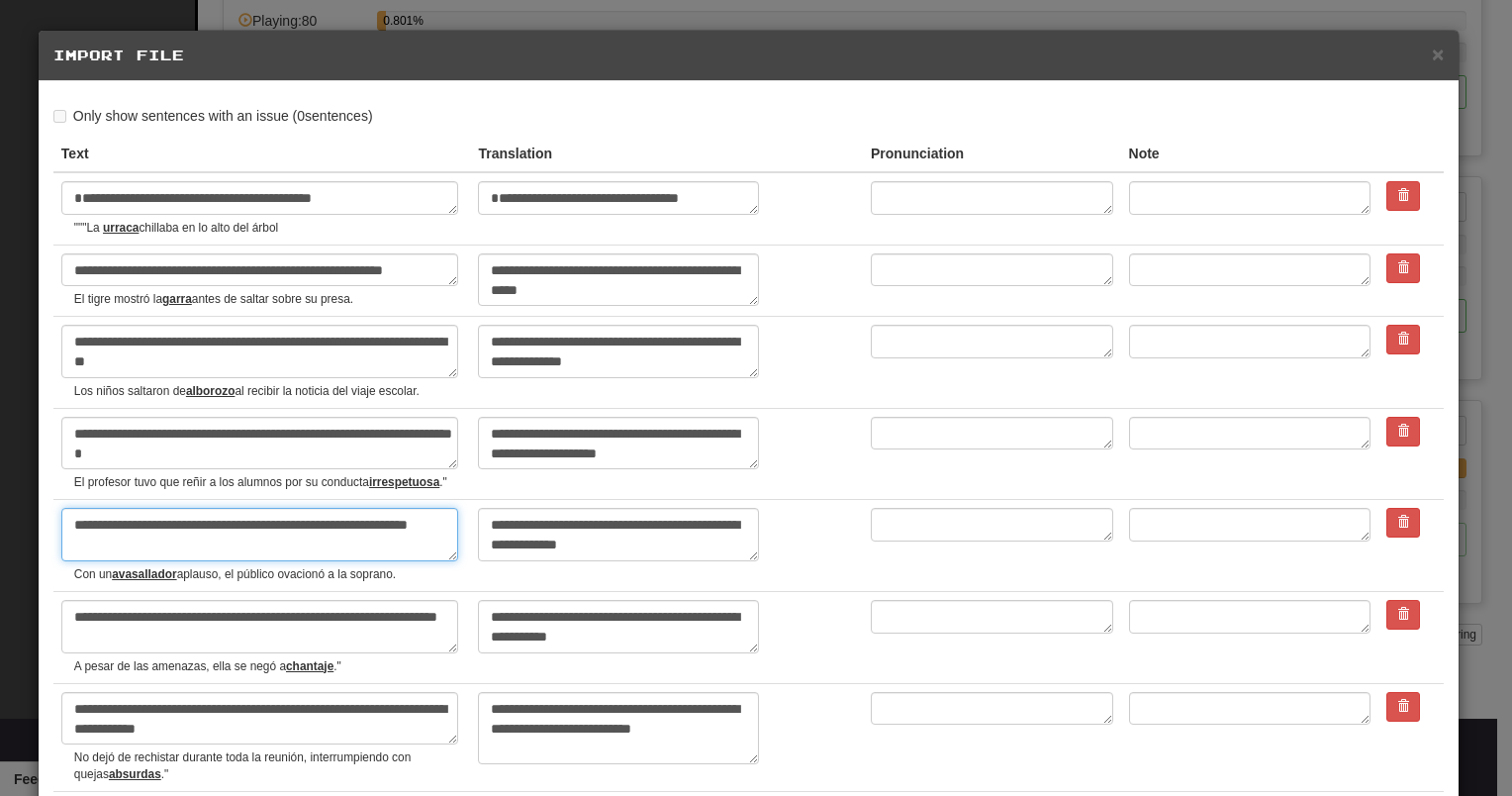 type on "**********" 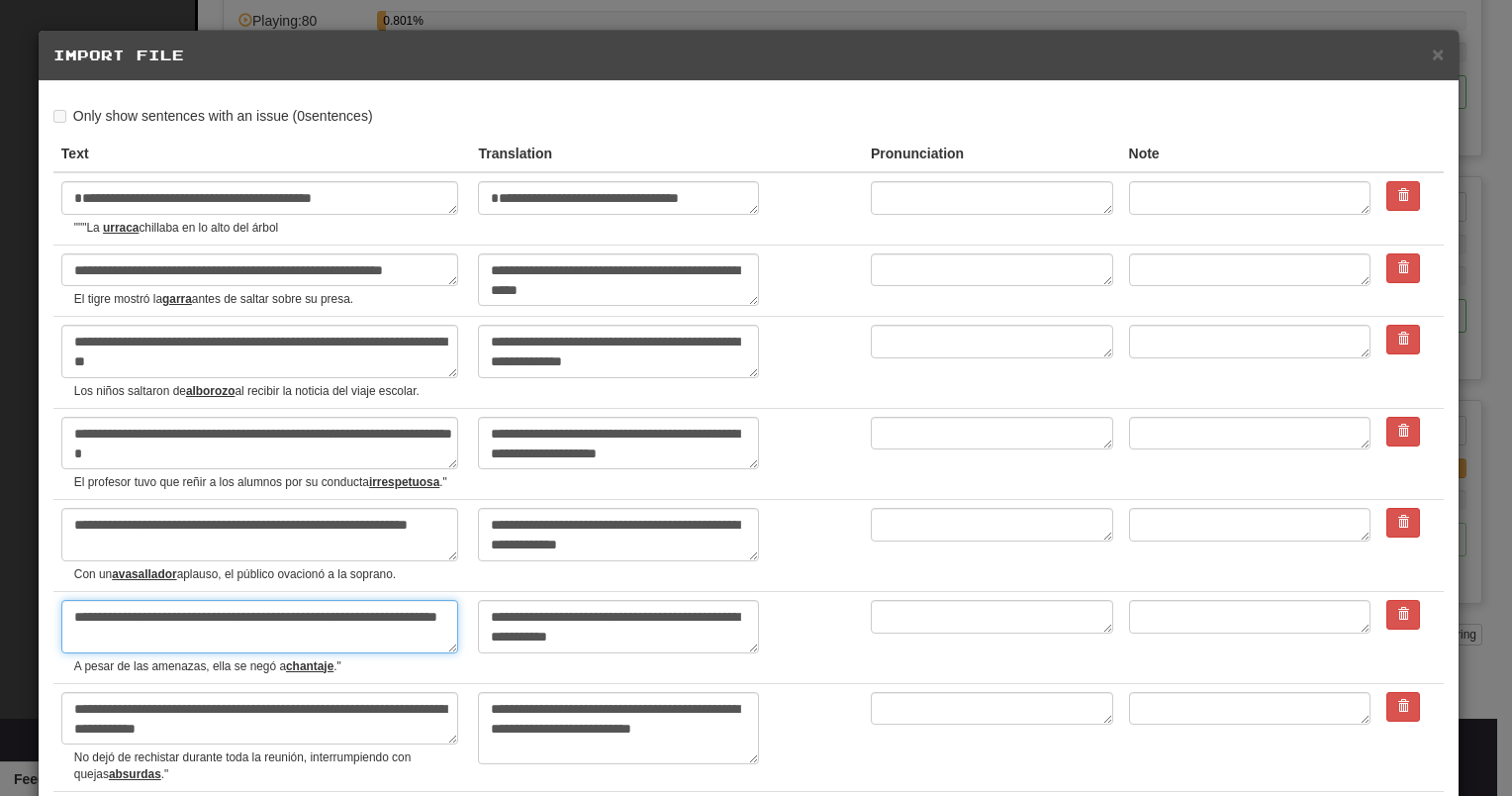 click on "**********" at bounding box center [259, 627] 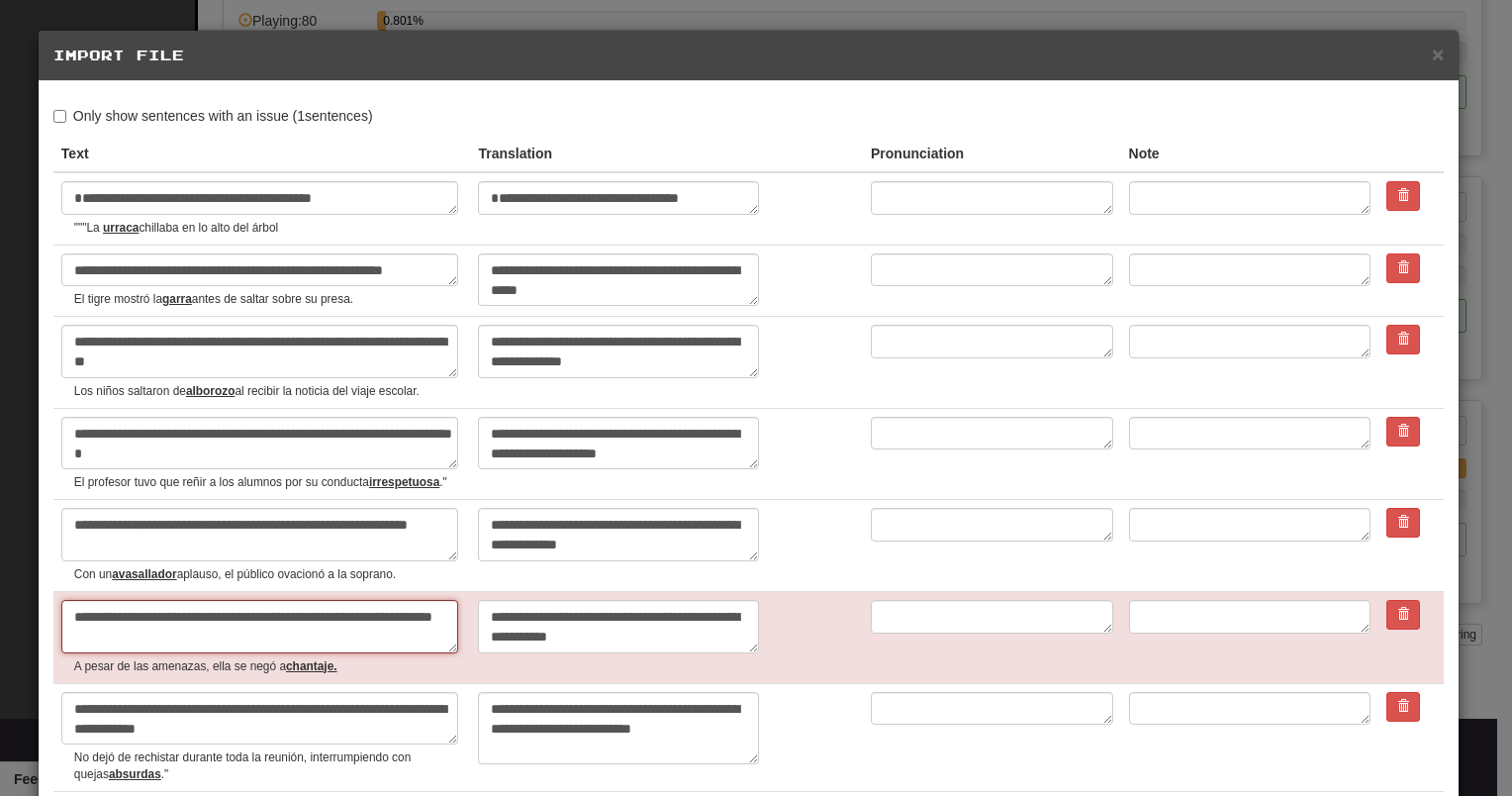 type on "*" 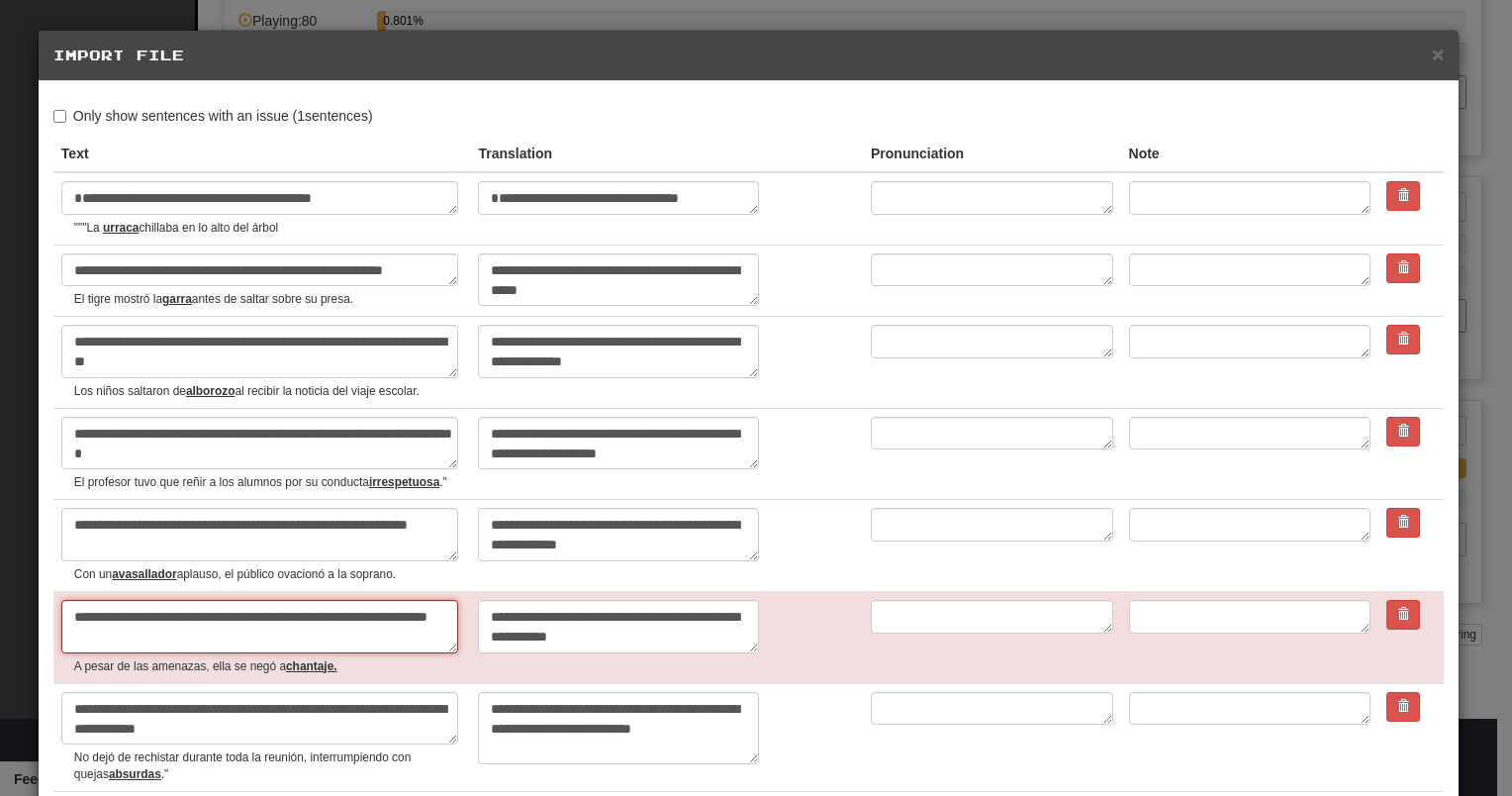 type on "*" 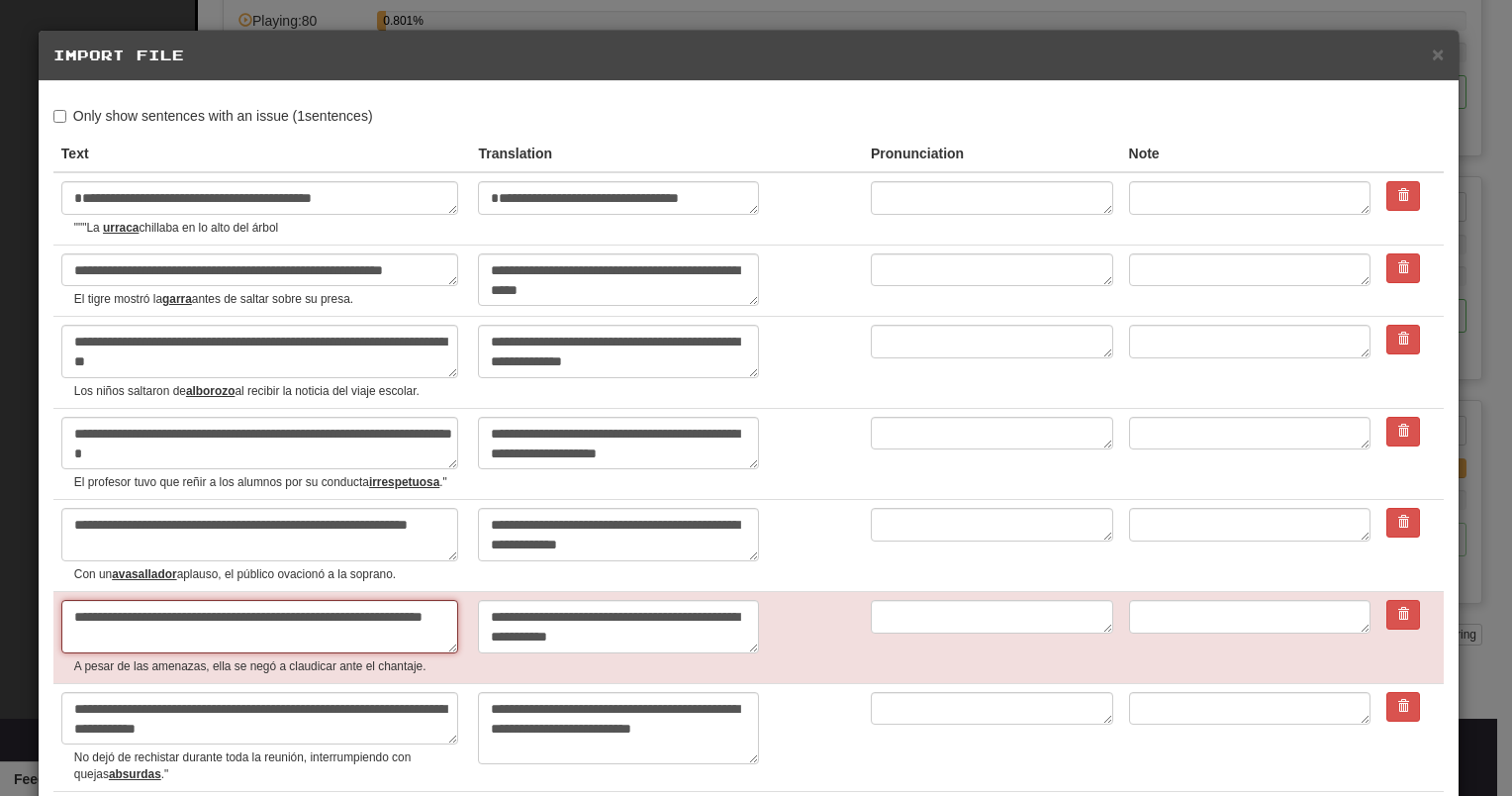 type on "*" 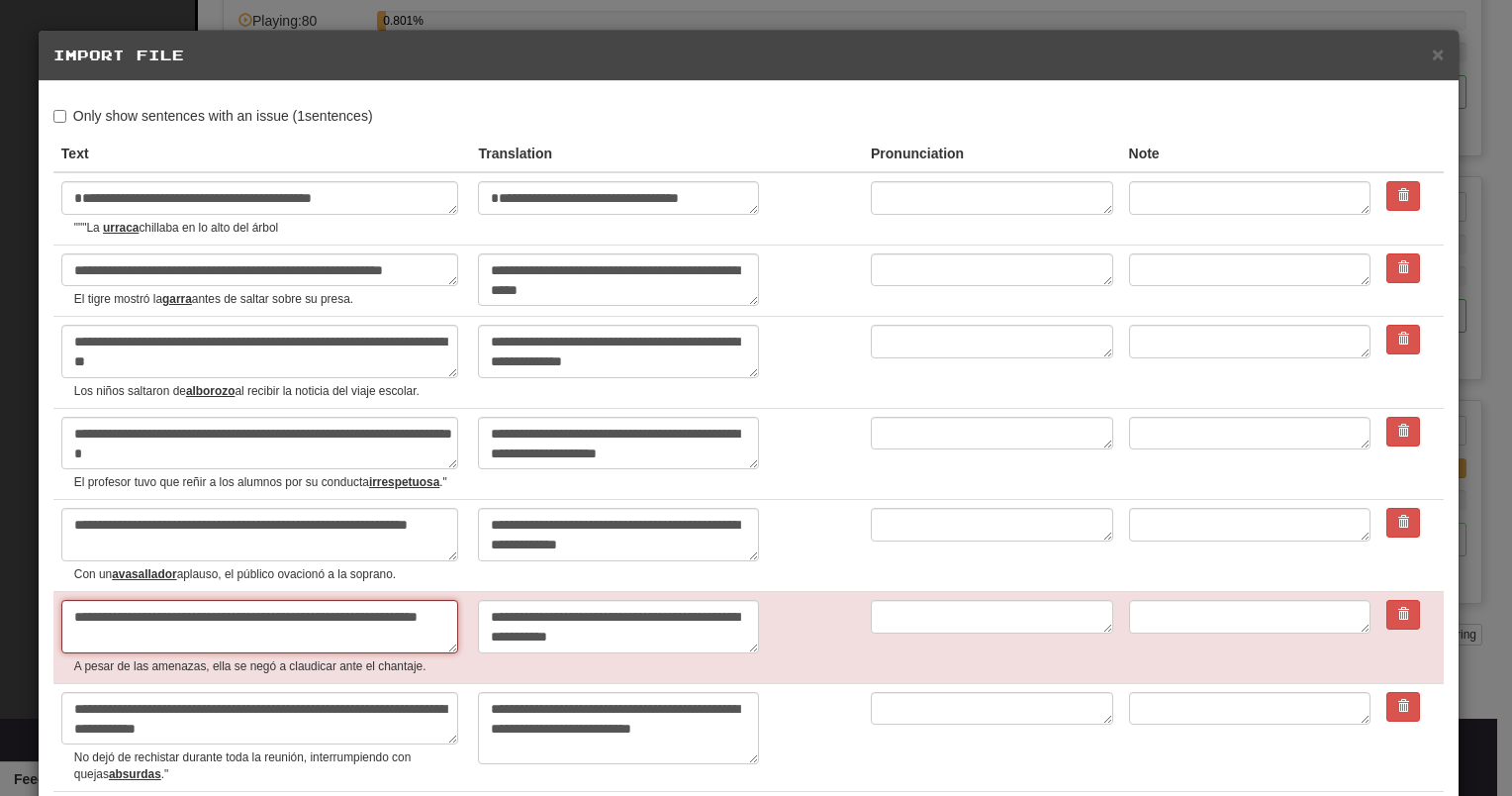 click on "**********" at bounding box center (259, 627) 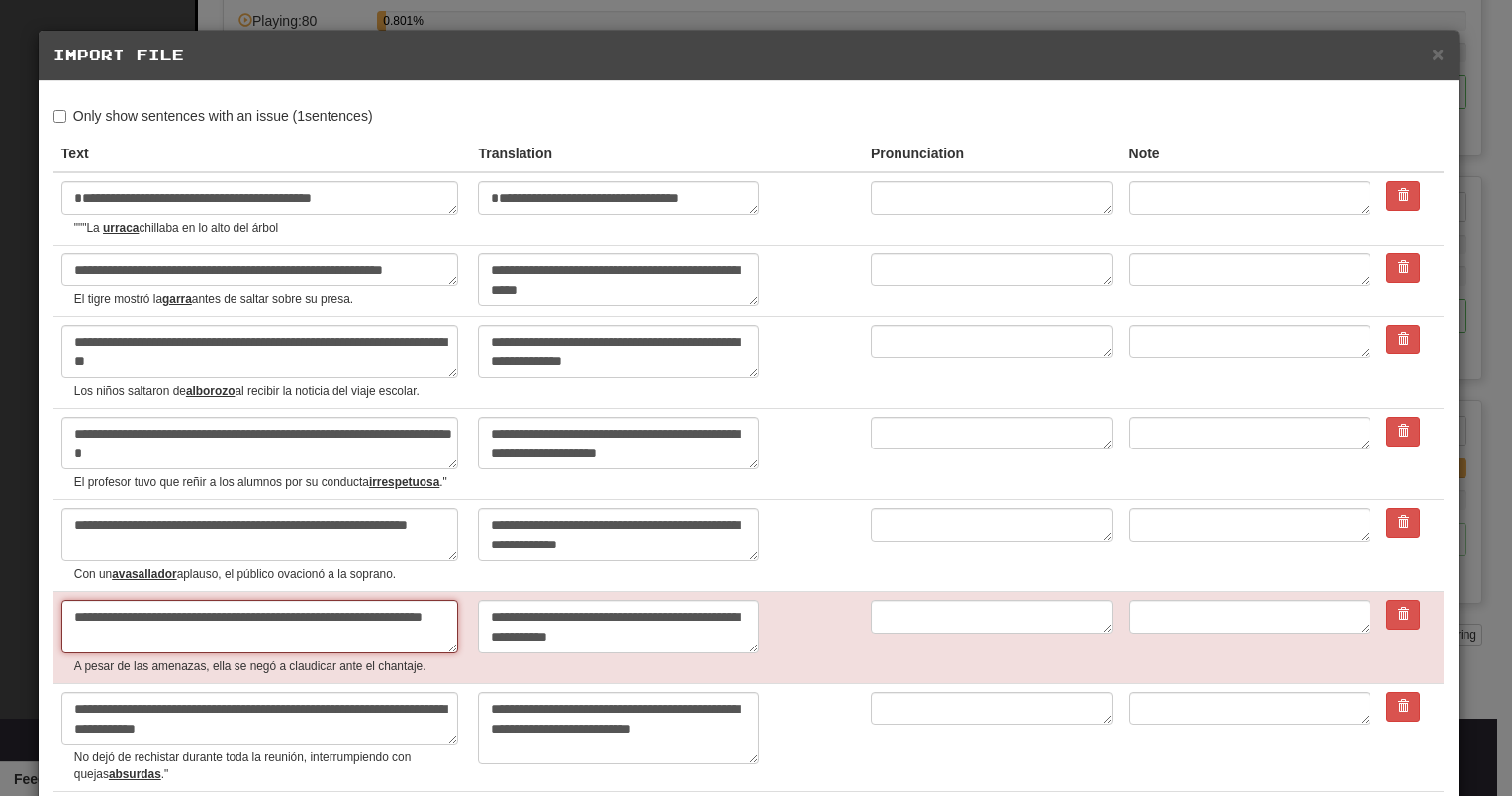 type on "*" 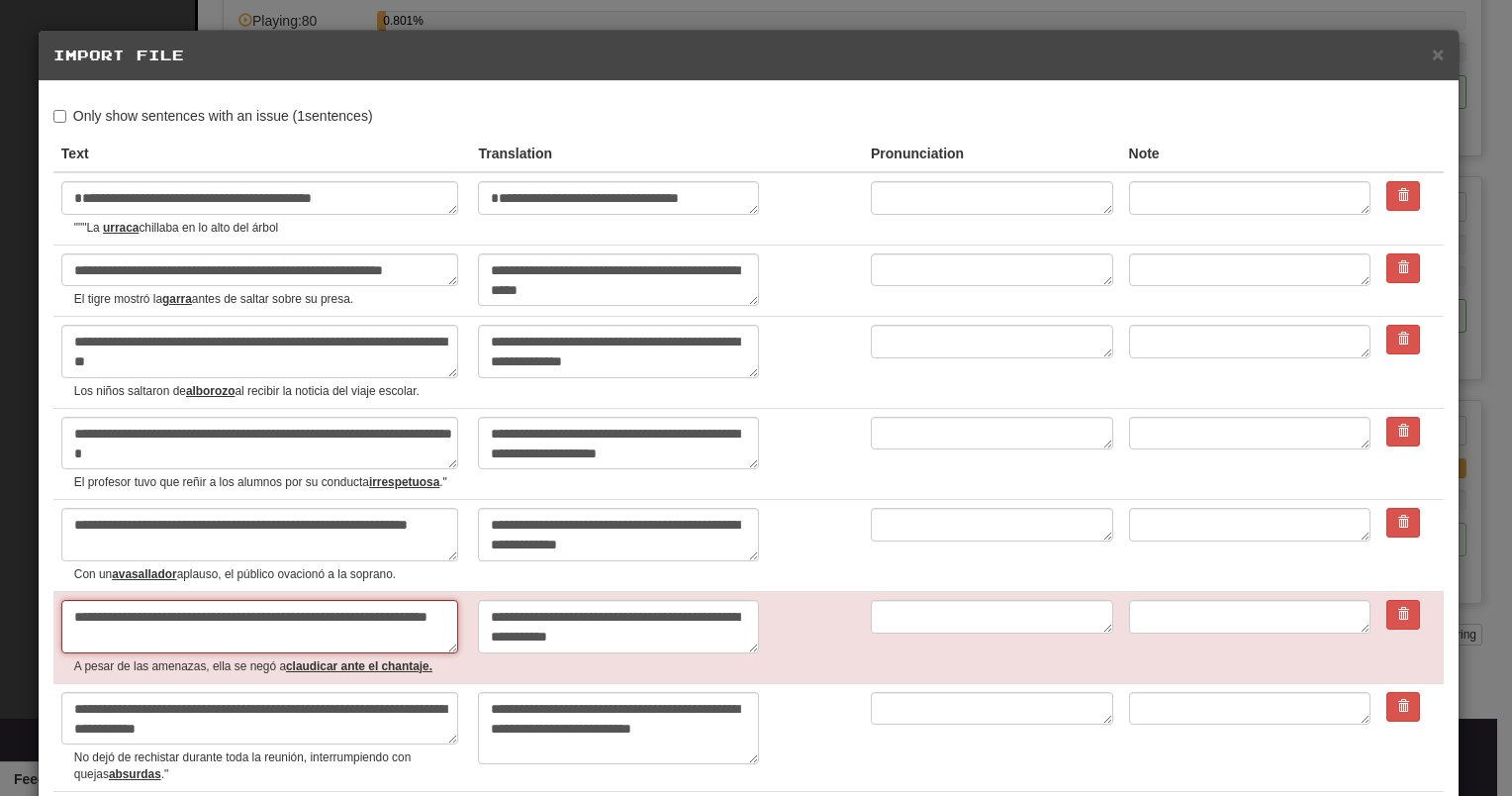 type on "*" 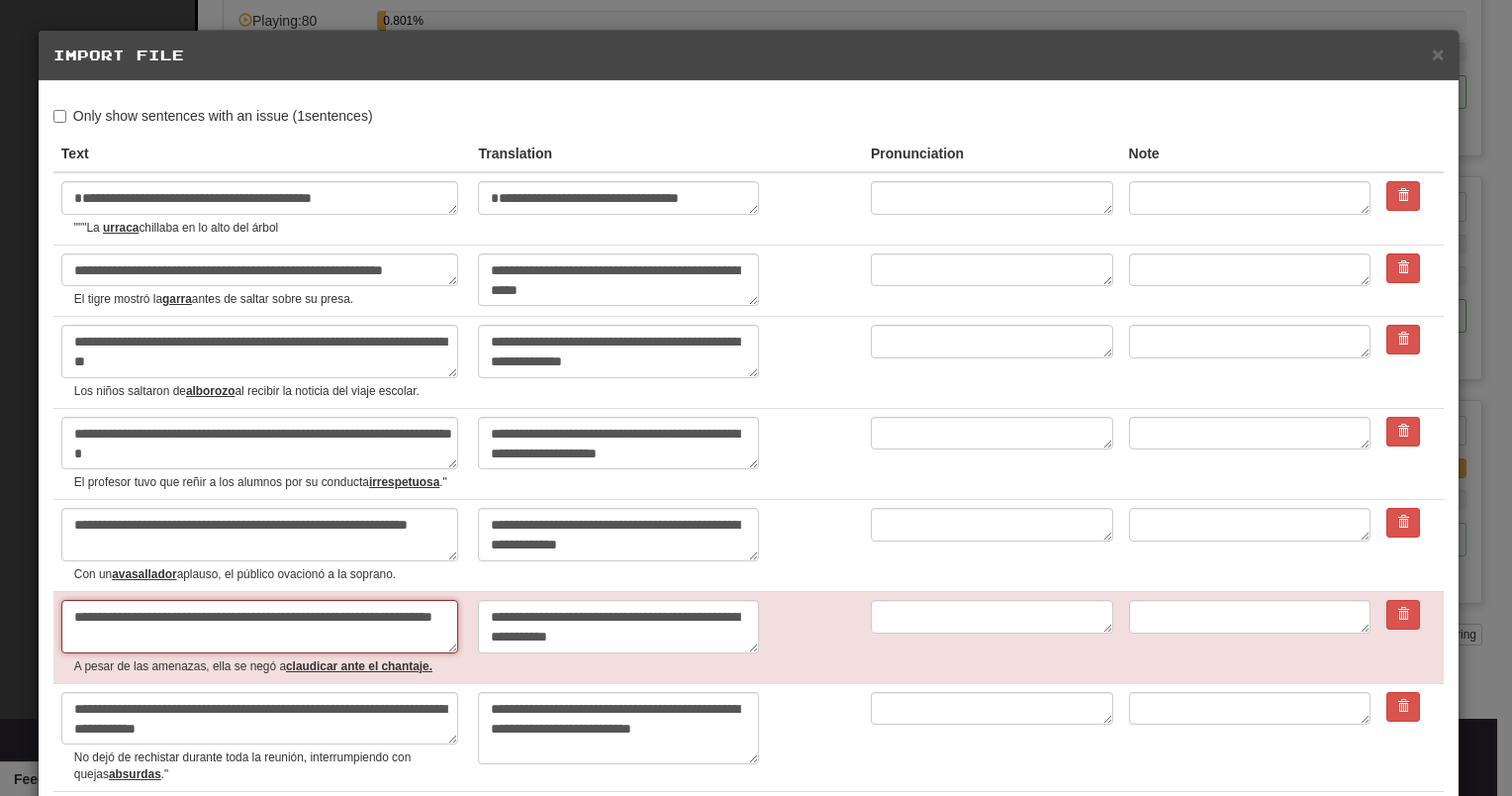 type on "*" 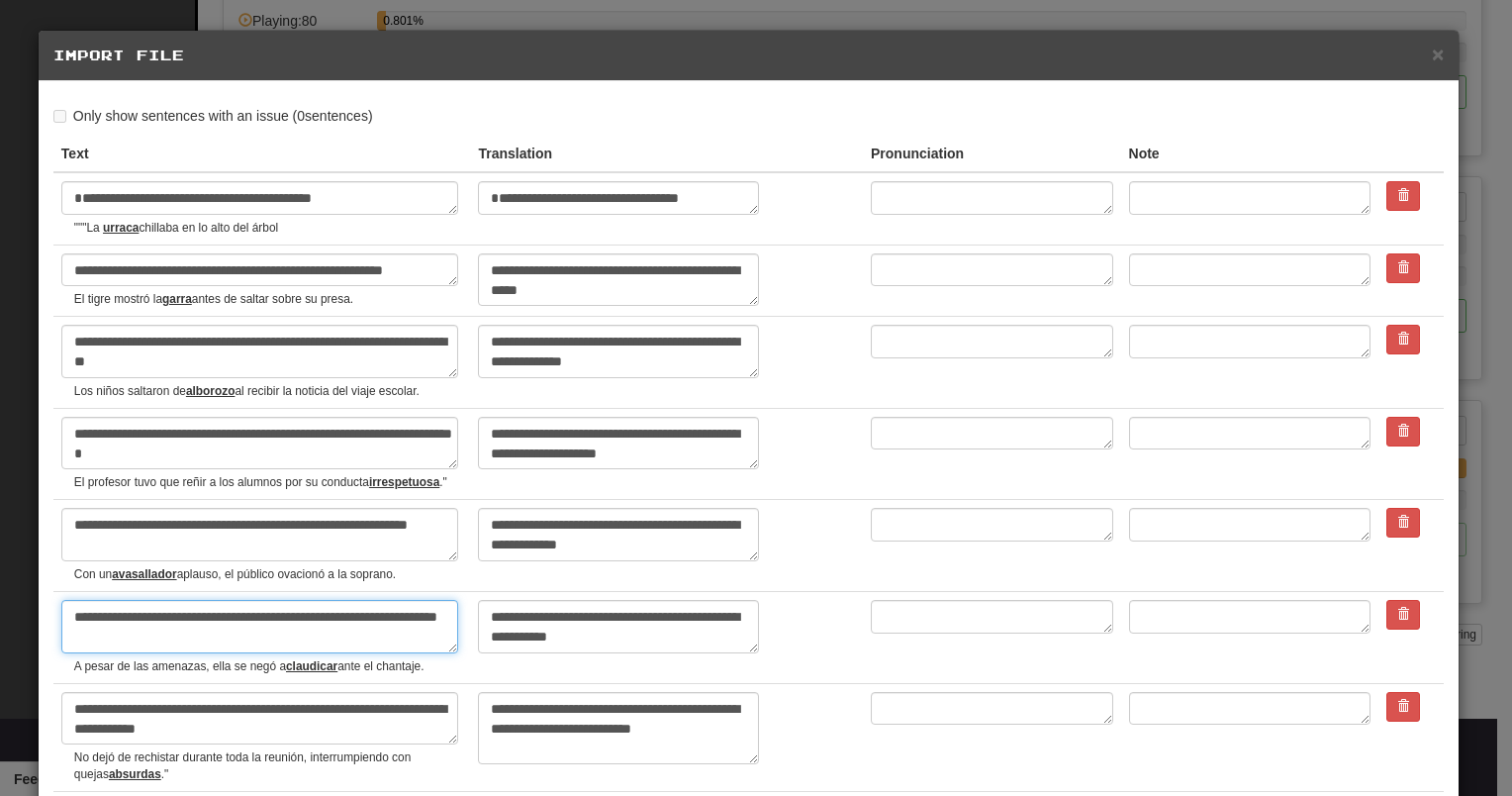 type on "**********" 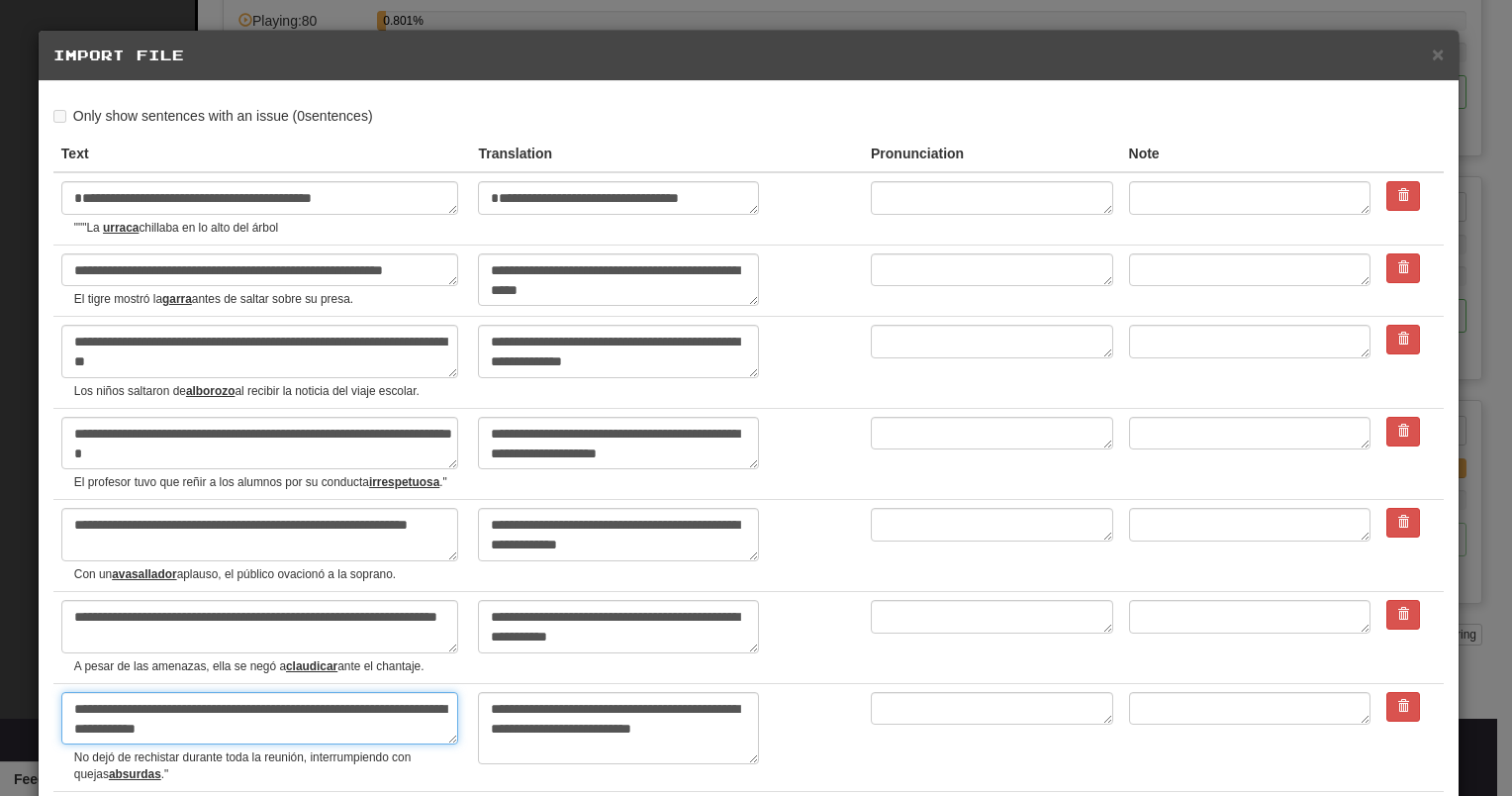 click on "**********" at bounding box center [259, 719] 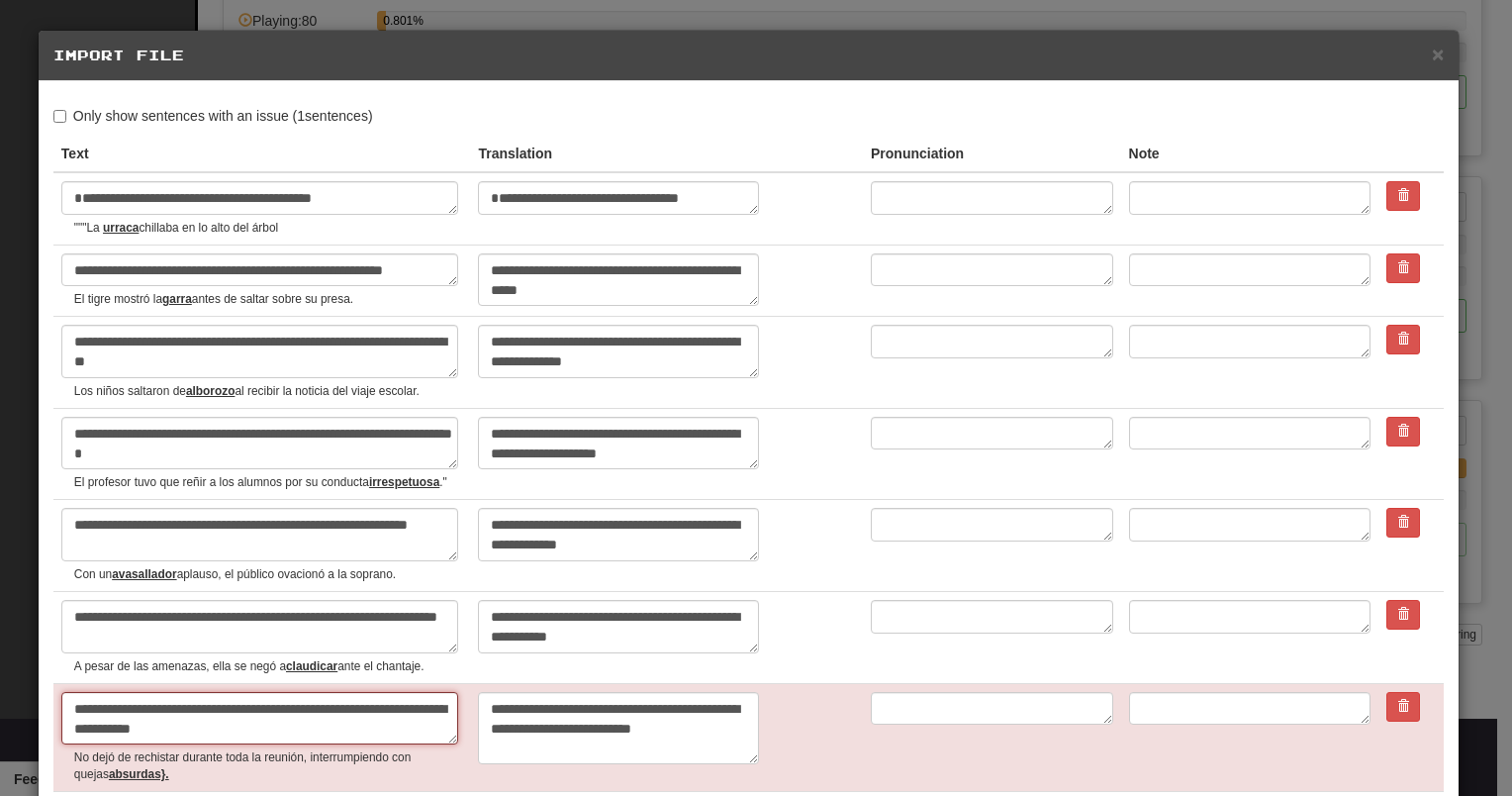 type on "*" 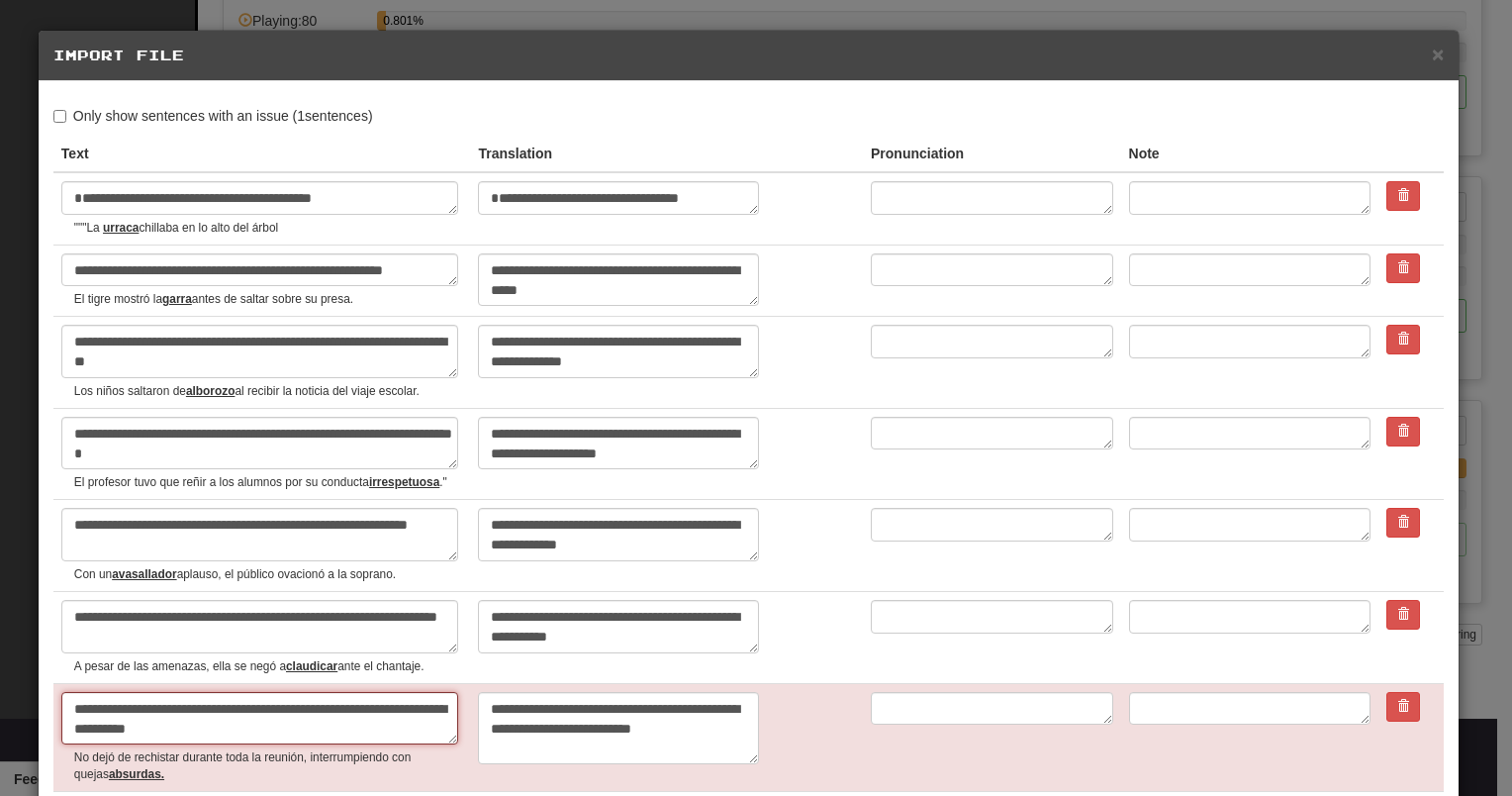 type on "*" 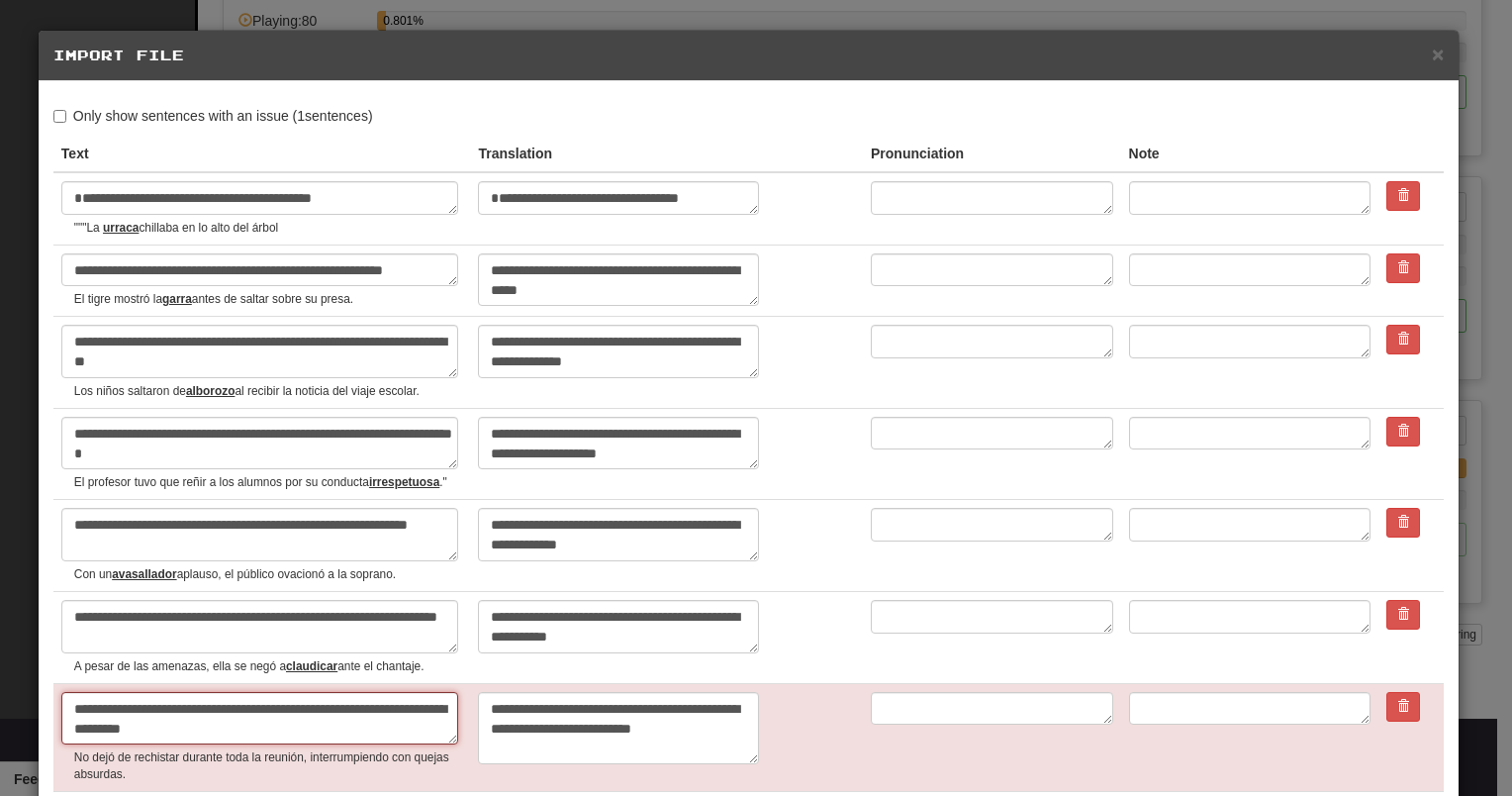 type on "*" 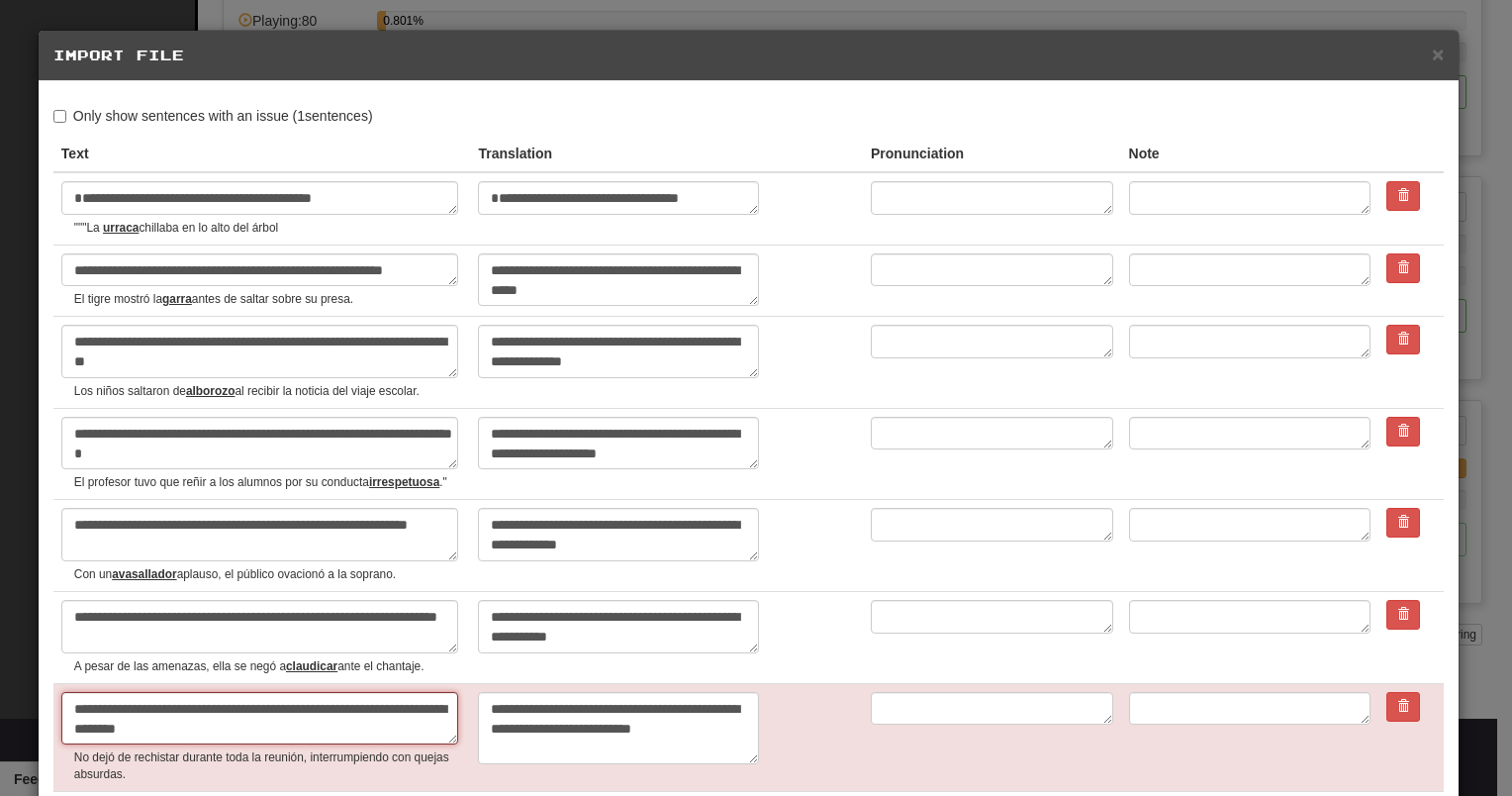 click on "**********" at bounding box center (259, 719) 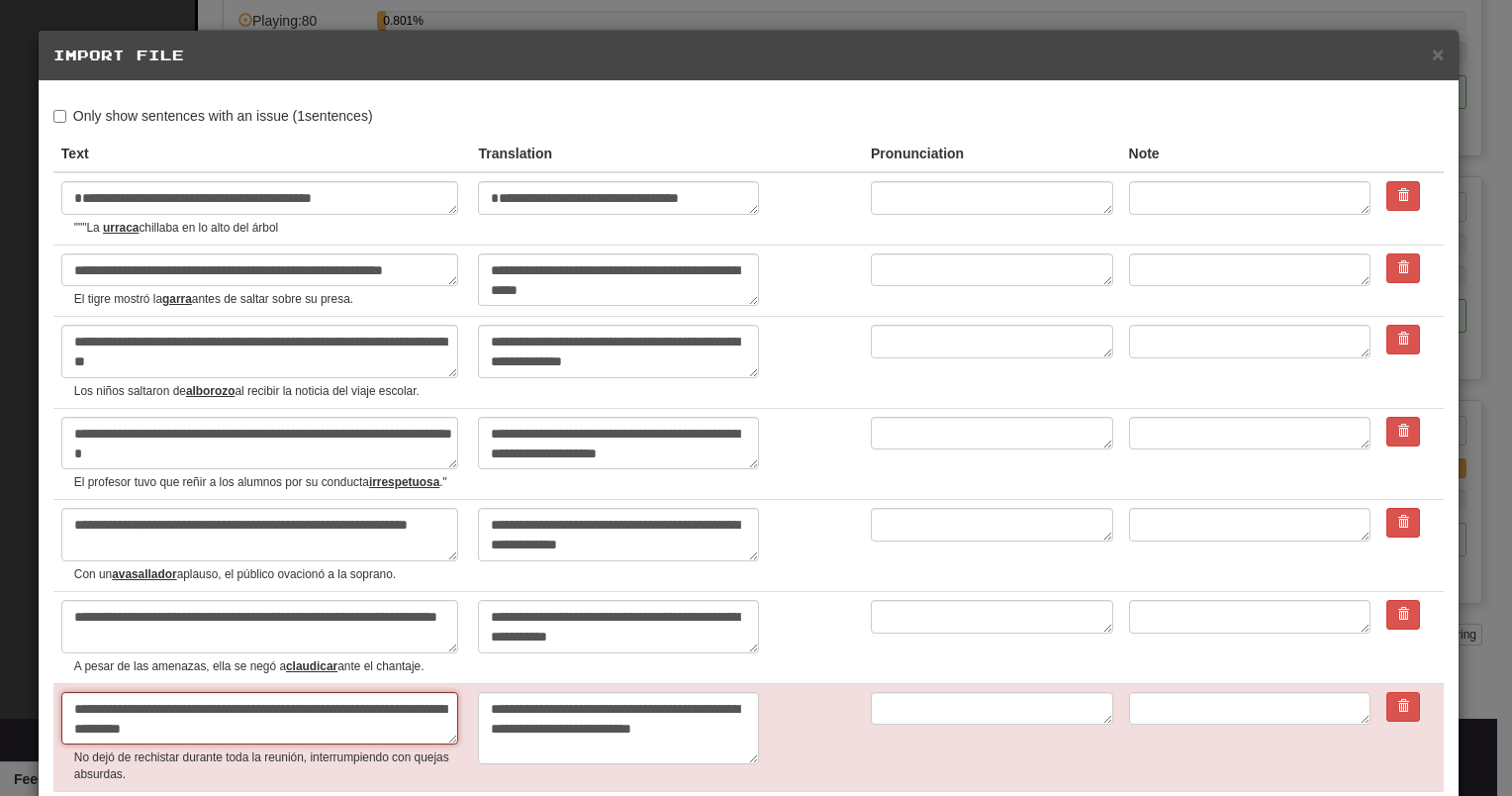 type on "*" 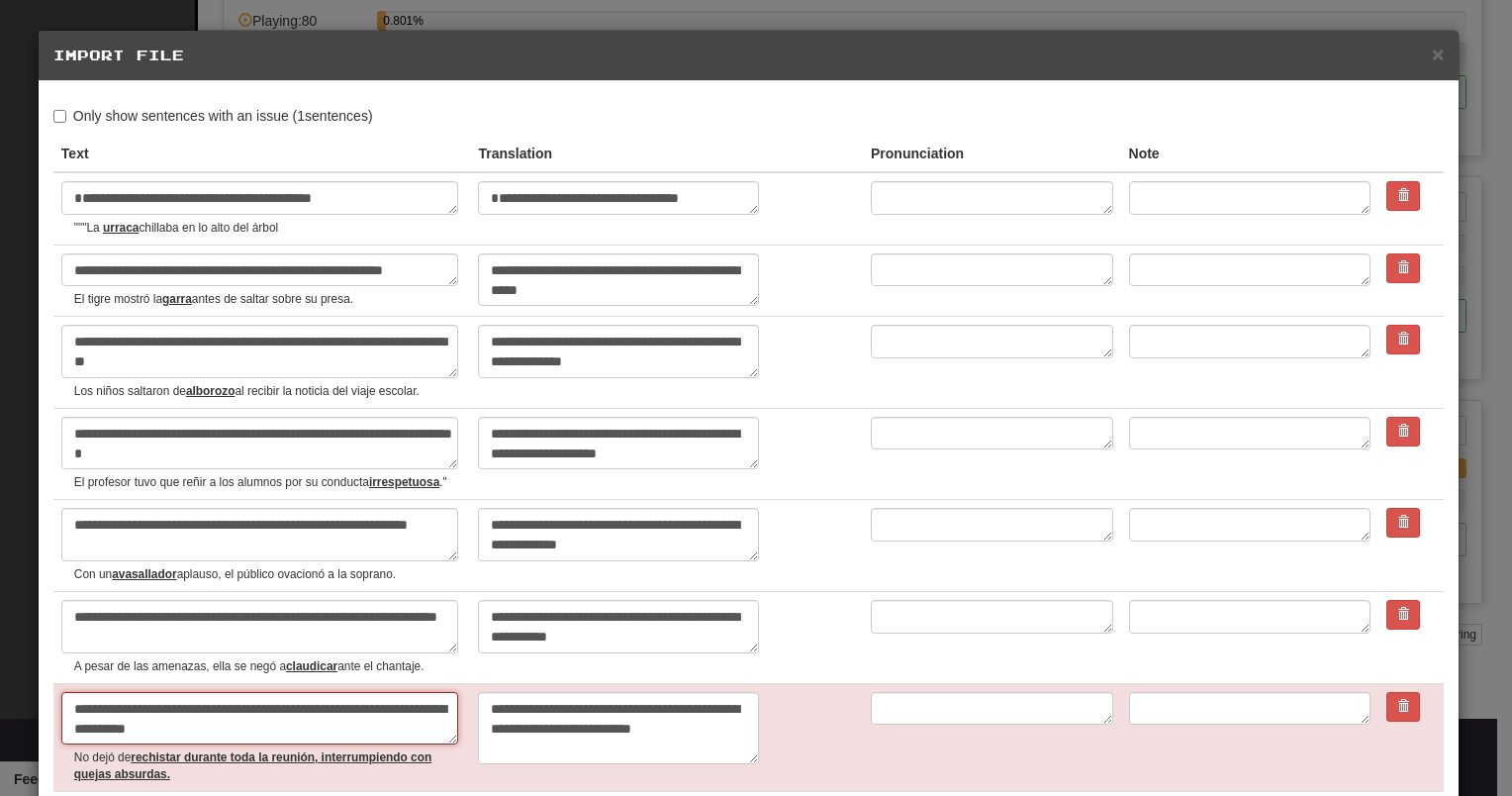 type on "*" 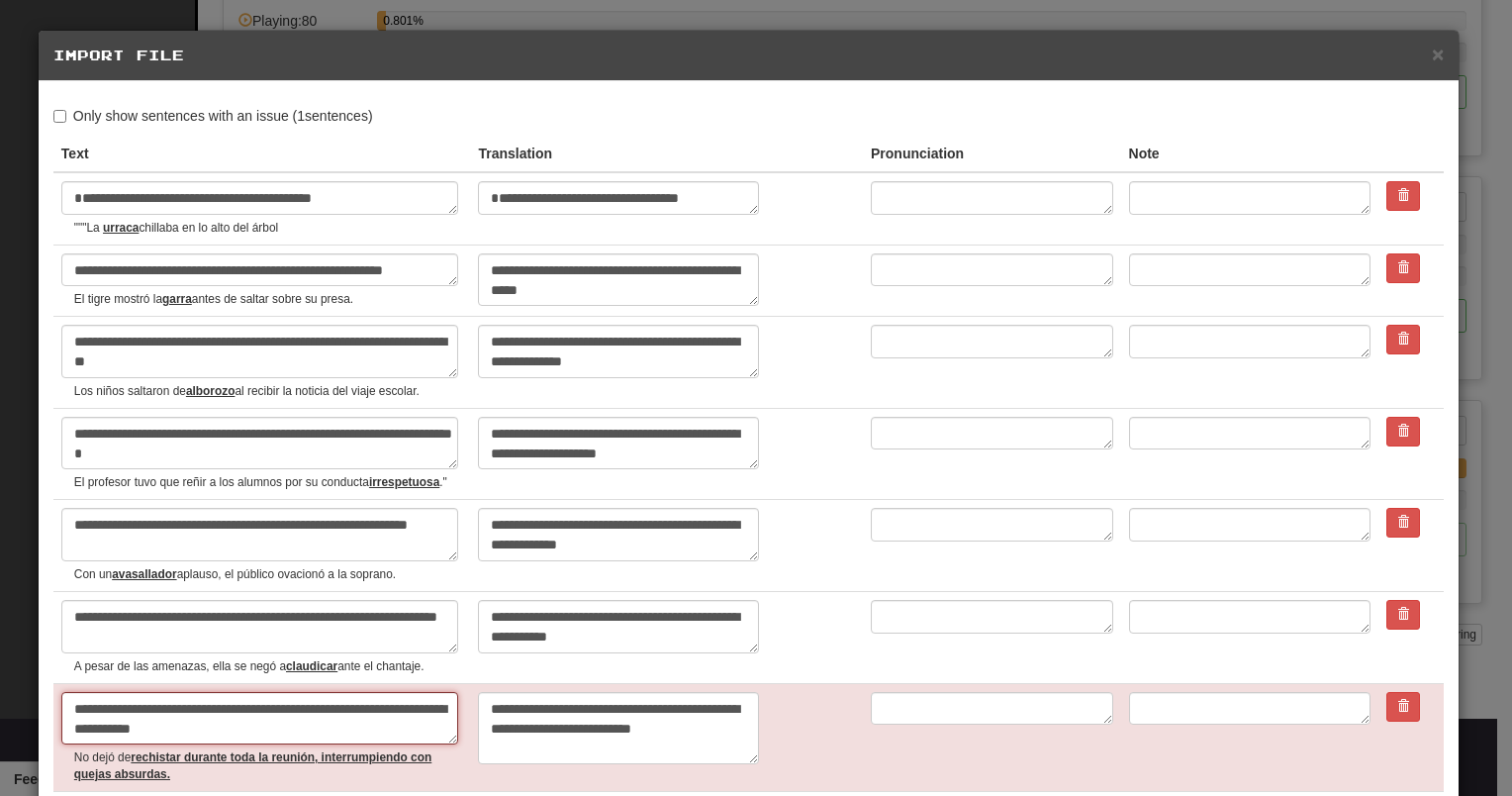 type on "*" 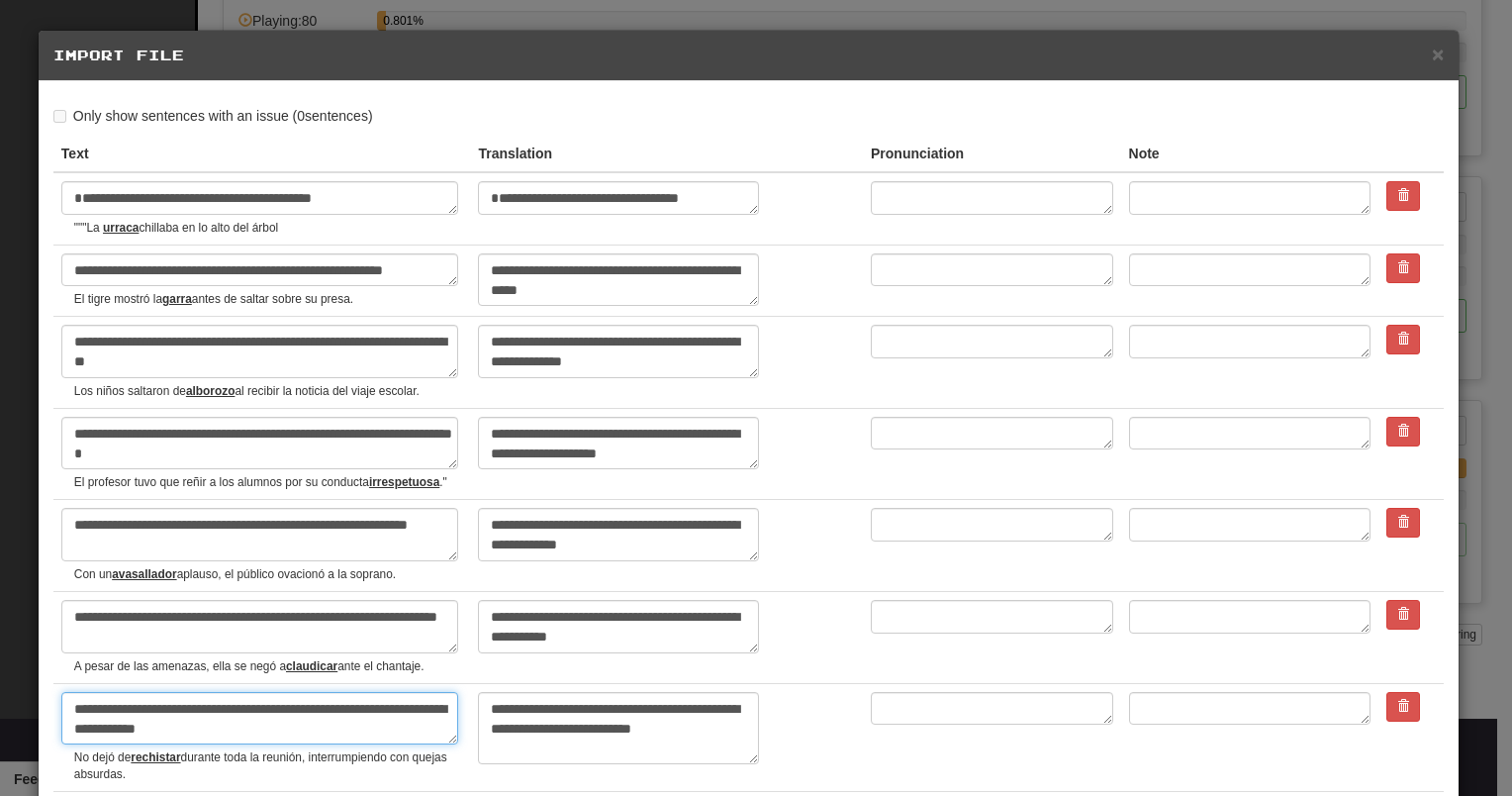 type on "**********" 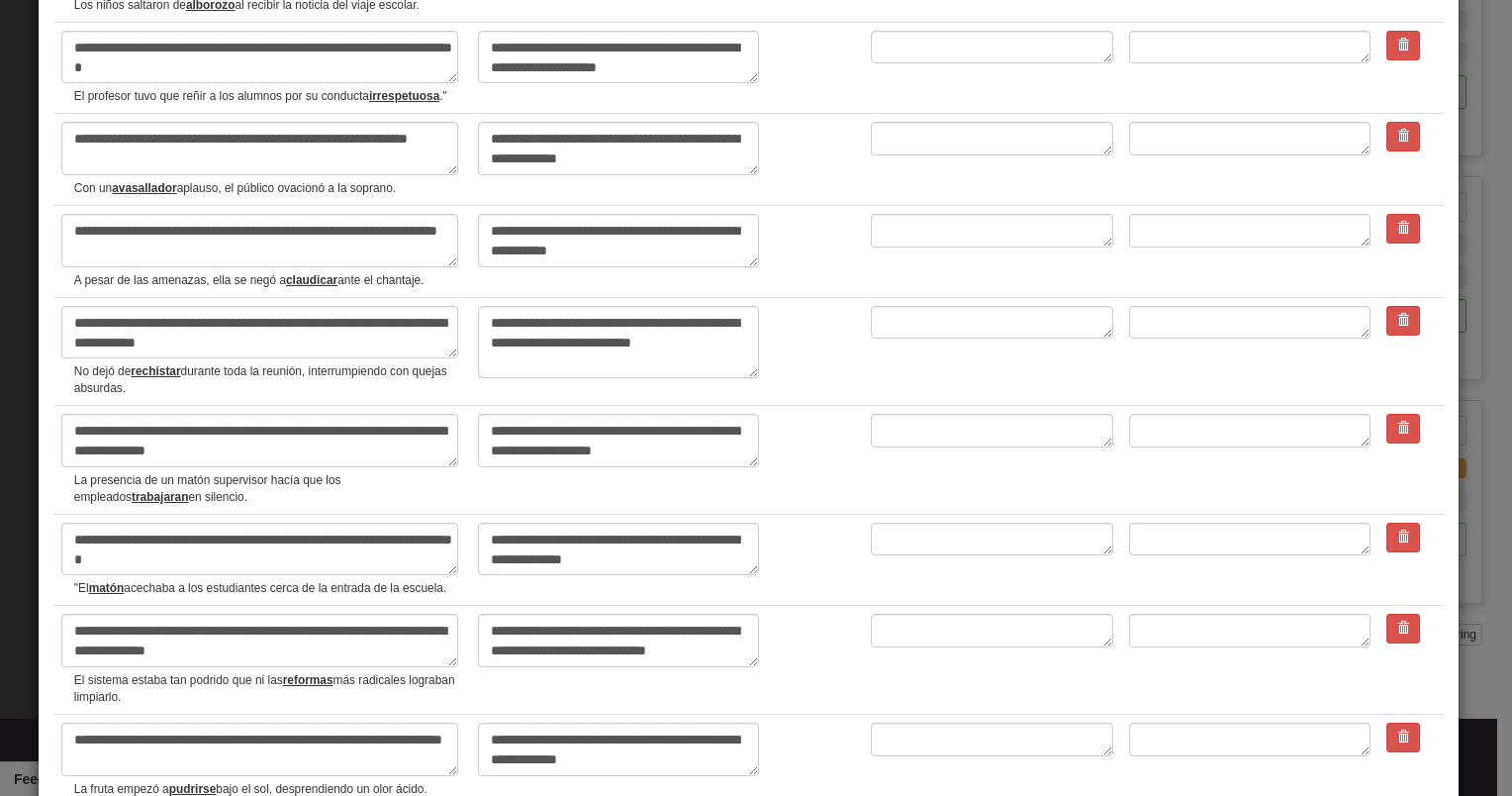scroll, scrollTop: 400, scrollLeft: 0, axis: vertical 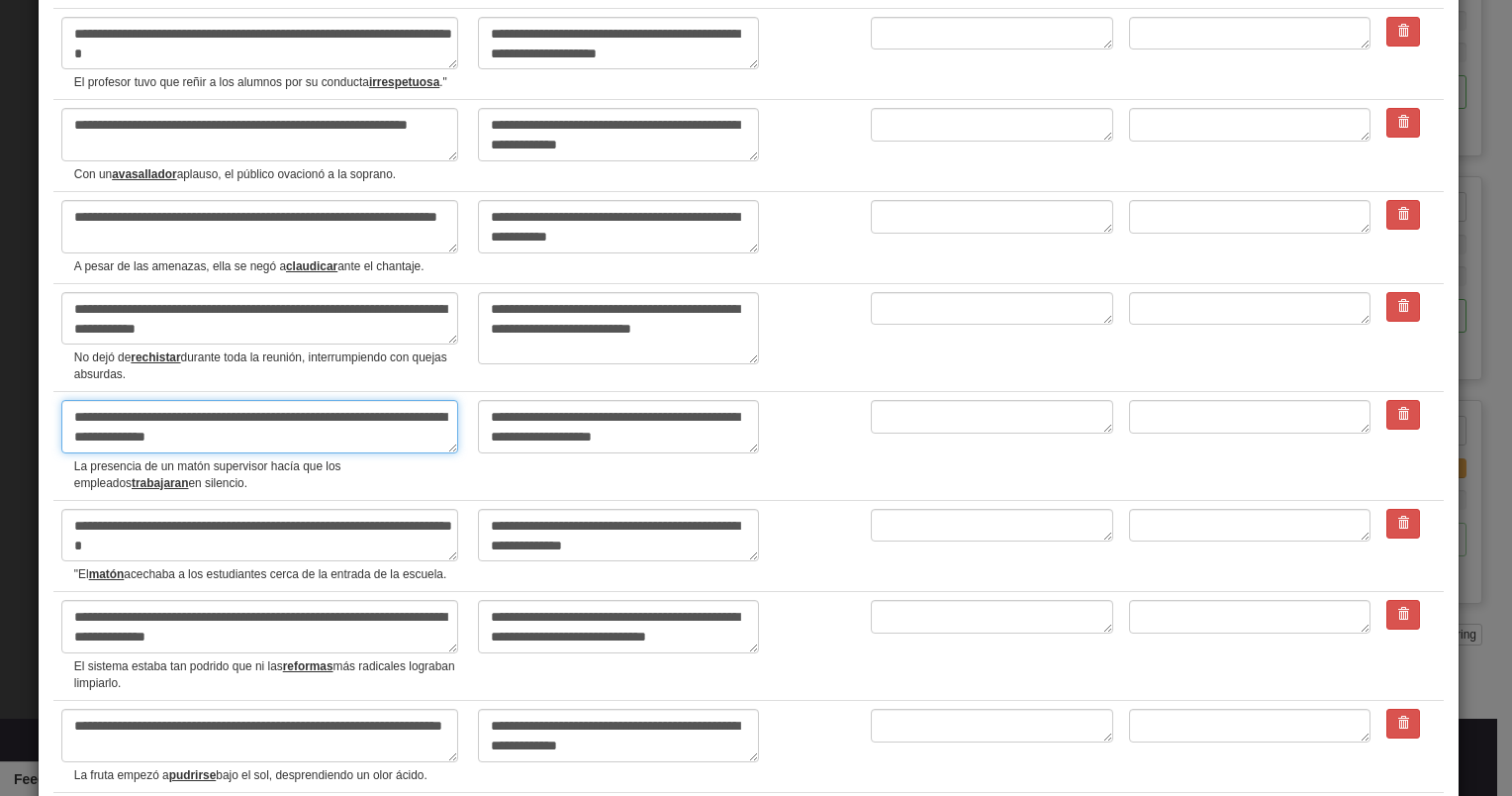 click on "**********" at bounding box center (259, 427) 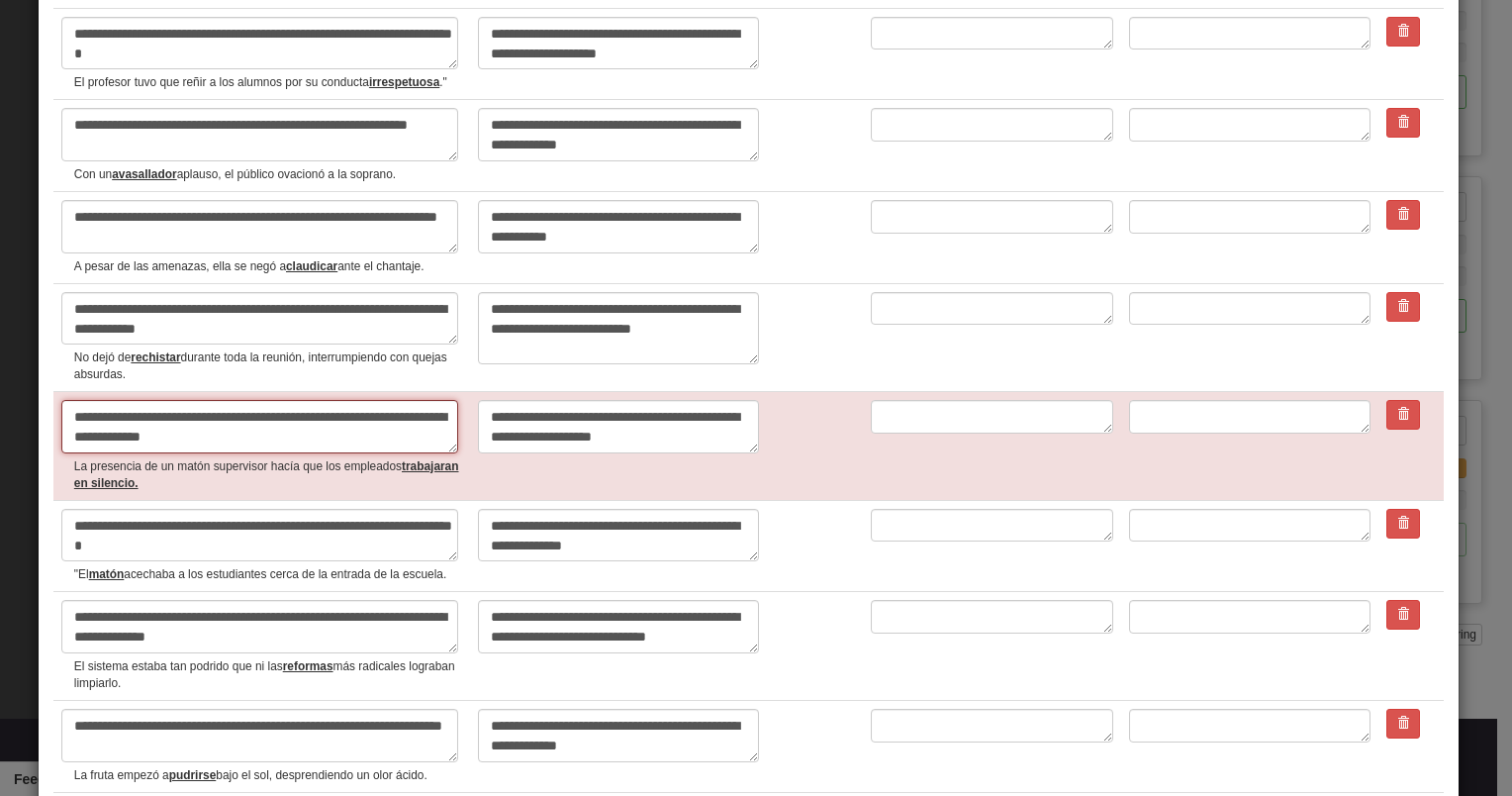 type on "*" 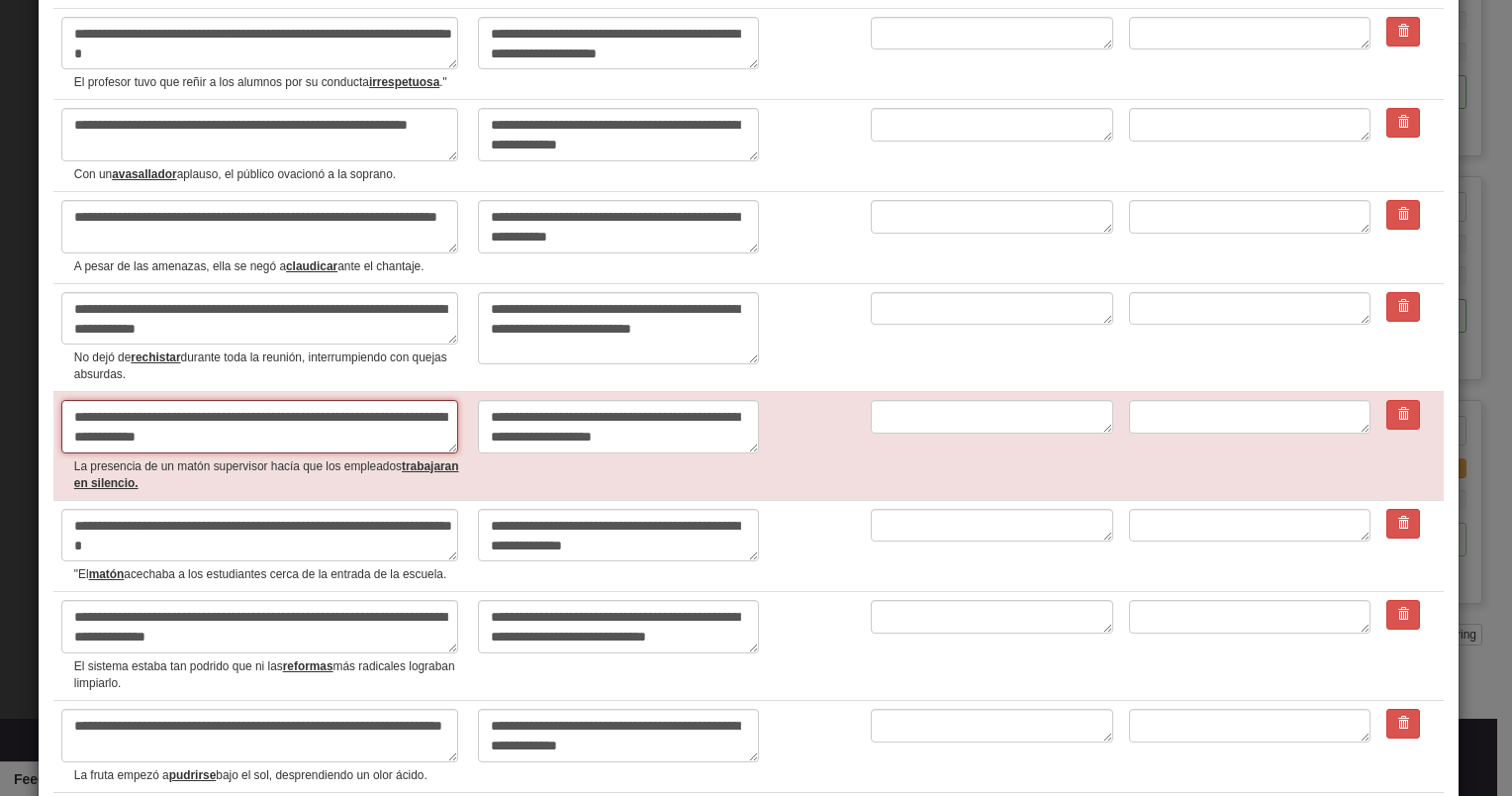 type on "*" 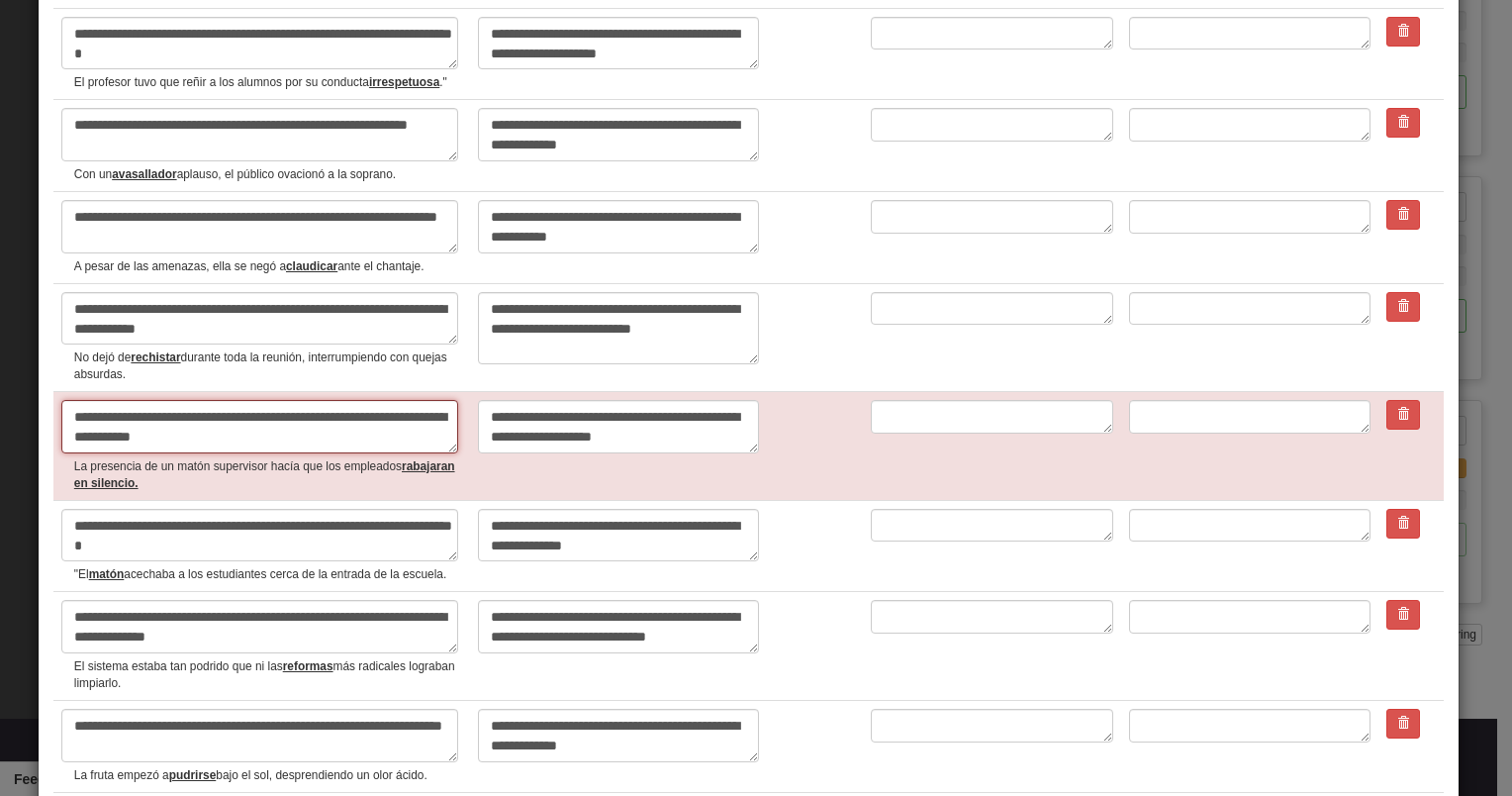 type on "*" 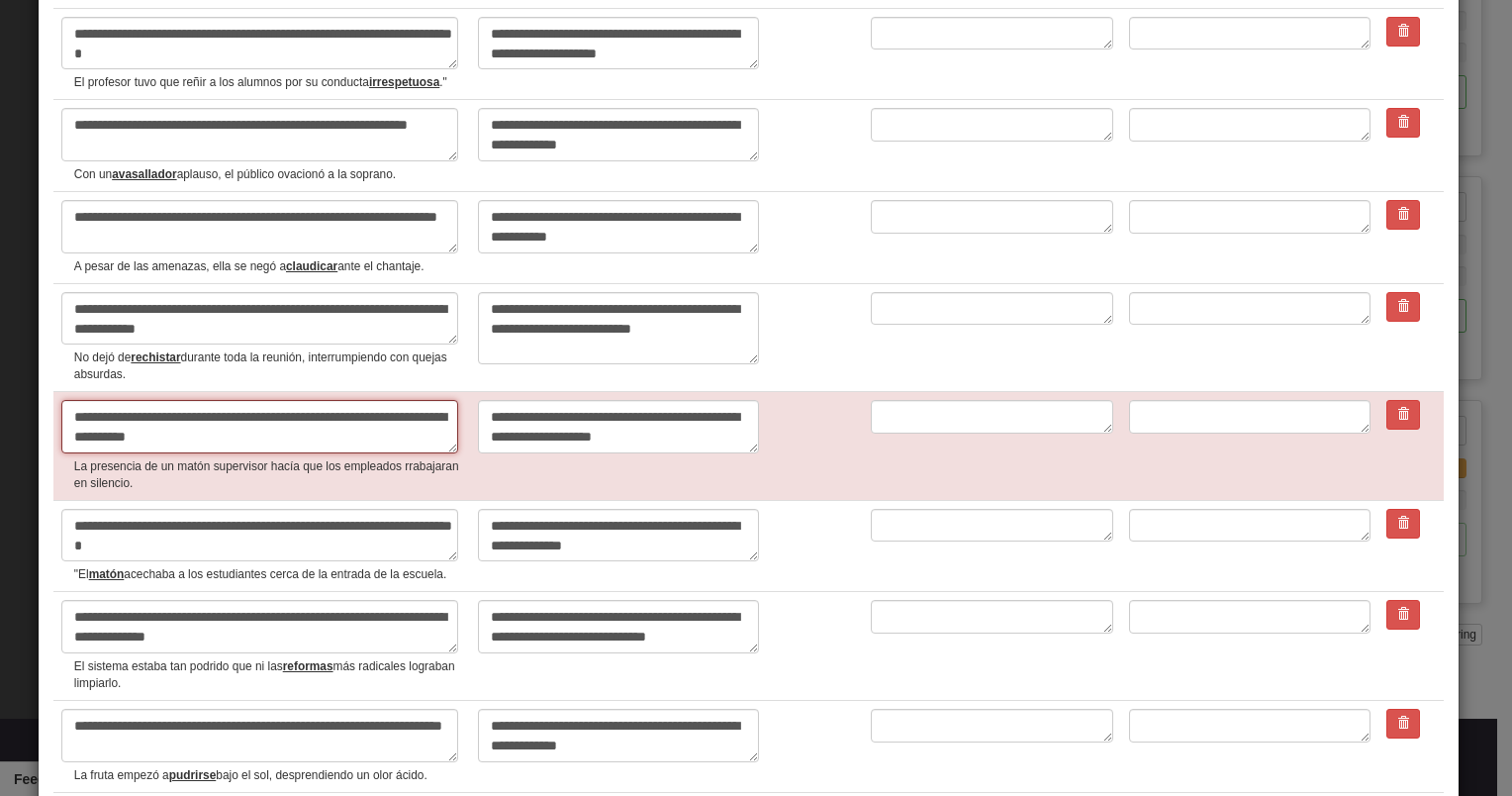 type on "*" 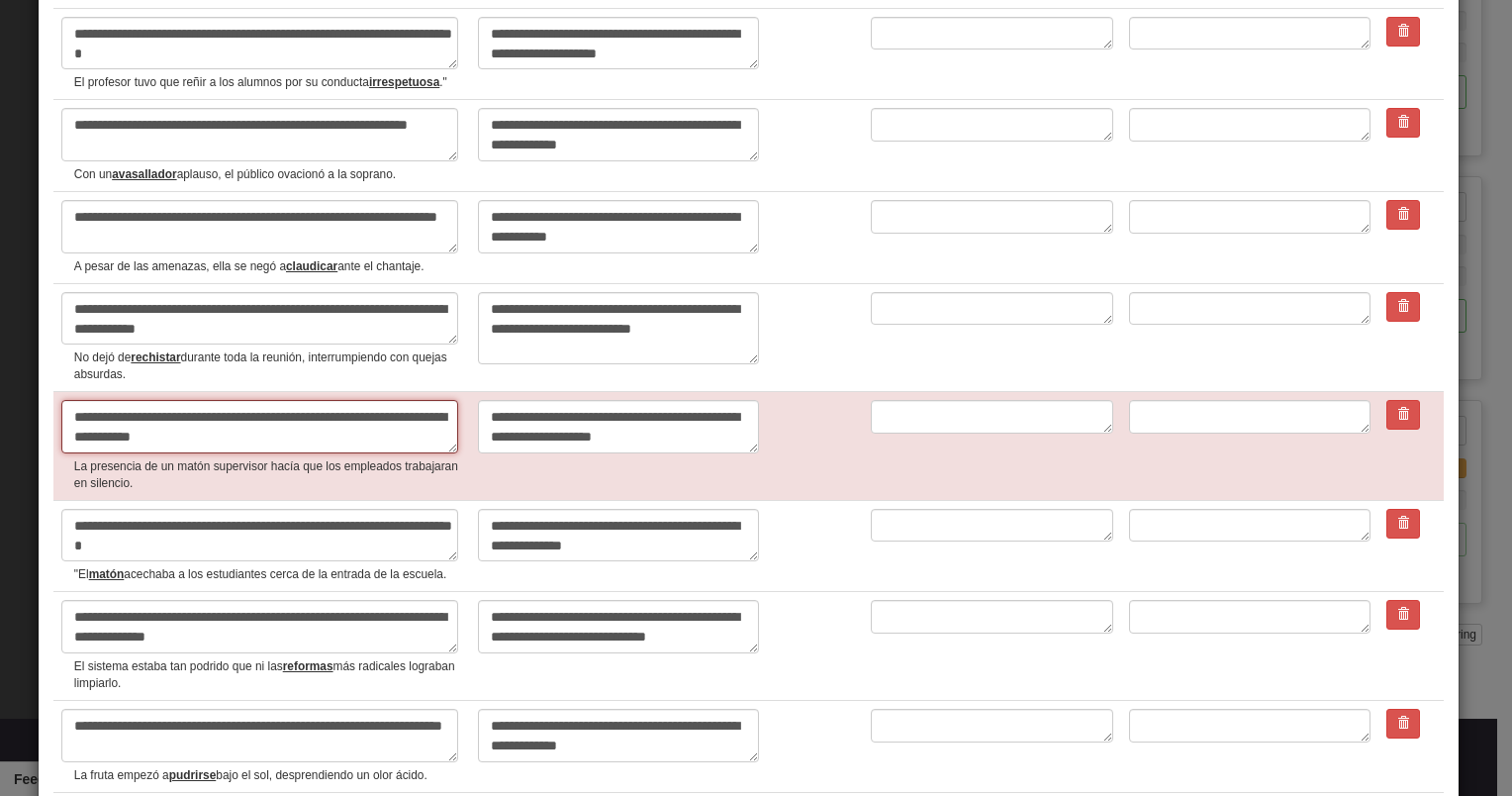 type on "*" 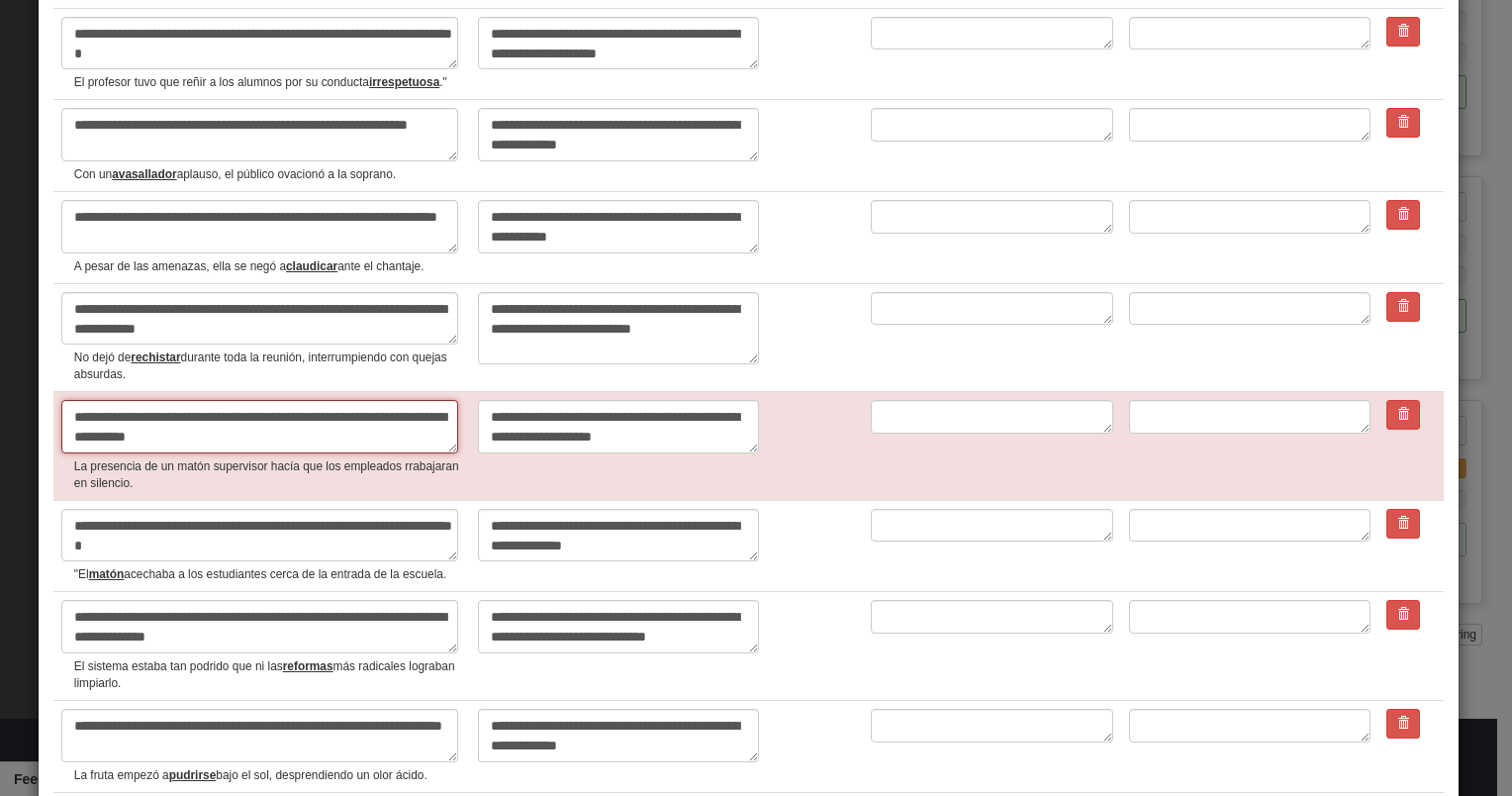 type on "*" 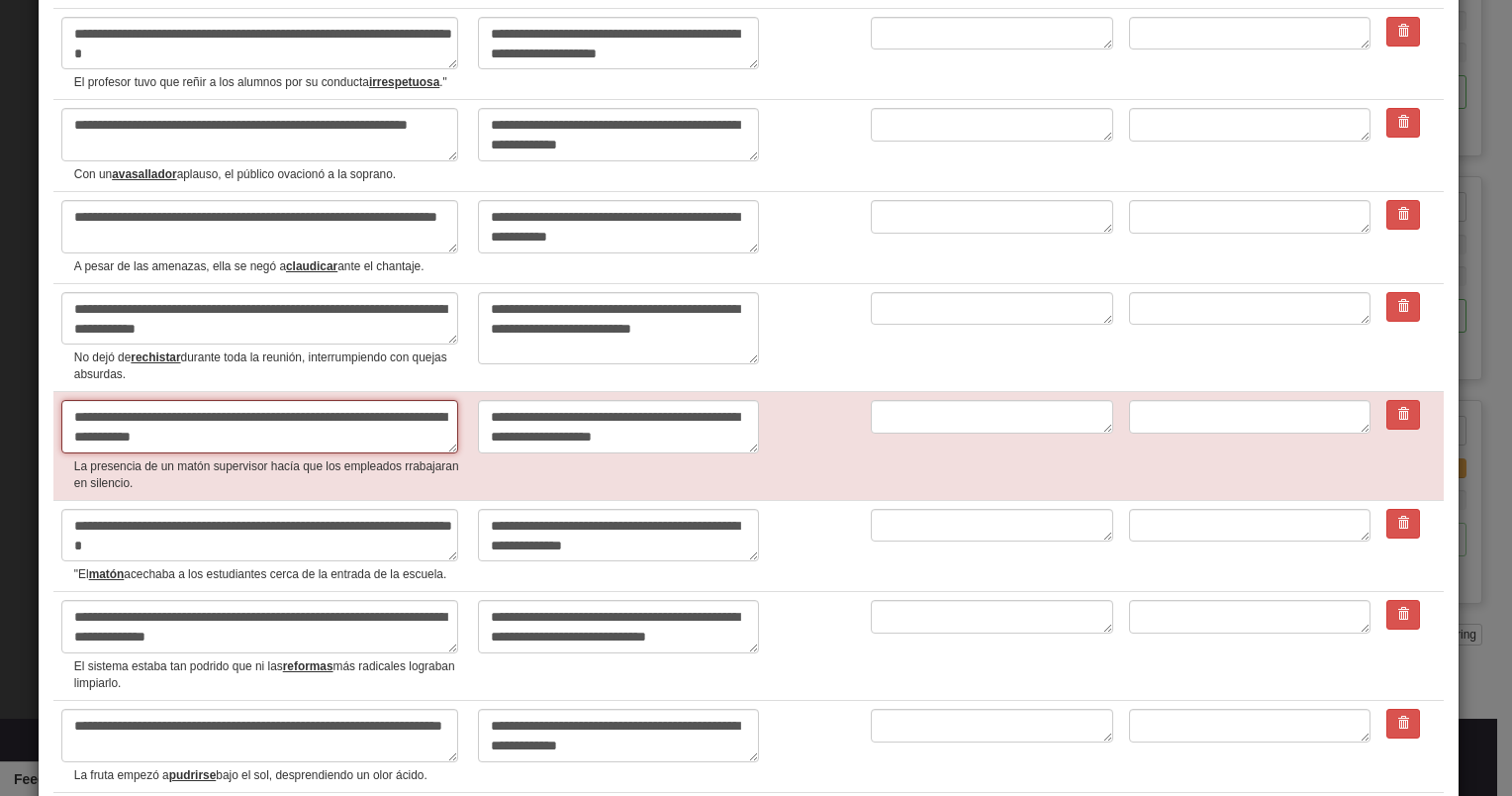 type on "*" 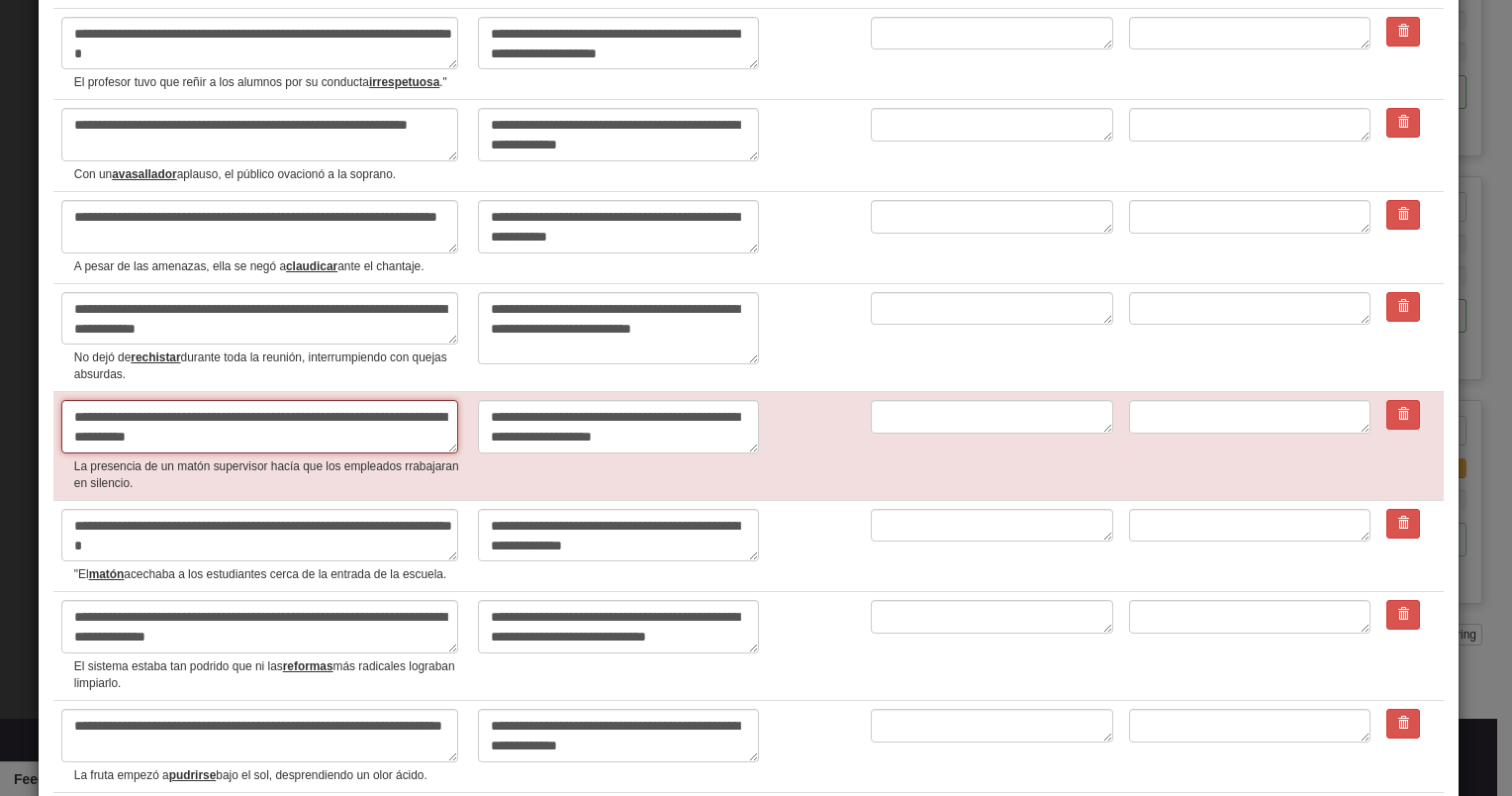 type on "*" 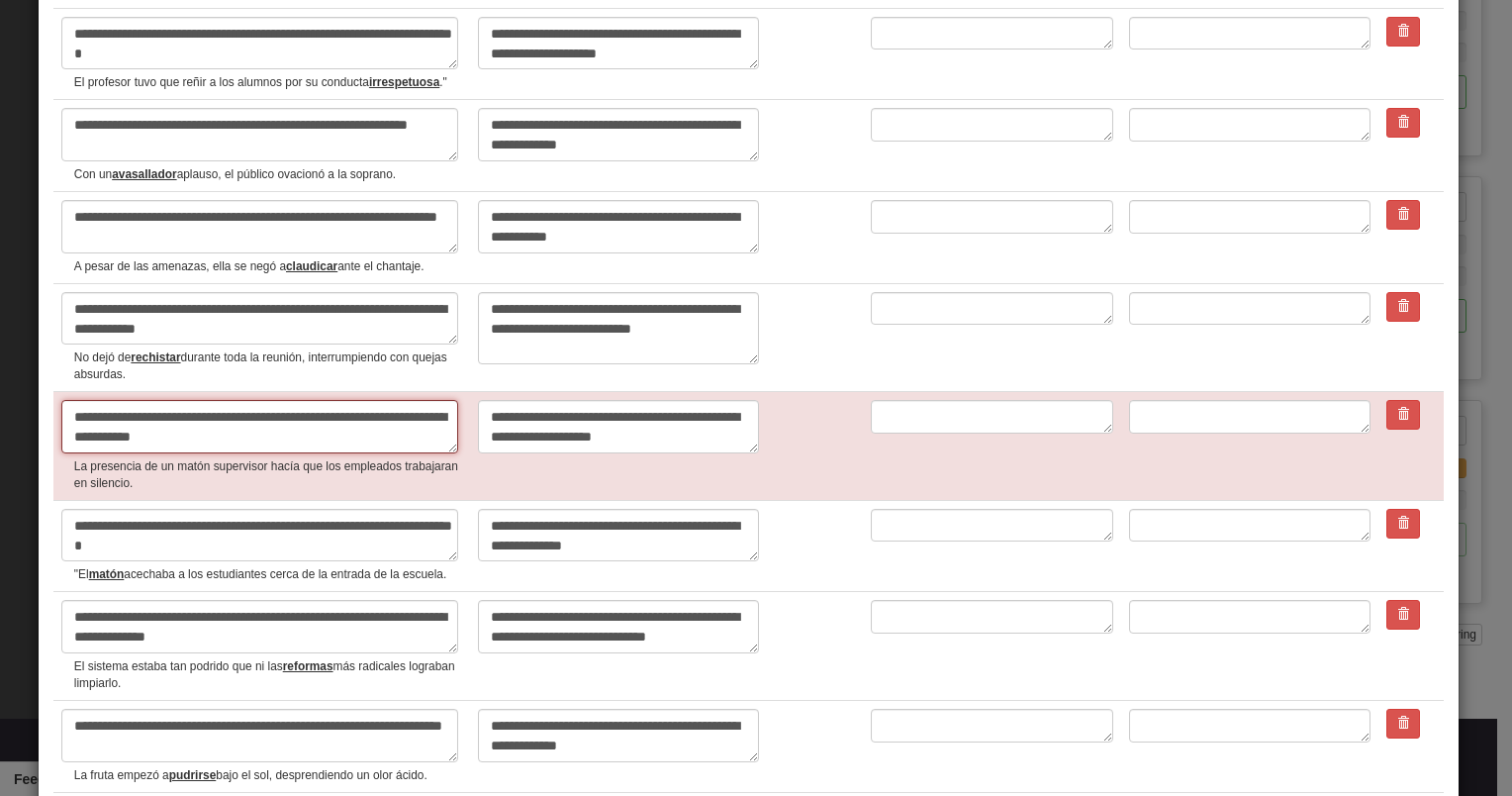type on "*" 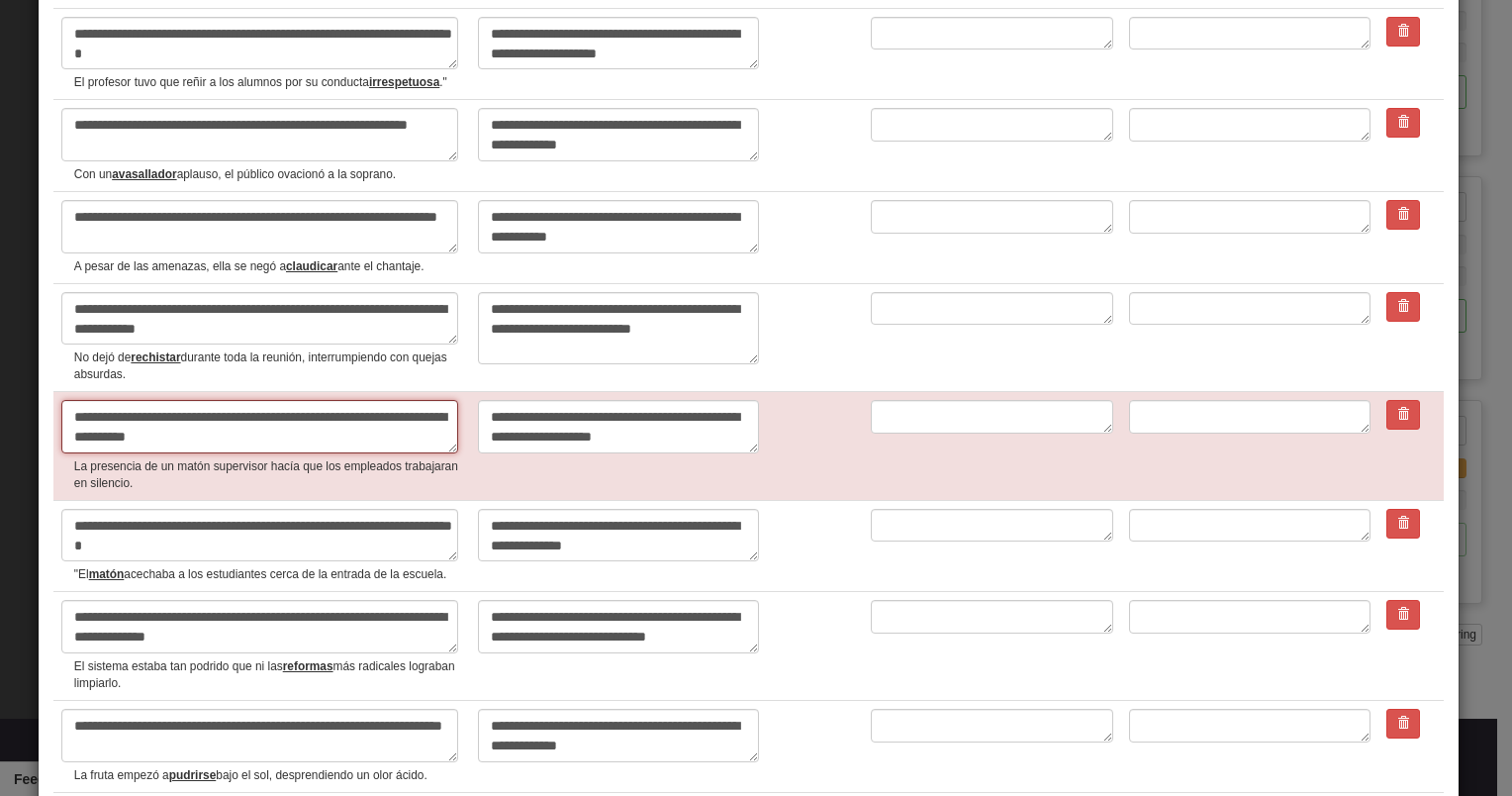 click on "**********" at bounding box center (259, 427) 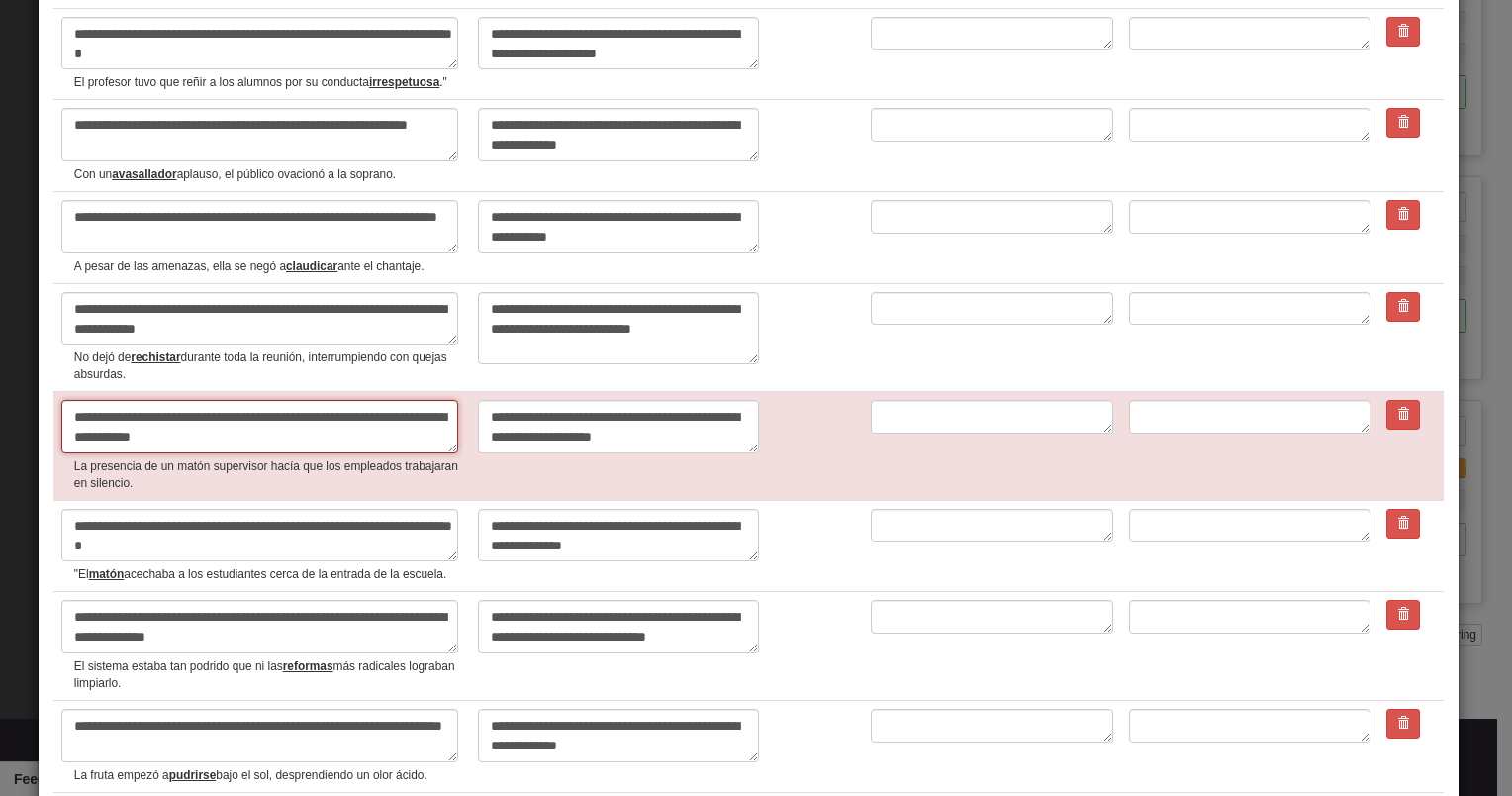 type on "*" 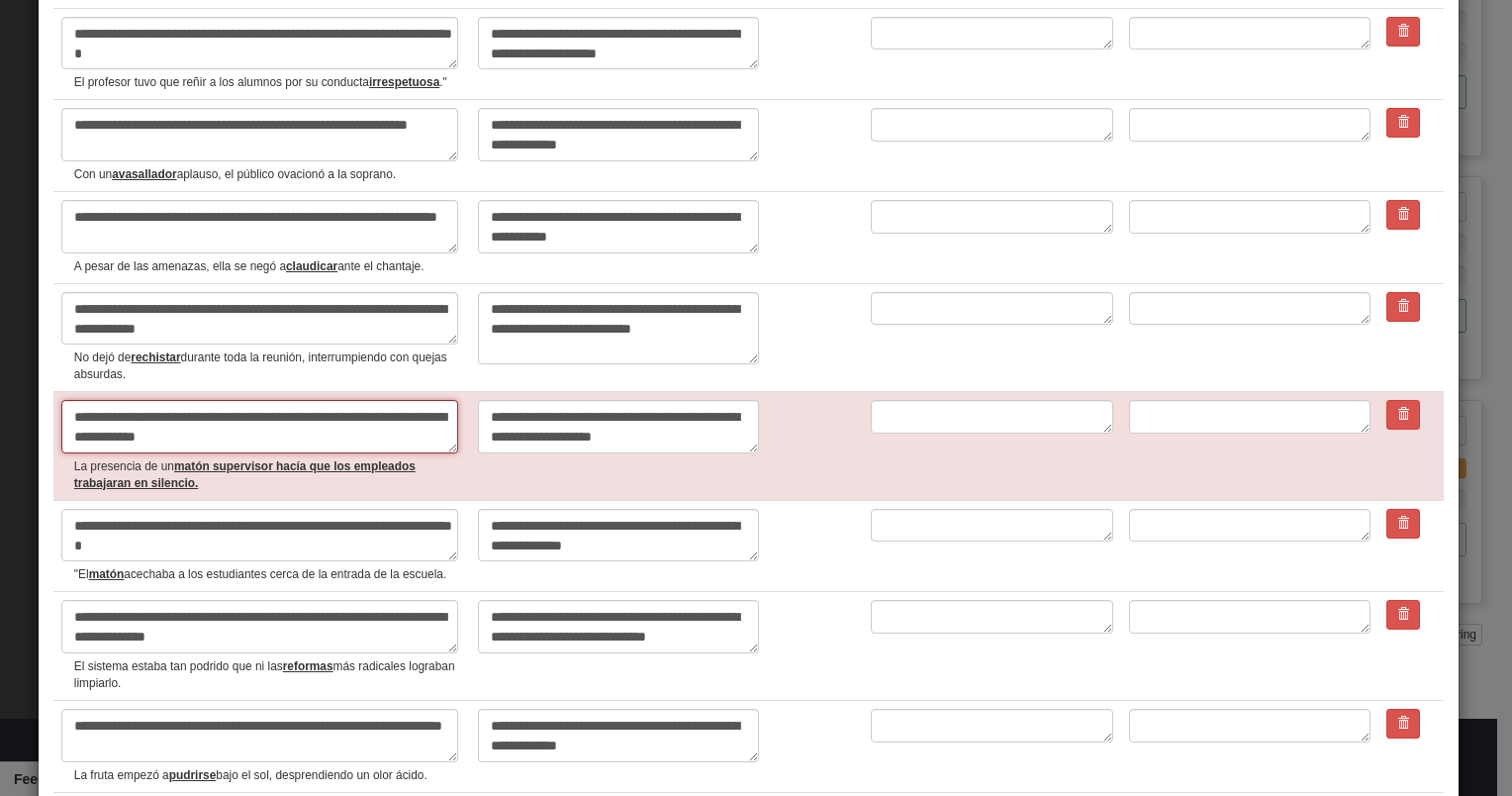 type on "*" 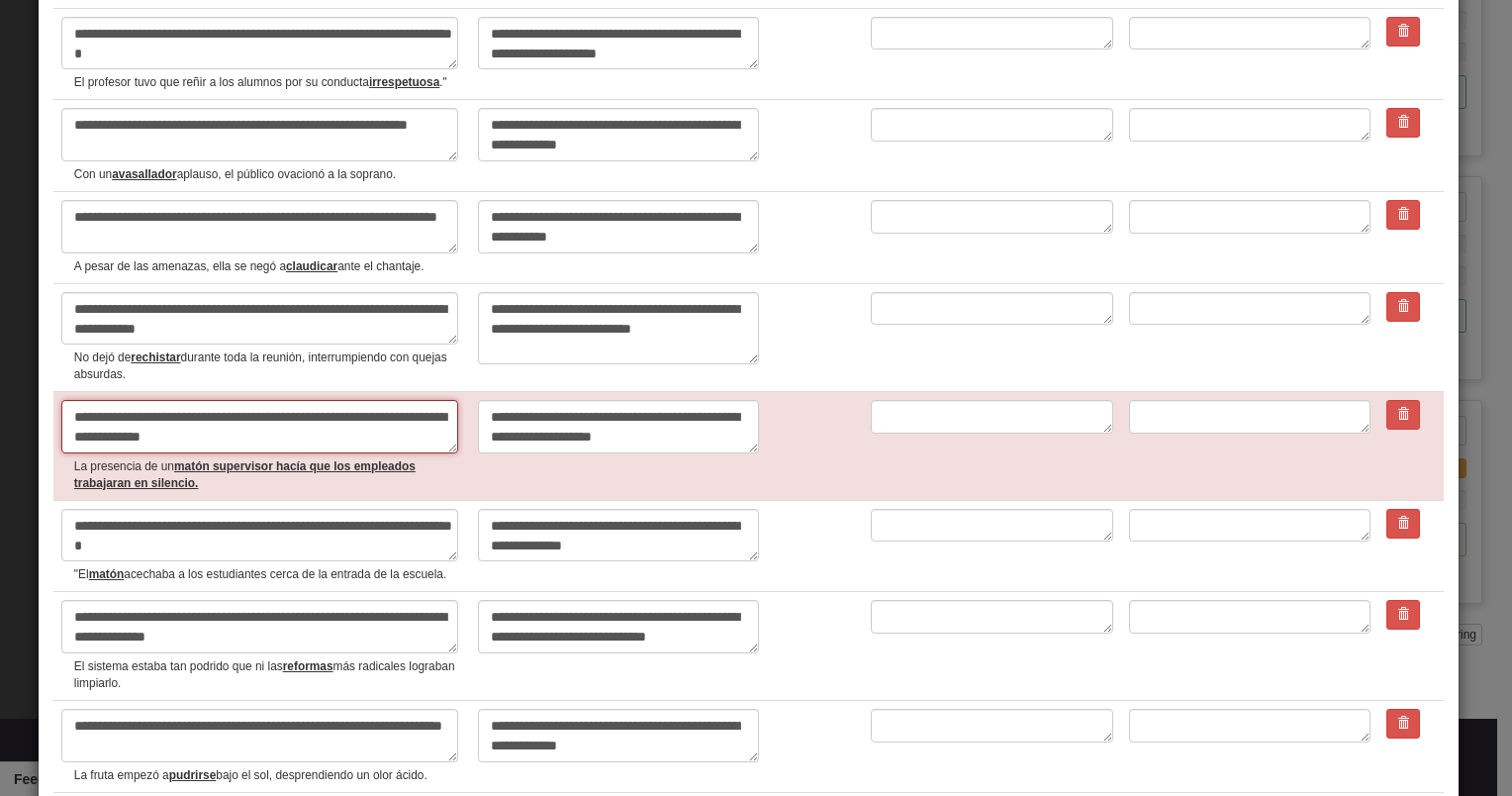 type on "*" 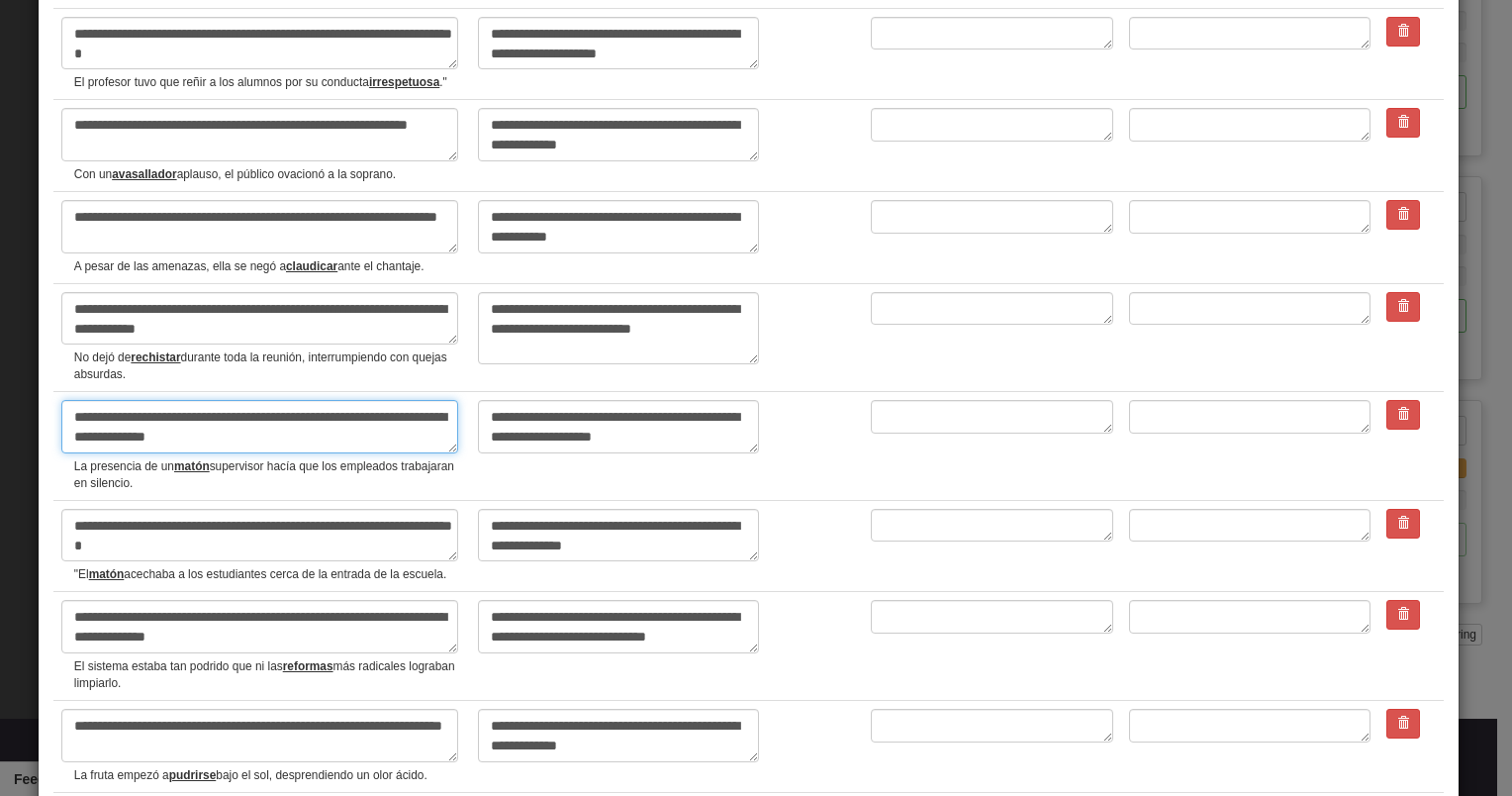 type on "**********" 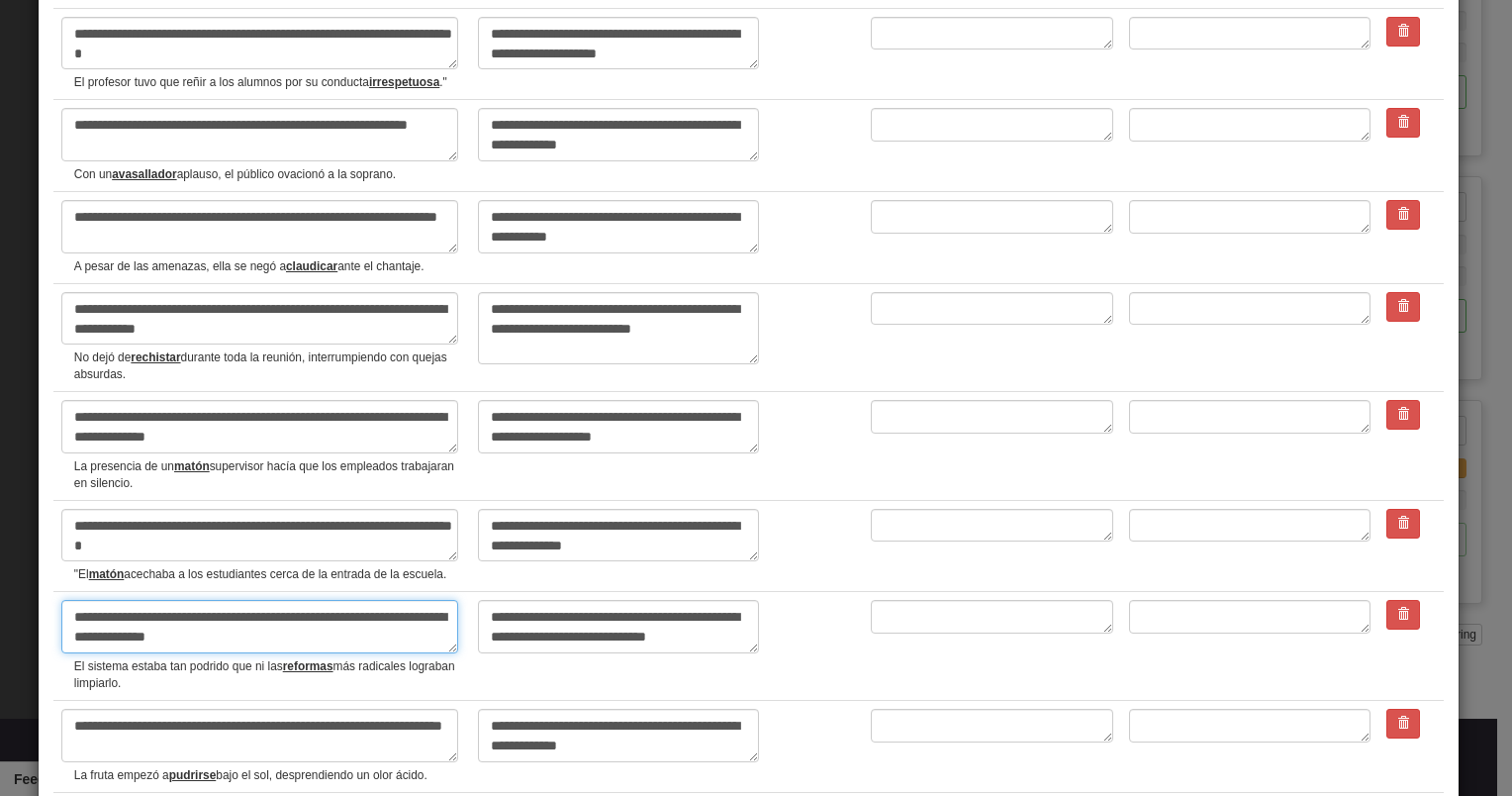 click on "**********" at bounding box center (259, 627) 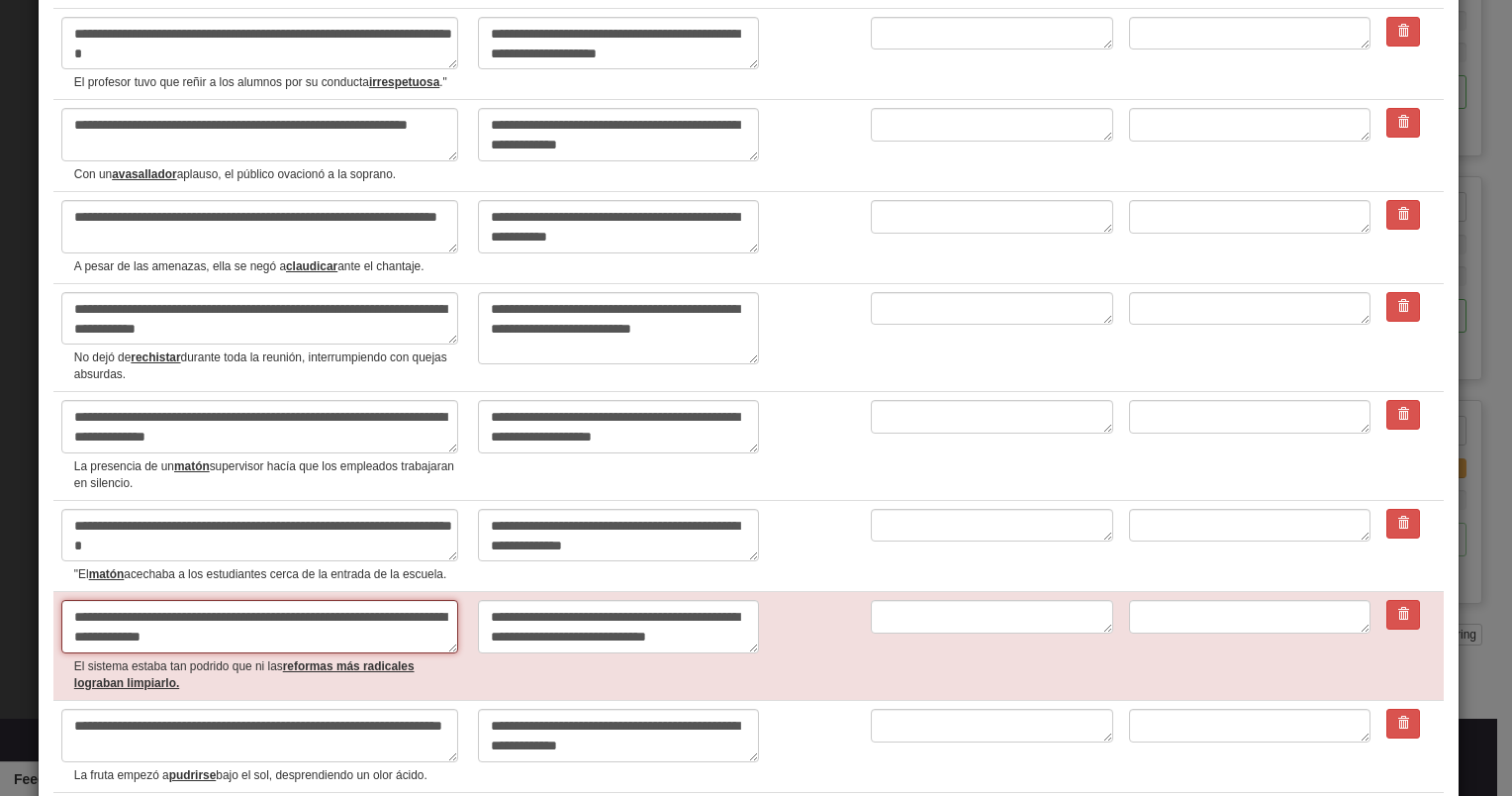 type on "*" 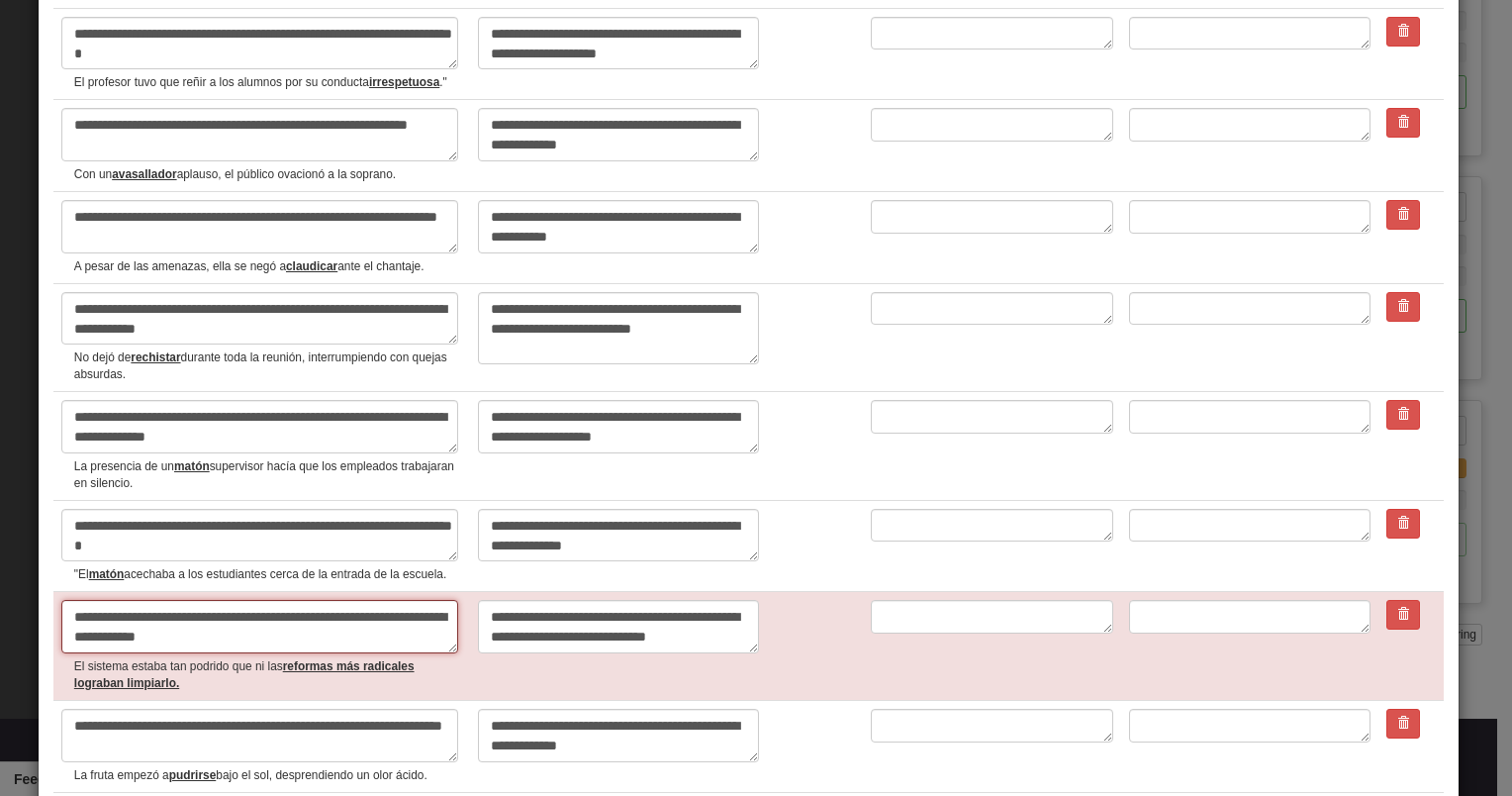 type on "*" 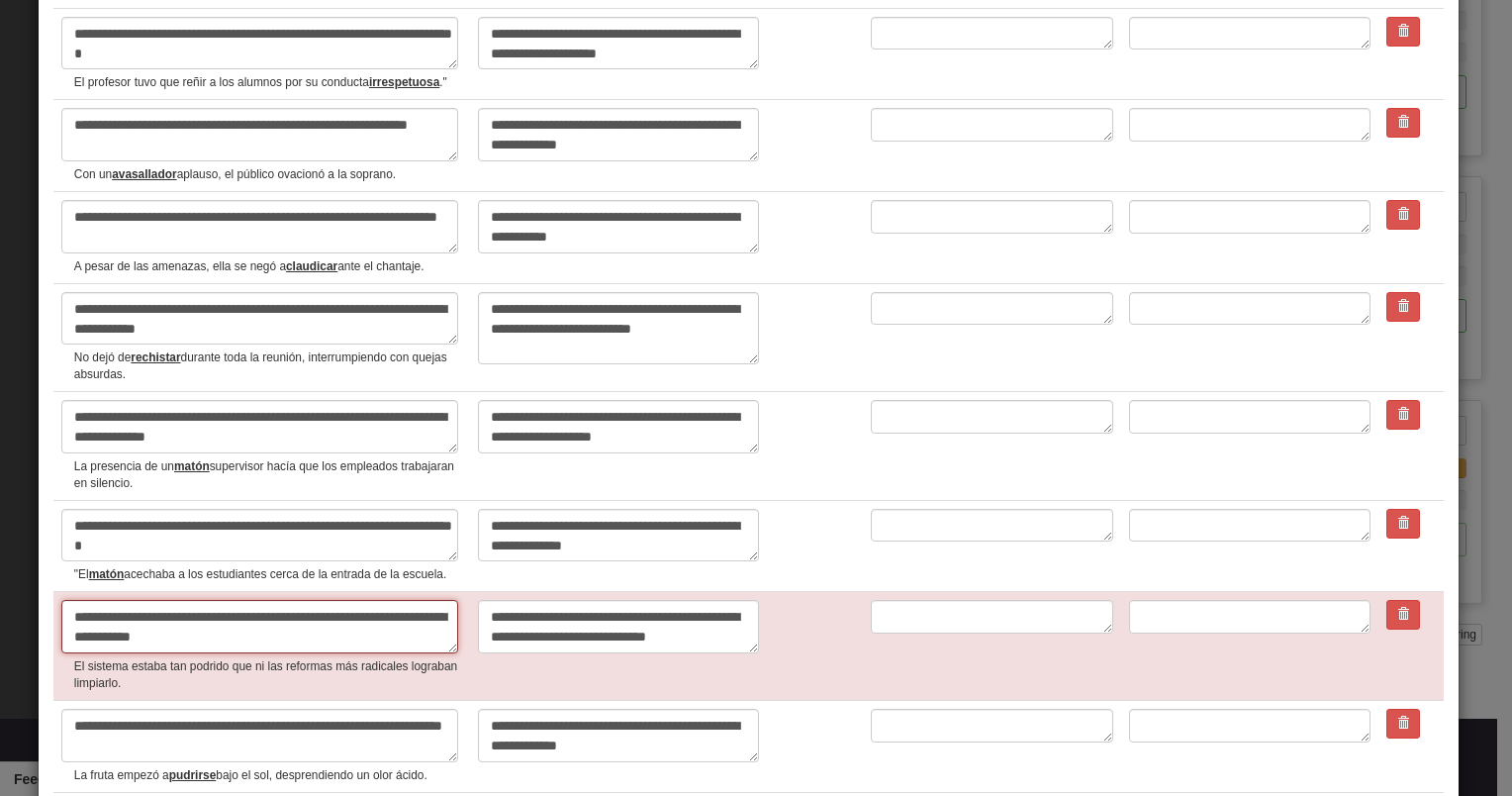 type on "*" 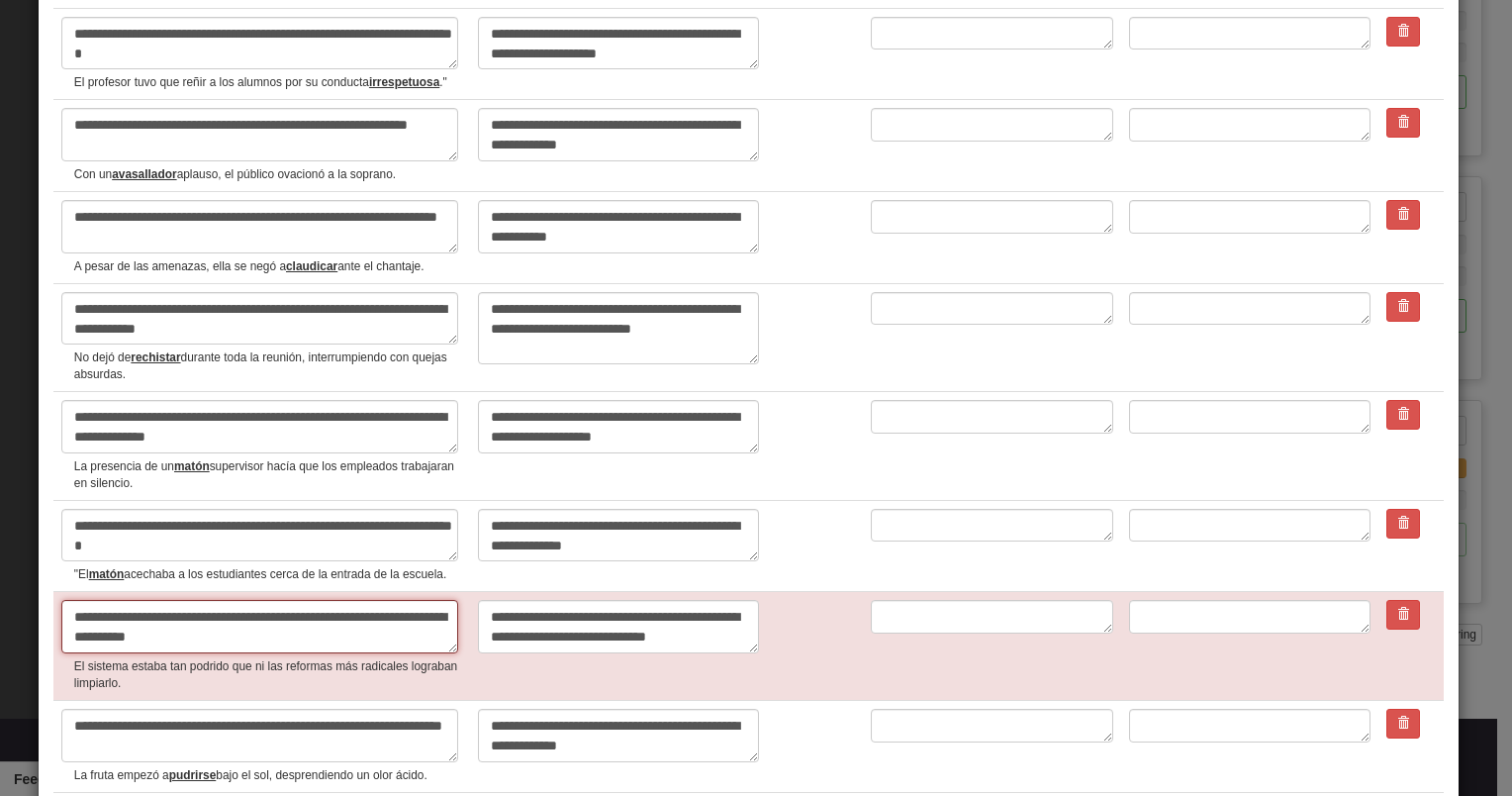 click on "**********" at bounding box center [259, 627] 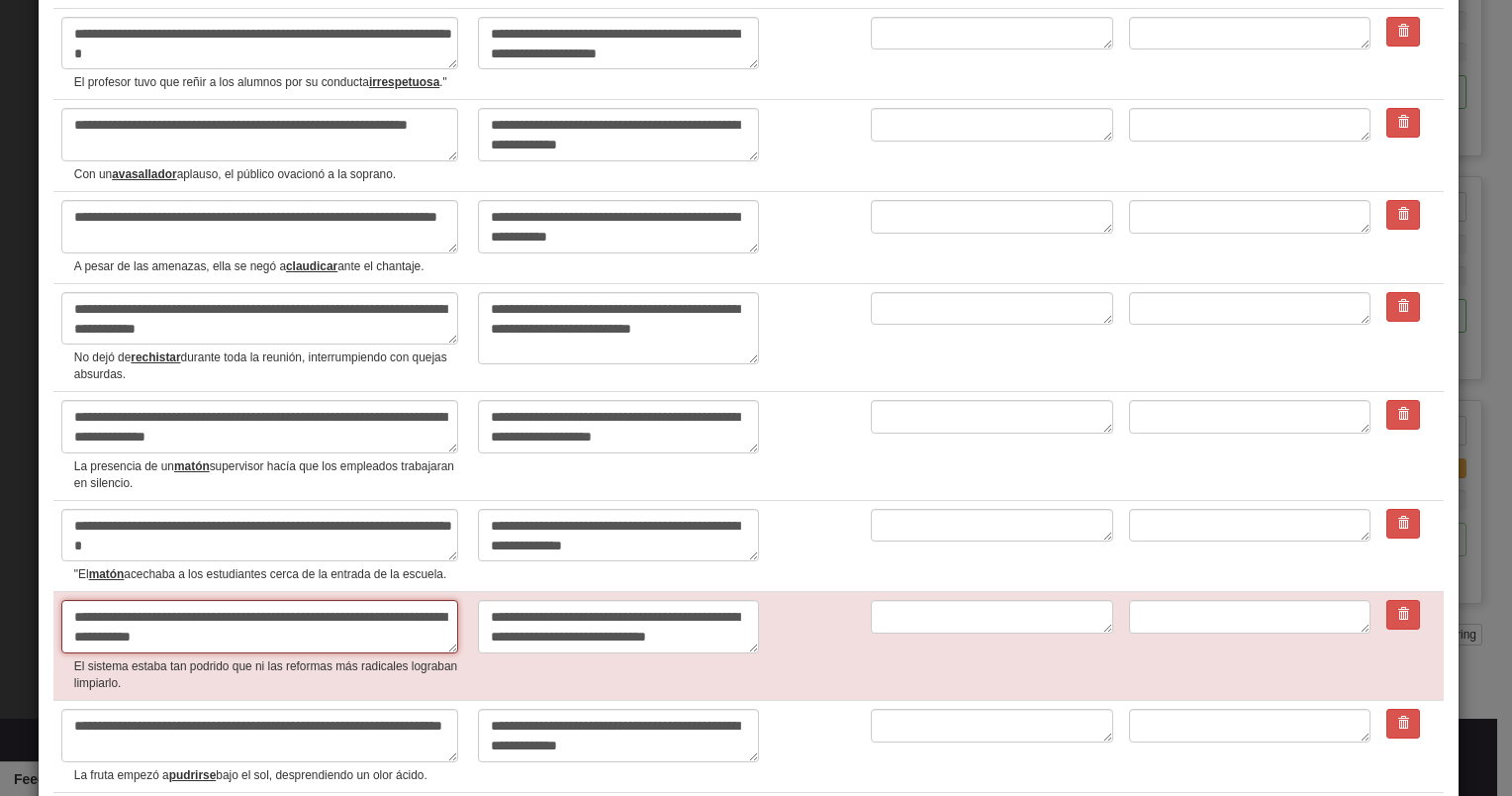 type on "*" 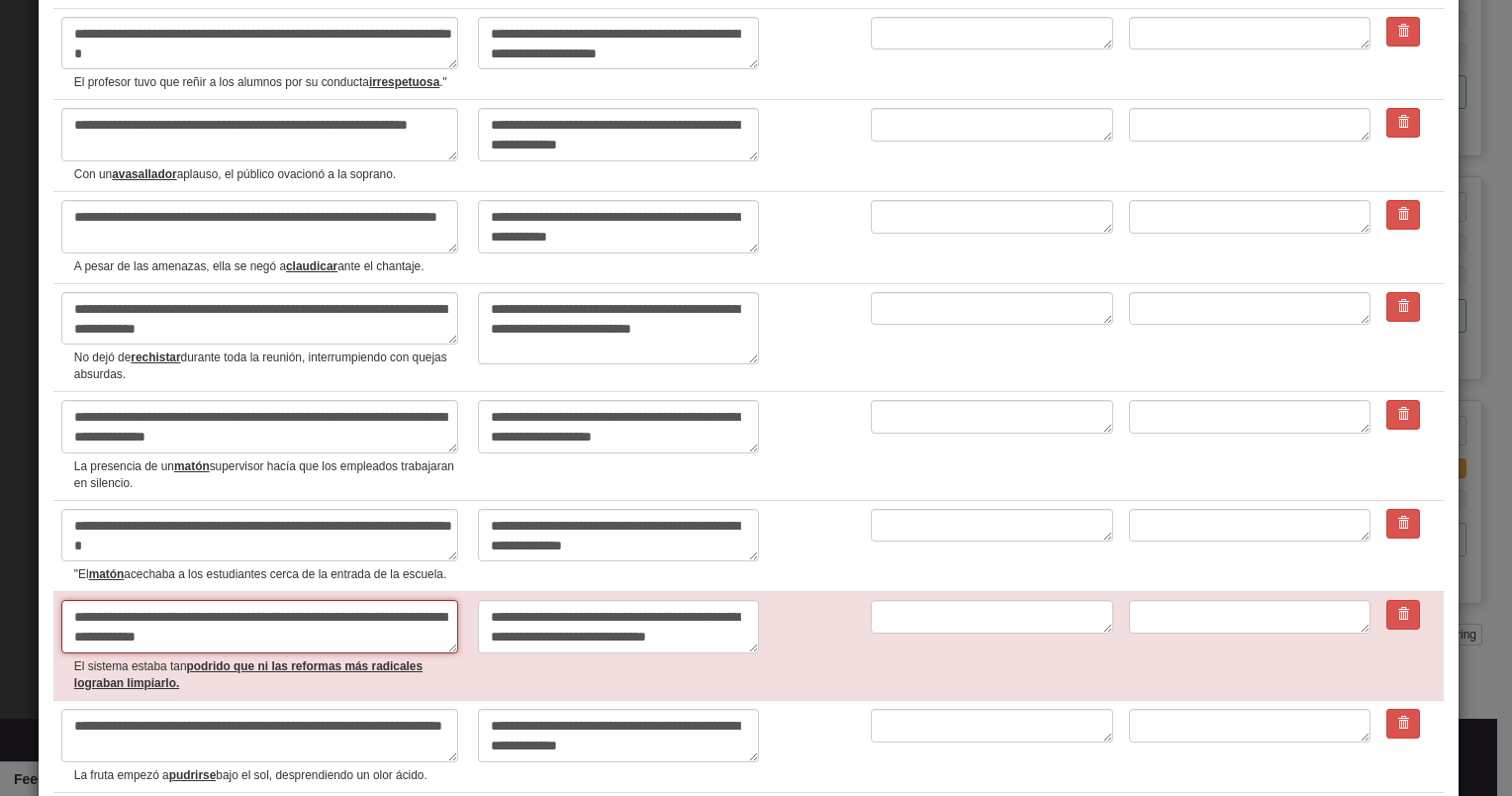 type on "*" 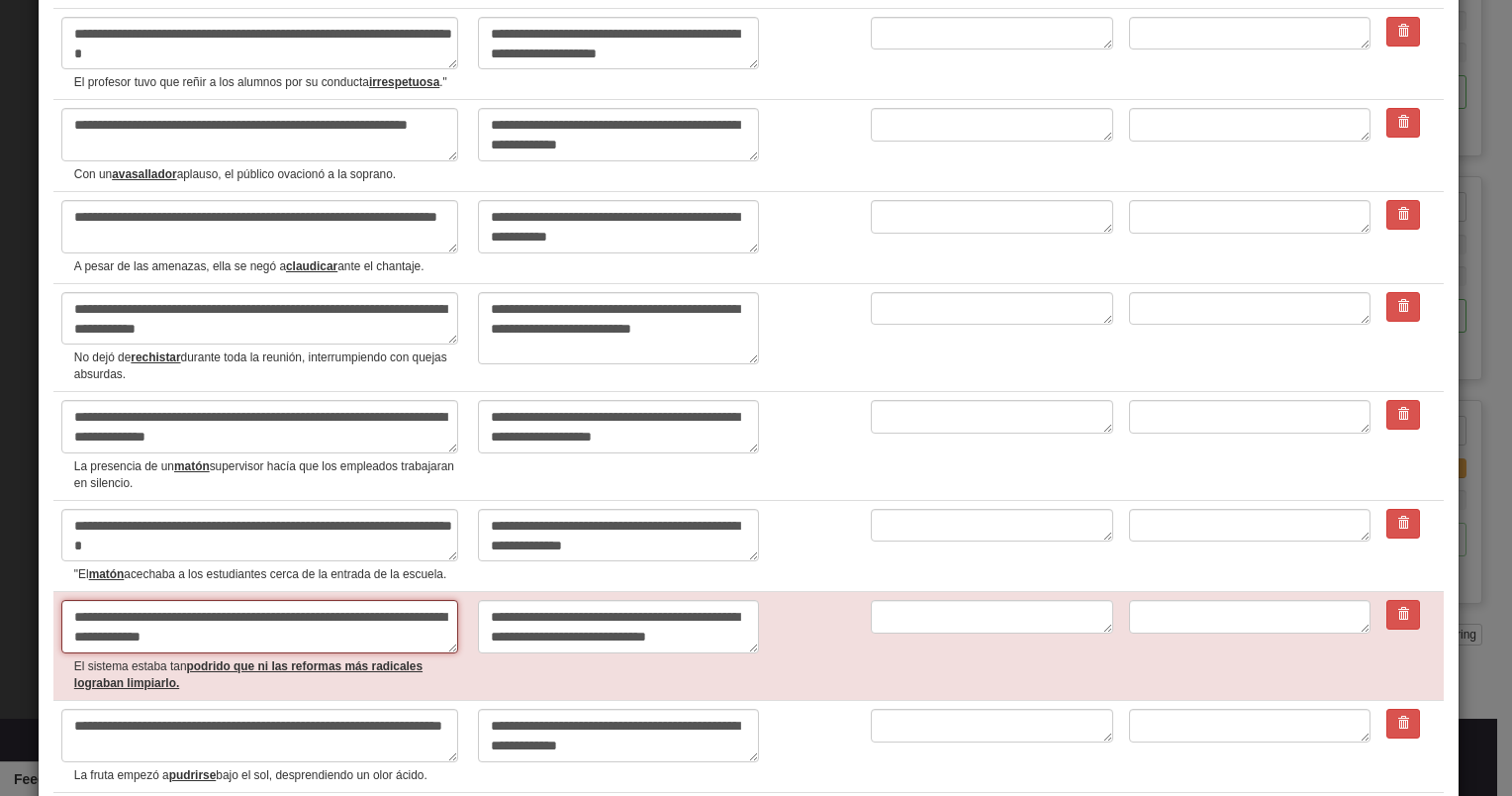 type on "*" 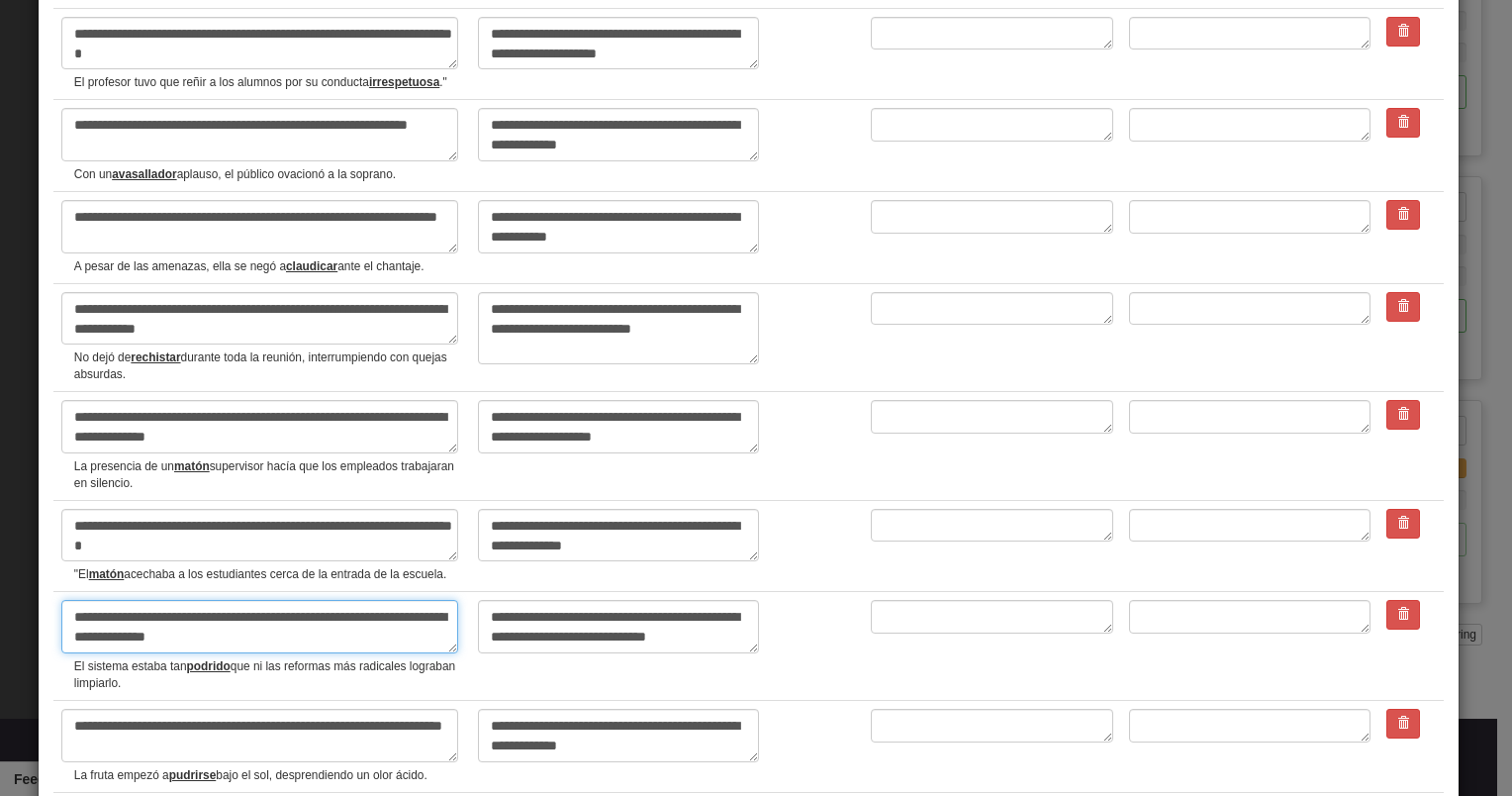 type on "**********" 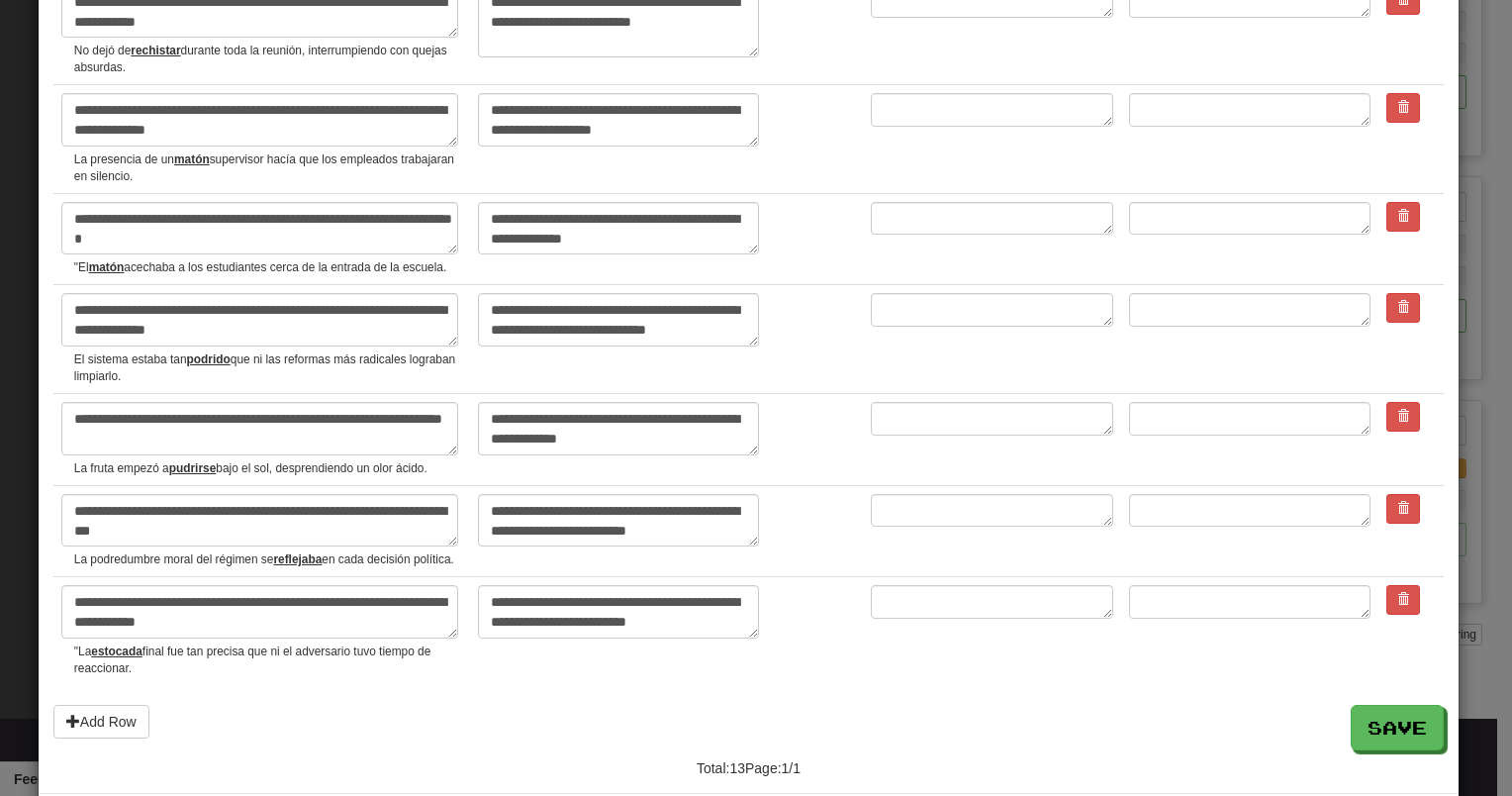 scroll, scrollTop: 711, scrollLeft: 0, axis: vertical 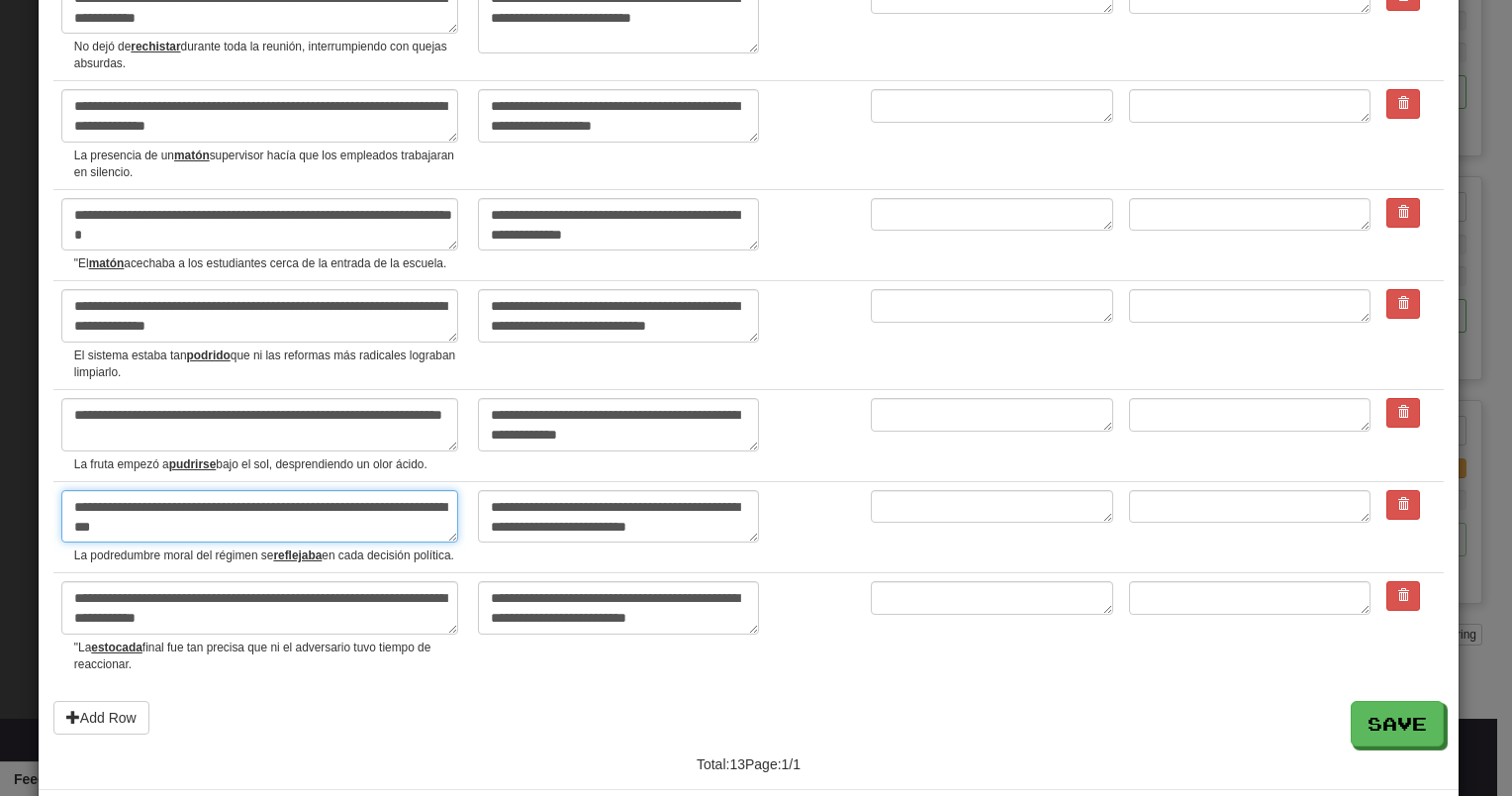 click on "**********" at bounding box center [259, 517] 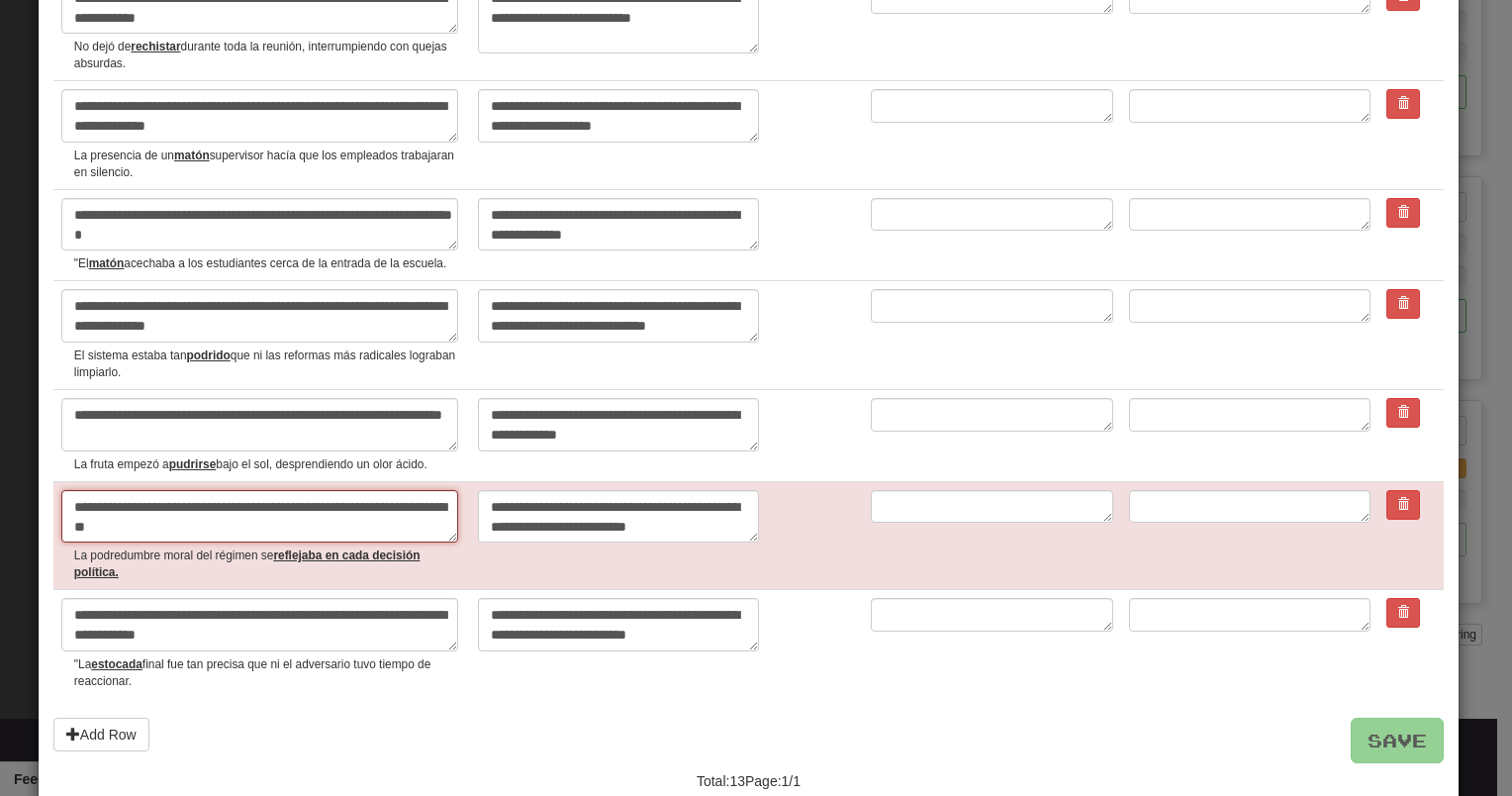 type on "*" 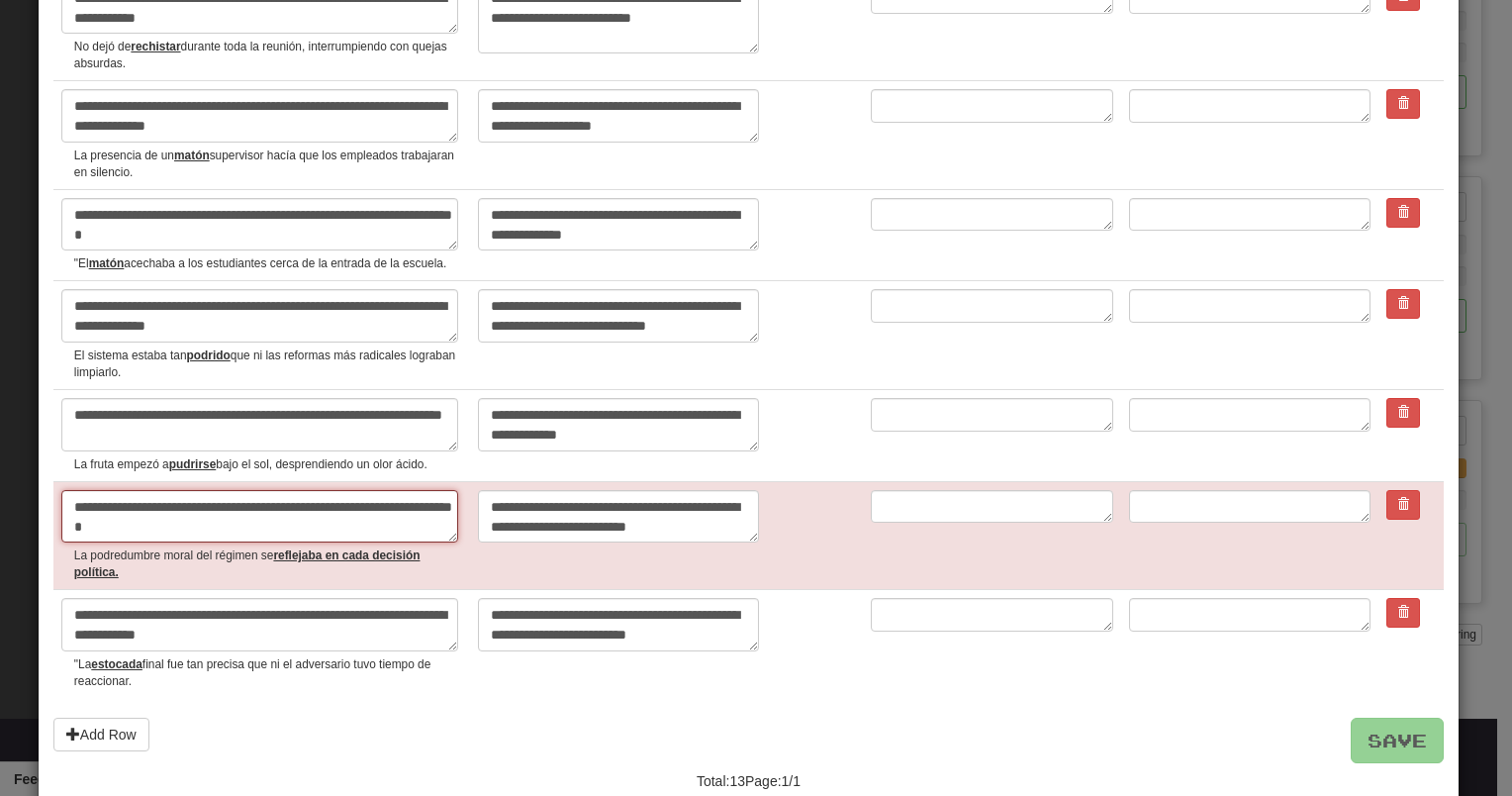 type on "*" 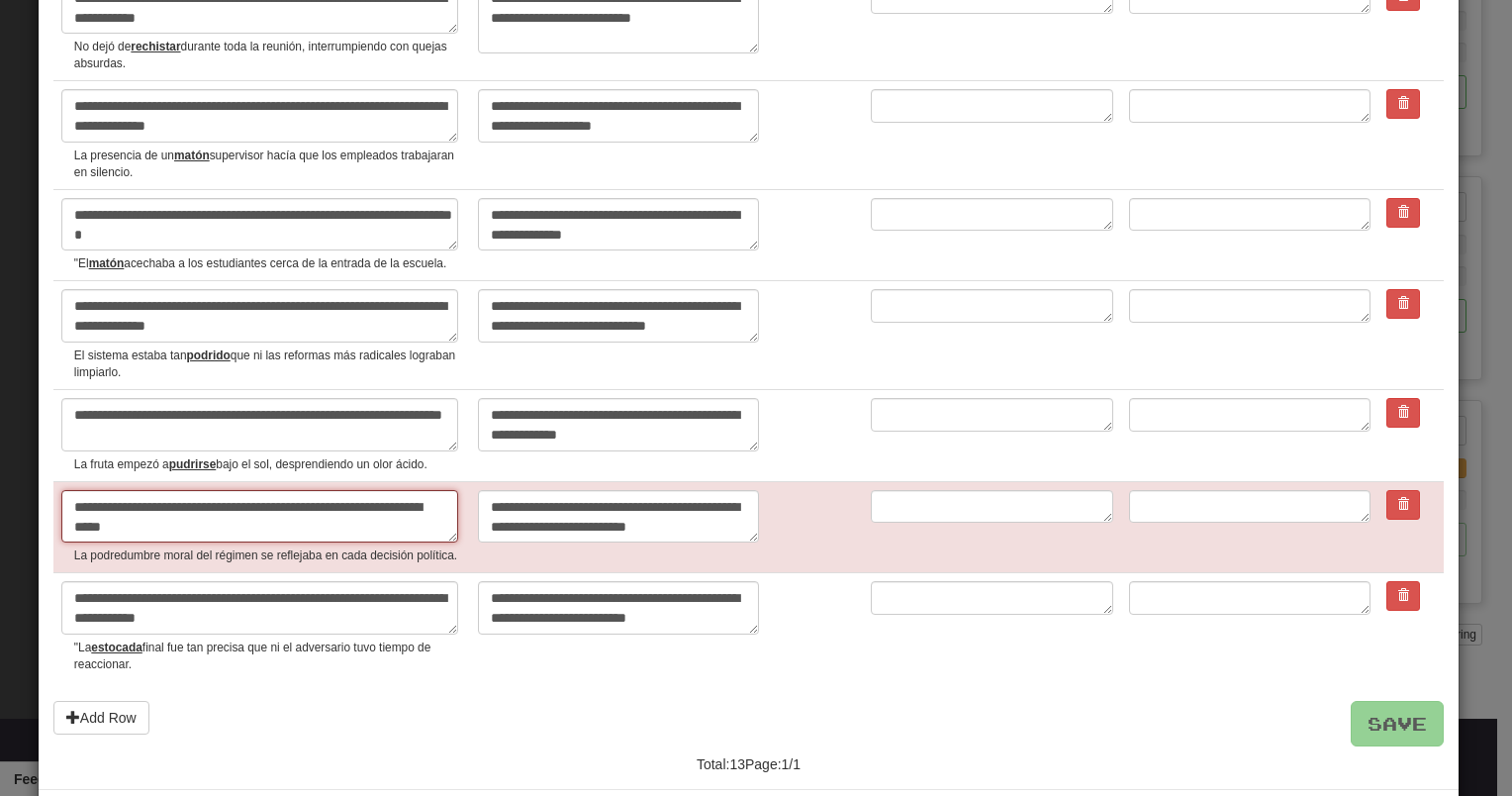 type on "*" 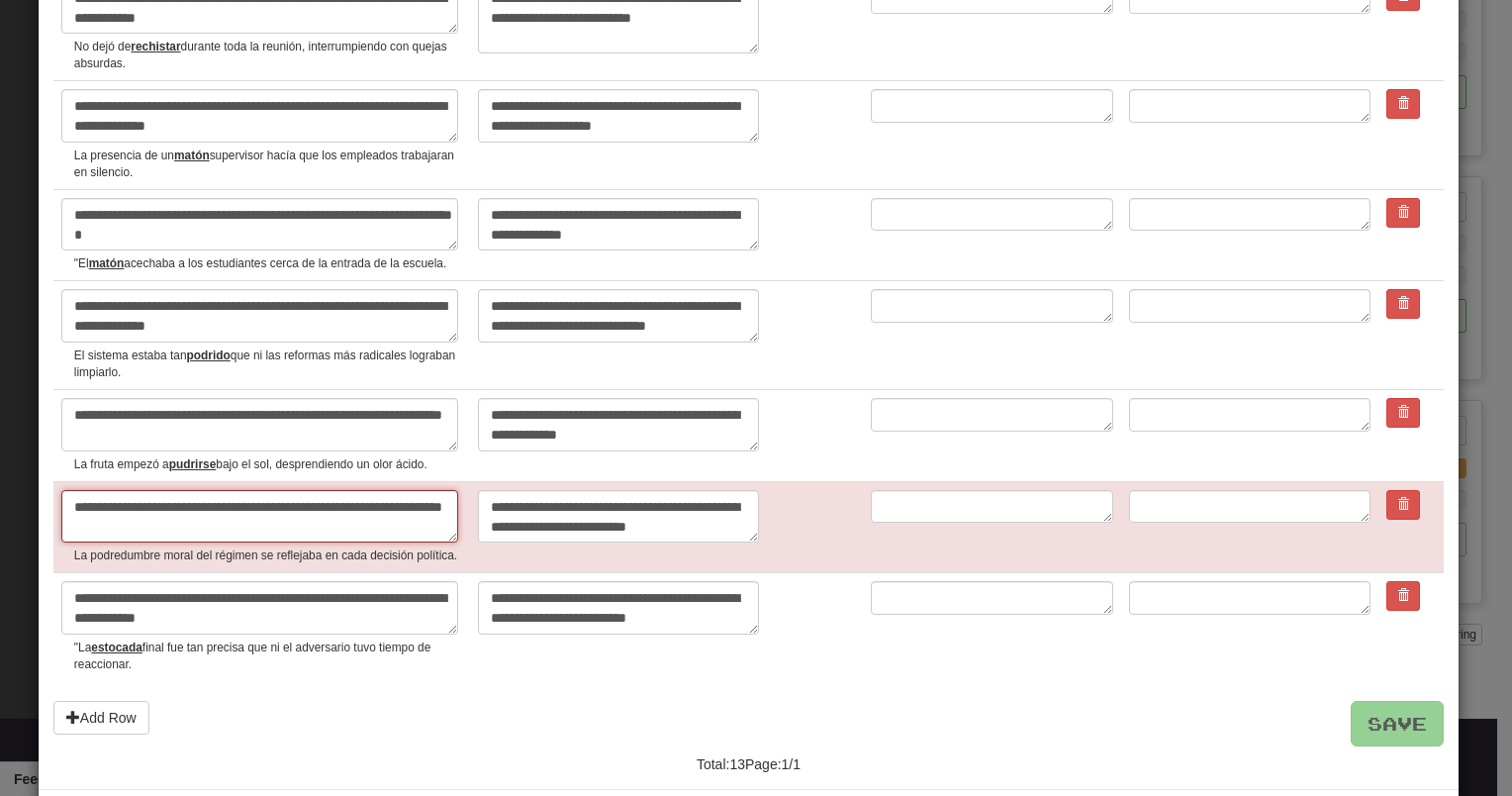 click on "**********" at bounding box center (259, 517) 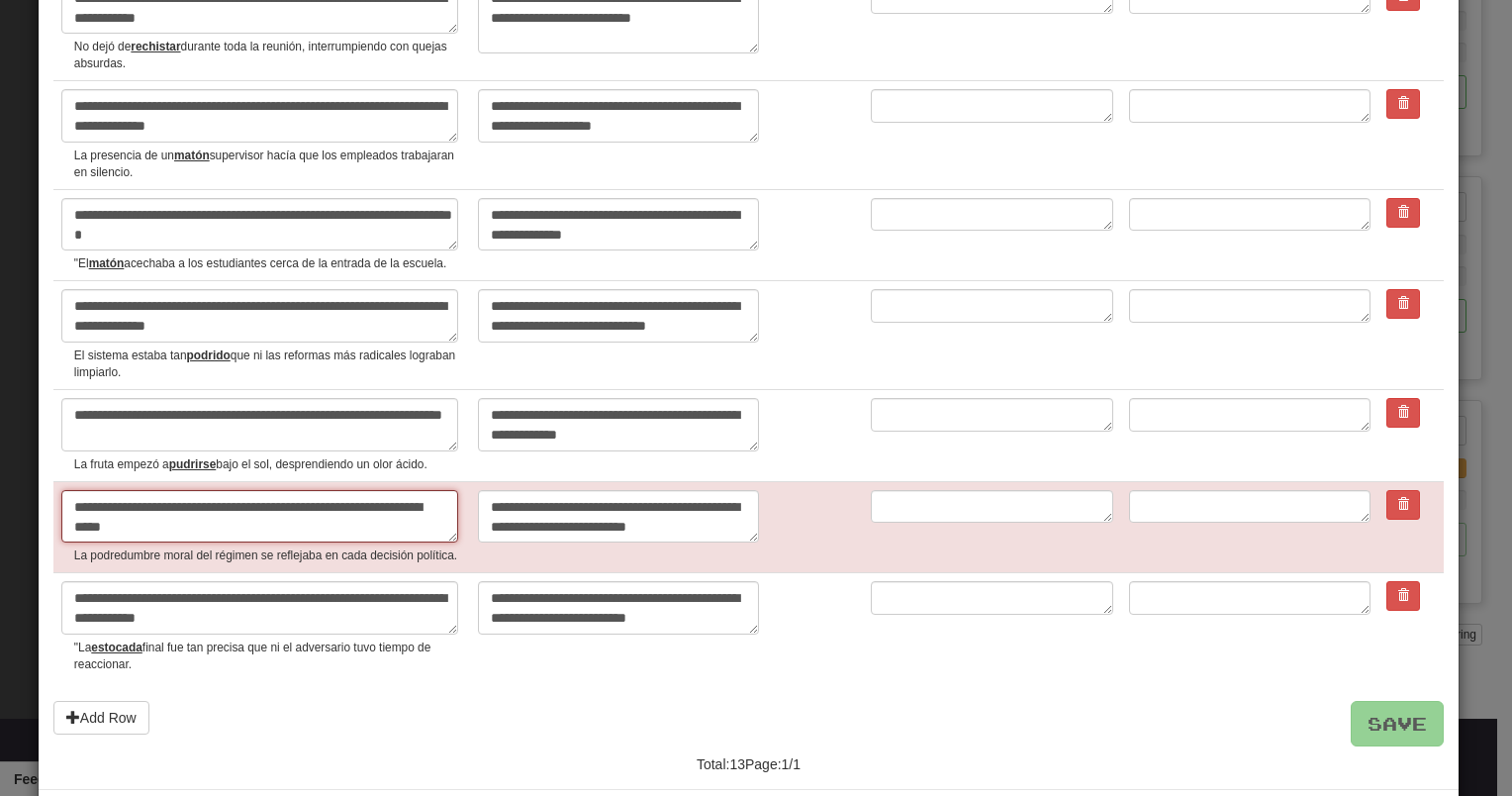 type on "*" 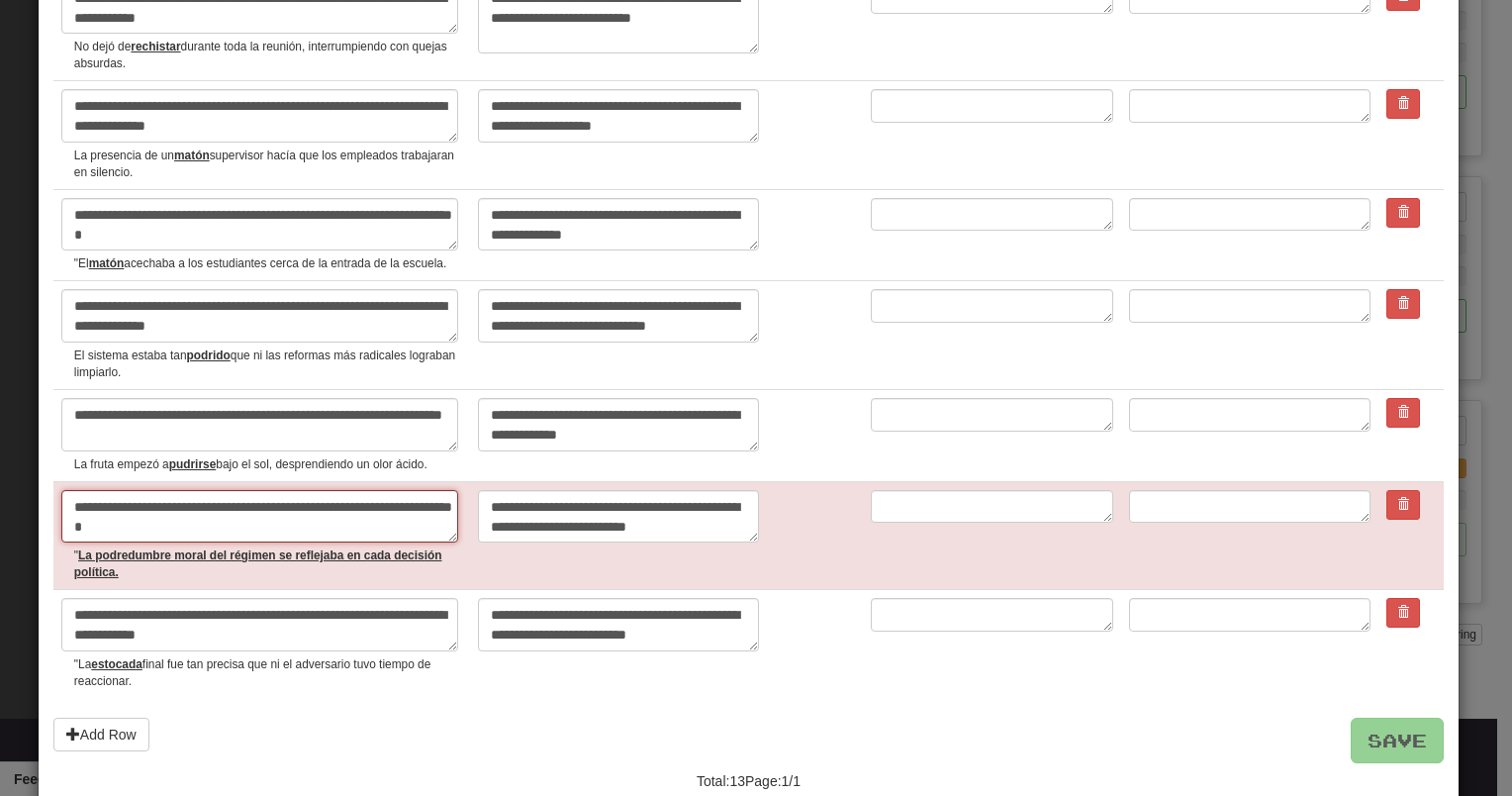 type on "*" 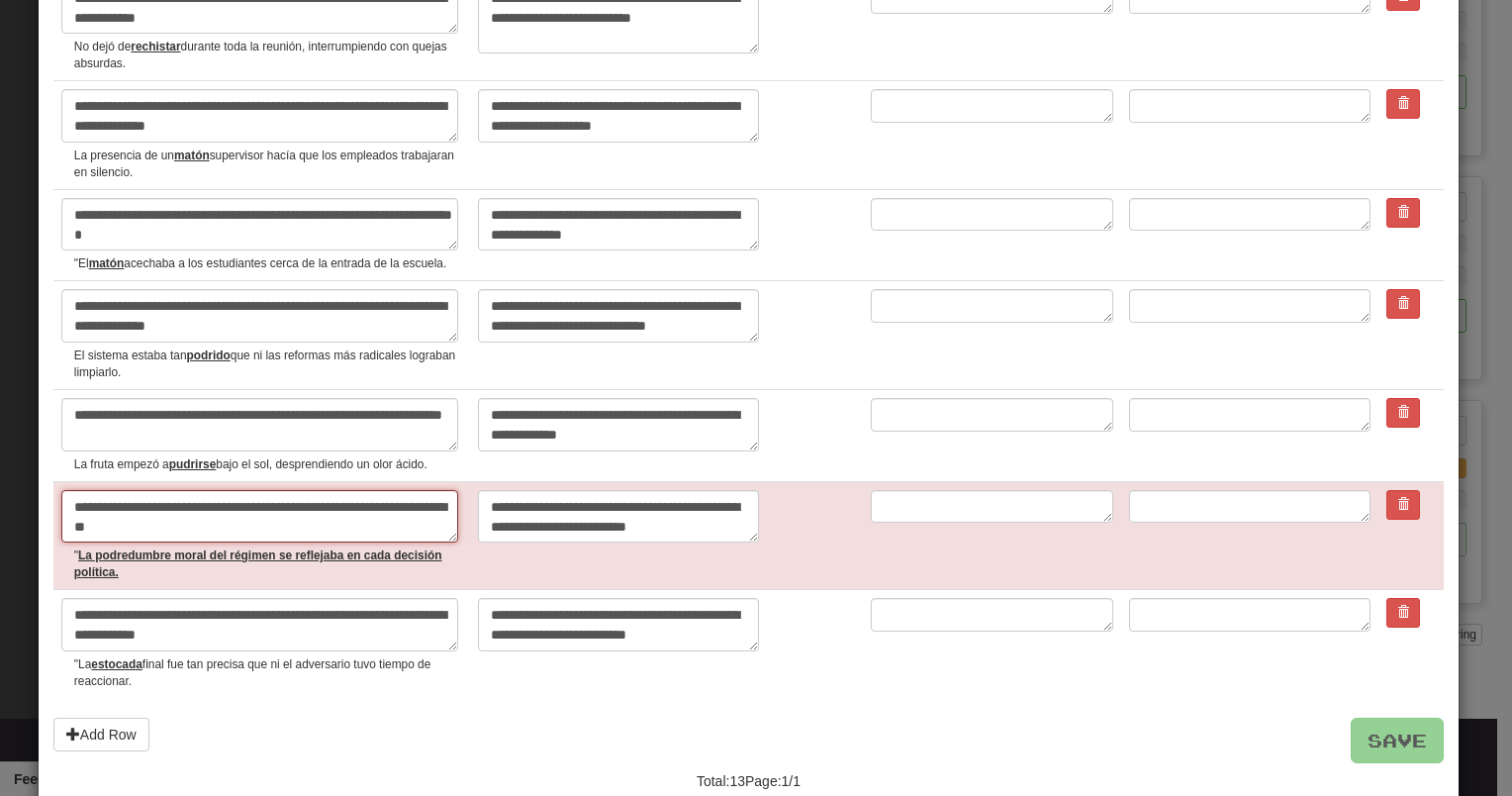 type on "*" 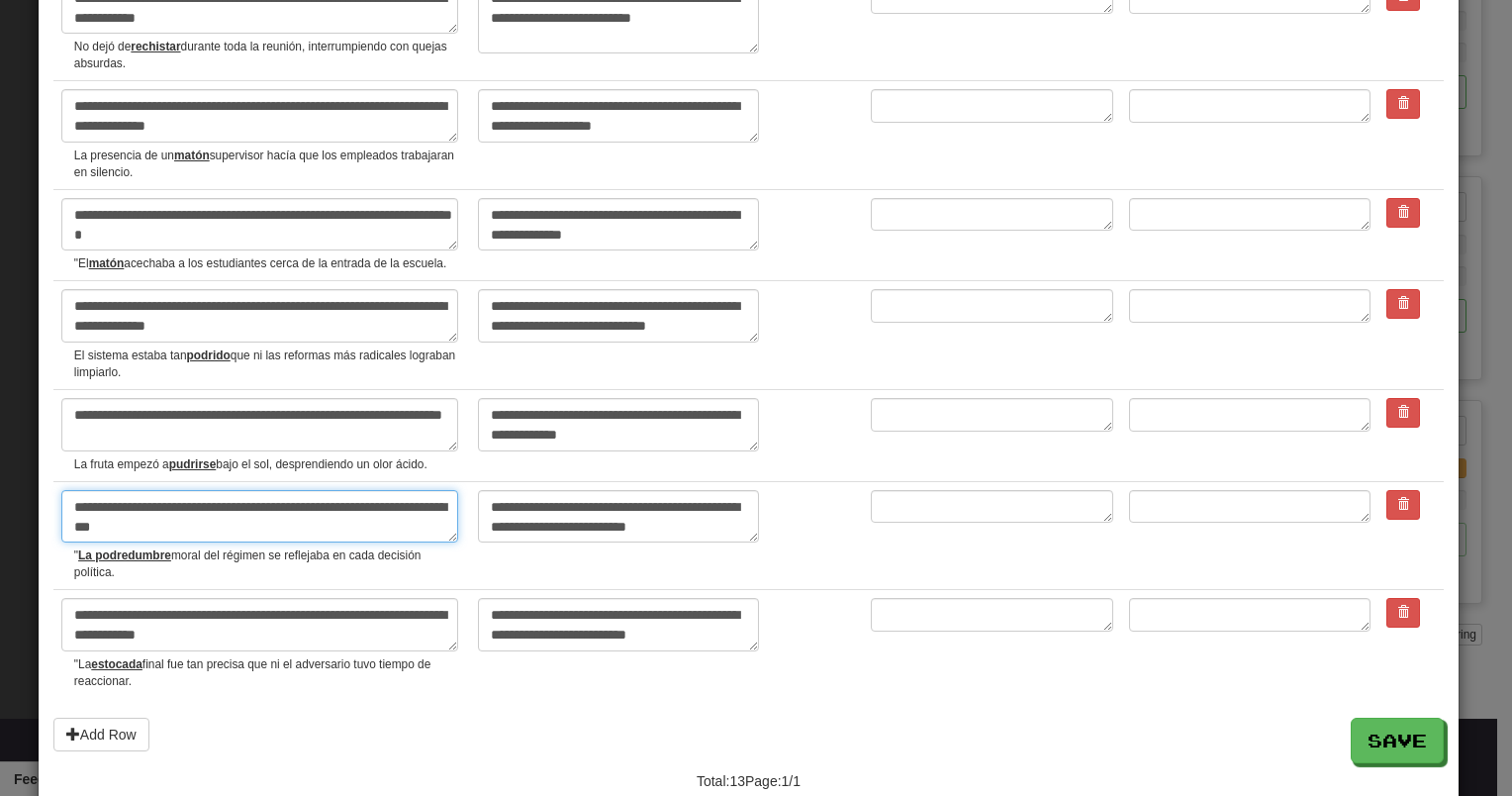 type on "**********" 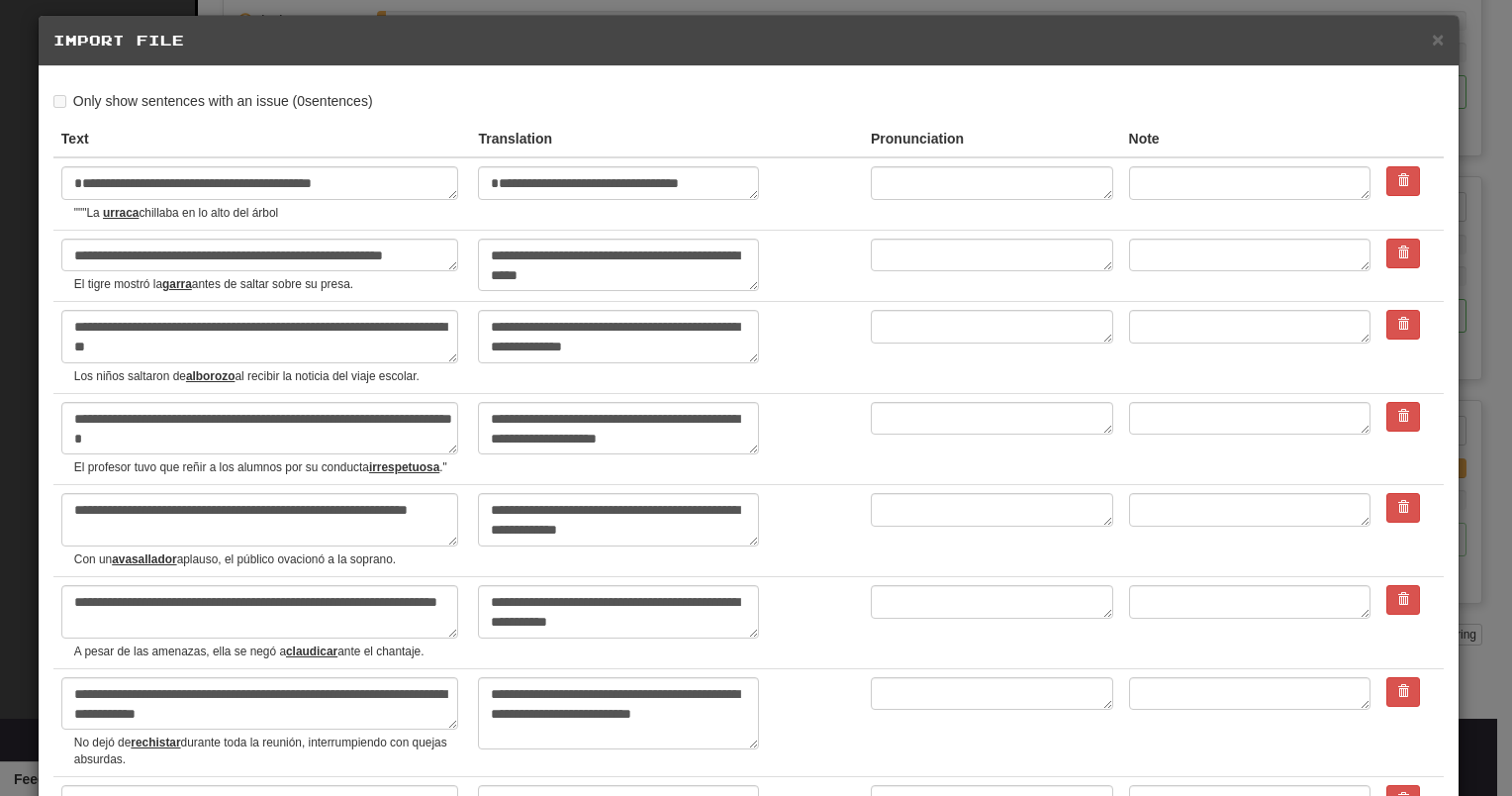 scroll, scrollTop: 0, scrollLeft: 0, axis: both 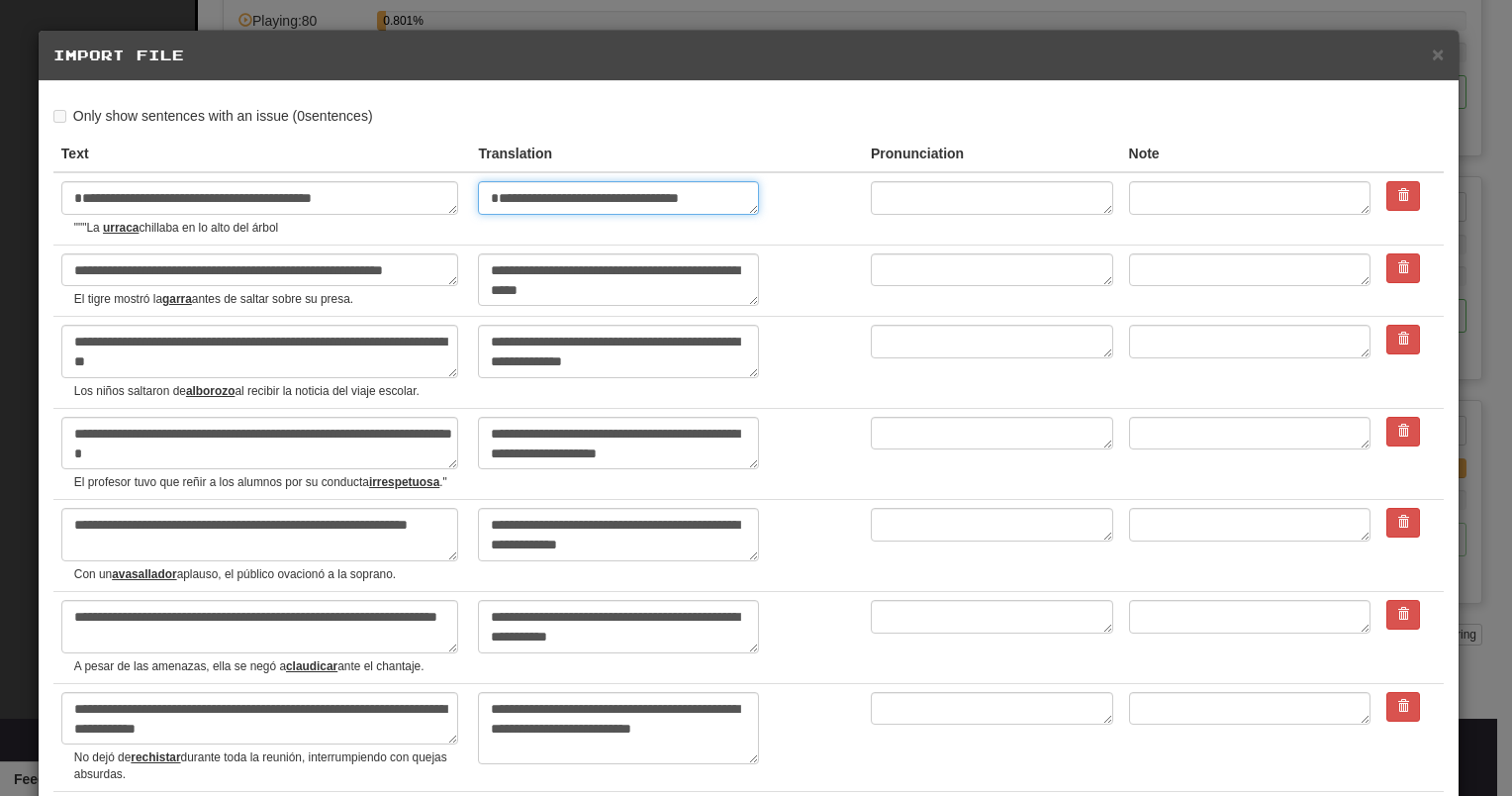 drag, startPoint x: 681, startPoint y: 196, endPoint x: 684, endPoint y: 207, distance: 11.401754 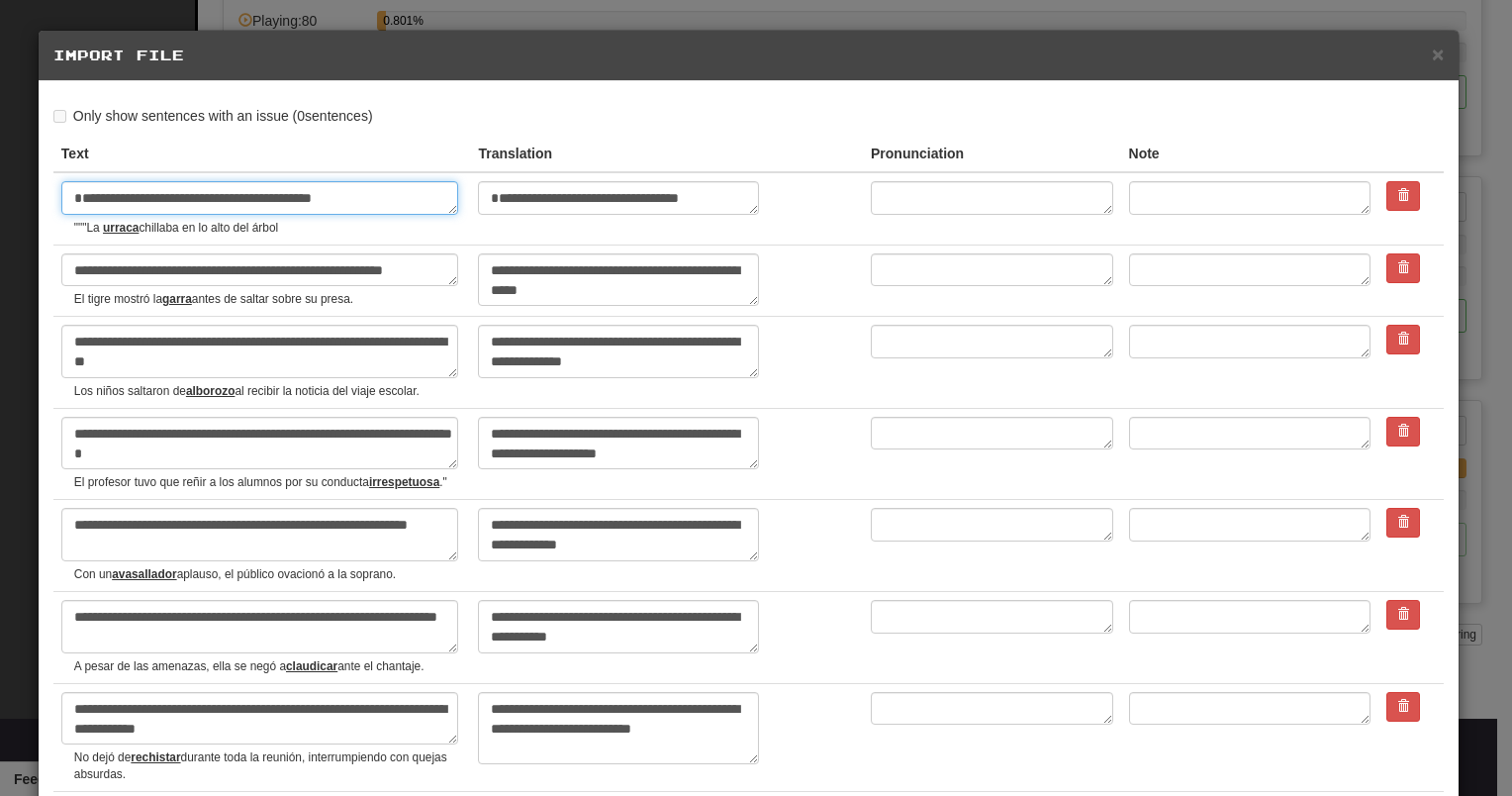 click on "**********" at bounding box center [259, 198] 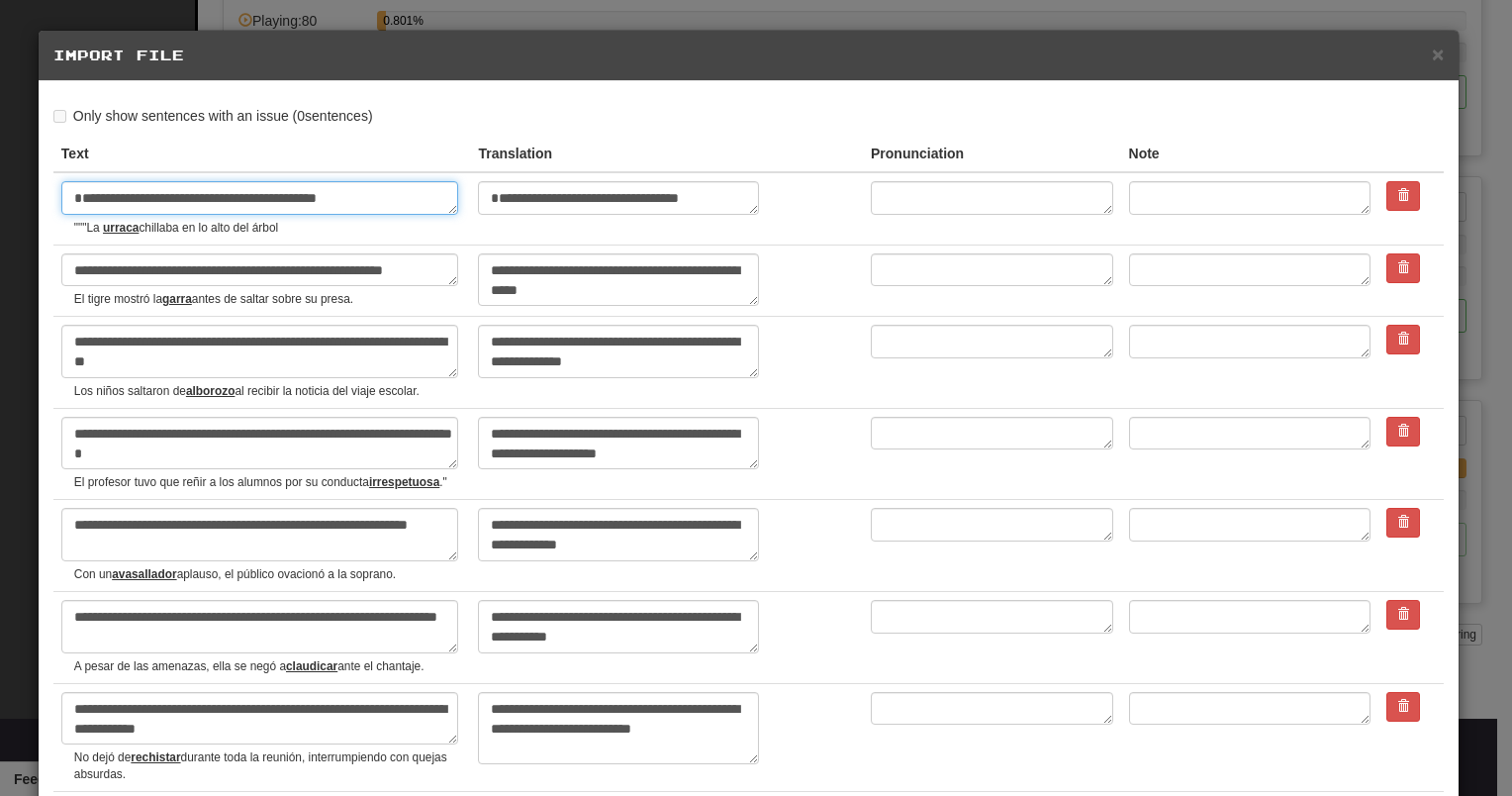 type on "**********" 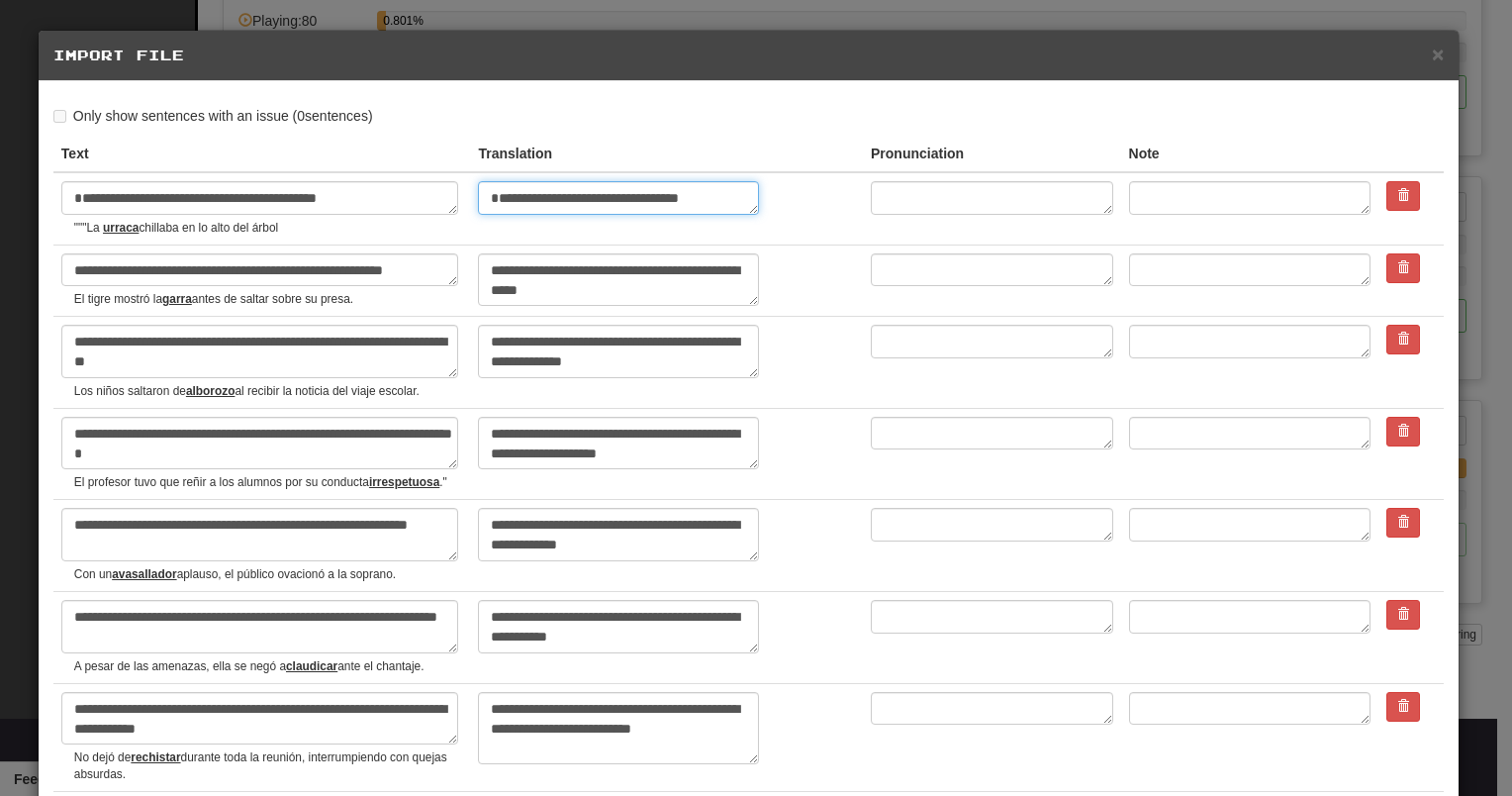 drag, startPoint x: 716, startPoint y: 192, endPoint x: 396, endPoint y: 158, distance: 321.80118 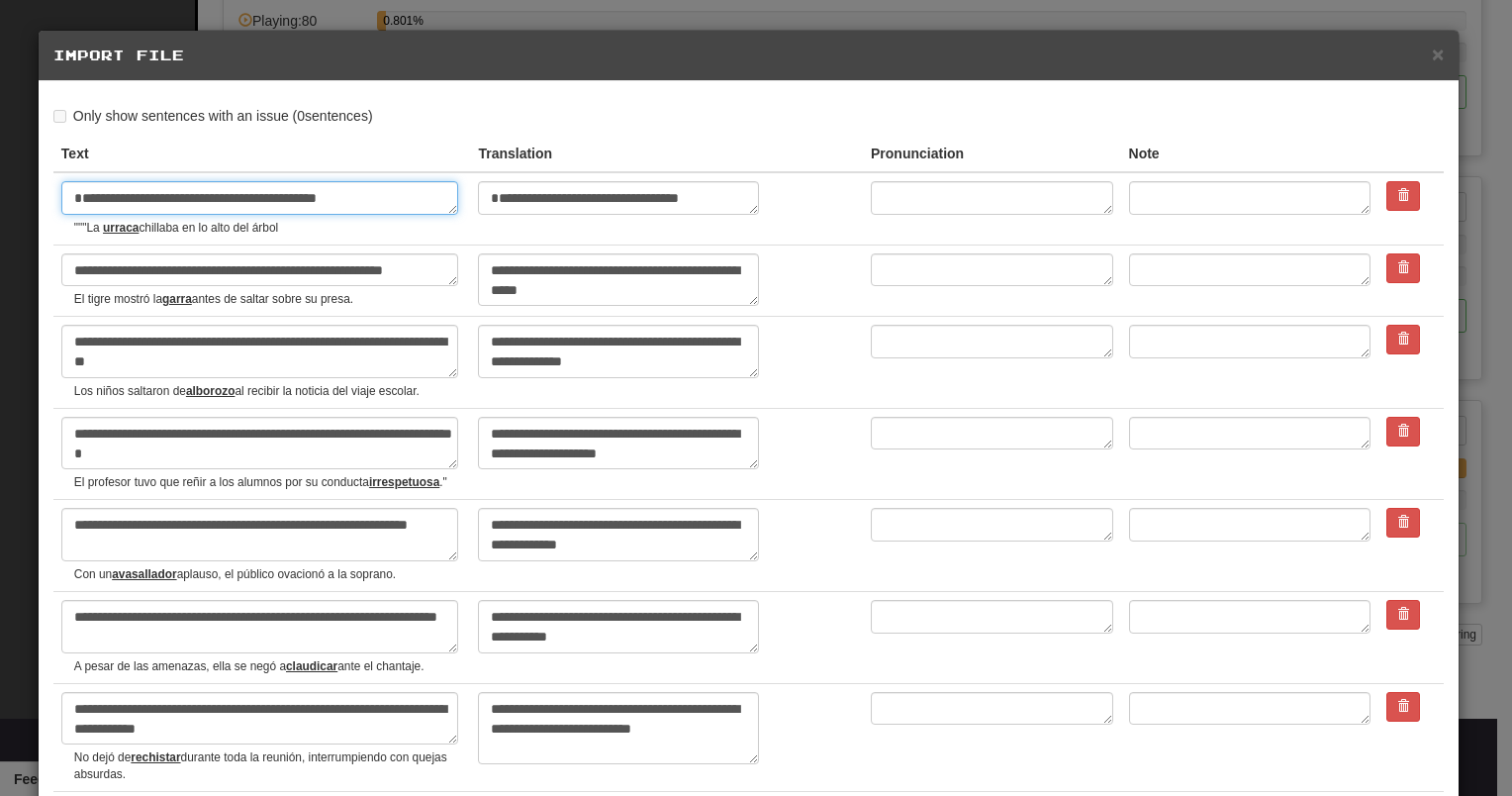 click on "**********" at bounding box center (259, 198) 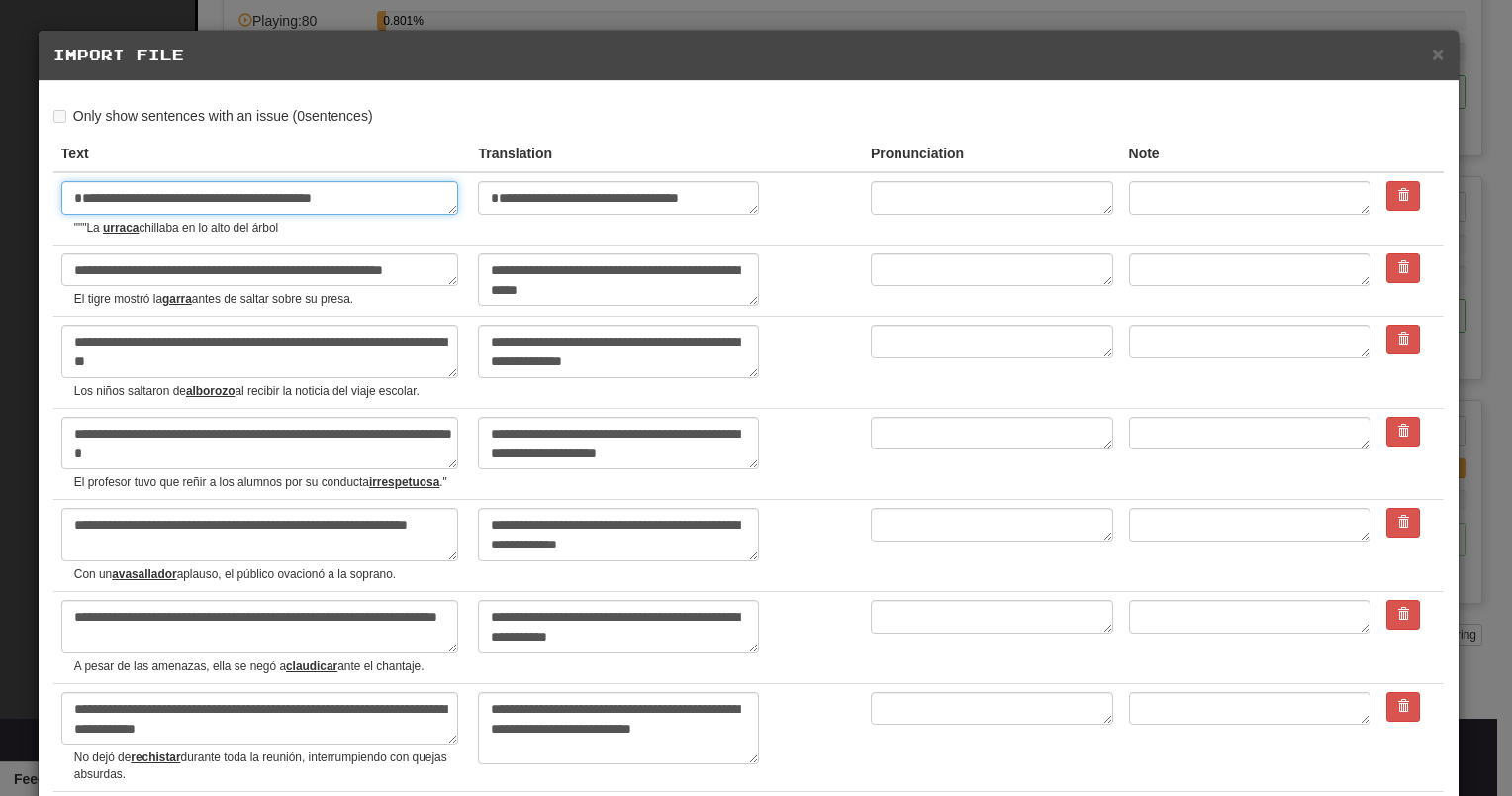 type on "*" 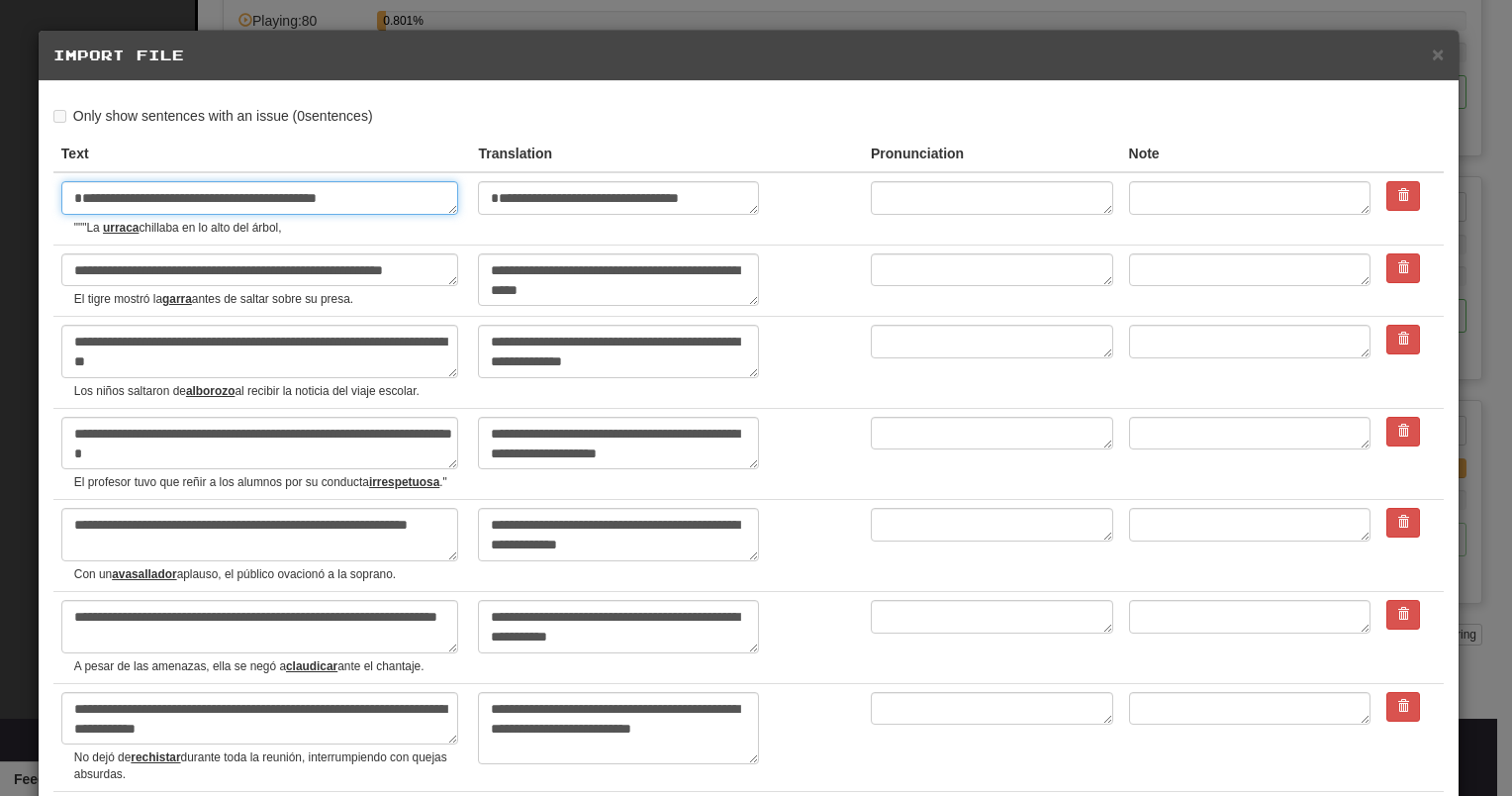 type on "*" 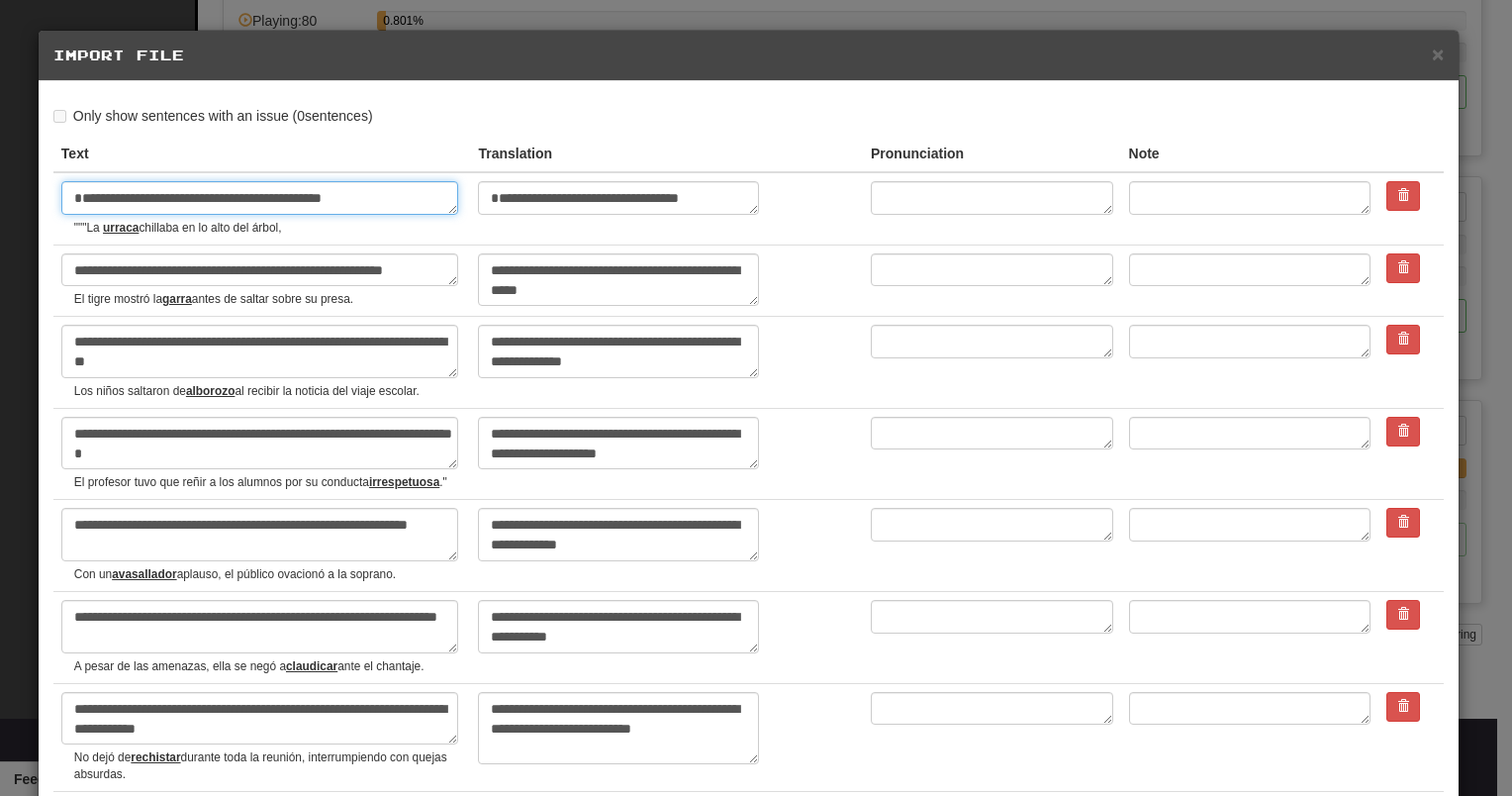 paste on "**********" 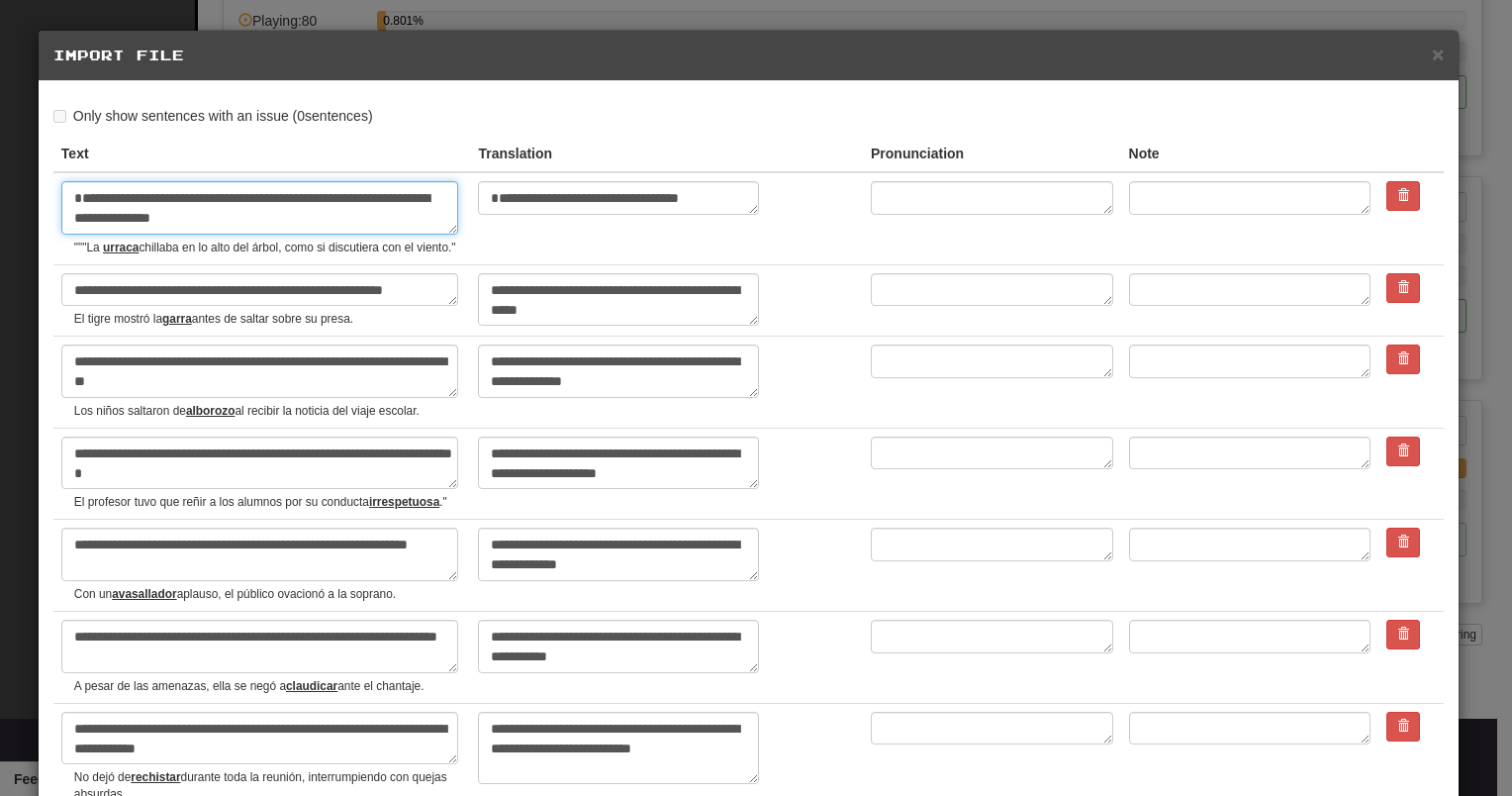 type on "**********" 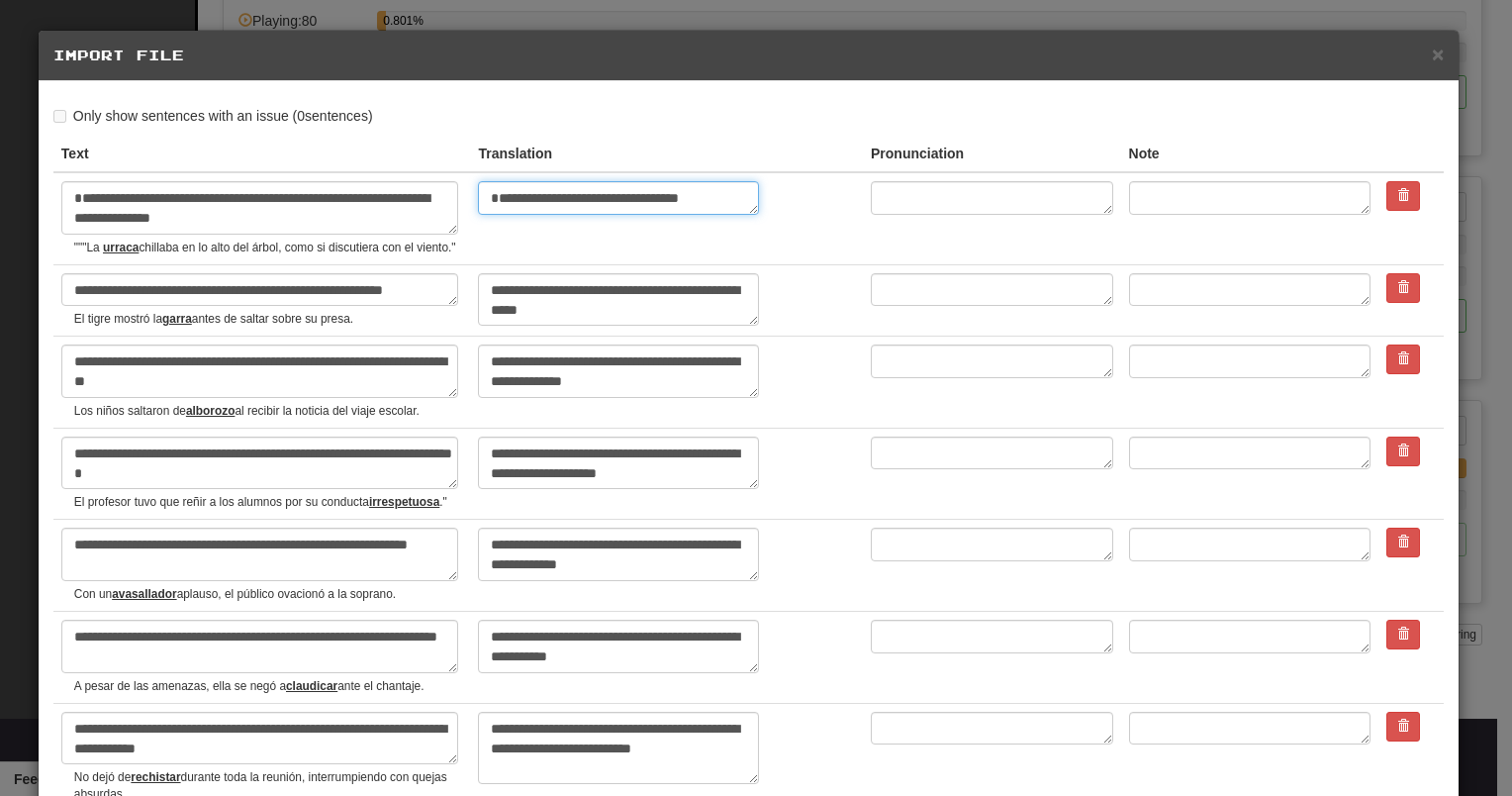 drag, startPoint x: 720, startPoint y: 202, endPoint x: 458, endPoint y: 166, distance: 264.4617 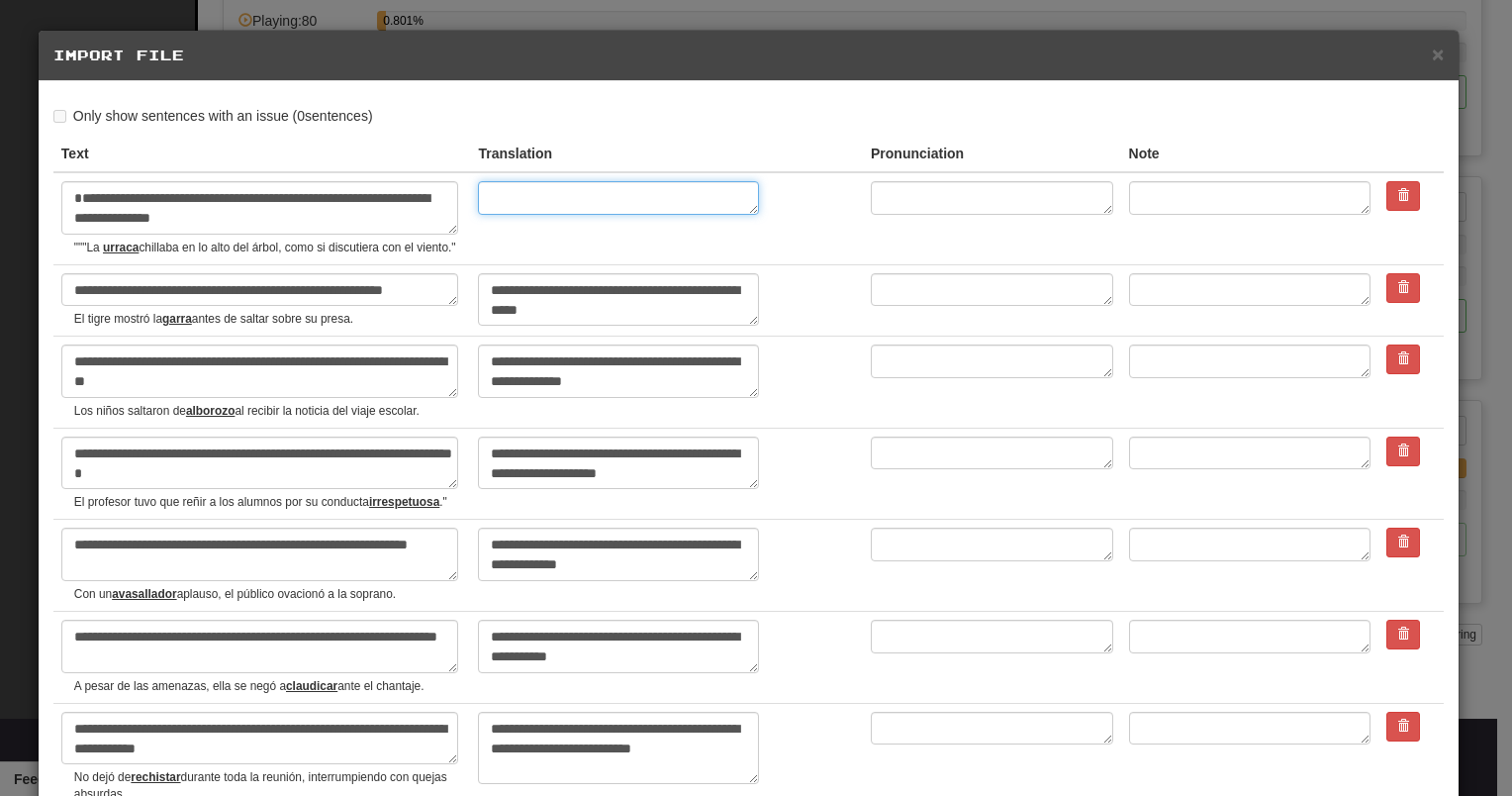 type 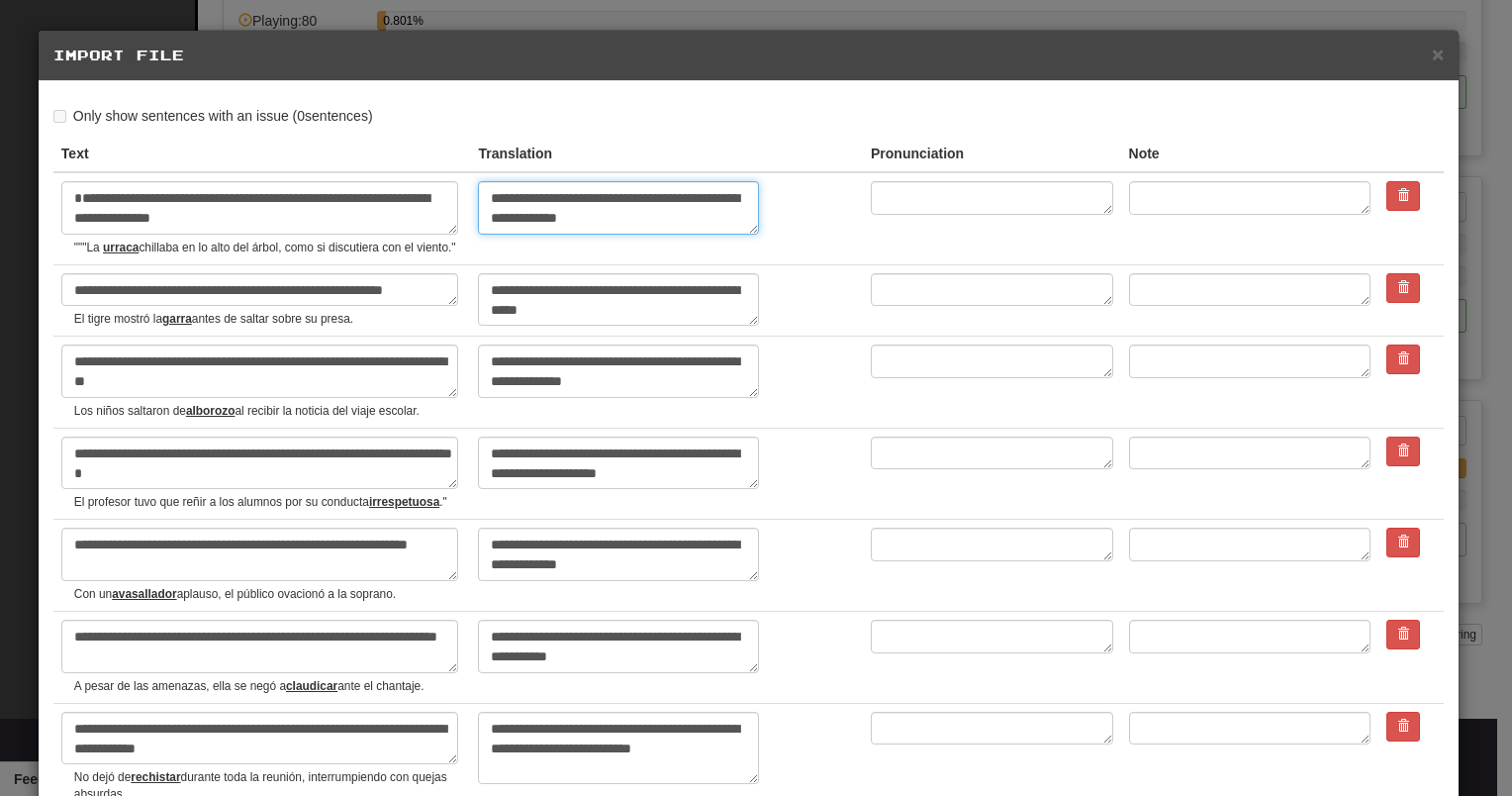 type on "**********" 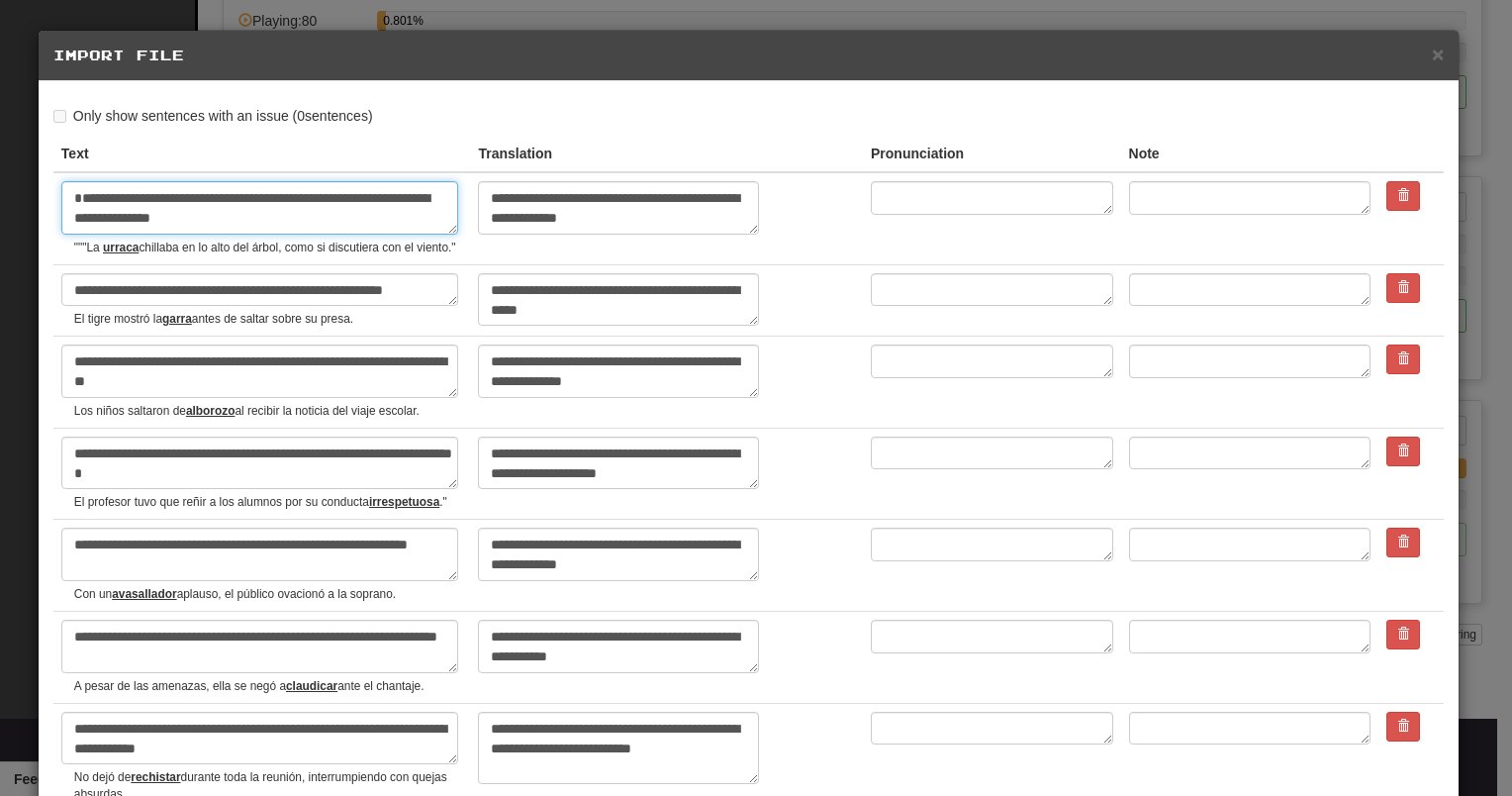 type on "*" 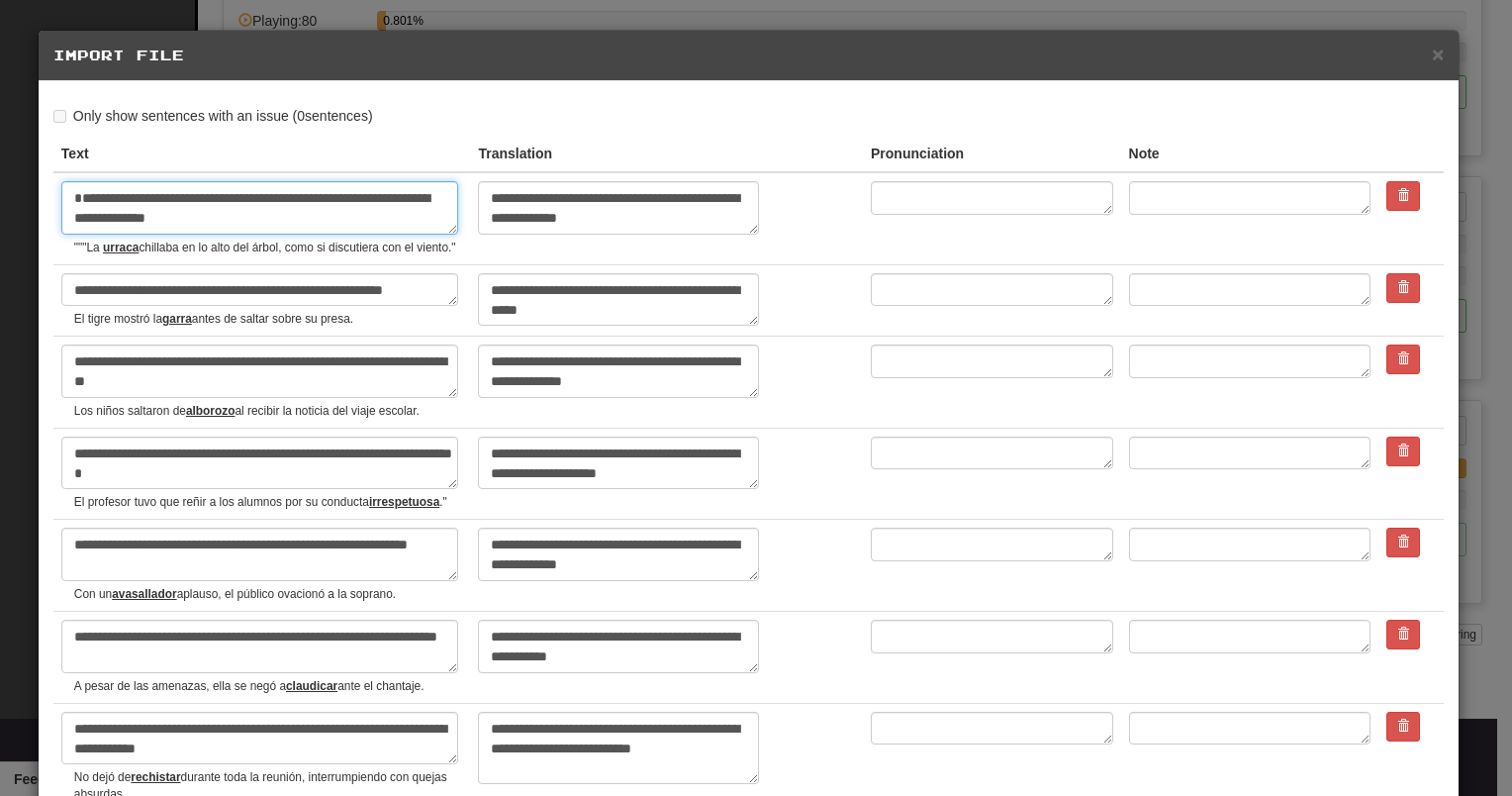 drag, startPoint x: 90, startPoint y: 198, endPoint x: 413, endPoint y: 247, distance: 326.69558 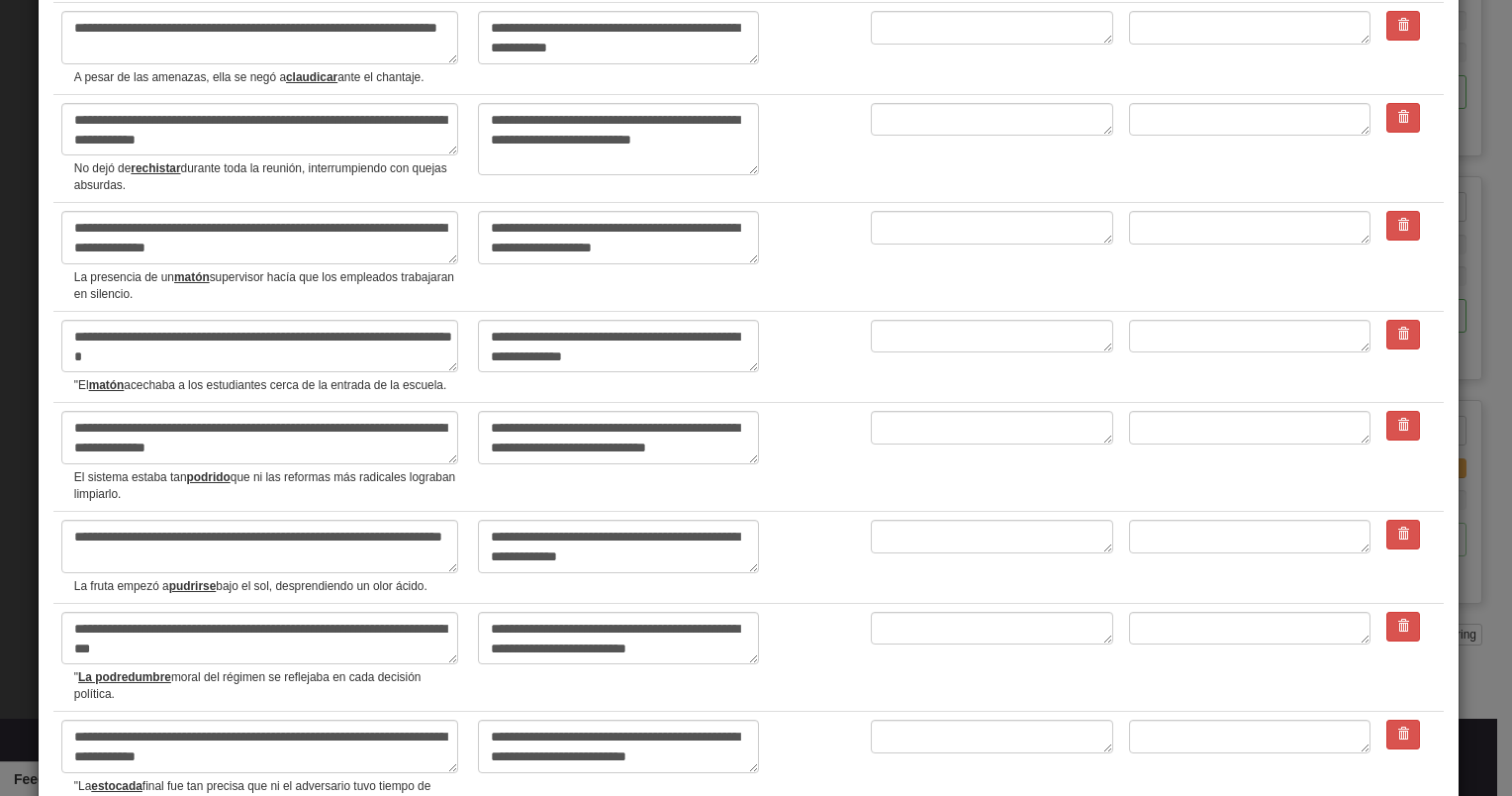 scroll, scrollTop: 847, scrollLeft: 0, axis: vertical 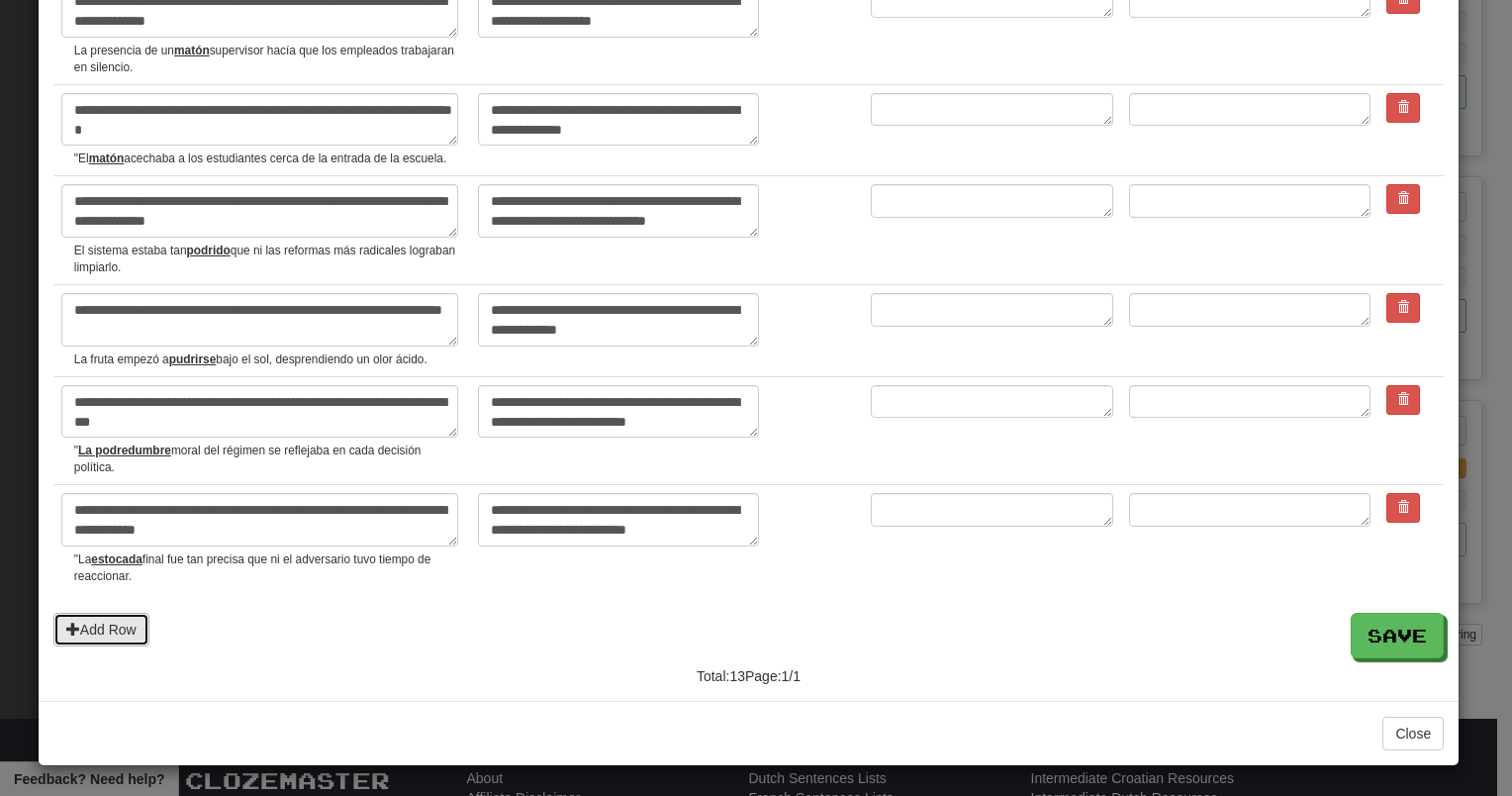 click on "Add Row" at bounding box center (101, 630) 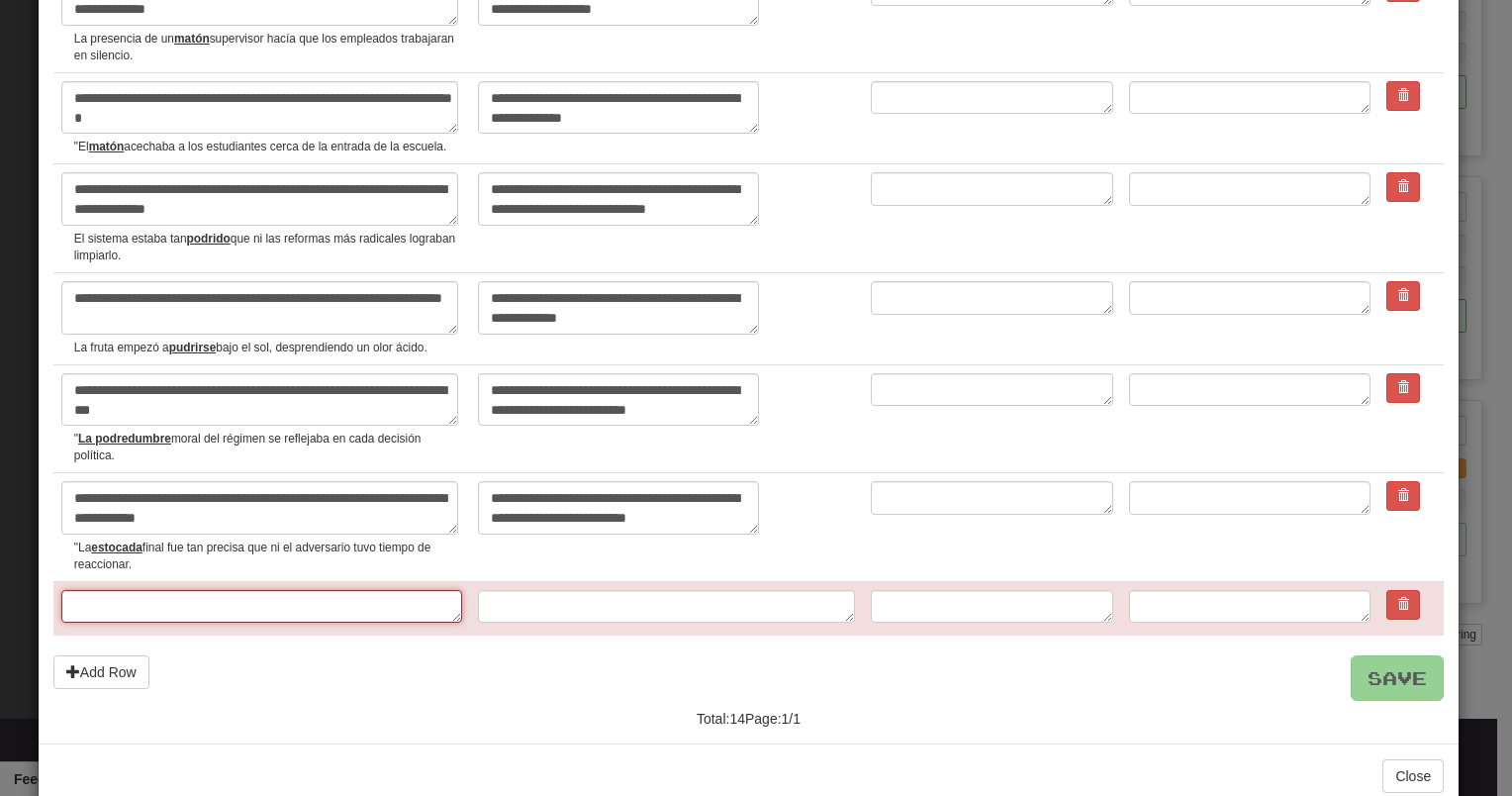click at bounding box center [262, 607] 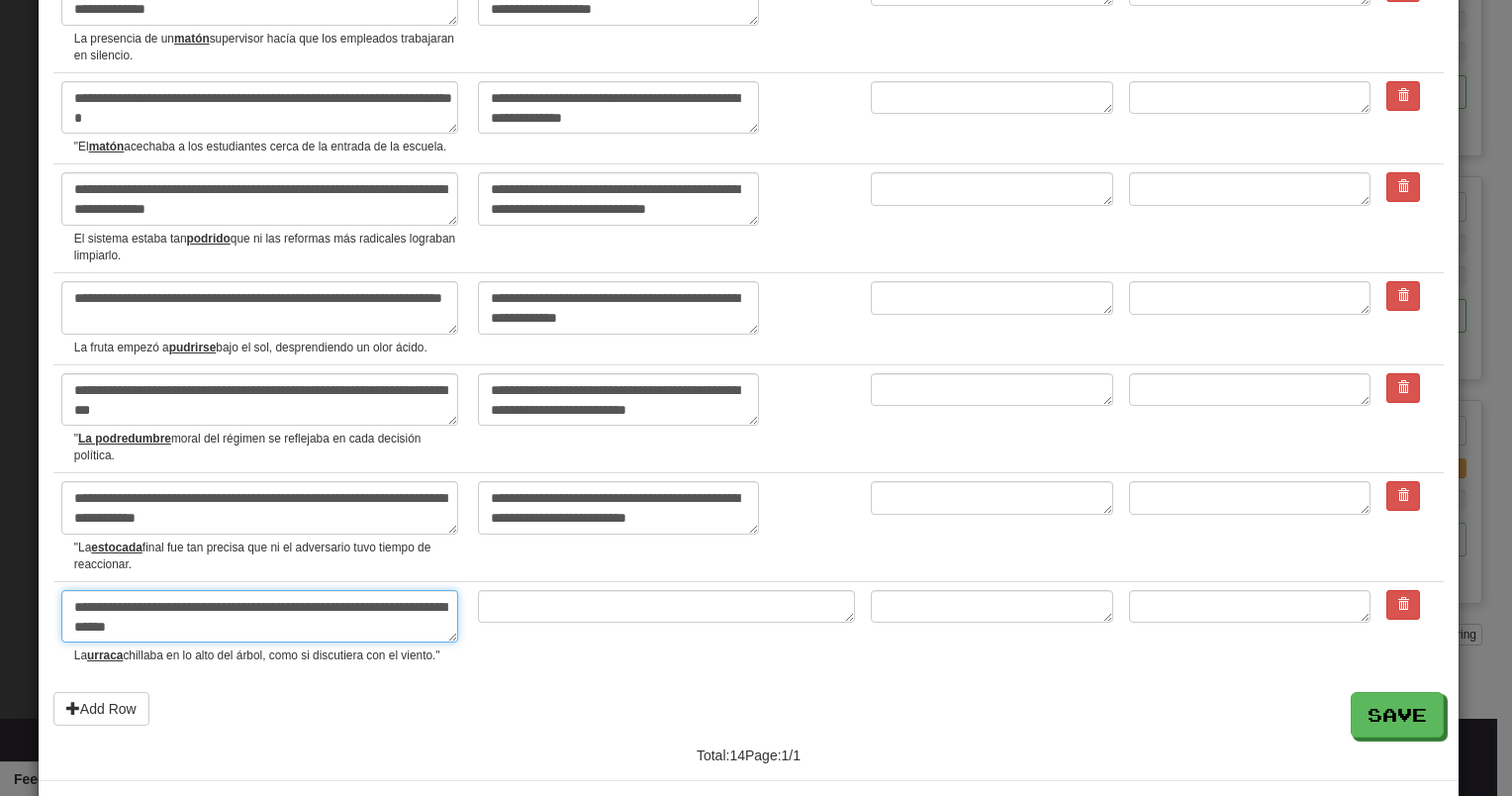 click on "**********" at bounding box center (259, 617) 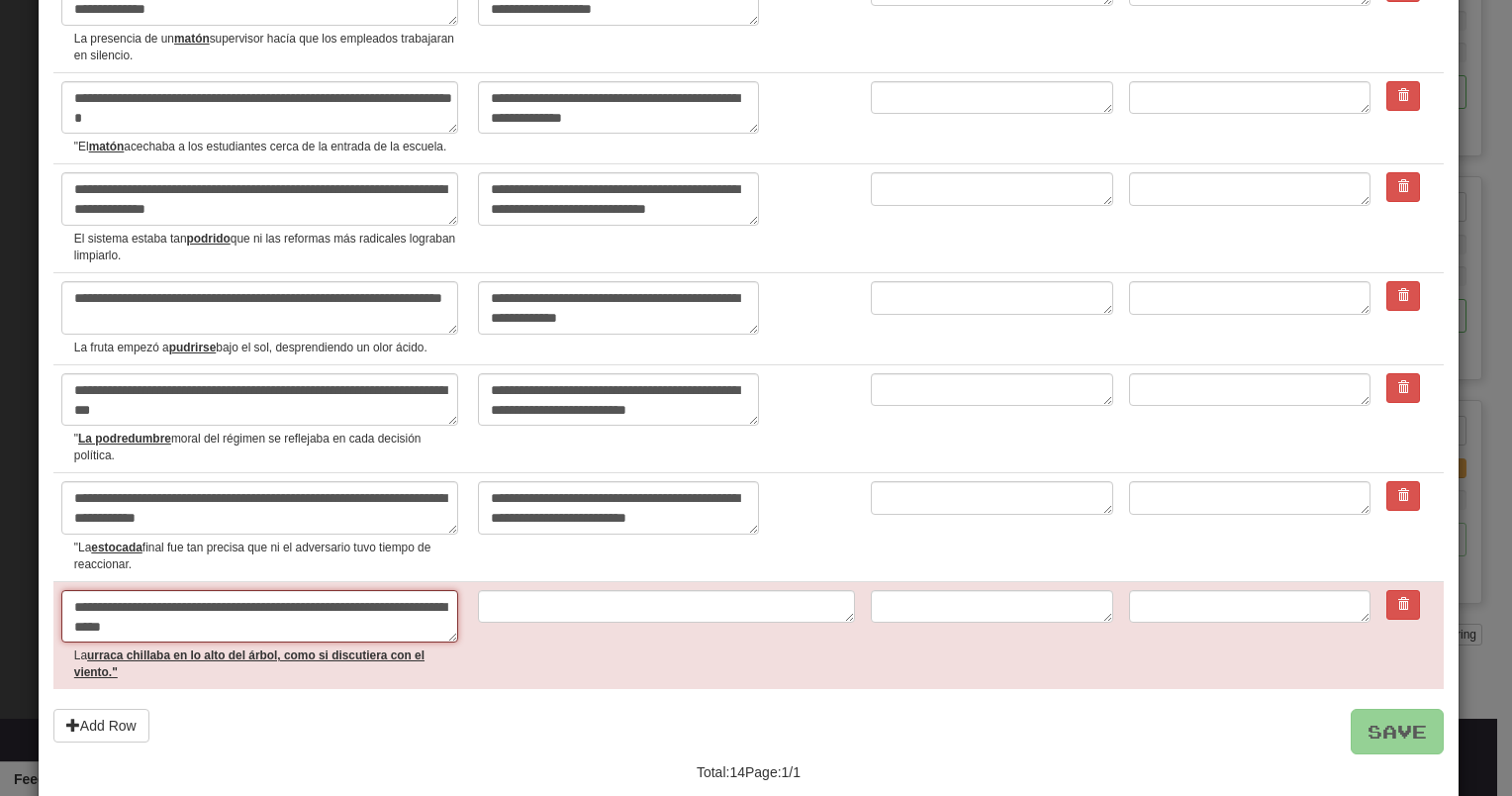 type on "*" 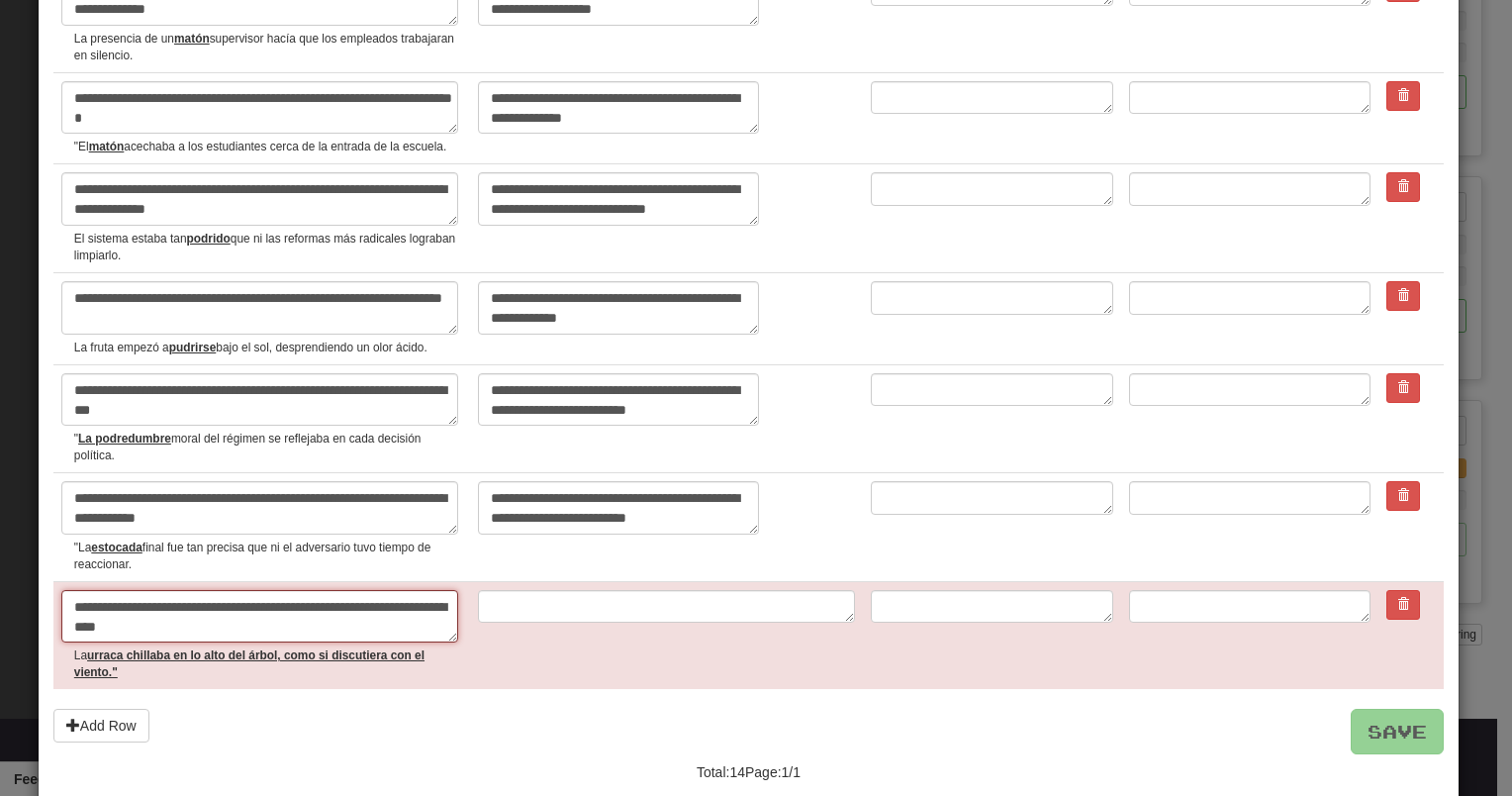 type on "*" 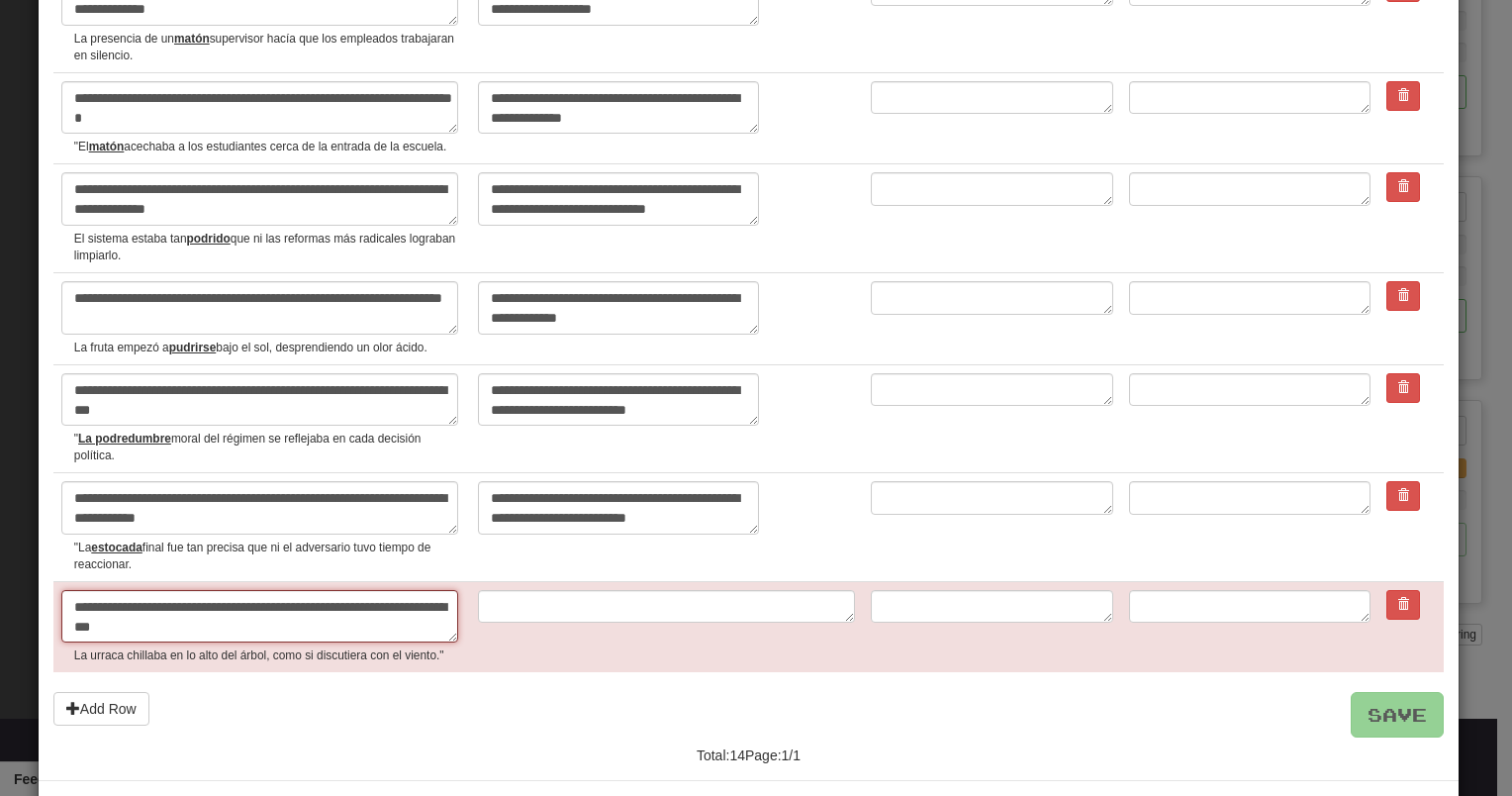 type on "*" 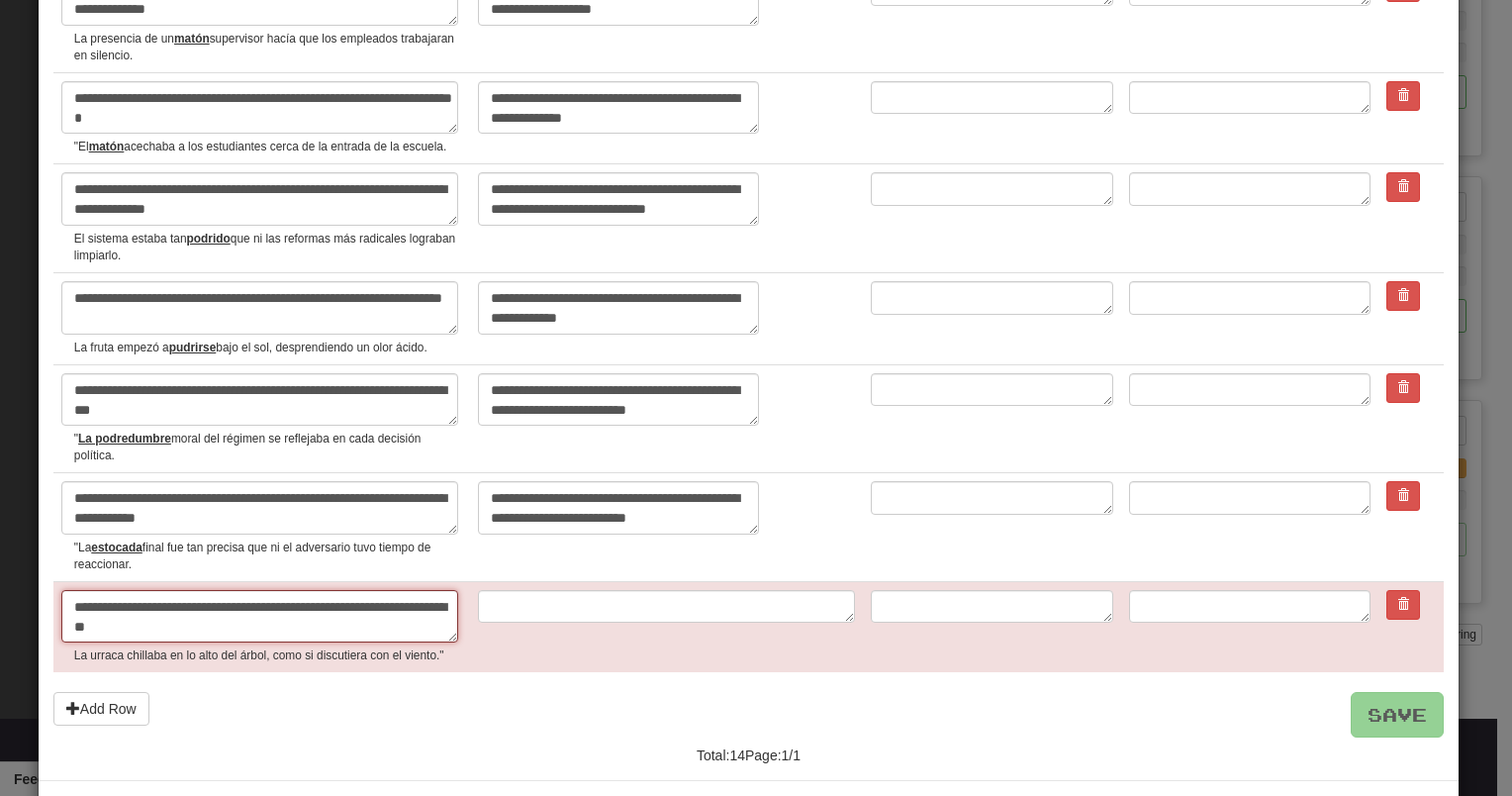 type on "*" 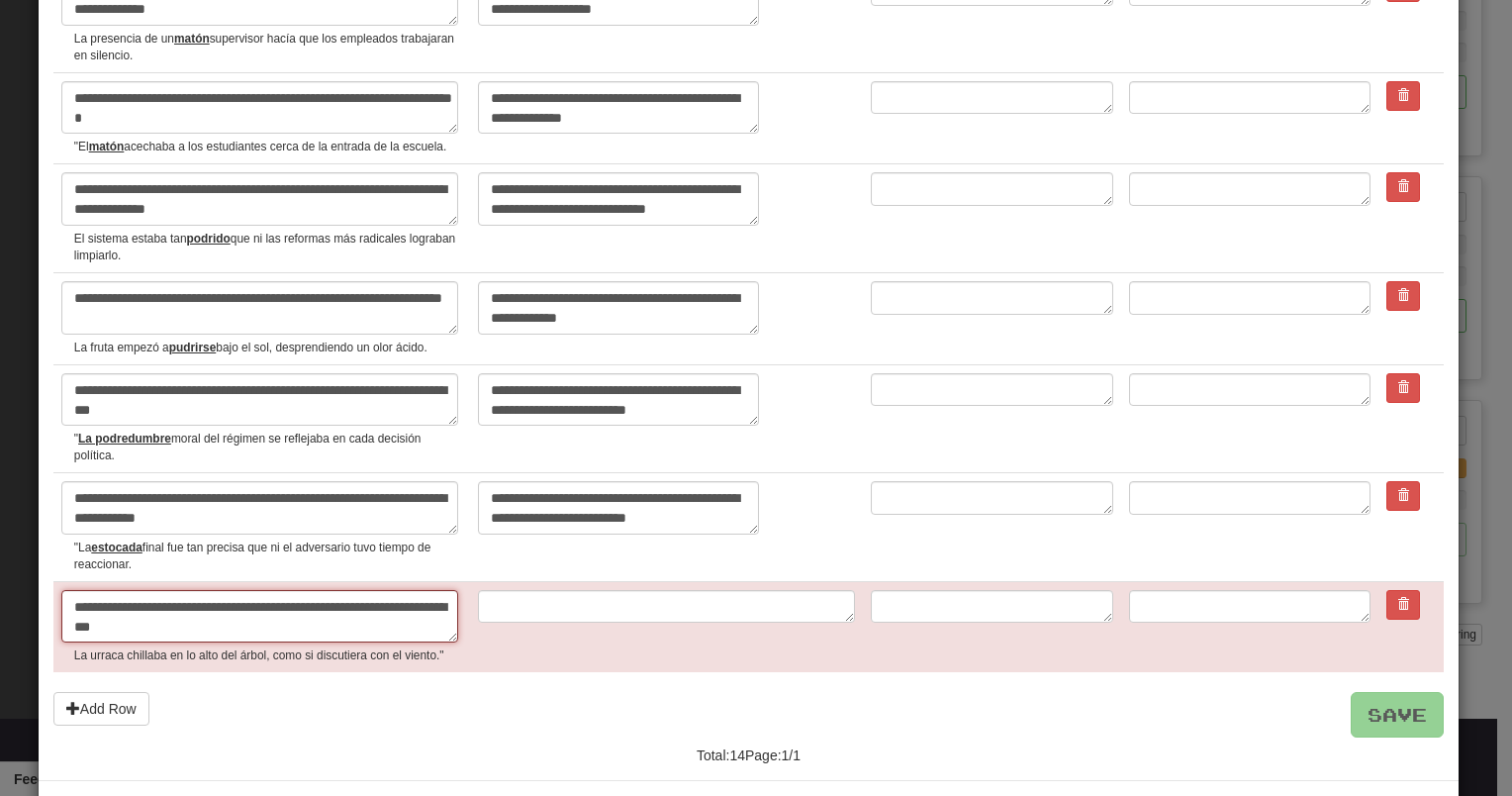 type on "*" 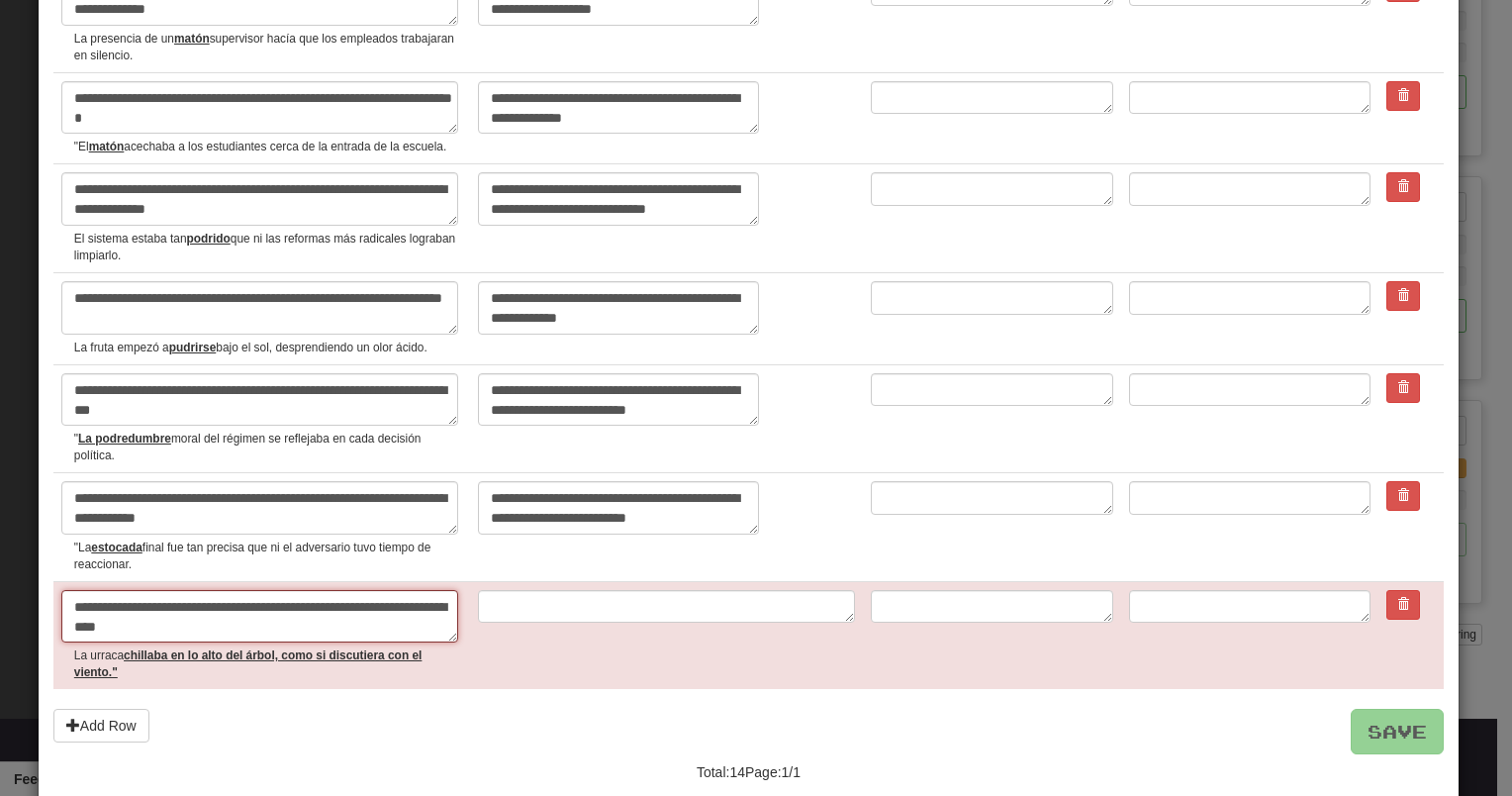 type on "*" 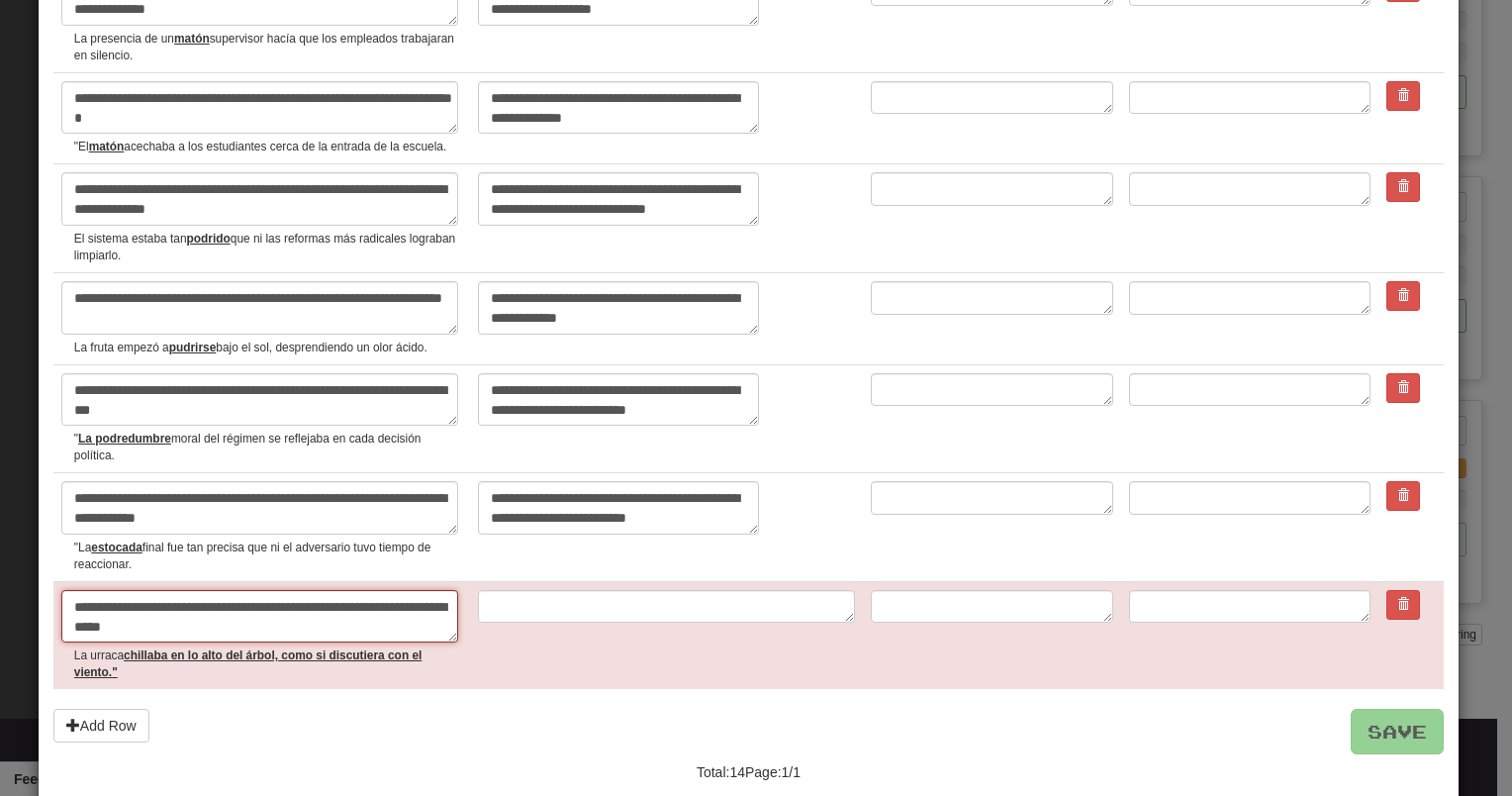 type on "*" 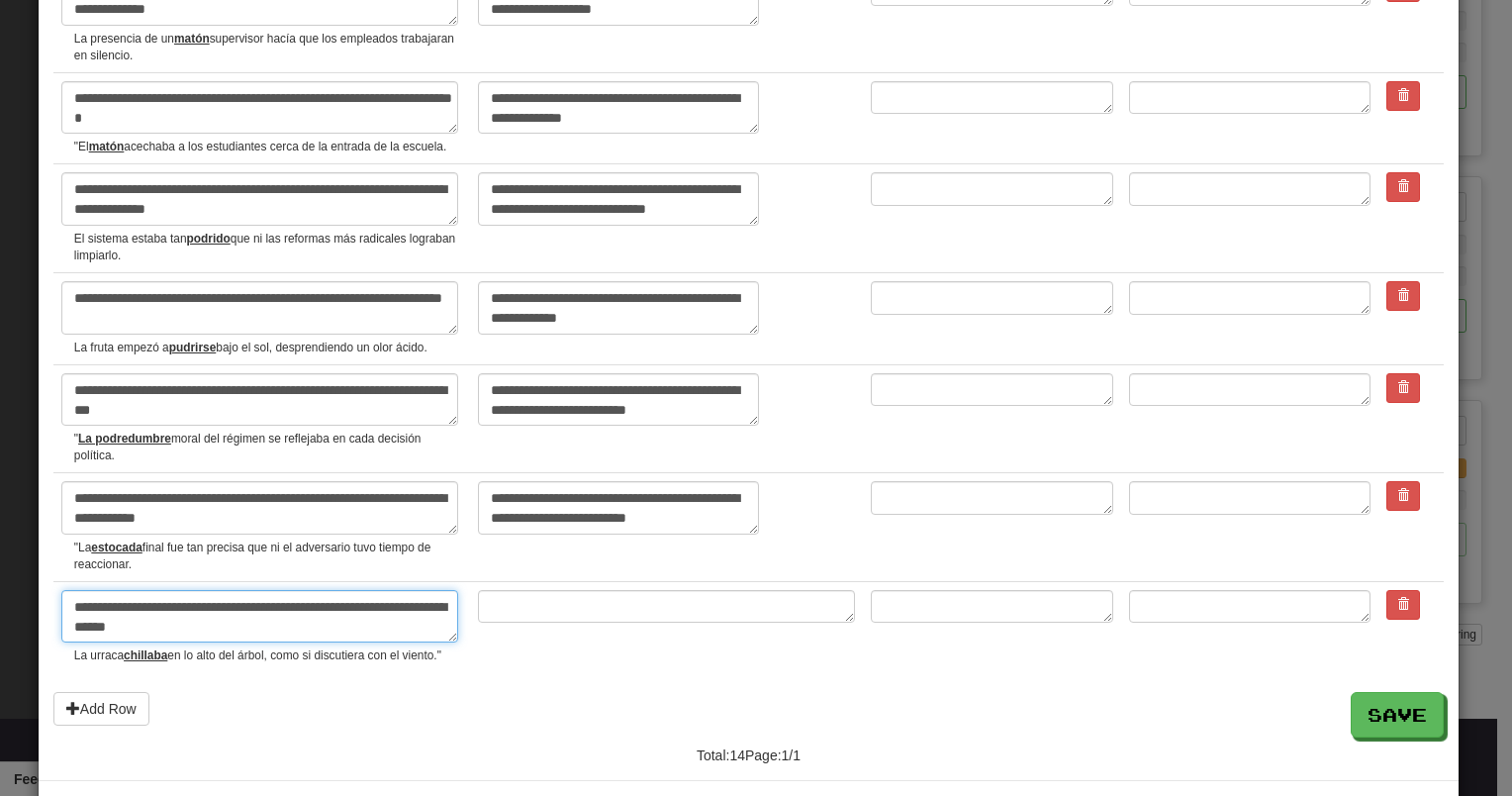 type on "**********" 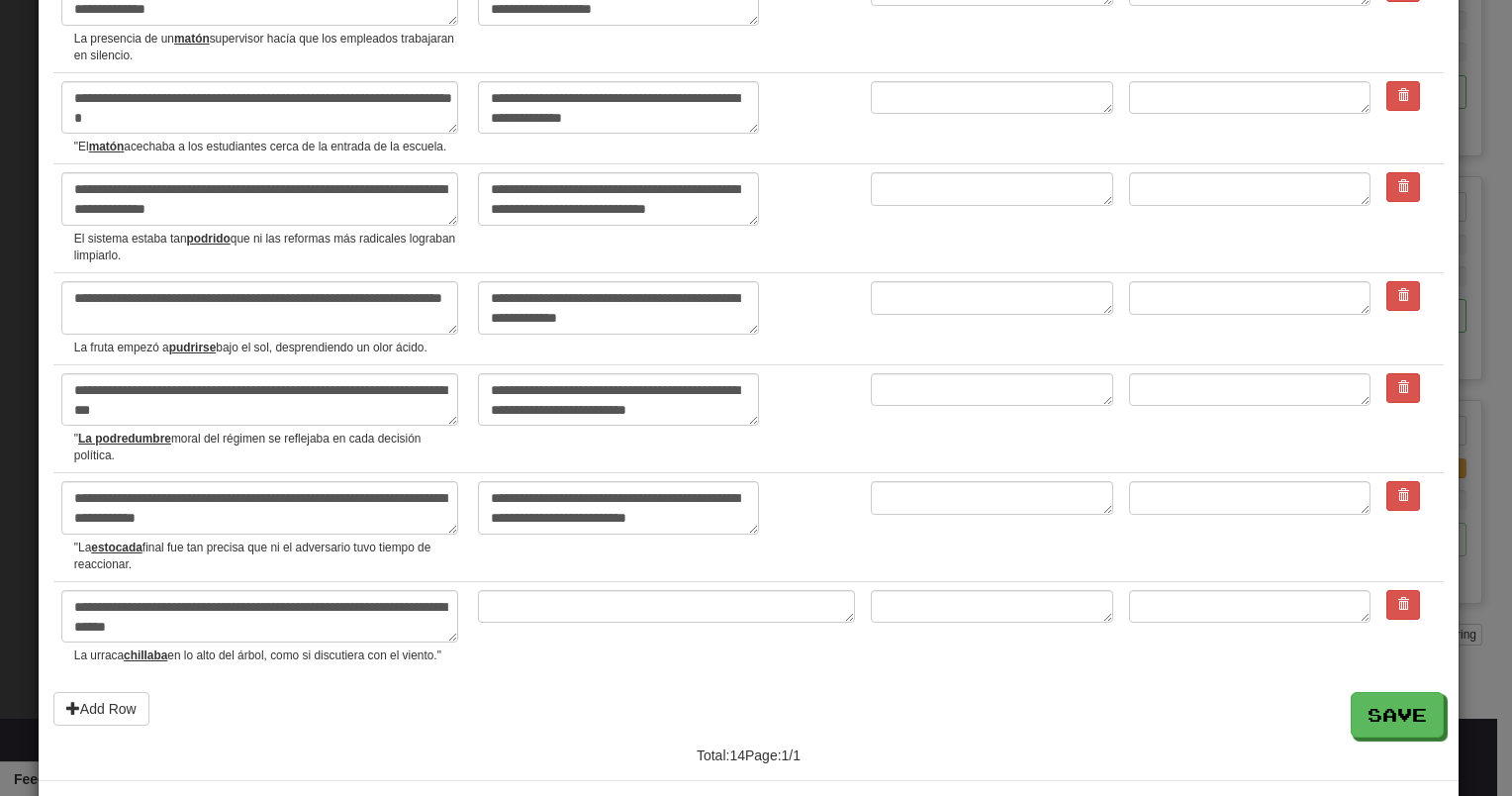 scroll, scrollTop: 0, scrollLeft: 0, axis: both 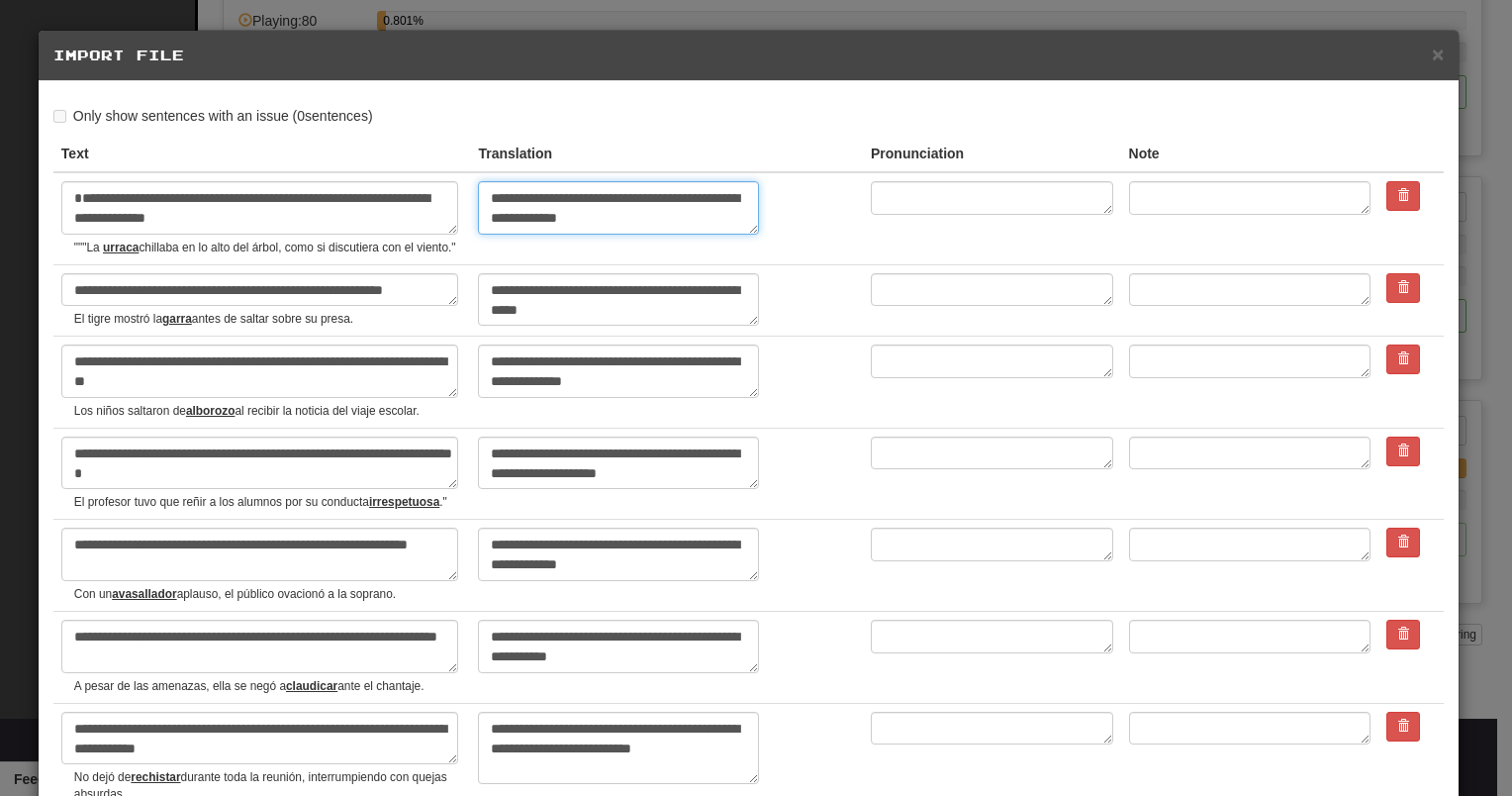 drag, startPoint x: 641, startPoint y: 224, endPoint x: 397, endPoint y: 182, distance: 247.58837 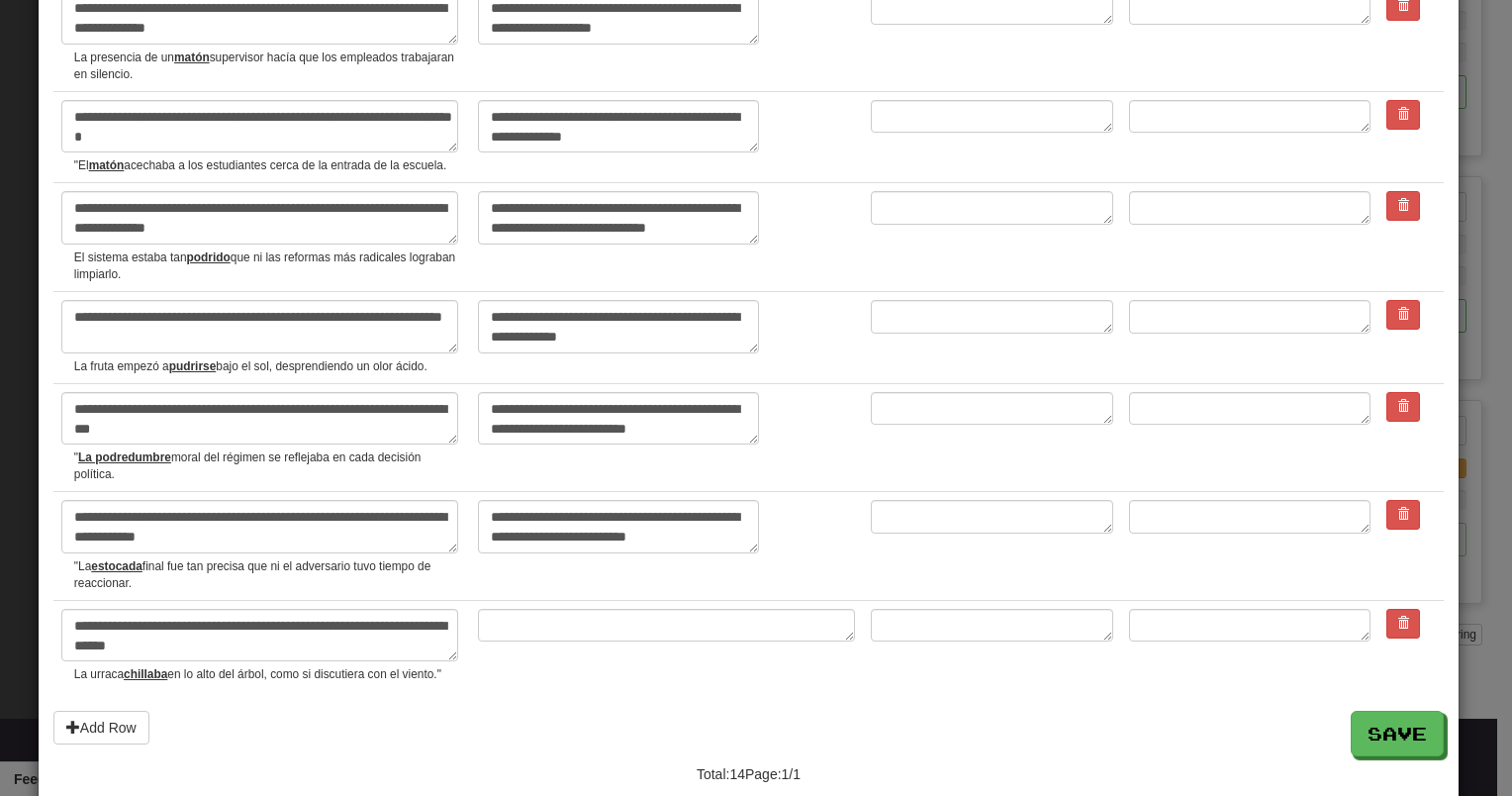 scroll, scrollTop: 939, scrollLeft: 0, axis: vertical 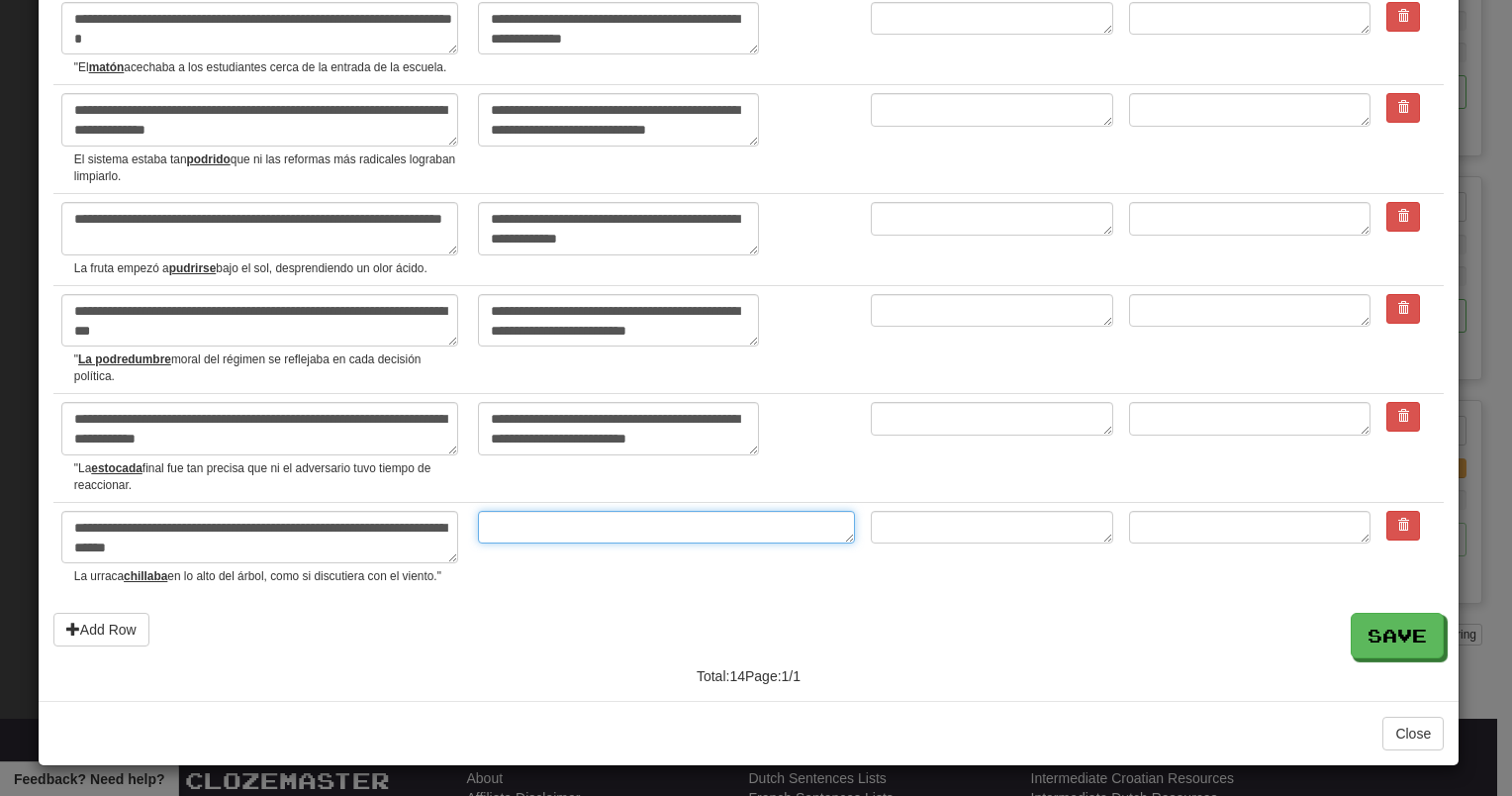 click at bounding box center (666, 528) 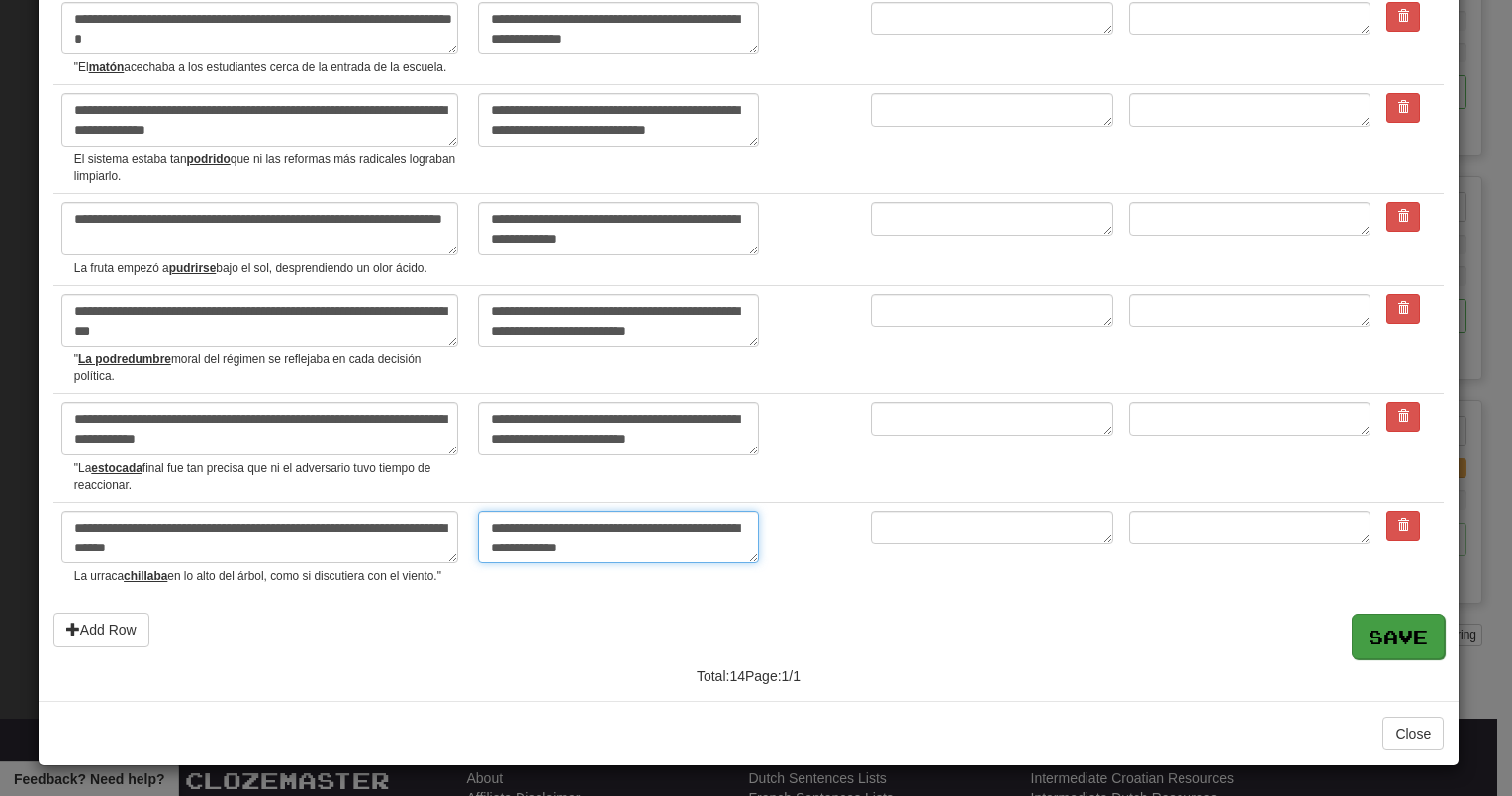 type on "**********" 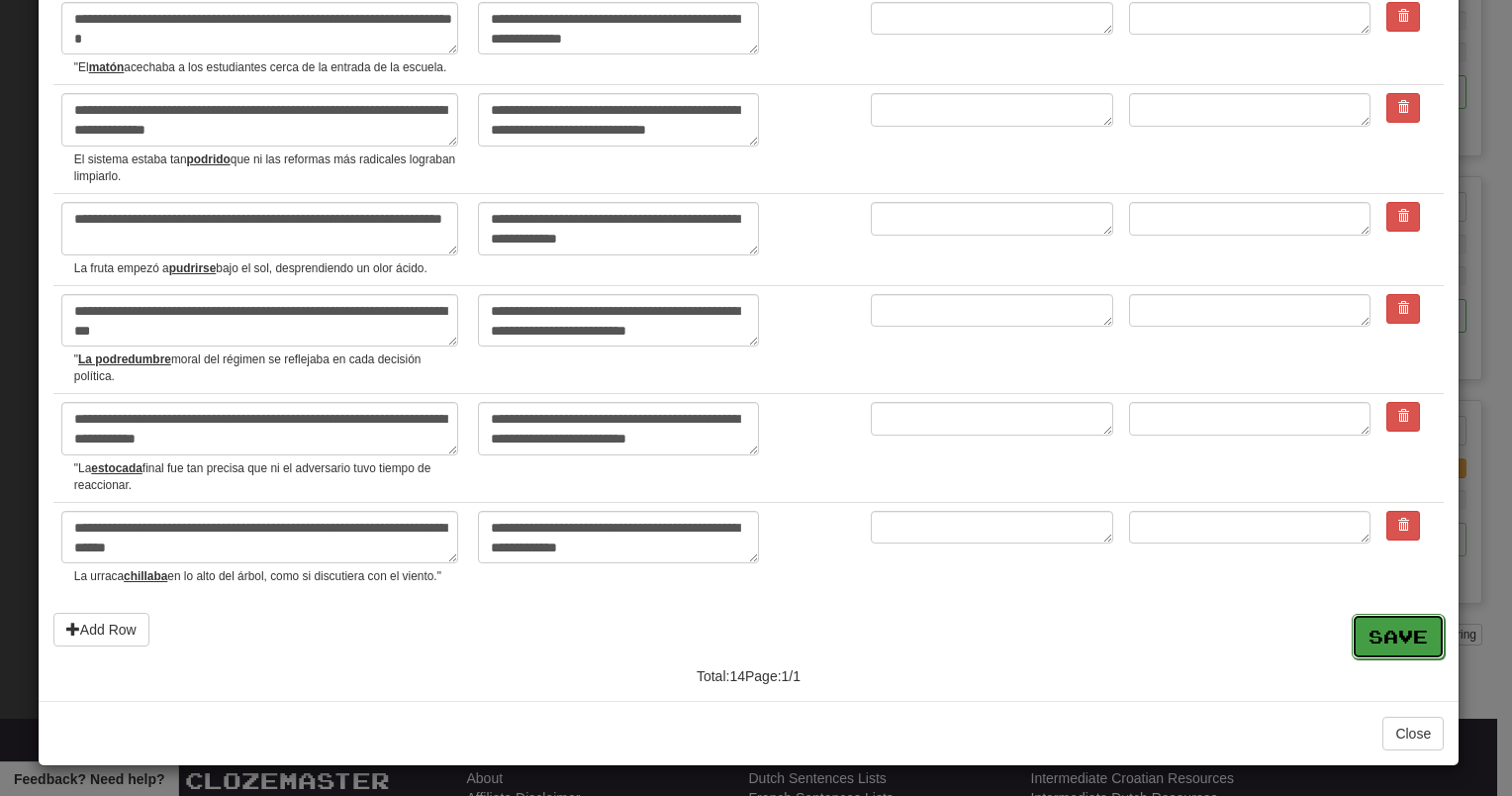 click on "Save" at bounding box center [1398, 637] 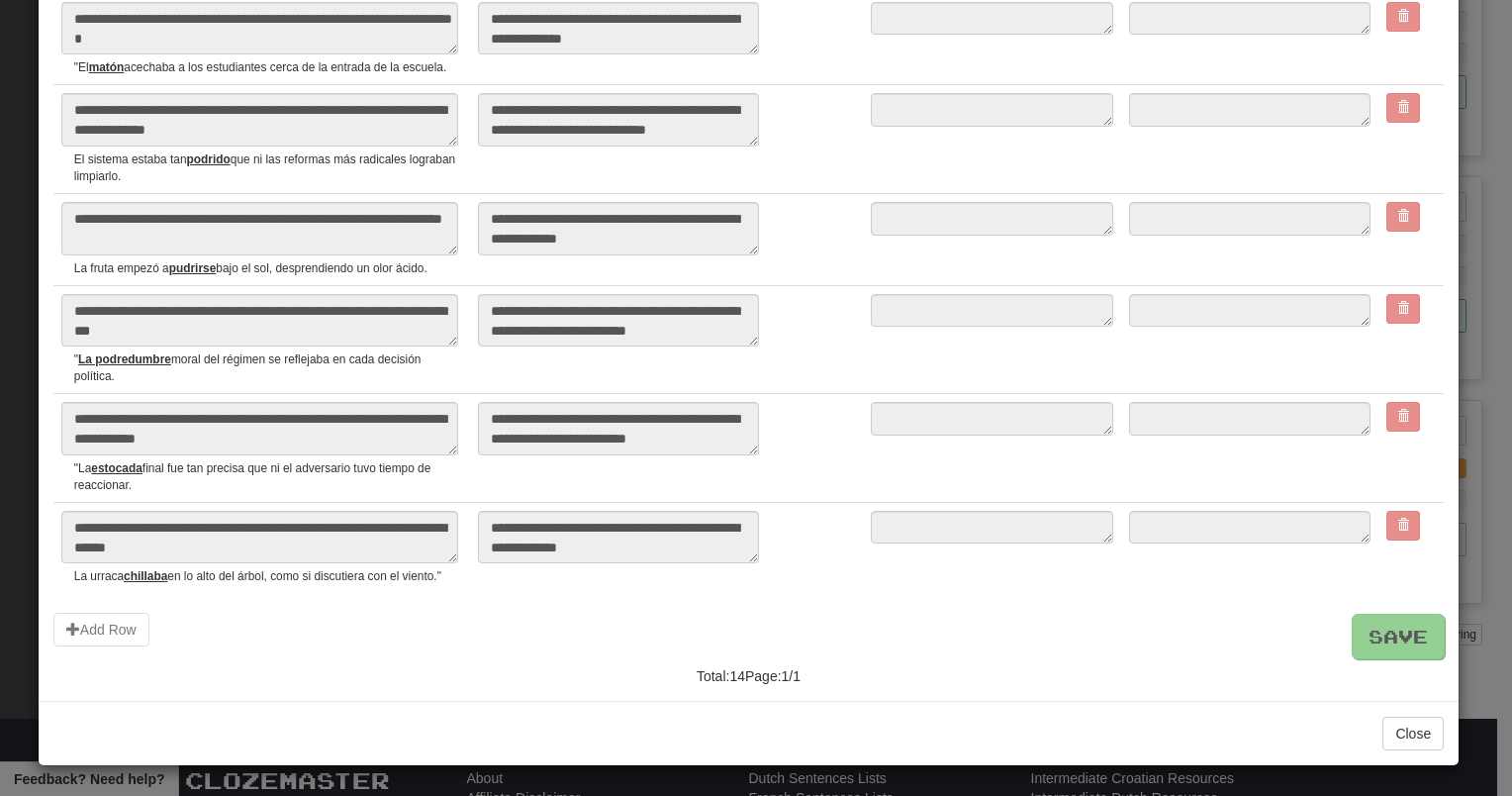 type on "*" 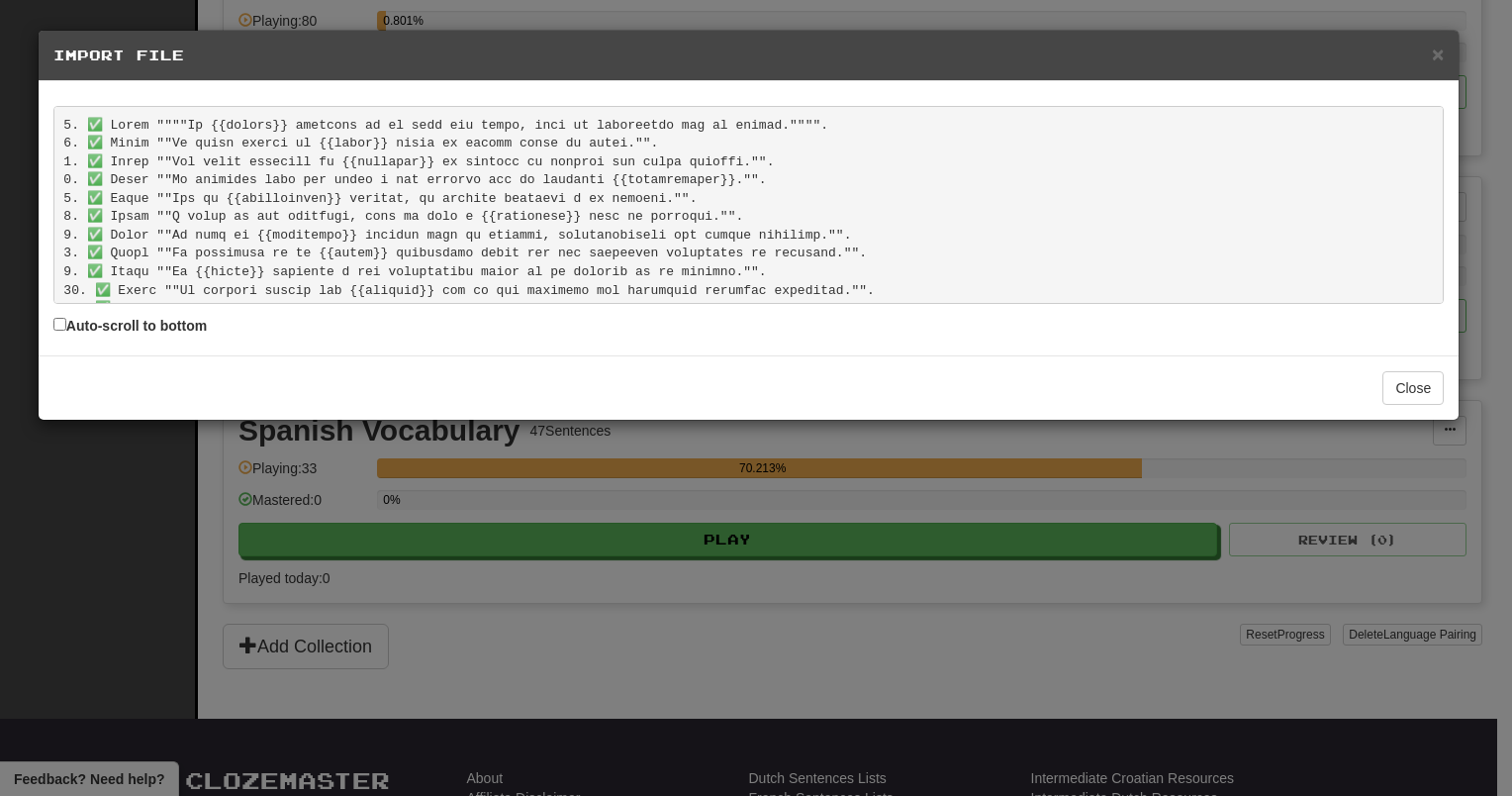 scroll, scrollTop: 0, scrollLeft: 0, axis: both 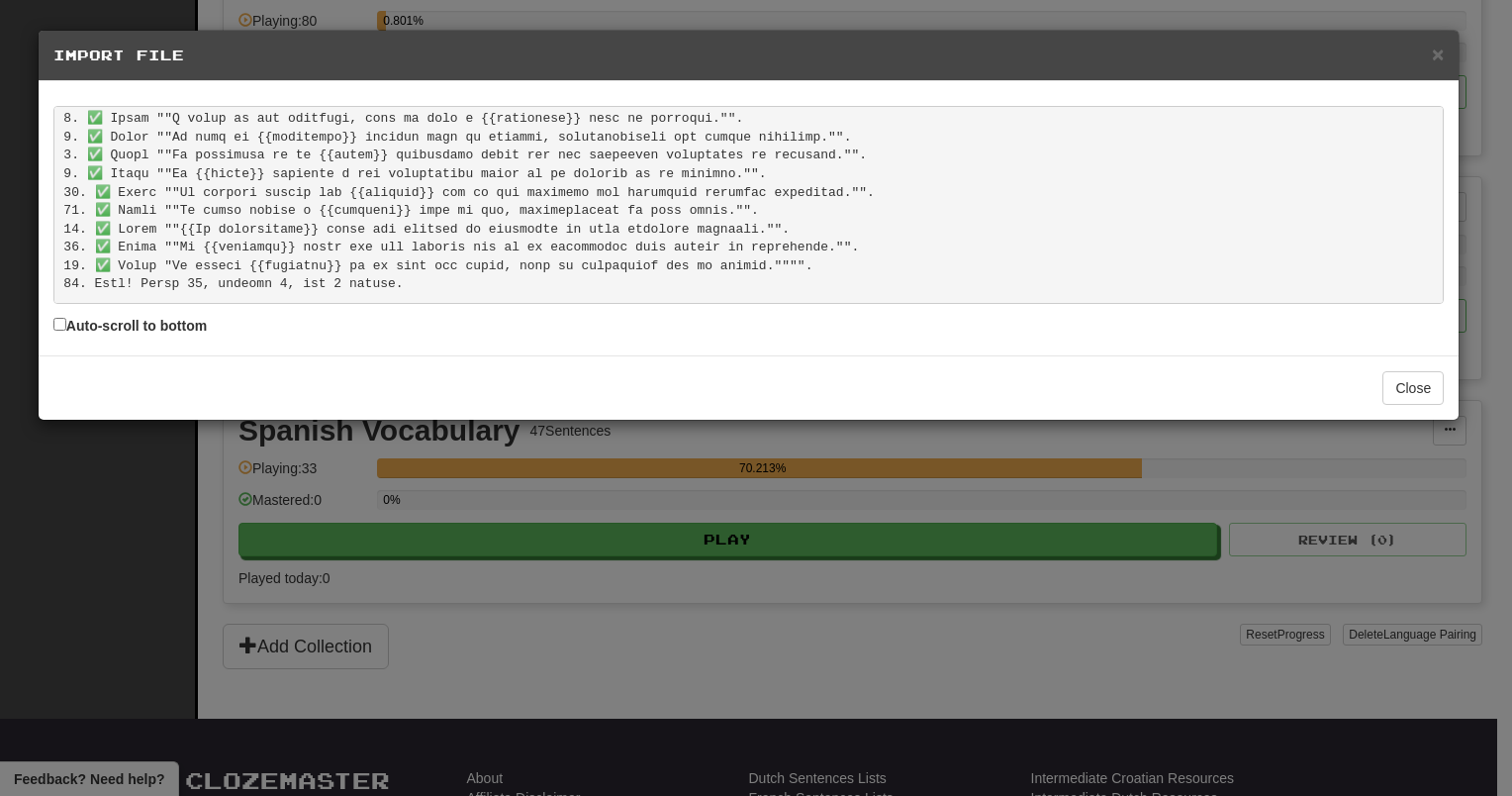 click on "× Import File" at bounding box center (748, 55) 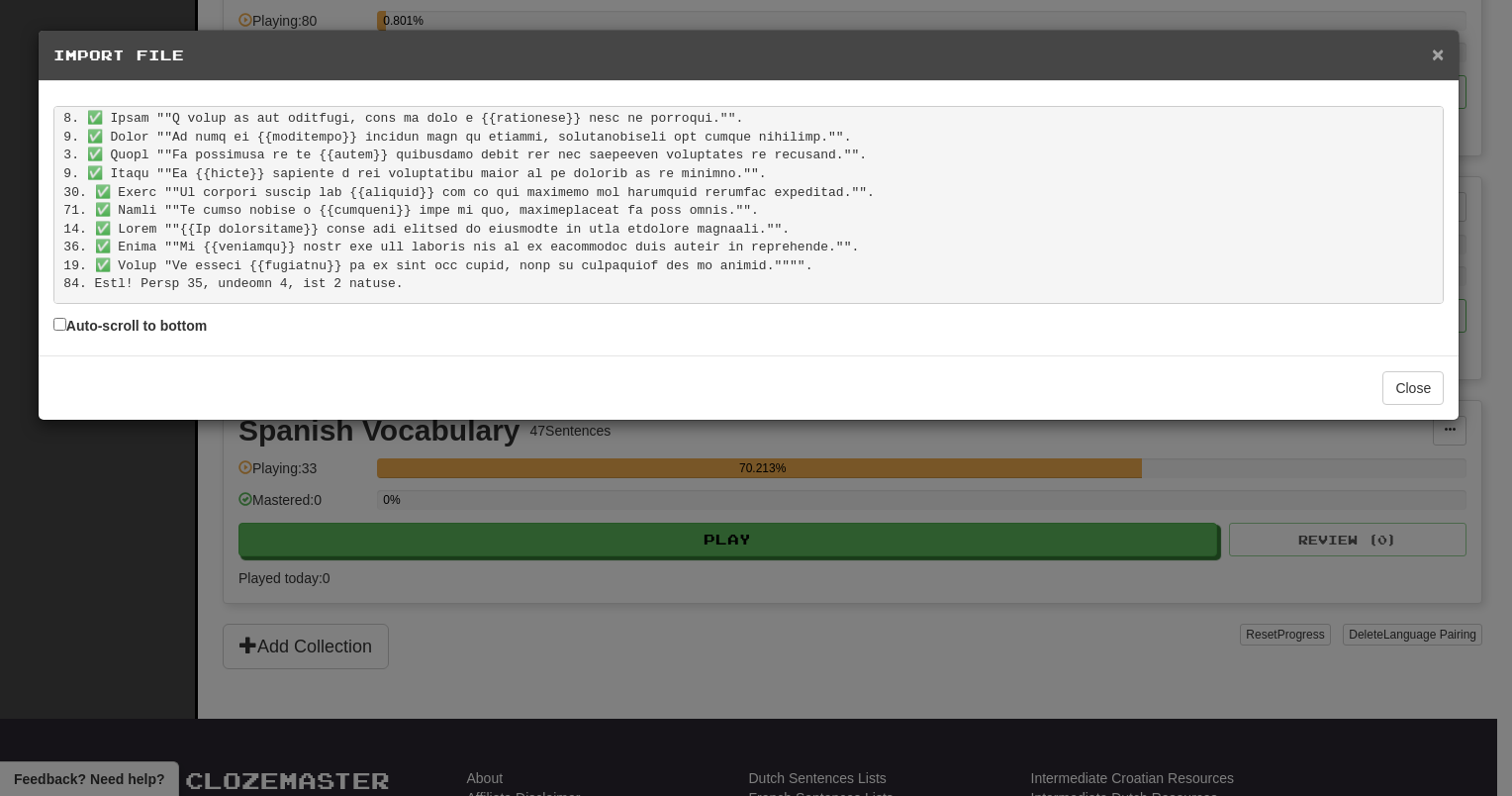click on "×" at bounding box center (1438, 53) 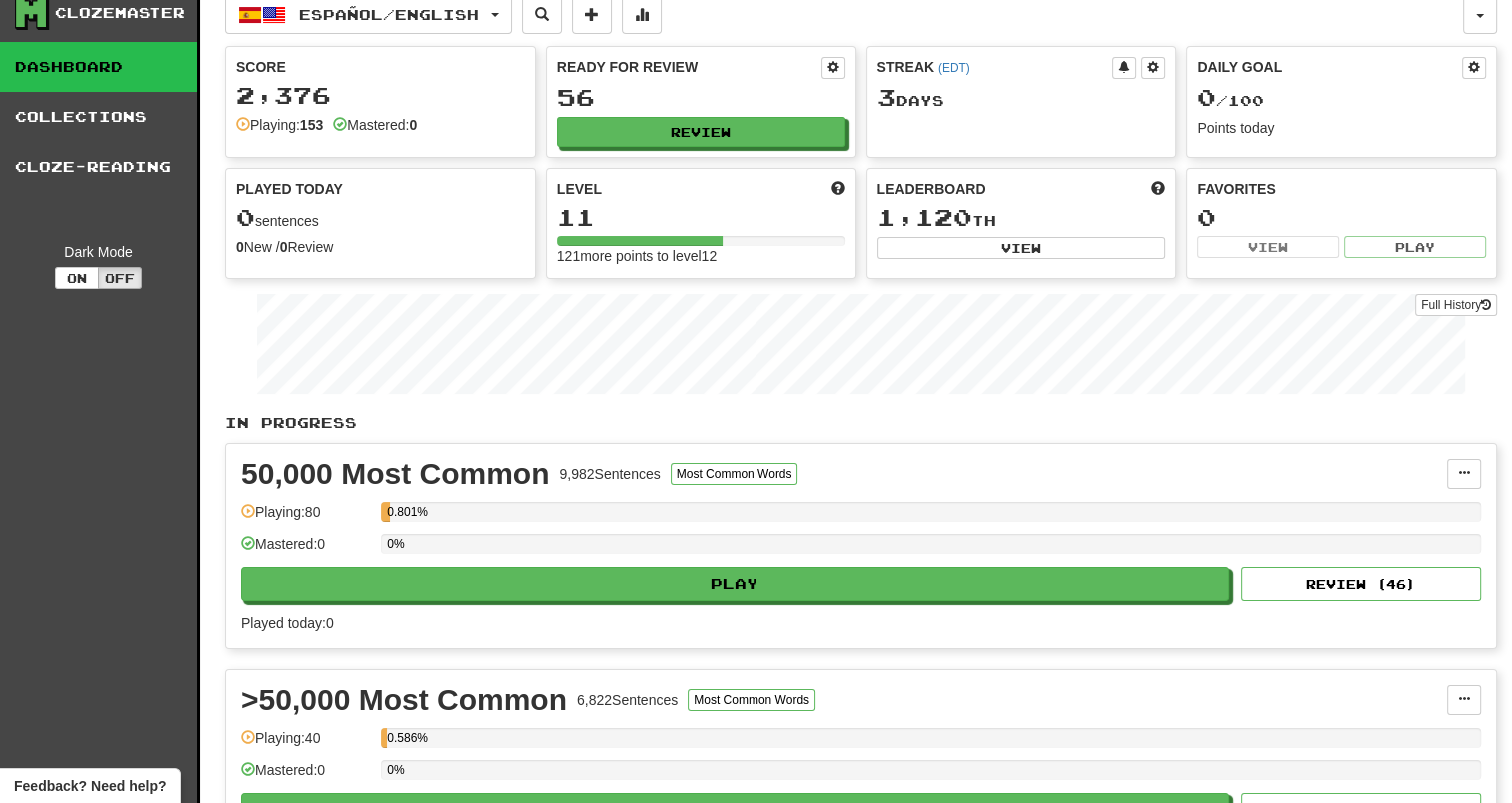 scroll, scrollTop: 0, scrollLeft: 0, axis: both 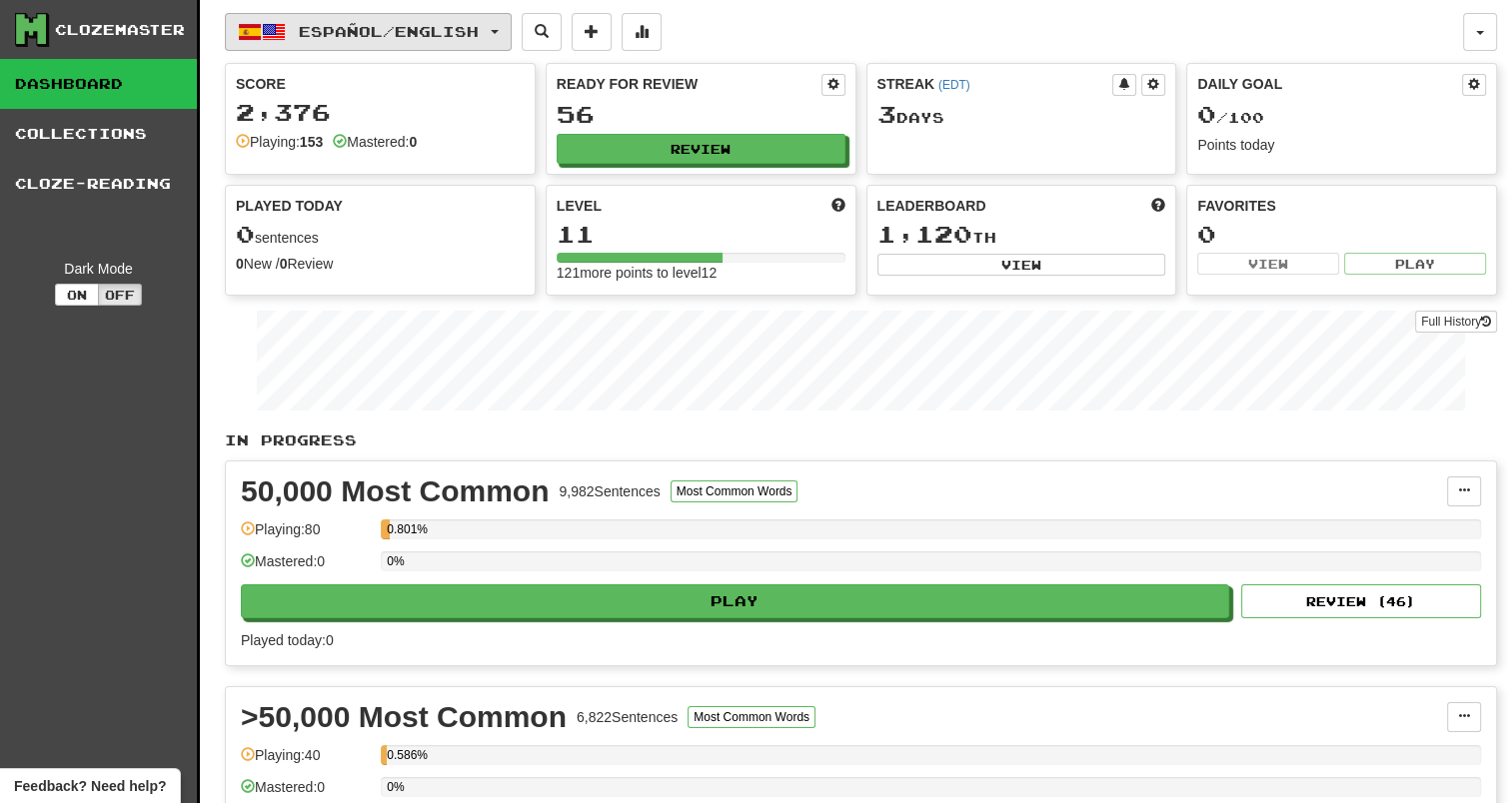 click on "Español  /  English" at bounding box center (368, 32) 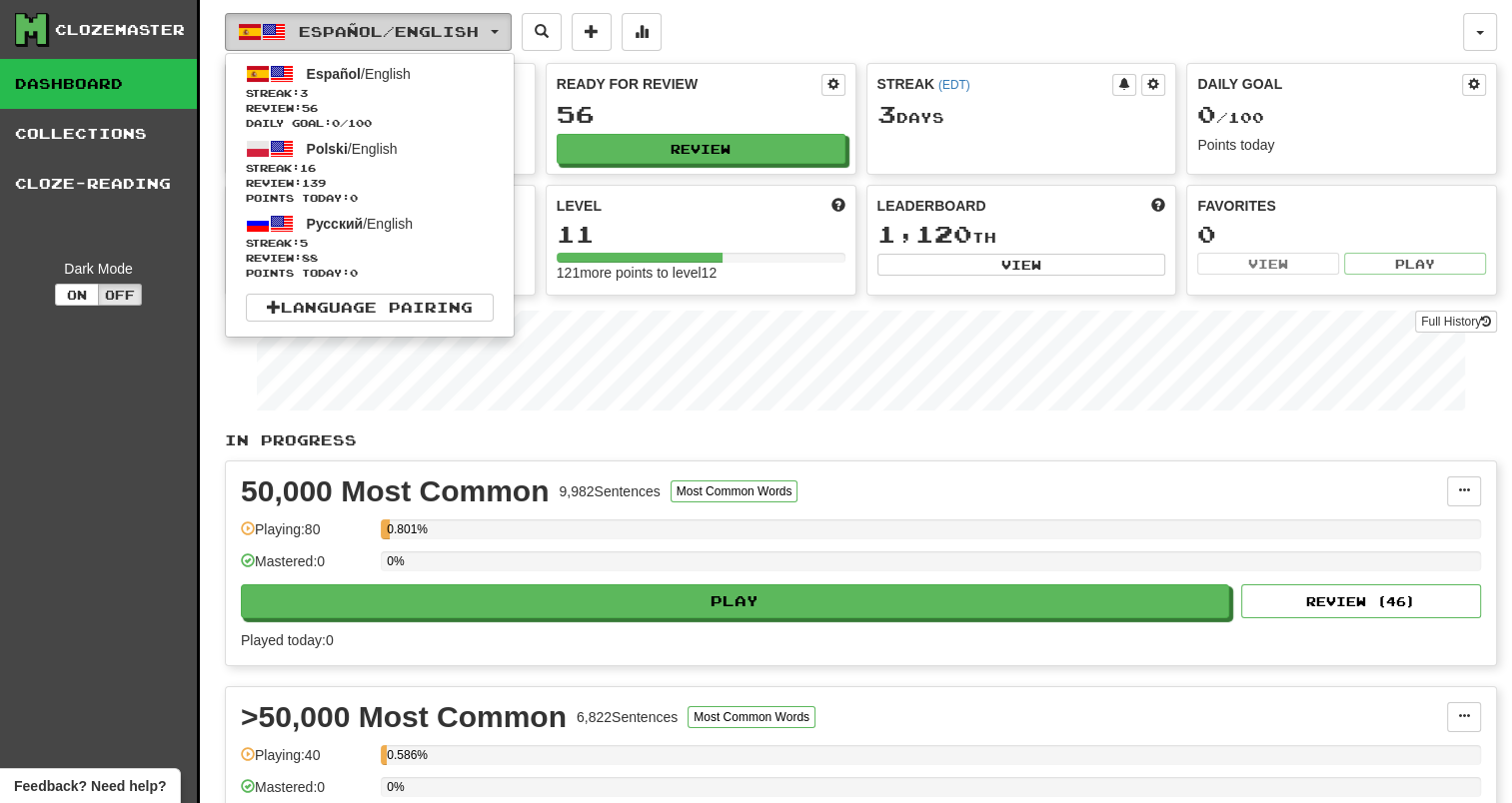 click on "Español  /  English" at bounding box center [368, 32] 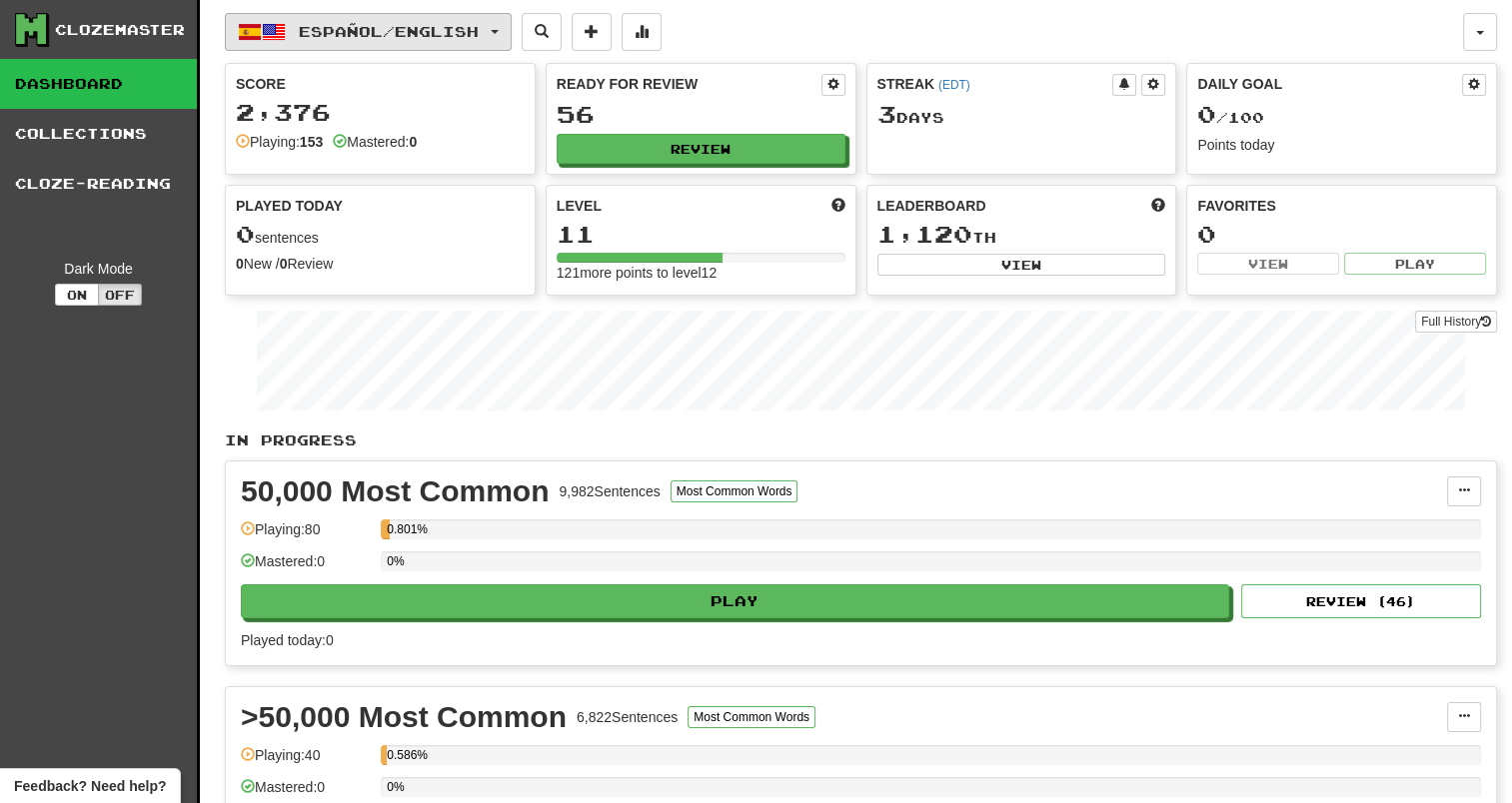 click on "Español  /  English" at bounding box center [368, 32] 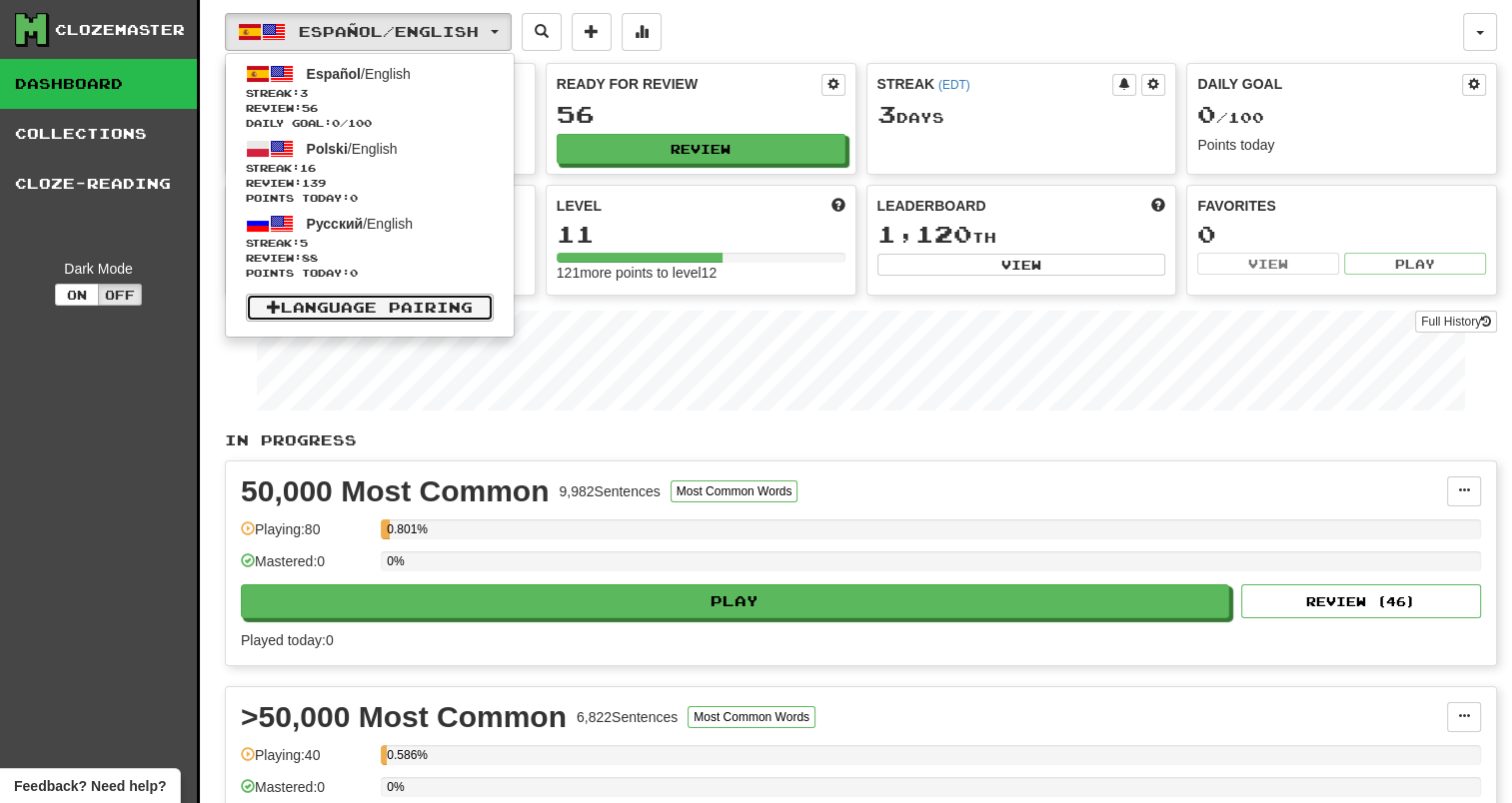 click on "Language Pairing" at bounding box center [370, 308] 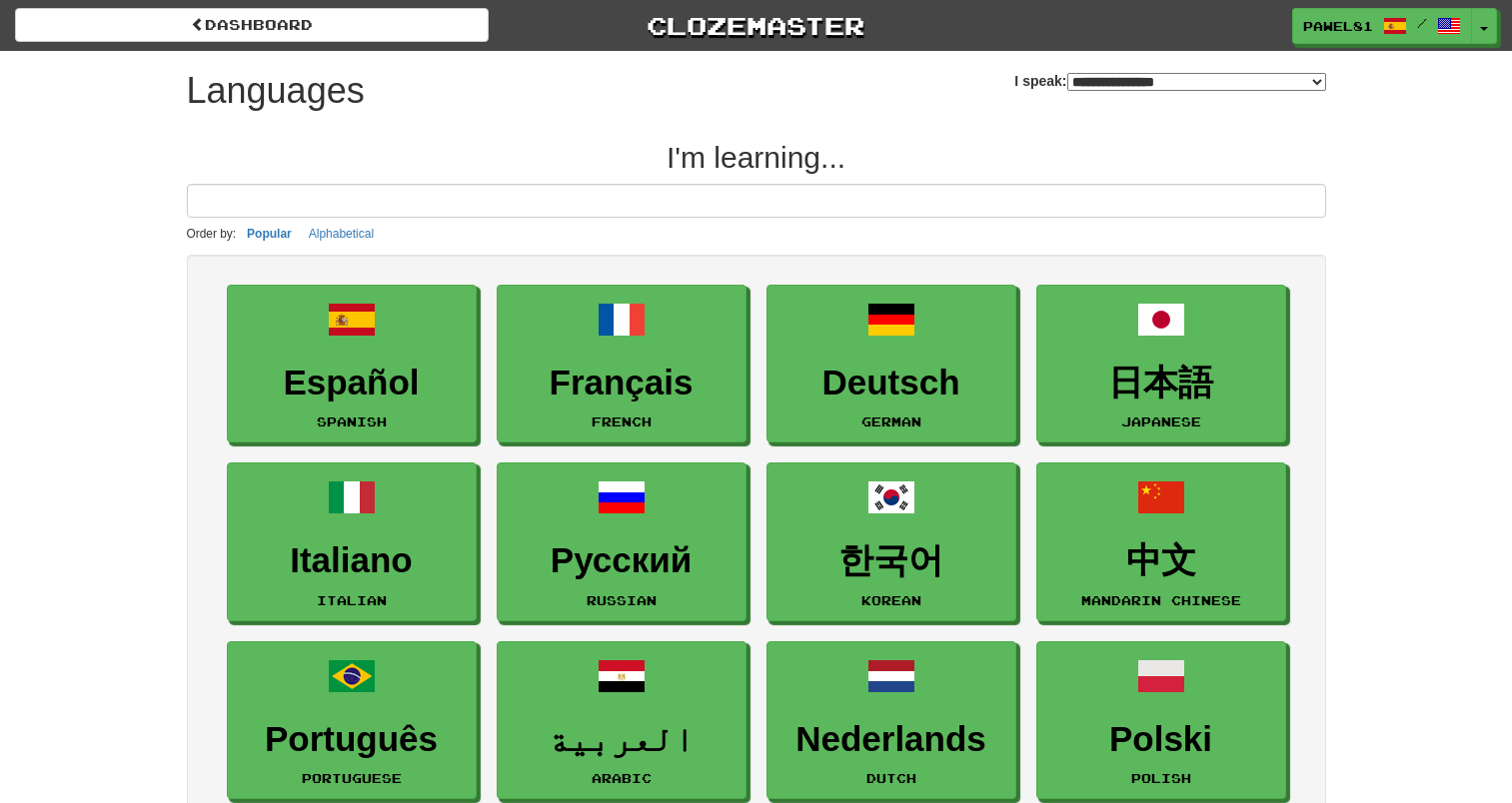 select on "*******" 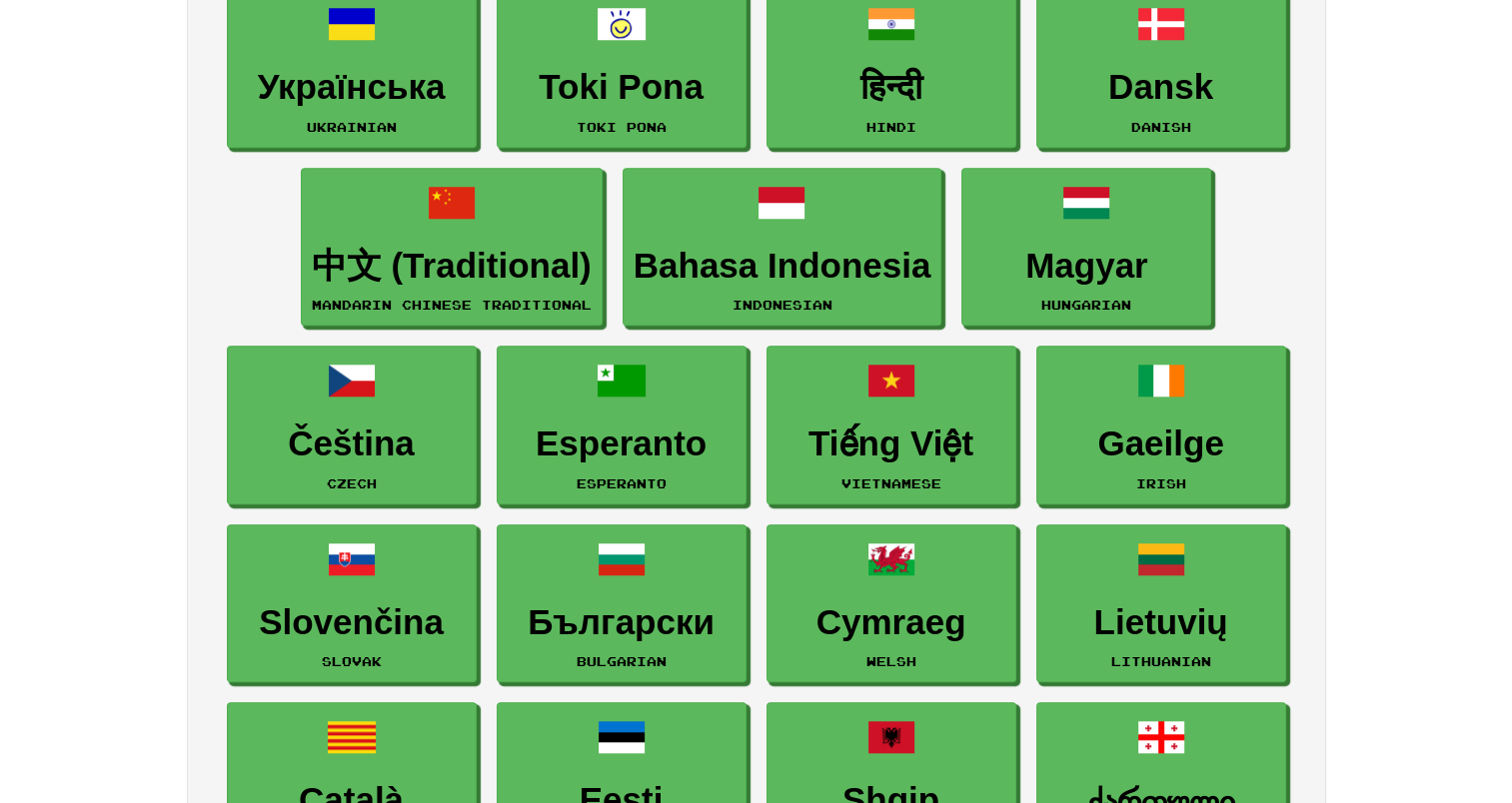 scroll, scrollTop: 1548, scrollLeft: 0, axis: vertical 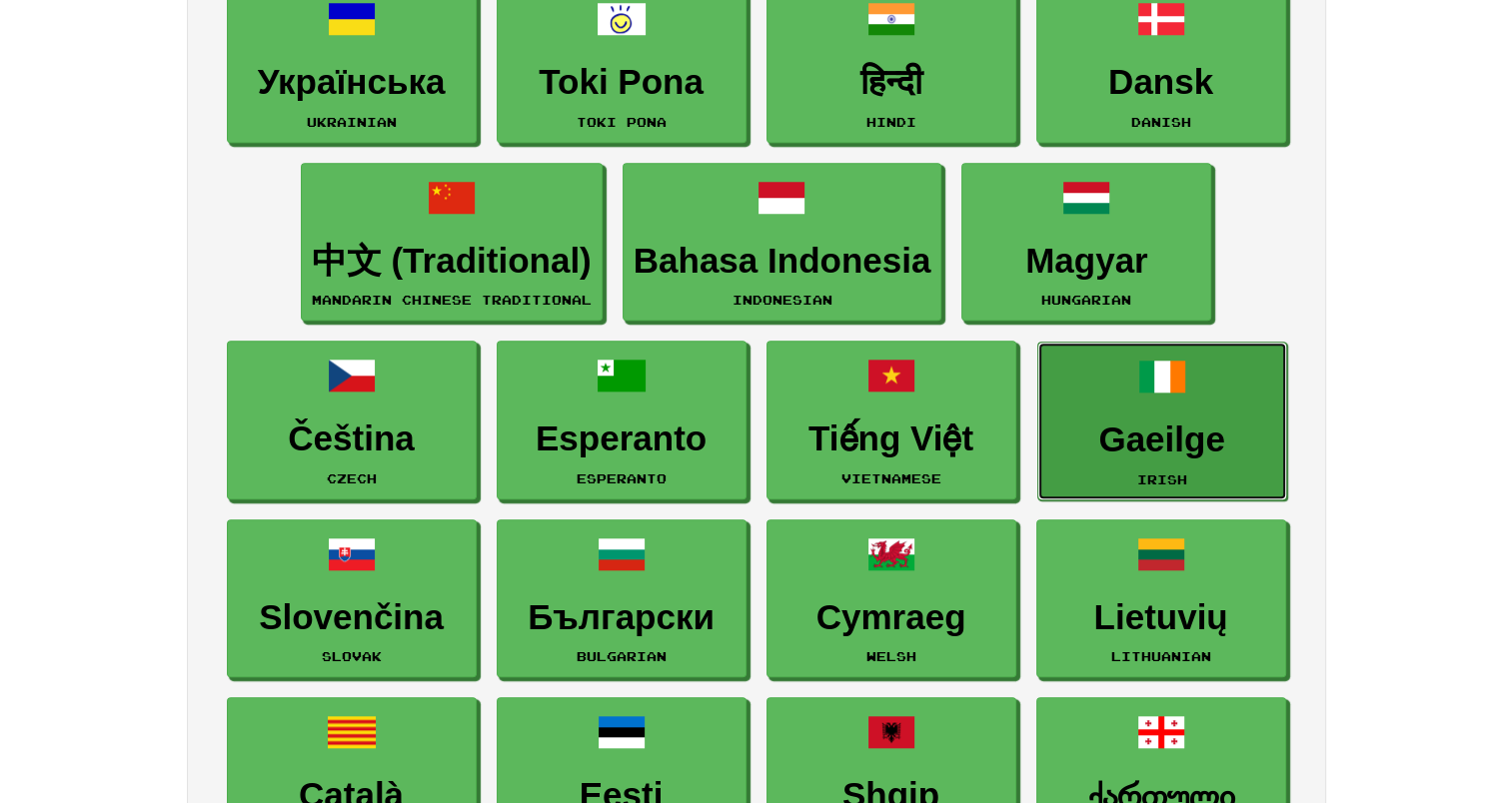 click on "Gaeilge Irish" at bounding box center (1162, 420) 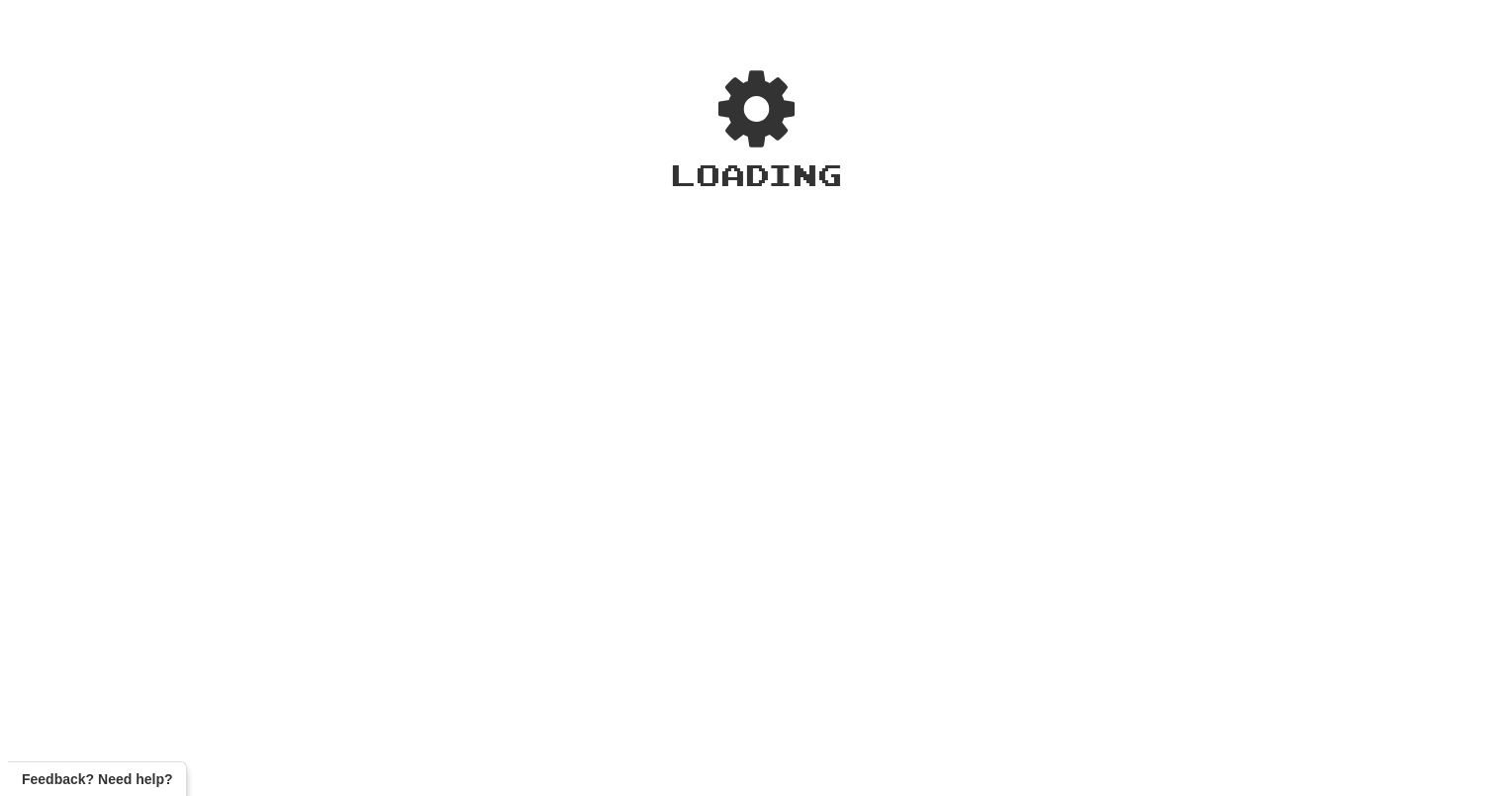 scroll, scrollTop: 0, scrollLeft: 0, axis: both 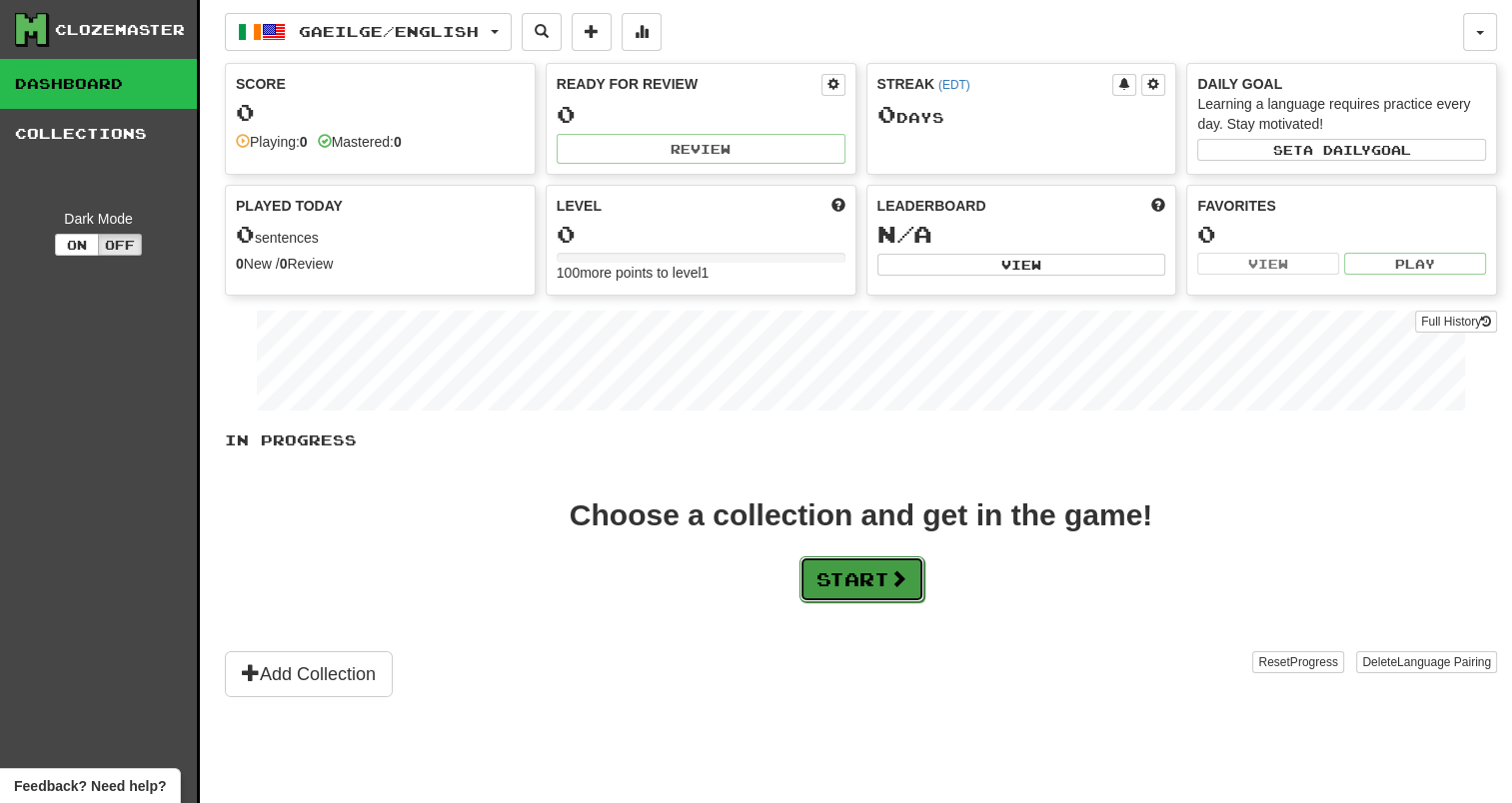 click at bounding box center [898, 578] 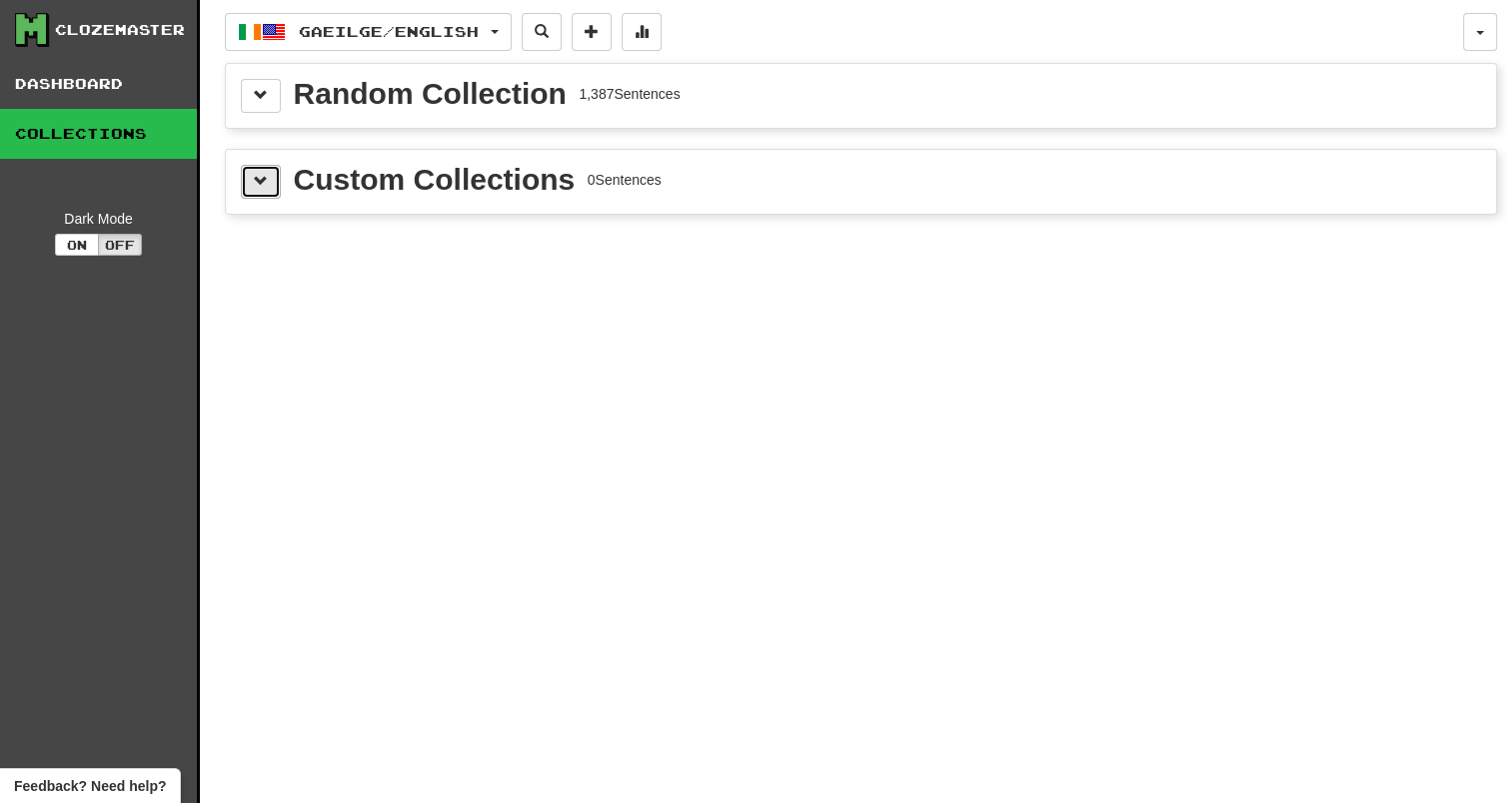 click at bounding box center (261, 182) 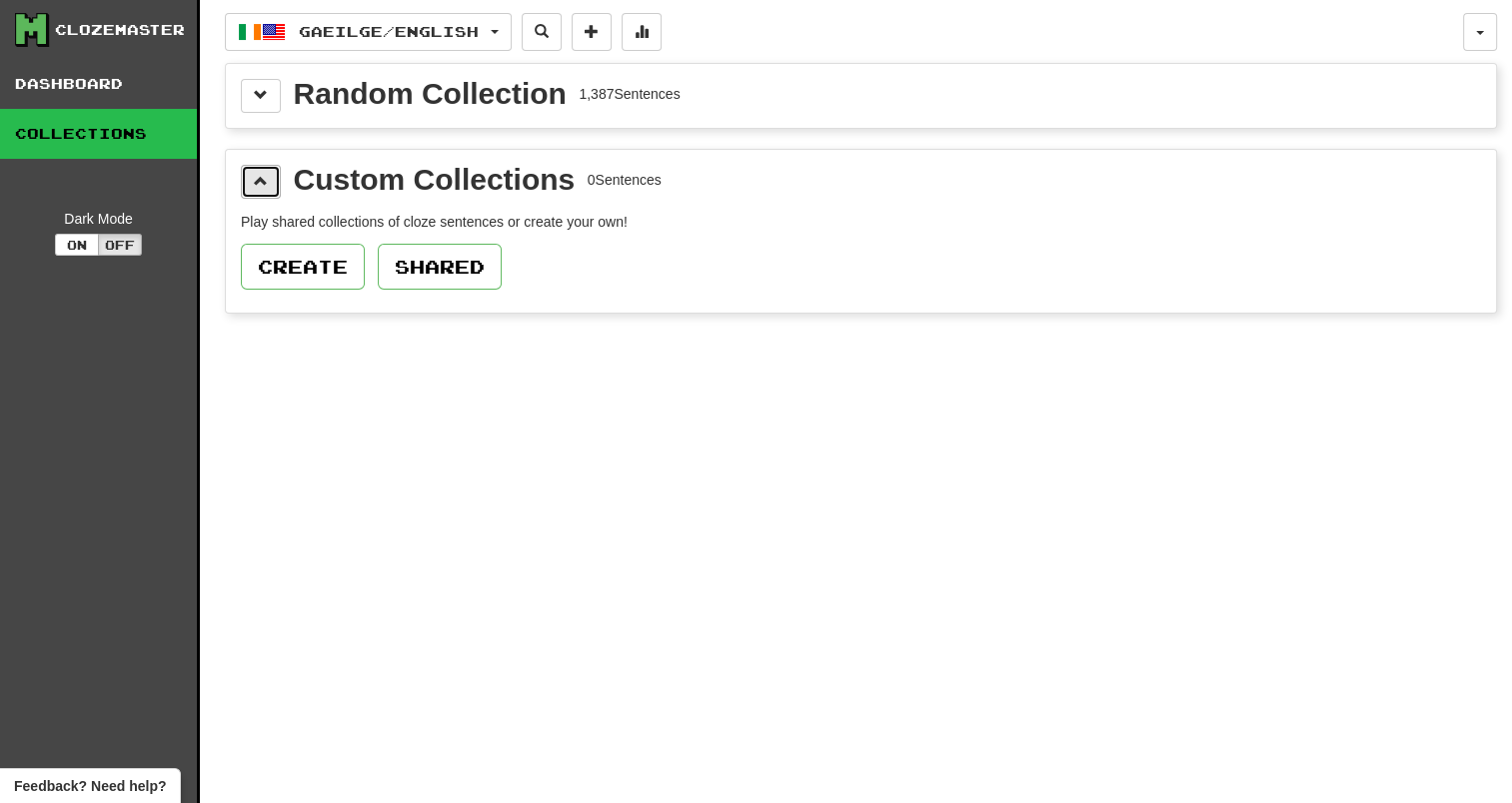 click at bounding box center (261, 182) 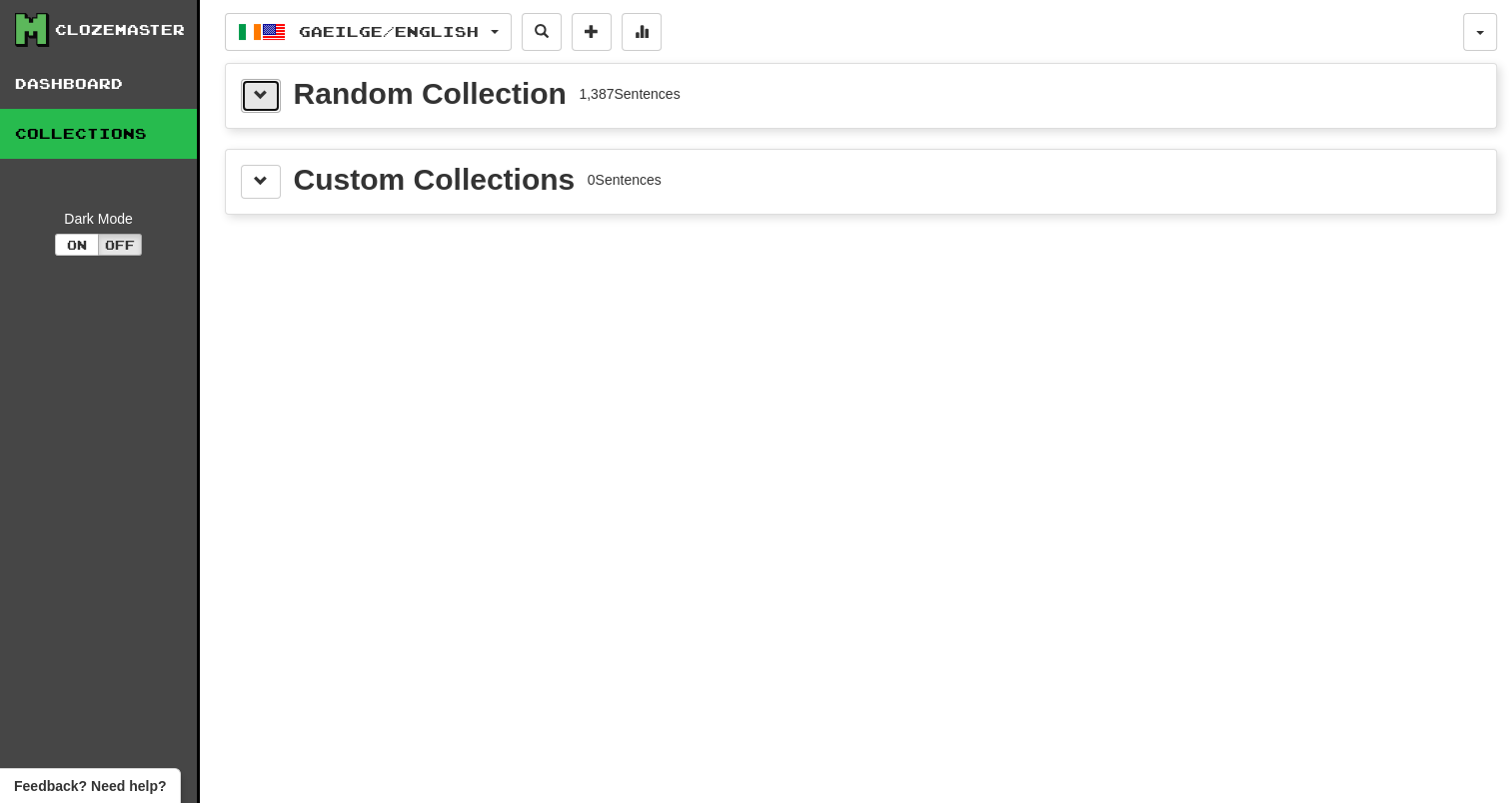click at bounding box center [261, 96] 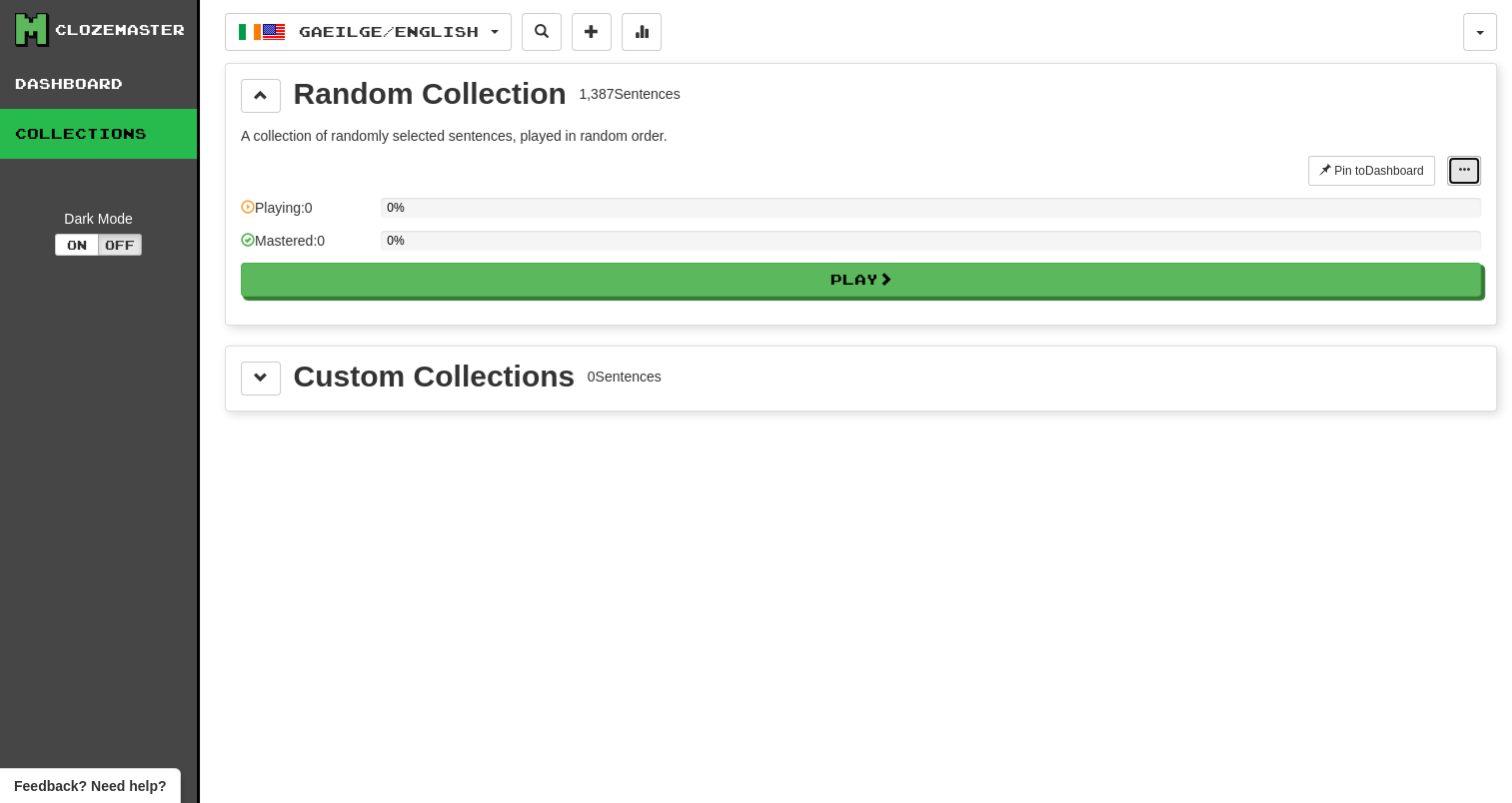 click at bounding box center [1464, 171] 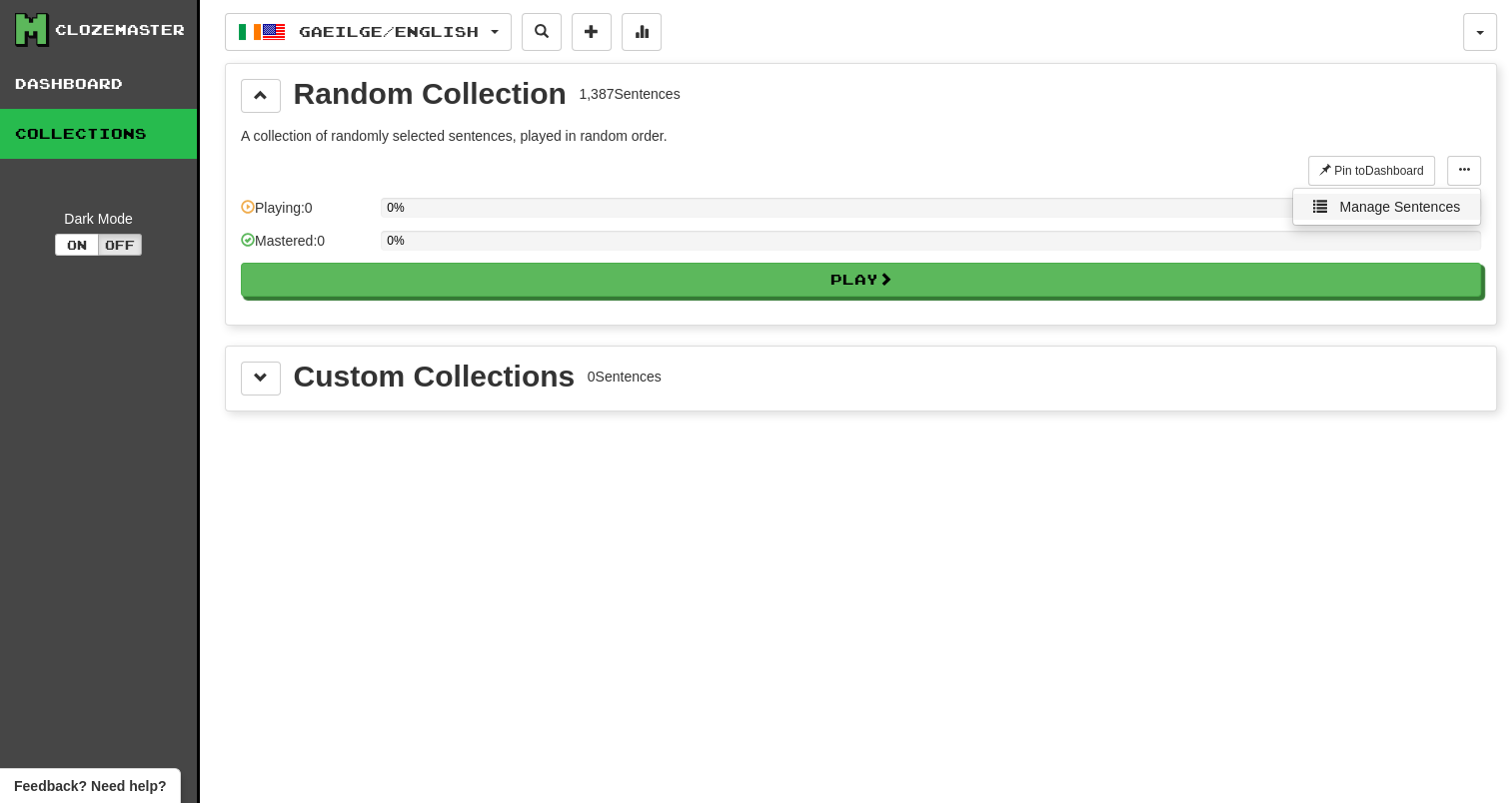 click on "Manage Sentences" at bounding box center [1399, 207] 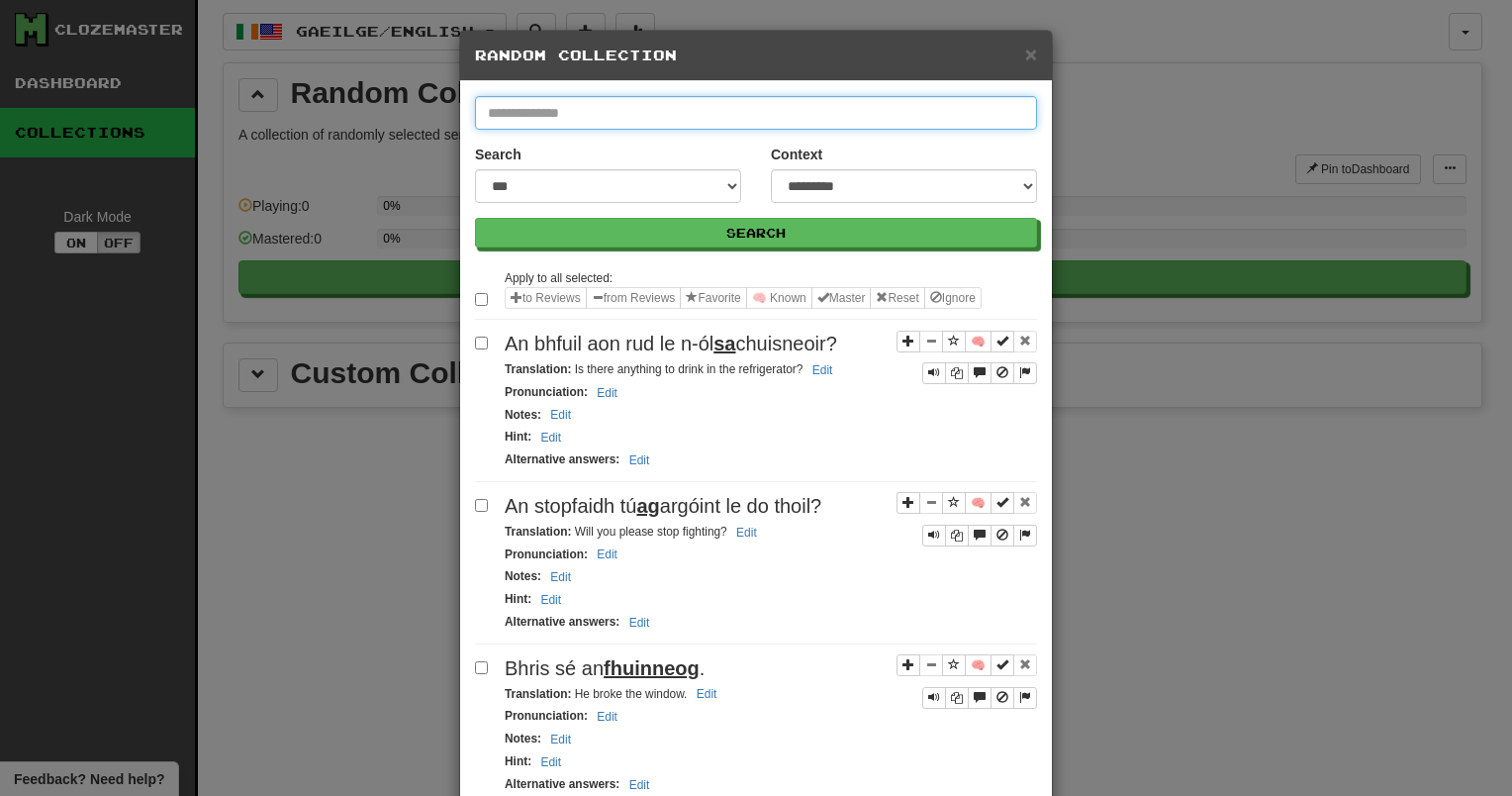 click at bounding box center (756, 113) 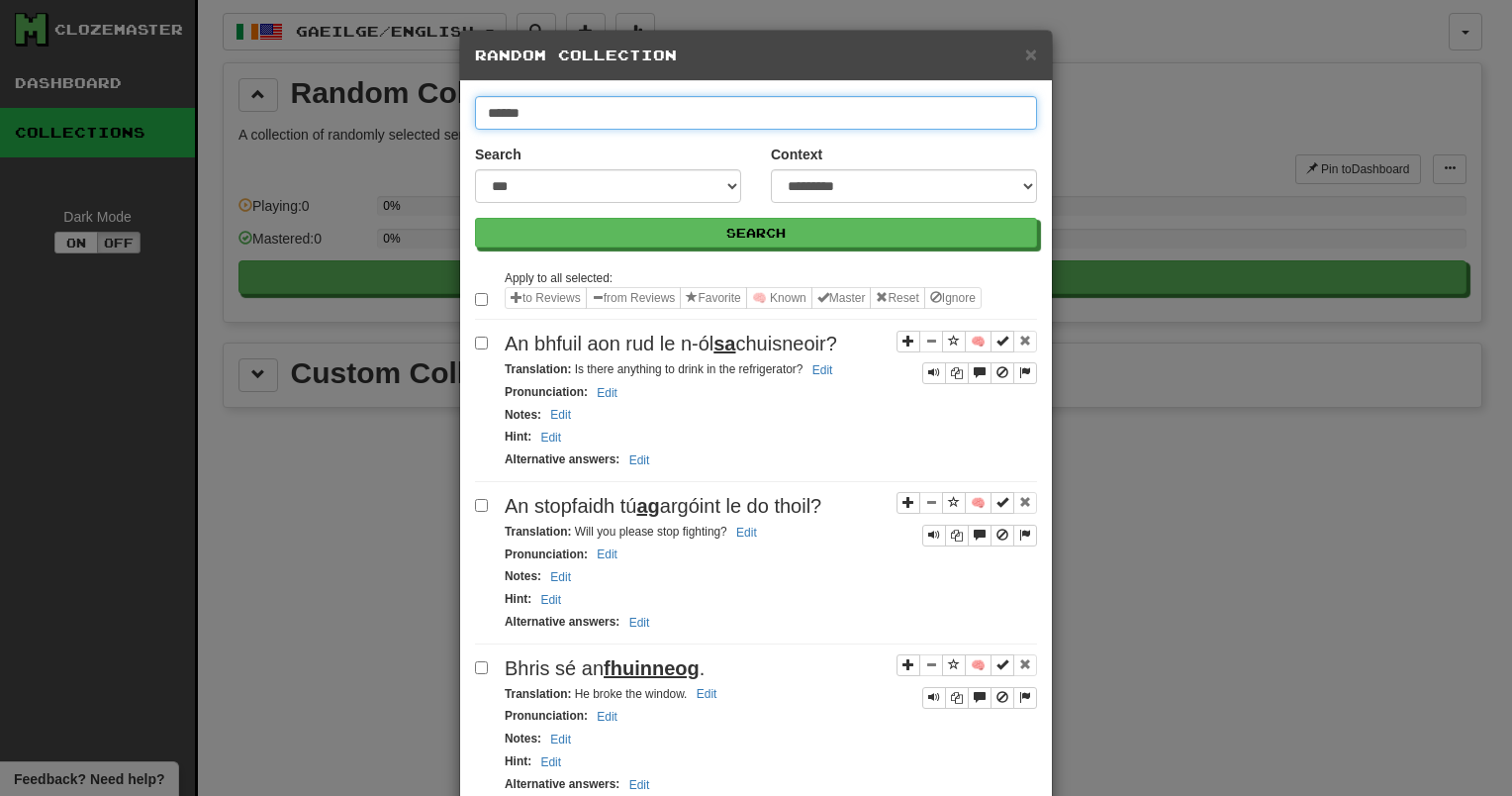 click on "Search" at bounding box center (756, 233) 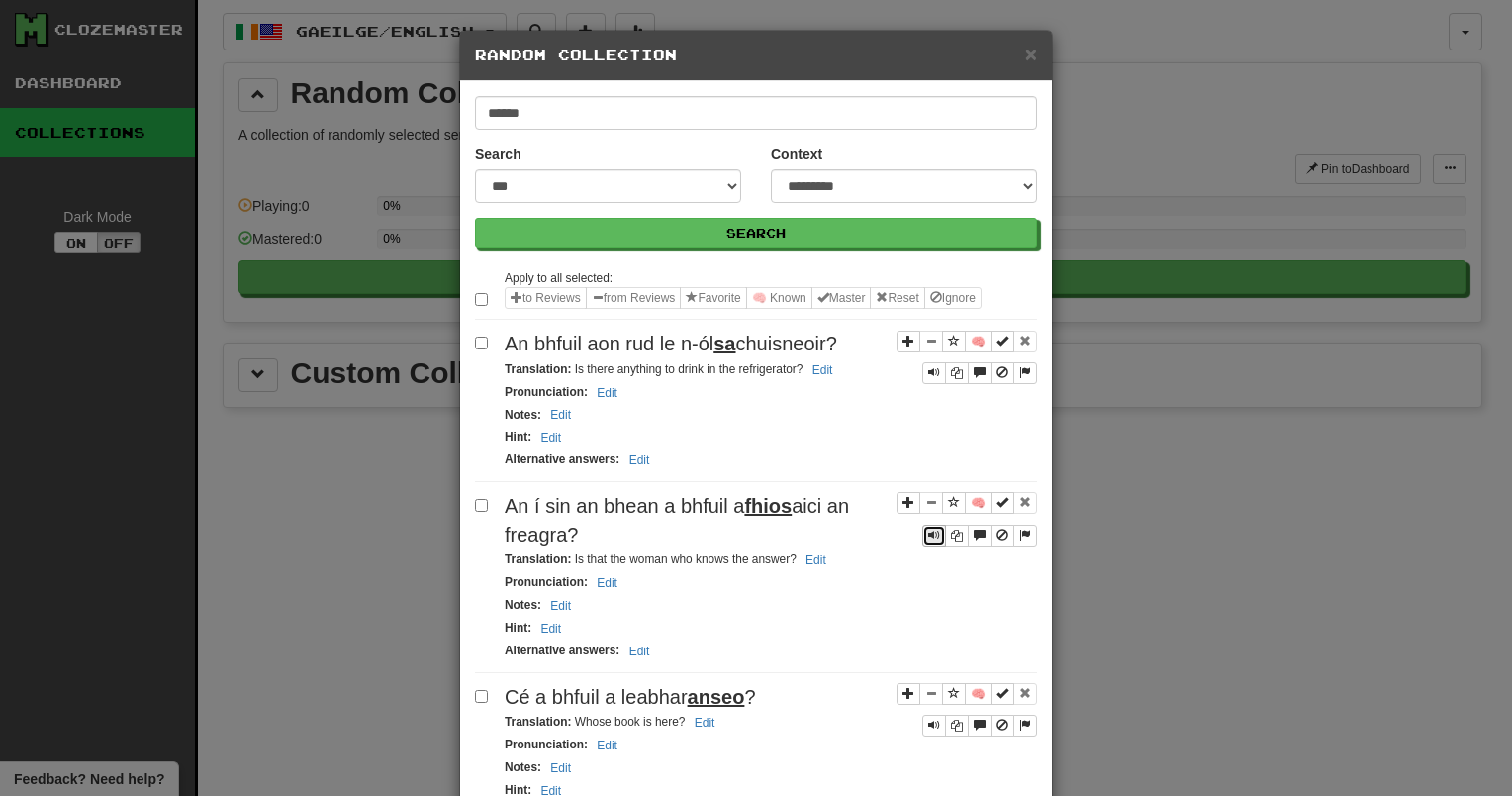 click at bounding box center [934, 535] 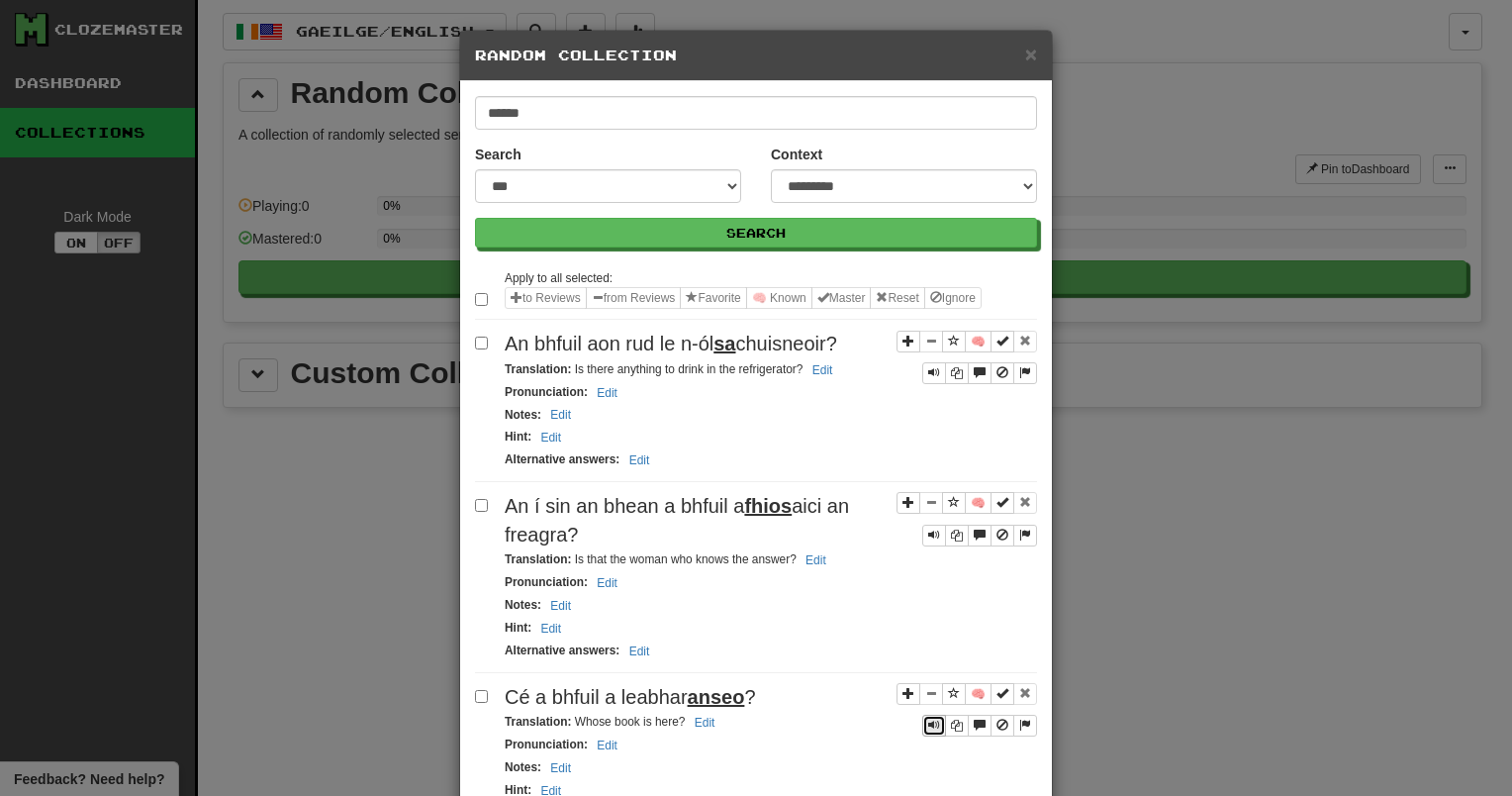 click at bounding box center (934, 725) 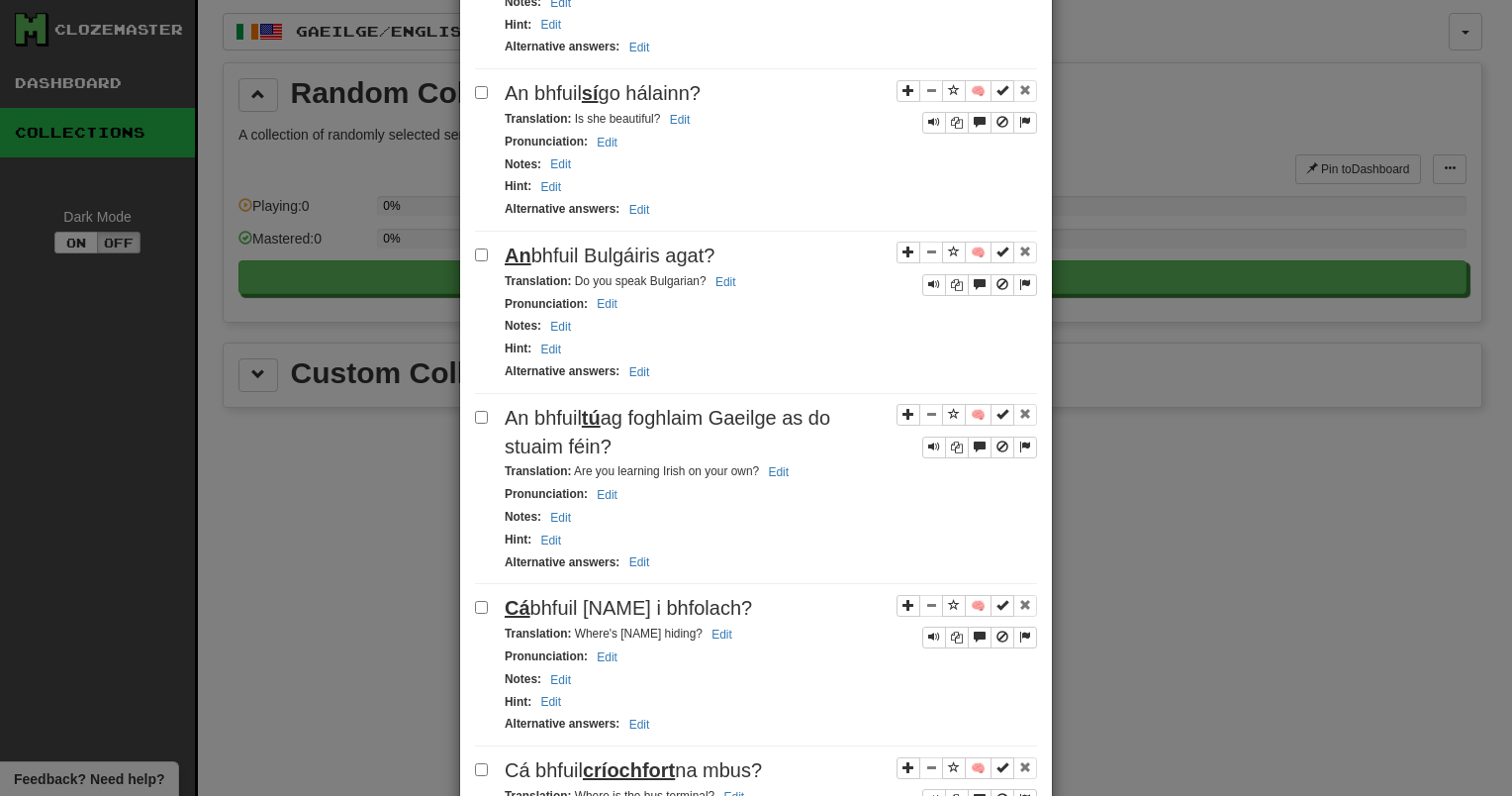 scroll, scrollTop: 1613, scrollLeft: 0, axis: vertical 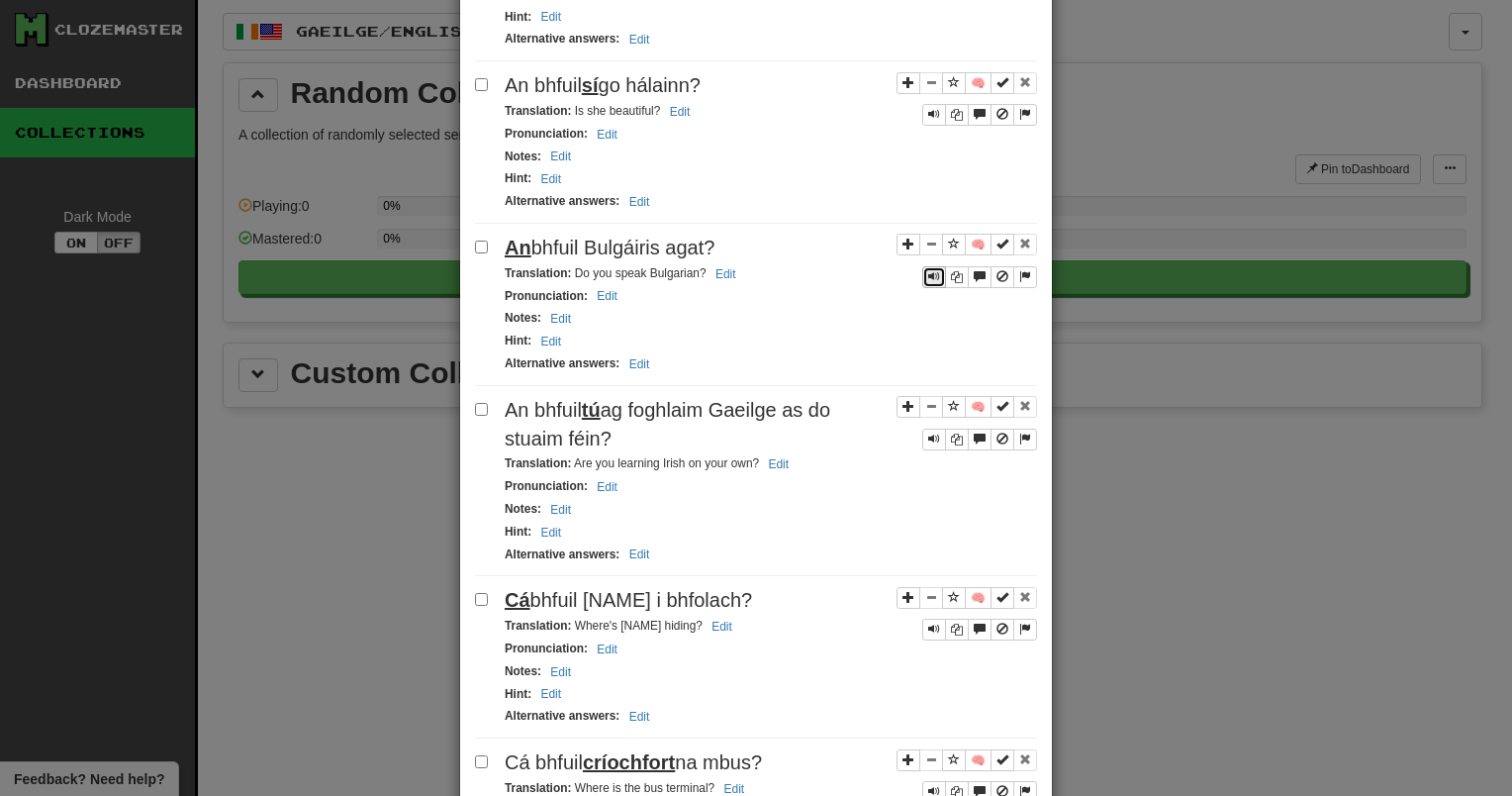 click at bounding box center (934, 276) 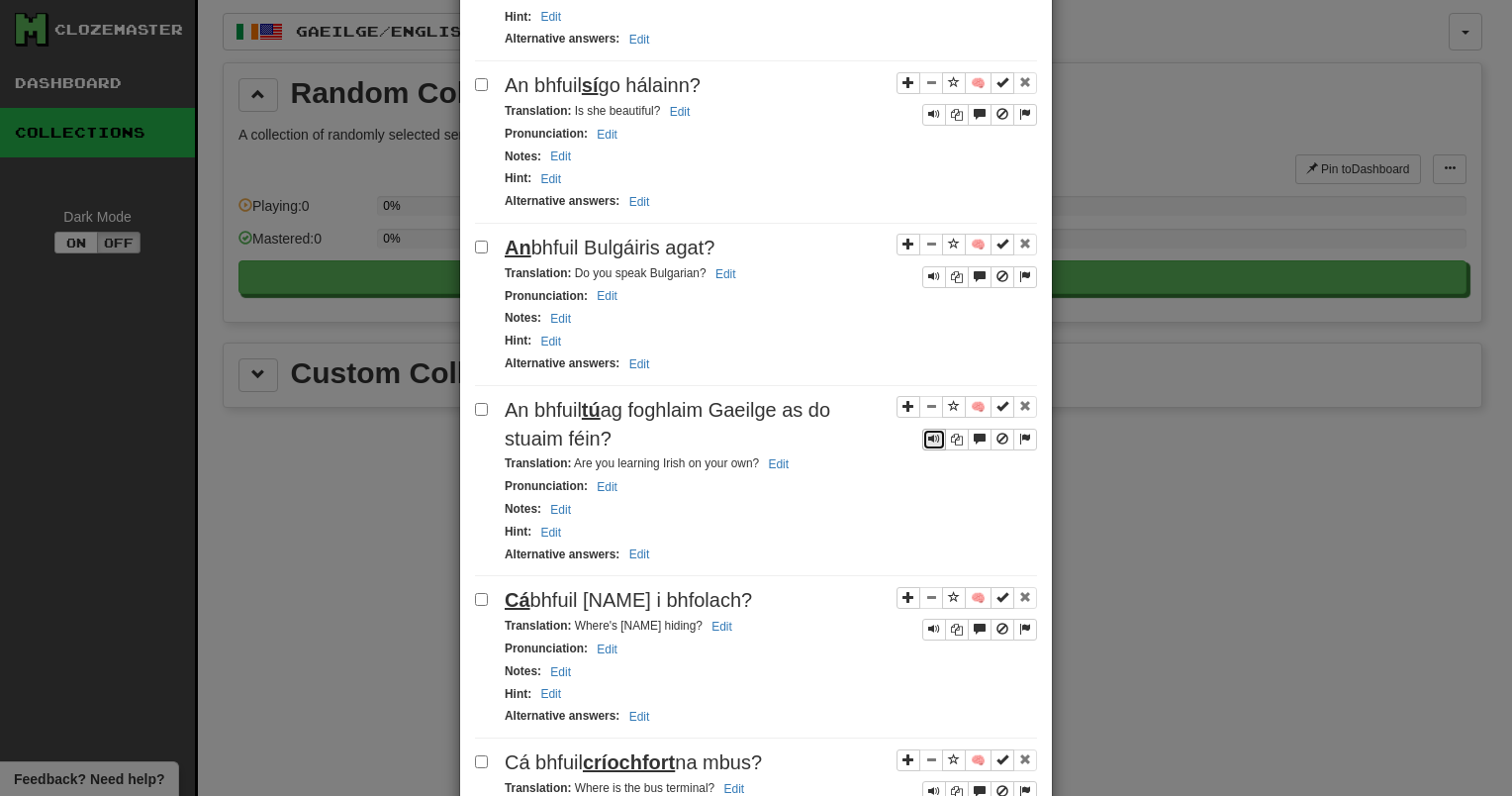 click at bounding box center (934, 440) 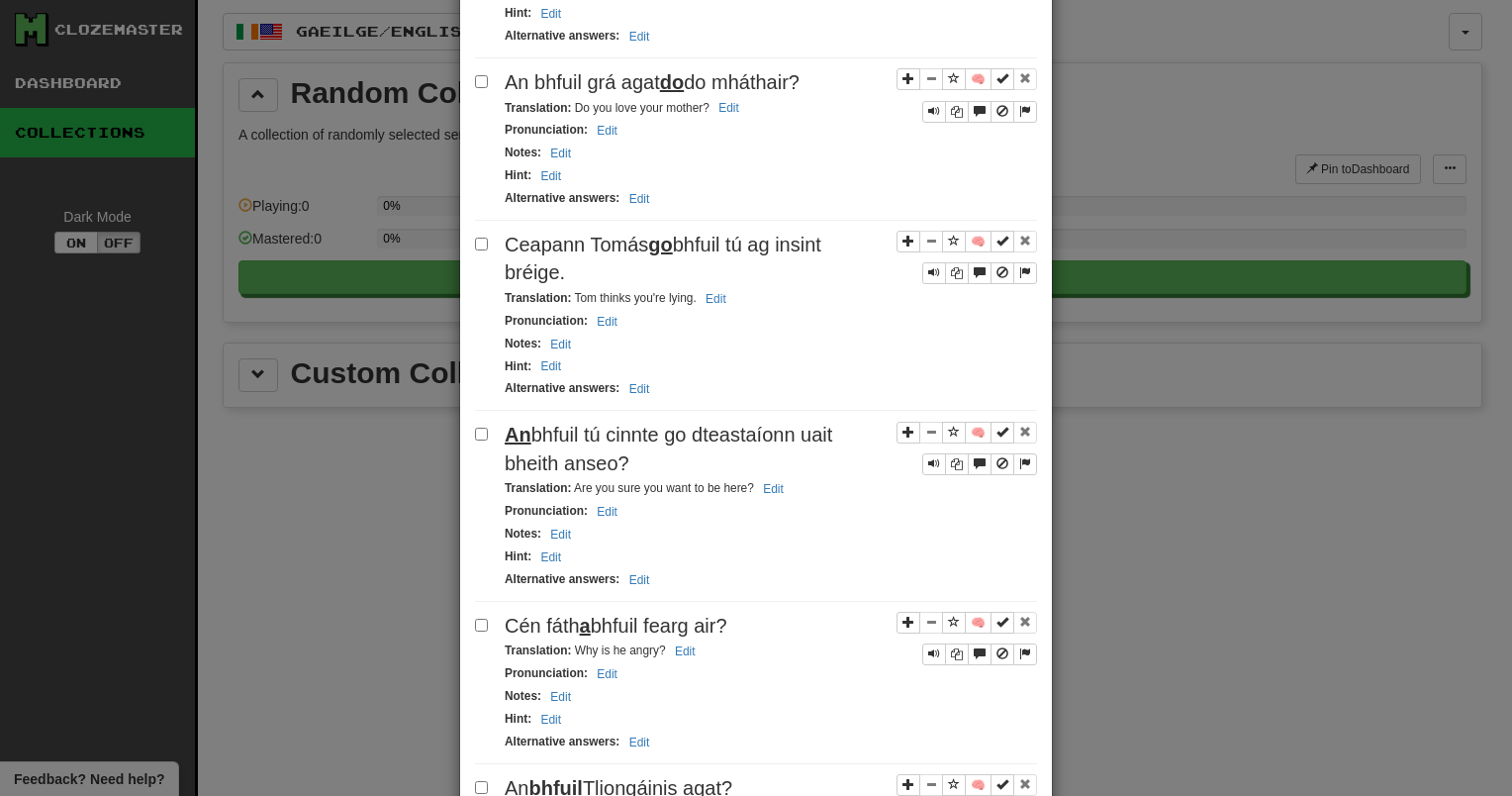 scroll, scrollTop: 3064, scrollLeft: 0, axis: vertical 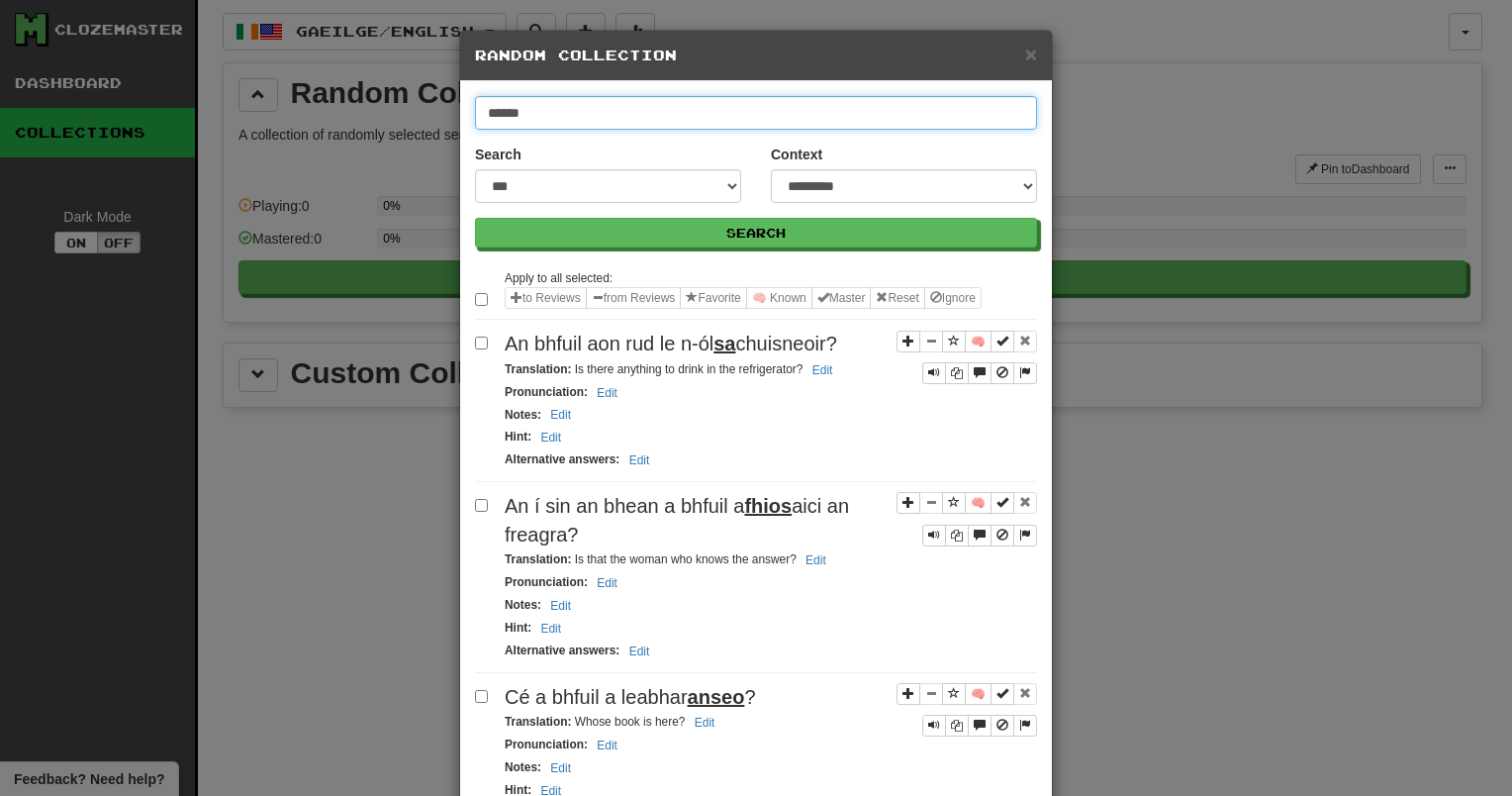 click on "******" at bounding box center (756, 113) 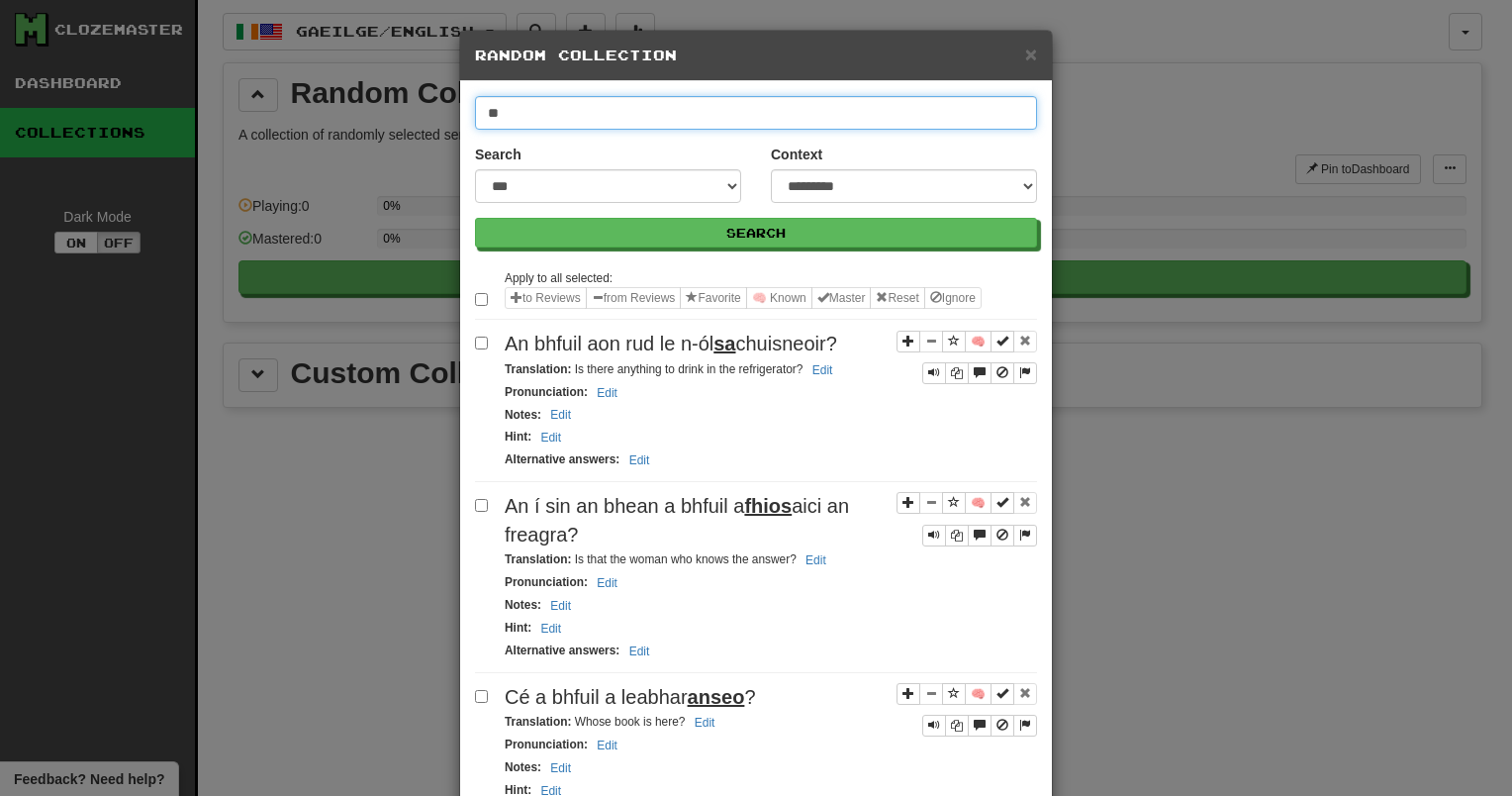 type on "*" 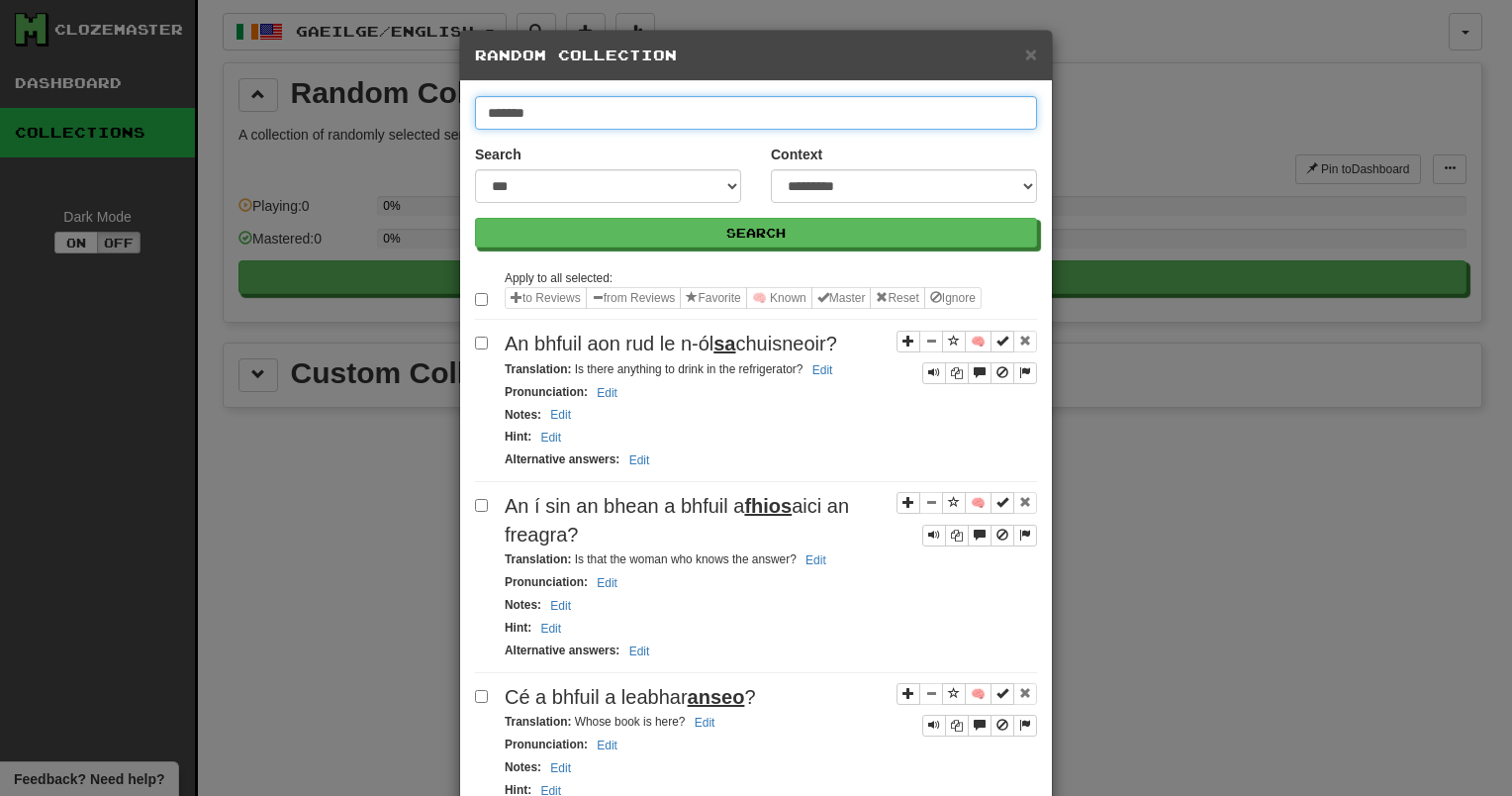 click on "Search" at bounding box center (756, 233) 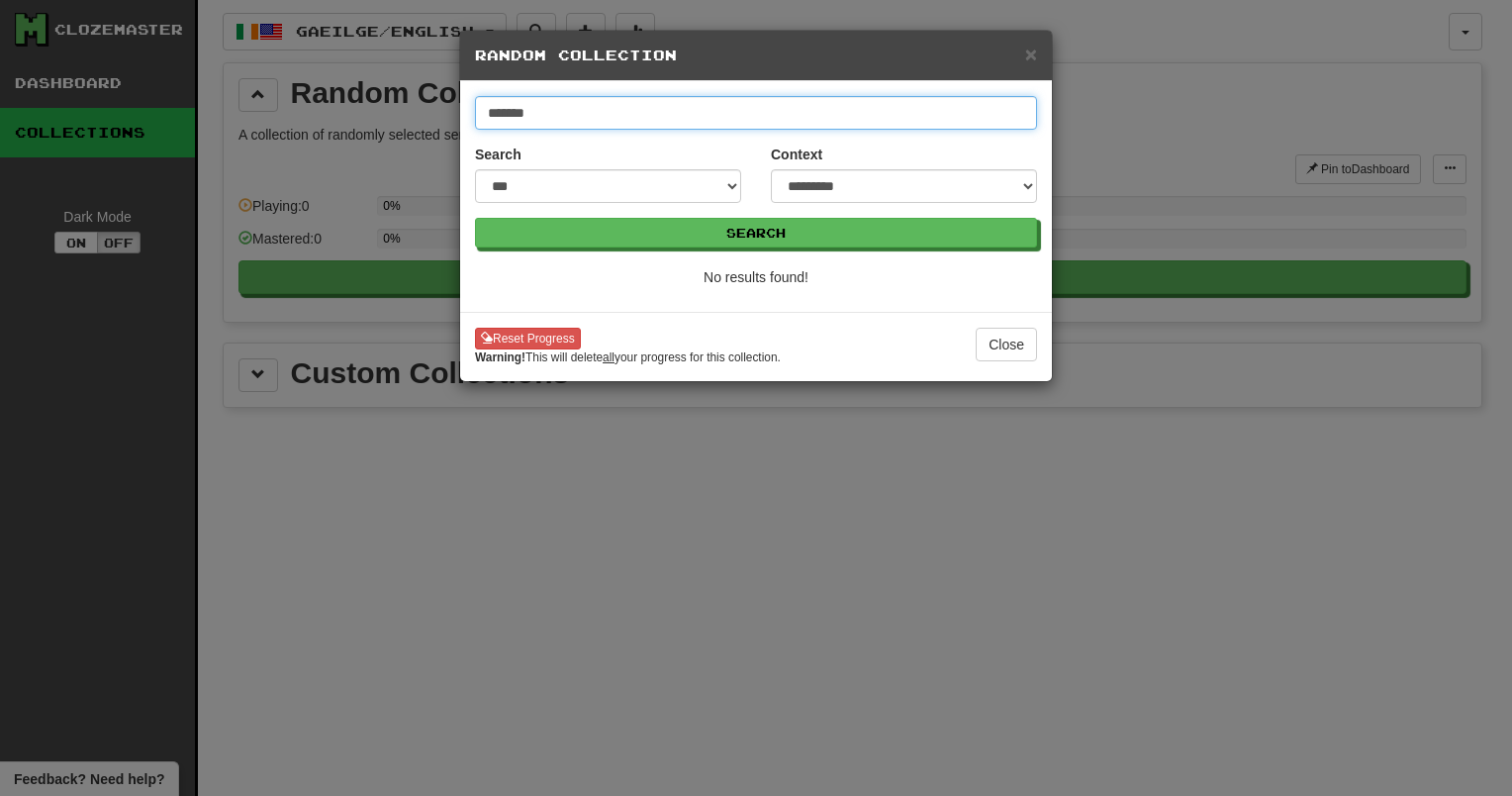 click on "*******" at bounding box center [756, 113] 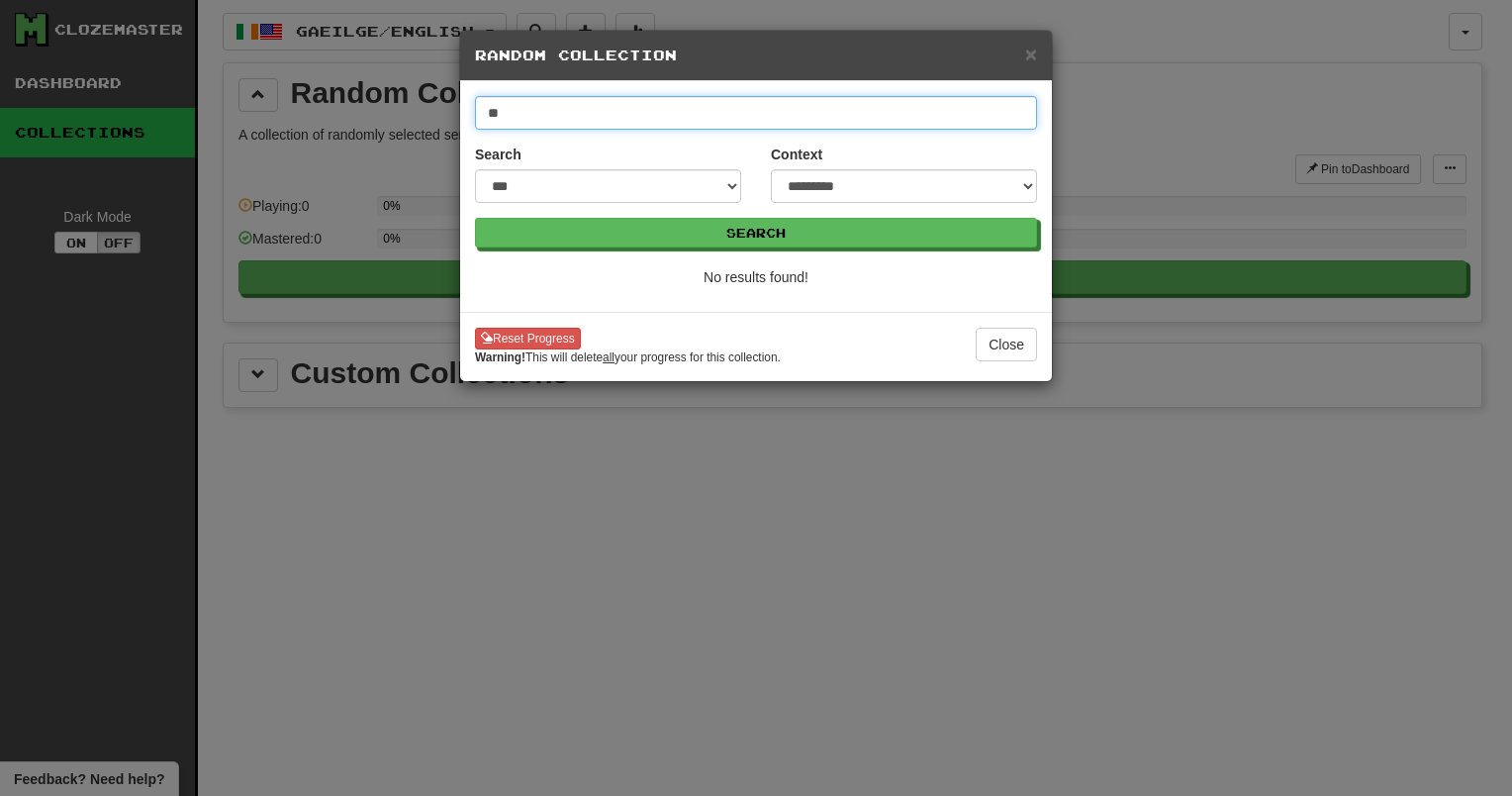 type on "*" 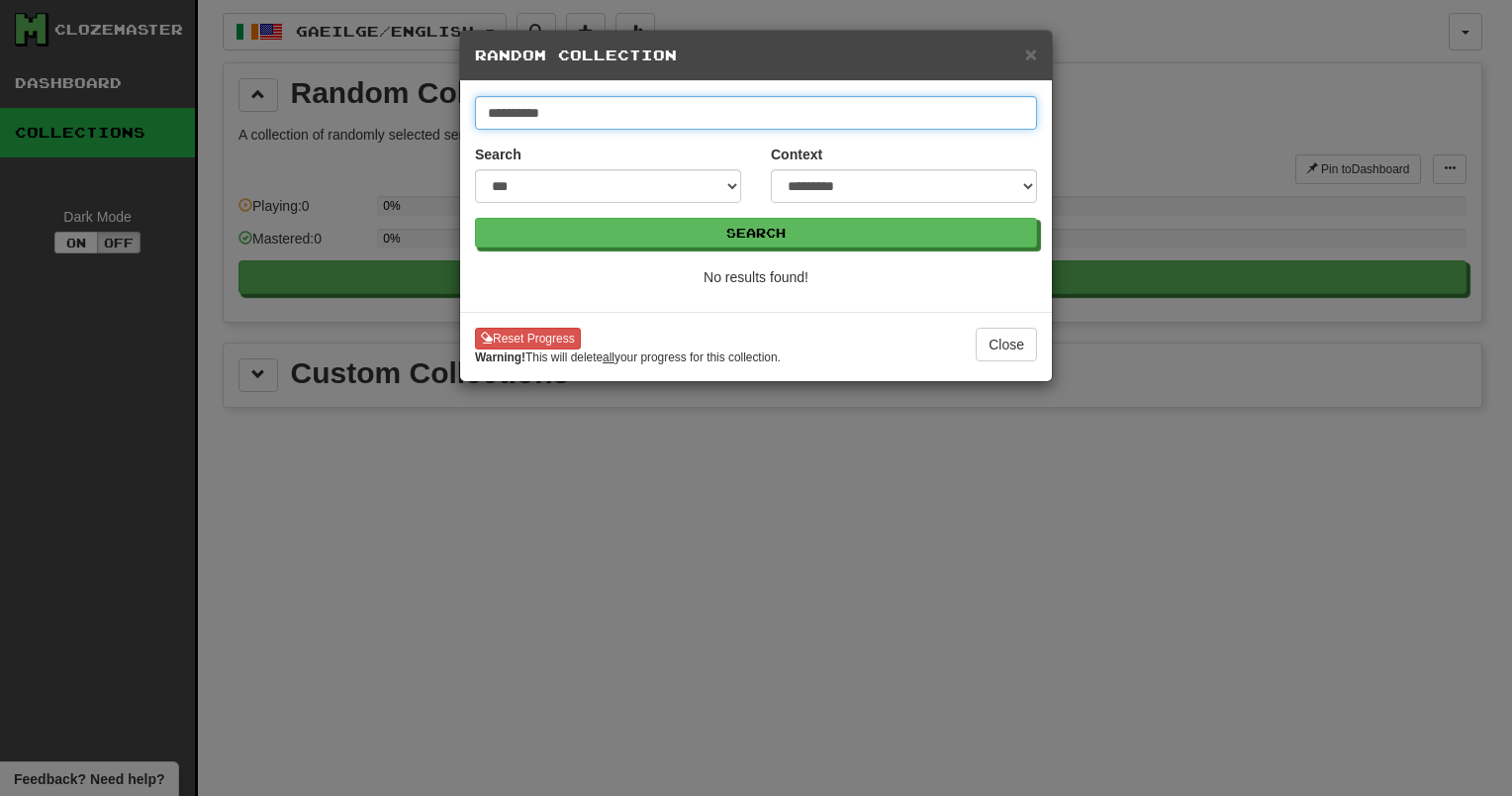 type on "**********" 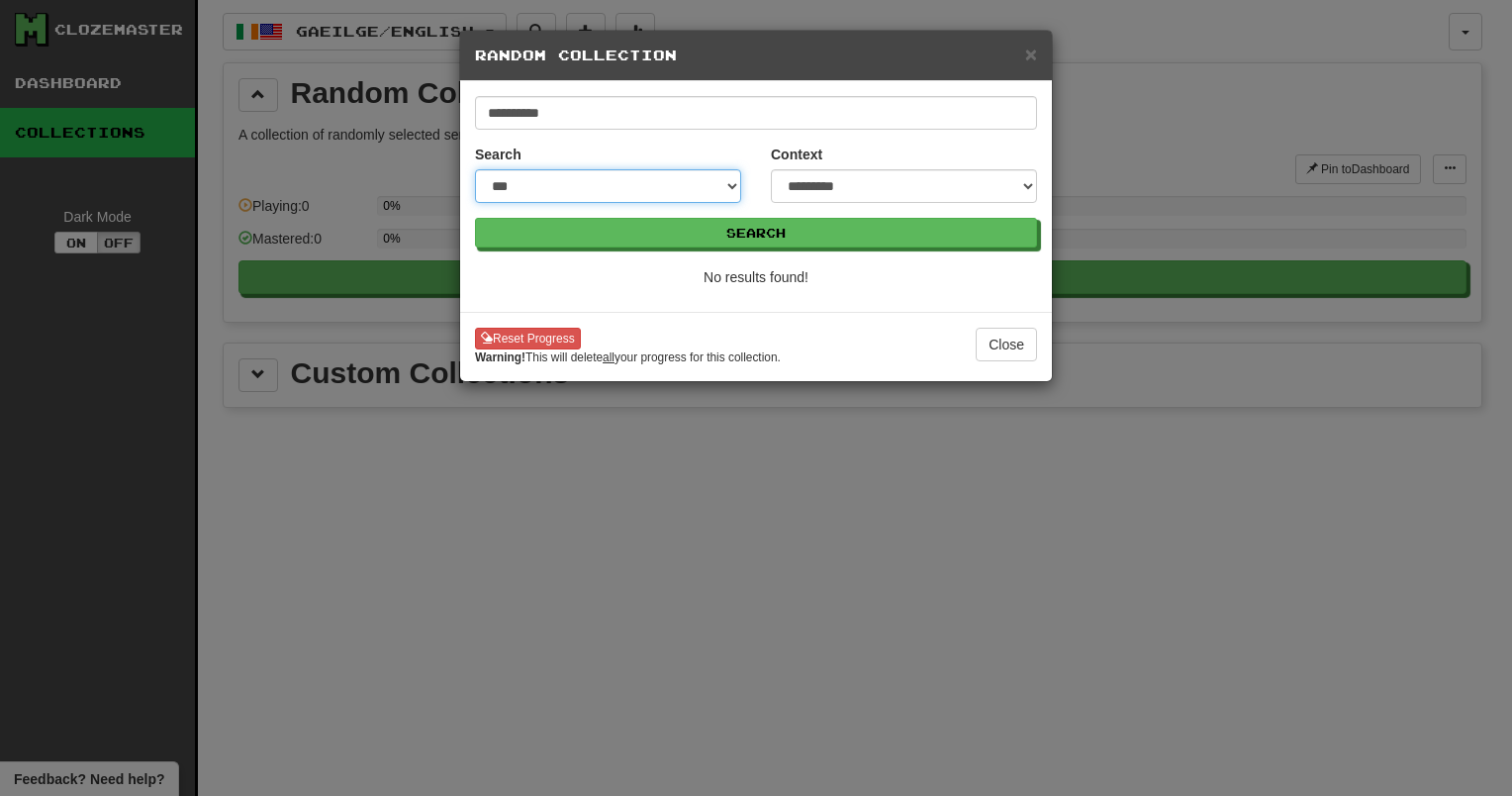 click on "**********" at bounding box center [608, 186] 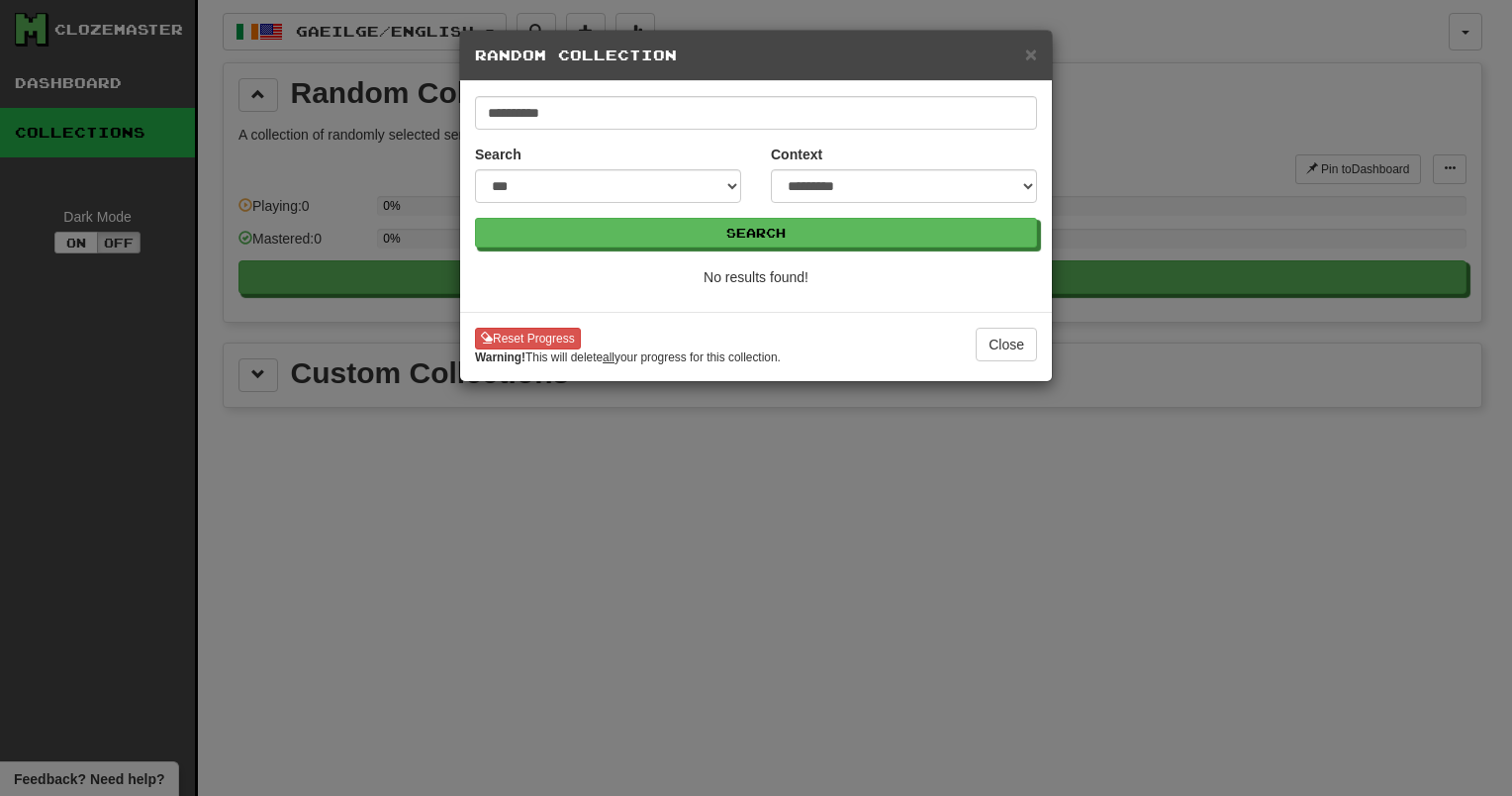 click on "**********" at bounding box center (756, 398) 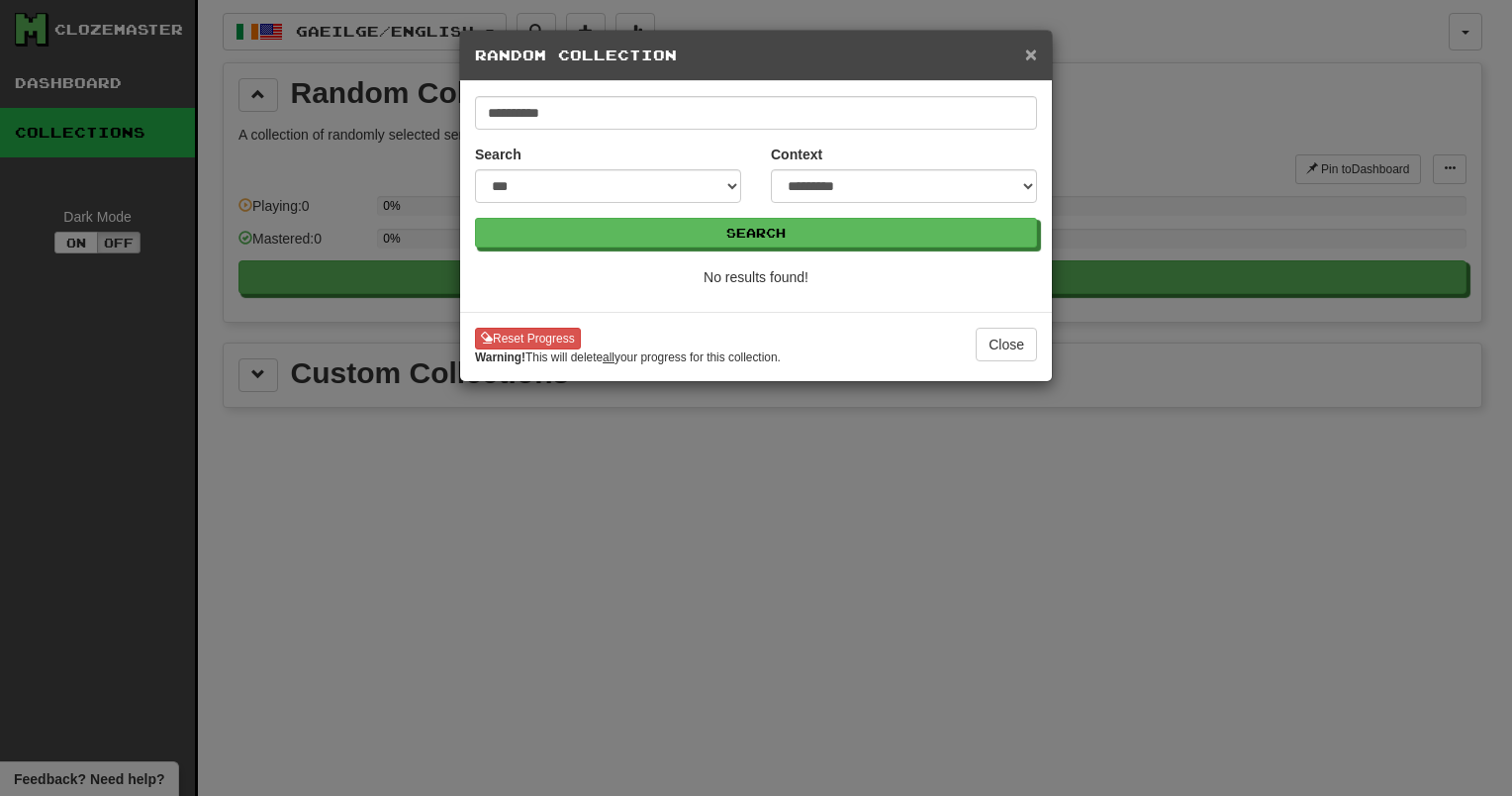 click on "×" at bounding box center [1031, 53] 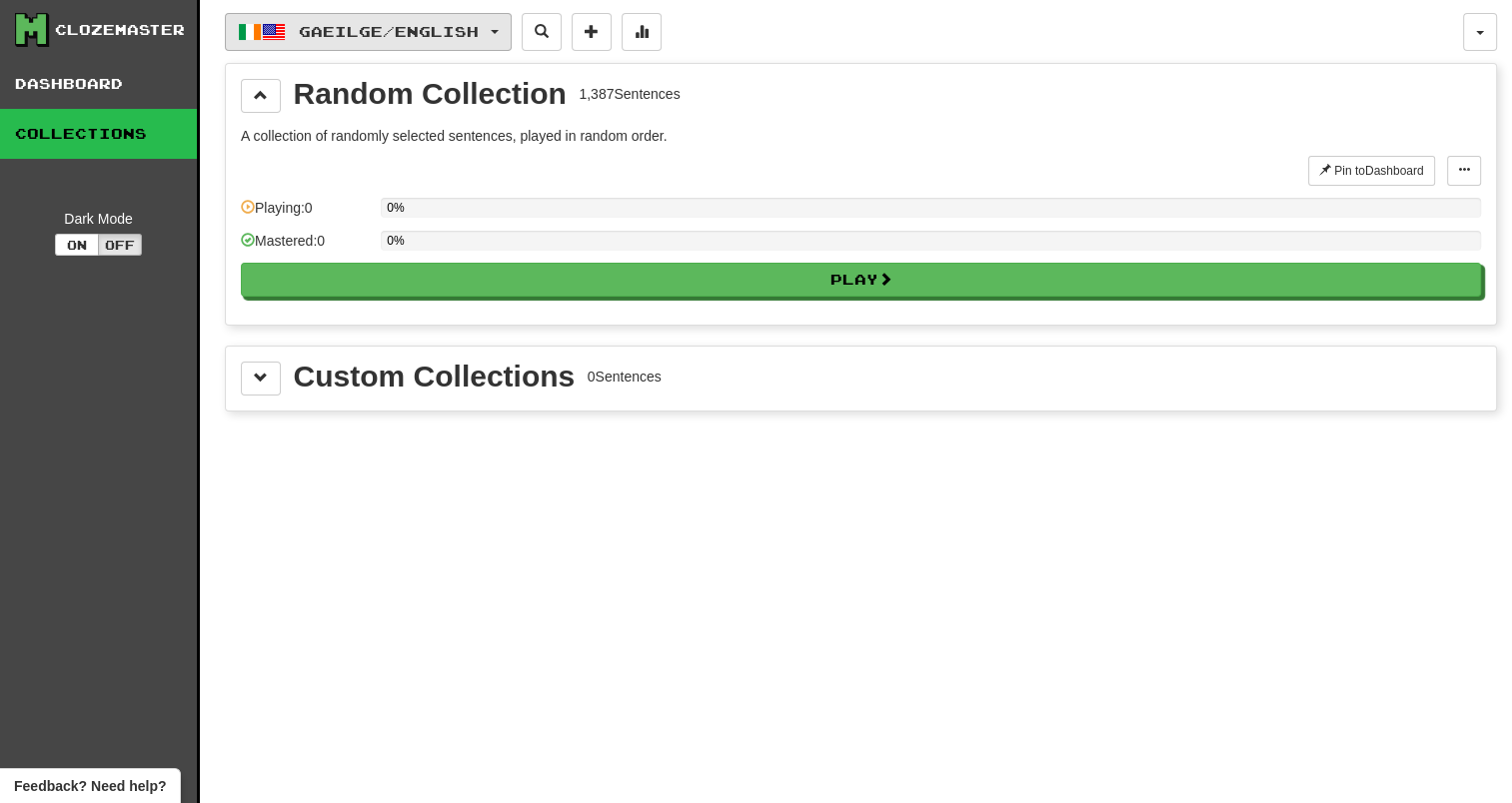 click at bounding box center (495, 32) 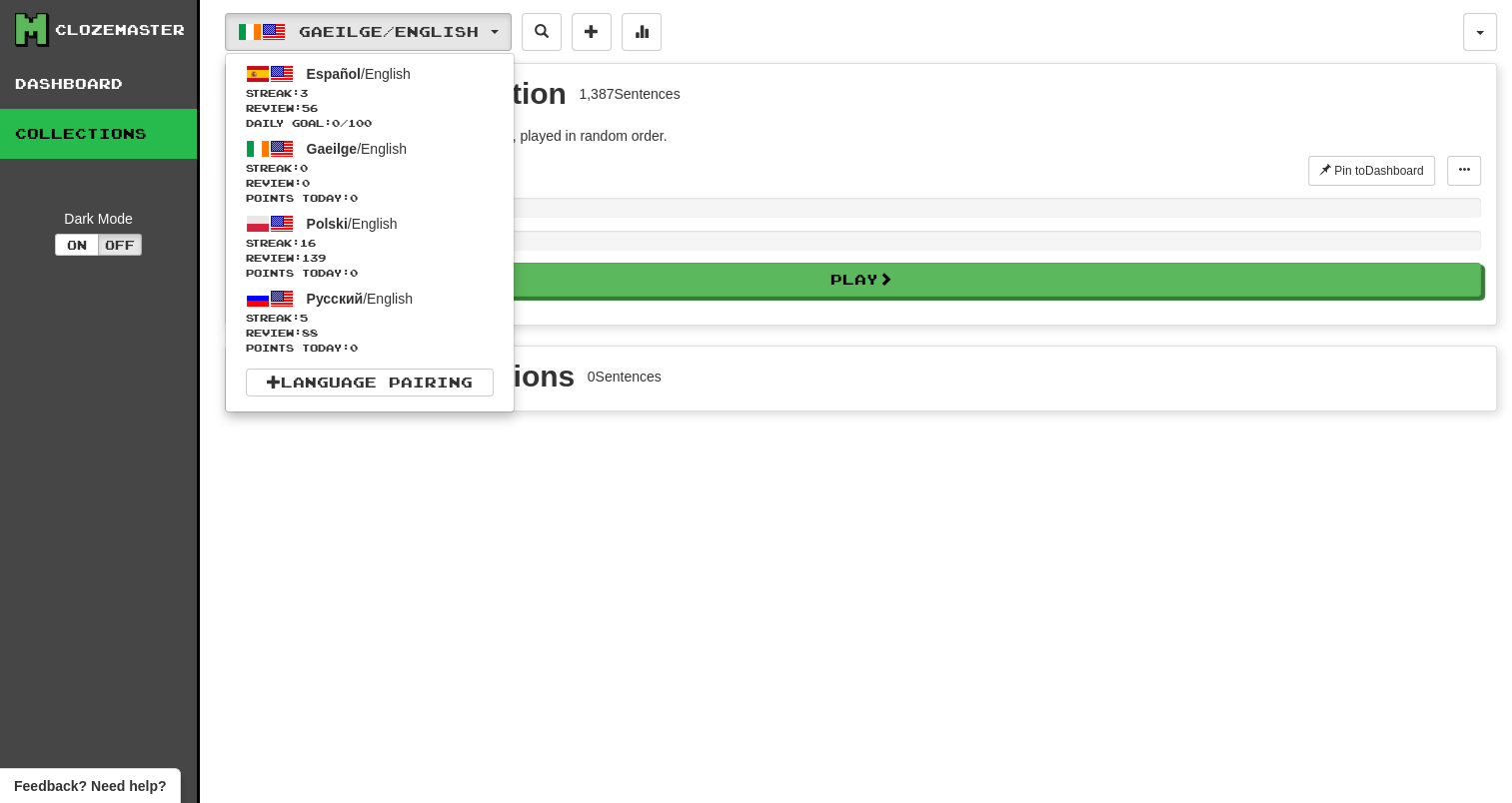 click at bounding box center [774, 171] 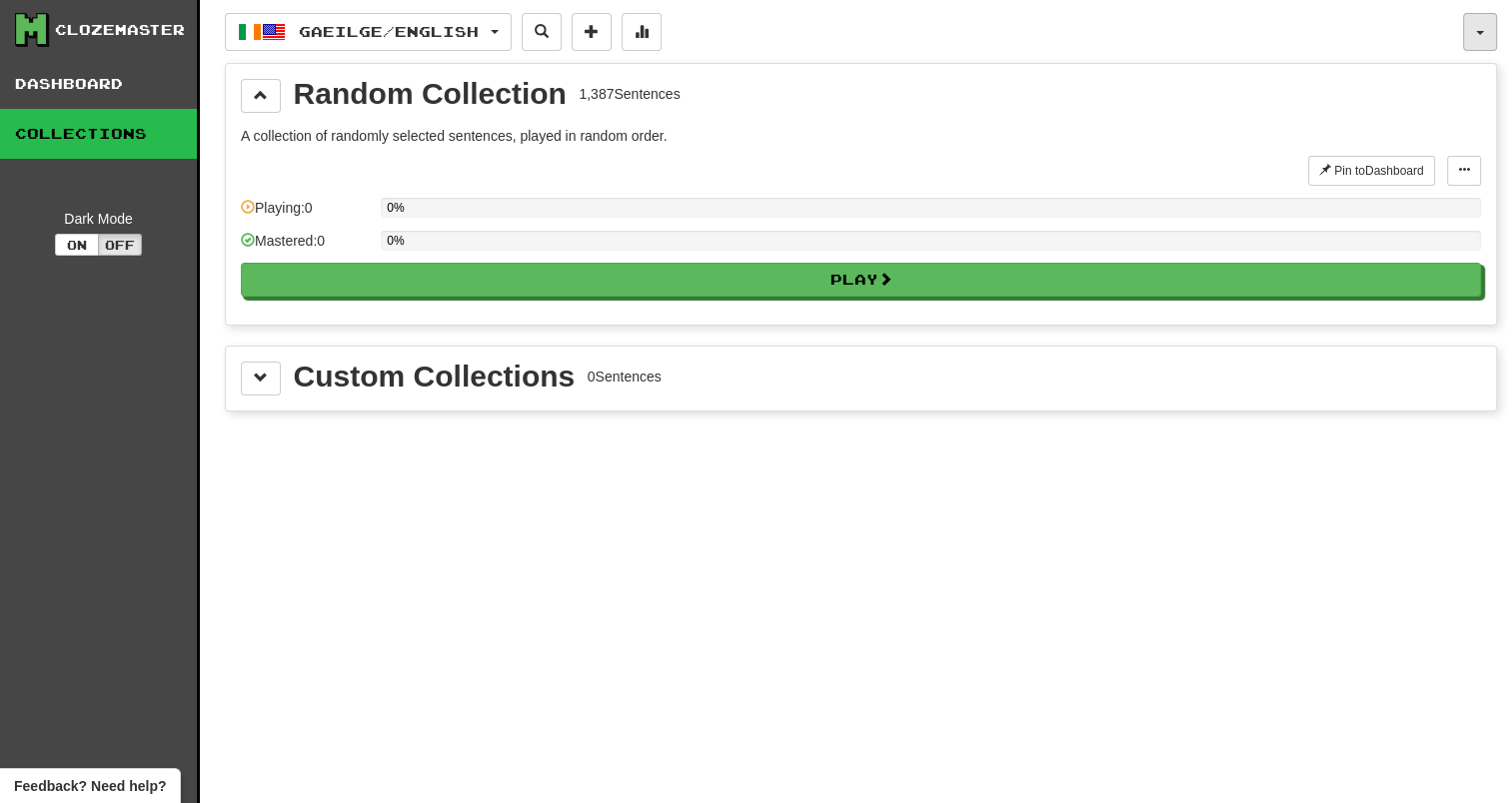 click at bounding box center [1480, 32] 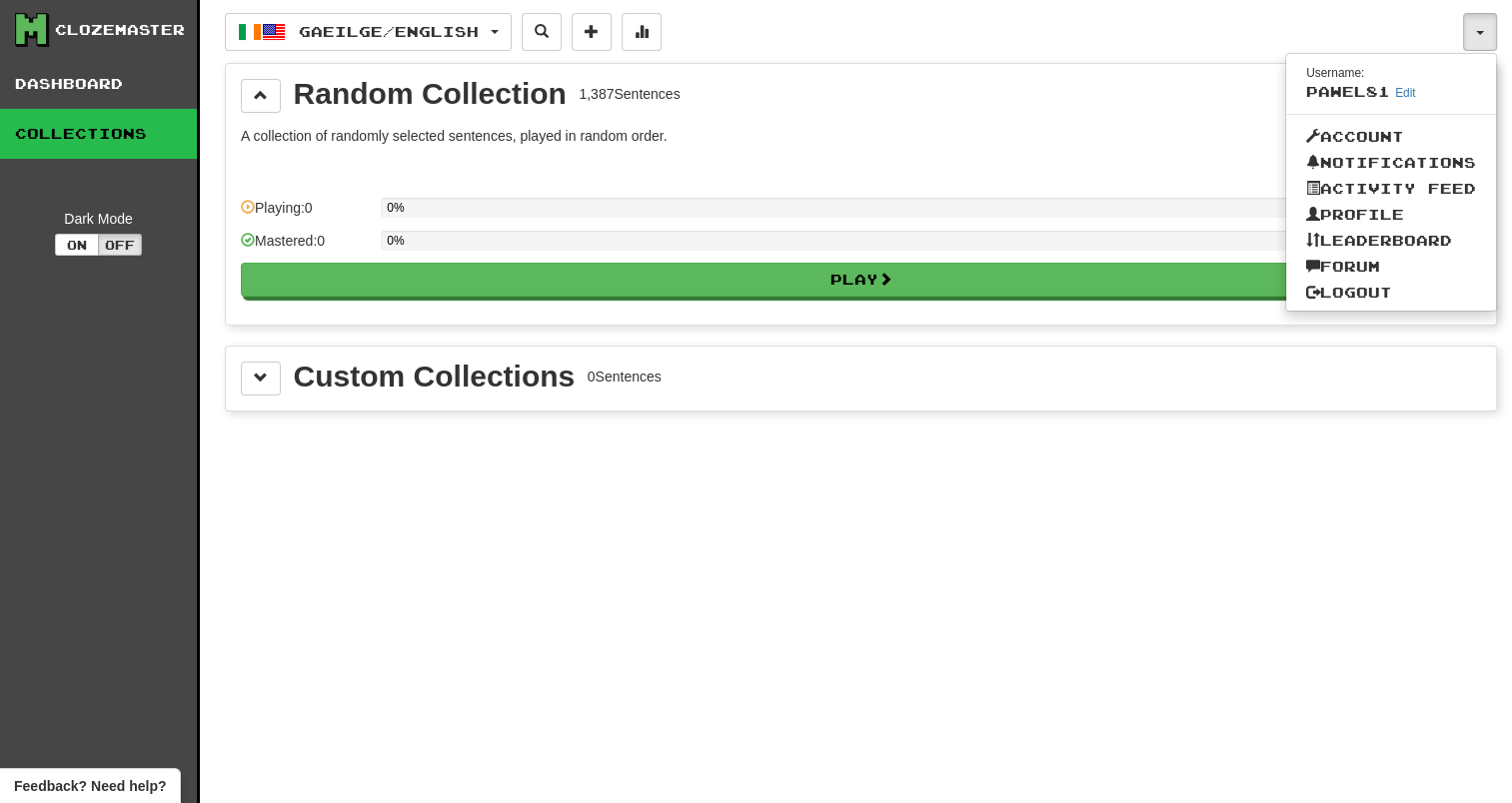 click on "Random Collection 1,387  Sentences" at bounding box center (860, 96) 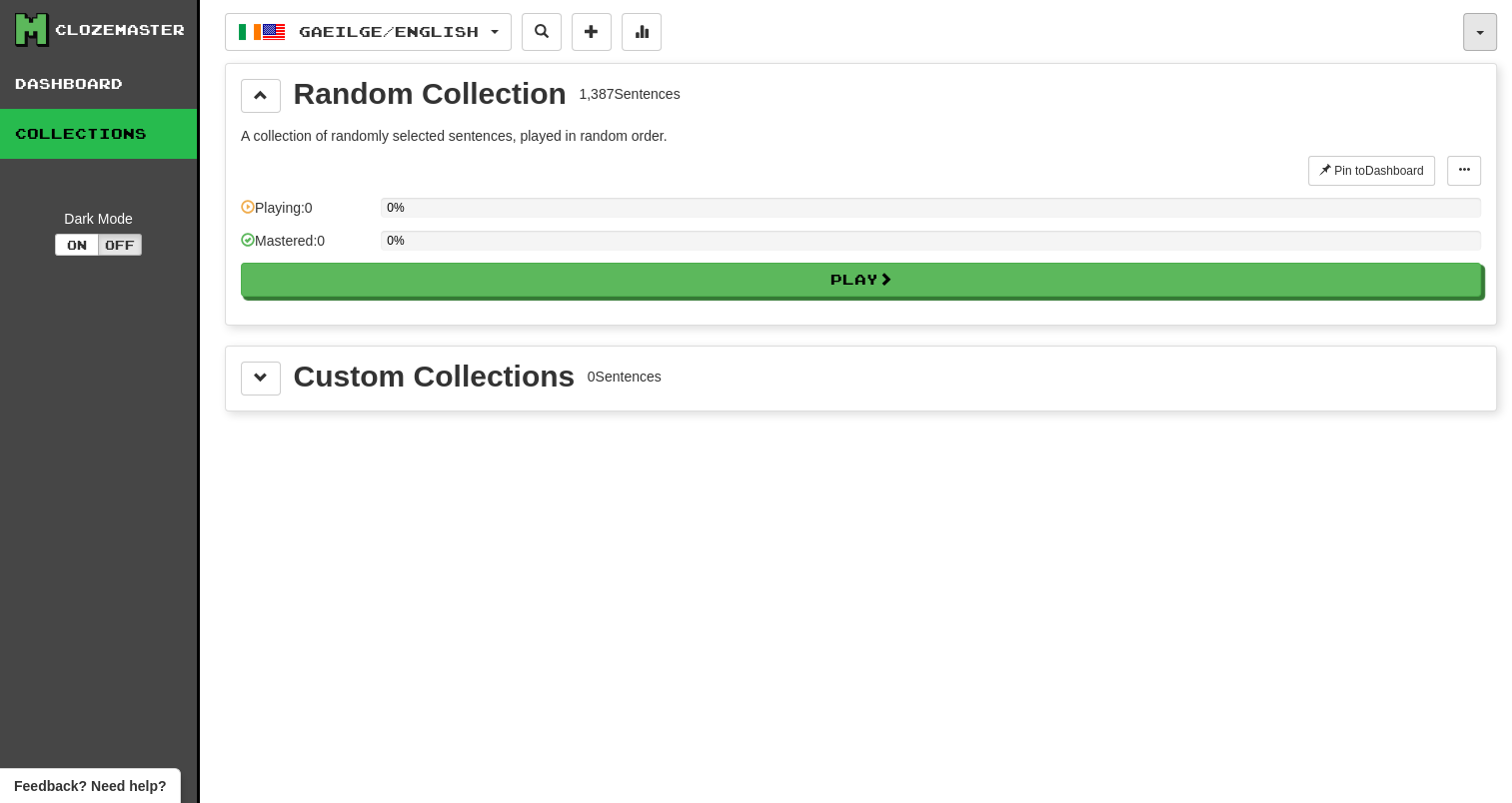 click at bounding box center [1480, 32] 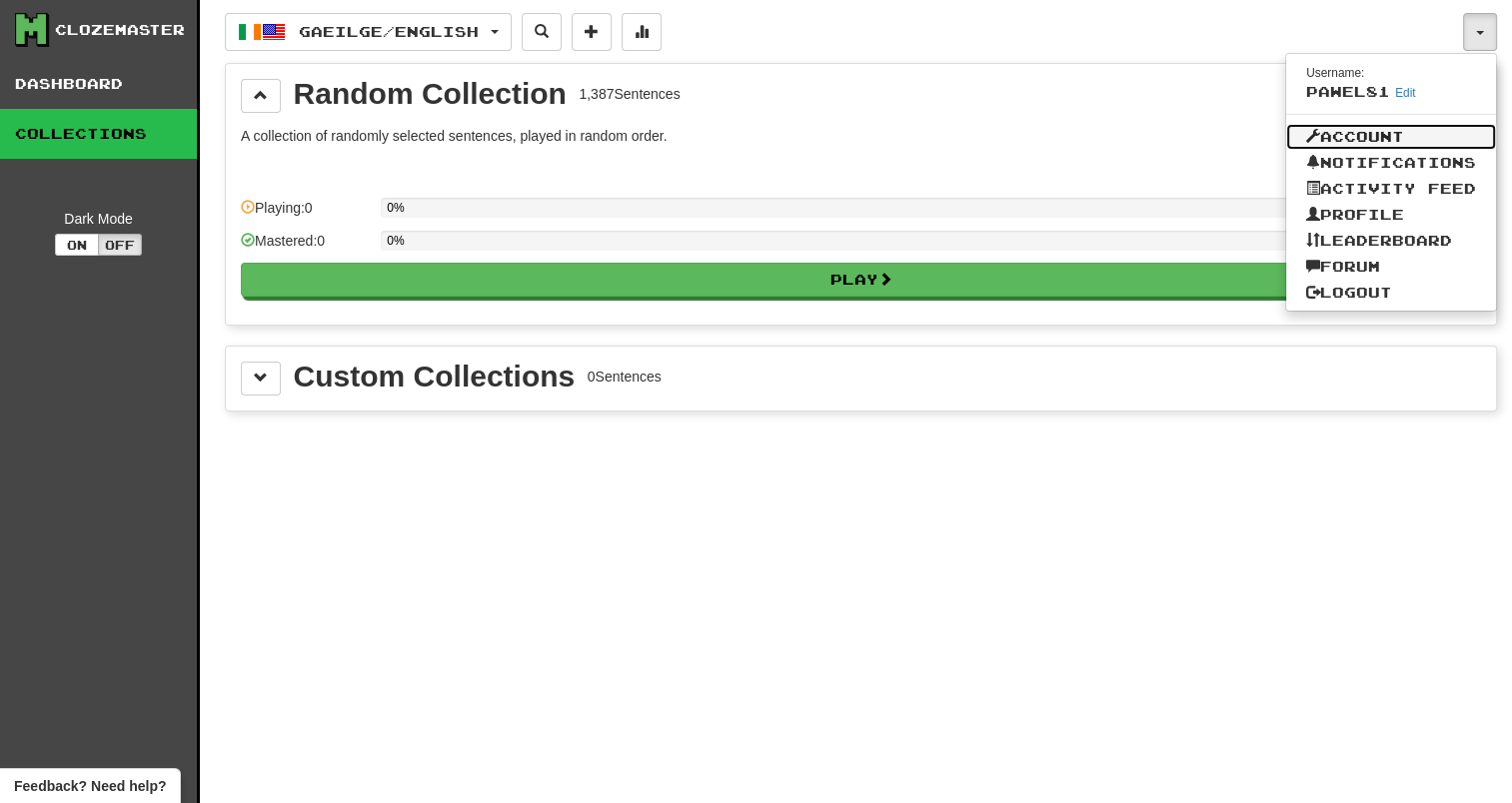 click on "Account" at bounding box center (1391, 137) 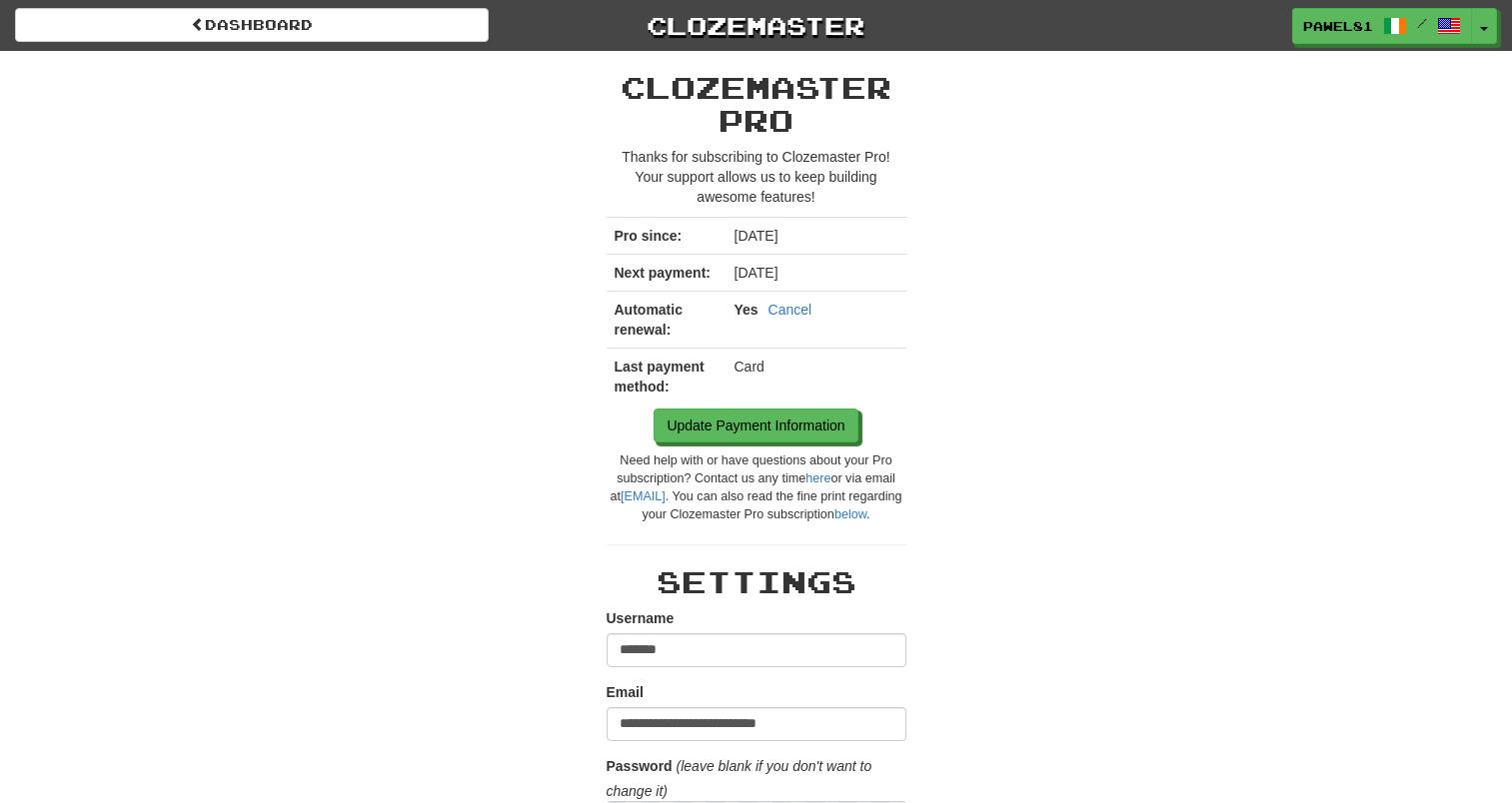 scroll, scrollTop: 0, scrollLeft: 0, axis: both 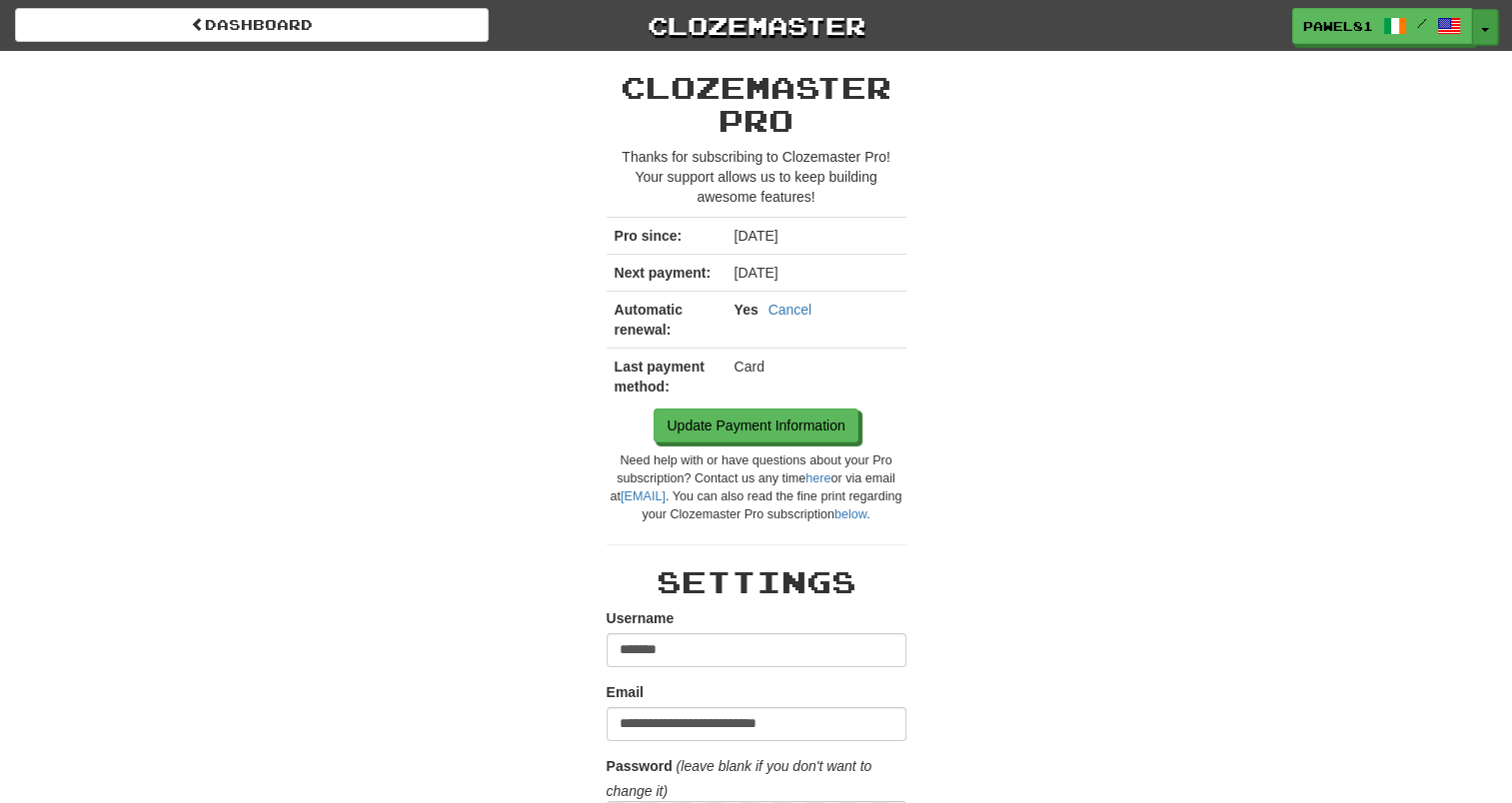 click on "Toggle Dropdown" at bounding box center [1485, 27] 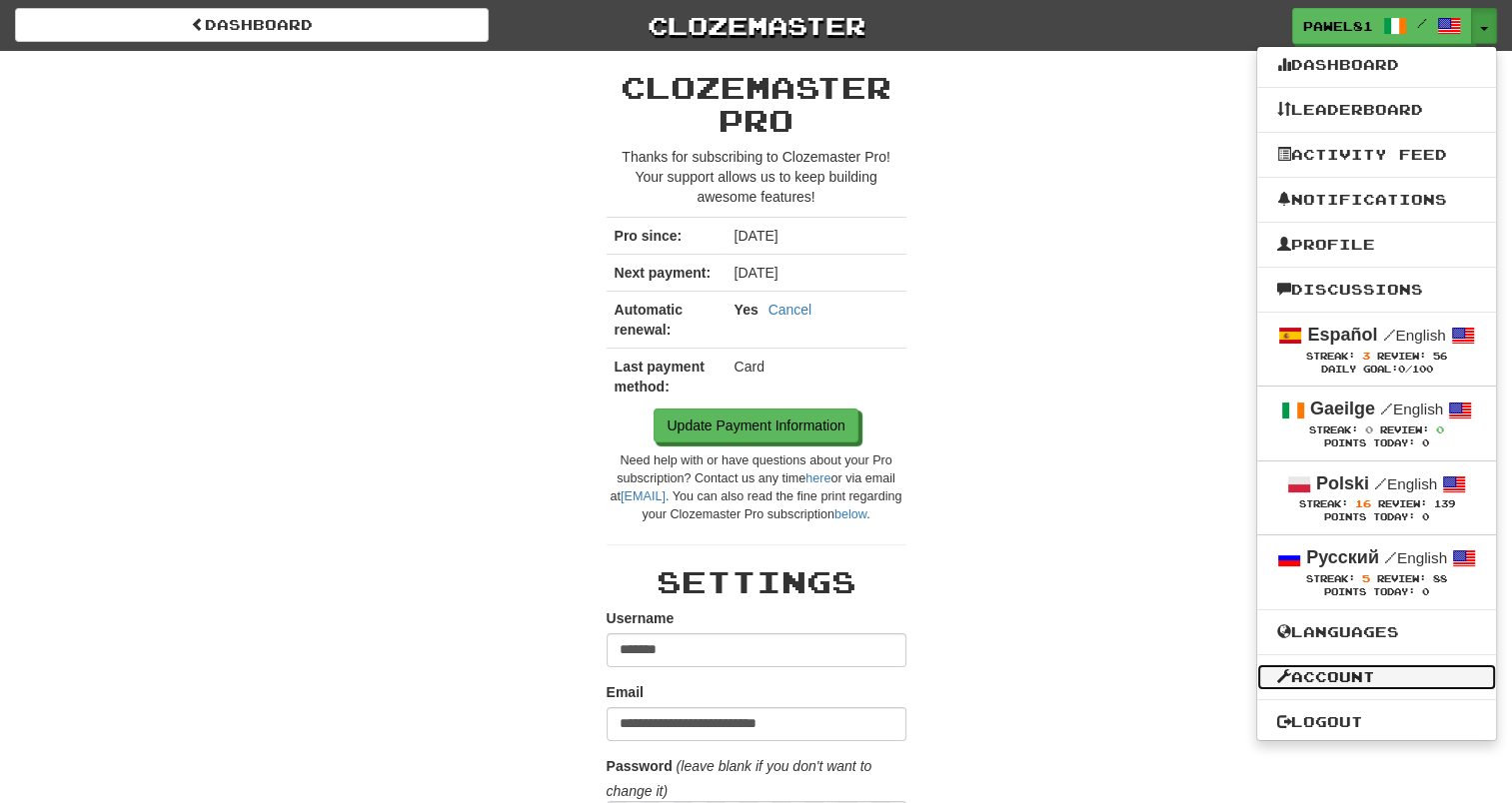 click on "Account" at bounding box center [1376, 677] 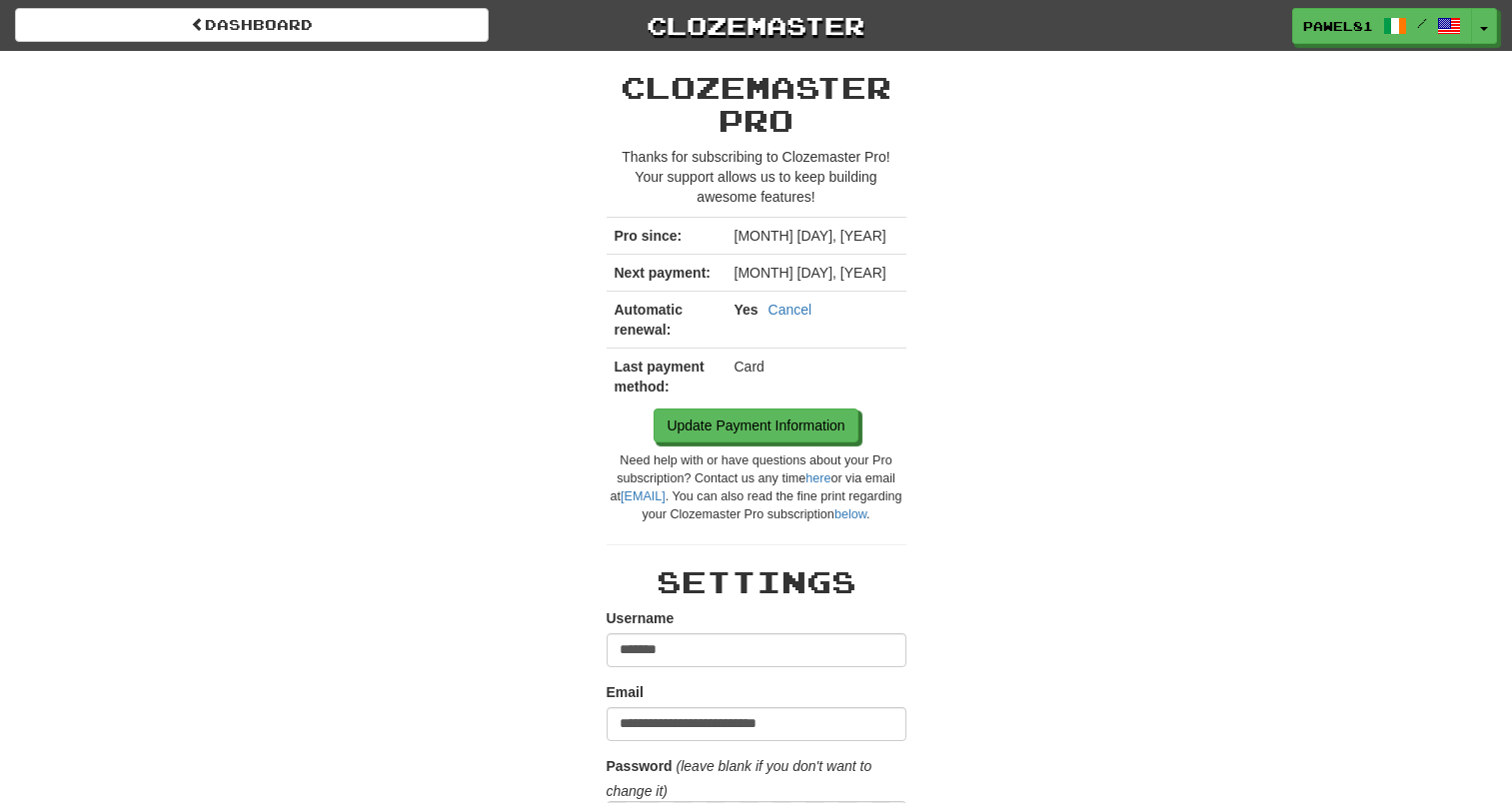 scroll, scrollTop: 0, scrollLeft: 0, axis: both 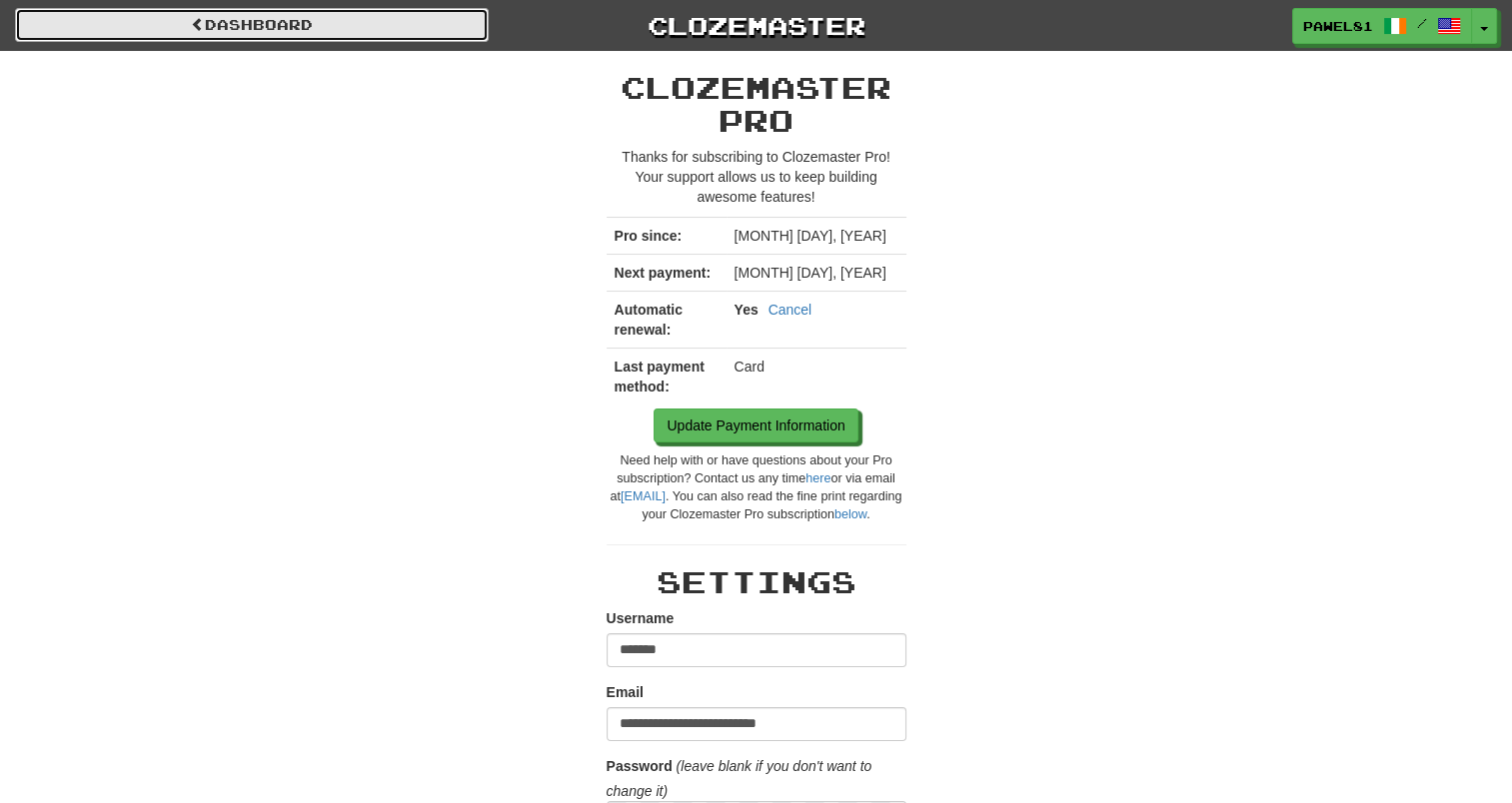 click on "Dashboard" at bounding box center (252, 25) 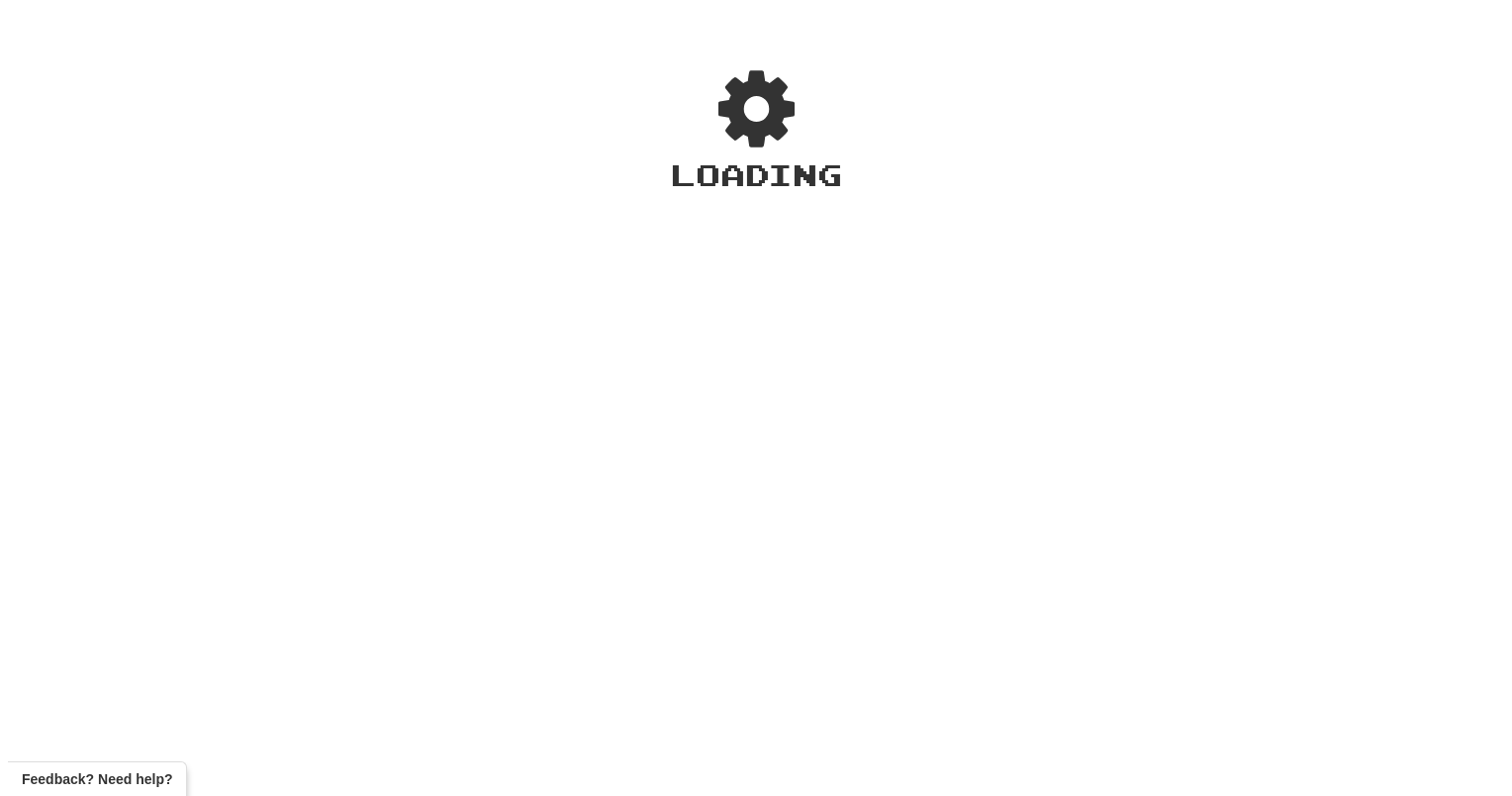 scroll, scrollTop: 0, scrollLeft: 0, axis: both 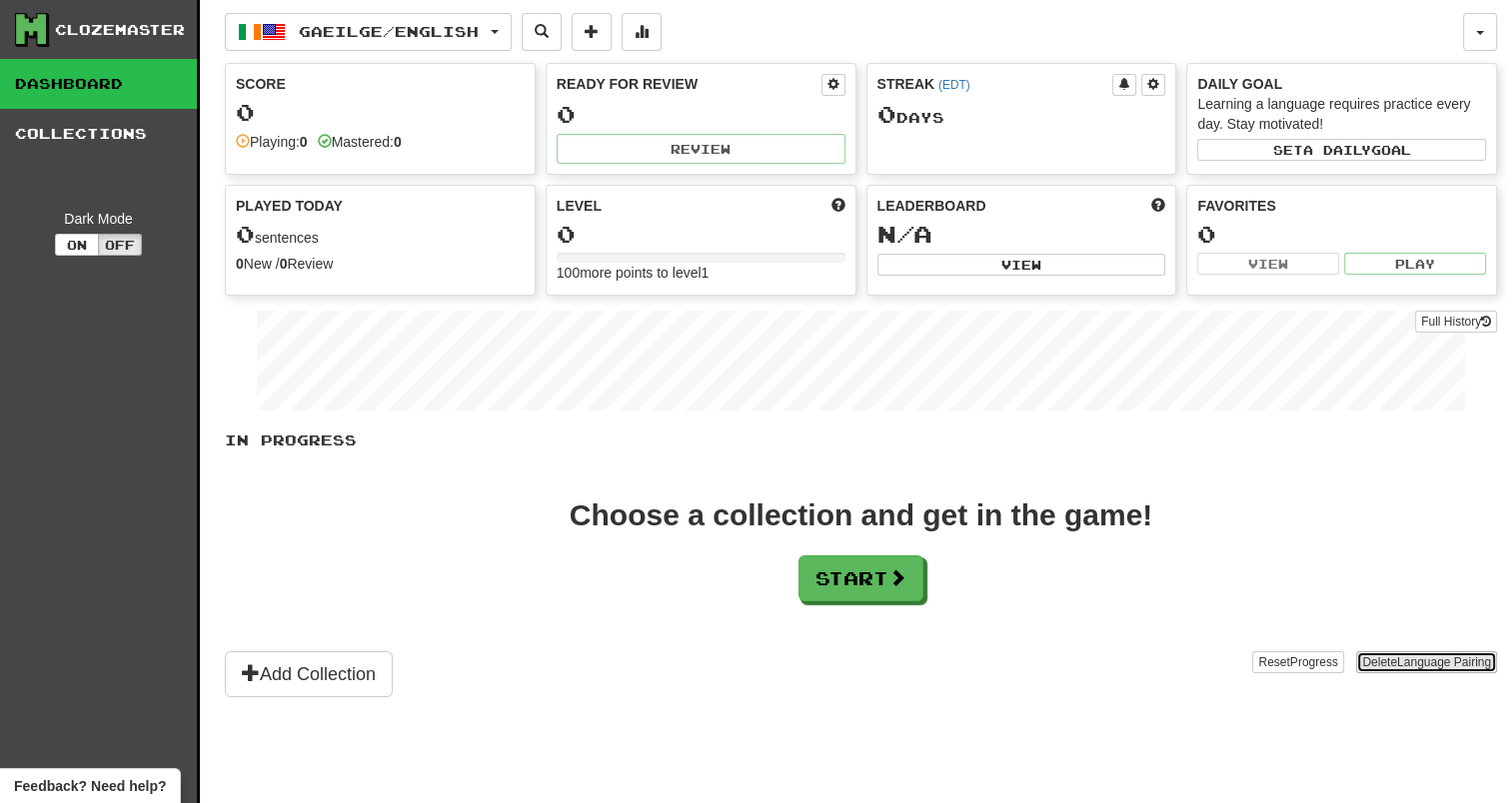click on "Delete  Language Pairing" at bounding box center [1426, 662] 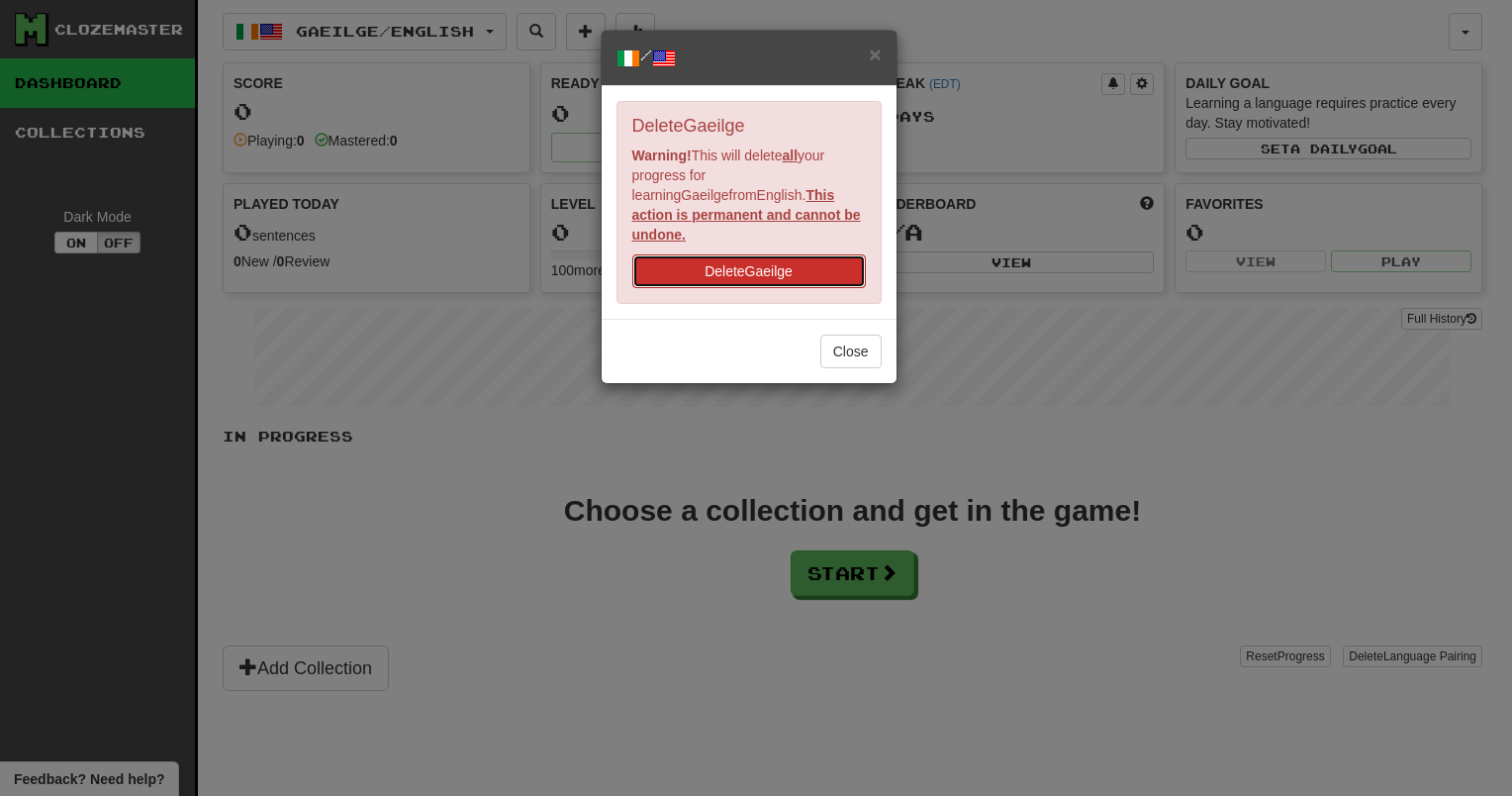 click on "Delete  Gaeilge" at bounding box center (749, 271) 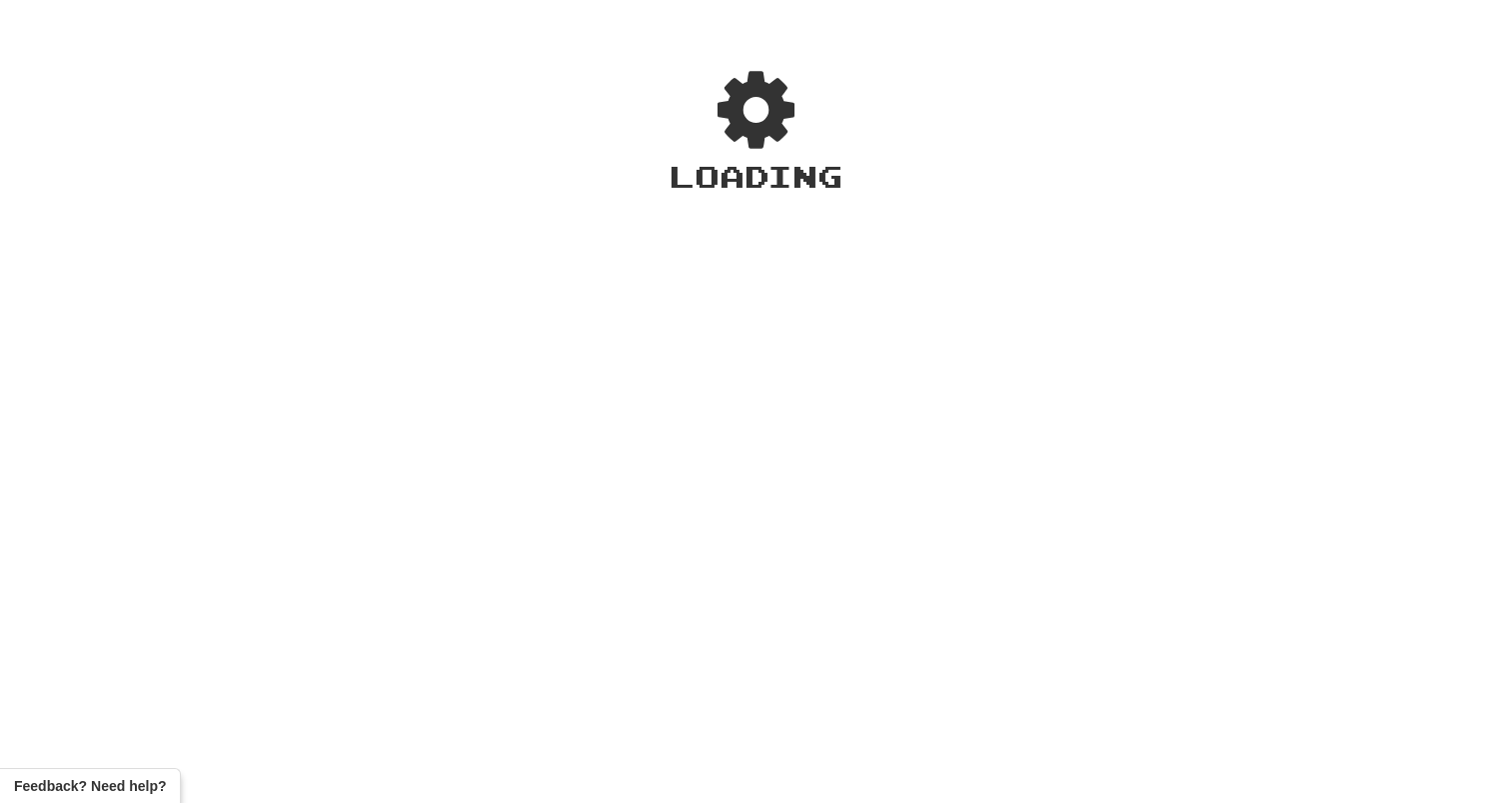 scroll, scrollTop: 0, scrollLeft: 0, axis: both 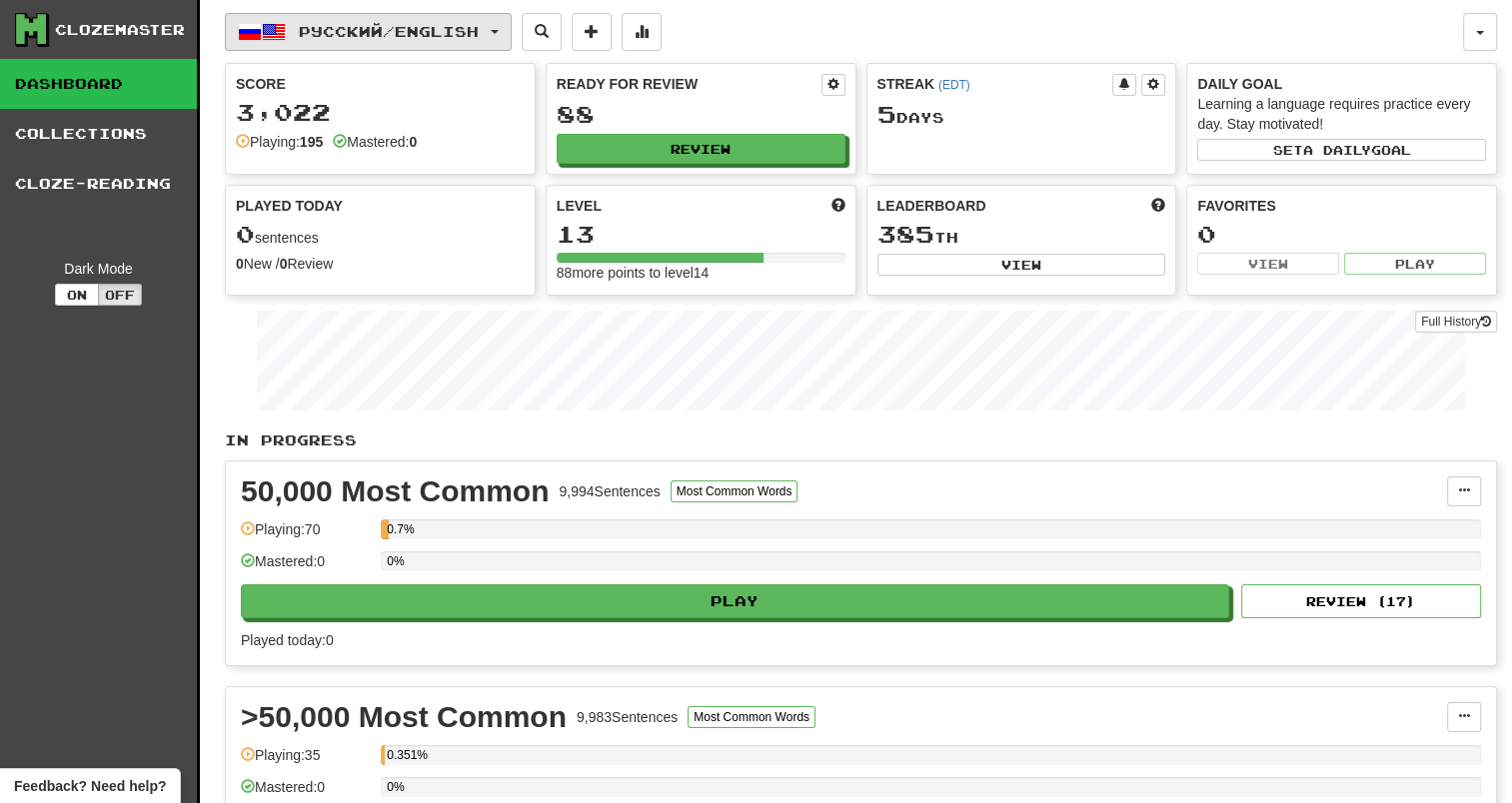 click on "Русский  /  English" at bounding box center [368, 32] 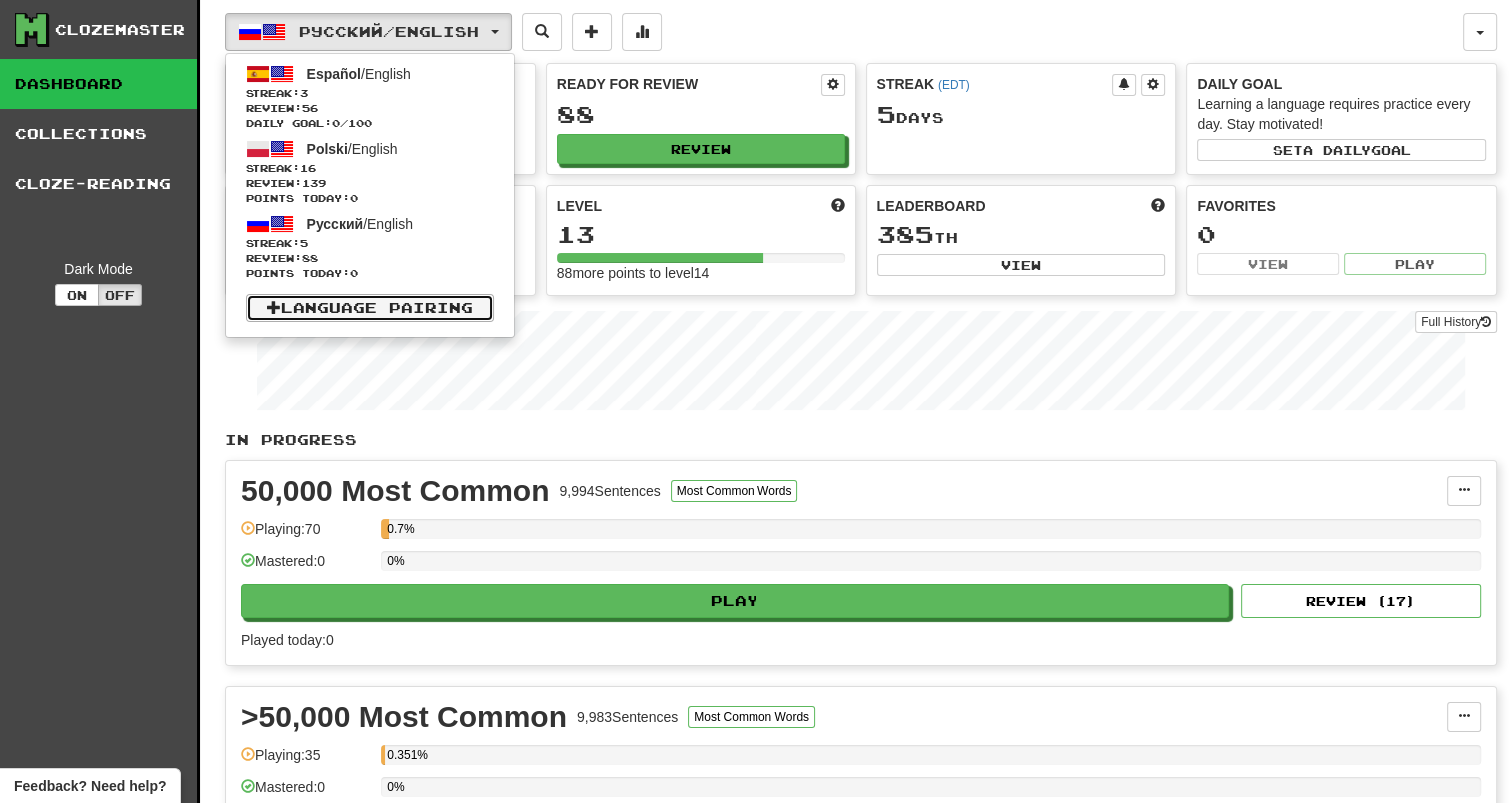 click on "Language Pairing" at bounding box center [370, 308] 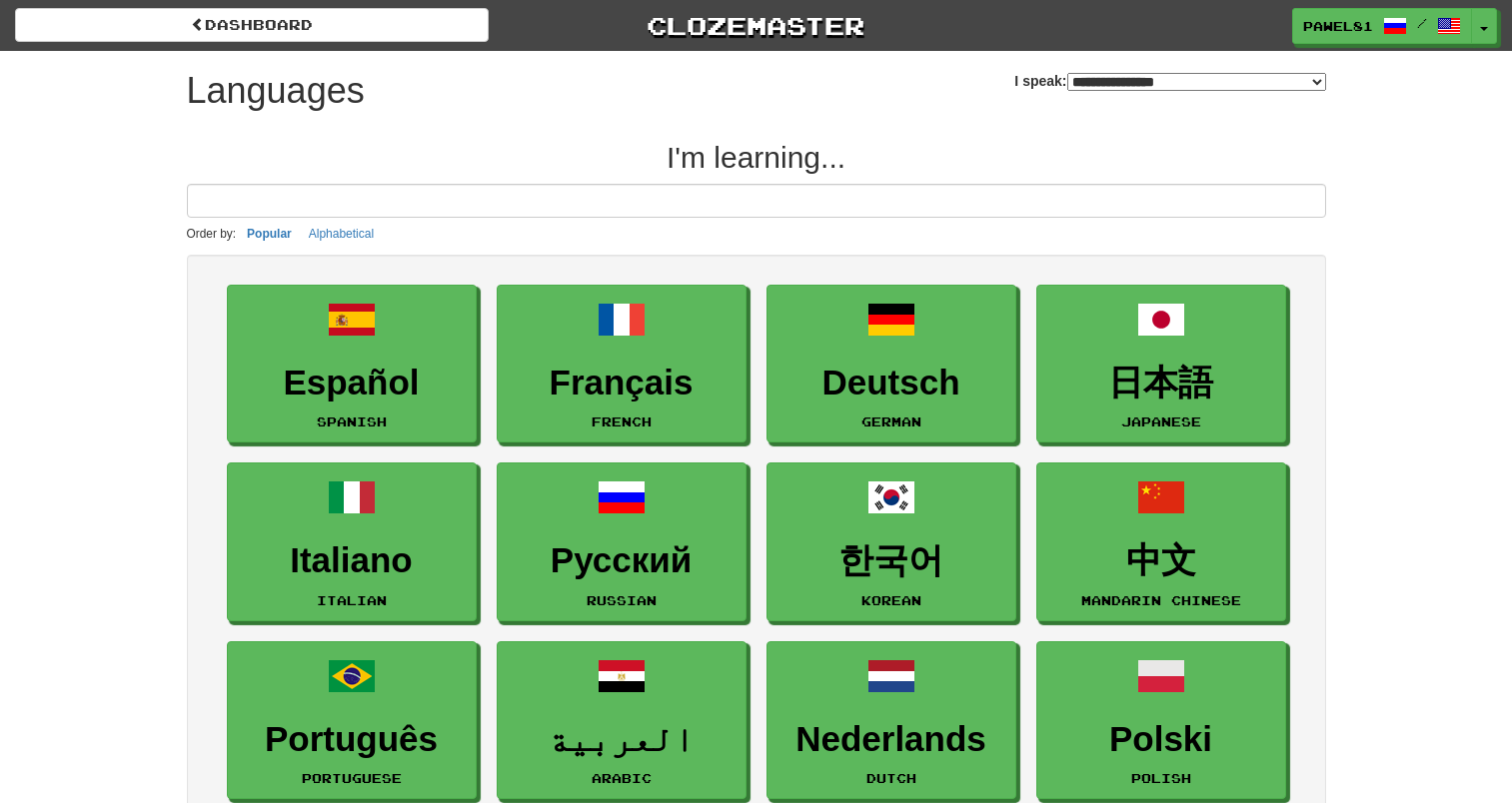 scroll, scrollTop: 0, scrollLeft: 0, axis: both 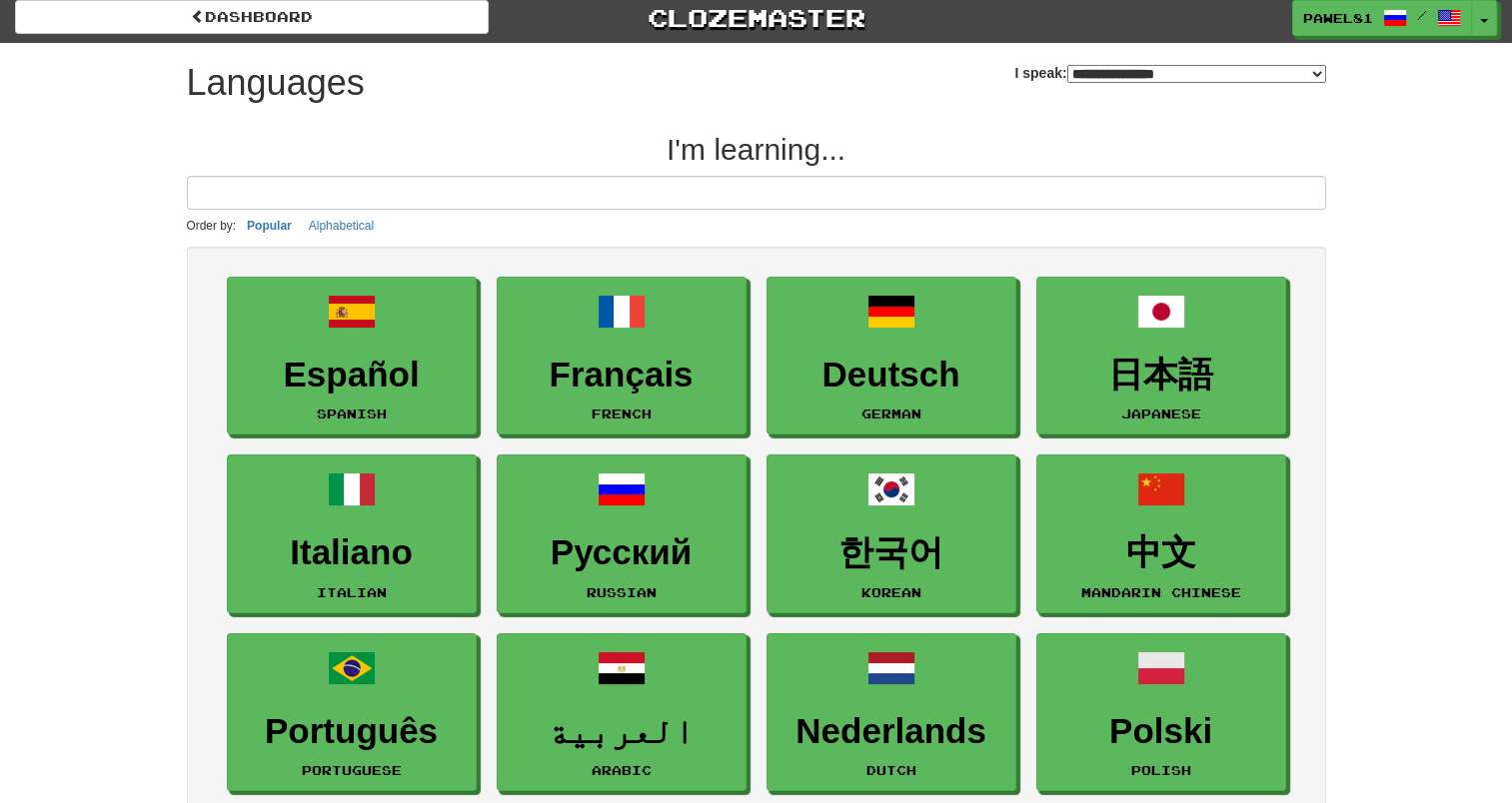 click on "**********" at bounding box center (1196, 74) 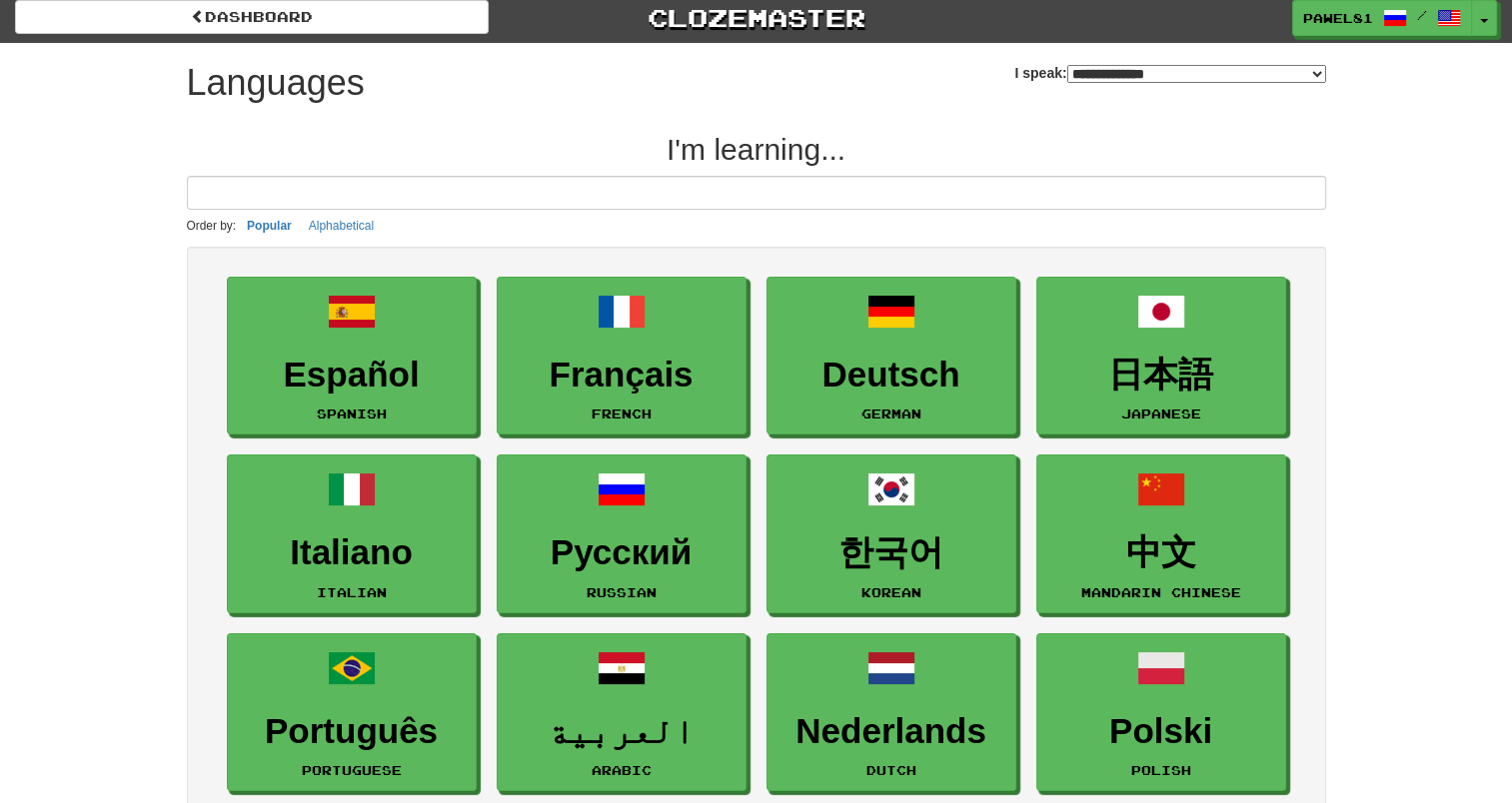 click on "**********" at bounding box center [1196, 74] 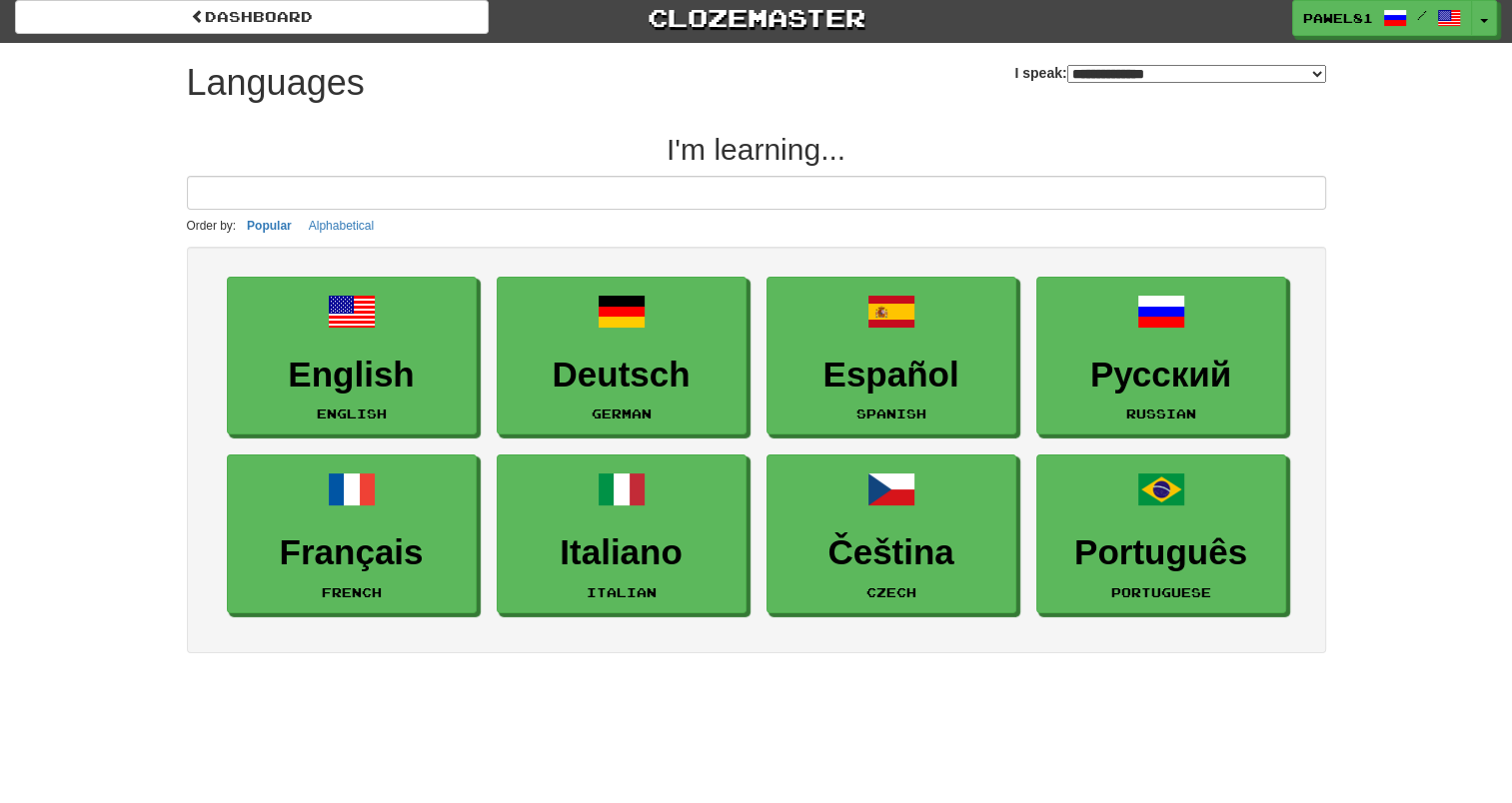 click on "**********" at bounding box center (1196, 74) 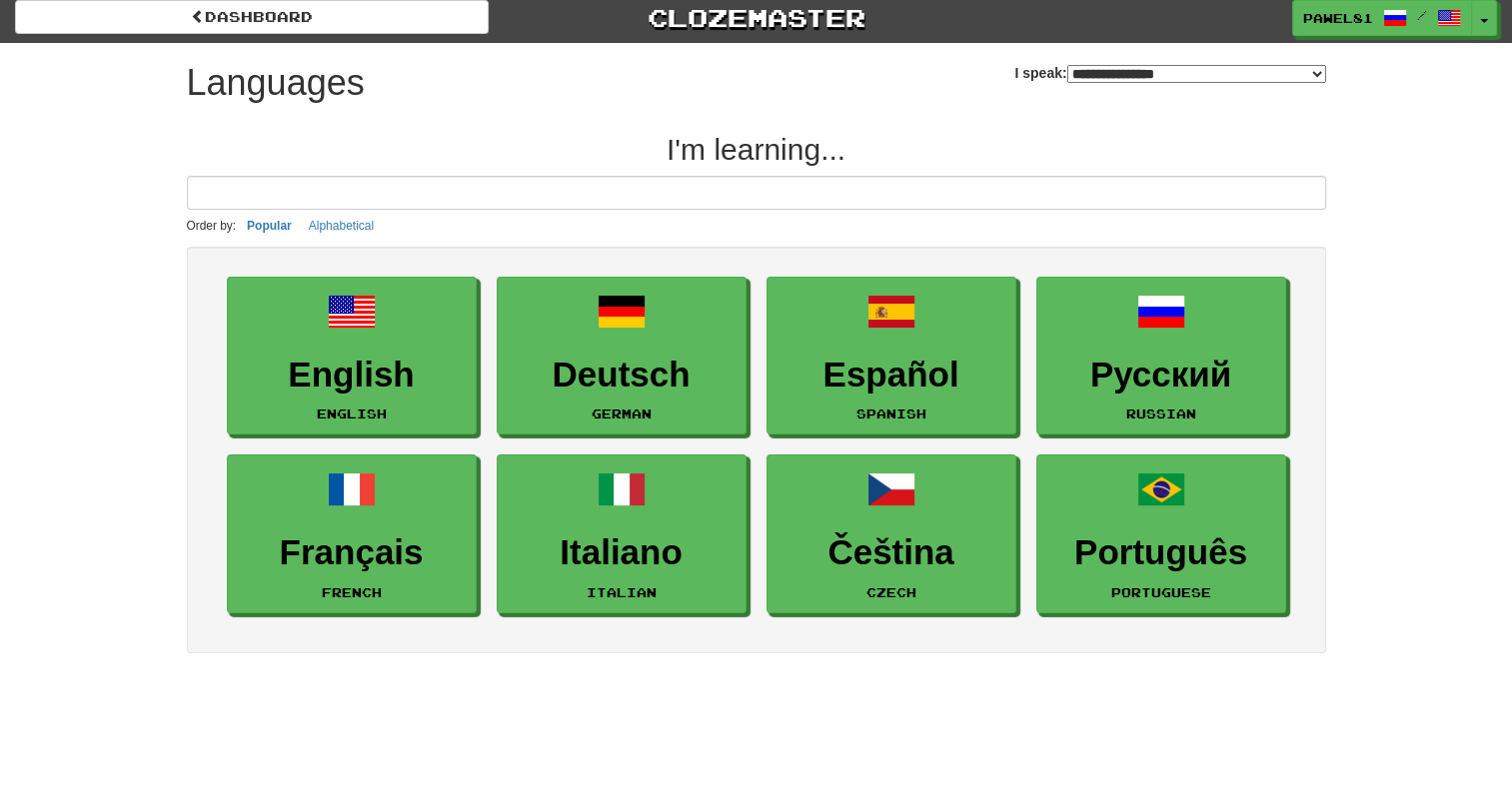 click on "**********" at bounding box center [1196, 74] 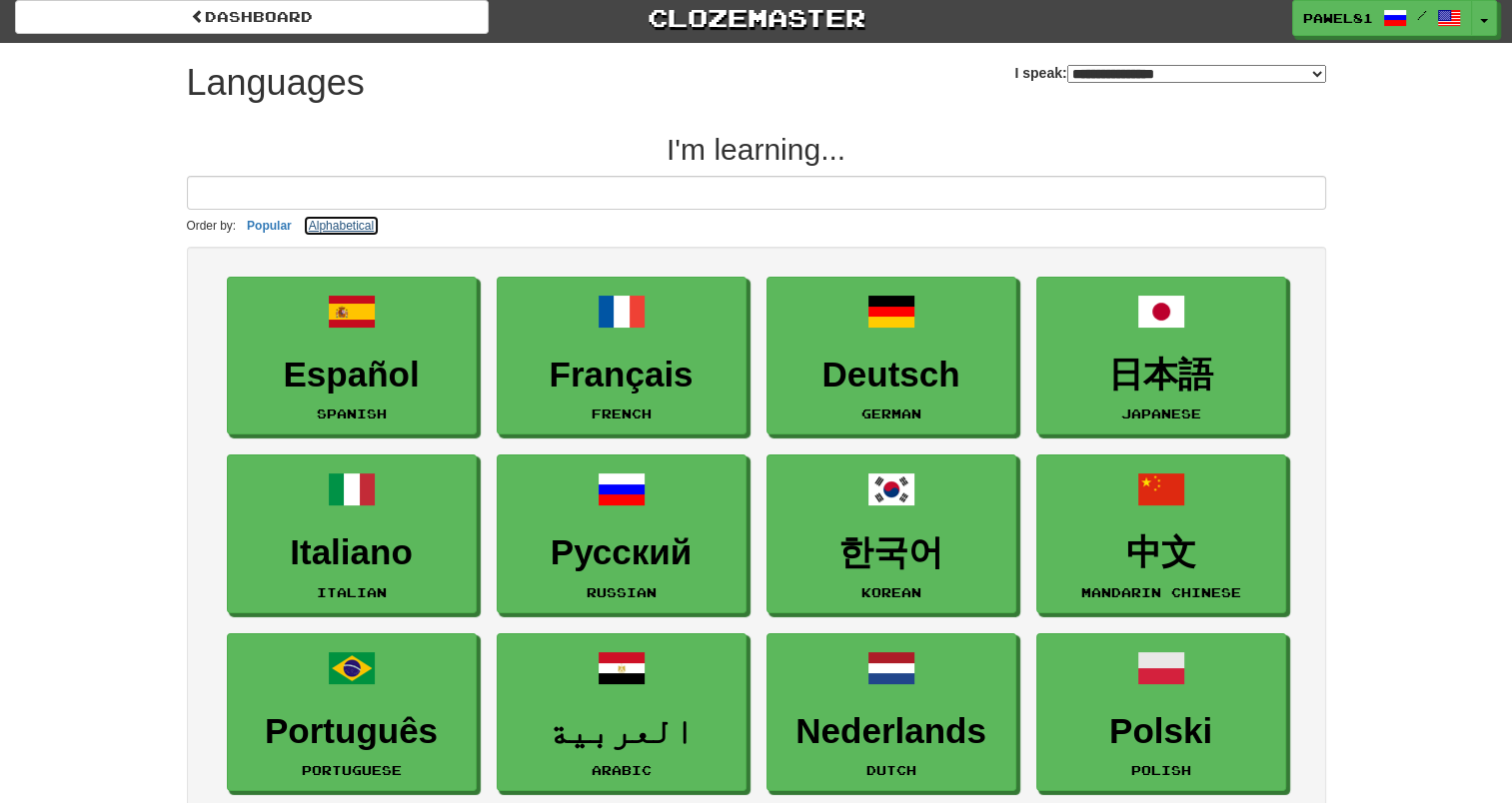 click on "Alphabetical" at bounding box center [341, 226] 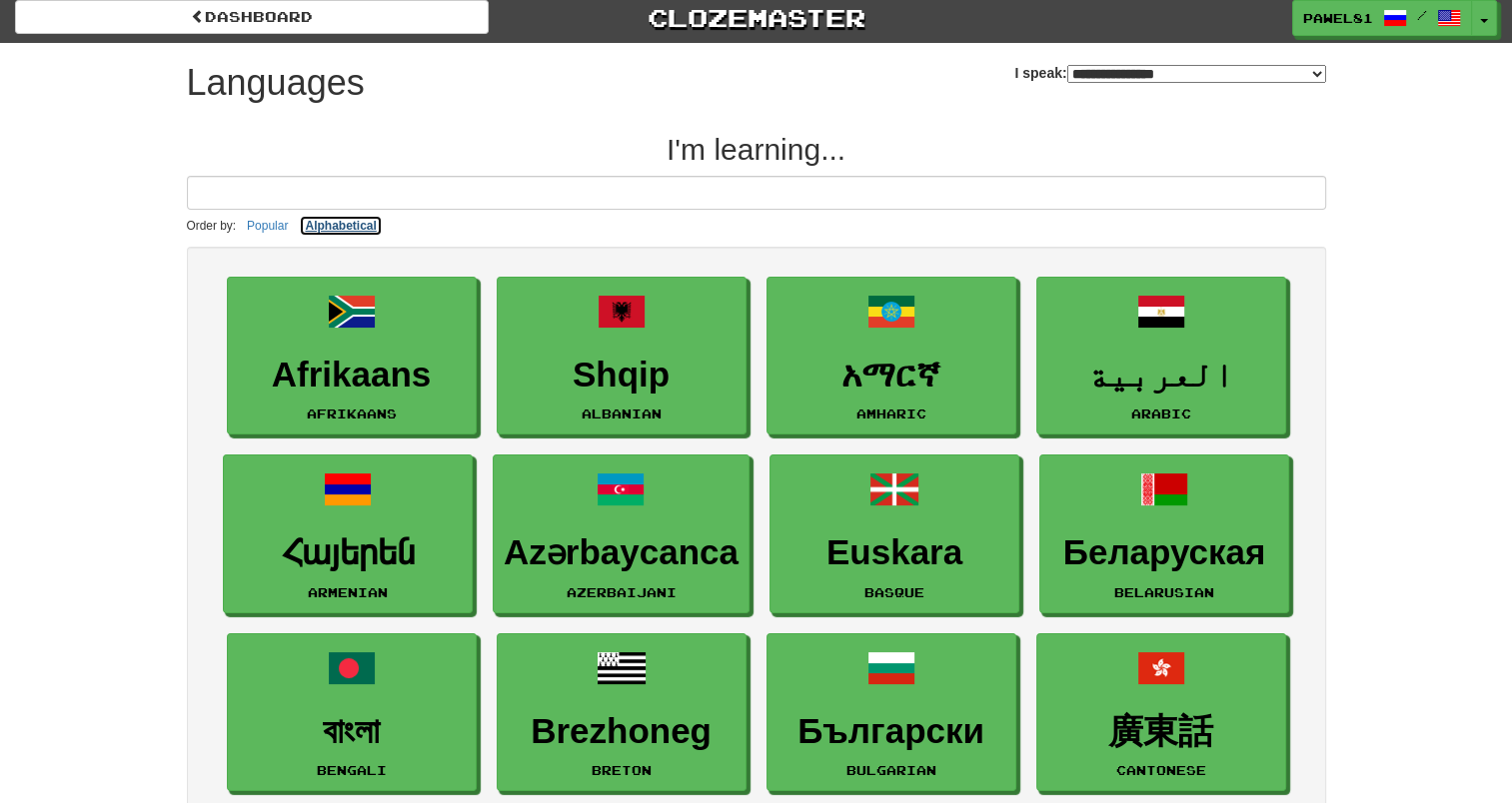 scroll, scrollTop: 711, scrollLeft: 0, axis: vertical 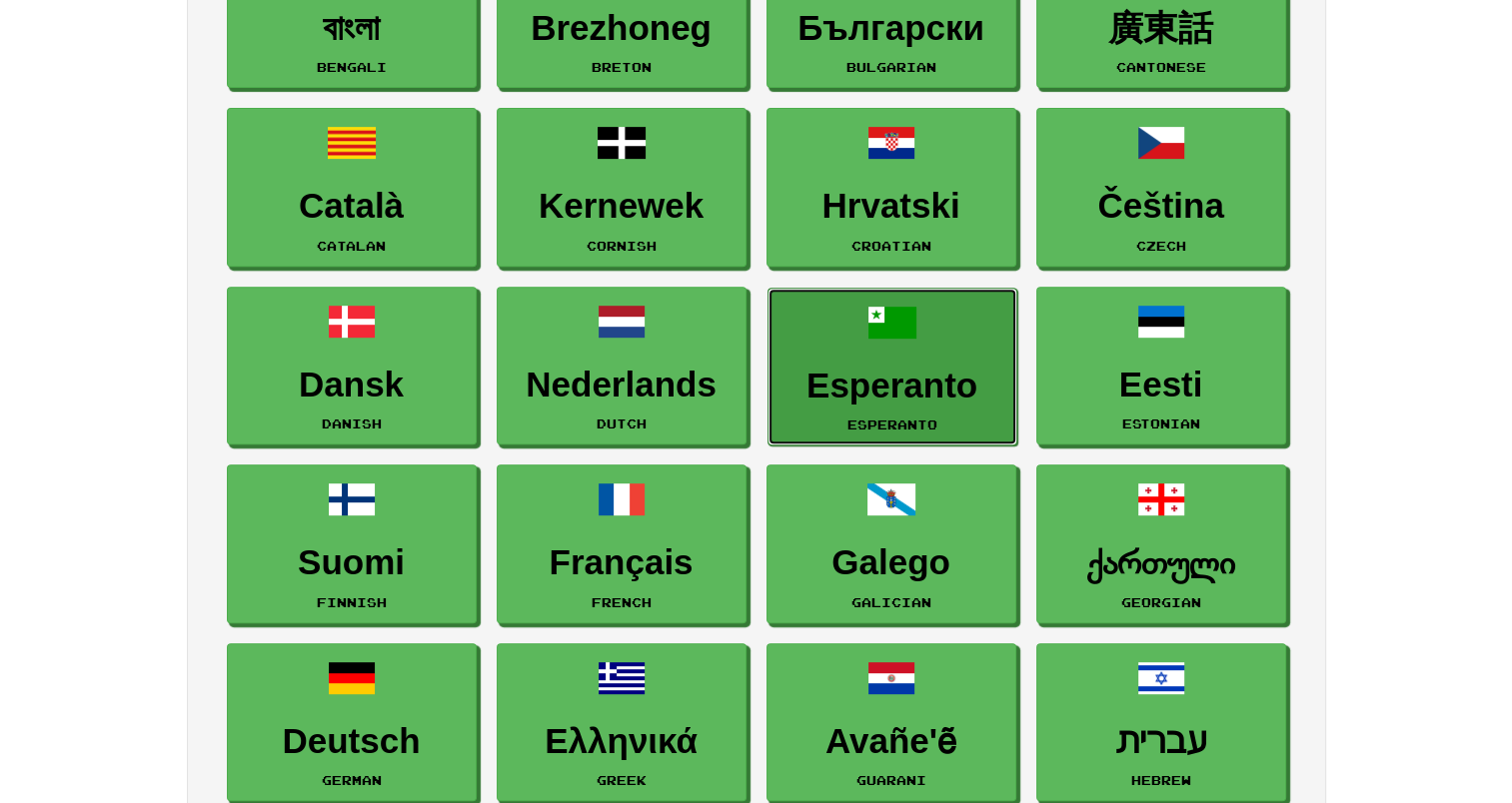 click on "Esperanto" at bounding box center [892, 386] 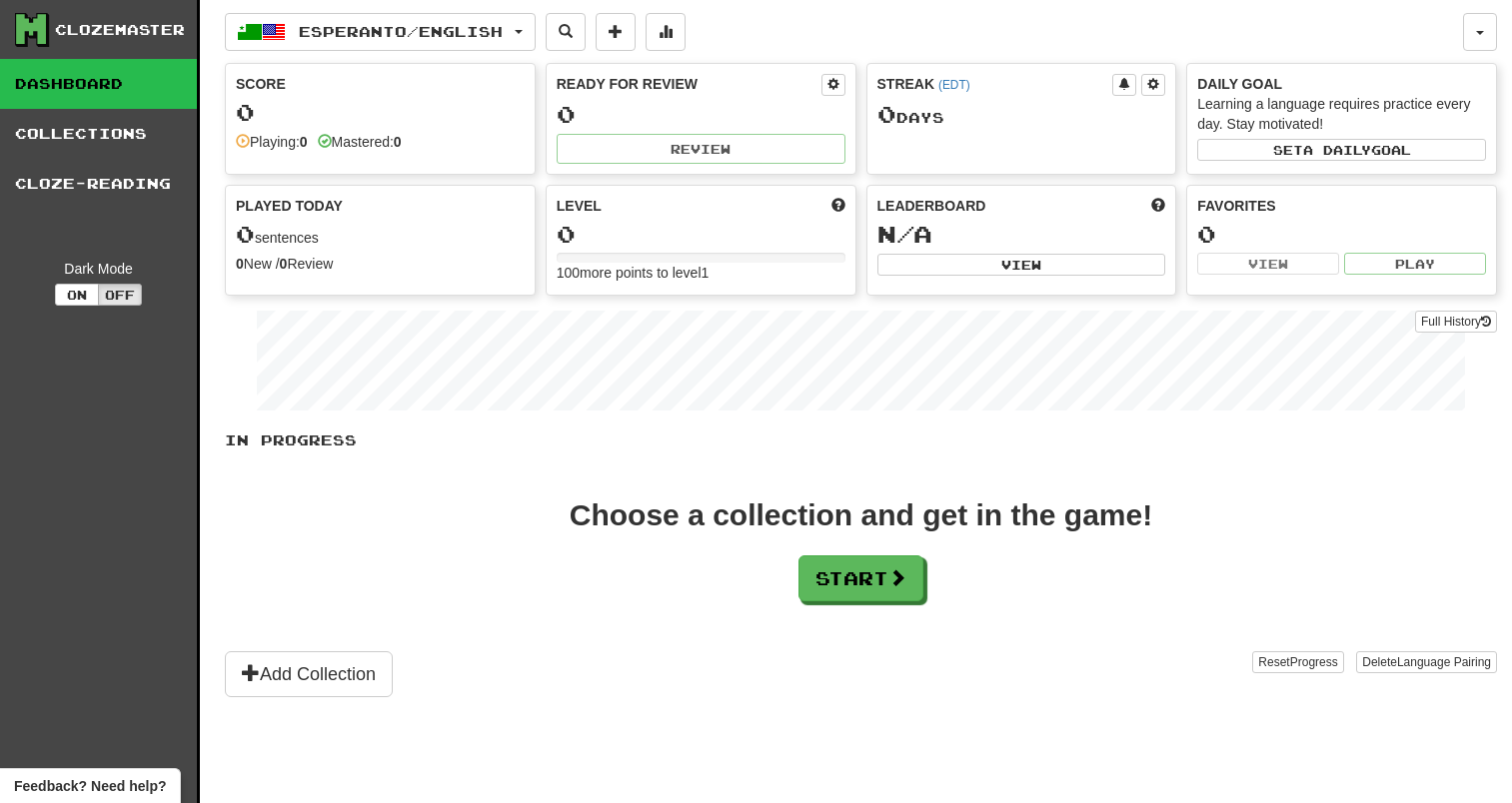 scroll, scrollTop: 0, scrollLeft: 0, axis: both 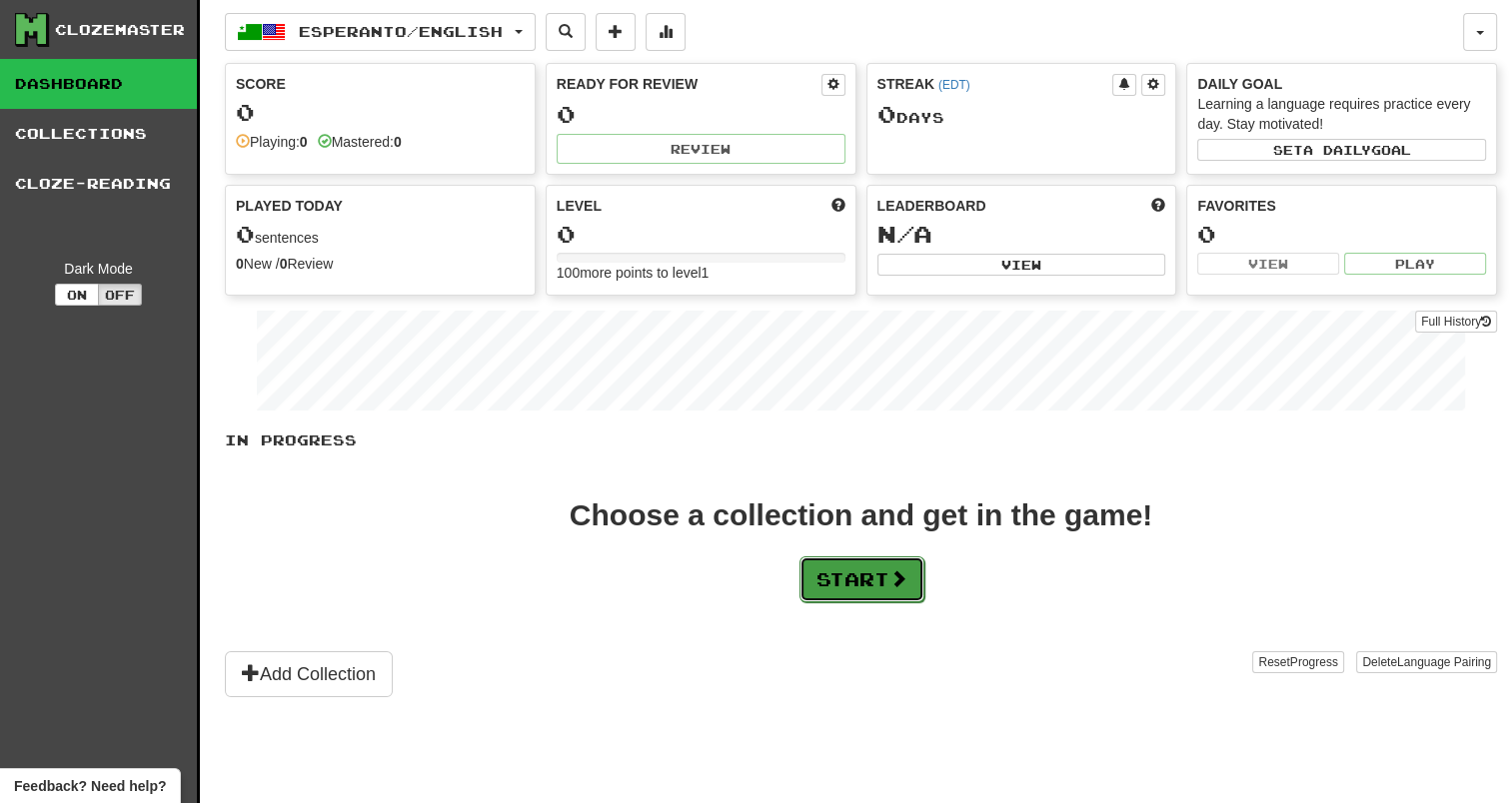 click on "Start" at bounding box center (861, 579) 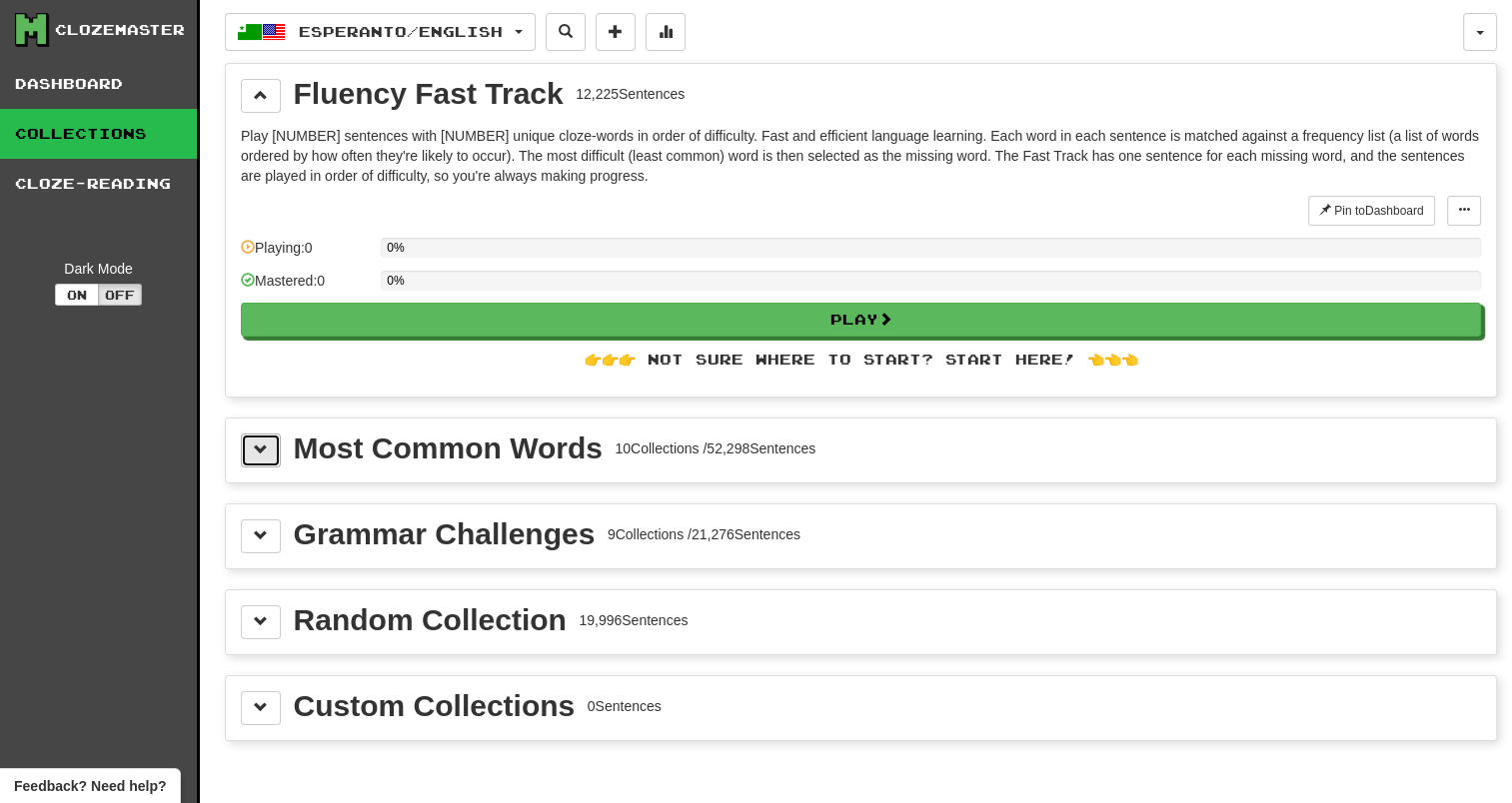 click at bounding box center (261, 450) 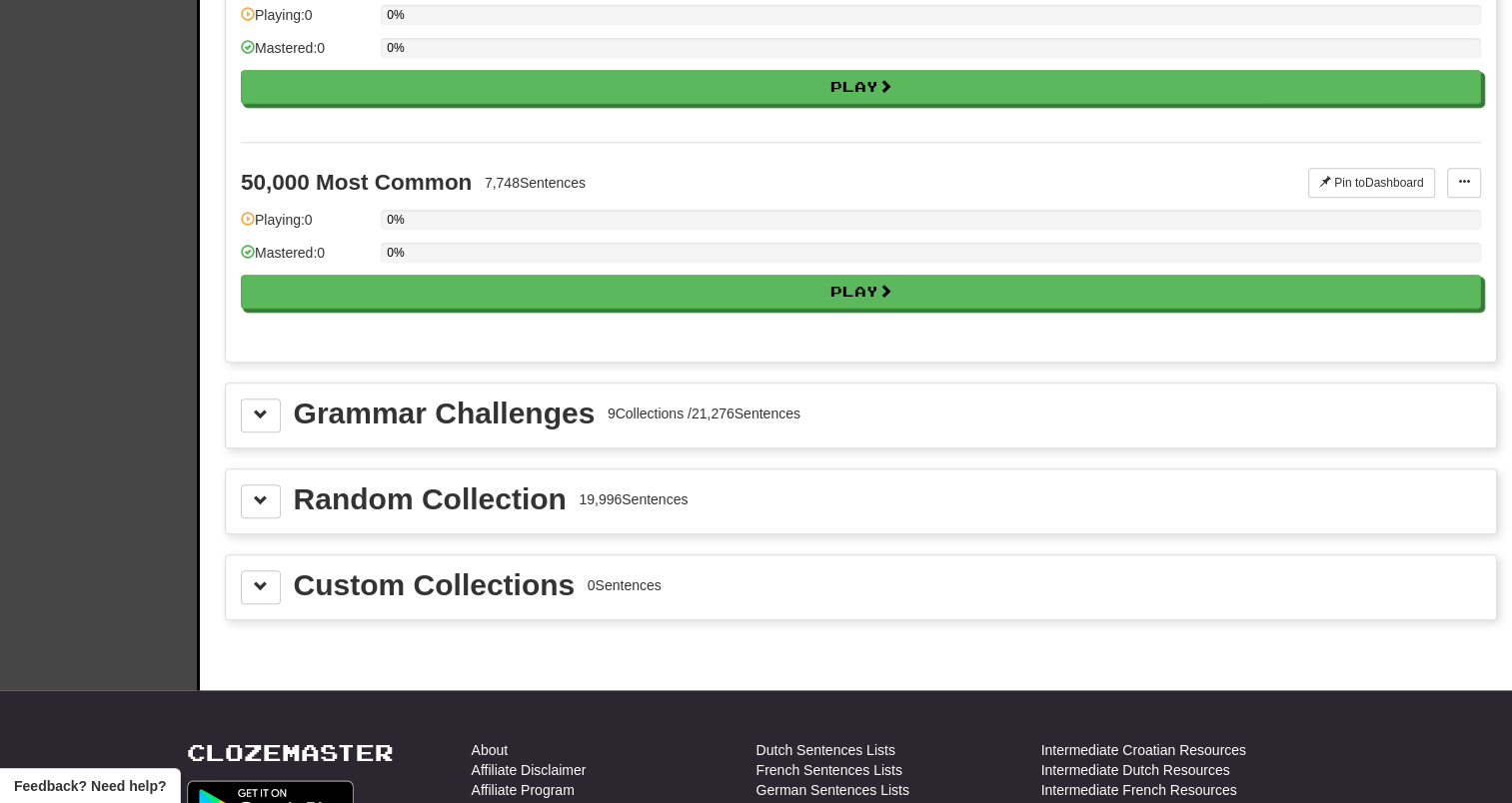 scroll, scrollTop: 2184, scrollLeft: 0, axis: vertical 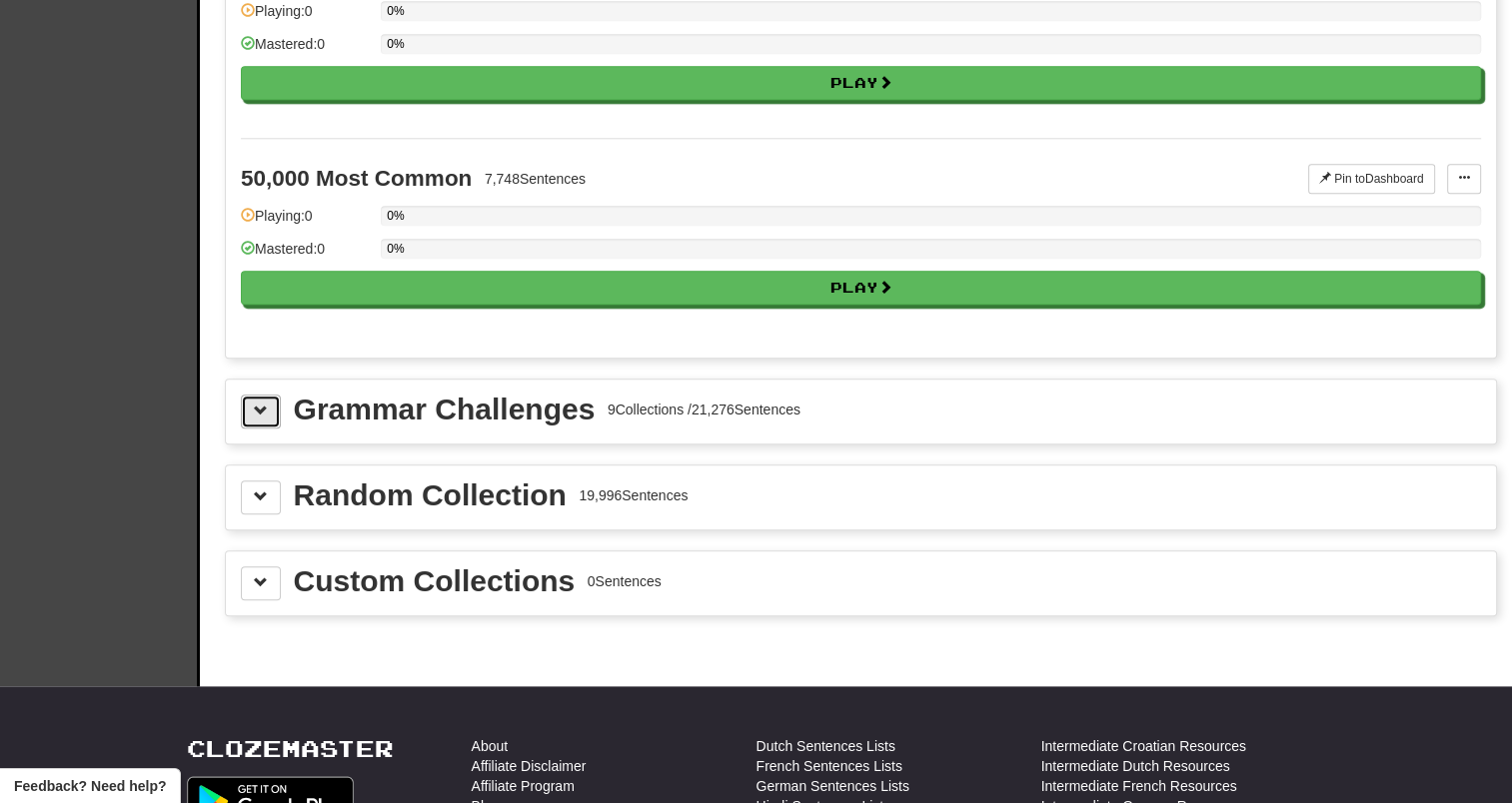 click at bounding box center [261, 411] 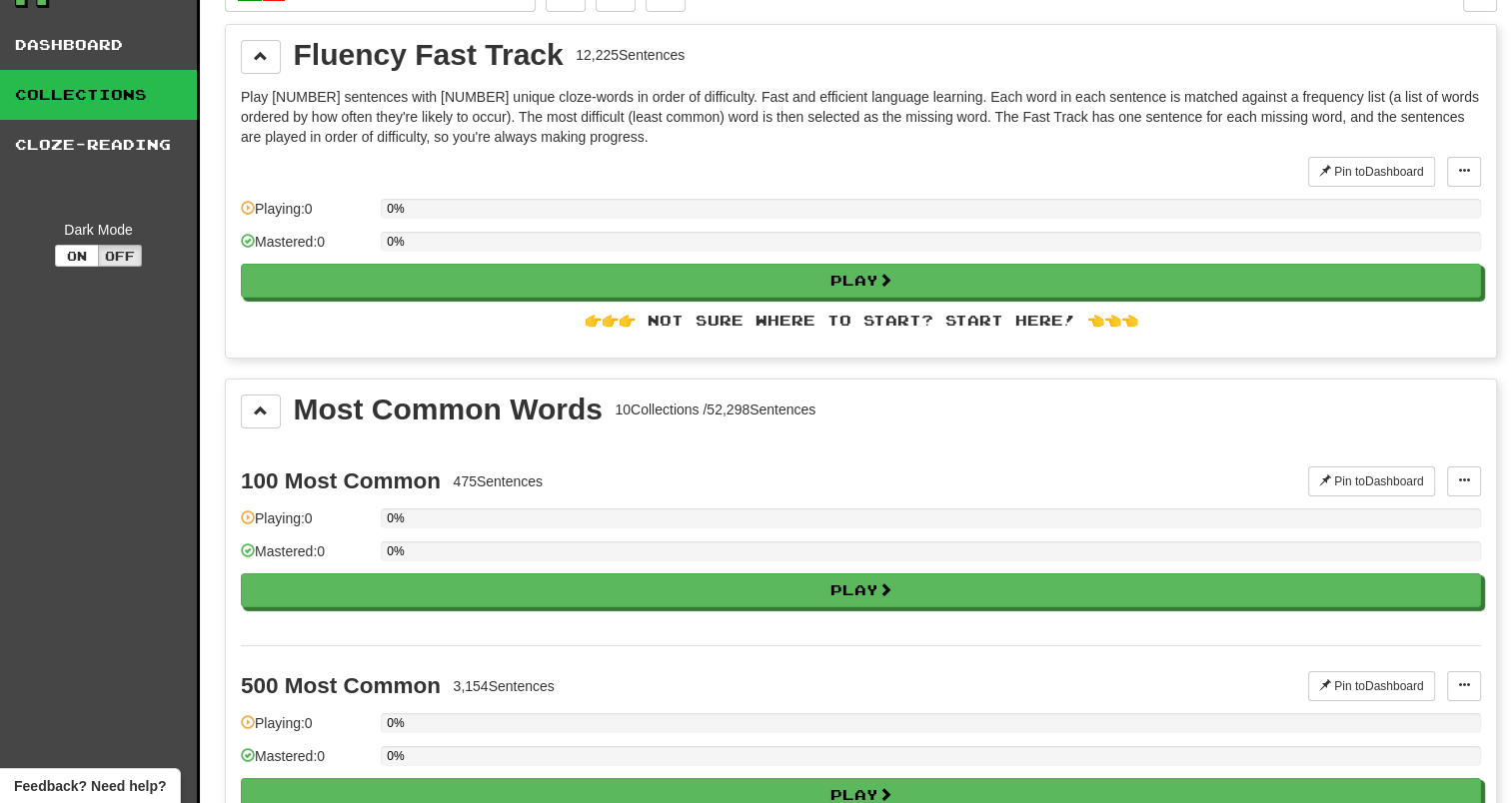 scroll, scrollTop: 0, scrollLeft: 0, axis: both 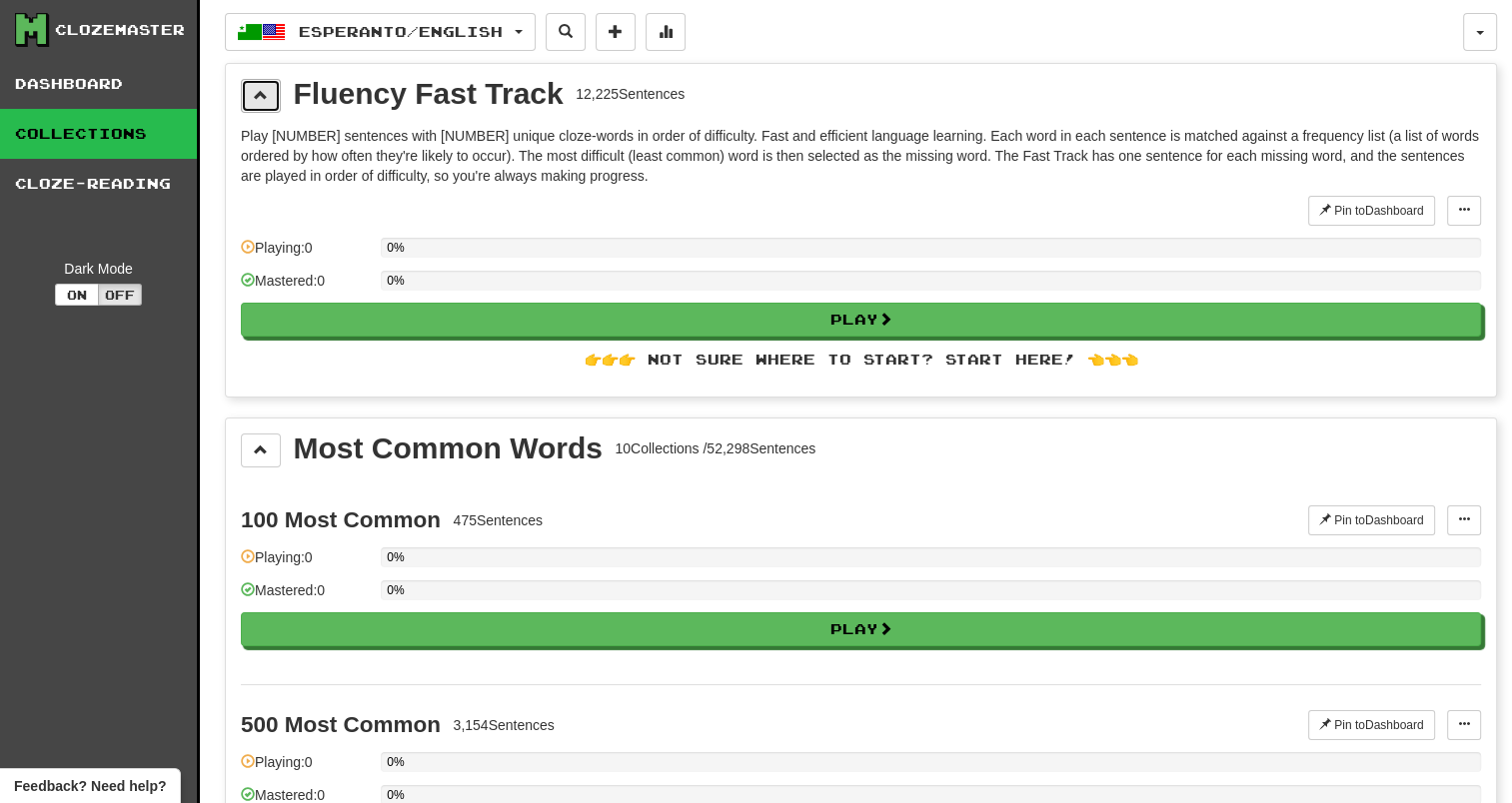 click at bounding box center [261, 95] 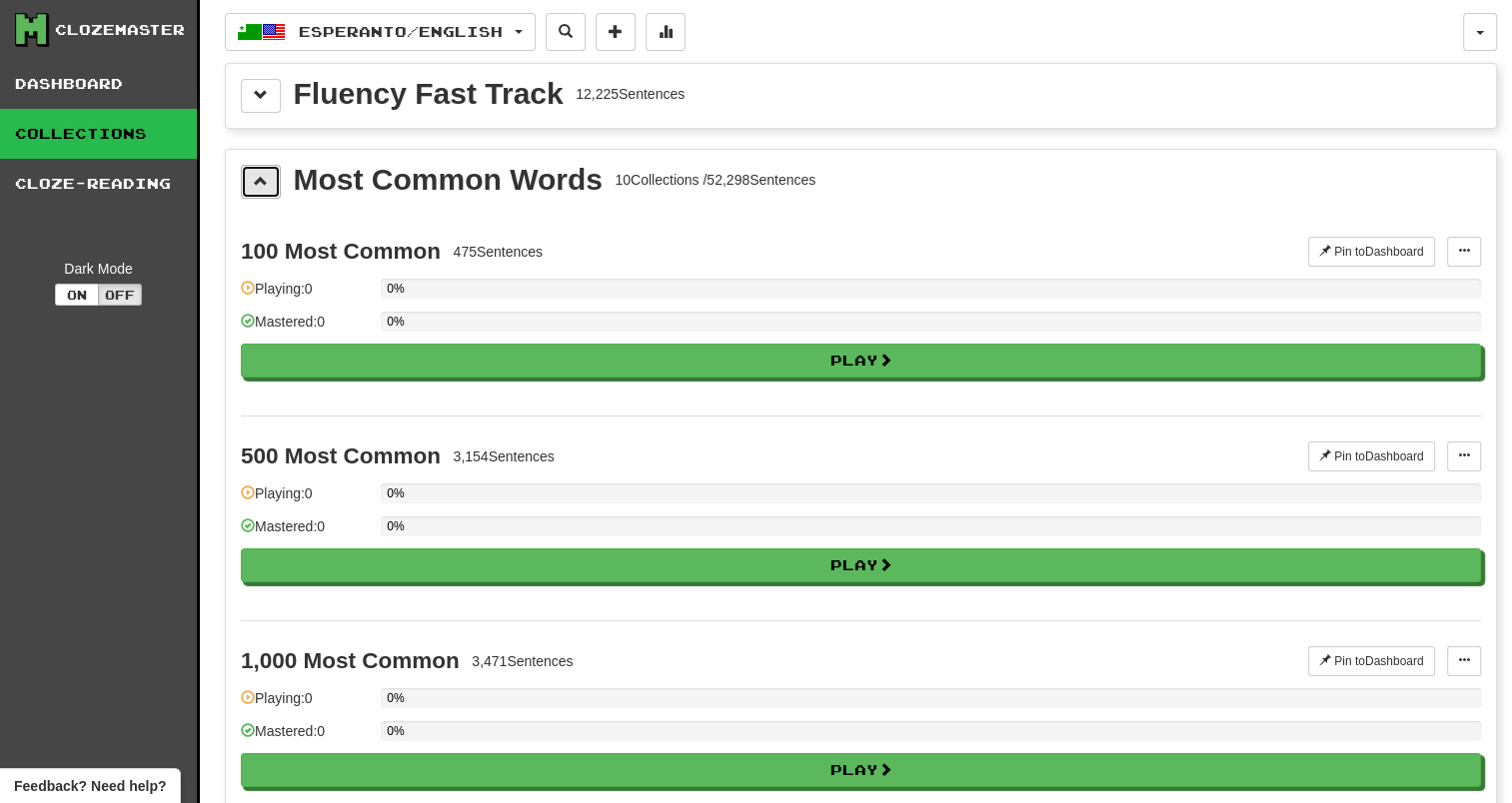click at bounding box center (261, 182) 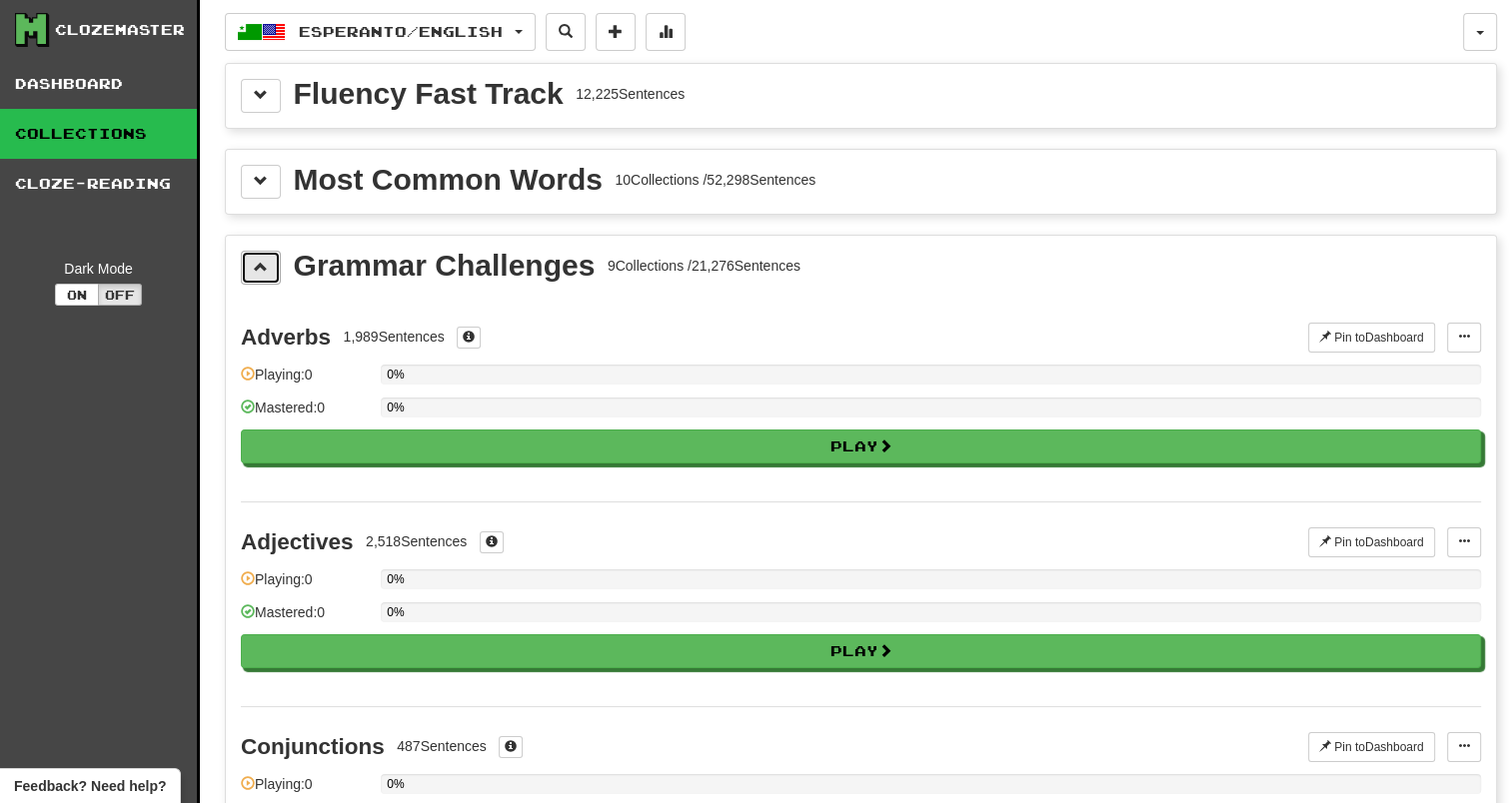 click at bounding box center [261, 267] 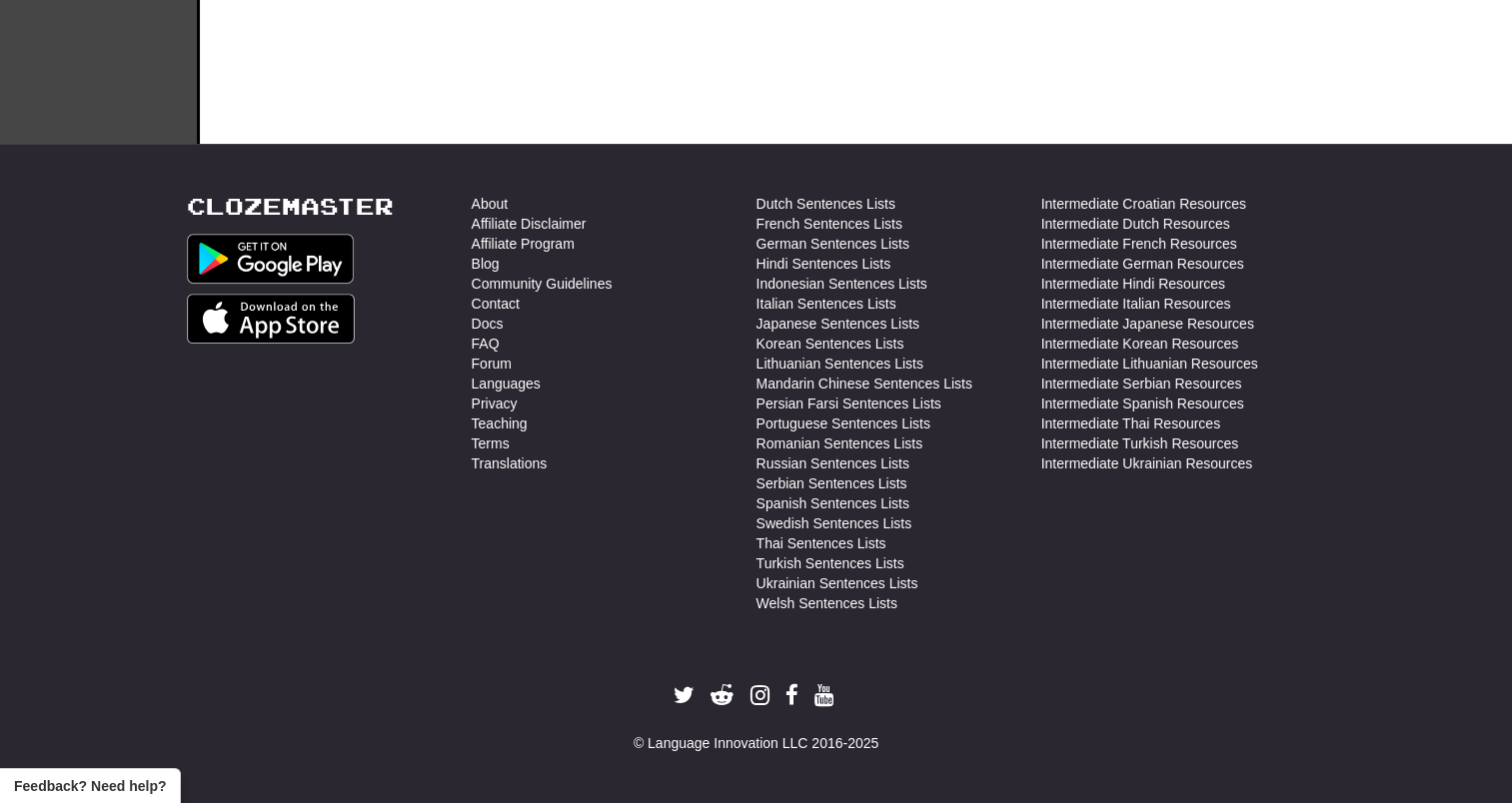 scroll, scrollTop: 0, scrollLeft: 0, axis: both 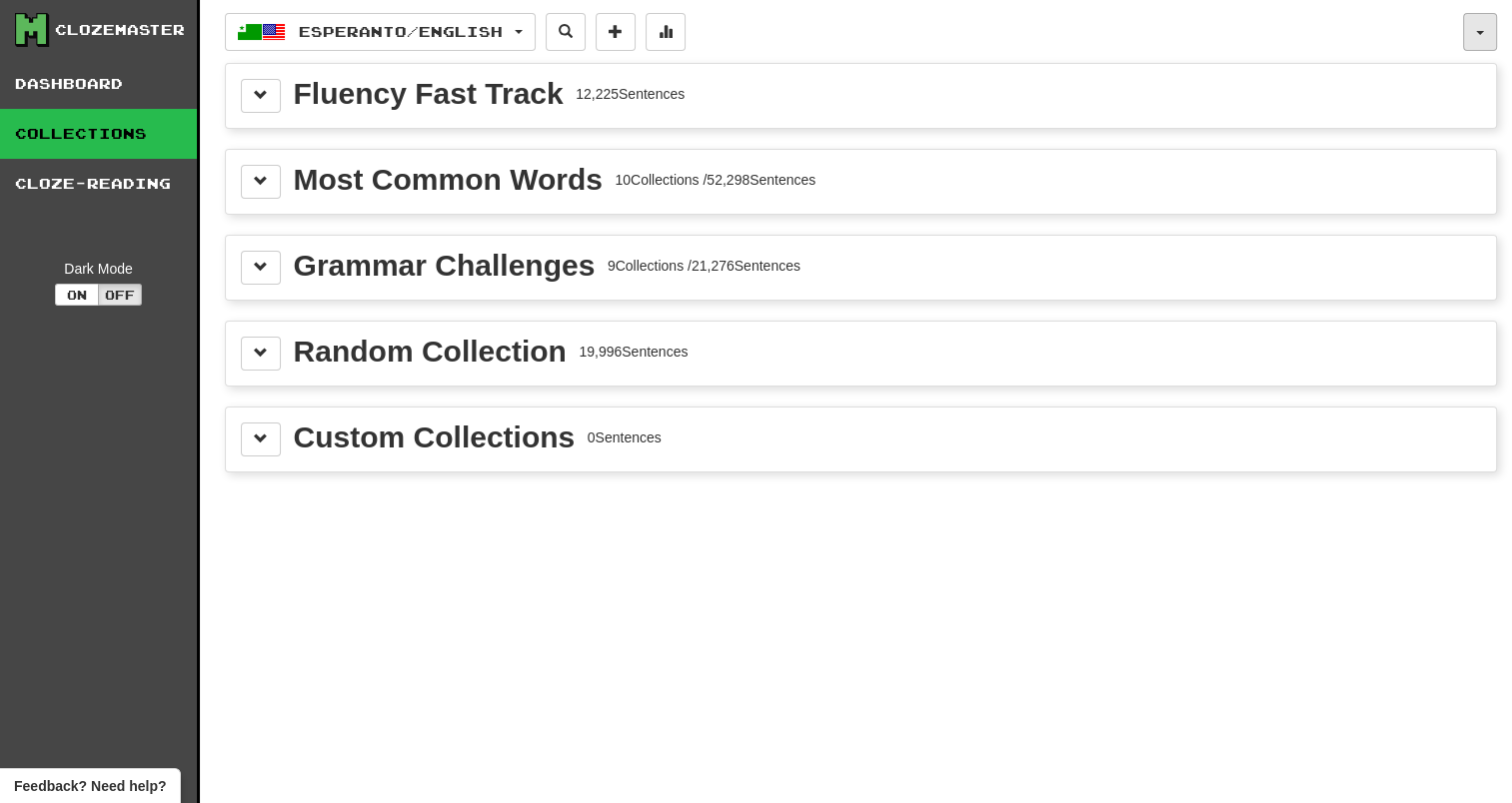 click at bounding box center (1480, 32) 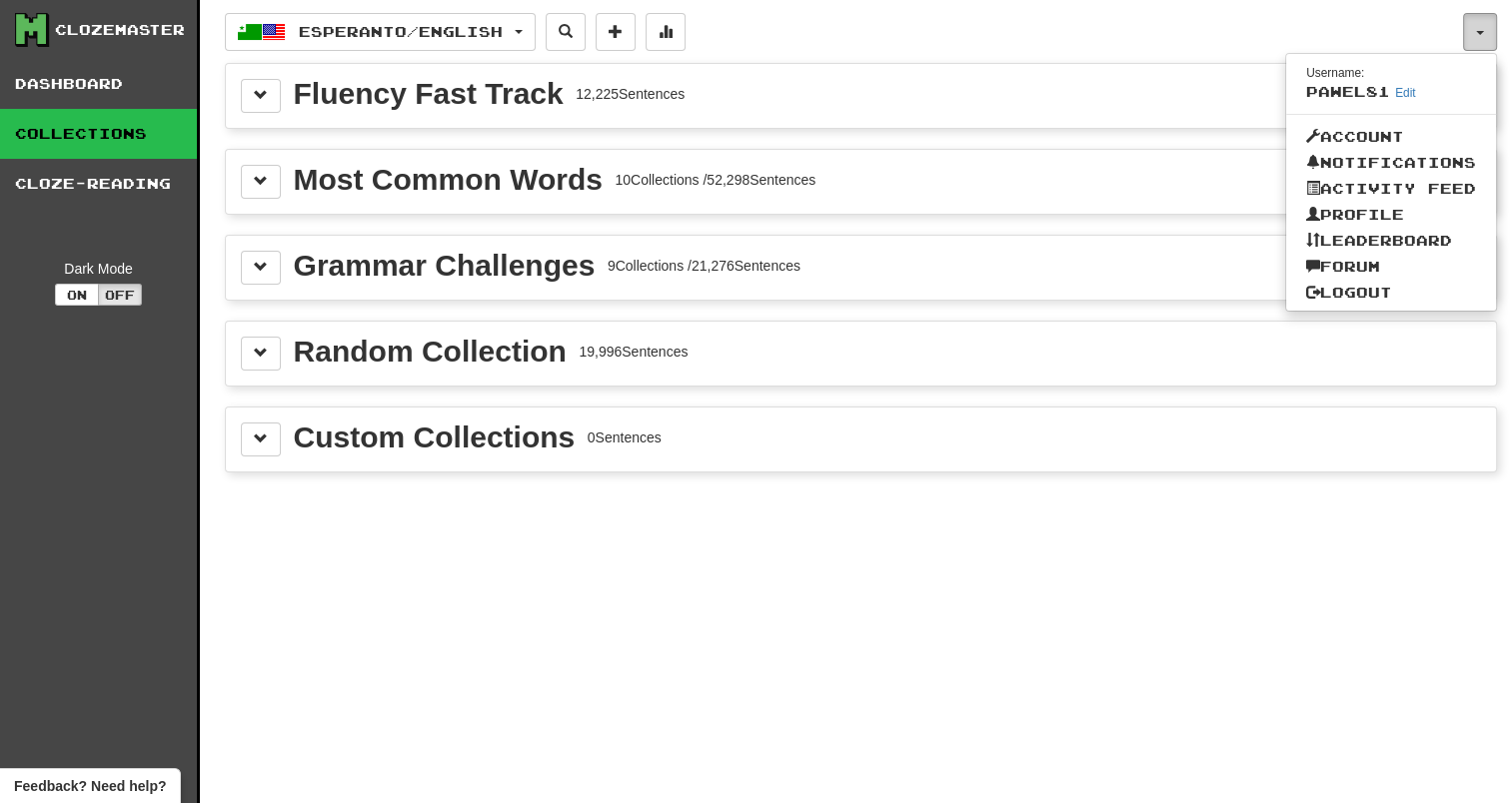 click at bounding box center (1480, 32) 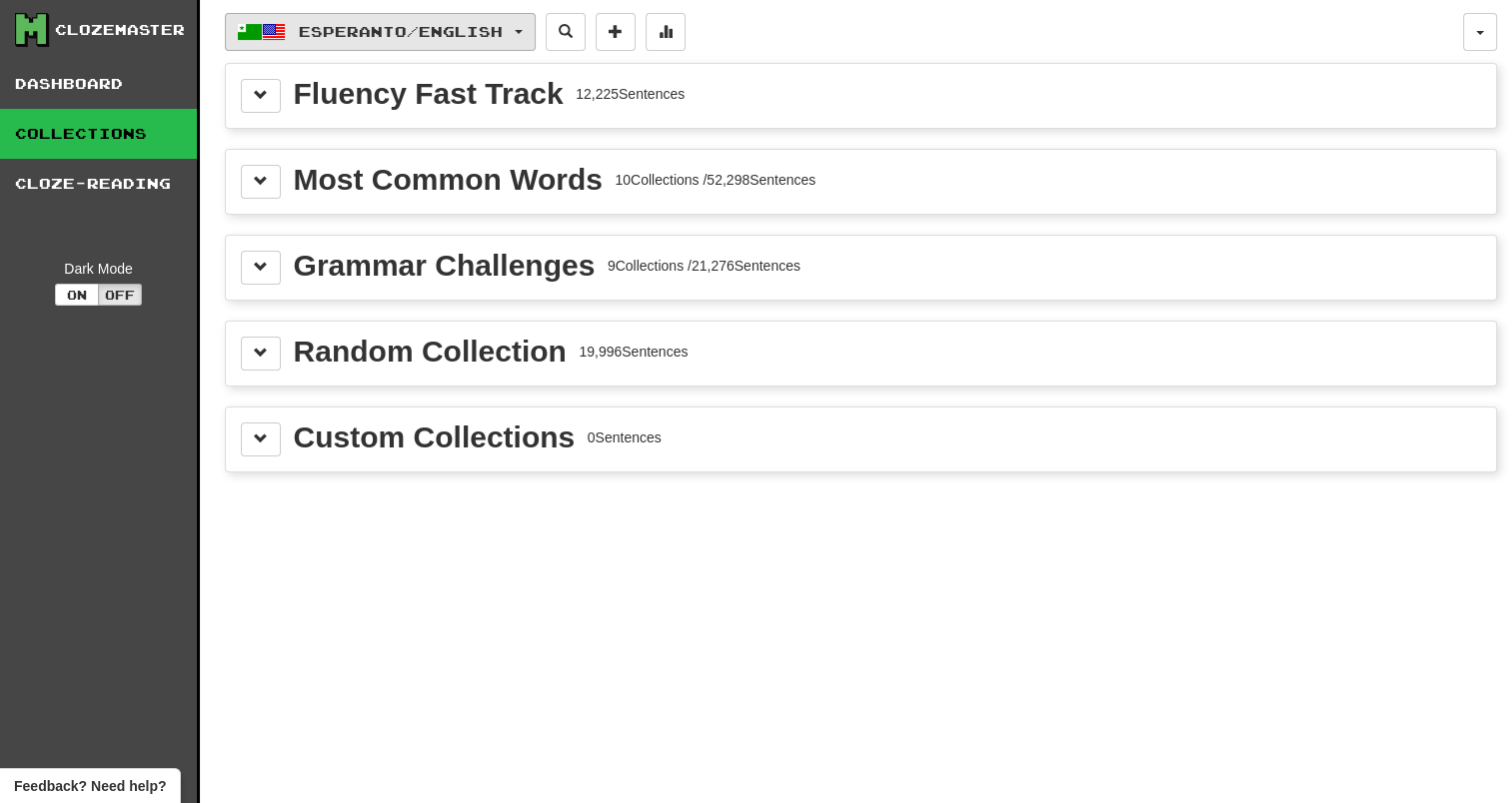 click on "Esperanto  /  English" at bounding box center [401, 31] 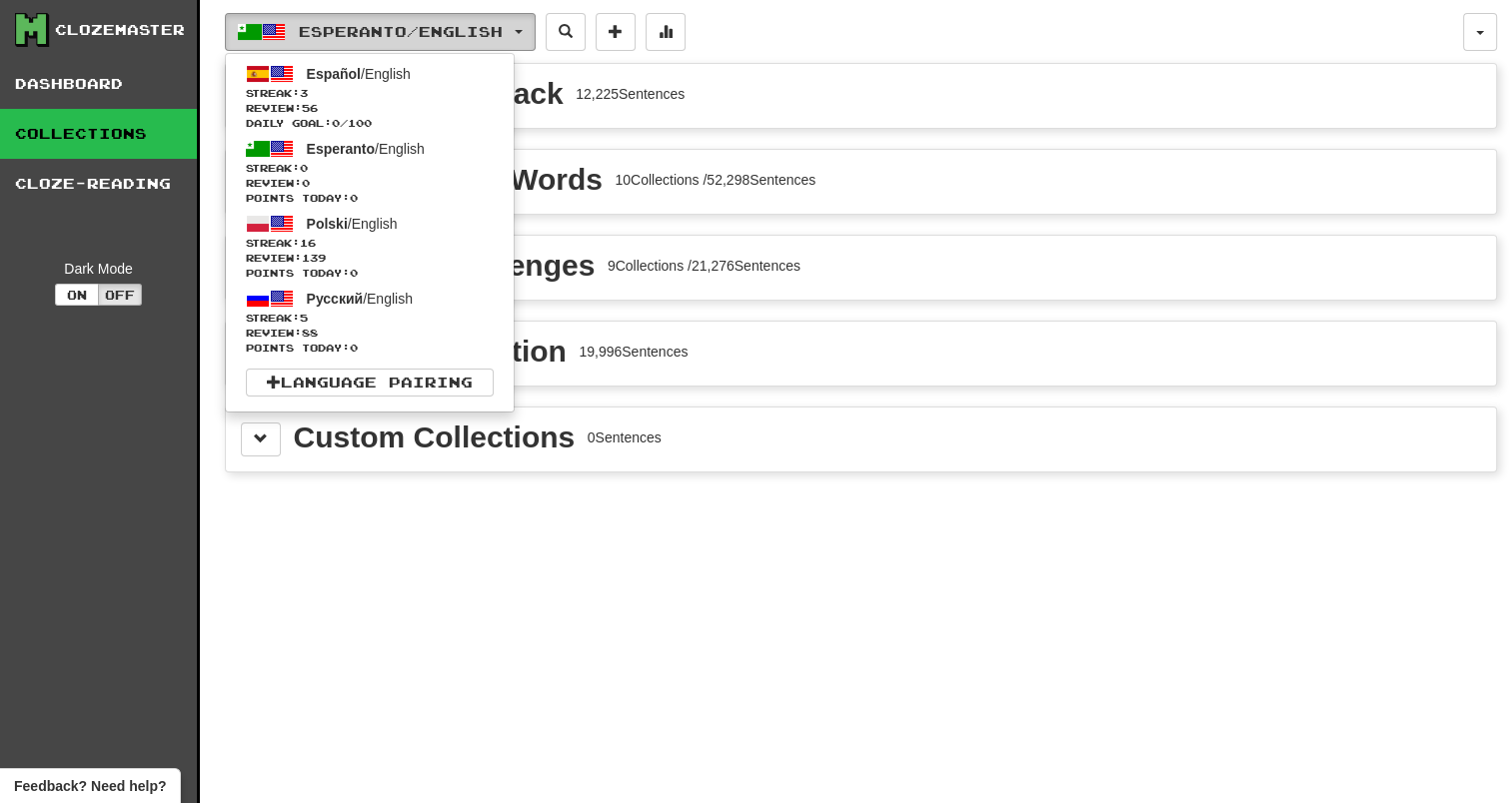 click on "Esperanto  /  English" at bounding box center (401, 31) 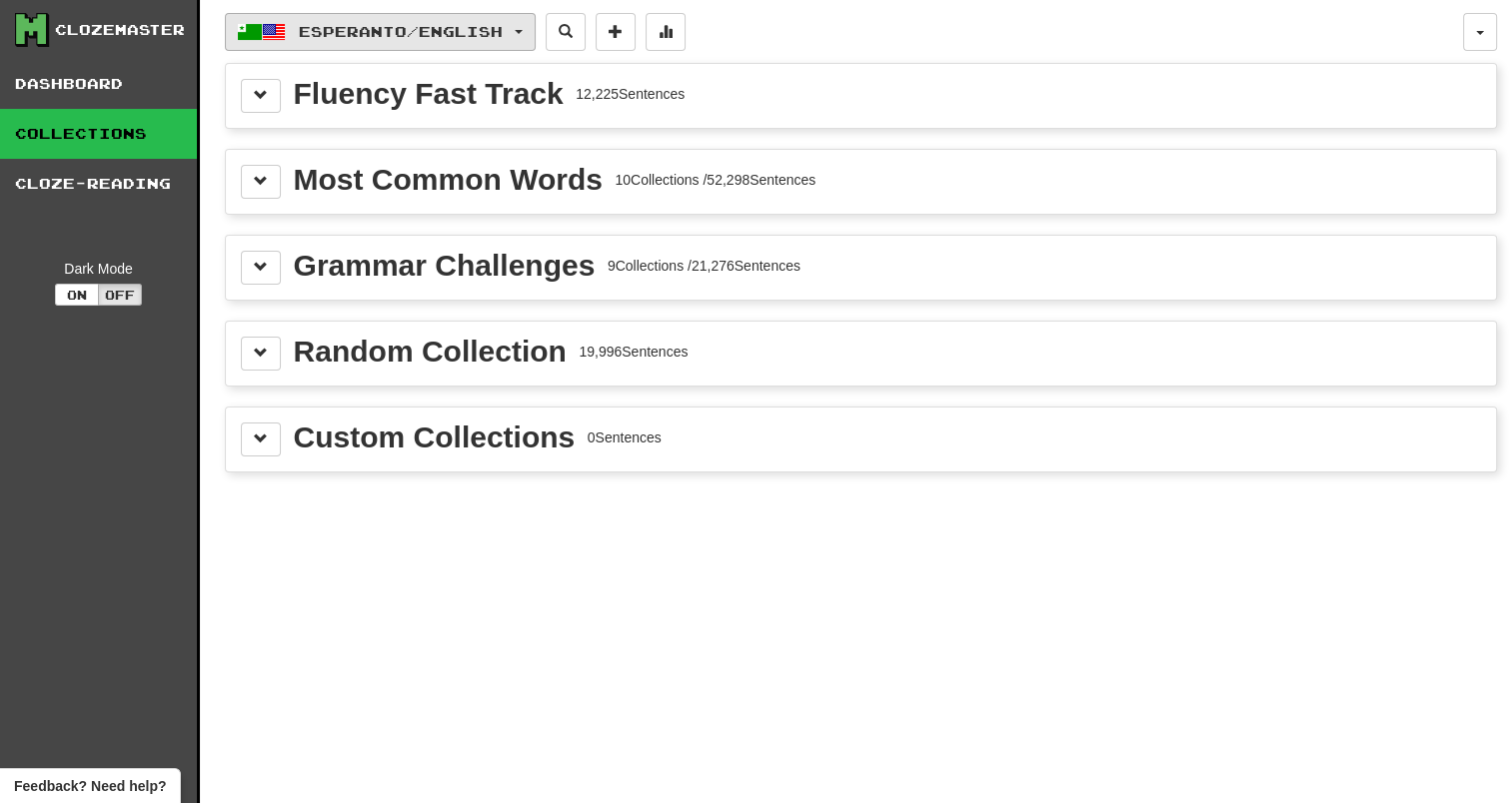 click on "Esperanto  /  English" at bounding box center (401, 31) 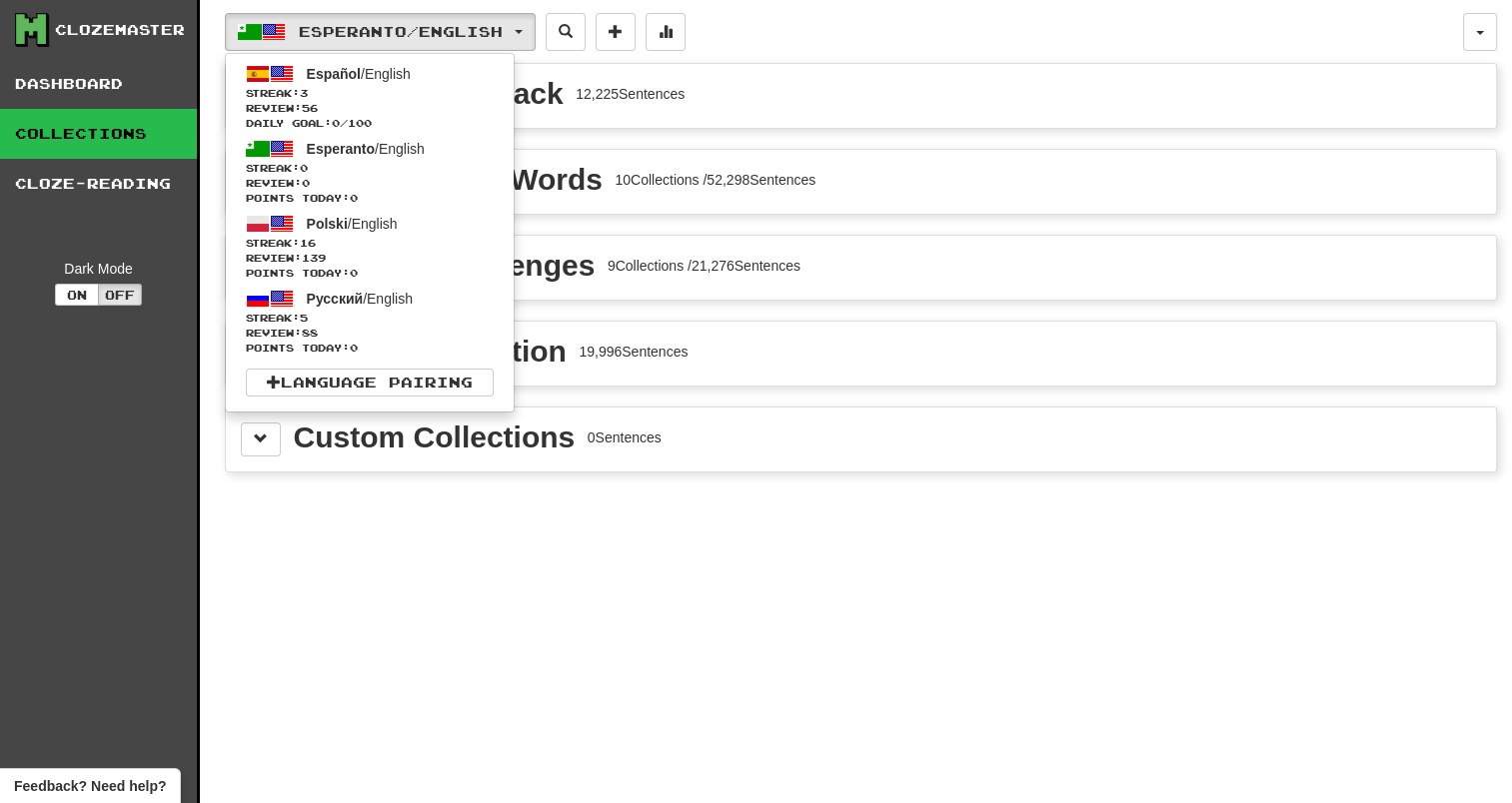 click on "Esperanto  /  English Español  /  English Streak:  3   Review:  56 Daily Goal:  0  /  100 Esperanto  /  English Streak:  0   Review:  0 Points today:  0 Polski  /  English Streak:  16   Review:  139 Points today:  0 Русский  /  English Streak:  5   Review:  88 Points today:  0  Language Pairing" at bounding box center (843, 32) 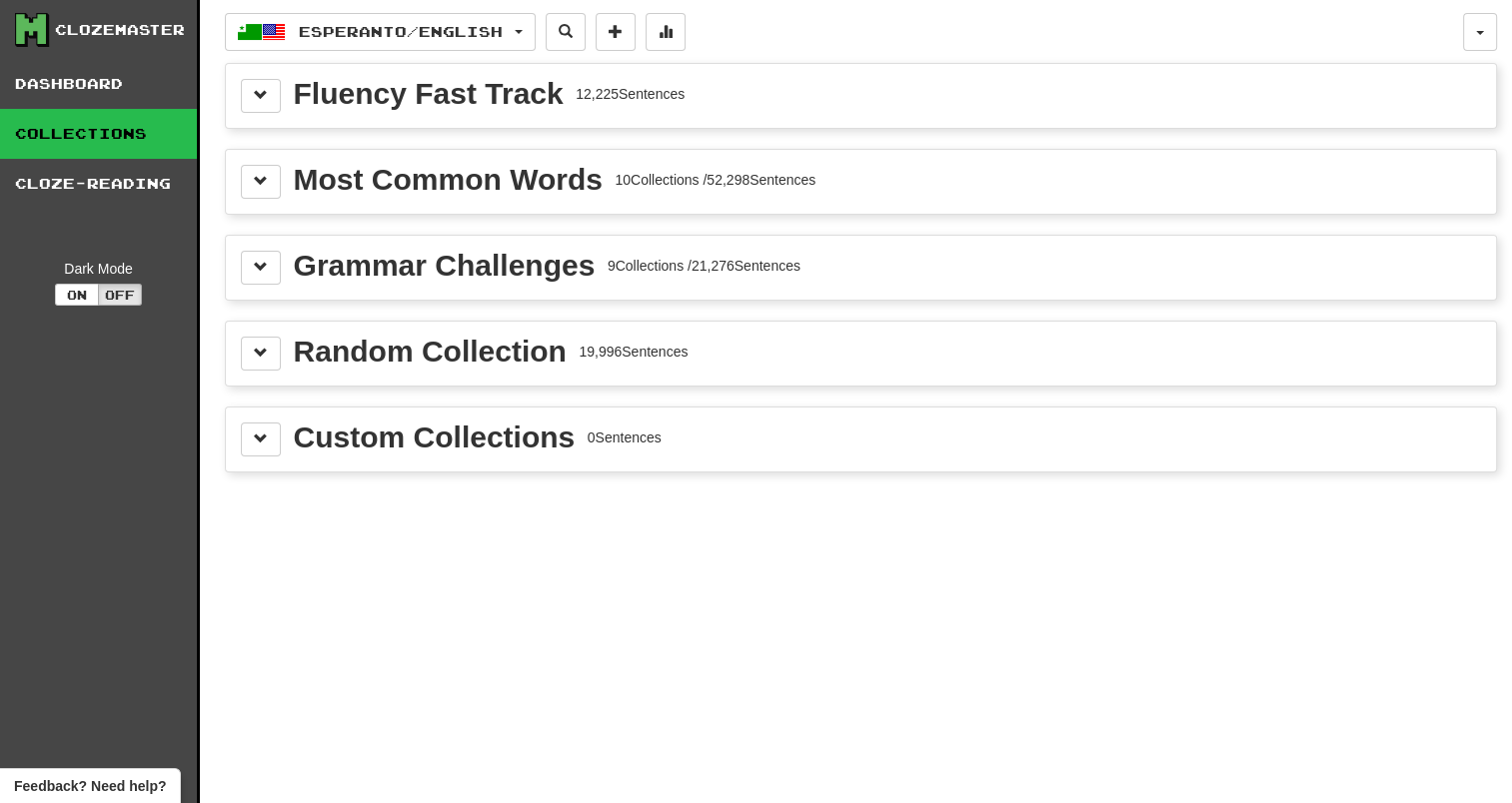 click on "Esperanto  /  English Español  /  English Streak:  3   Review:  56 Daily Goal:  0  /  100 Esperanto  /  English Streak:  0   Review:  0 Points today:  0 Polski  /  English Streak:  16   Review:  139 Points today:  0 Русский  /  English Streak:  5   Review:  88 Points today:  0  Language Pairing" at bounding box center [843, 32] 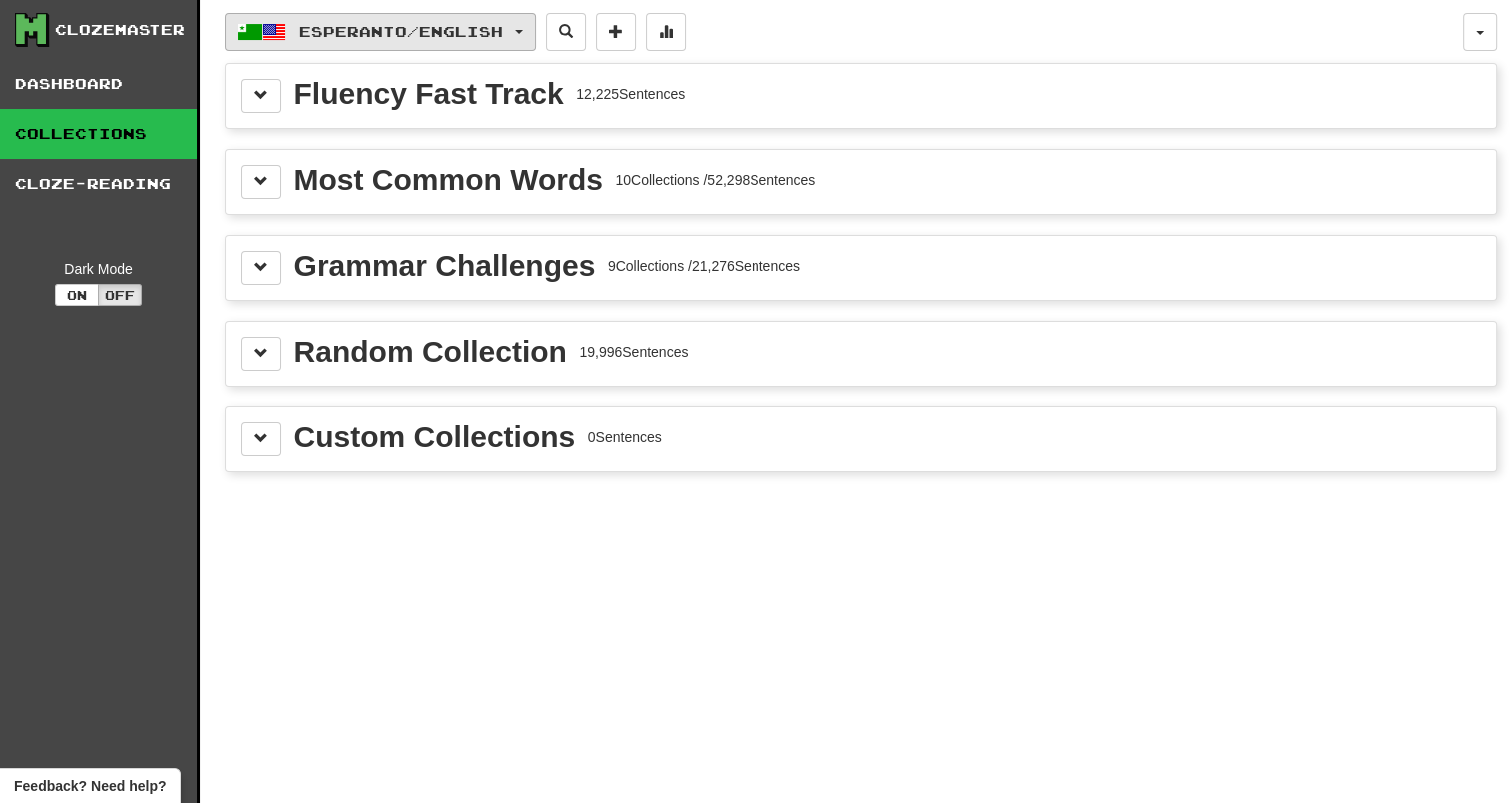 click on "Esperanto  /  English" at bounding box center (380, 32) 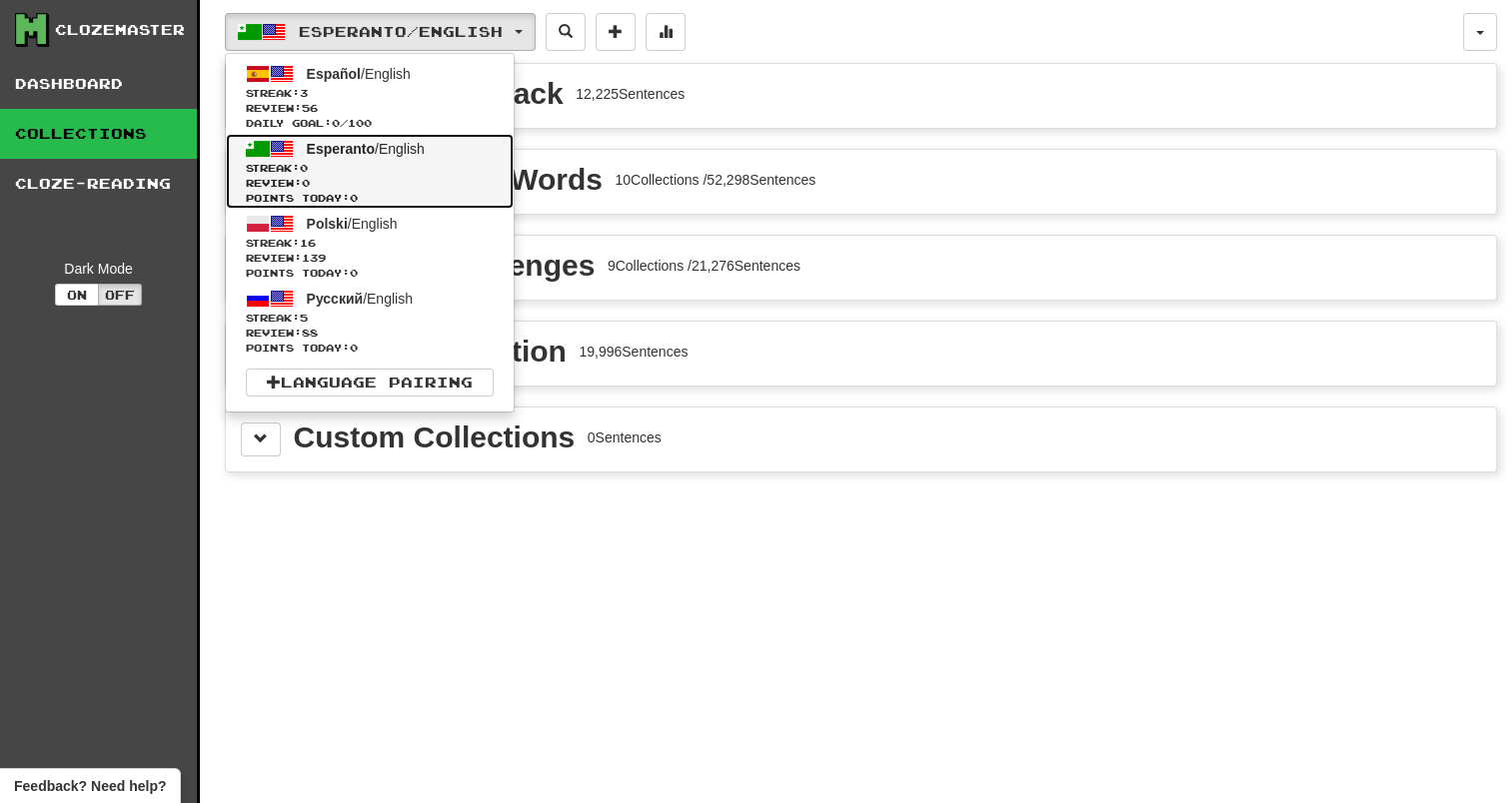 click on "Streak:  0" at bounding box center [370, 168] 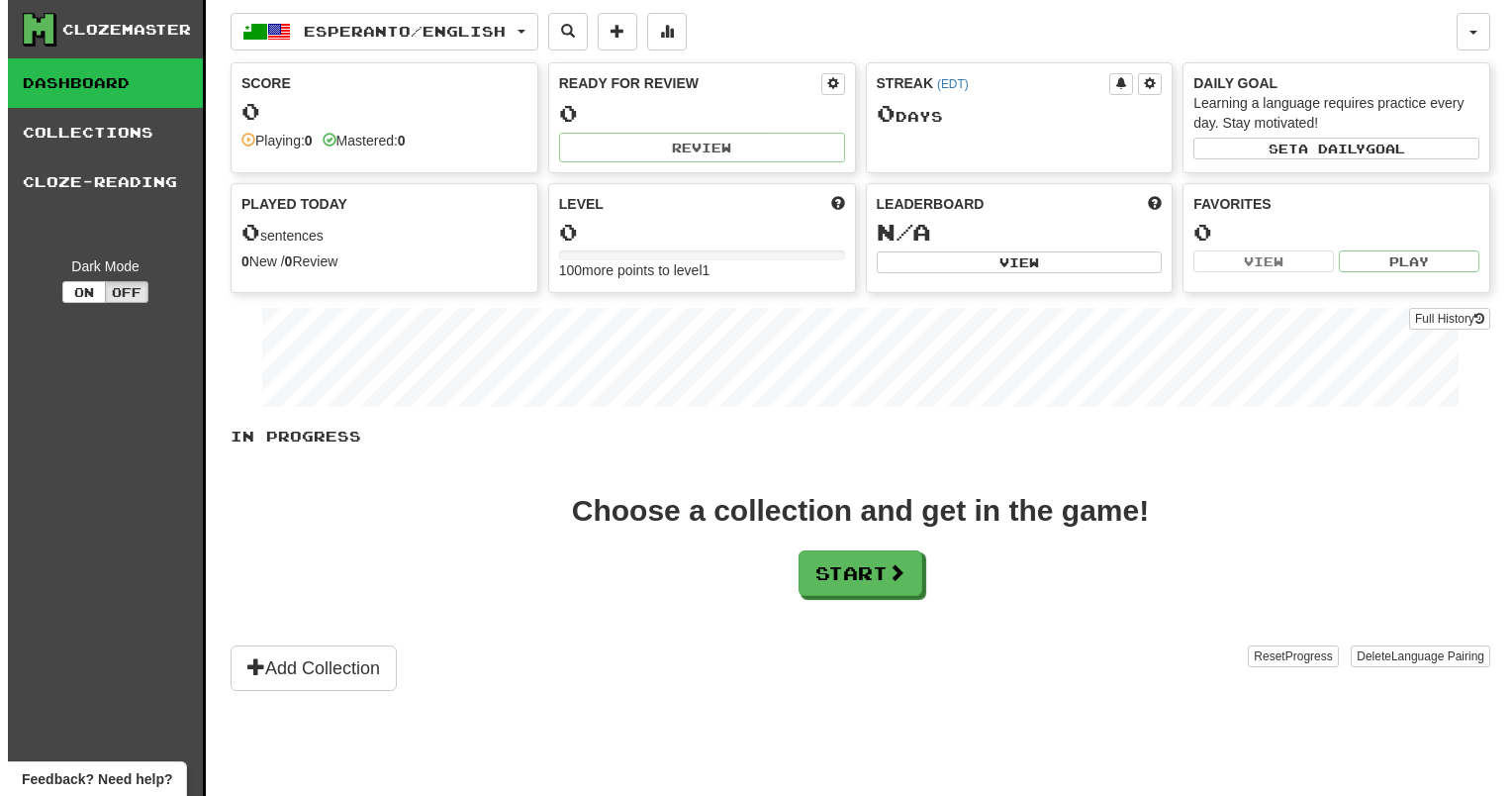 scroll, scrollTop: 0, scrollLeft: 0, axis: both 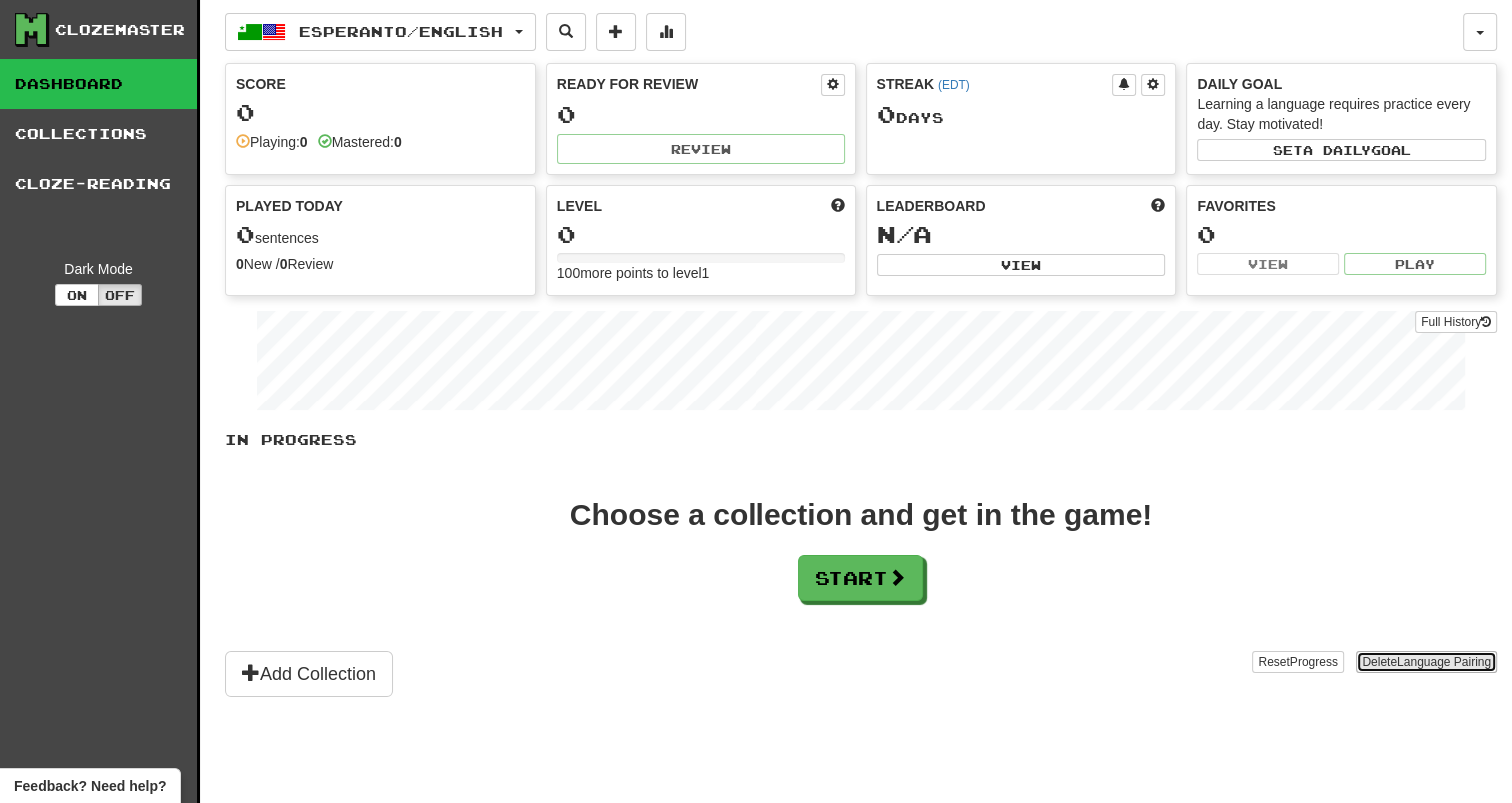 click on "Language Pairing" at bounding box center (1444, 662) 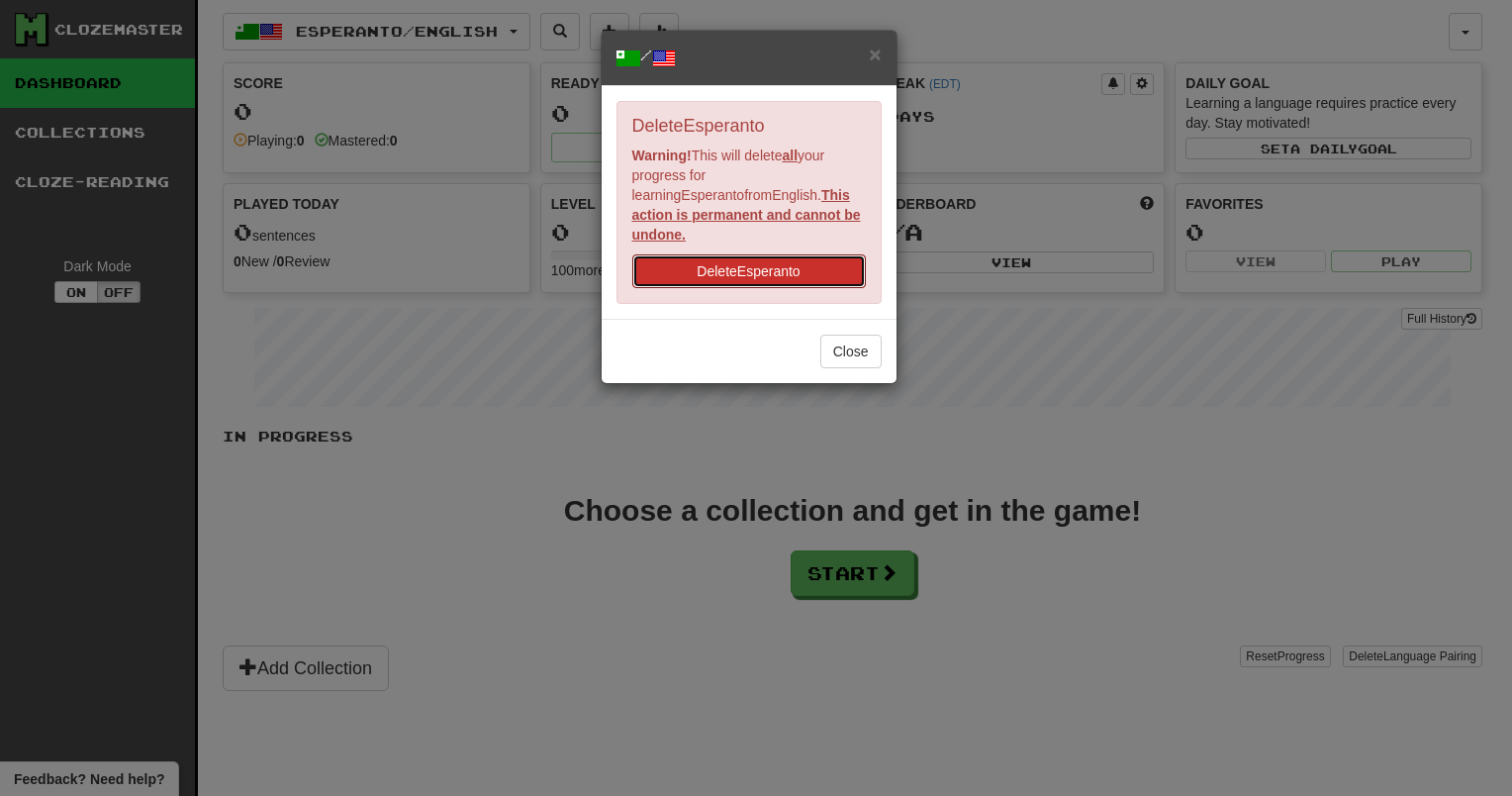 click on "Delete  Esperanto" at bounding box center [749, 271] 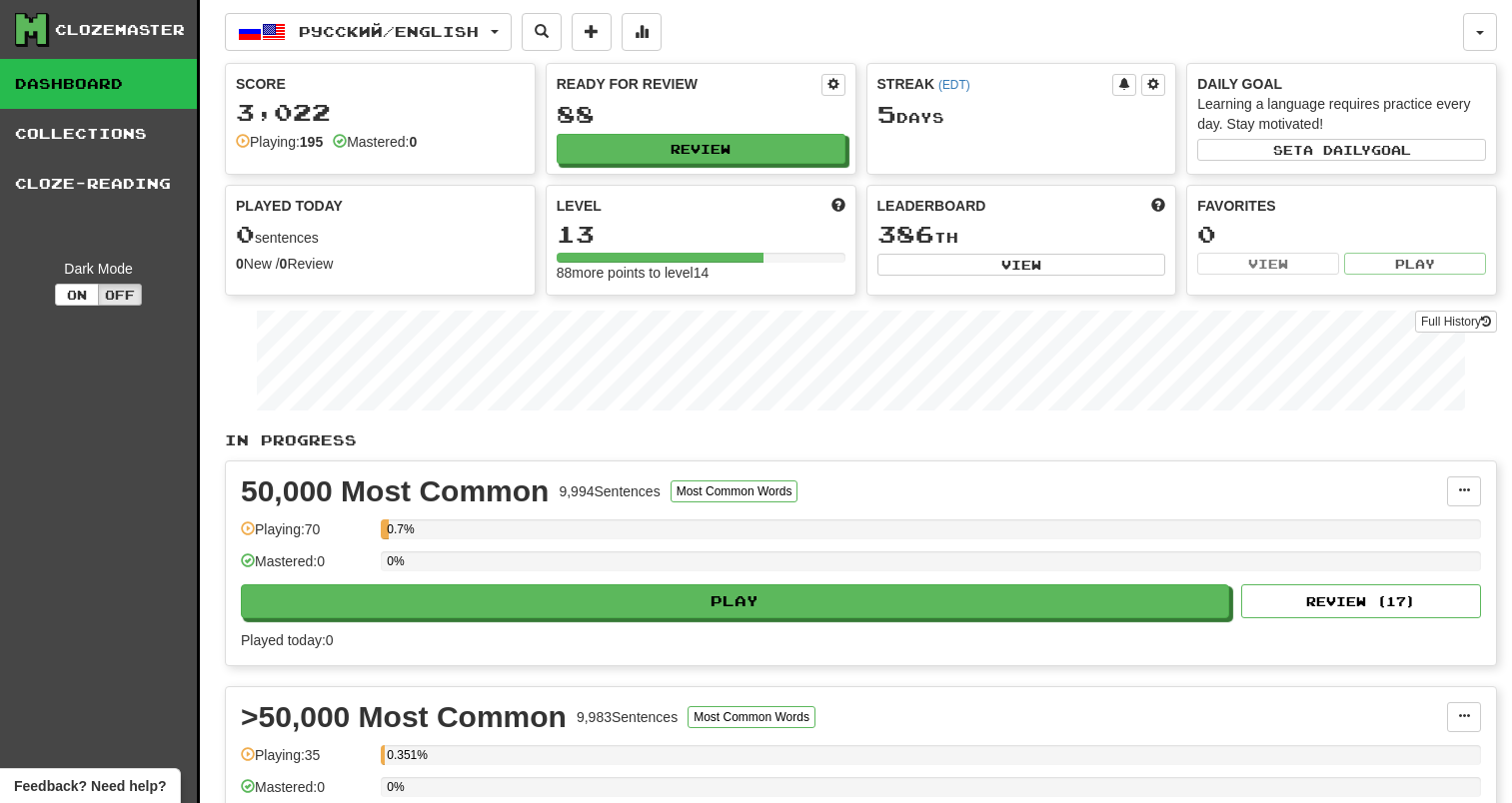 scroll, scrollTop: 0, scrollLeft: 0, axis: both 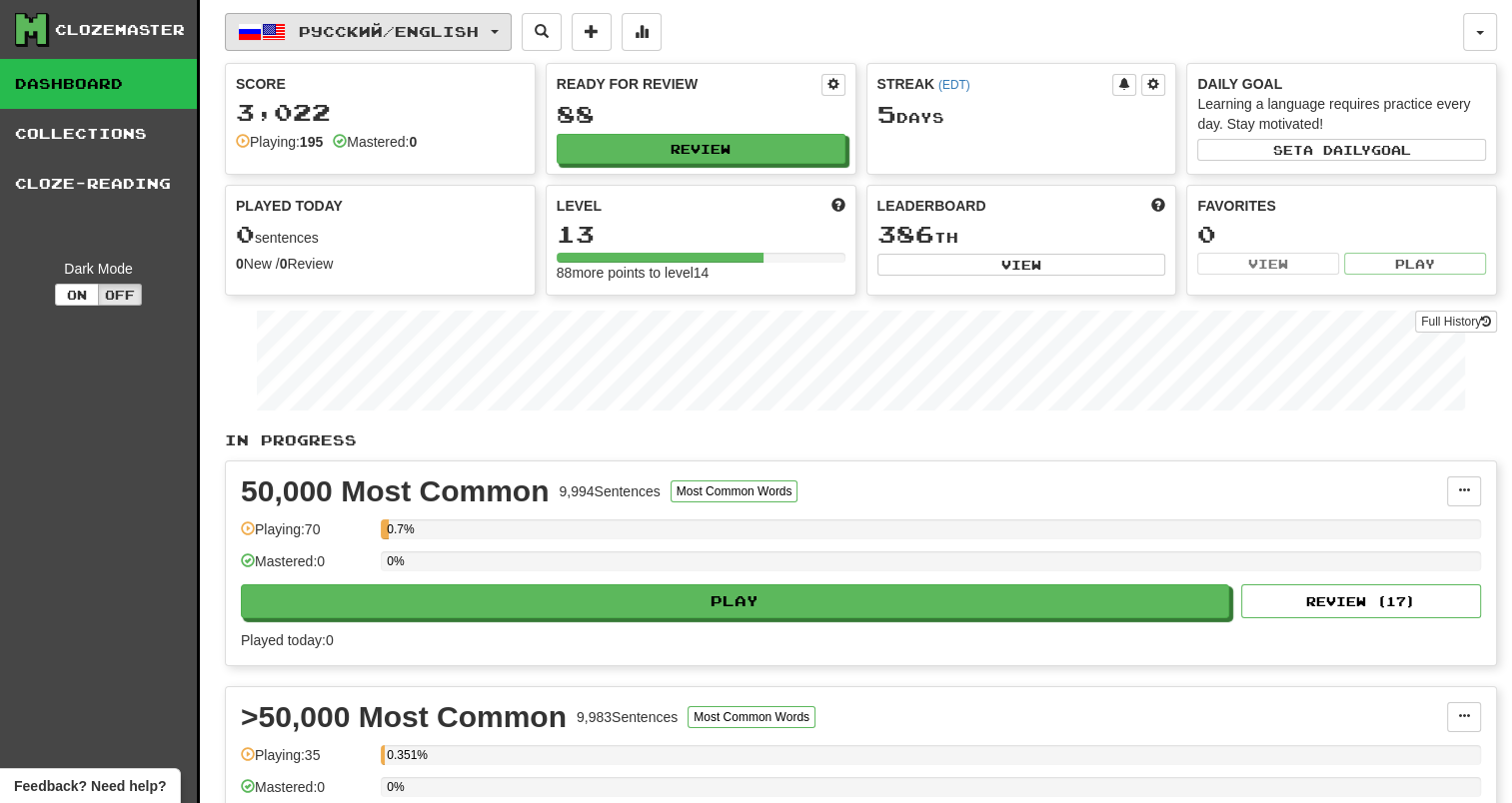 click on "Русский  /  English" at bounding box center [368, 32] 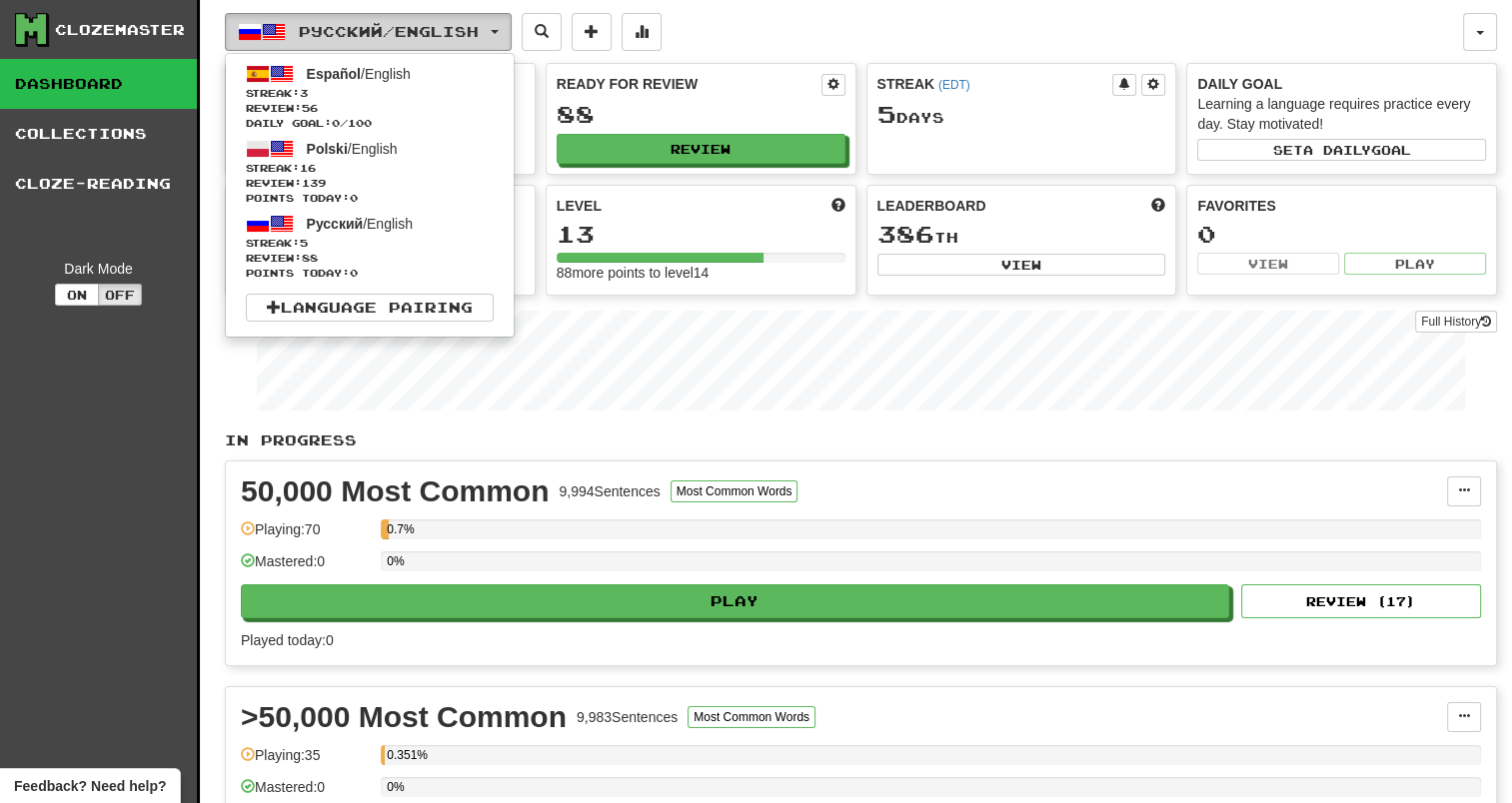 click on "Русский  /  English" at bounding box center (368, 32) 